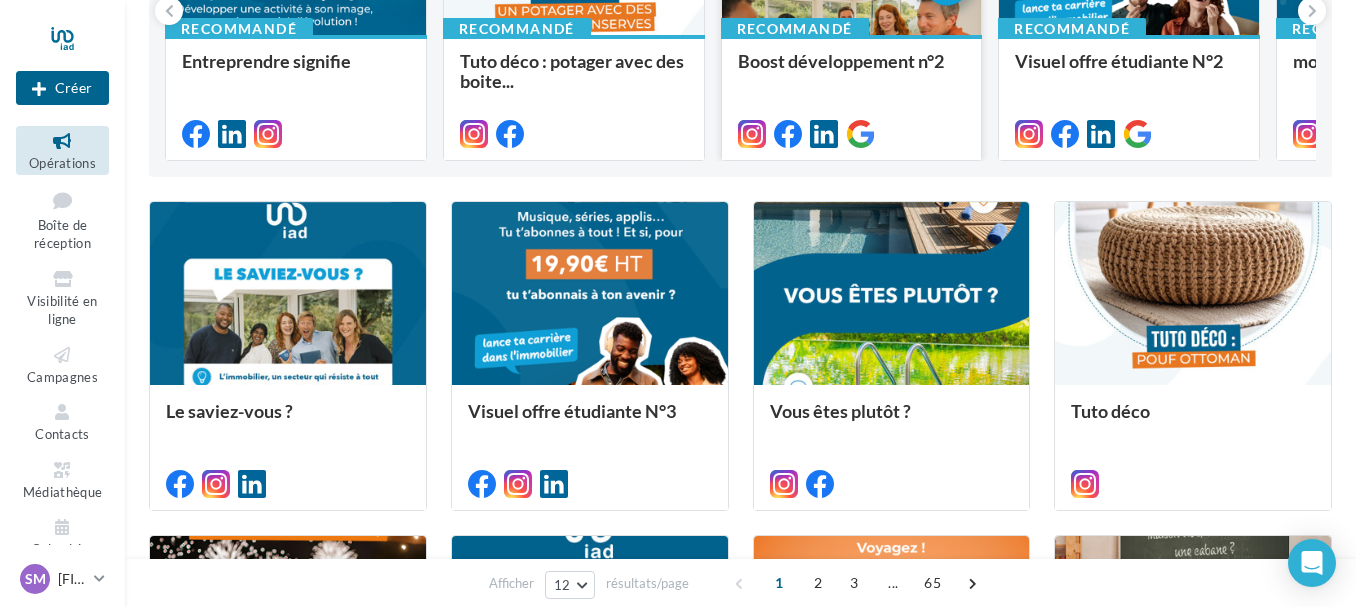 scroll, scrollTop: 0, scrollLeft: 0, axis: both 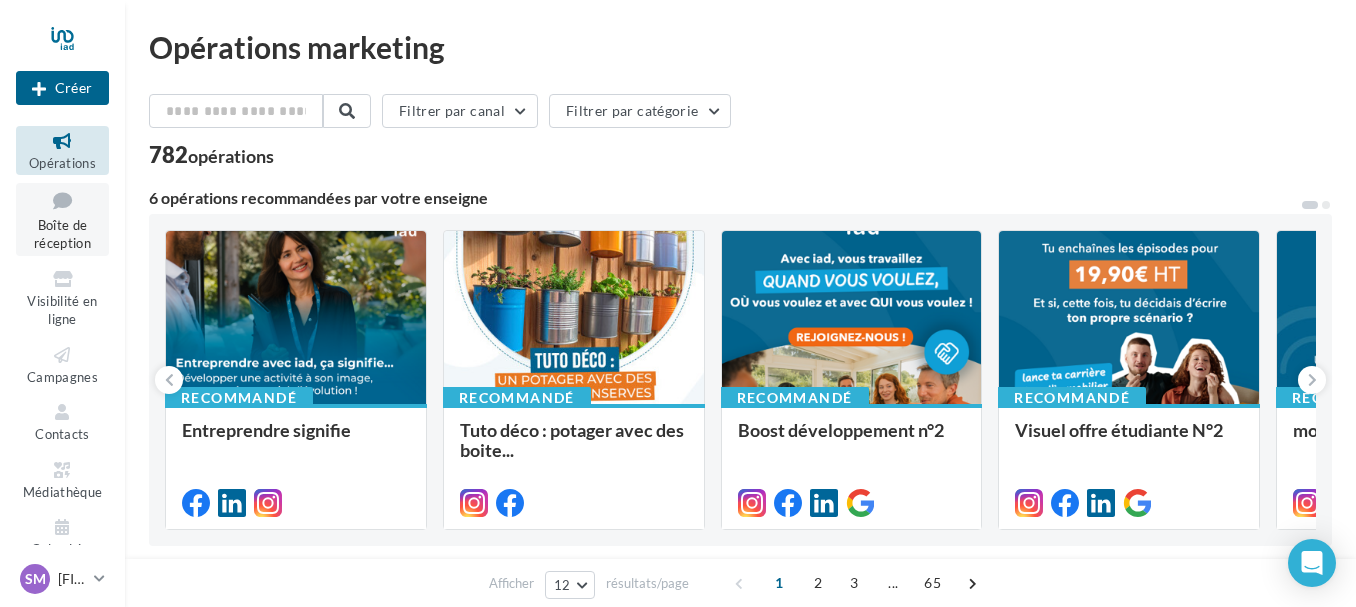 click on "Boîte de réception" at bounding box center (62, 234) 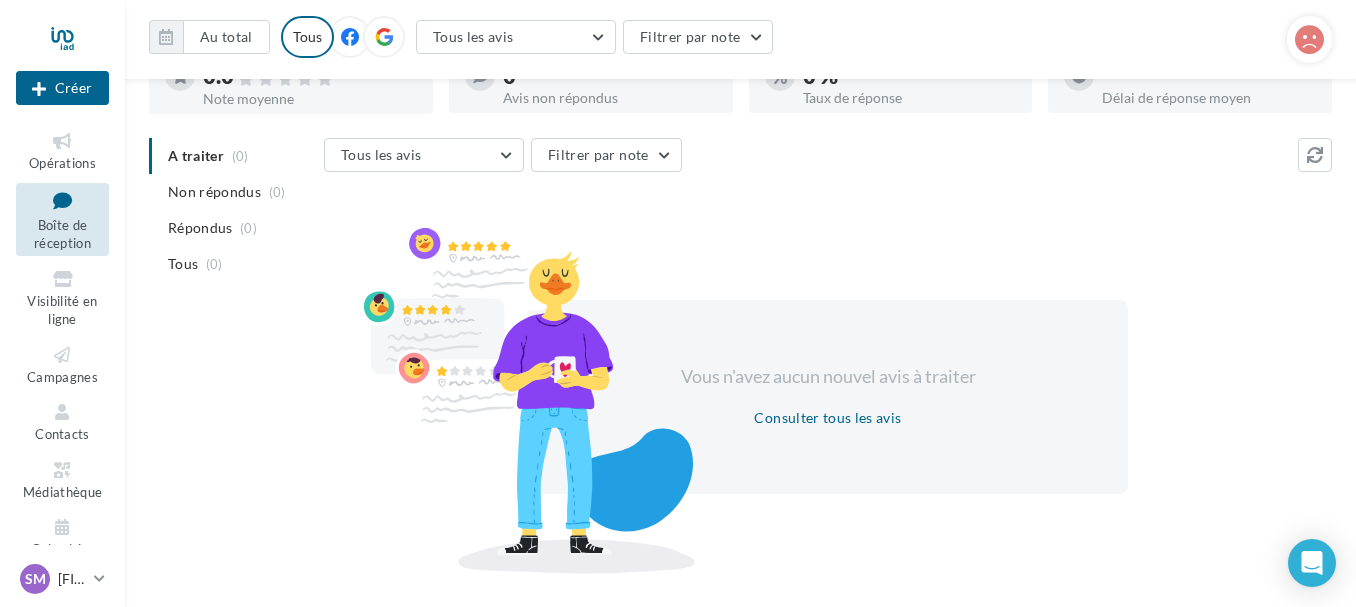 scroll, scrollTop: 181, scrollLeft: 0, axis: vertical 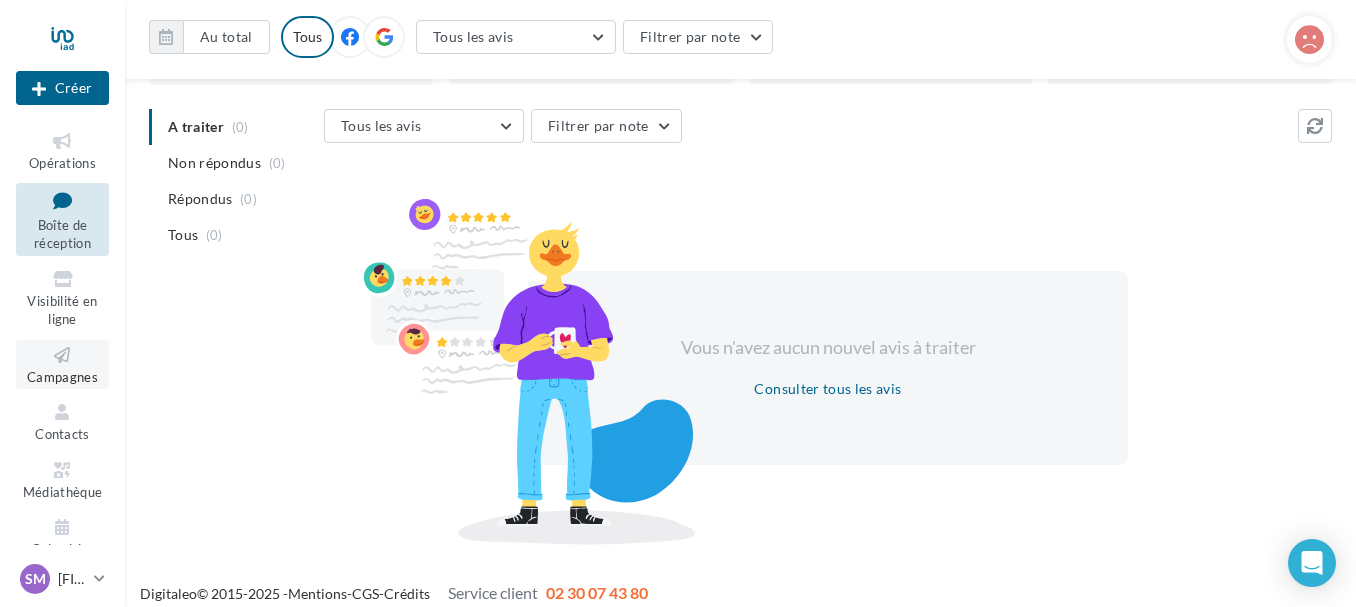 click at bounding box center (62, 355) 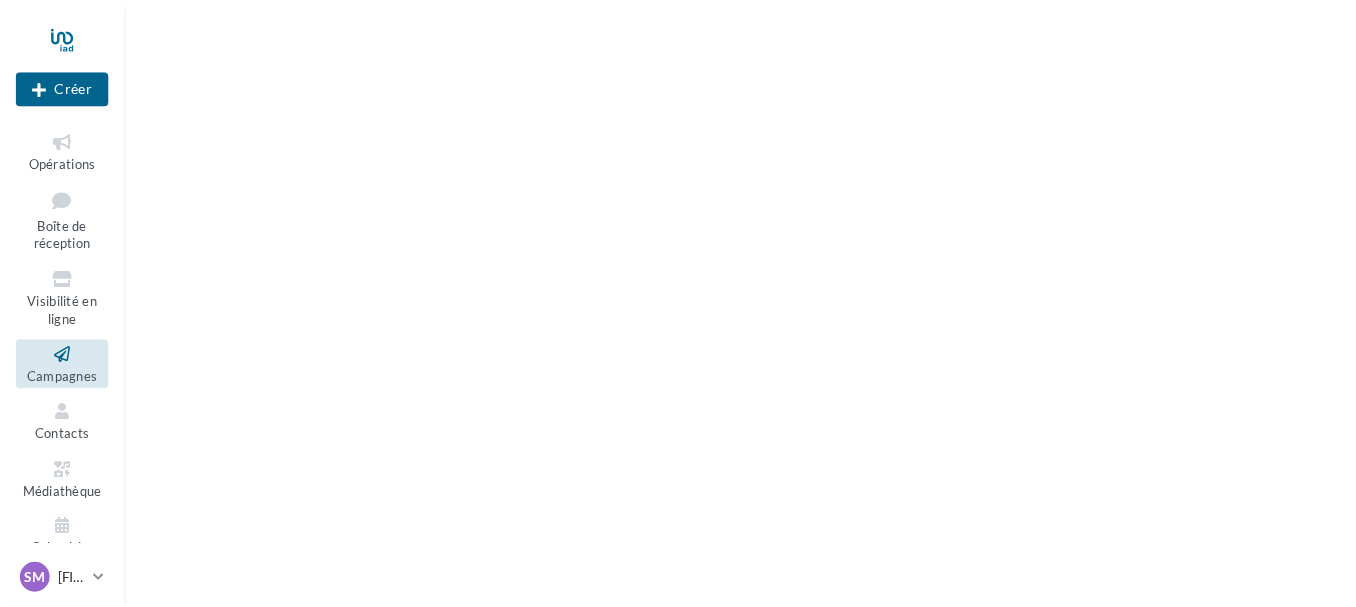 scroll, scrollTop: 0, scrollLeft: 0, axis: both 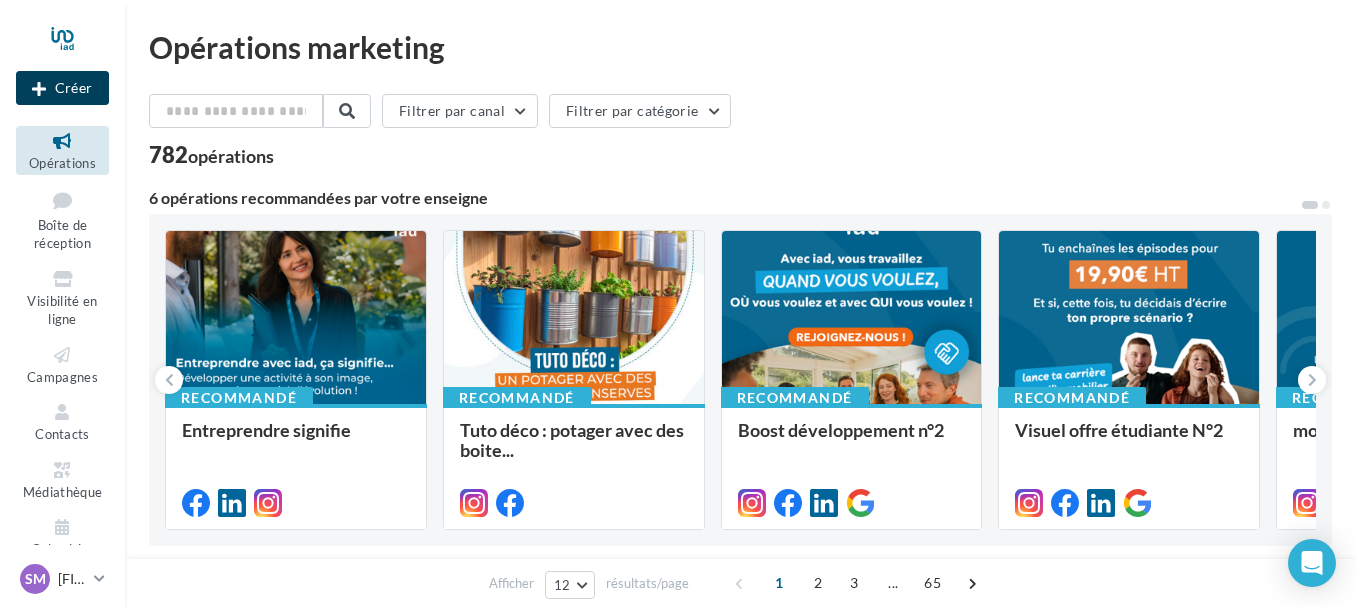 click on "Créer" at bounding box center [62, 88] 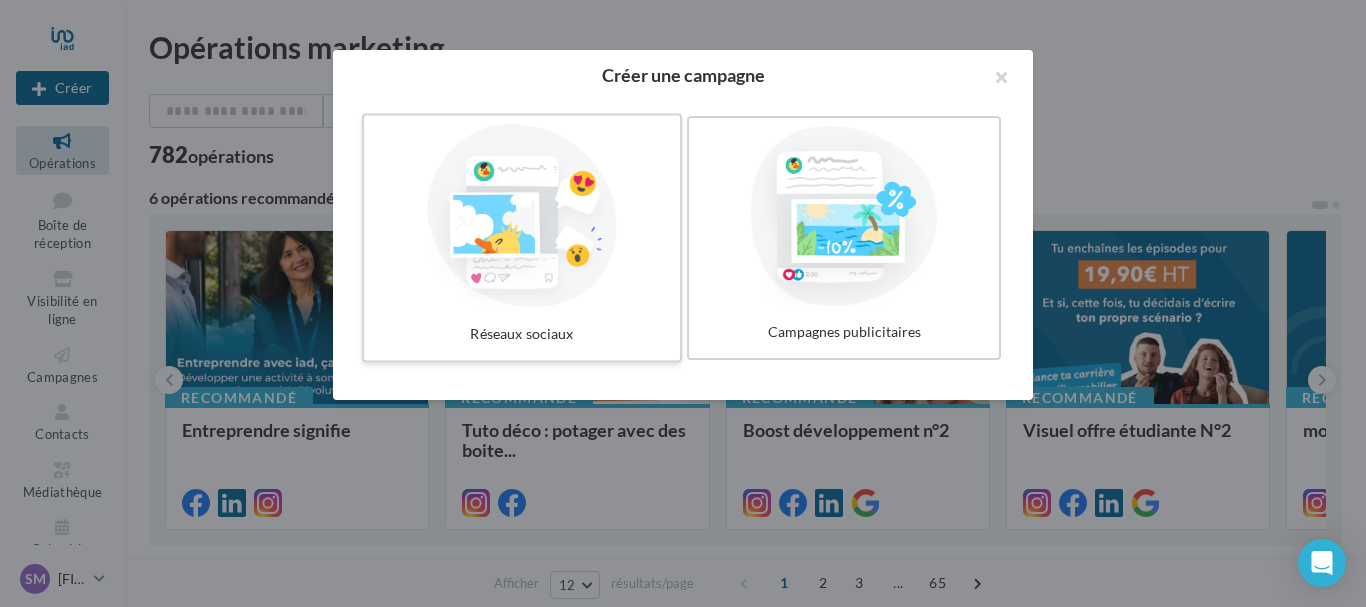 click at bounding box center [522, 216] 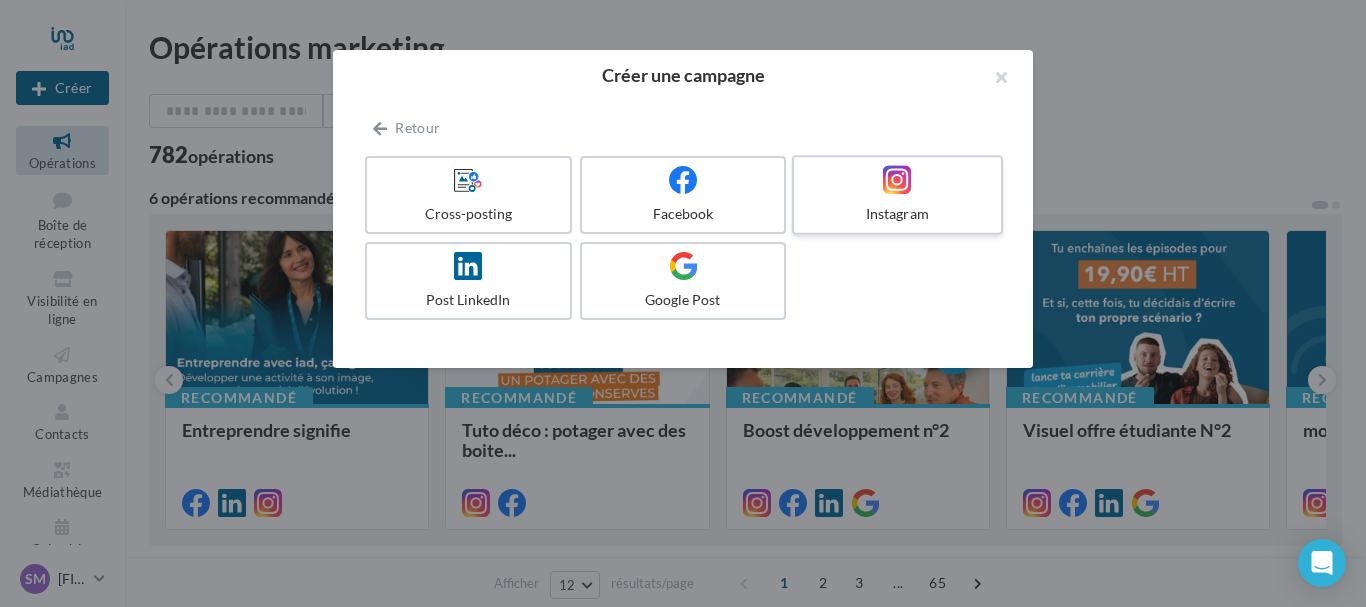 click on "Instagram" at bounding box center [897, 214] 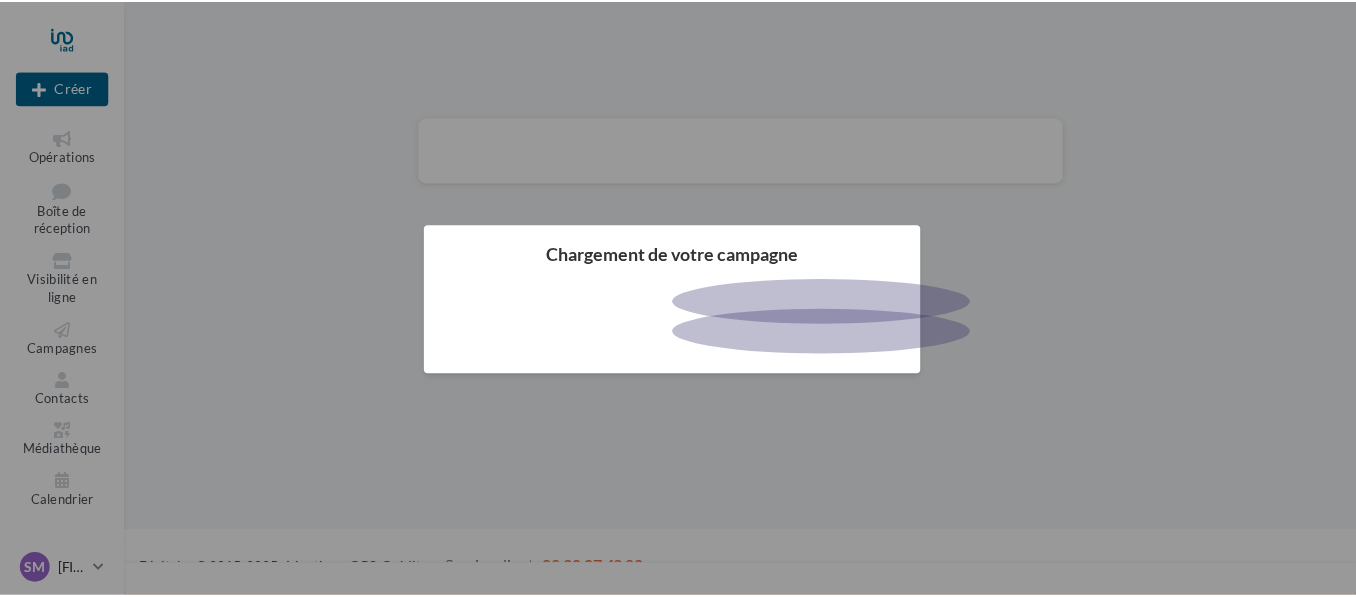 scroll, scrollTop: 0, scrollLeft: 0, axis: both 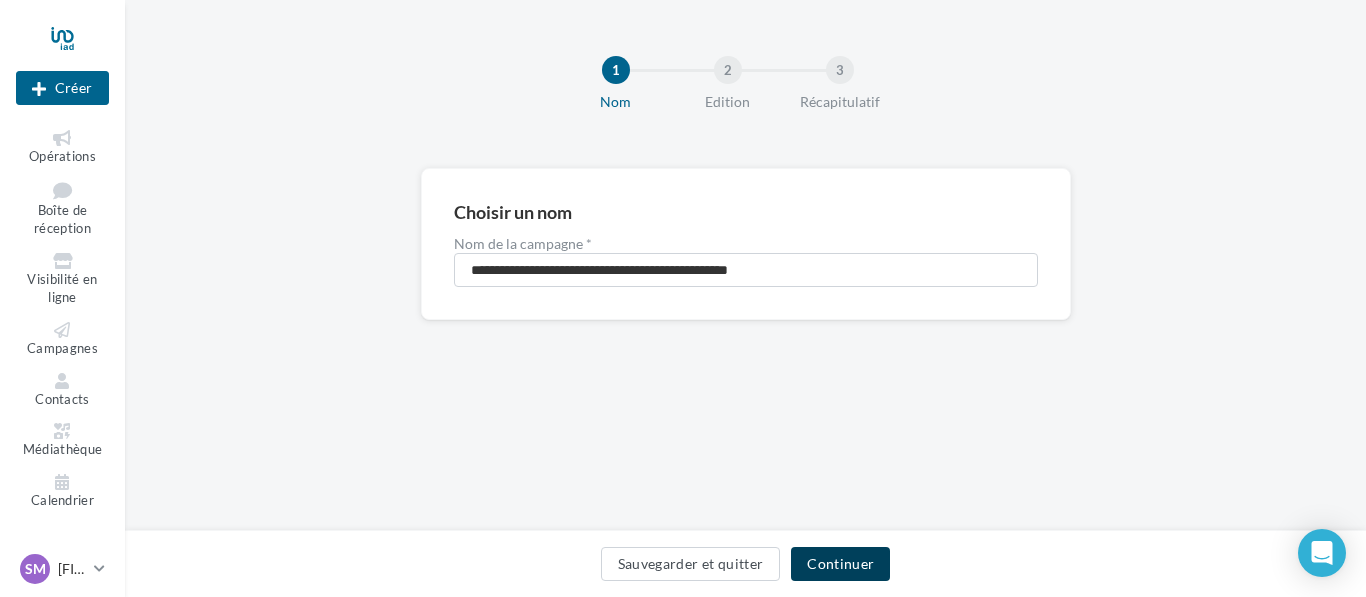 click on "Continuer" at bounding box center [840, 564] 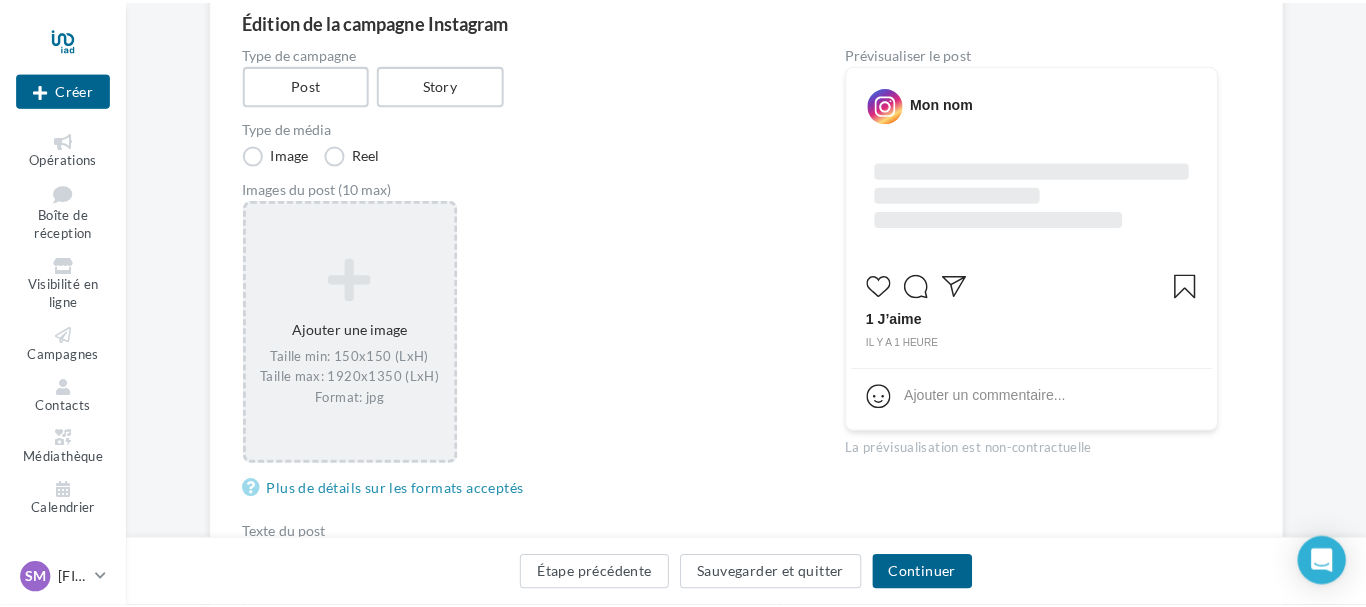 scroll, scrollTop: 200, scrollLeft: 0, axis: vertical 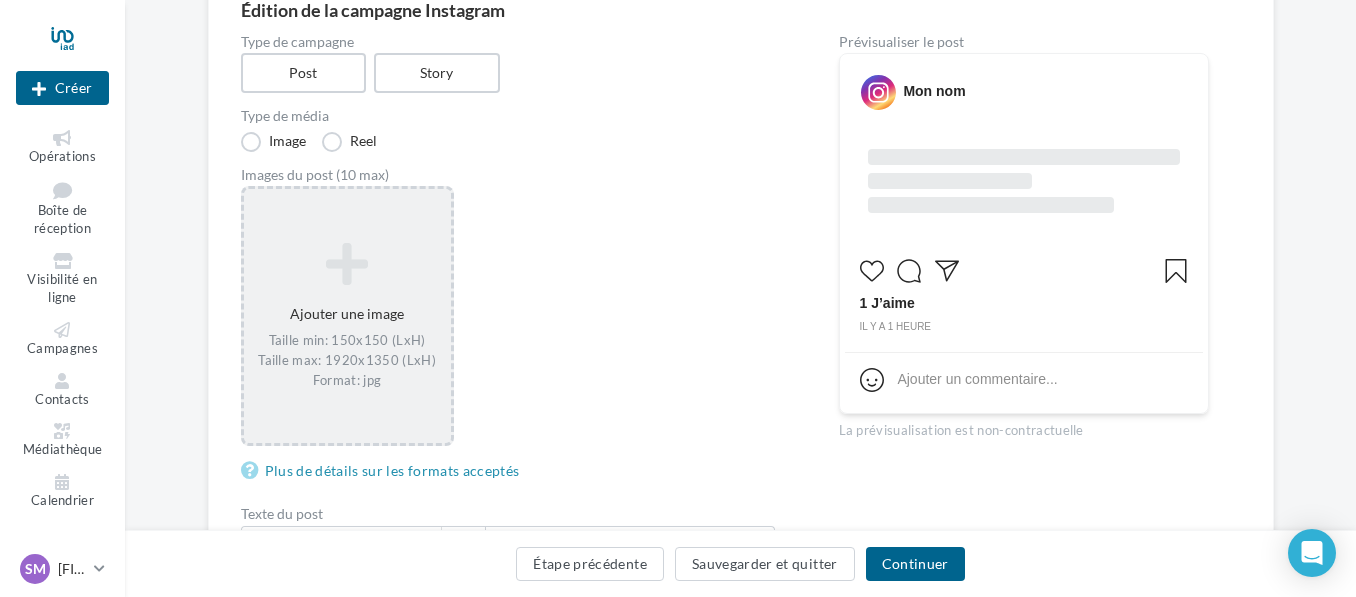 drag, startPoint x: 359, startPoint y: 291, endPoint x: 309, endPoint y: 281, distance: 50.990196 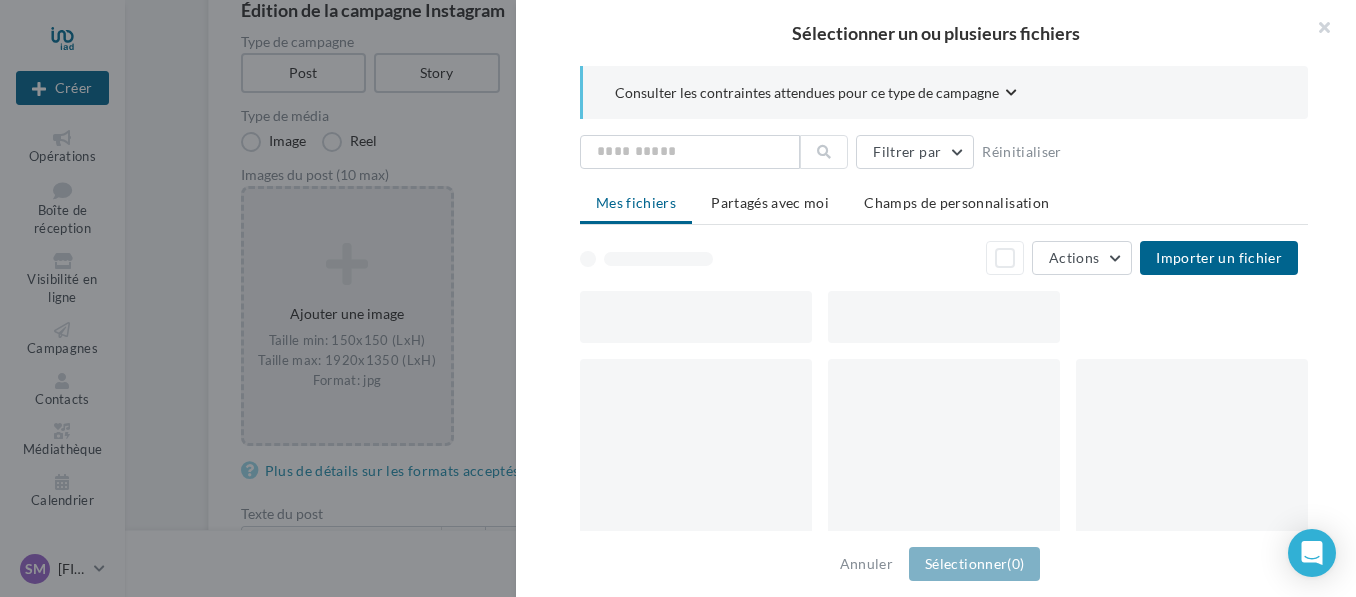click at bounding box center [678, 298] 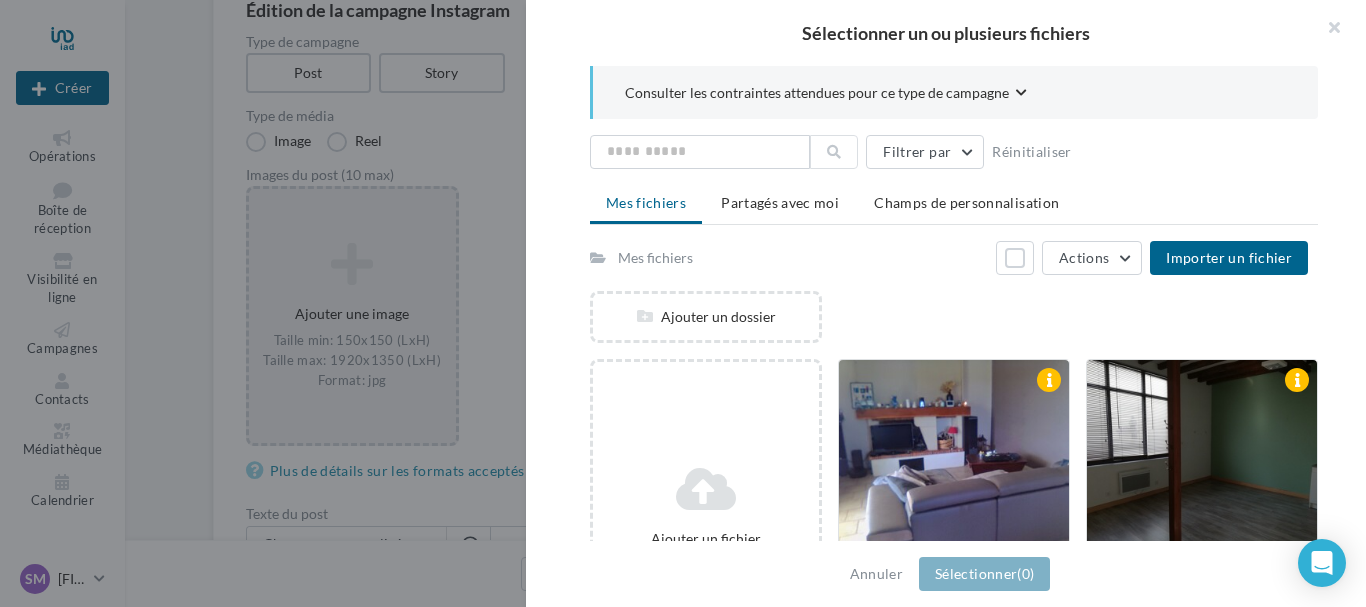 scroll, scrollTop: 100, scrollLeft: 0, axis: vertical 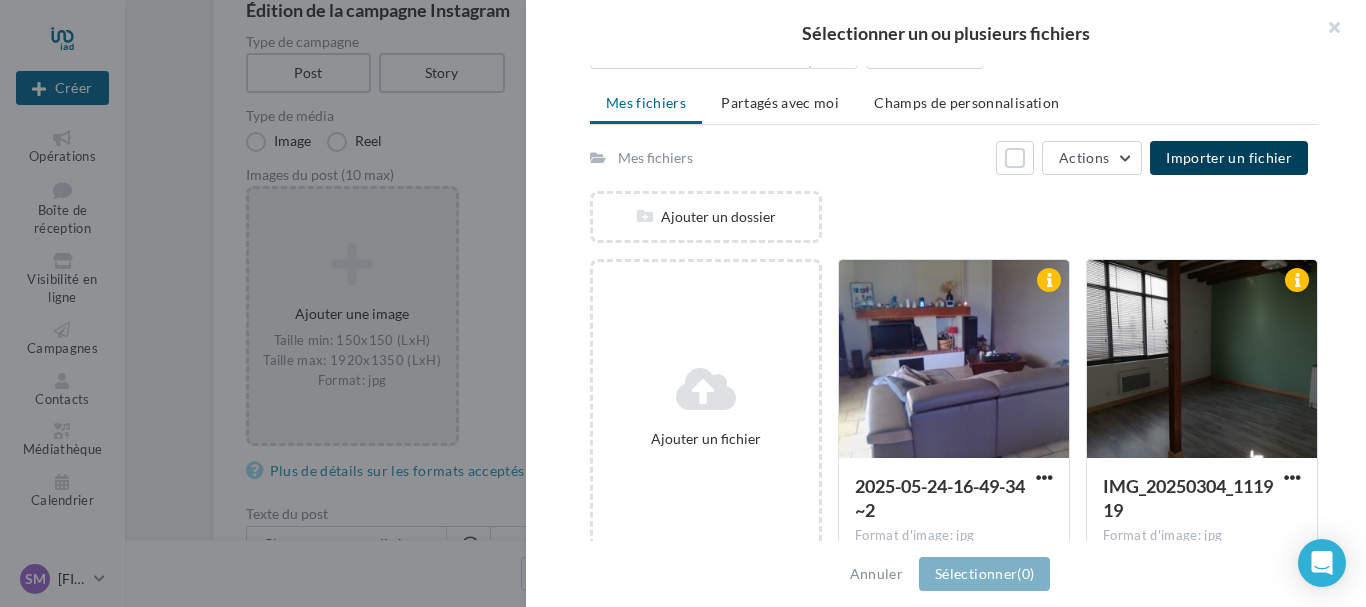 click on "Importer un fichier" at bounding box center (1229, 157) 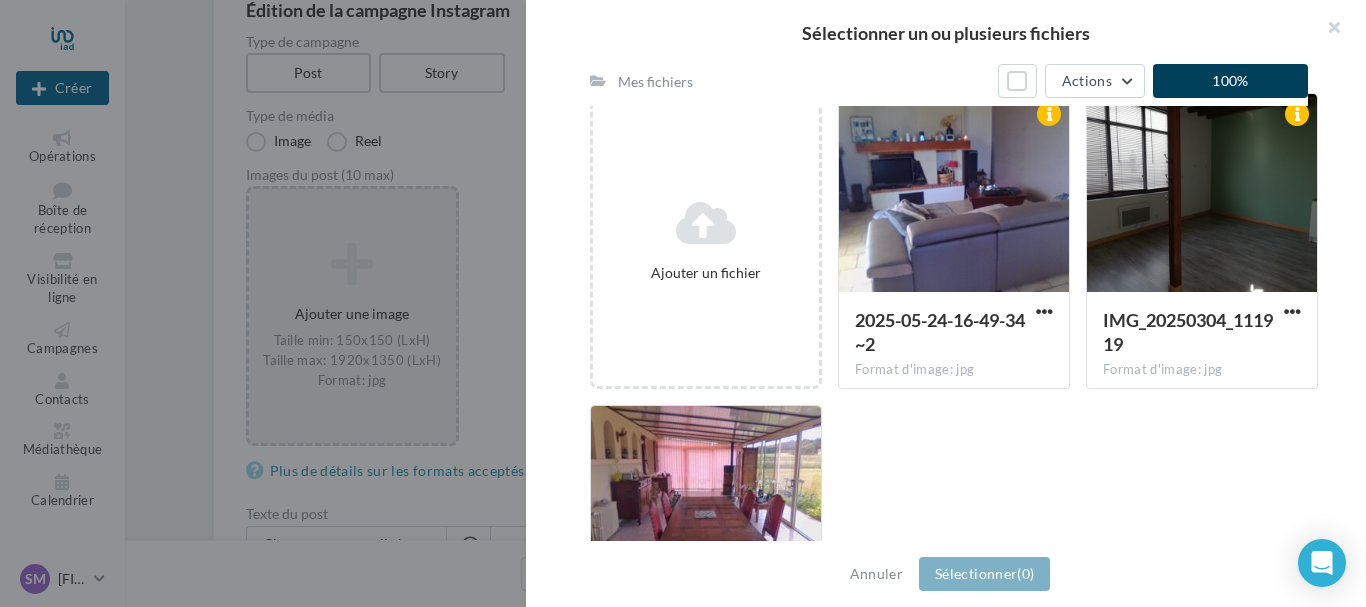 scroll, scrollTop: 100, scrollLeft: 0, axis: vertical 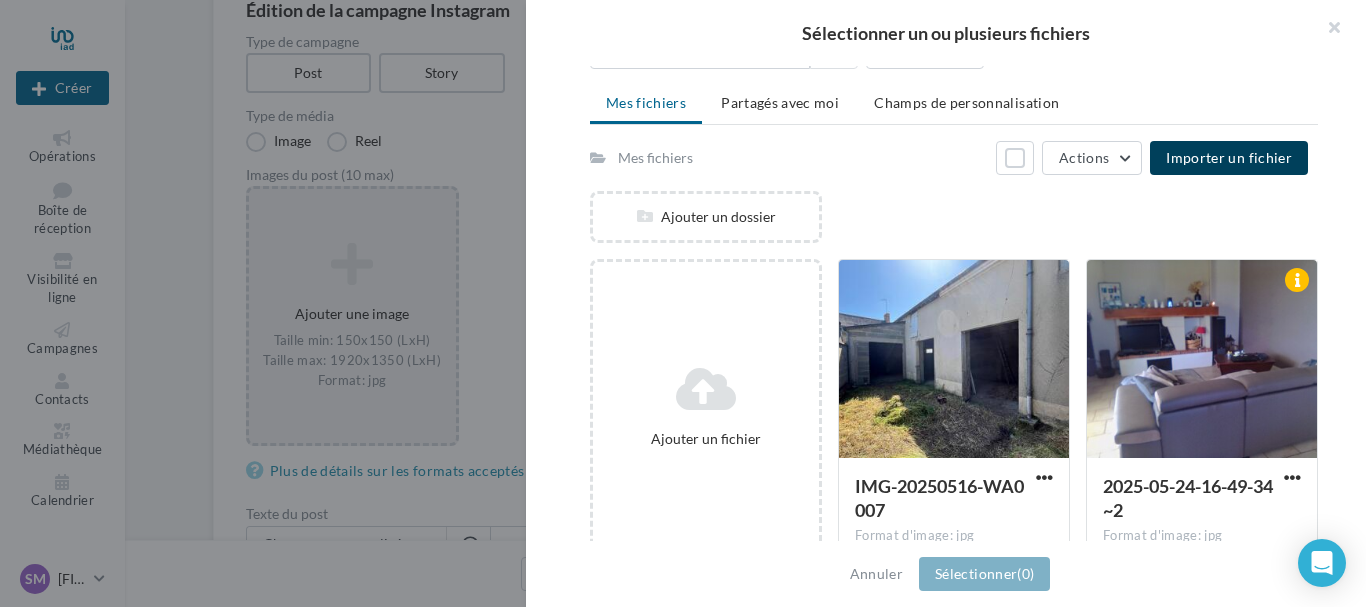 click on "Annuler    Sélectionner   (0)" at bounding box center [946, 574] 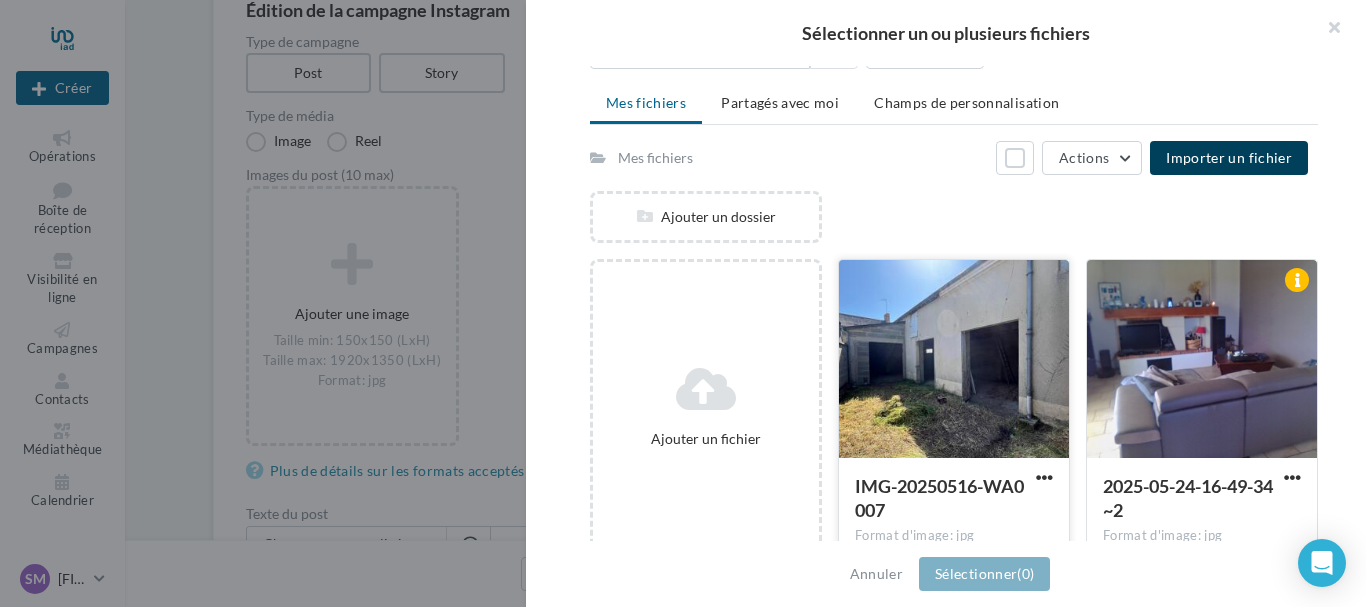 click at bounding box center [954, 360] 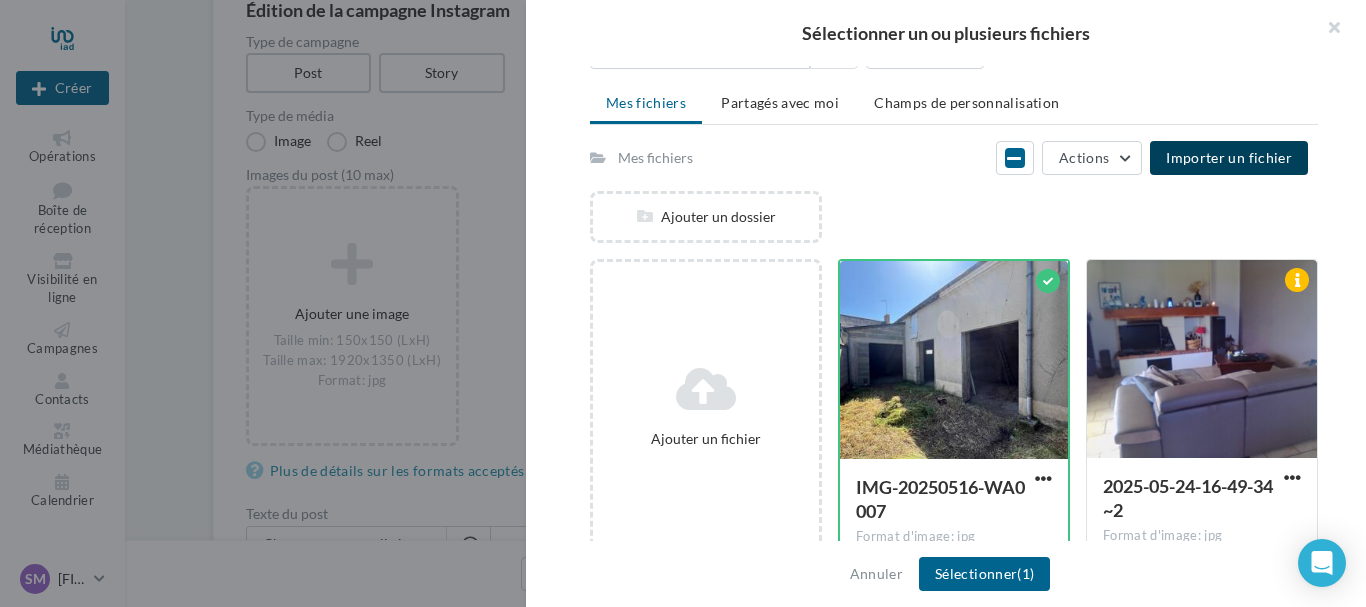 click on "Importer un fichier" at bounding box center [1229, 157] 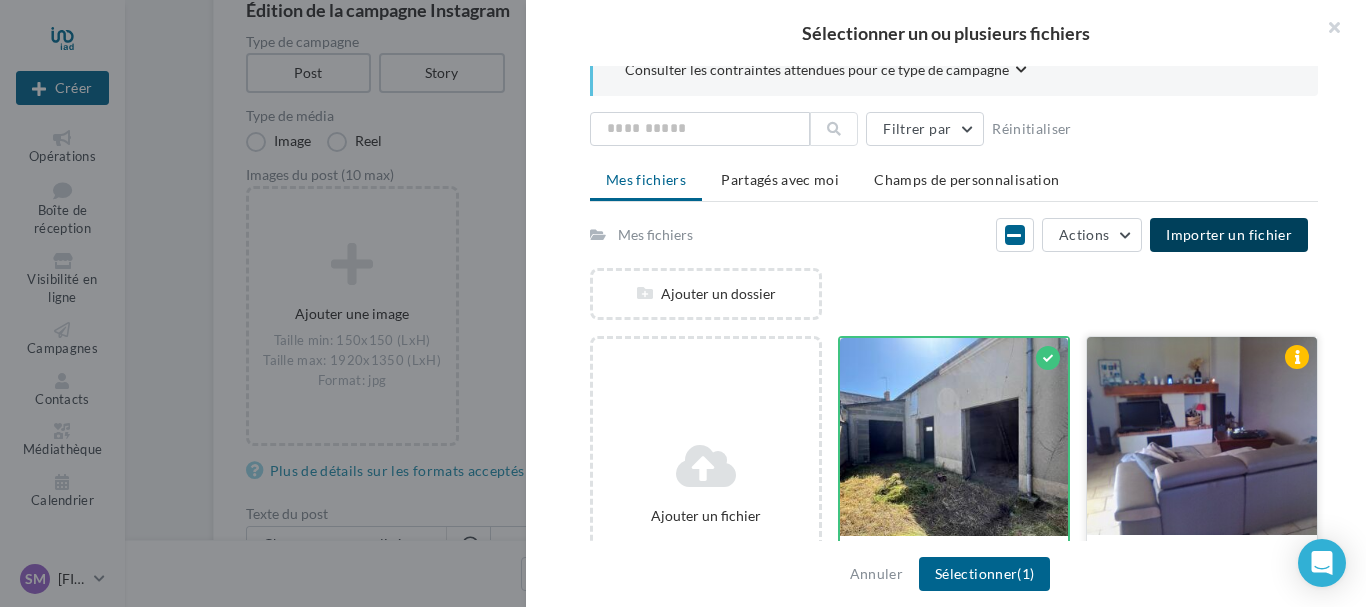 scroll, scrollTop: 0, scrollLeft: 0, axis: both 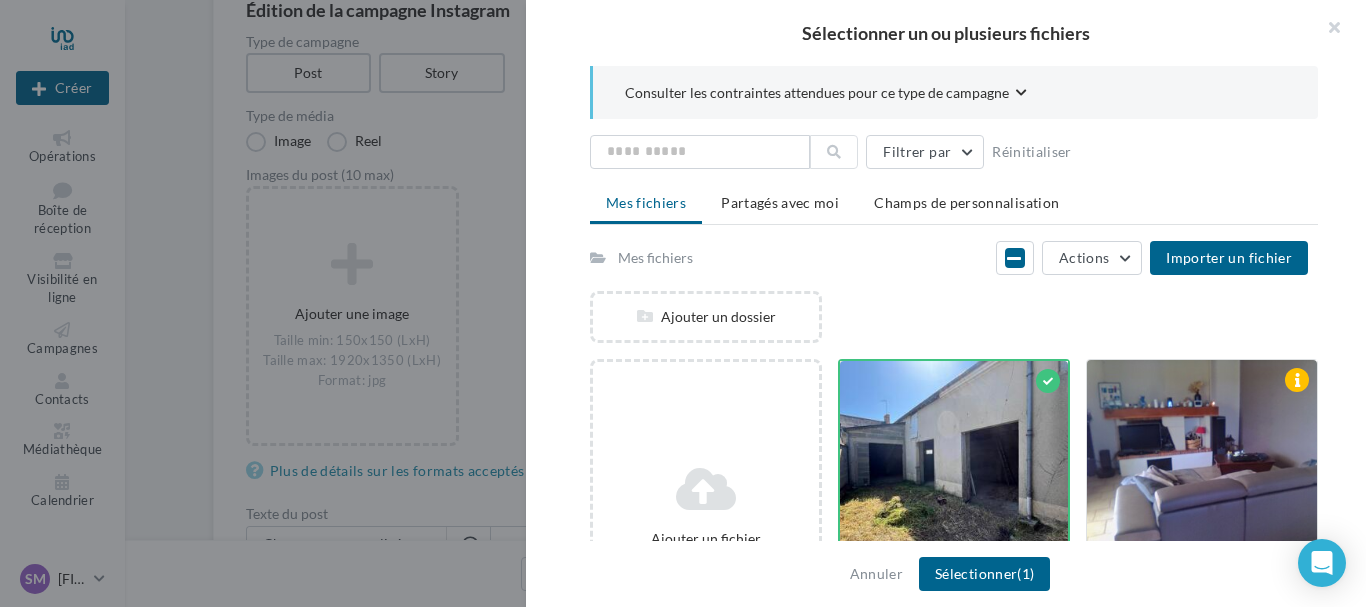 click at bounding box center [683, 303] 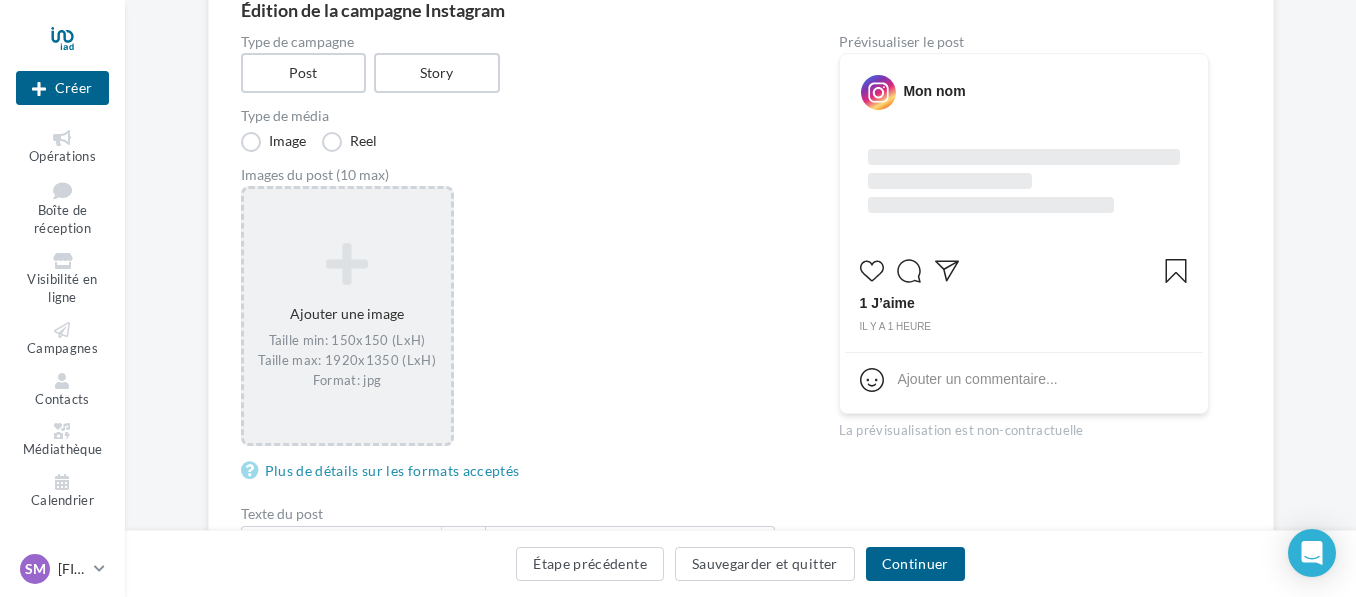 click at bounding box center (347, 264) 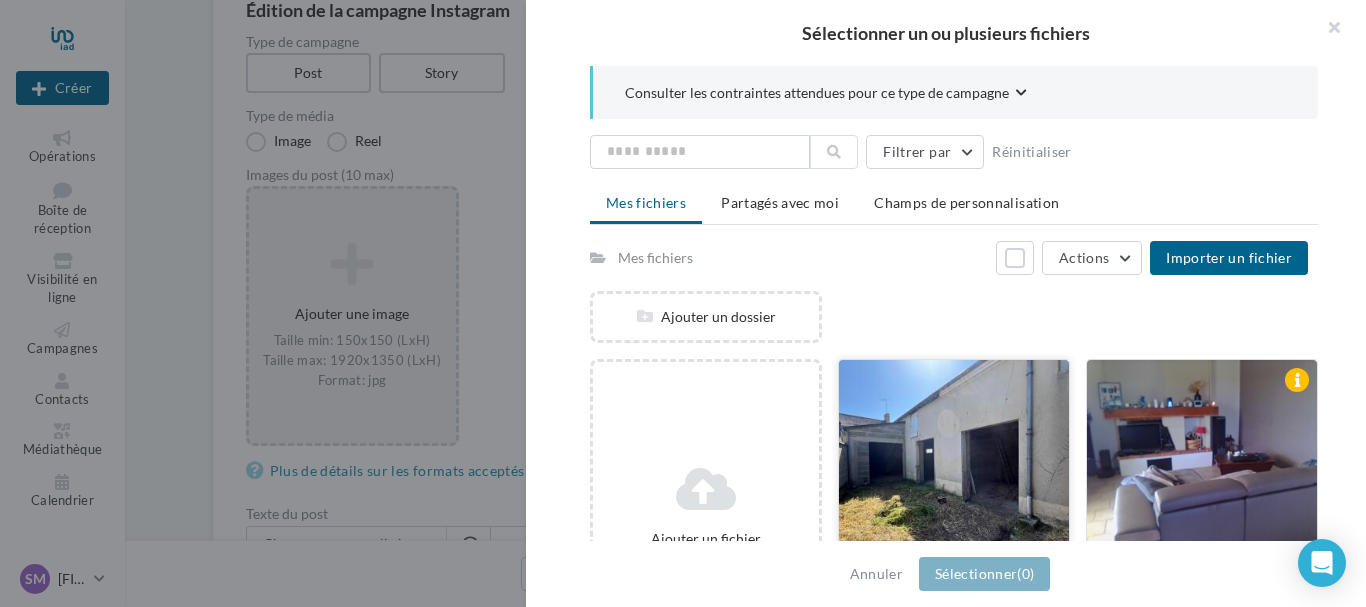 click at bounding box center (954, 460) 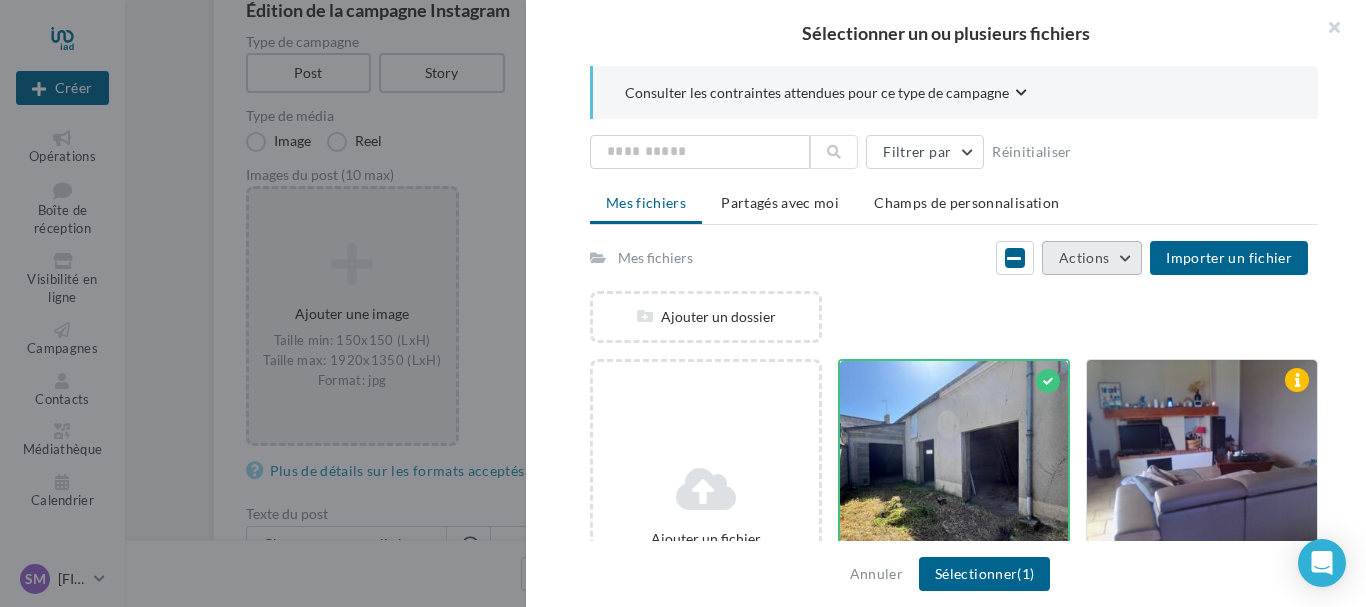 click on "Actions" at bounding box center [1092, 258] 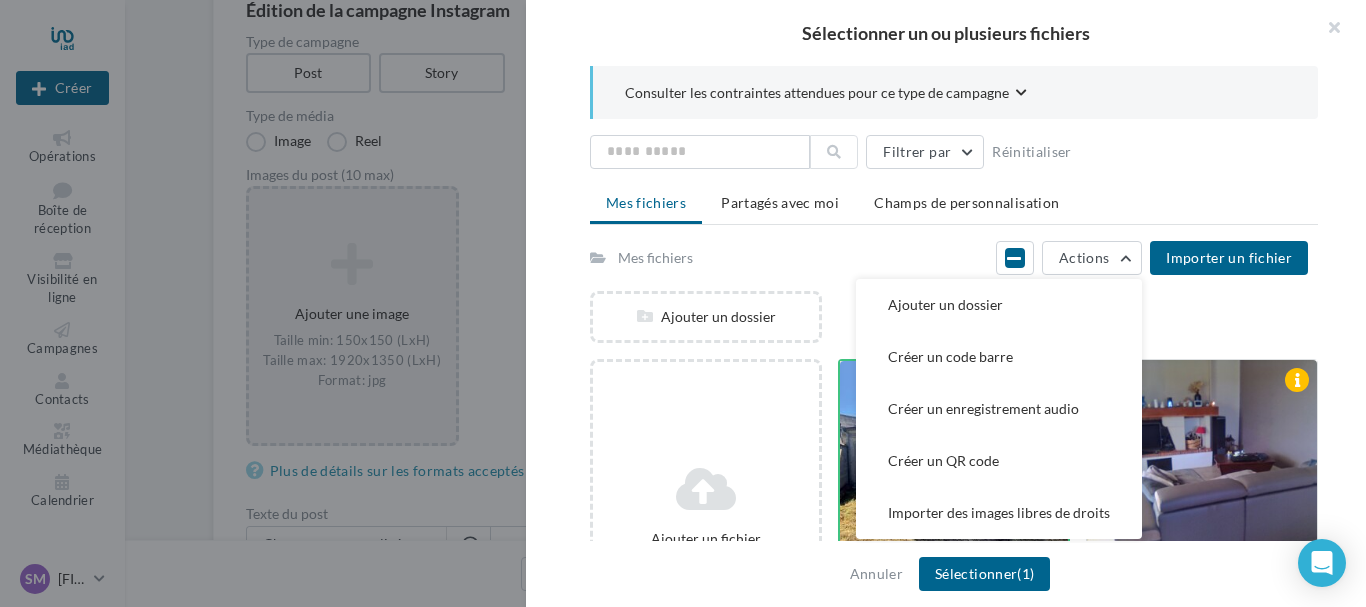 click on "Ajouter un dossier" at bounding box center [962, 325] 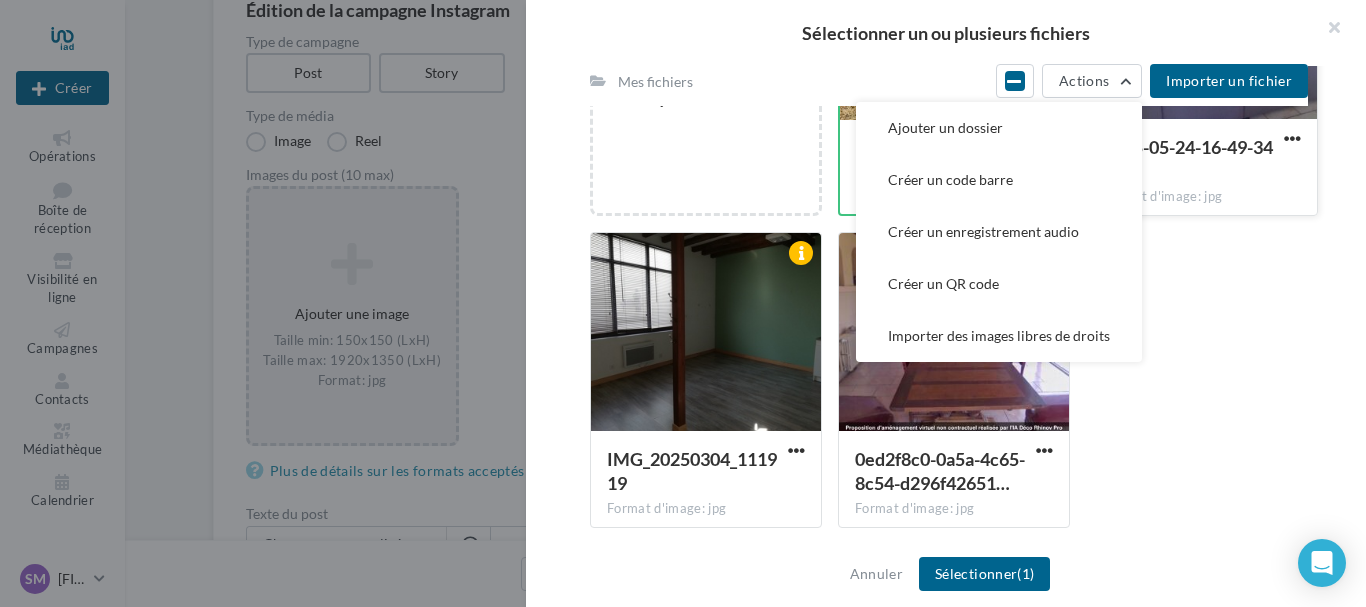 scroll, scrollTop: 440, scrollLeft: 0, axis: vertical 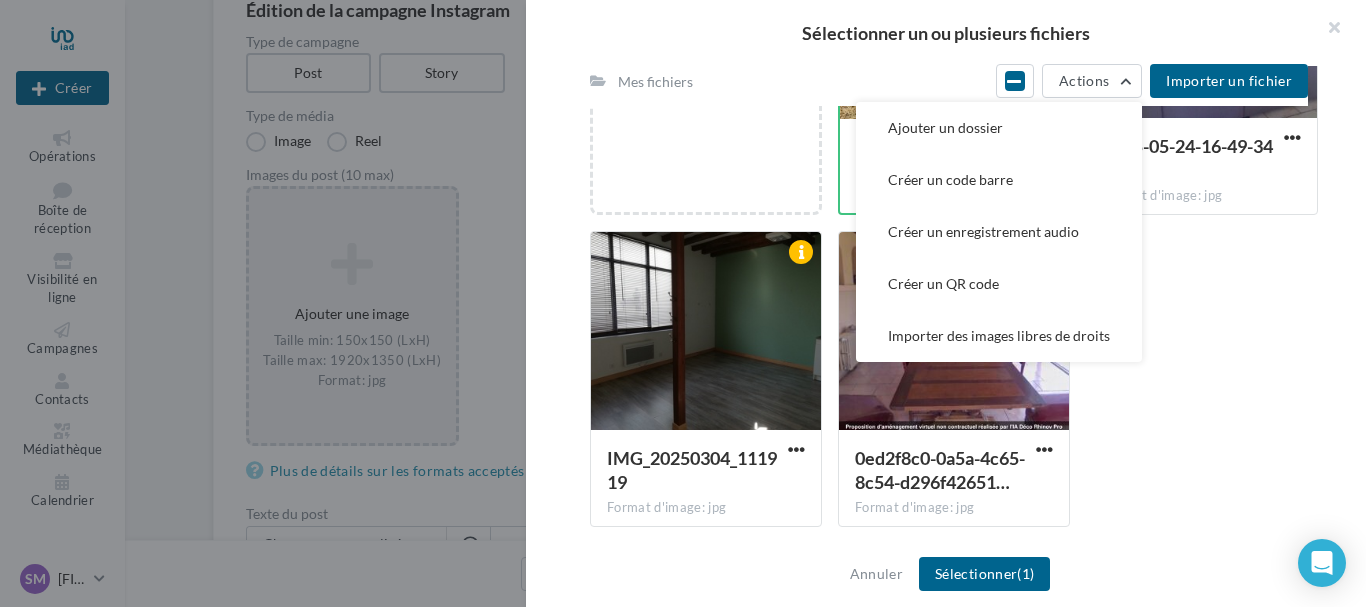 click on "Sélectionner un ou plusieurs fichiers" at bounding box center [946, 33] 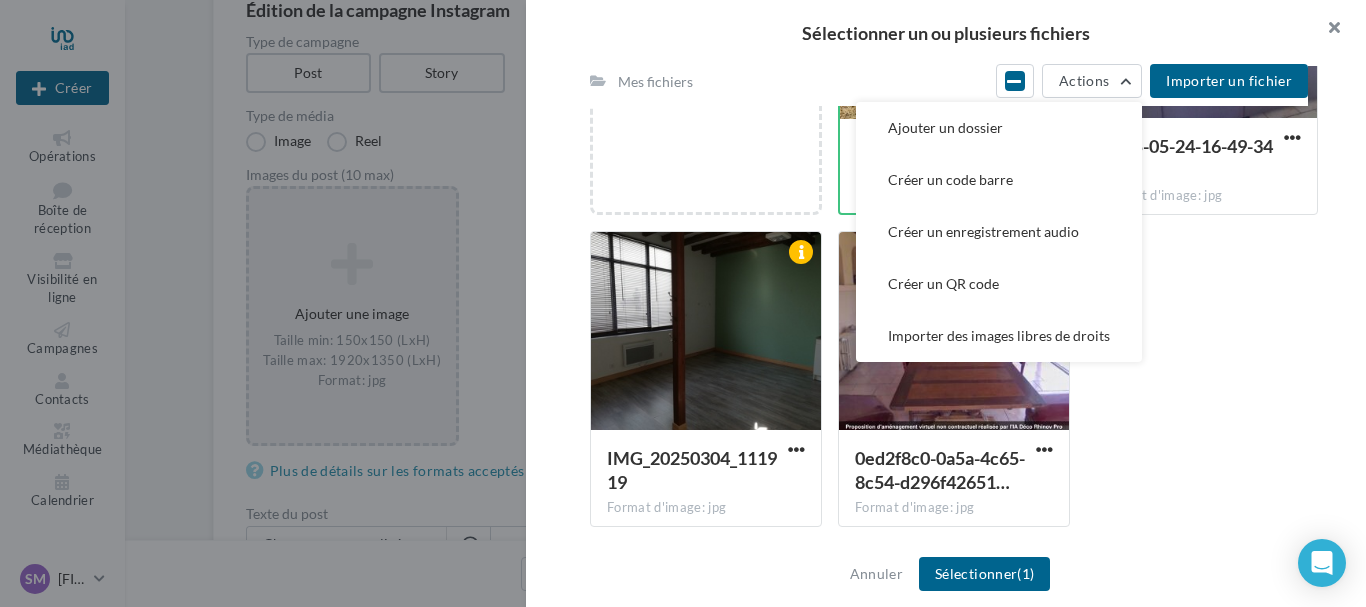 click at bounding box center (1326, 30) 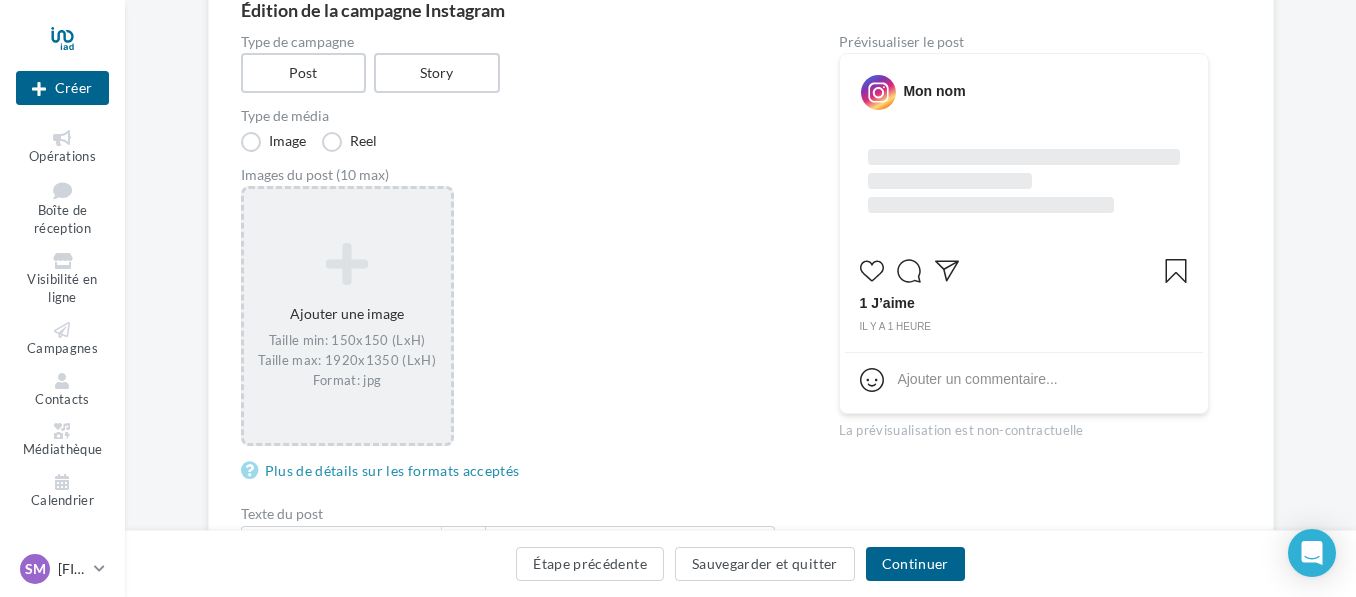 drag, startPoint x: 336, startPoint y: 265, endPoint x: 273, endPoint y: 302, distance: 73.061615 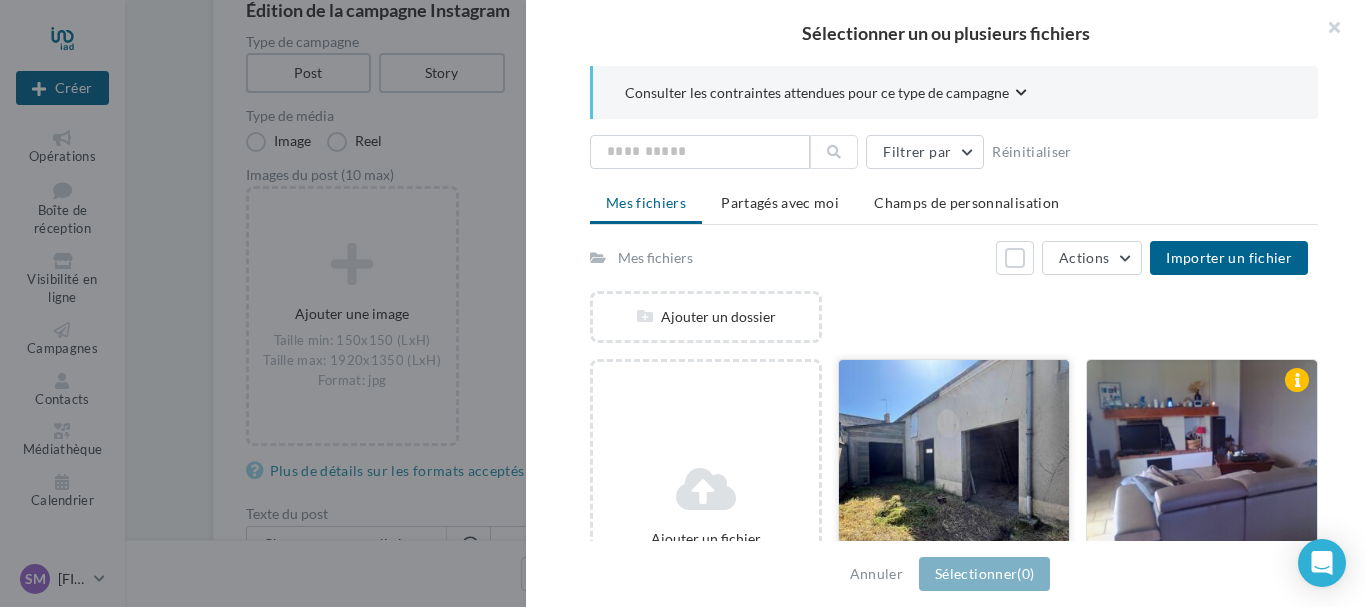 click at bounding box center (954, 460) 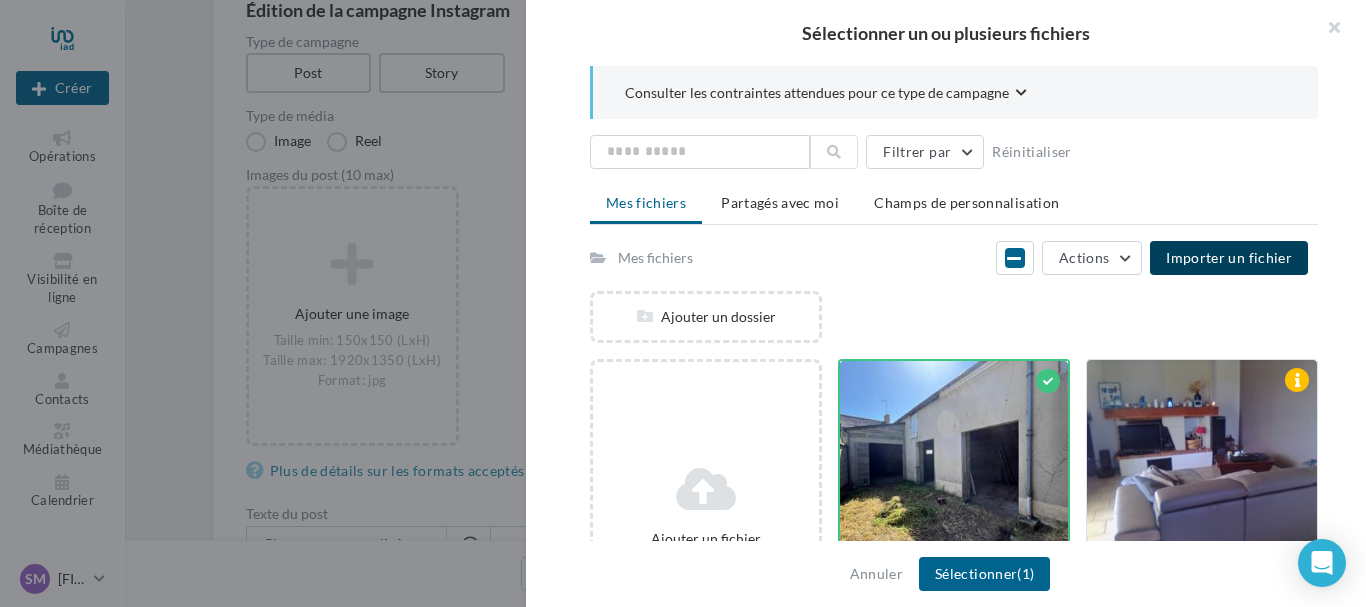 click on "Importer un fichier" at bounding box center [1229, 257] 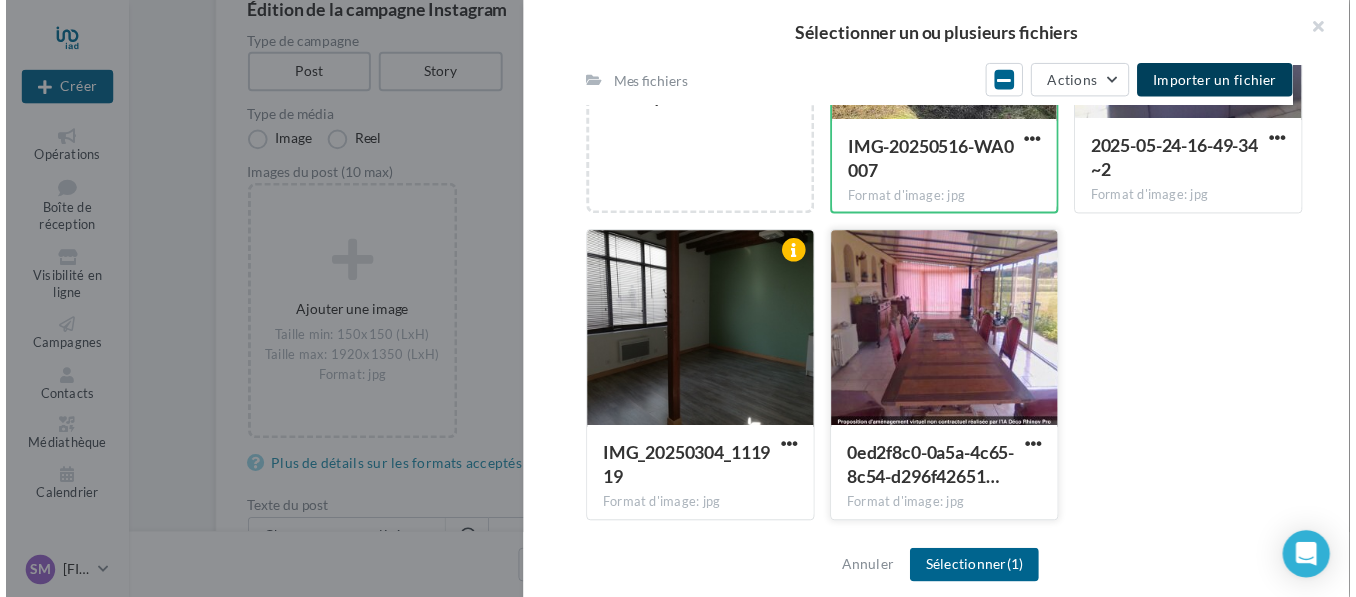 scroll, scrollTop: 440, scrollLeft: 0, axis: vertical 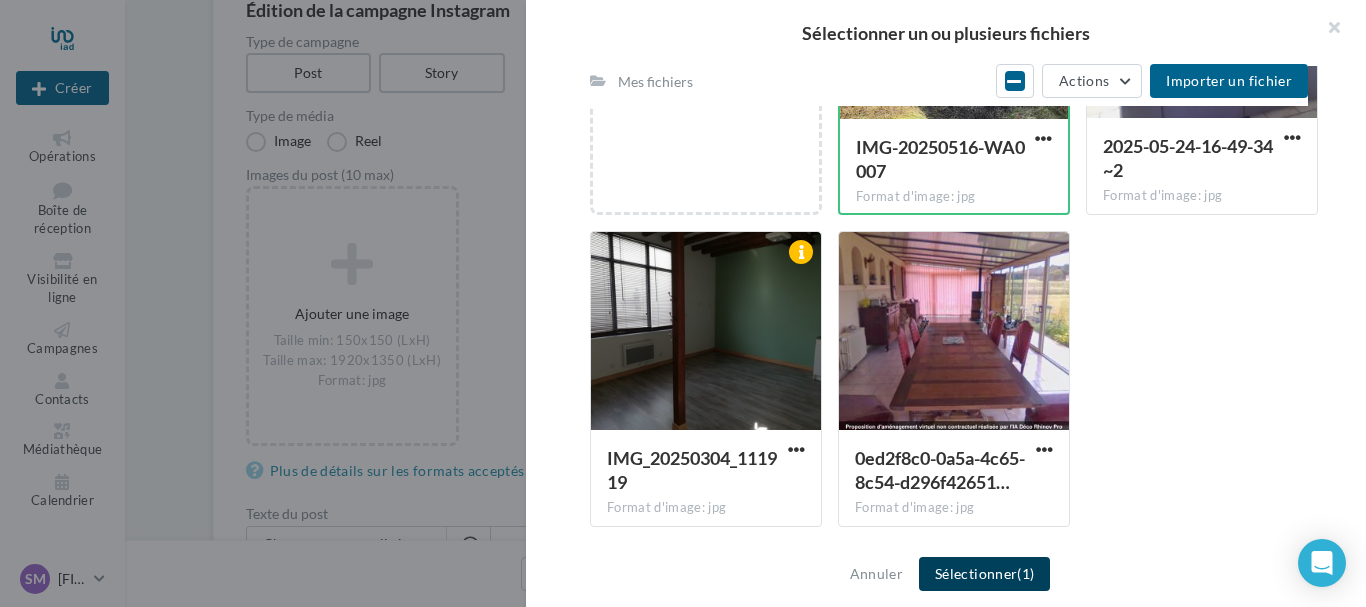 click on "Sélectionner   (1)" at bounding box center (984, 574) 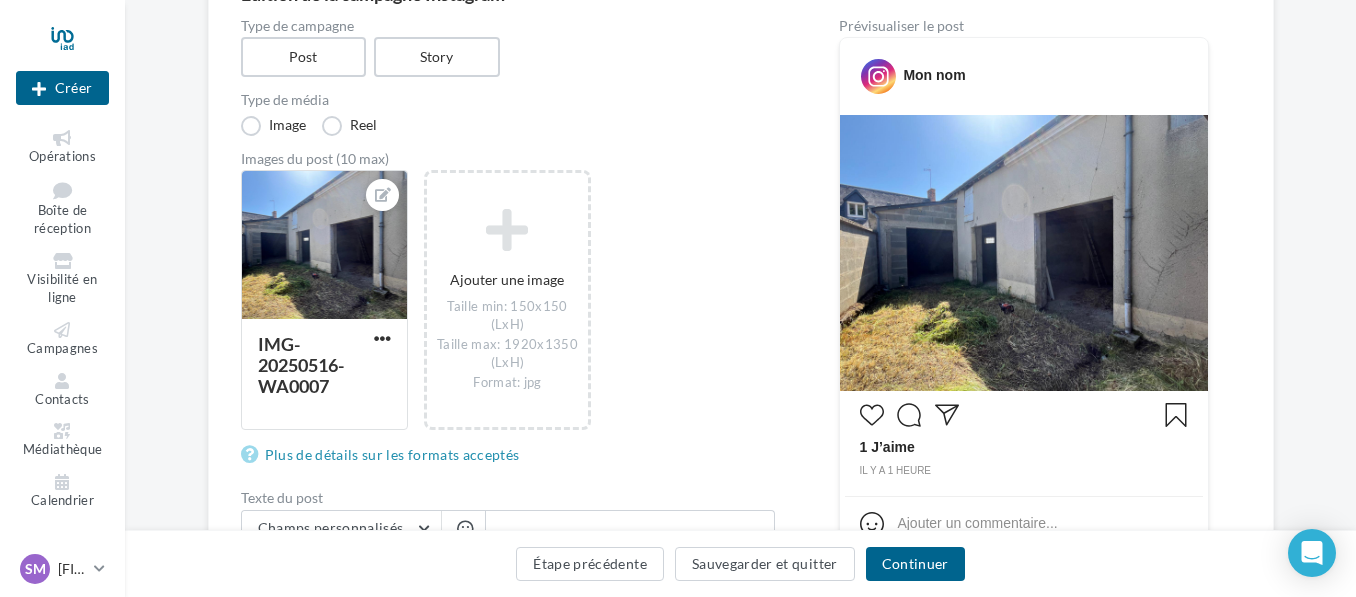 scroll, scrollTop: 300, scrollLeft: 0, axis: vertical 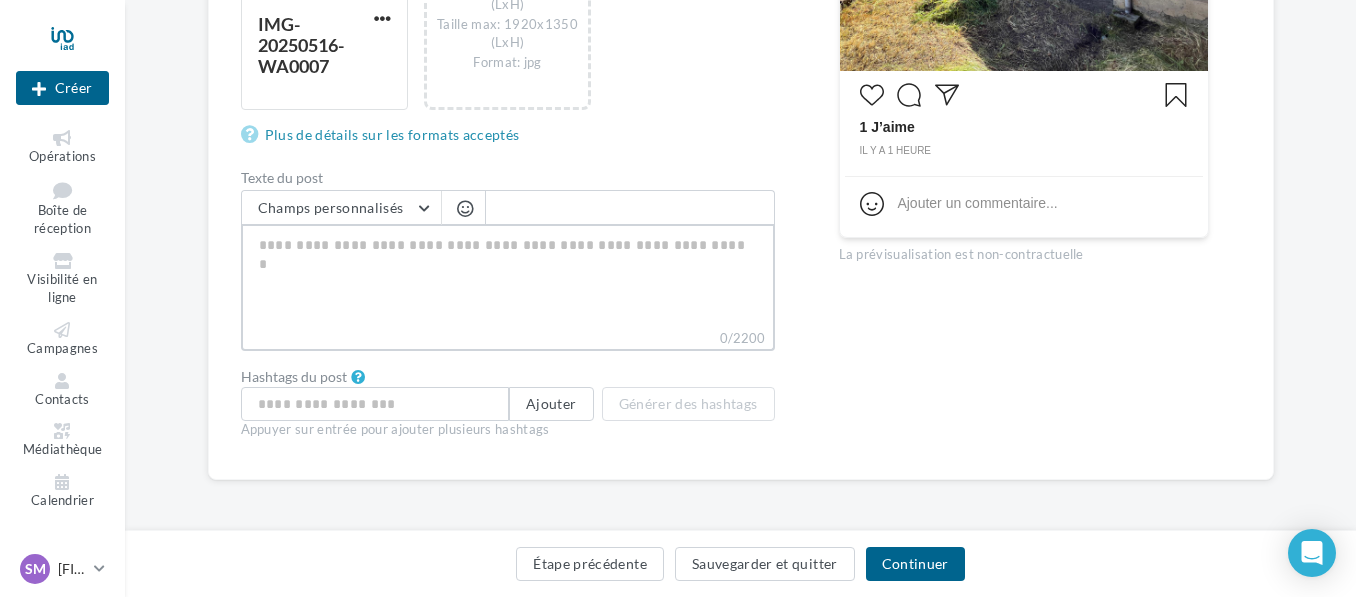 paste on "**********" 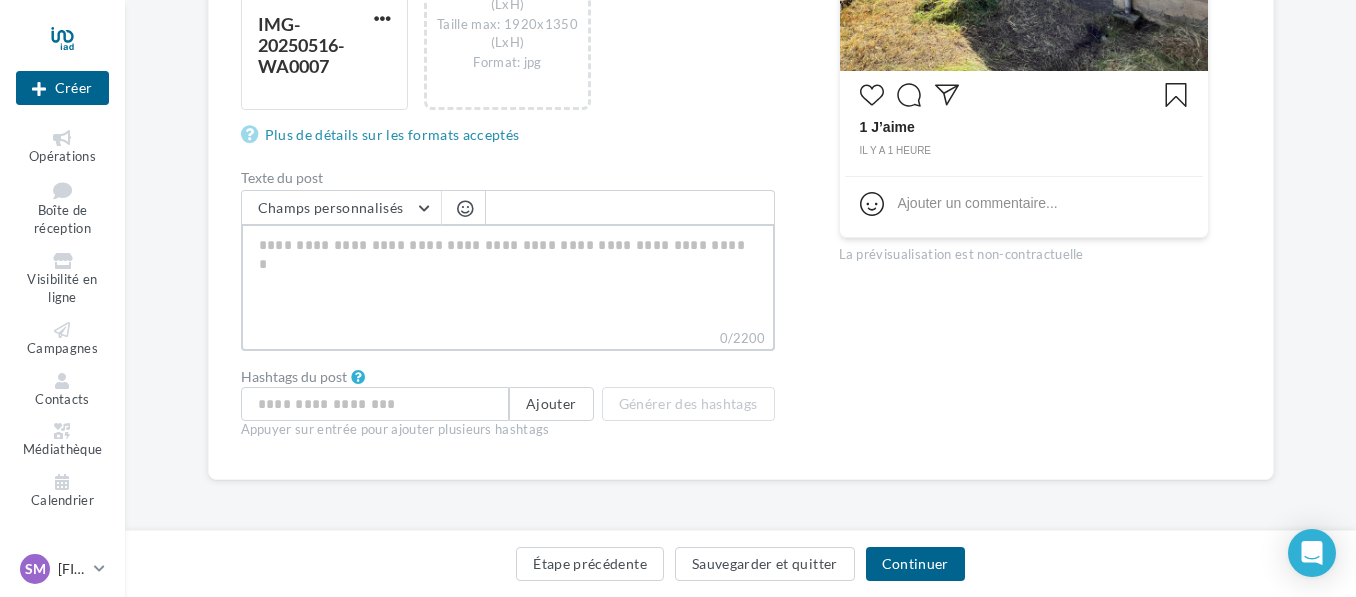 type on "**********" 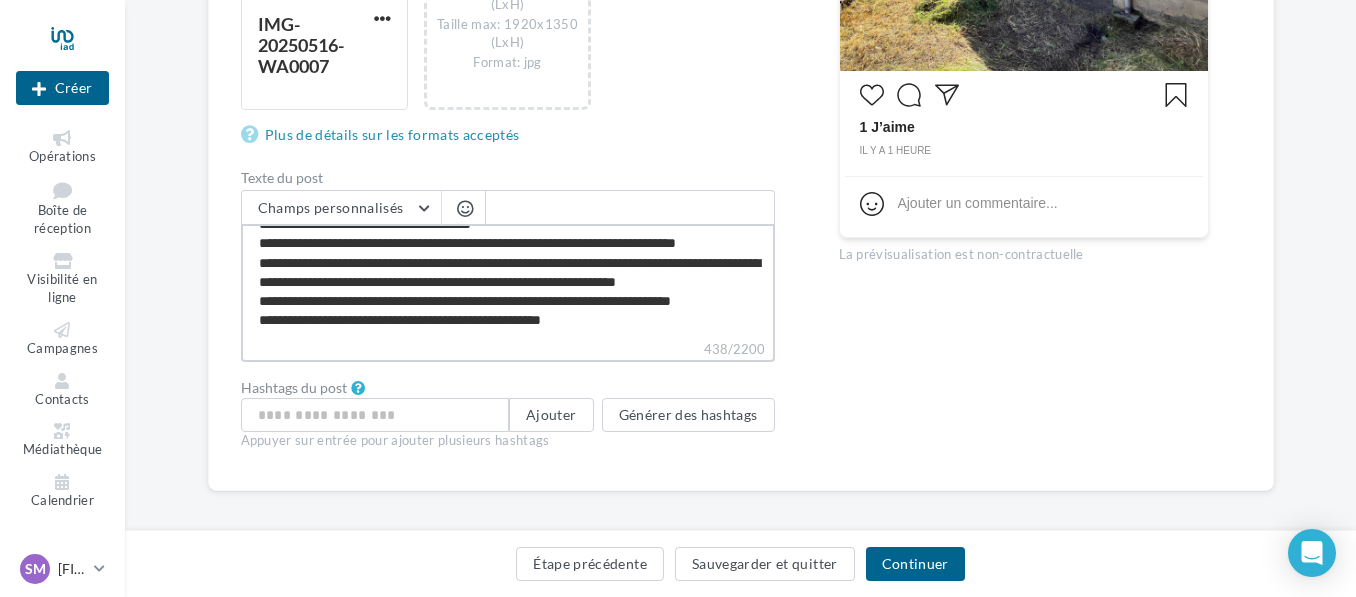 scroll, scrollTop: 0, scrollLeft: 0, axis: both 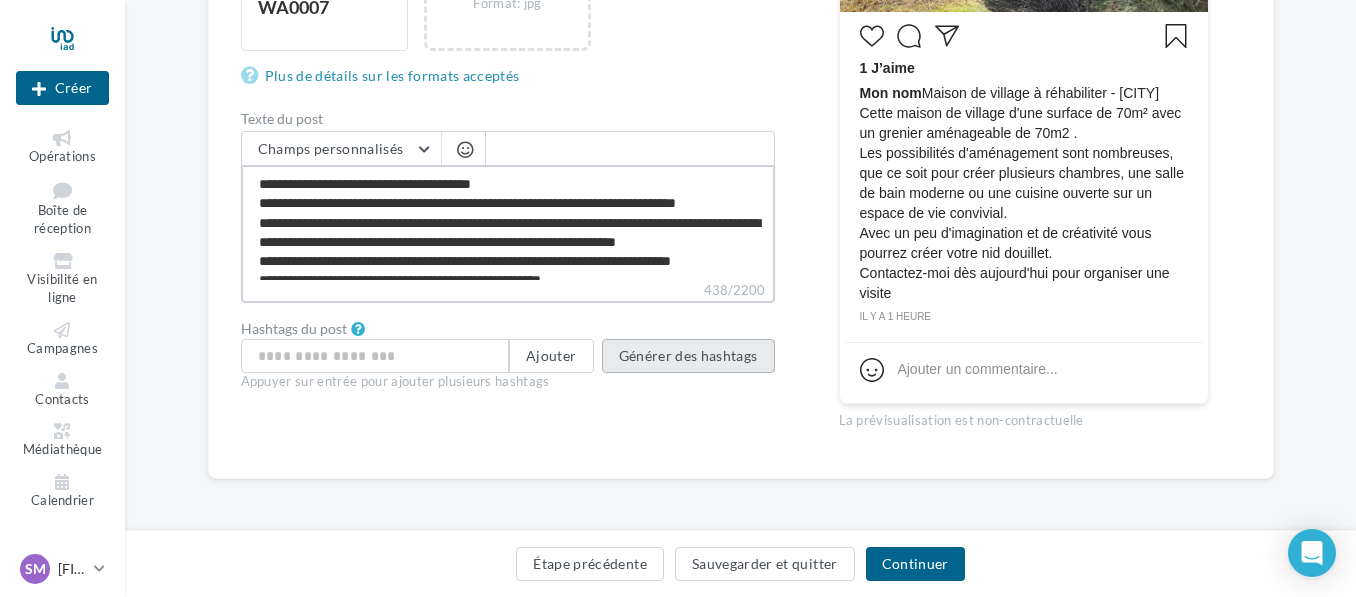 type on "**********" 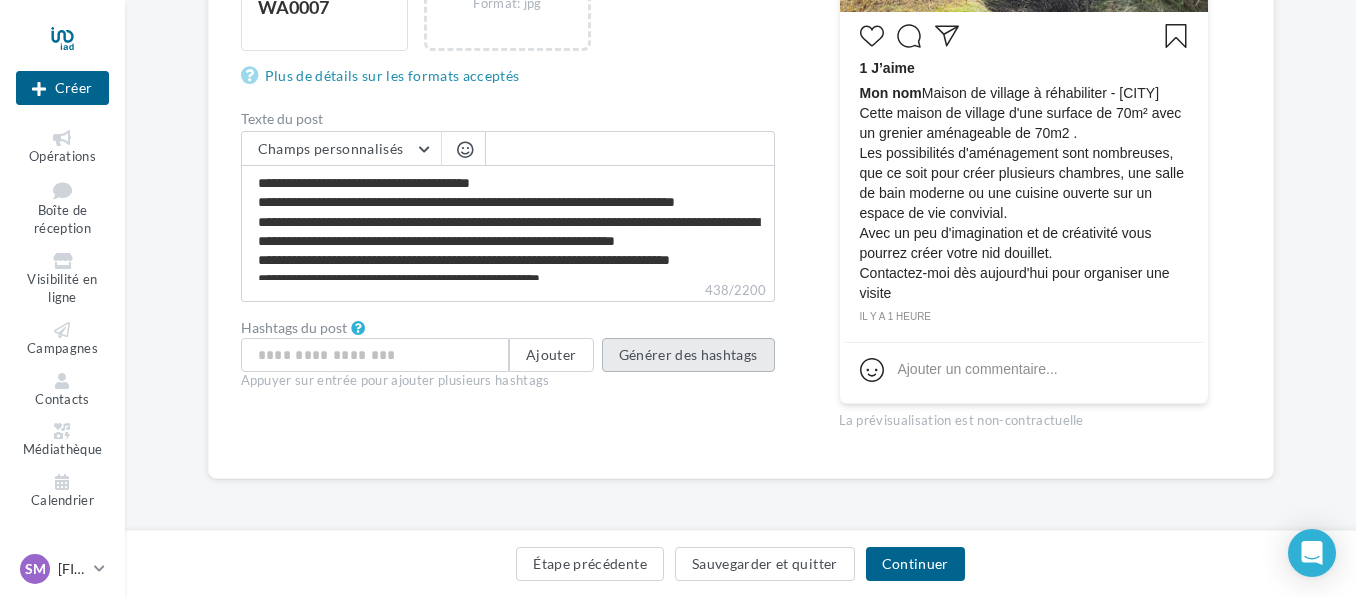 click on "Générer des hashtags" at bounding box center (688, 355) 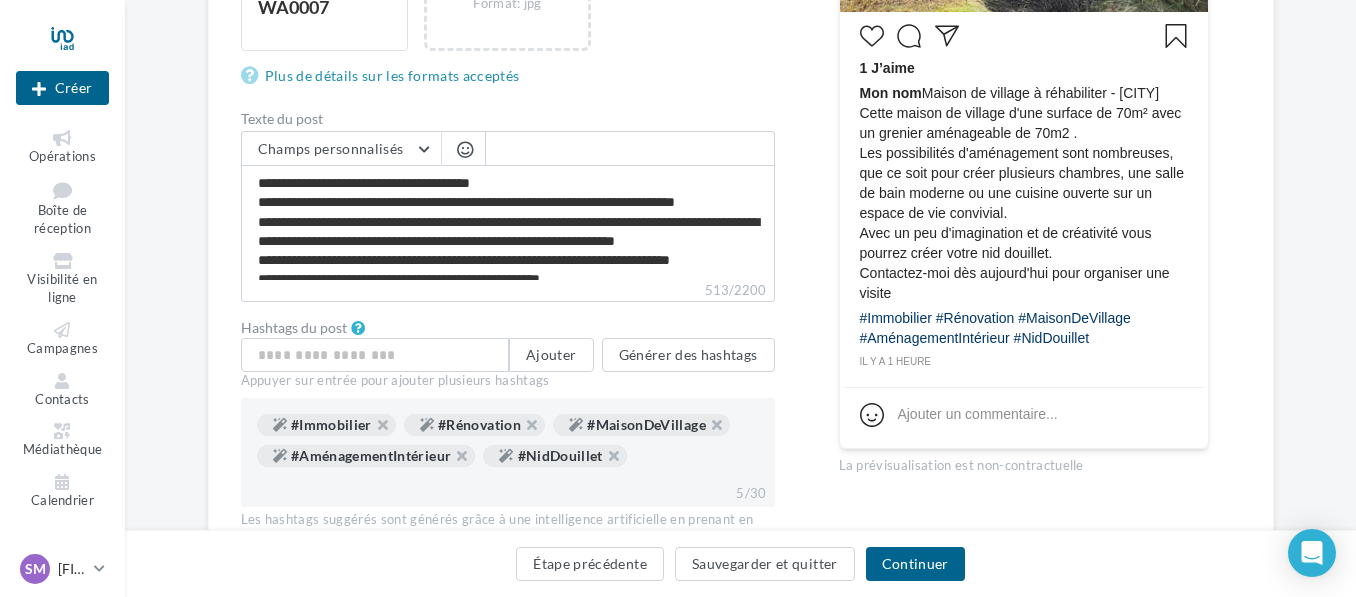 click on "Mon nom  Maison de village à réhabiliter  - Le Lude Cette maison de village d'une surface de 70m² avec un grenier aménageable de 70m2 . Les possibilités d'aménagement sont nombreuses, que ce soit pour créer plusieurs chambres, une salle de bain moderne ou une cuisine ouverte sur un espace de vie convivial.  Avec un peu d'imagination et de créativité vous pourrez créer votre nid douillet.  Contactez-moi dès aujourd'hui pour organiser une visite" at bounding box center (1024, 193) 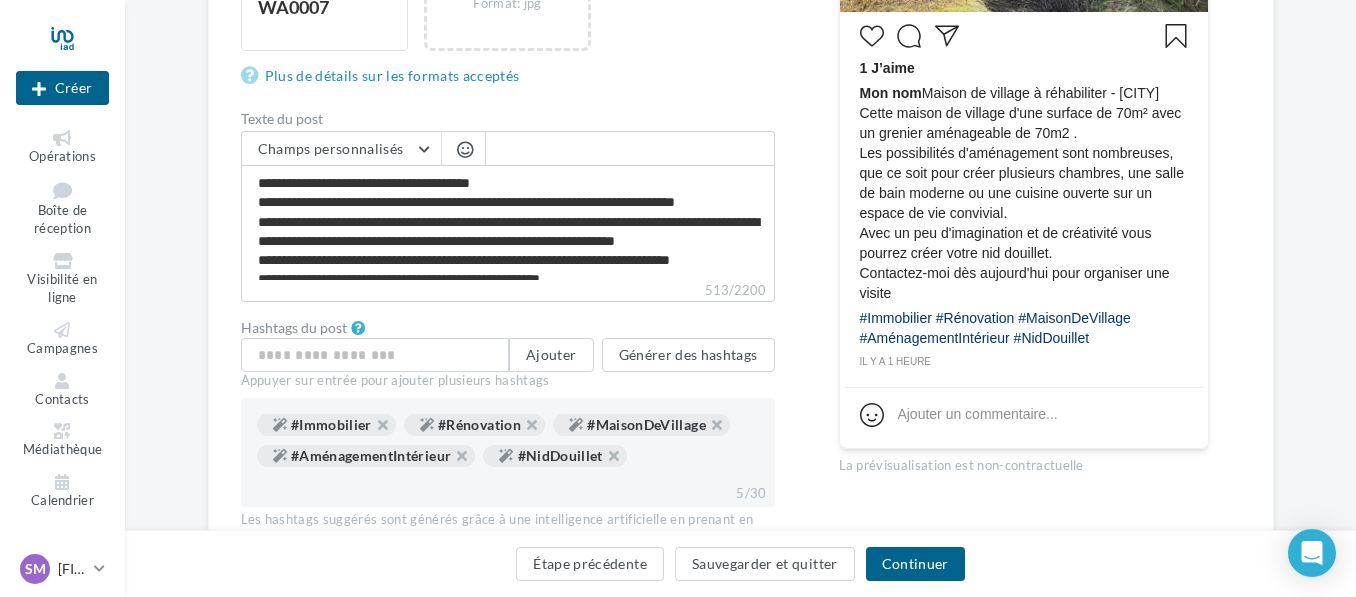 scroll, scrollTop: 56, scrollLeft: 0, axis: vertical 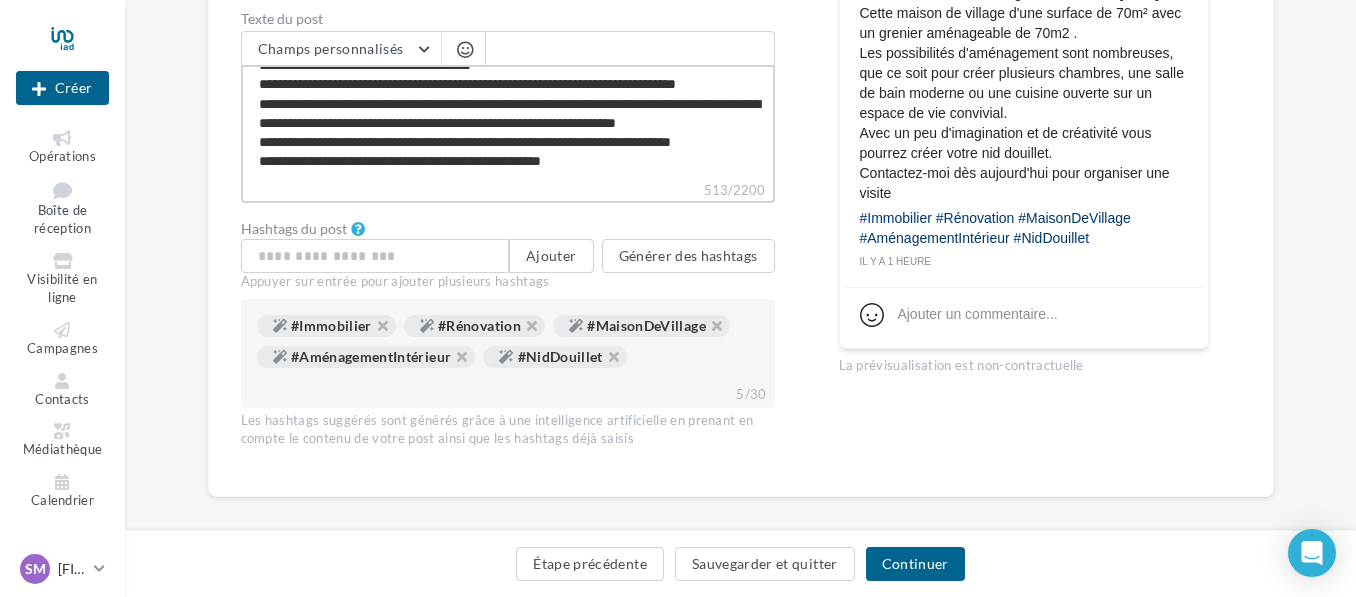 click on "**********" at bounding box center [508, 122] 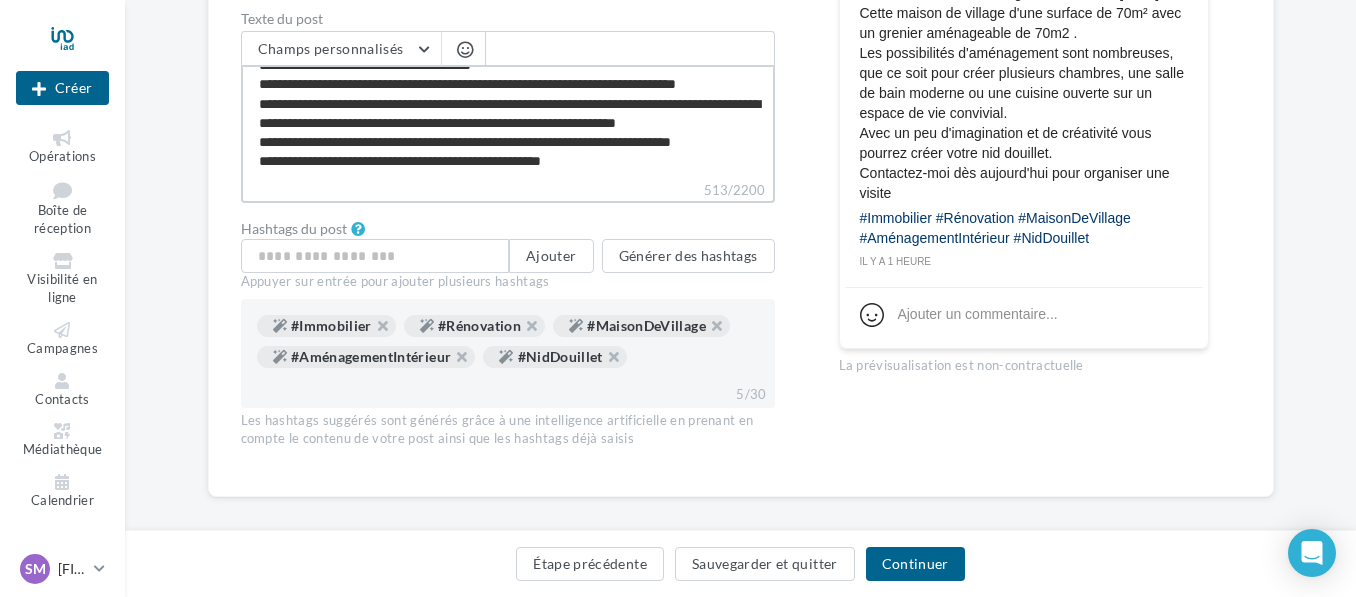 type on "**********" 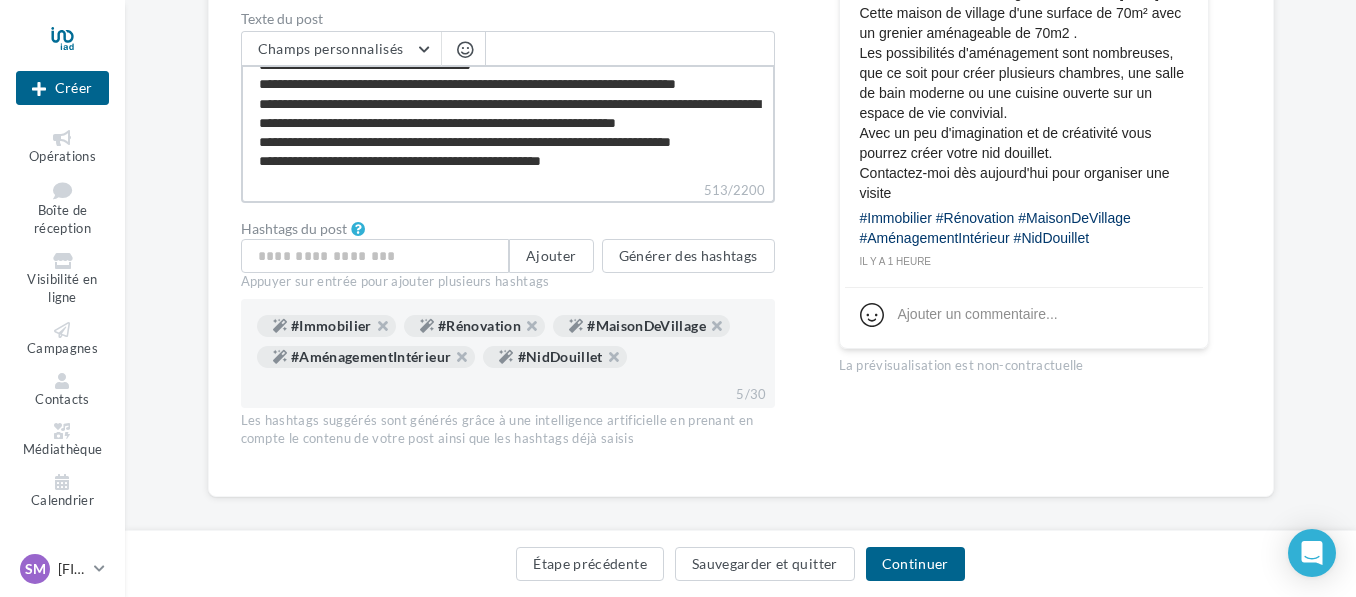 type on "**********" 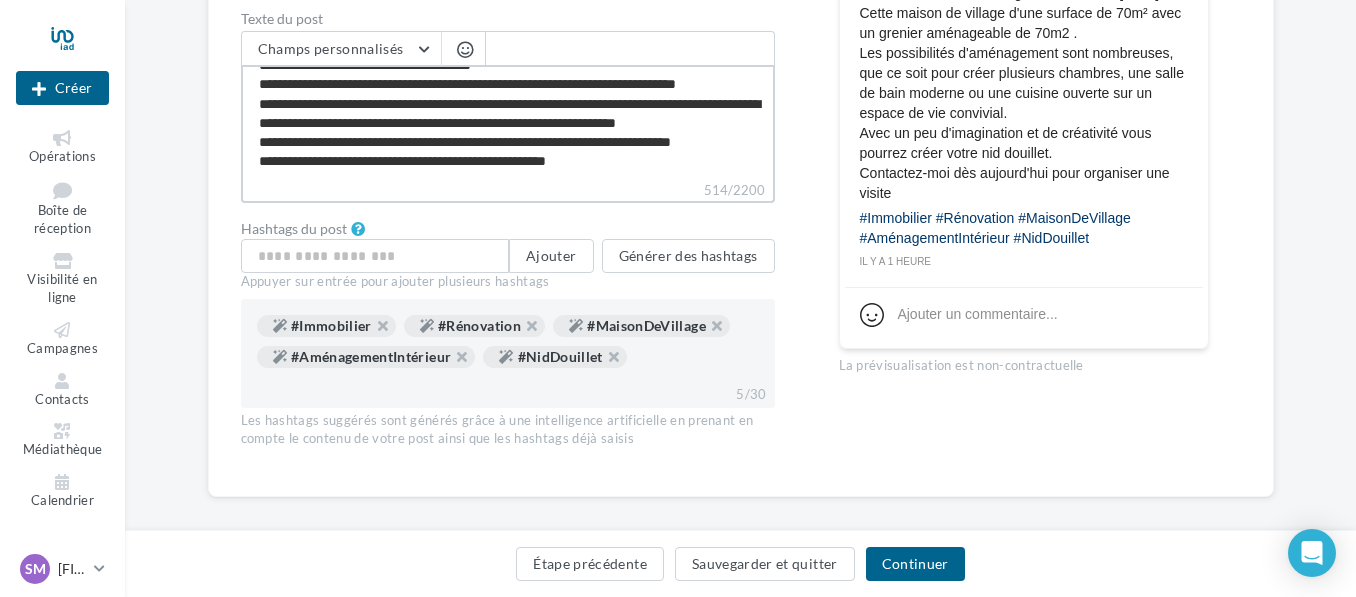 type on "**********" 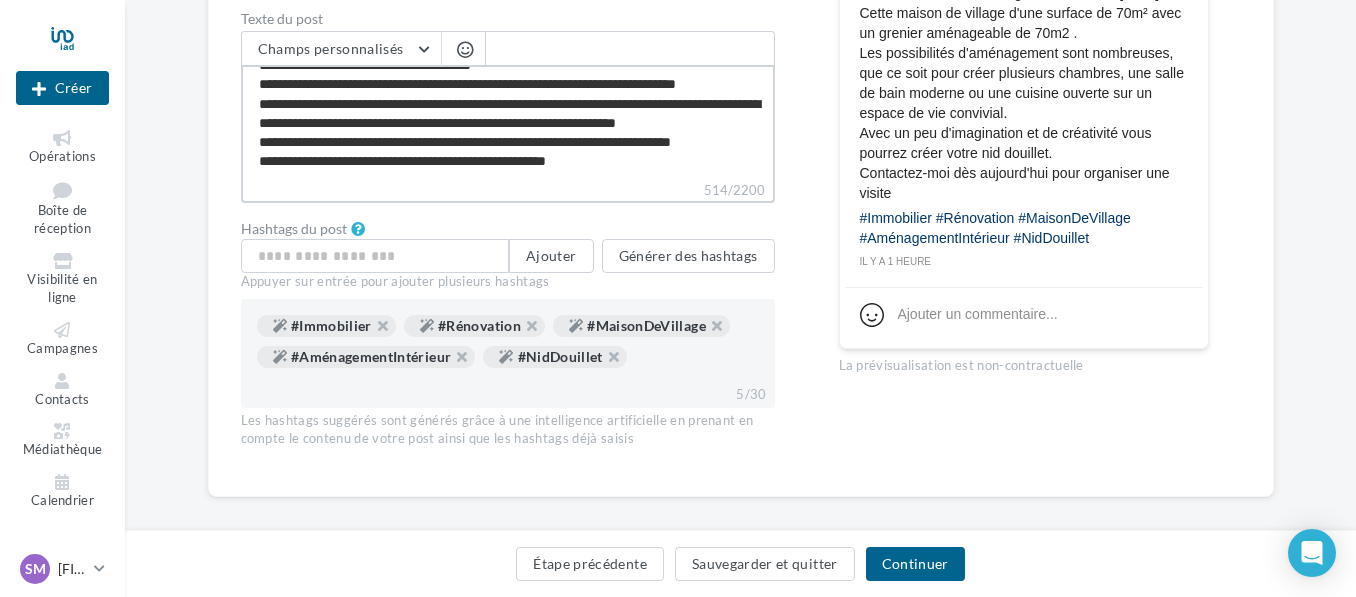type on "**********" 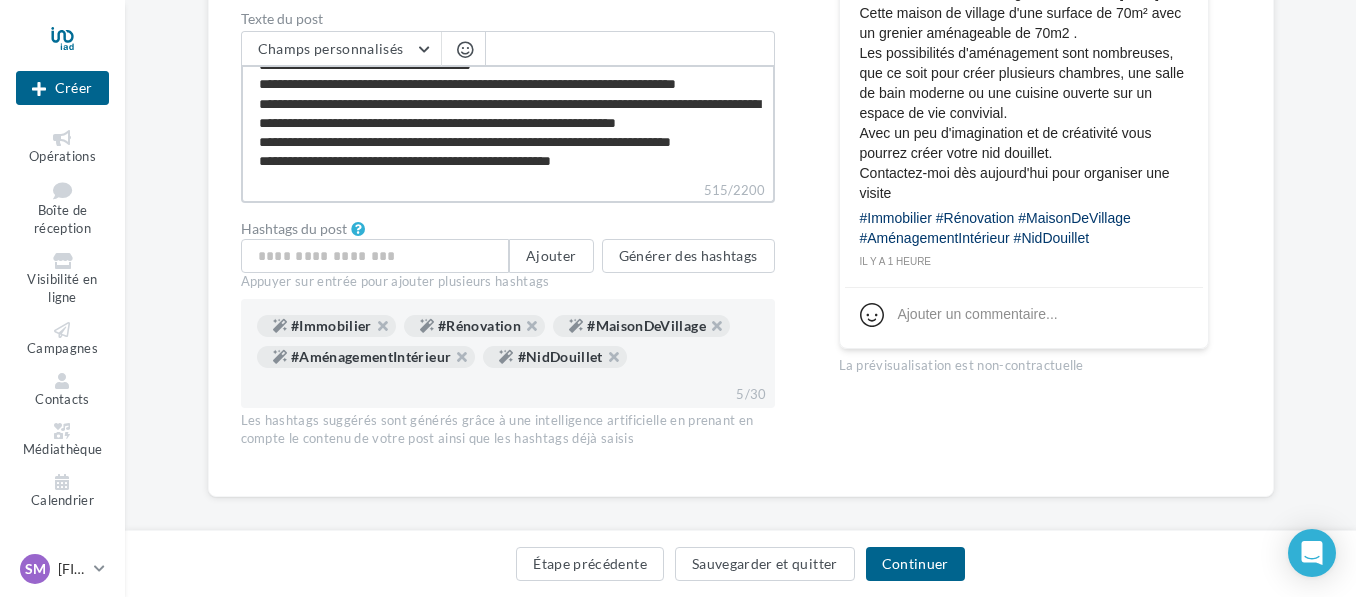 scroll, scrollTop: 67, scrollLeft: 0, axis: vertical 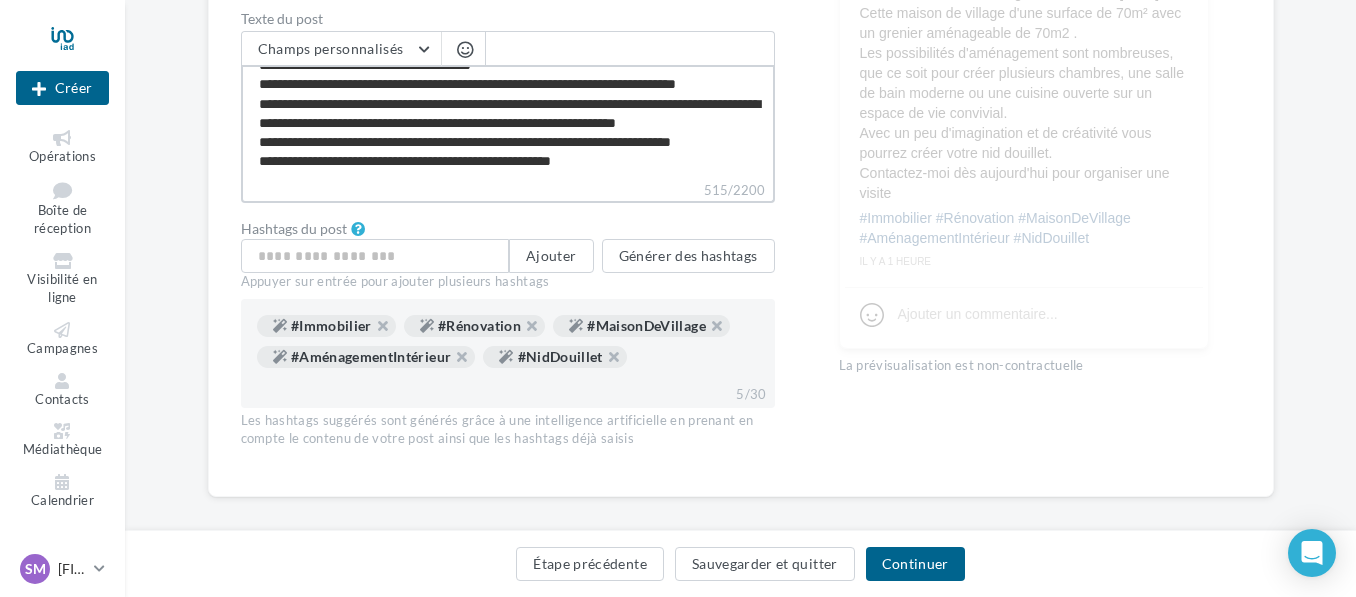 type on "**********" 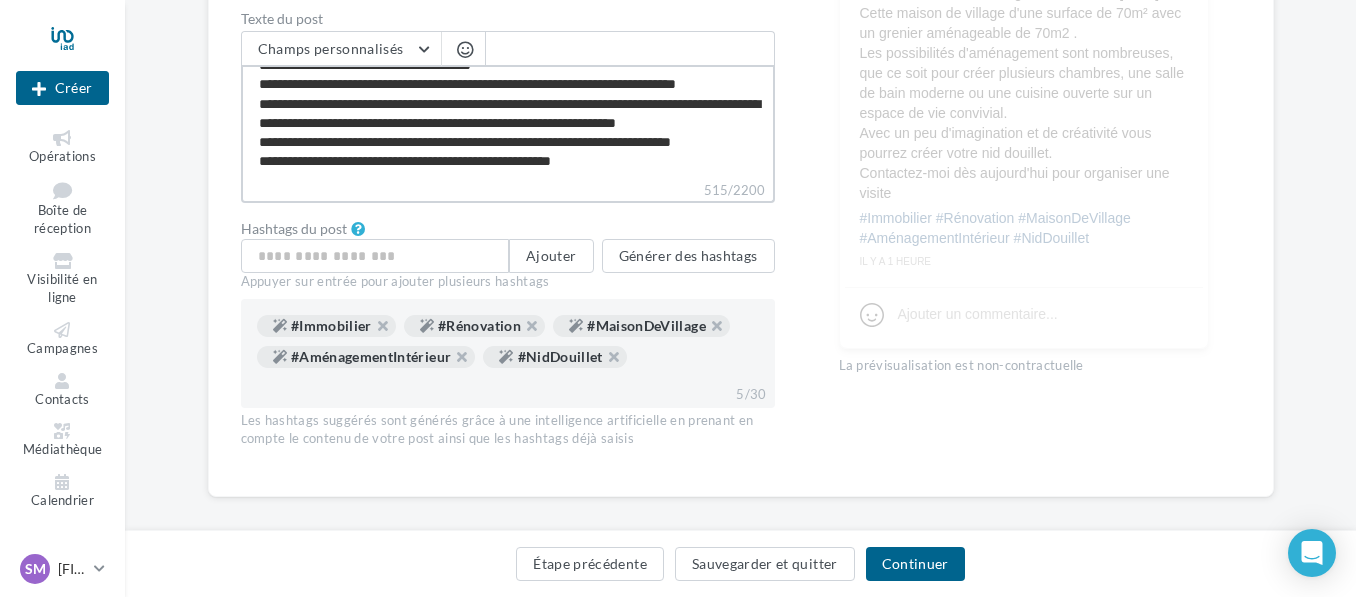type on "**********" 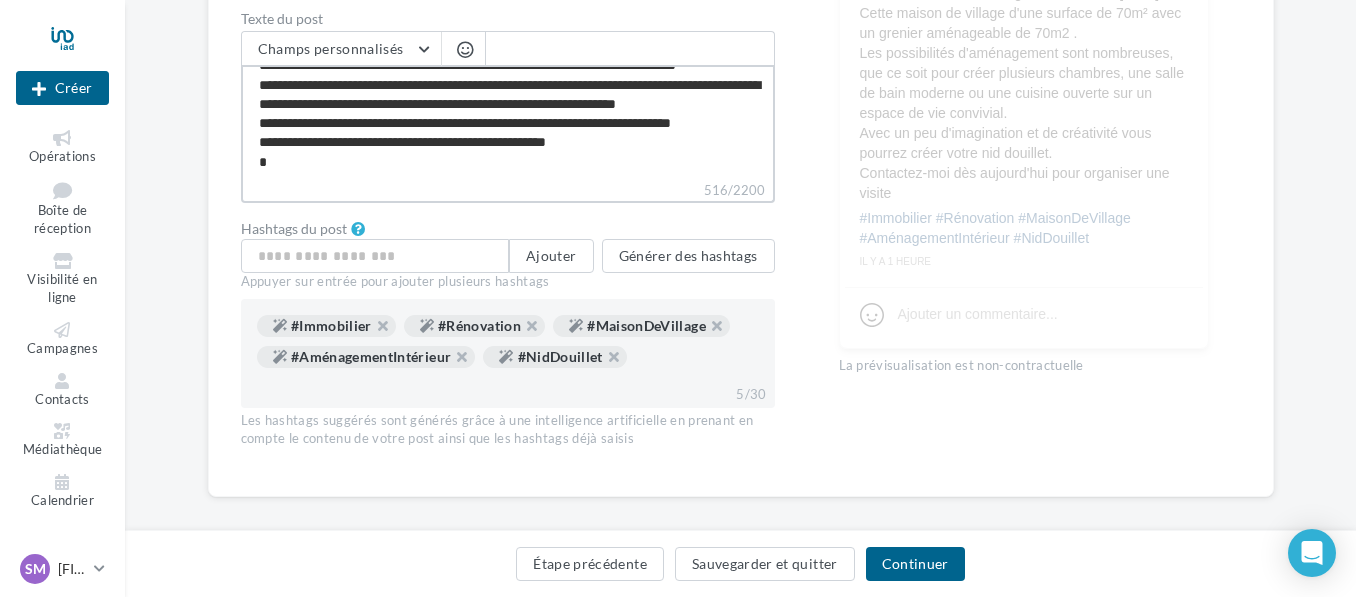 type on "**********" 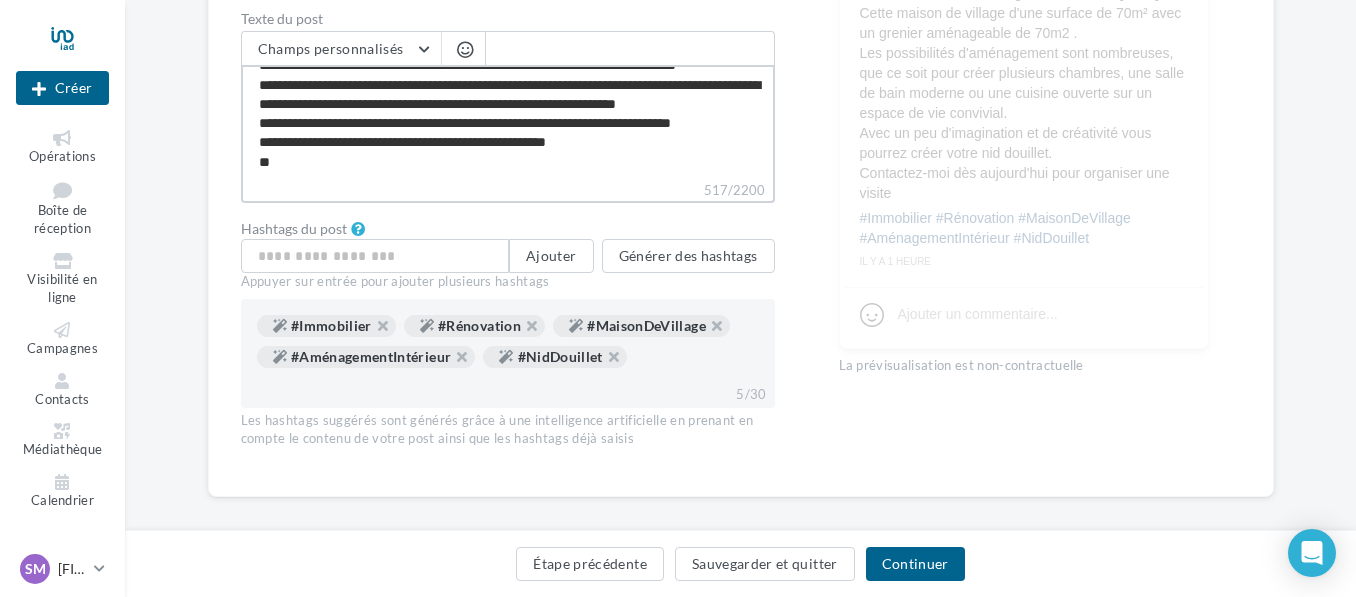 type on "**********" 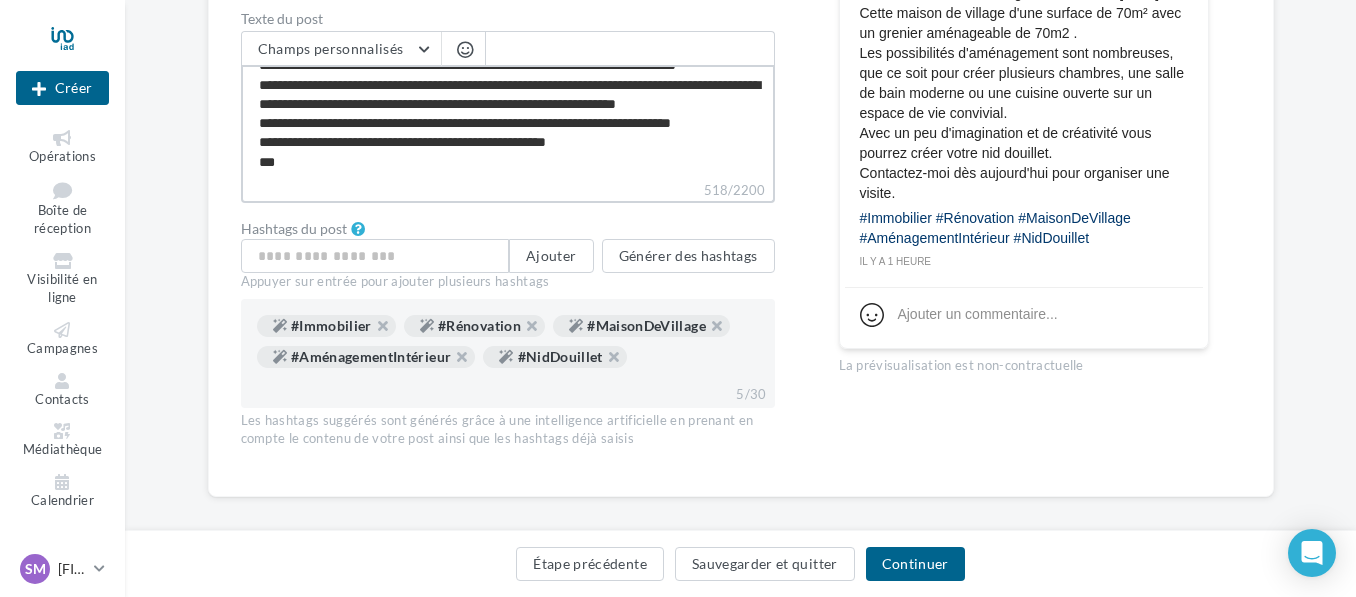 type on "**********" 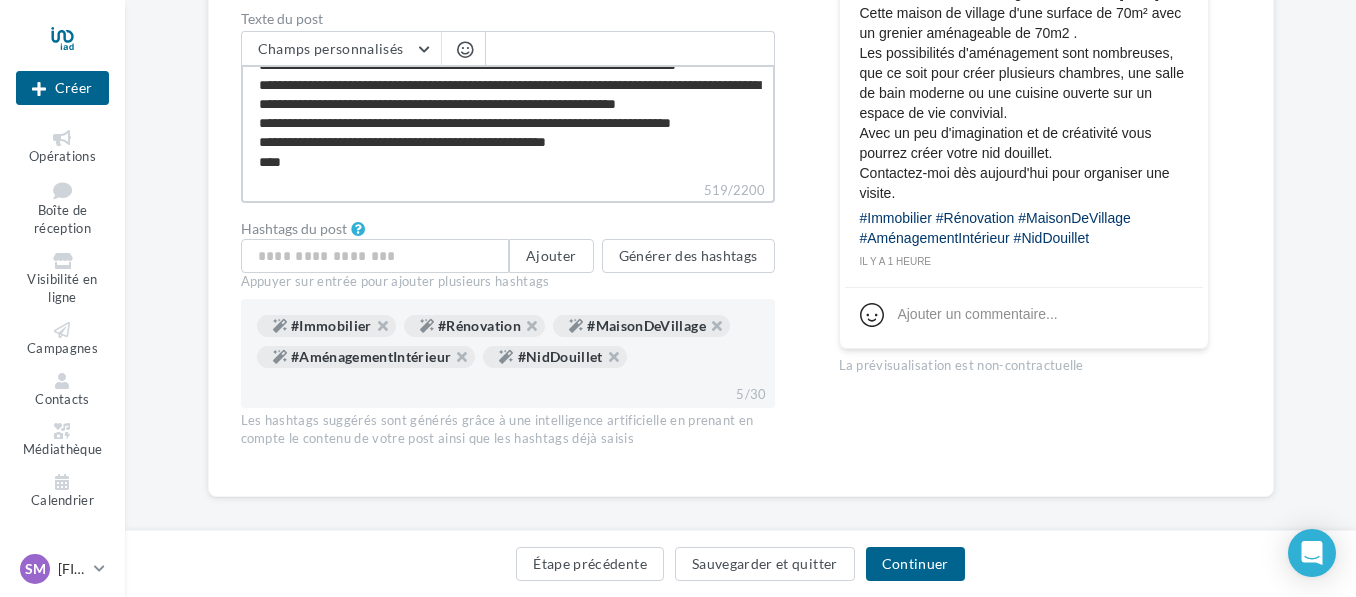type on "**********" 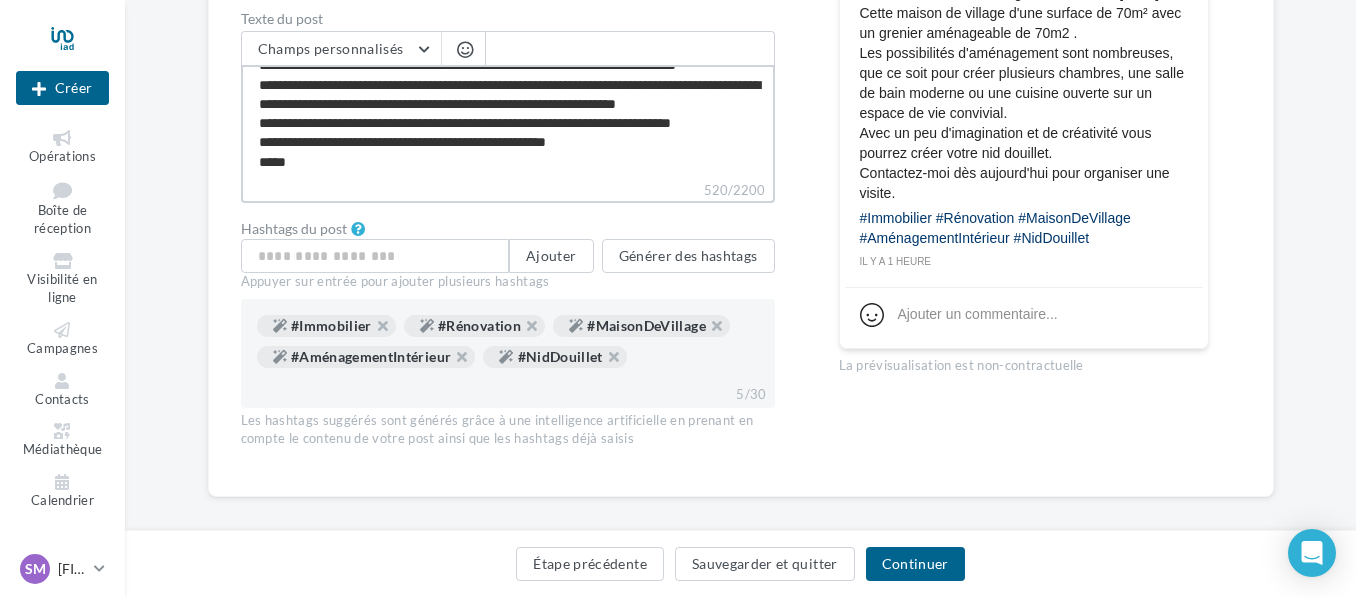 type on "**********" 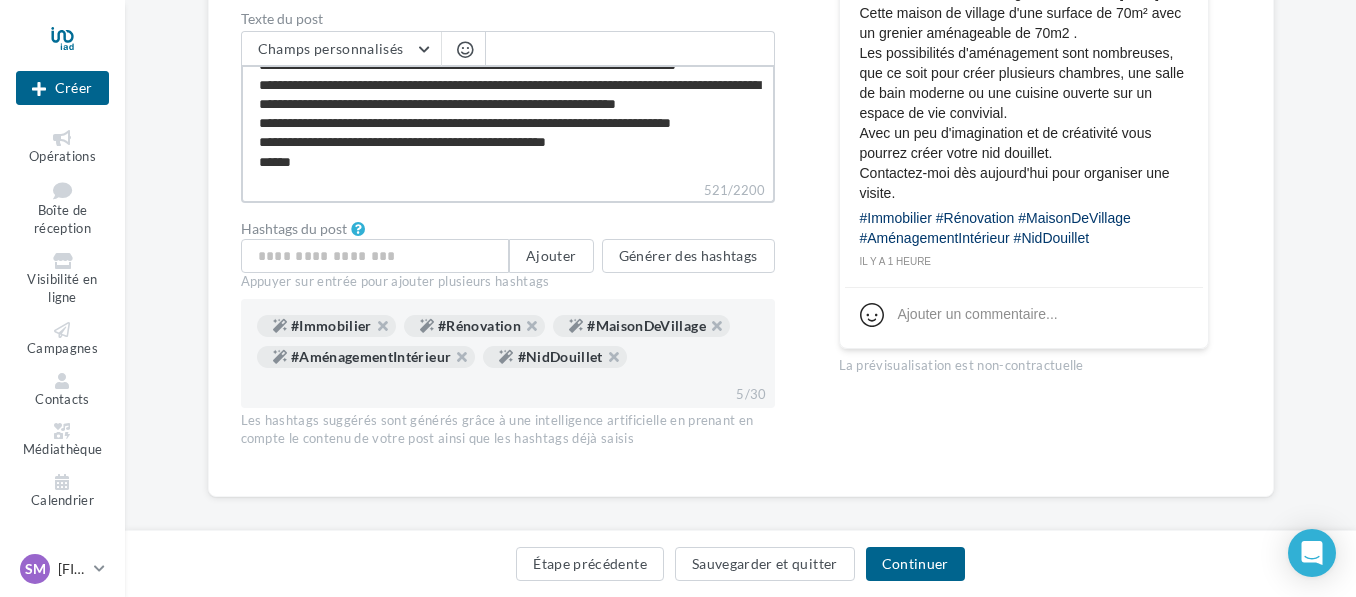 type on "**********" 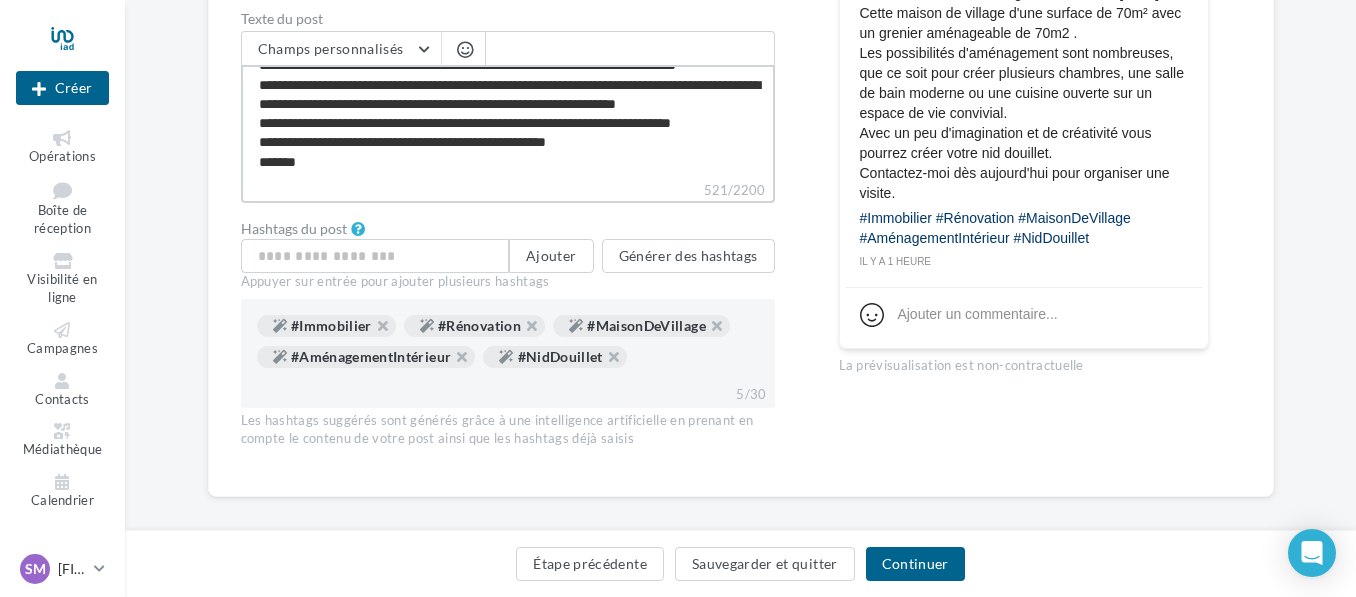 type on "**********" 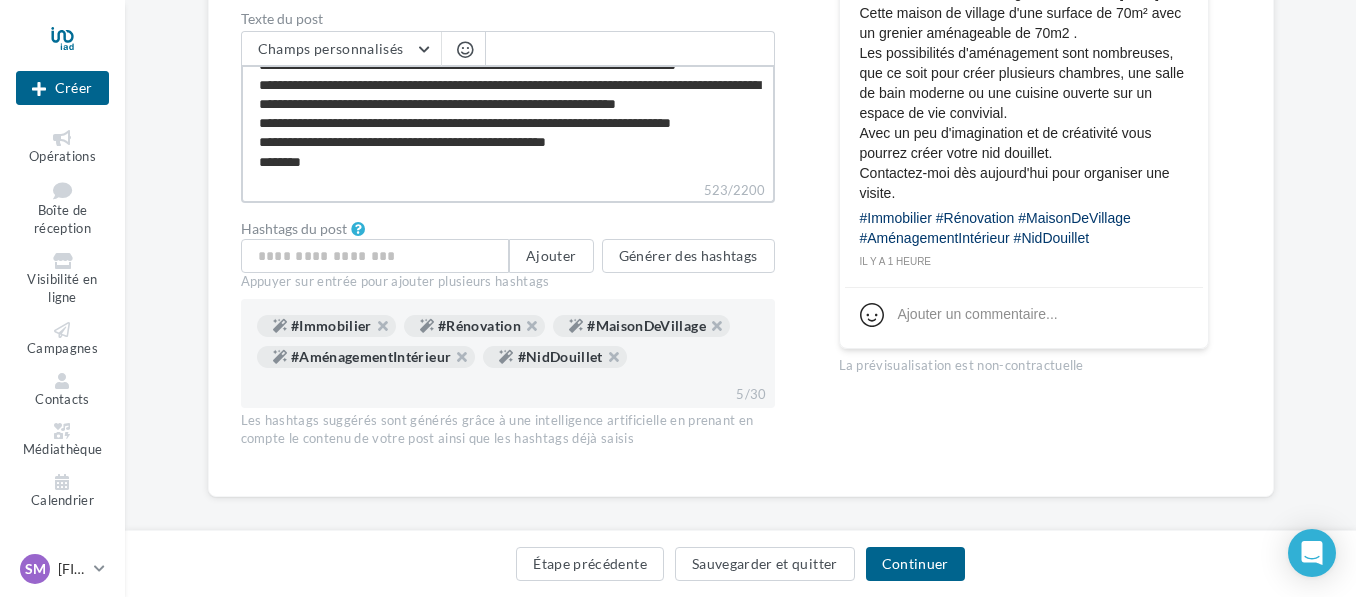 type on "**********" 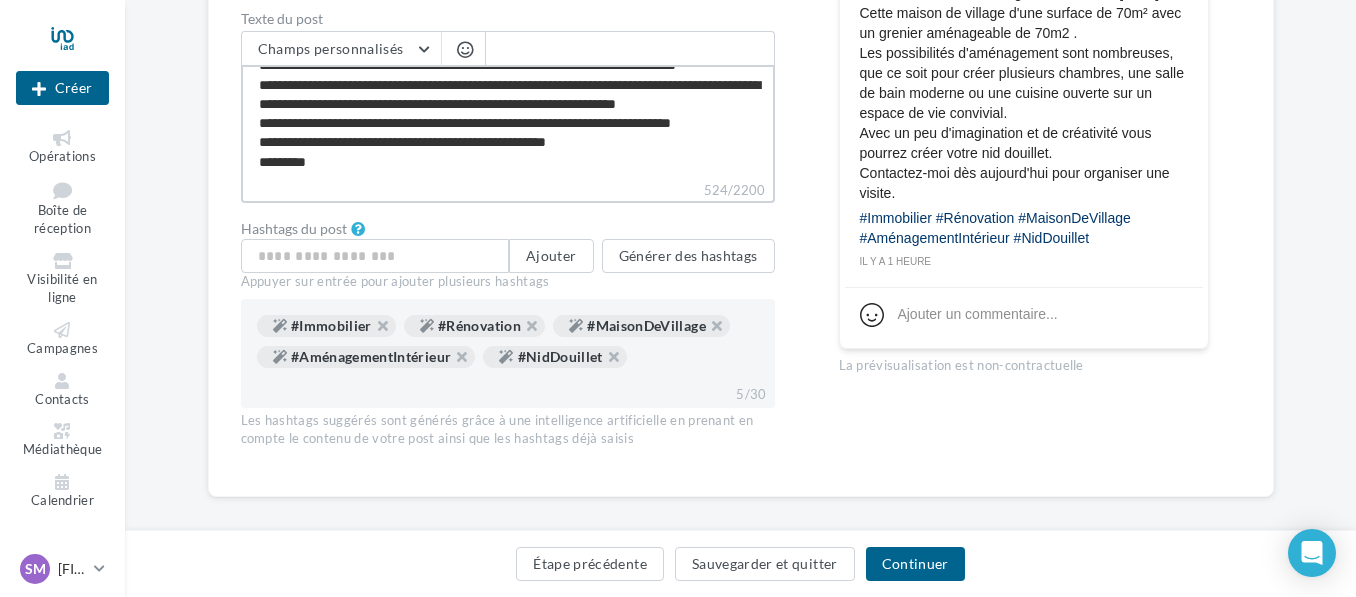 type on "**********" 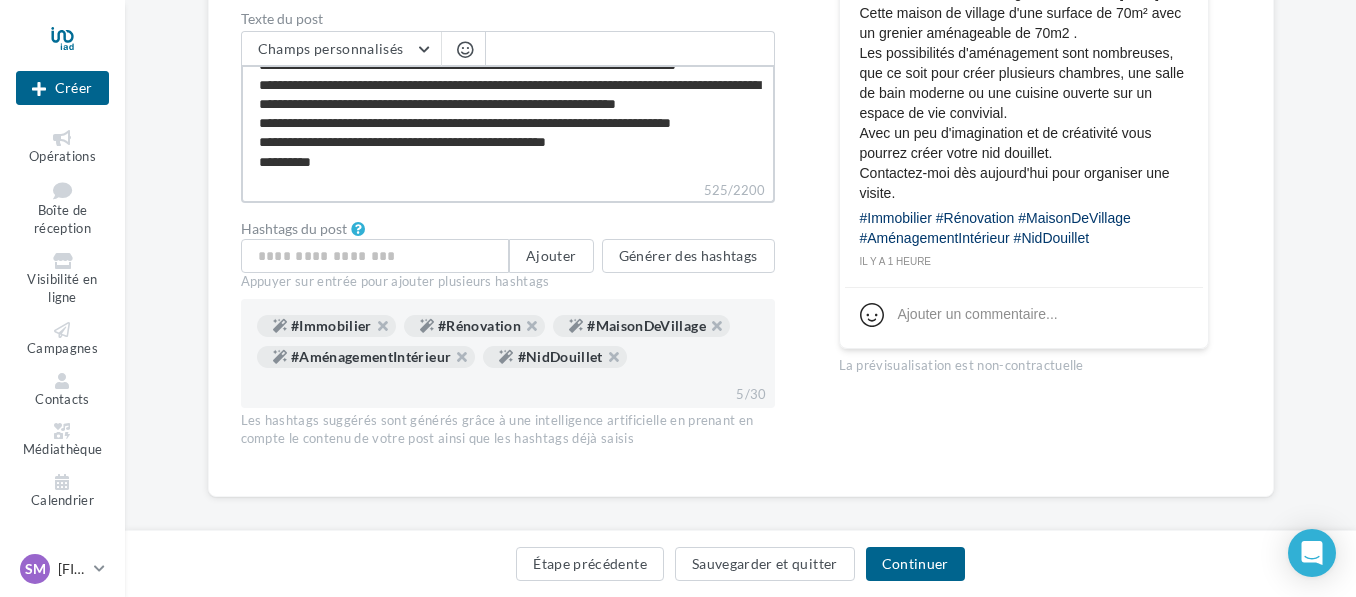 type on "**********" 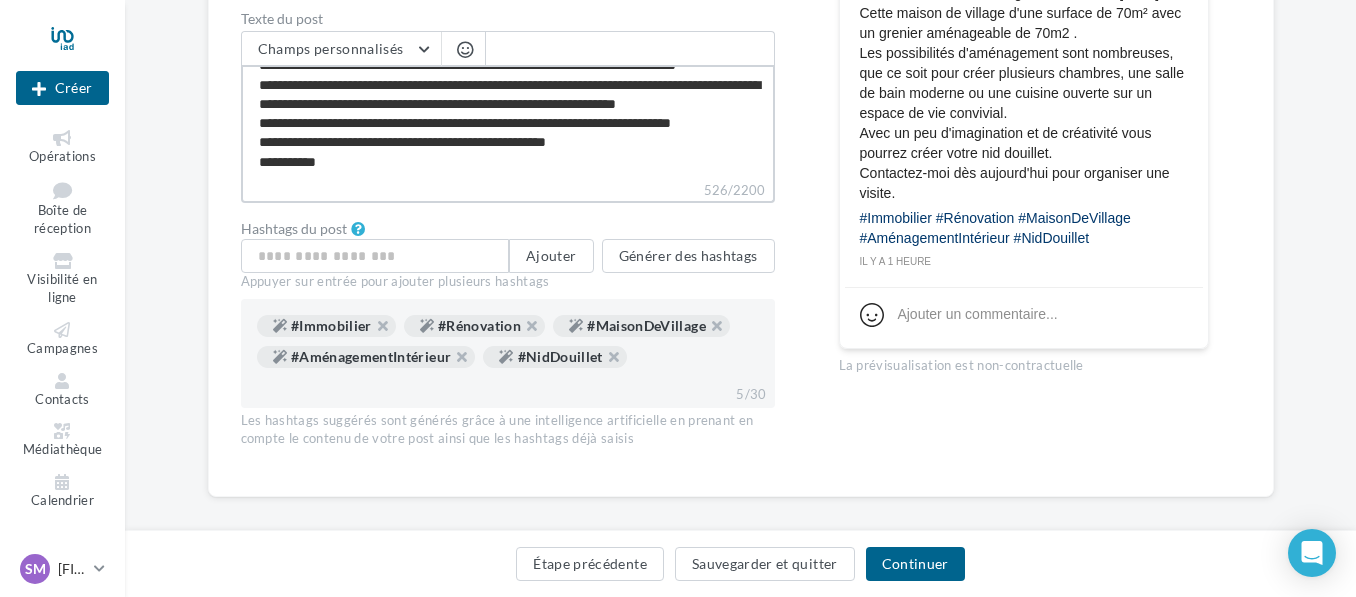 type on "**********" 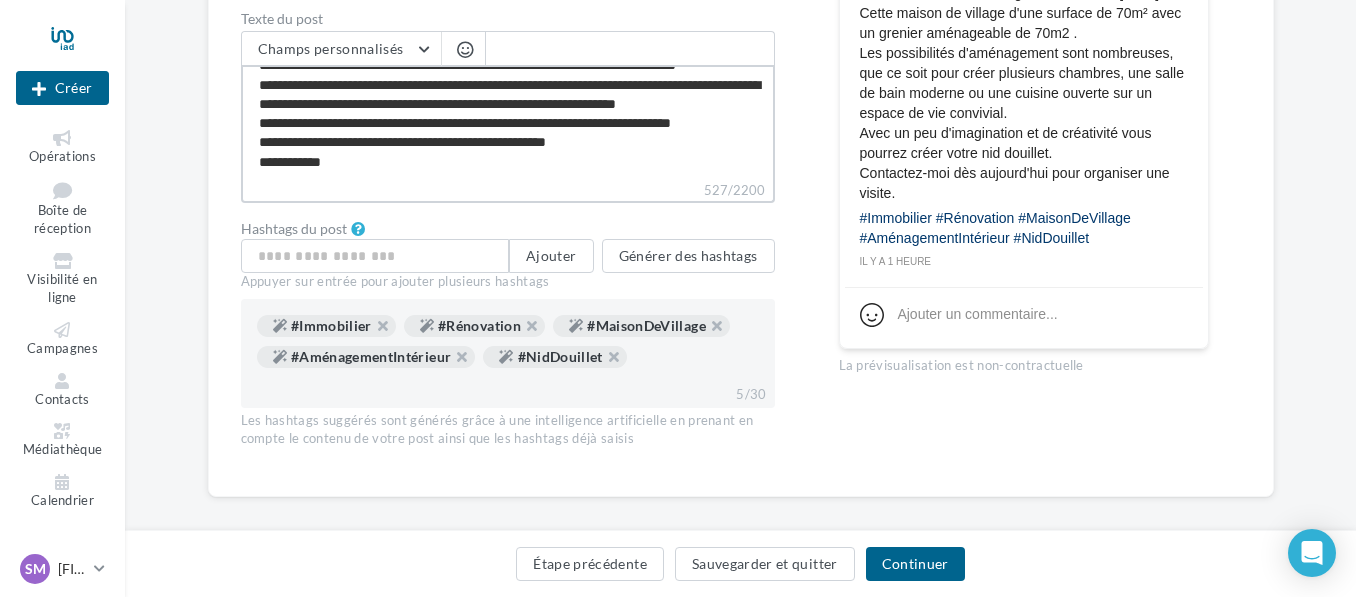 type on "**********" 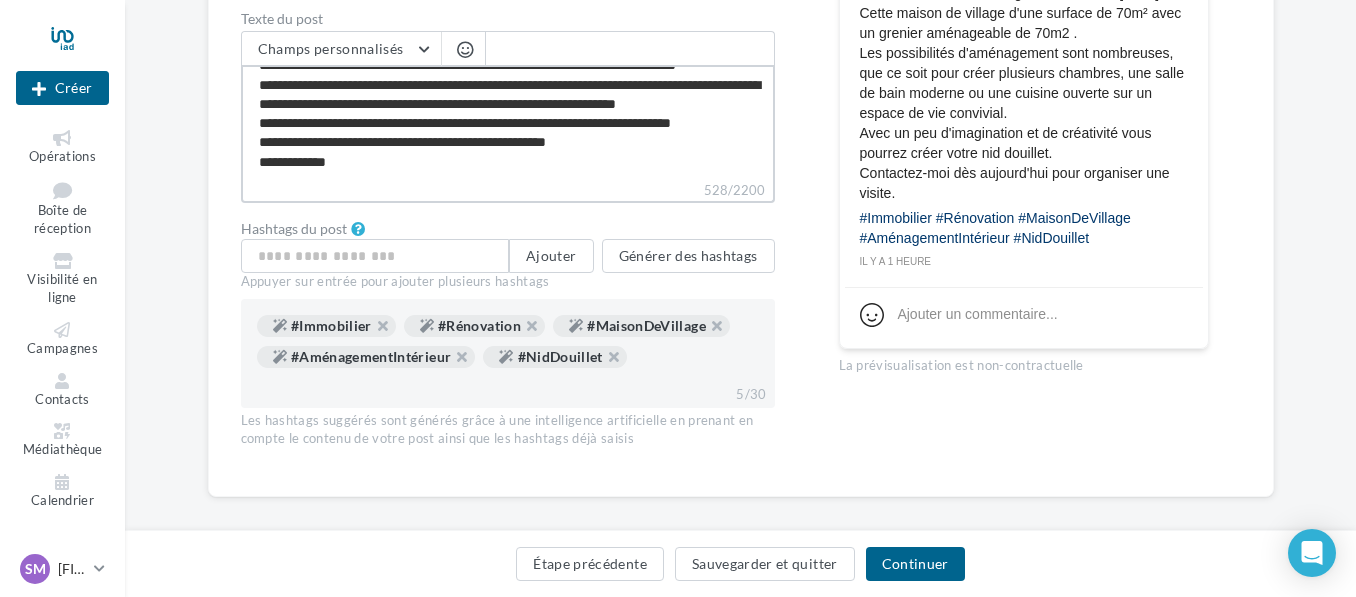 type on "**********" 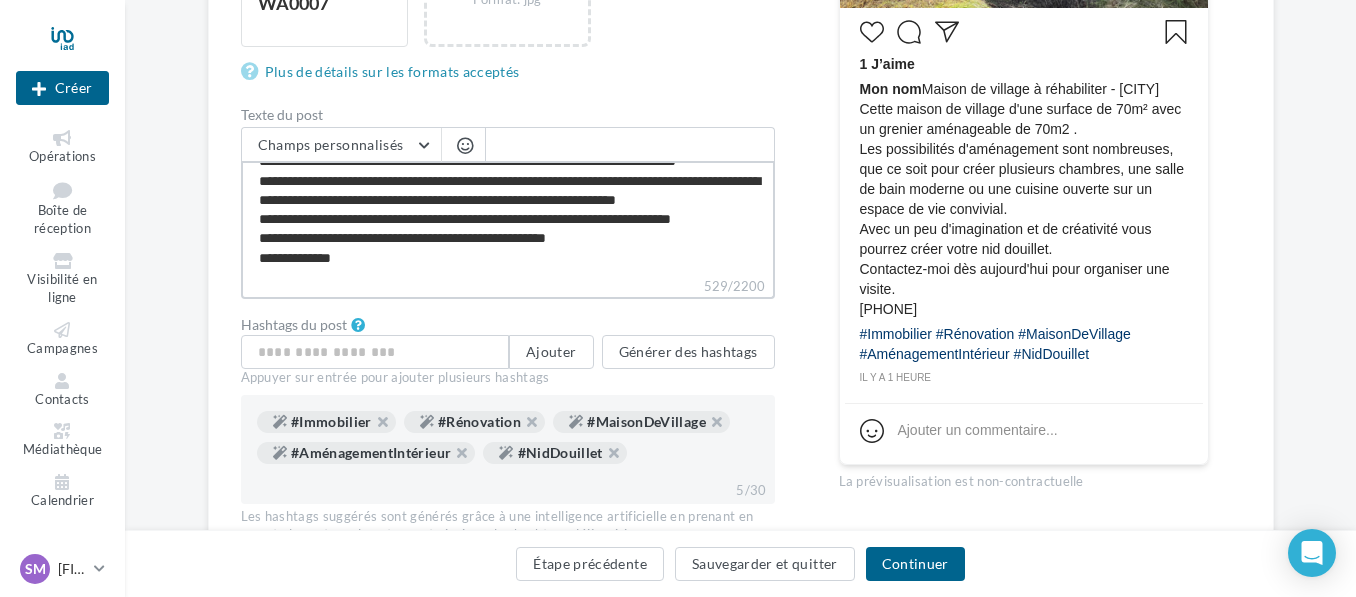scroll, scrollTop: 595, scrollLeft: 0, axis: vertical 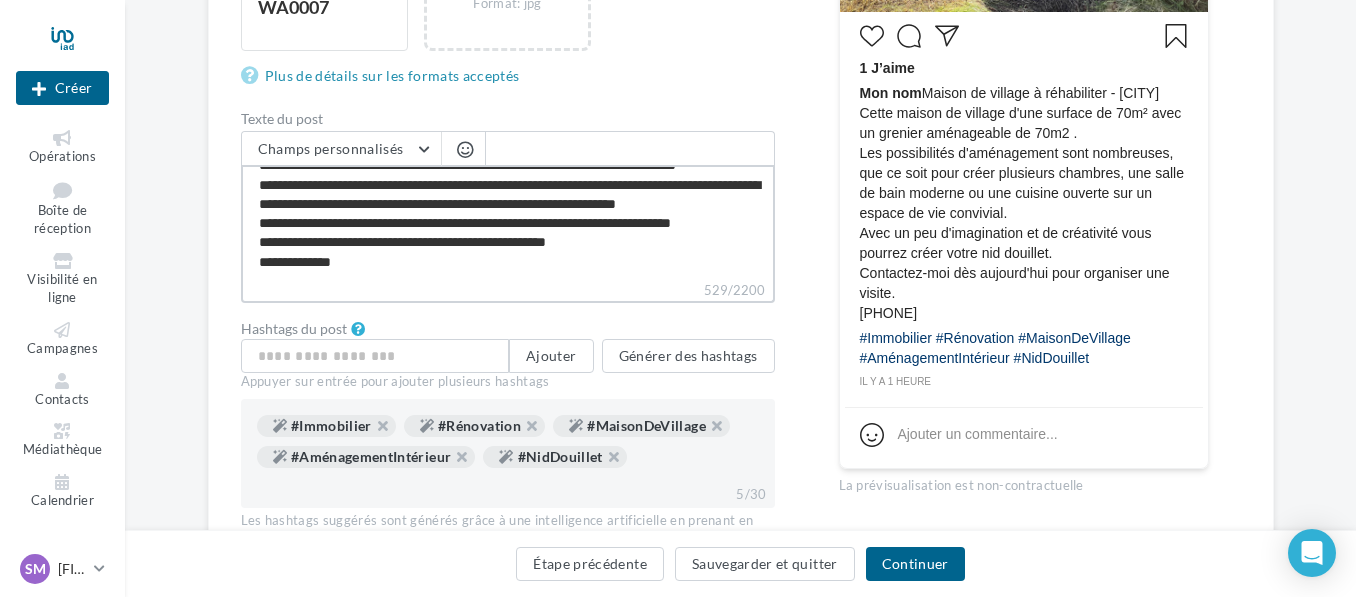click on "**********" at bounding box center [508, 222] 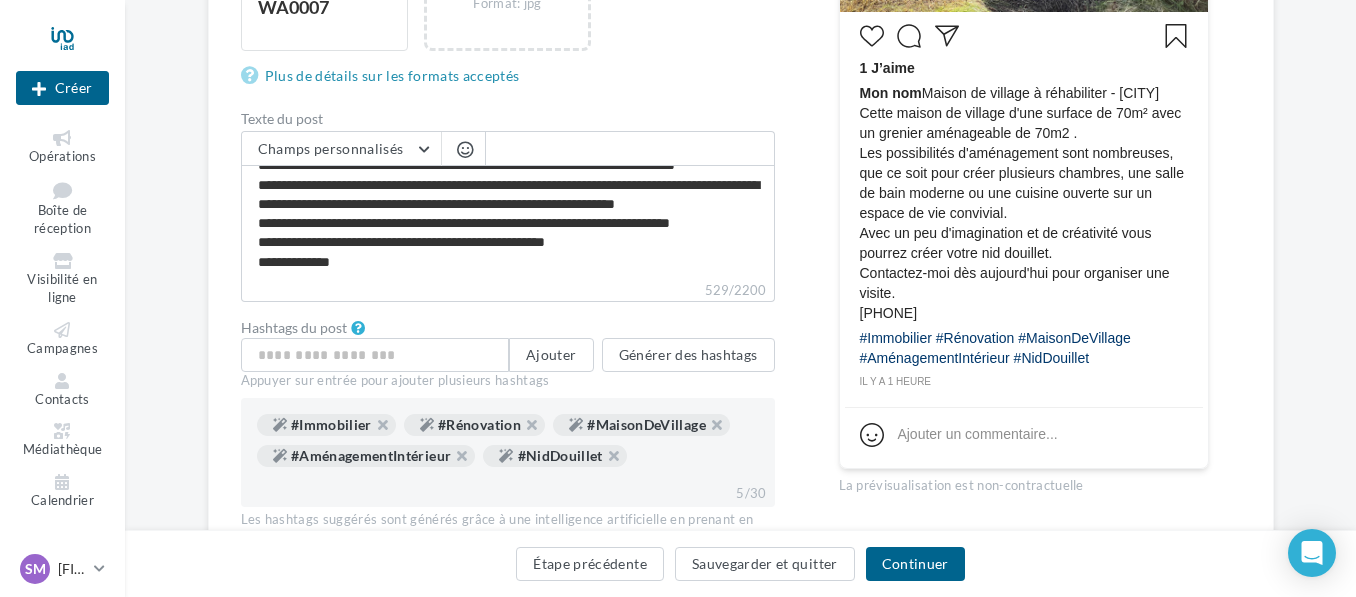 click at bounding box center [465, 151] 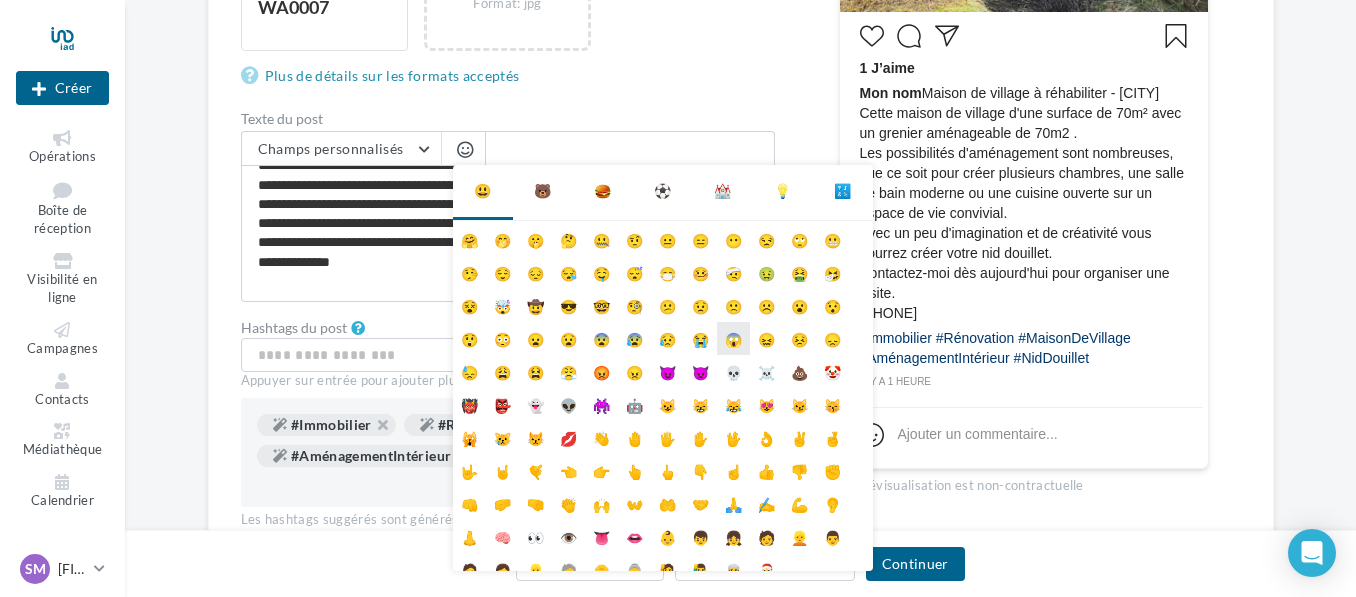 scroll, scrollTop: 79, scrollLeft: 0, axis: vertical 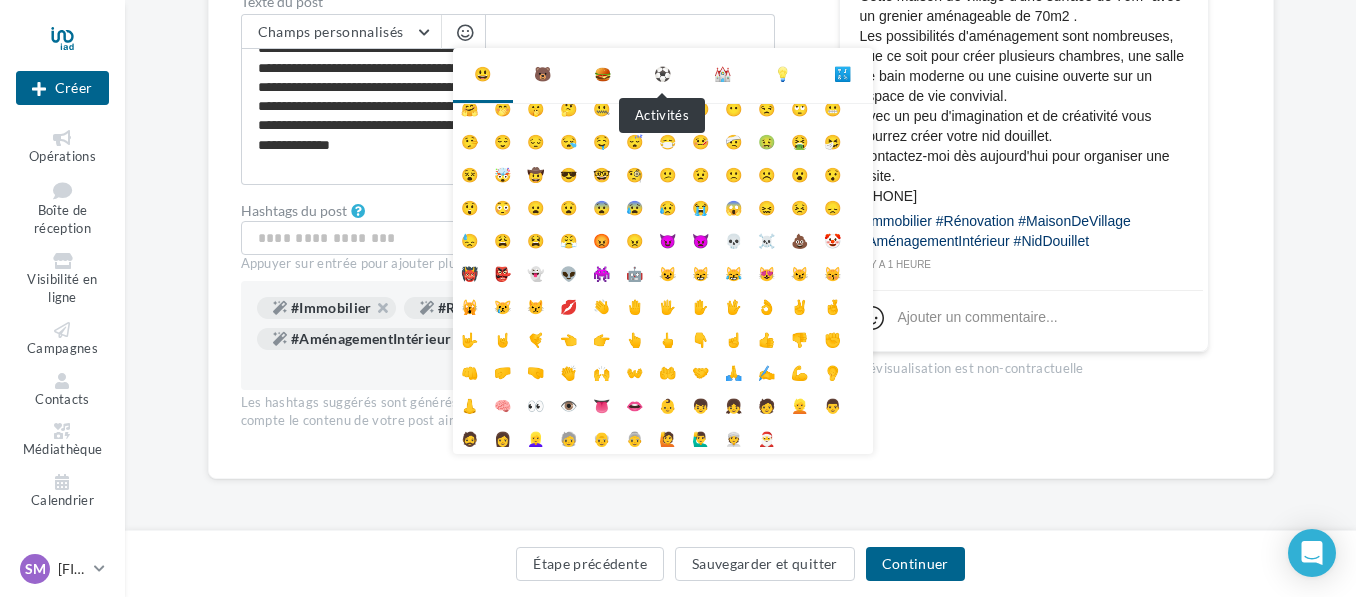 click on "⚽" at bounding box center (662, 74) 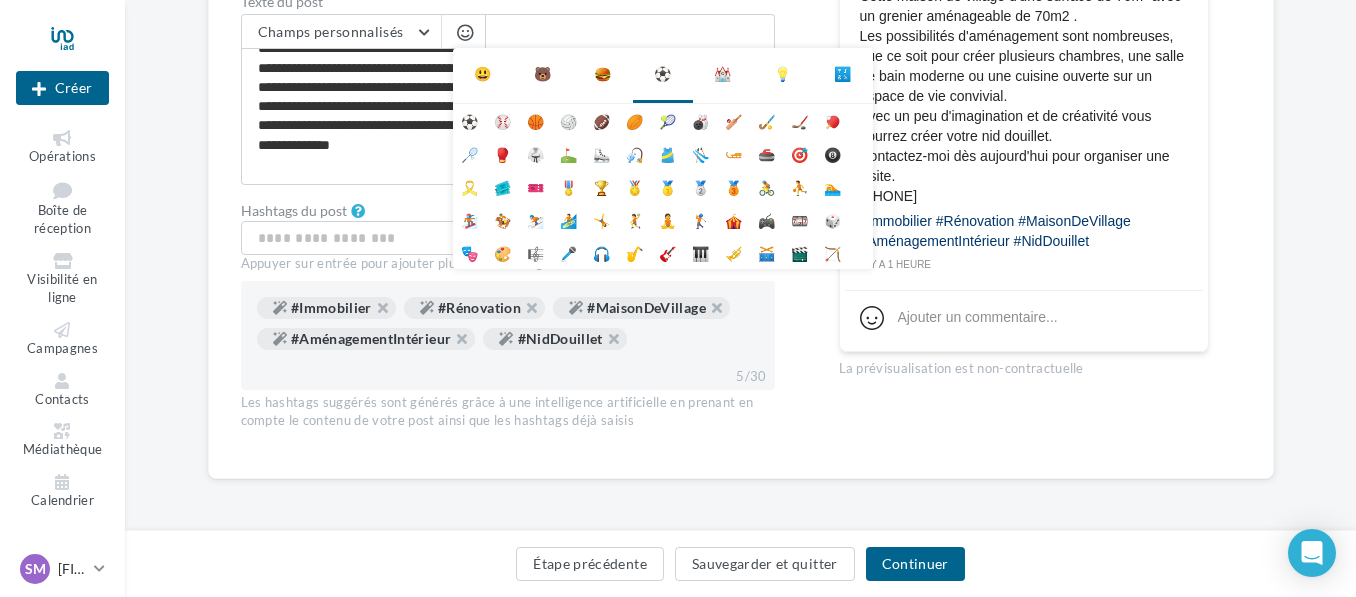 scroll, scrollTop: 0, scrollLeft: 0, axis: both 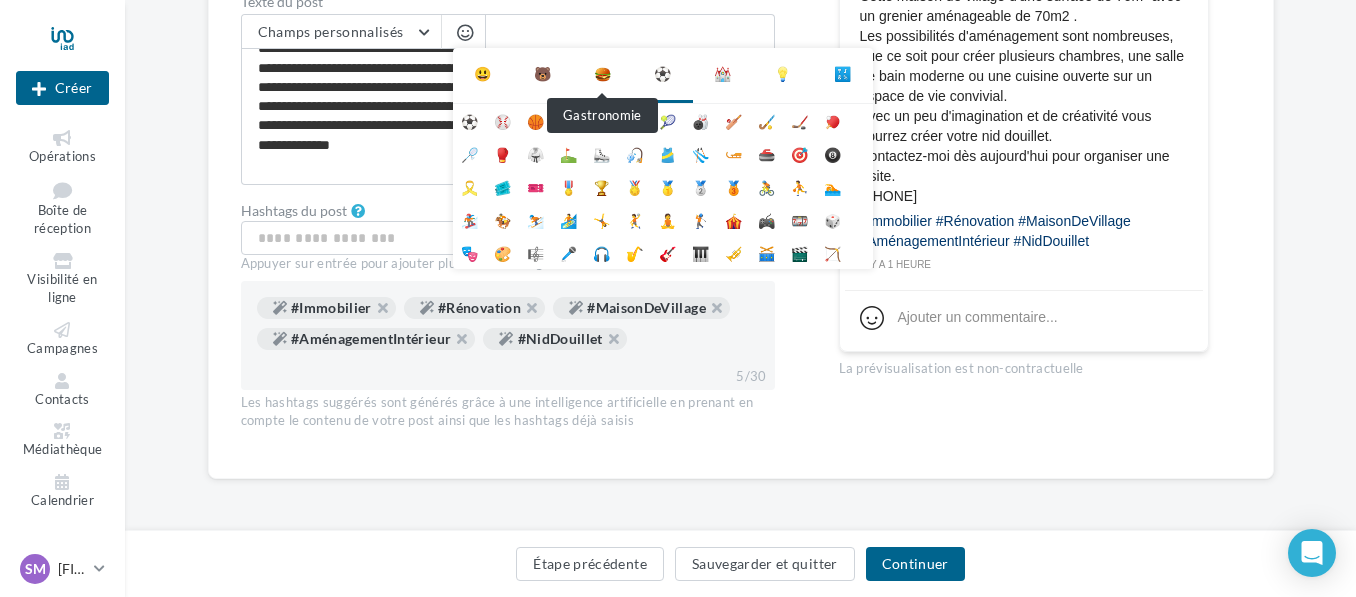 click on "🍔" at bounding box center (602, 74) 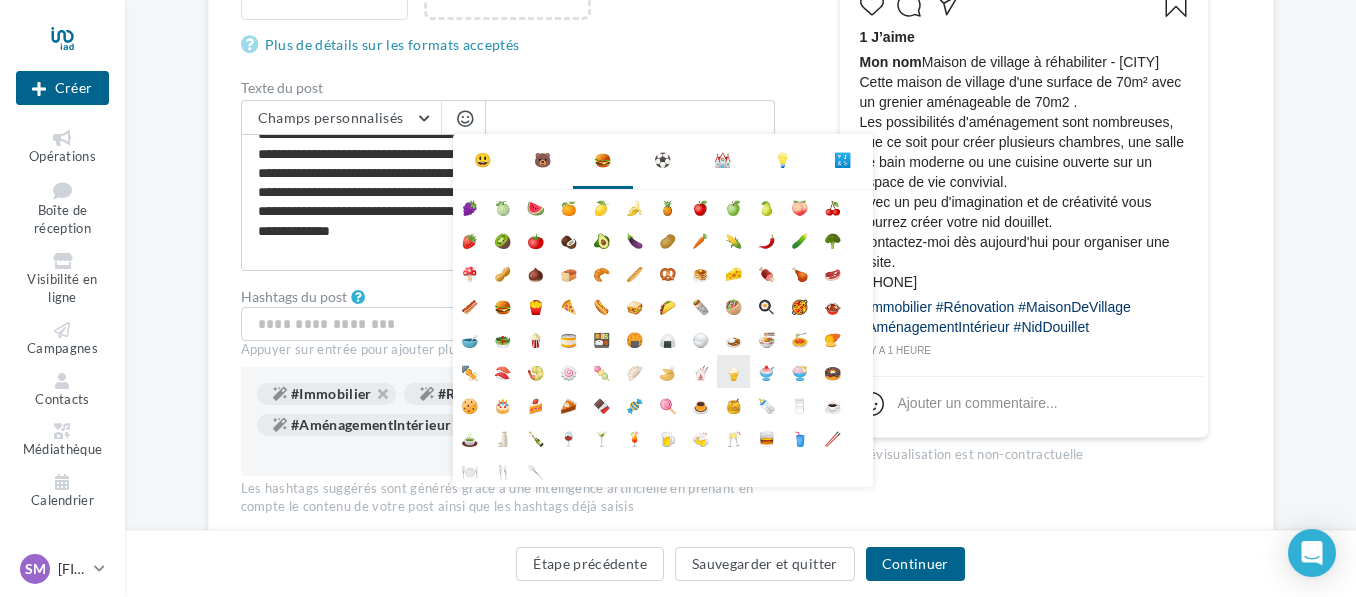 scroll, scrollTop: 534, scrollLeft: 0, axis: vertical 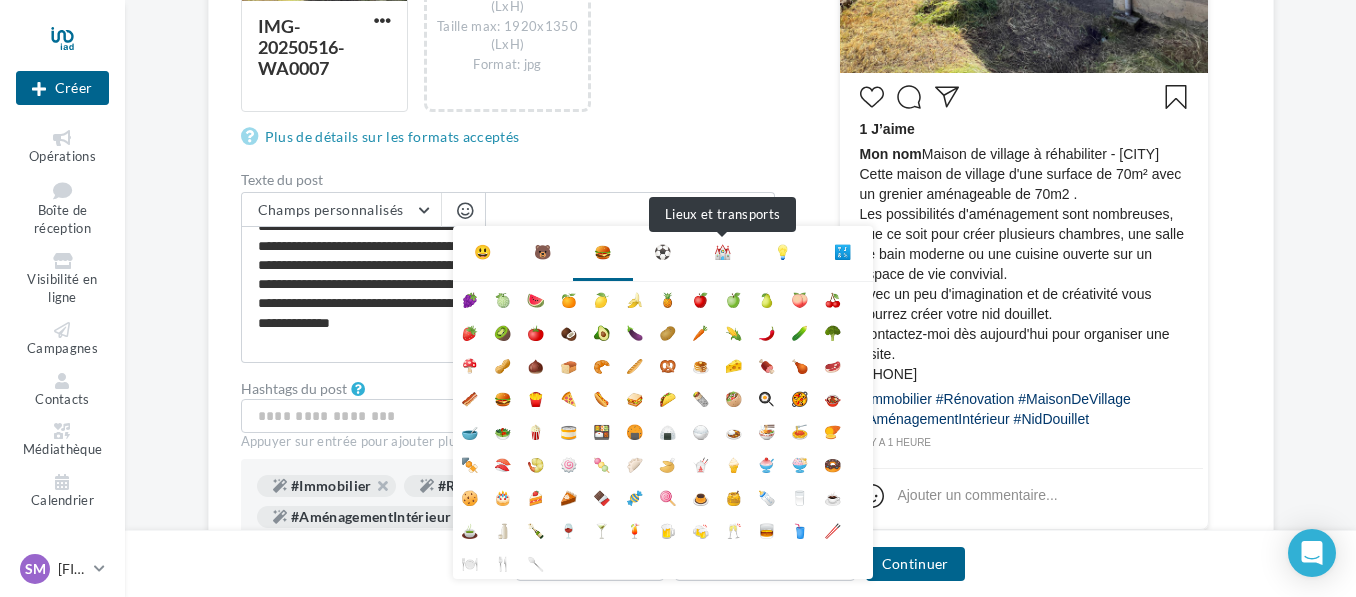 click on "⛪" at bounding box center (722, 252) 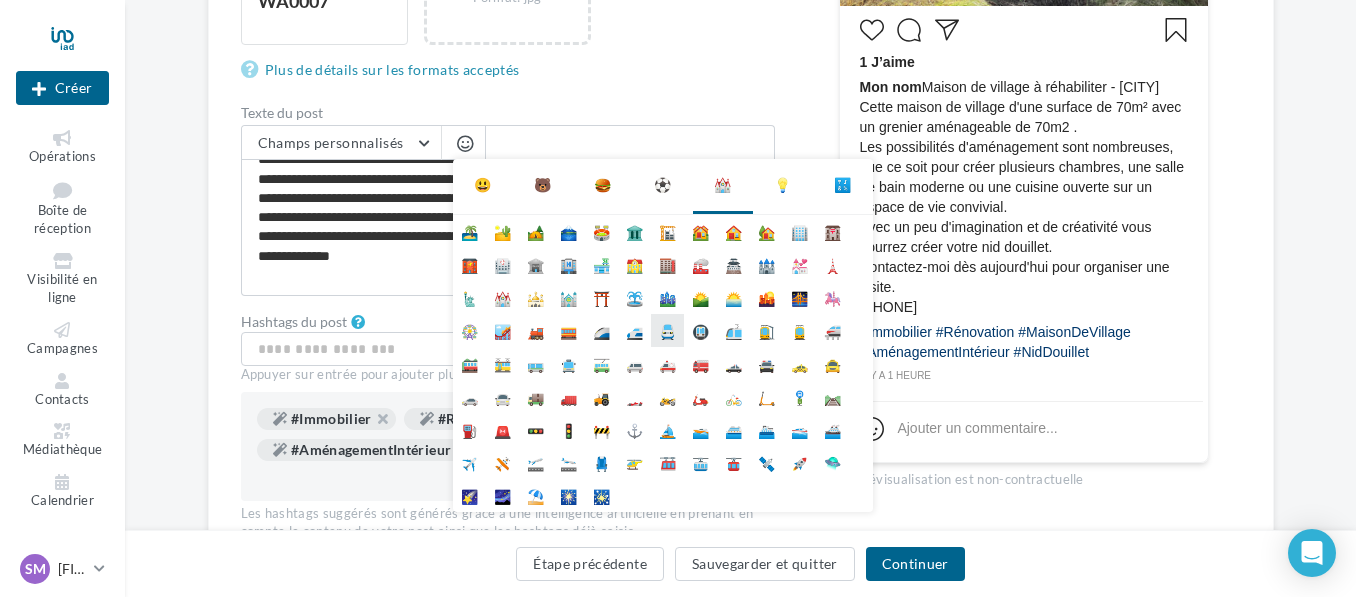 scroll, scrollTop: 634, scrollLeft: 0, axis: vertical 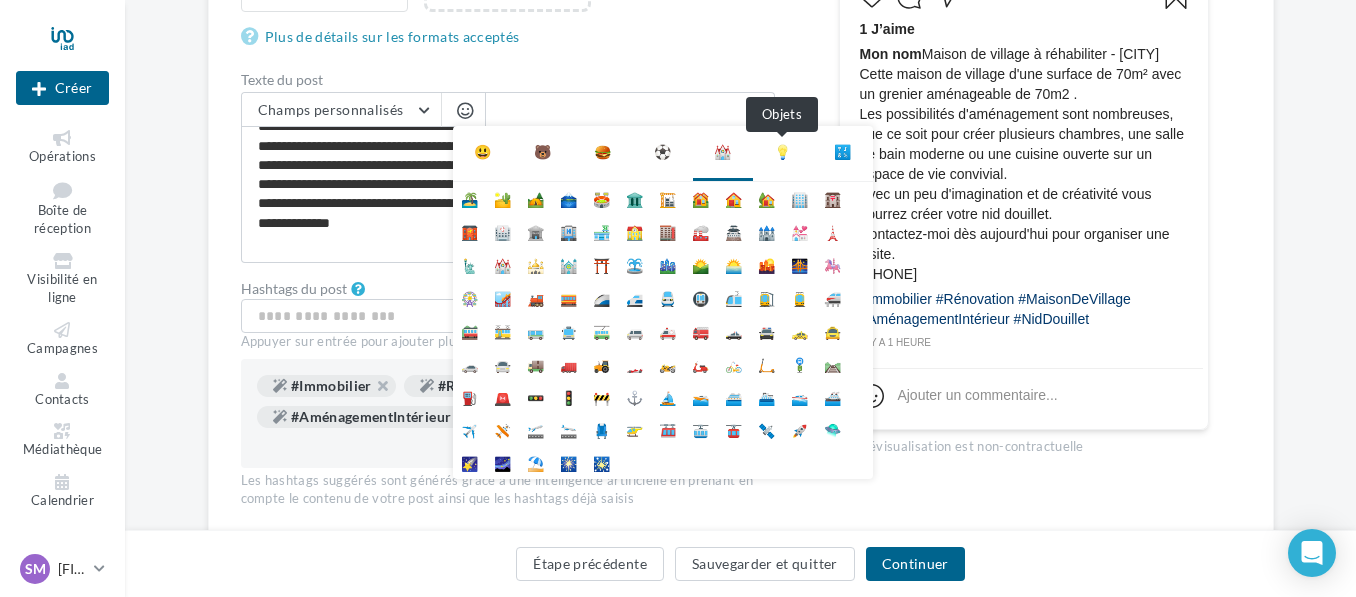 click on "💡" at bounding box center [782, 152] 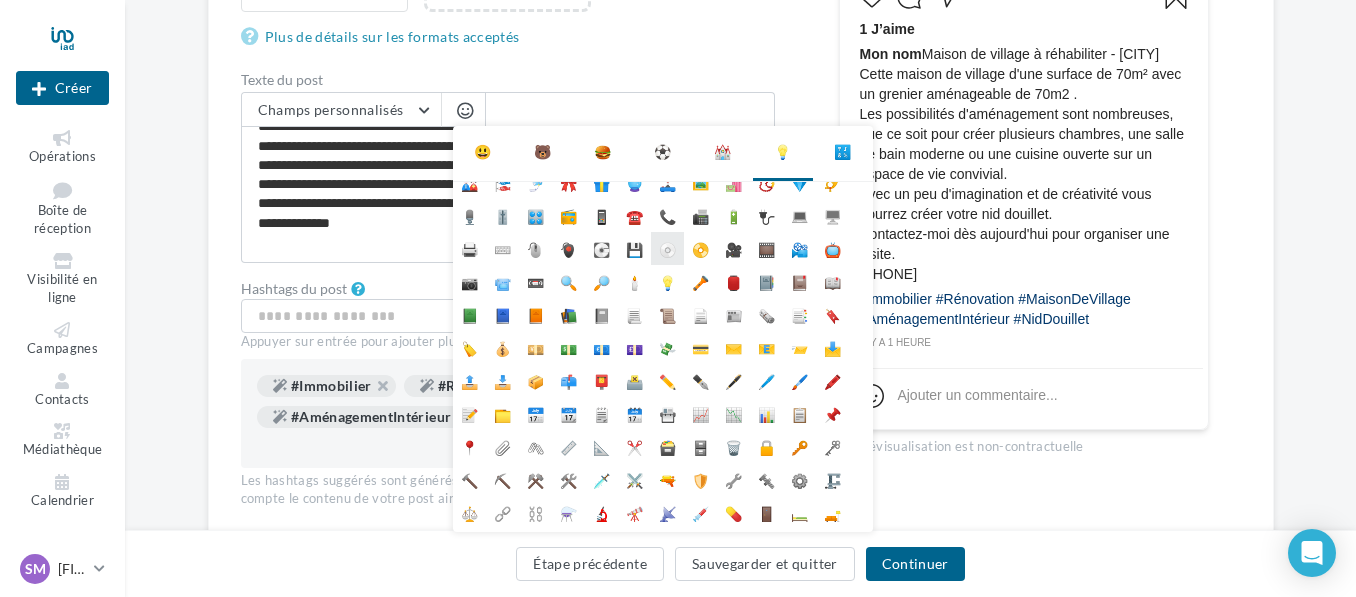 scroll, scrollTop: 0, scrollLeft: 0, axis: both 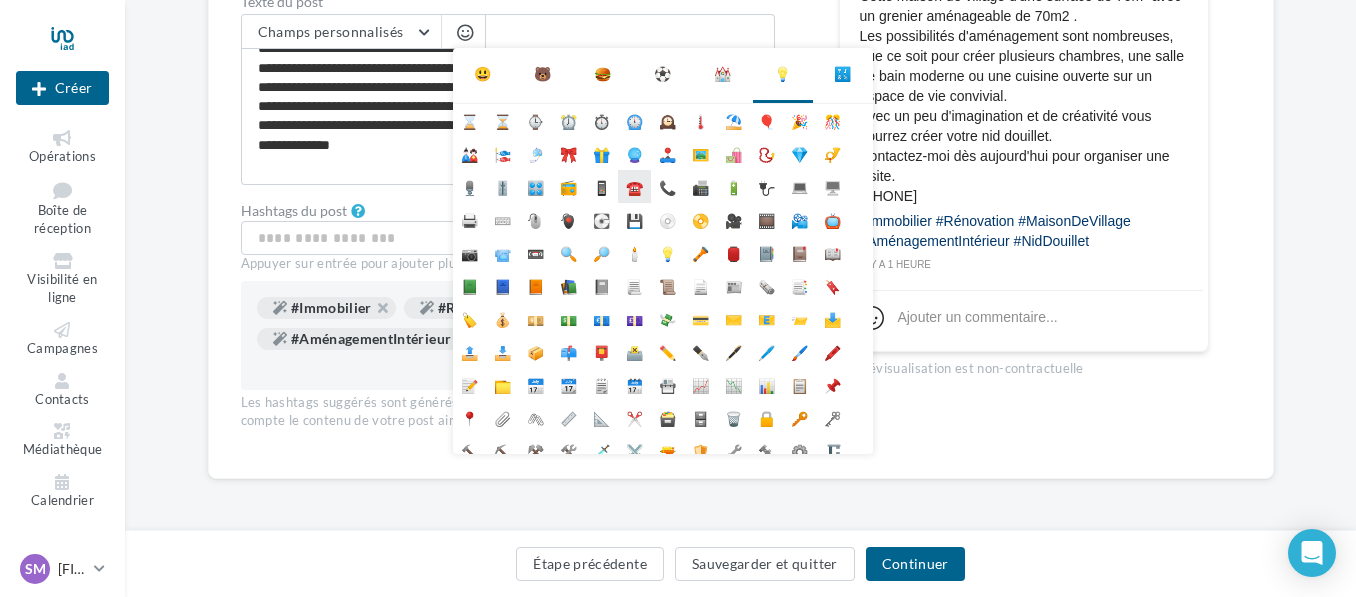 click on "☎️" at bounding box center [634, 186] 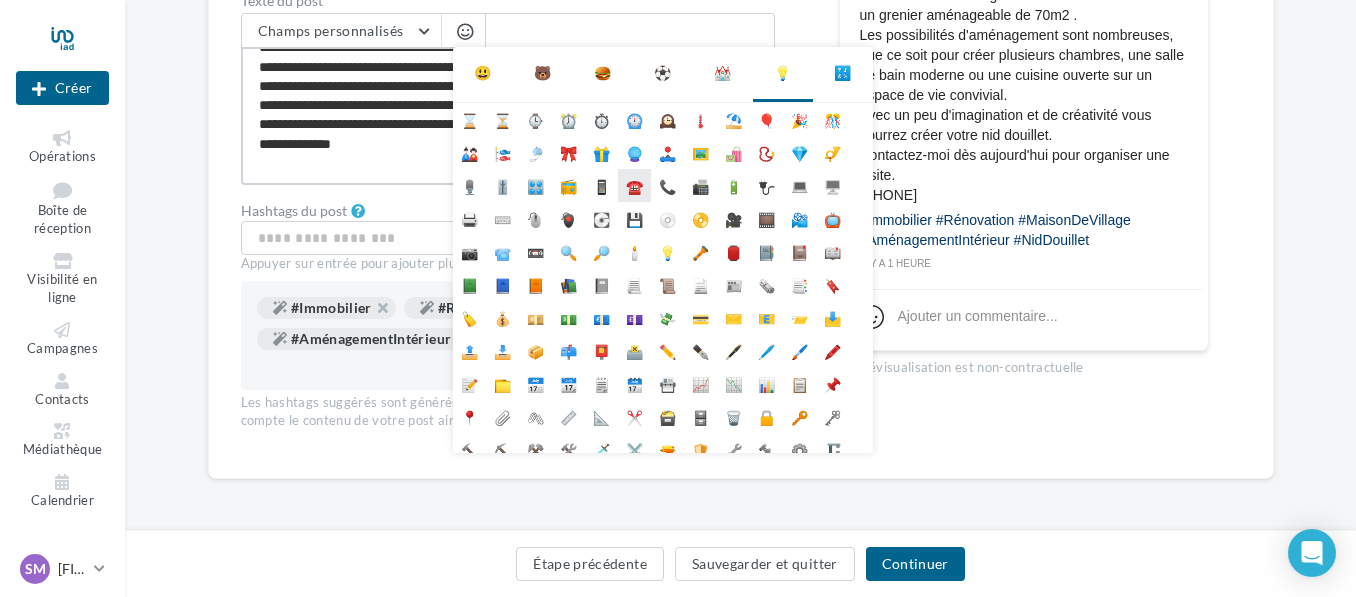 type on "**********" 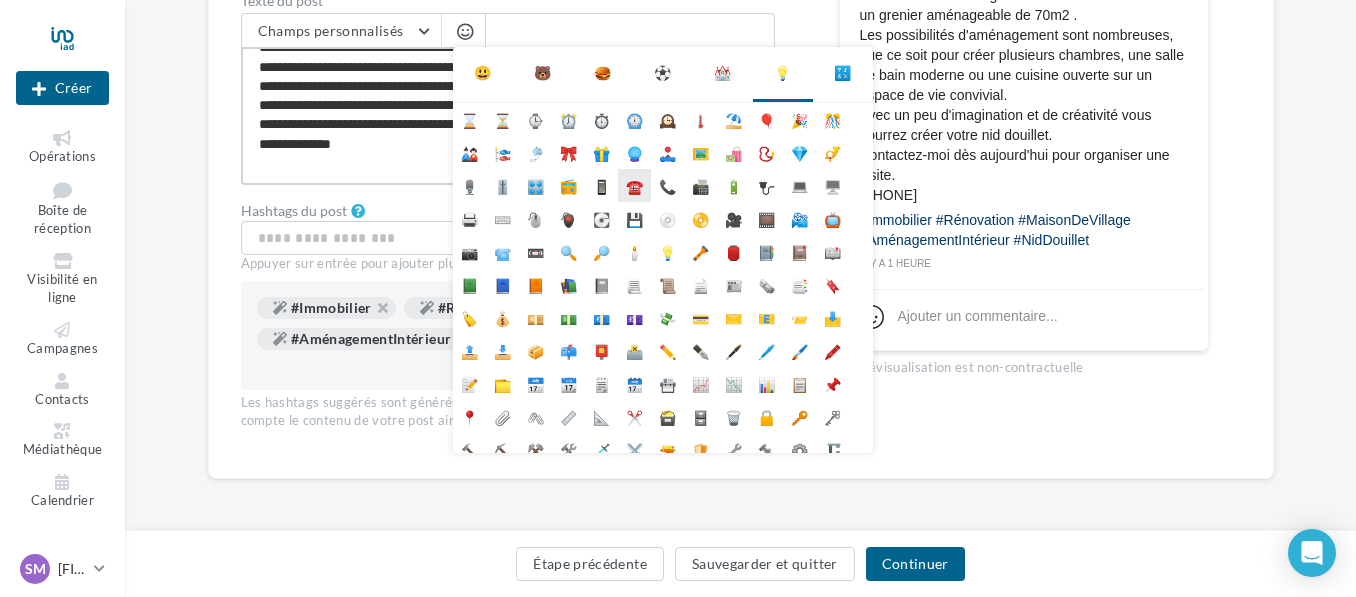 type on "**********" 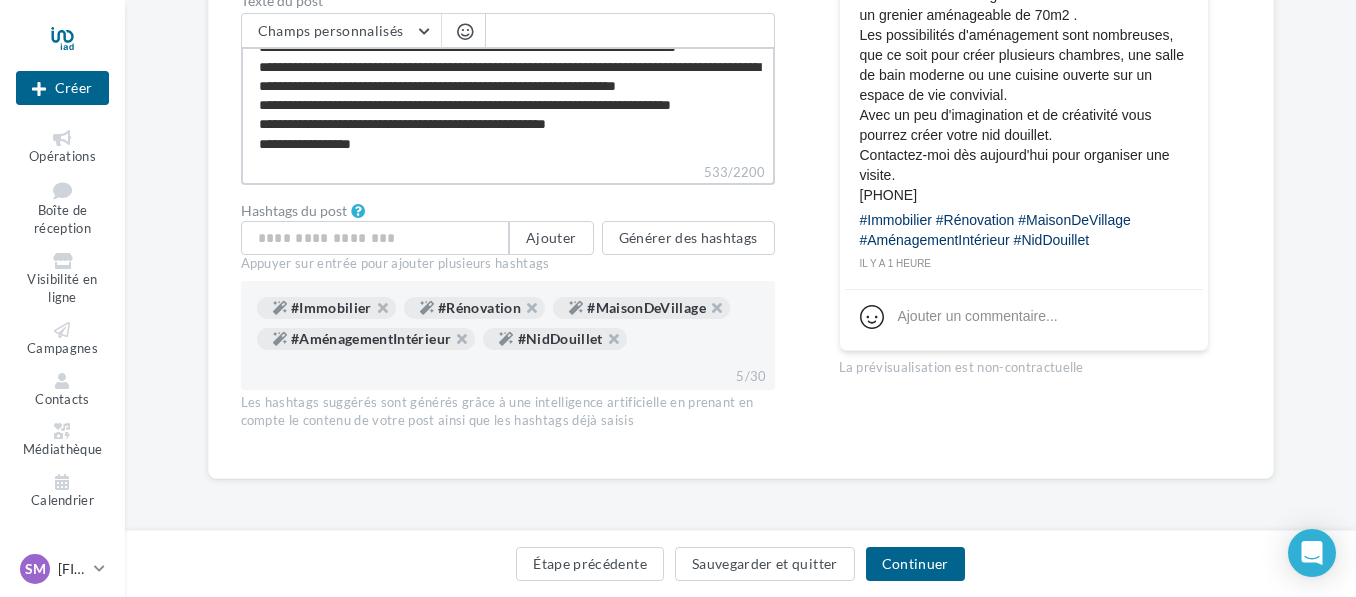 scroll, scrollTop: 67, scrollLeft: 0, axis: vertical 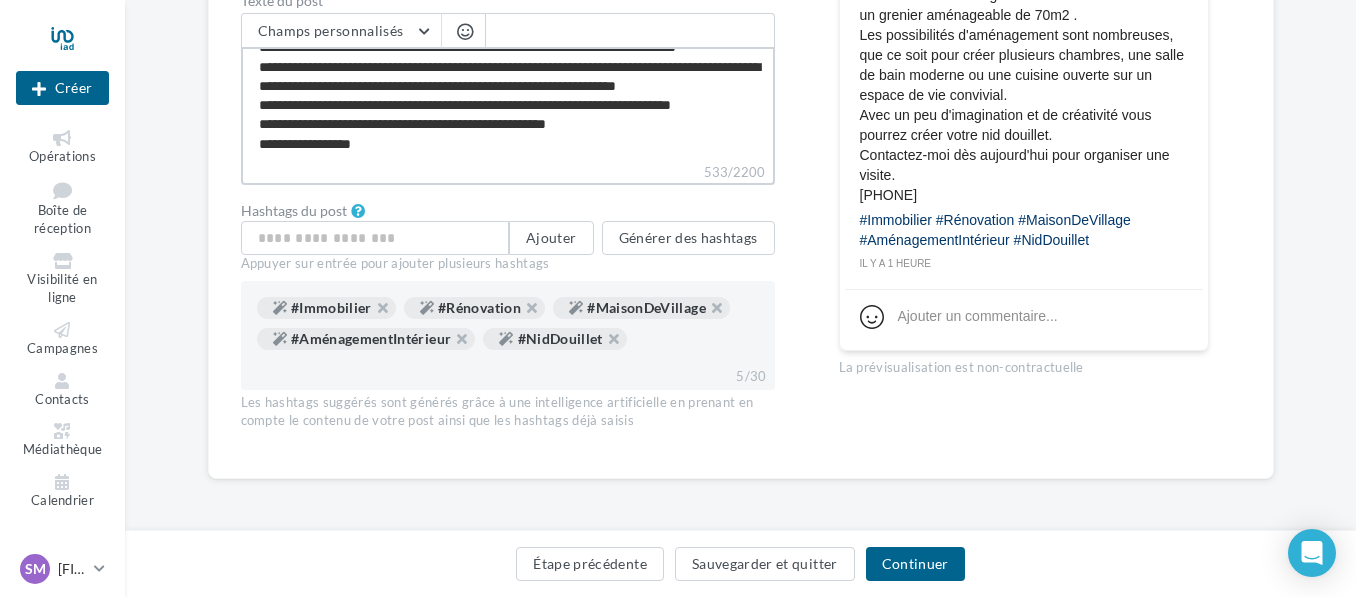 type on "**********" 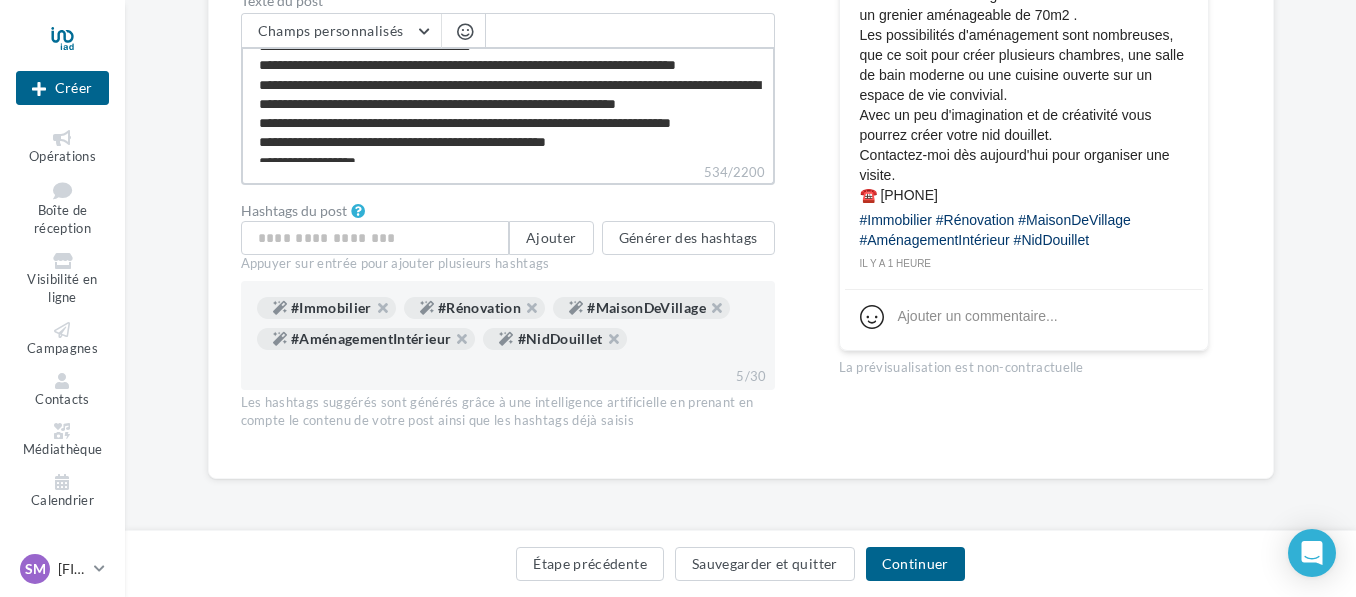 scroll, scrollTop: 0, scrollLeft: 0, axis: both 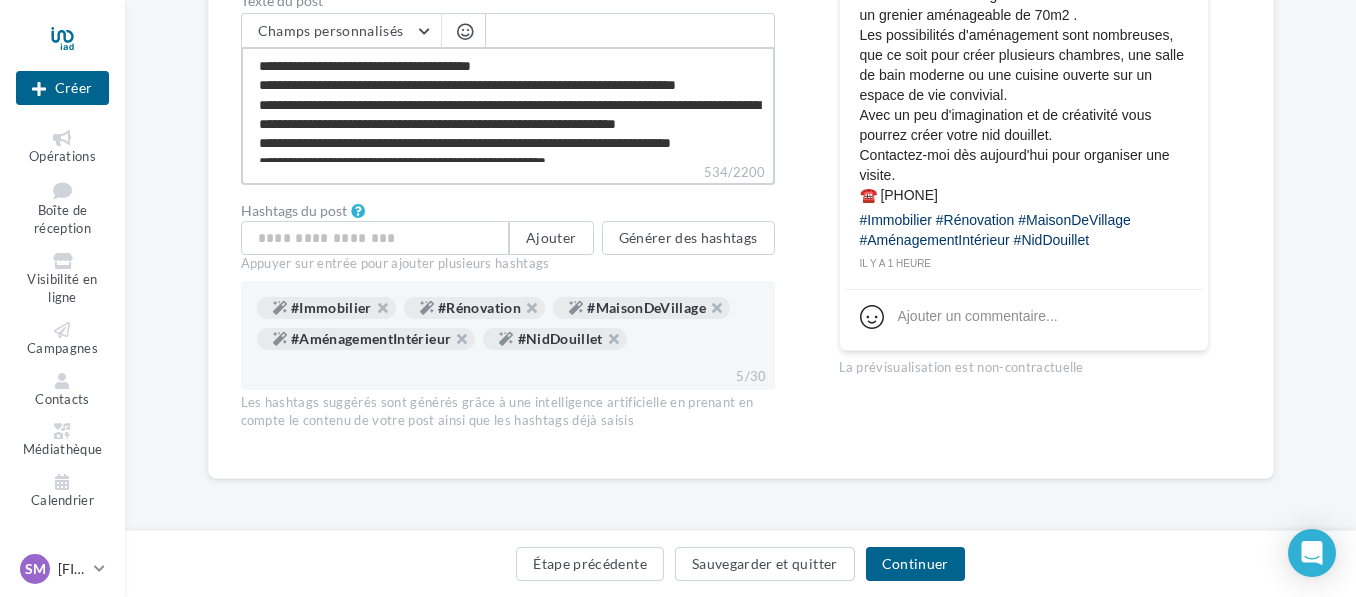 type on "**********" 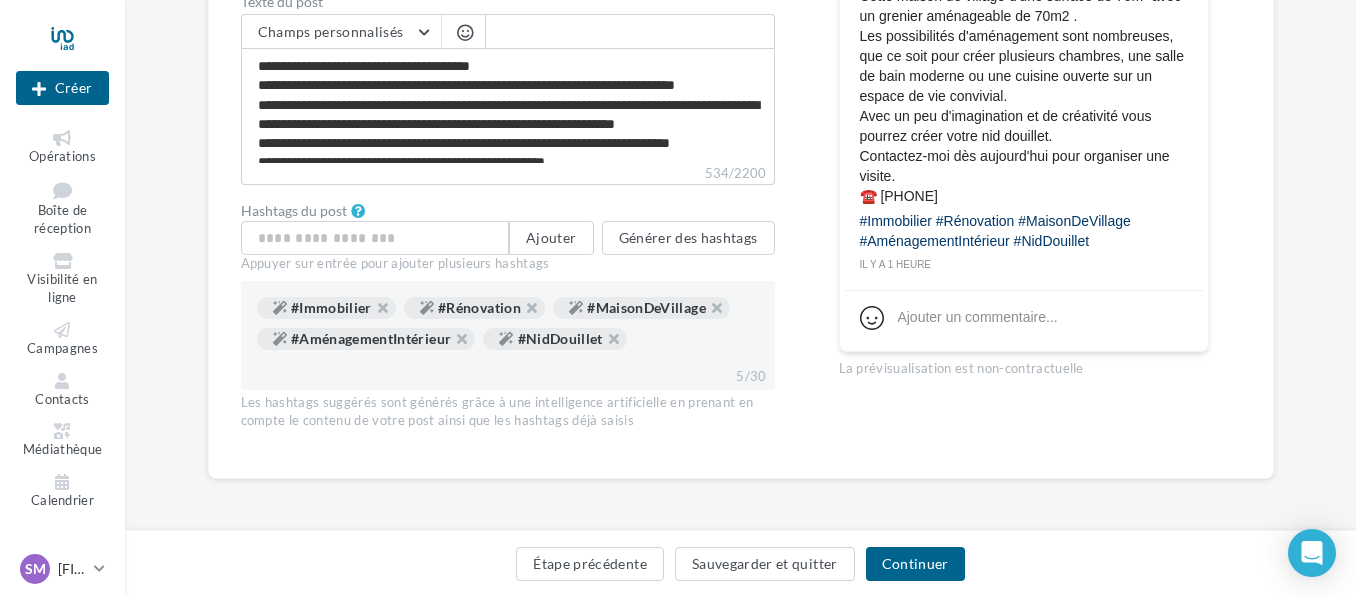 click on "Mon nom  Maison de village à réhabiliter  - Le Lude Cette maison de village d'une surface de 70m² avec un grenier aménageable de 70m2 . Les possibilités d'aménagement sont nombreuses, que ce soit pour créer plusieurs chambres, une salle de bain moderne ou une cuisine ouverte sur un espace de vie convivial.  Avec un peu d'imagination et de créativité vous pourrez créer votre nid douillet.  Contactez-moi dès aujourd'hui pour organiser une visite.  ☎️  06 10 78 02 56" at bounding box center (1024, 86) 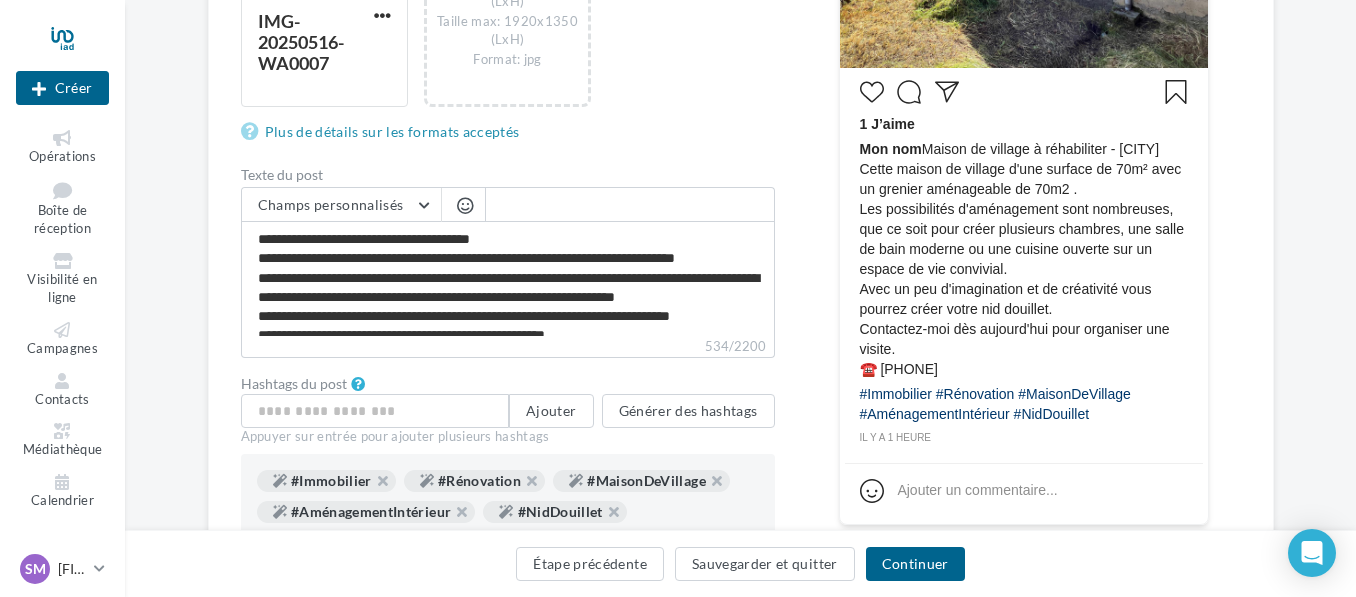 scroll, scrollTop: 534, scrollLeft: 0, axis: vertical 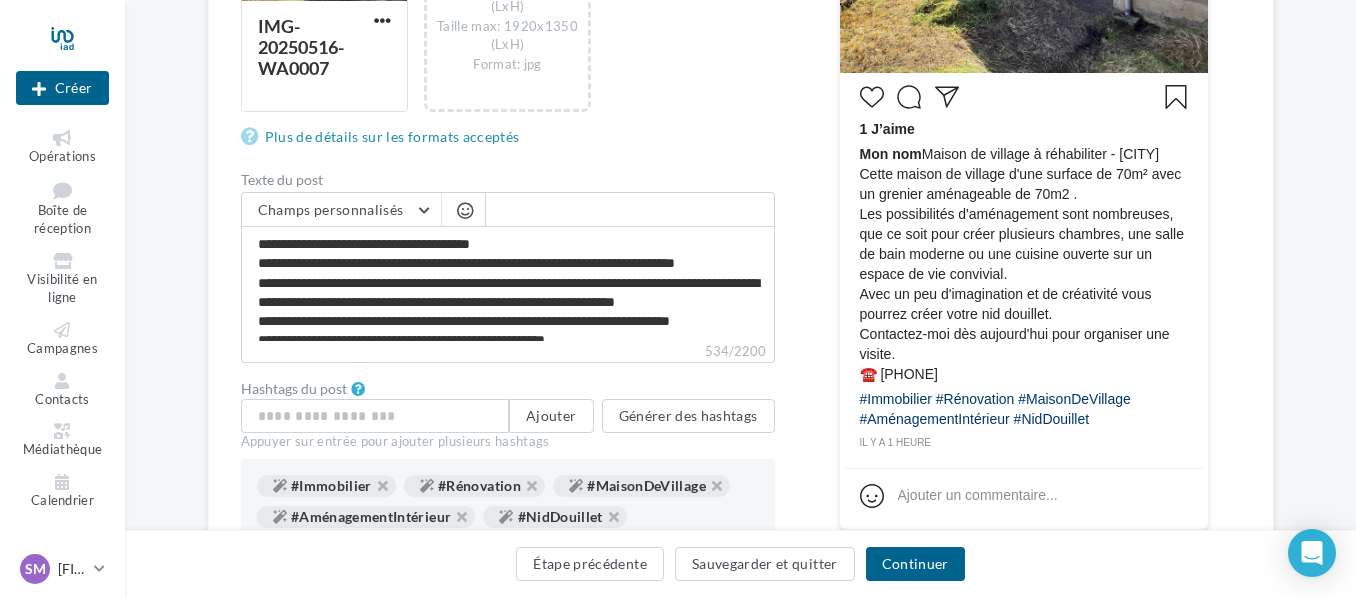 click on "Mon nom  Maison de village à réhabiliter  - Le Lude Cette maison de village d'une surface de 70m² avec un grenier aménageable de 70m2 . Les possibilités d'aménagement sont nombreuses, que ce soit pour créer plusieurs chambres, une salle de bain moderne ou une cuisine ouverte sur un espace de vie convivial.  Avec un peu d'imagination et de créativité vous pourrez créer votre nid douillet.  Contactez-moi dès aujourd'hui pour organiser une visite.  ☎️  06 10 78 02 56" at bounding box center (1024, 264) 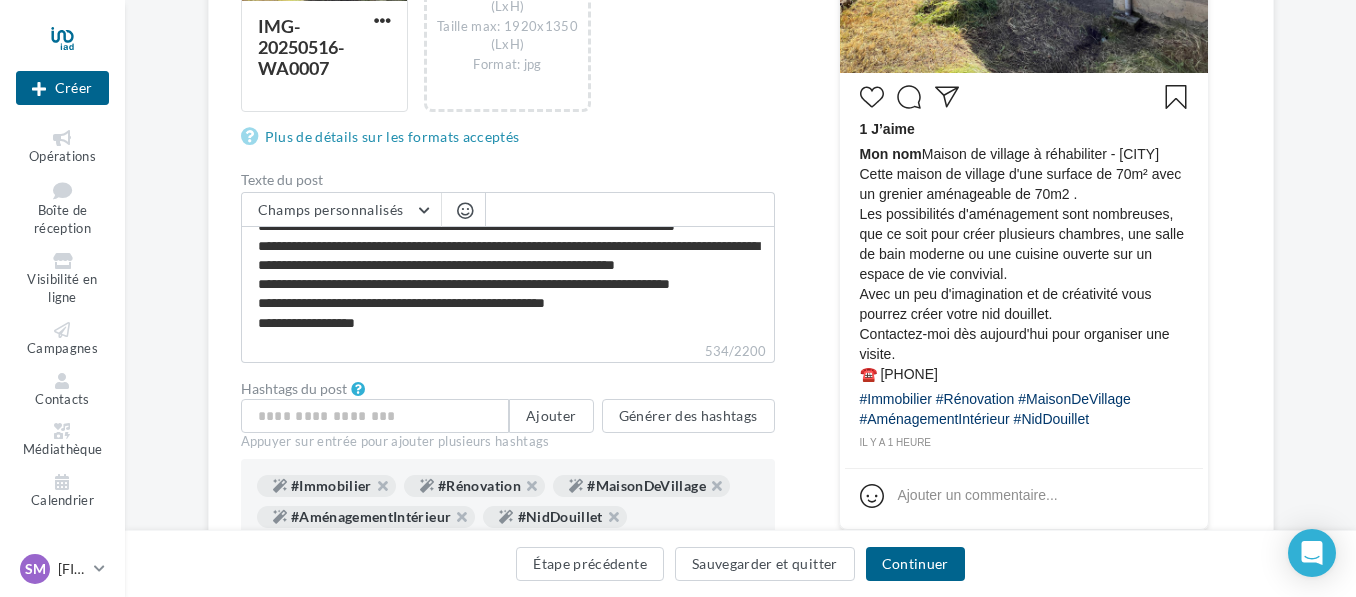 scroll, scrollTop: 75, scrollLeft: 0, axis: vertical 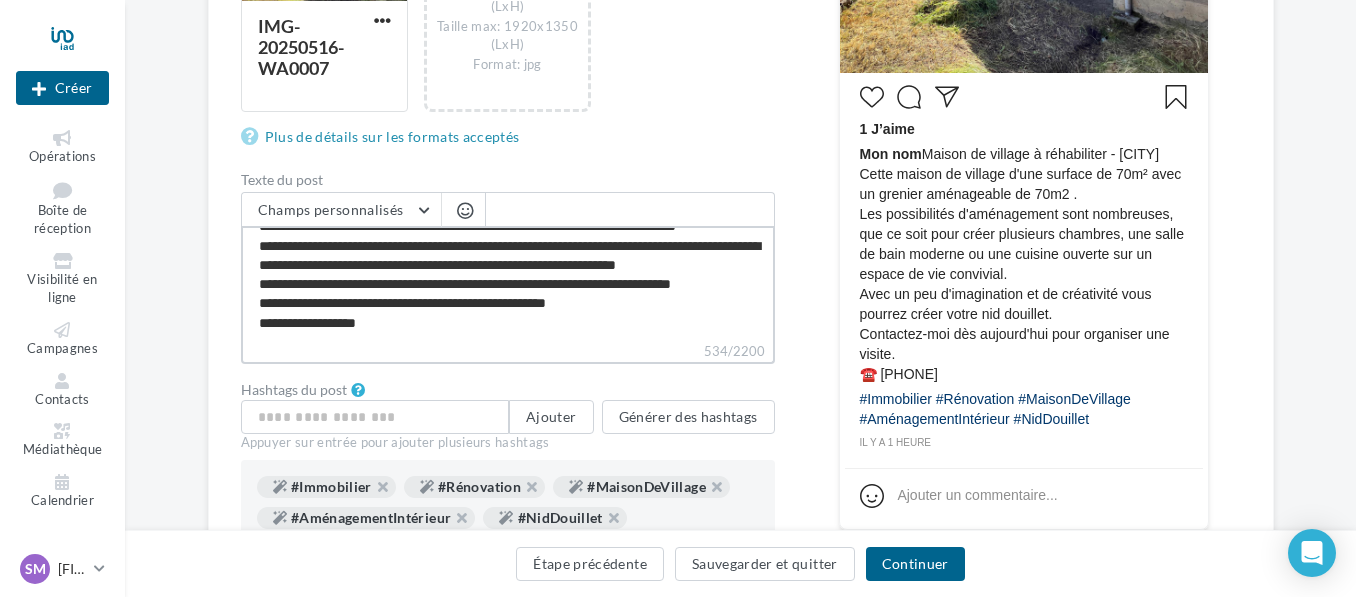 click on "**********" at bounding box center (508, 283) 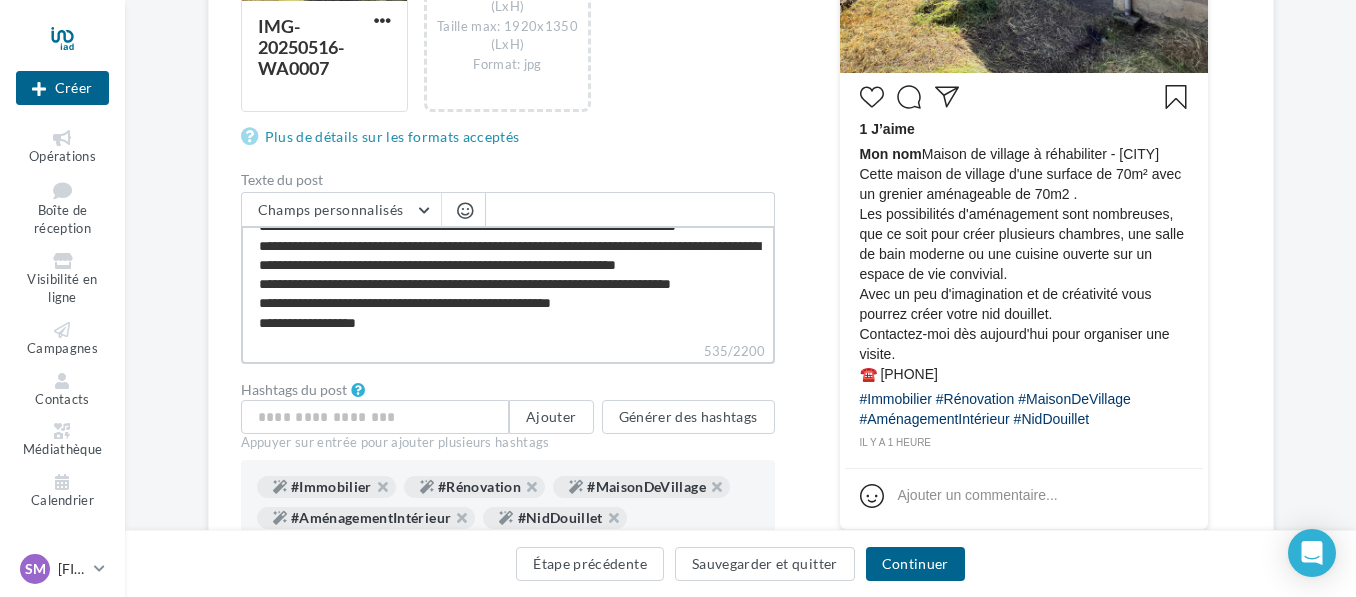 type on "**********" 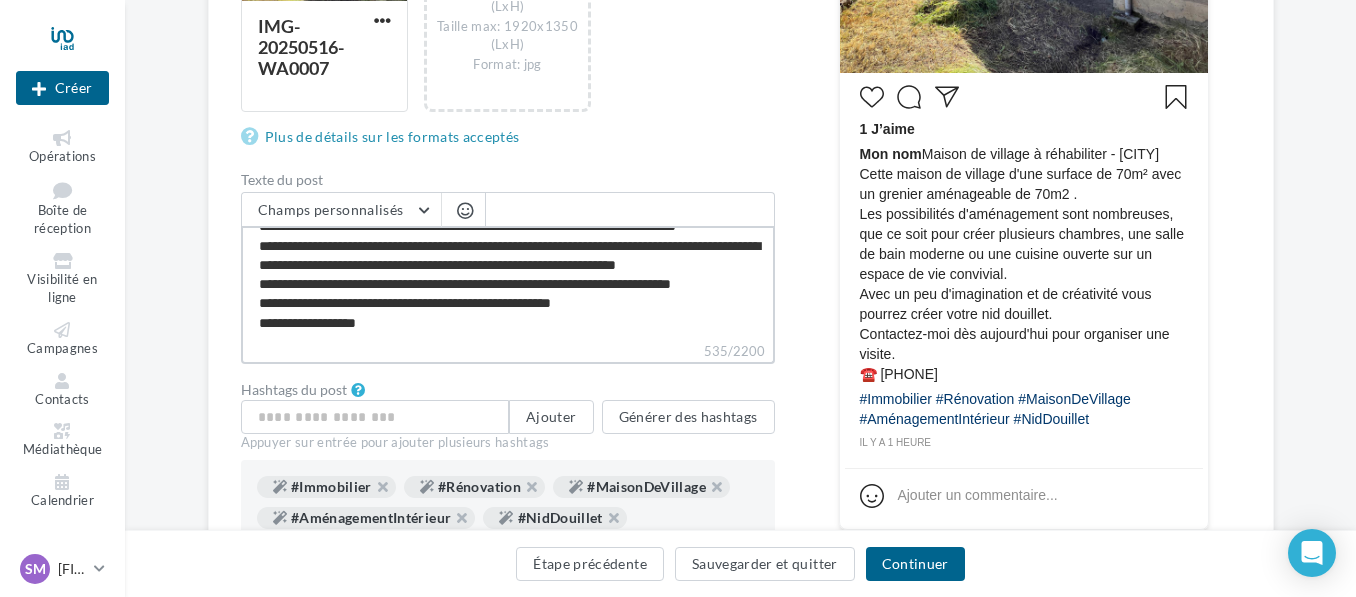 type on "**********" 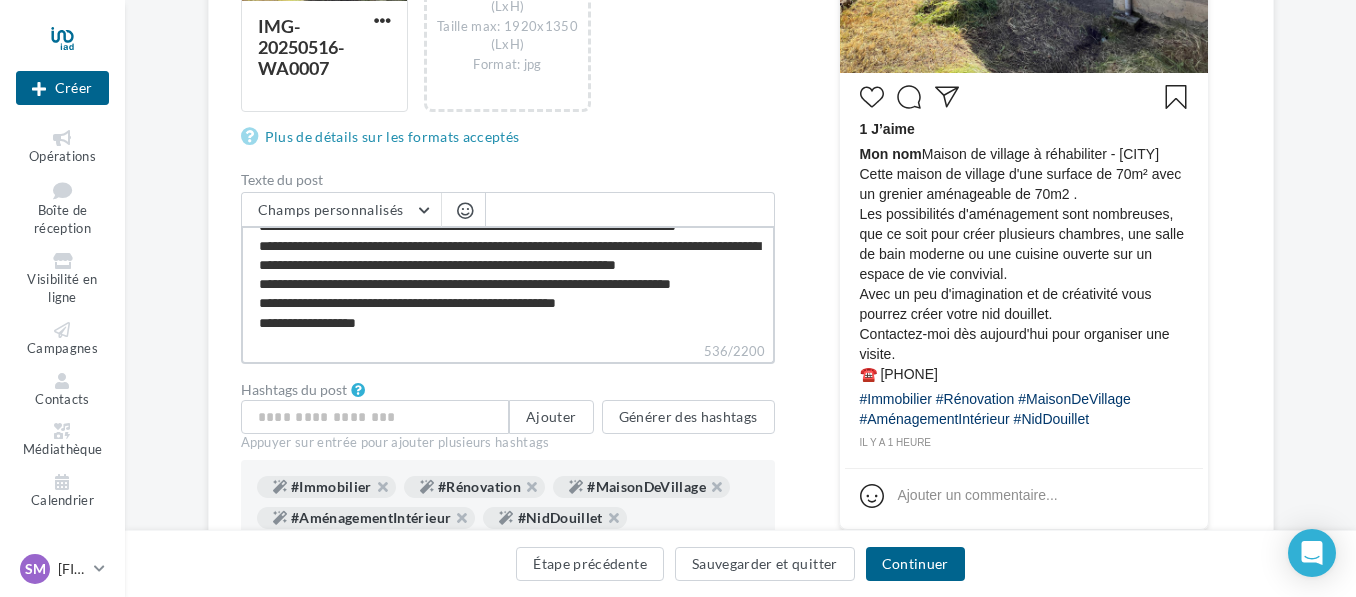 type on "**********" 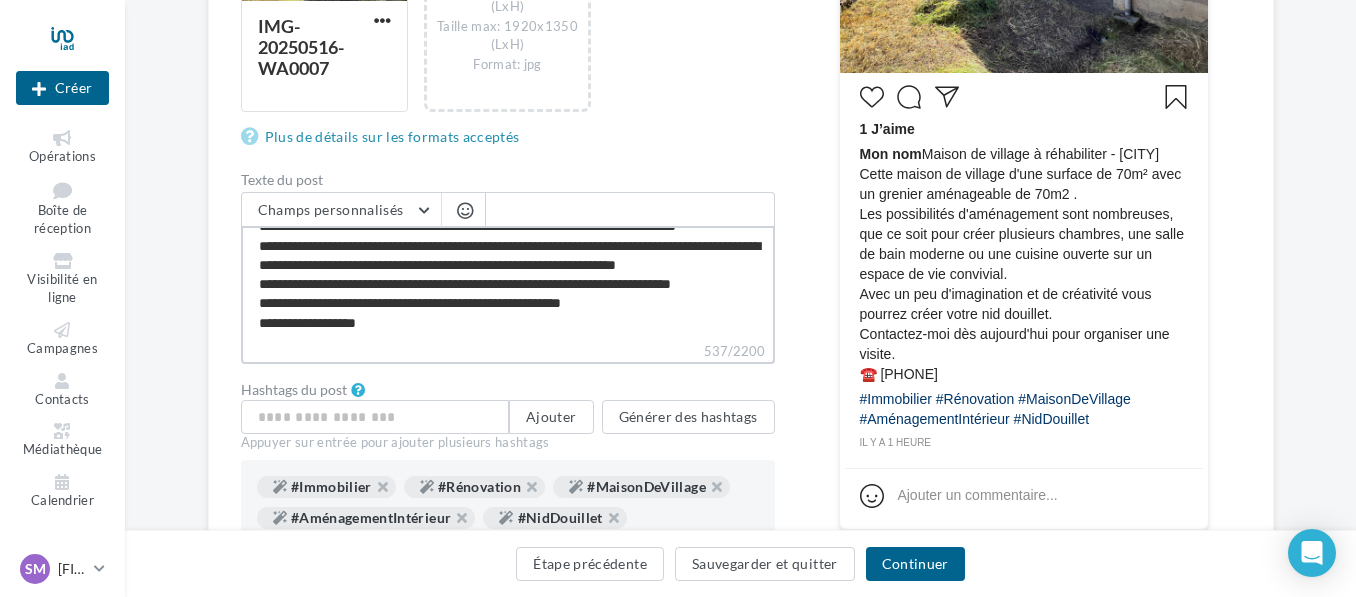 type on "**********" 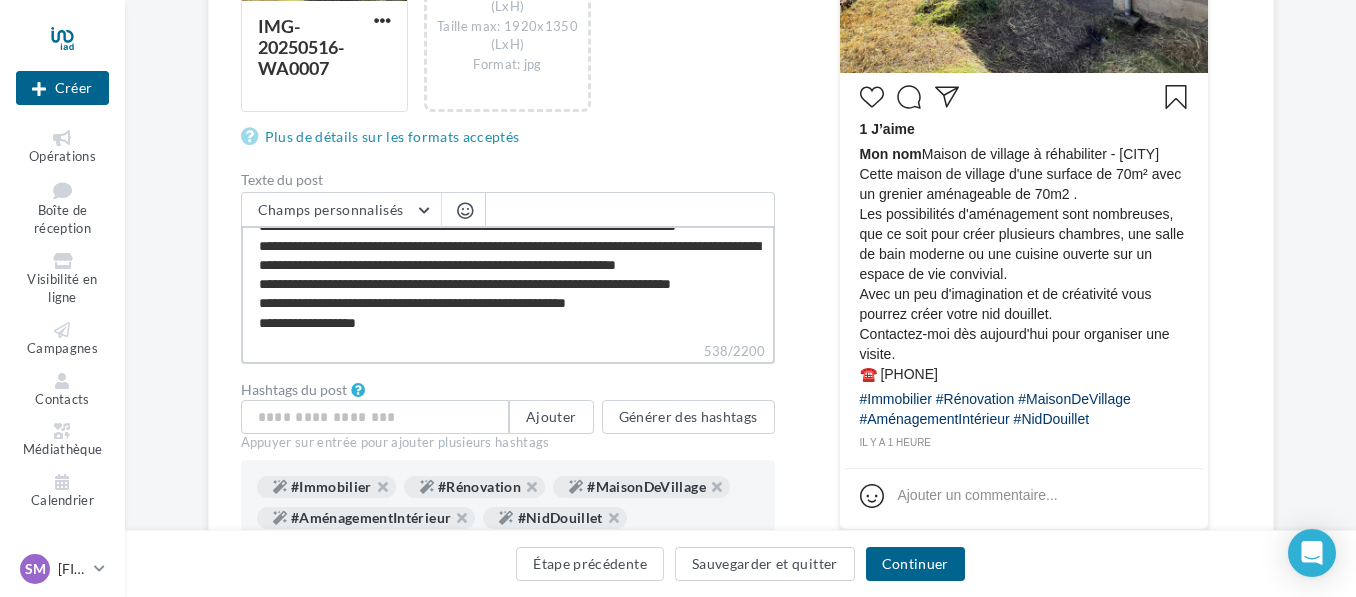 type on "**********" 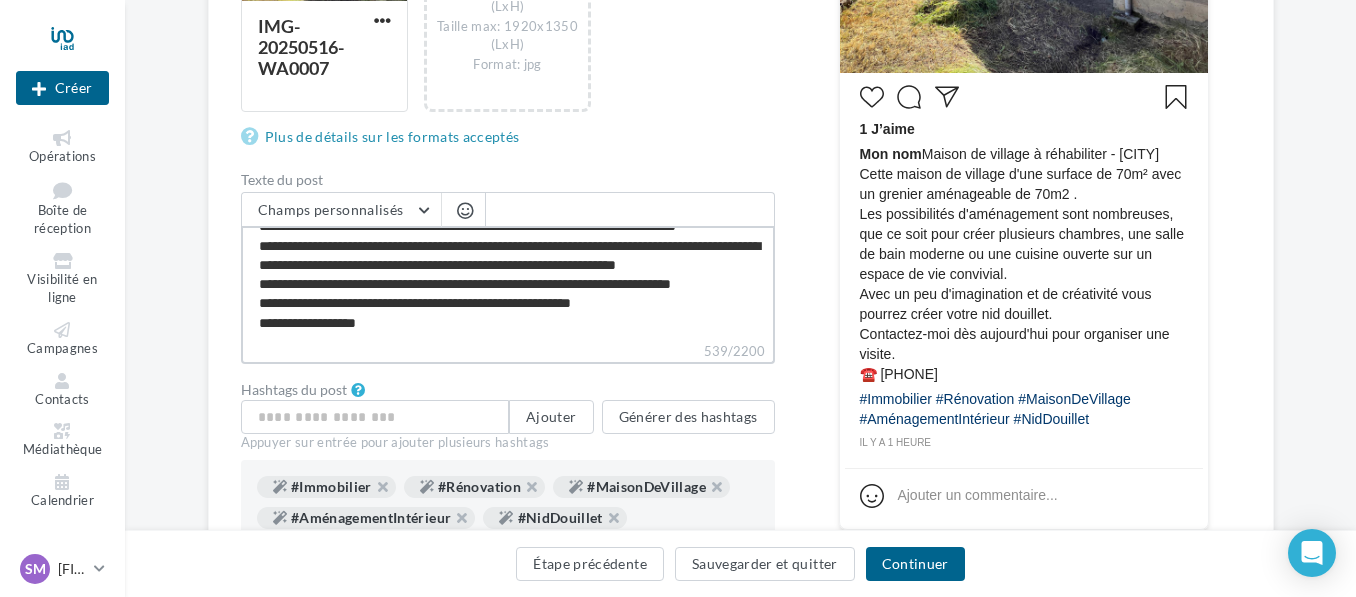 type on "**********" 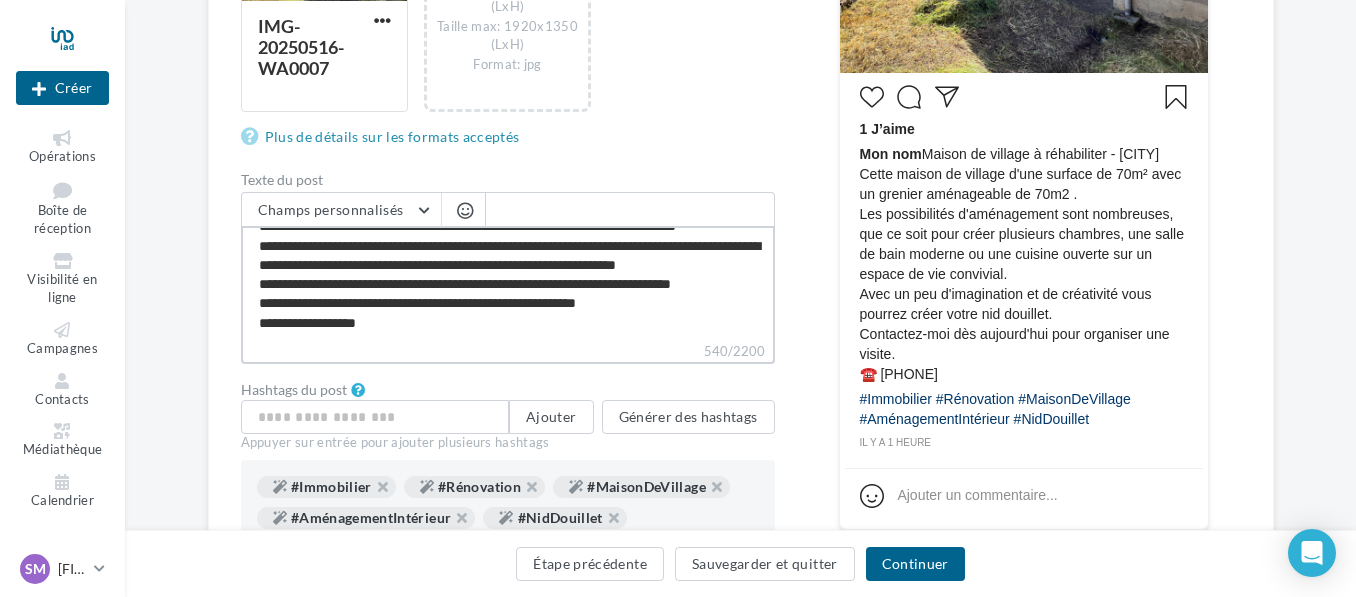 type on "**********" 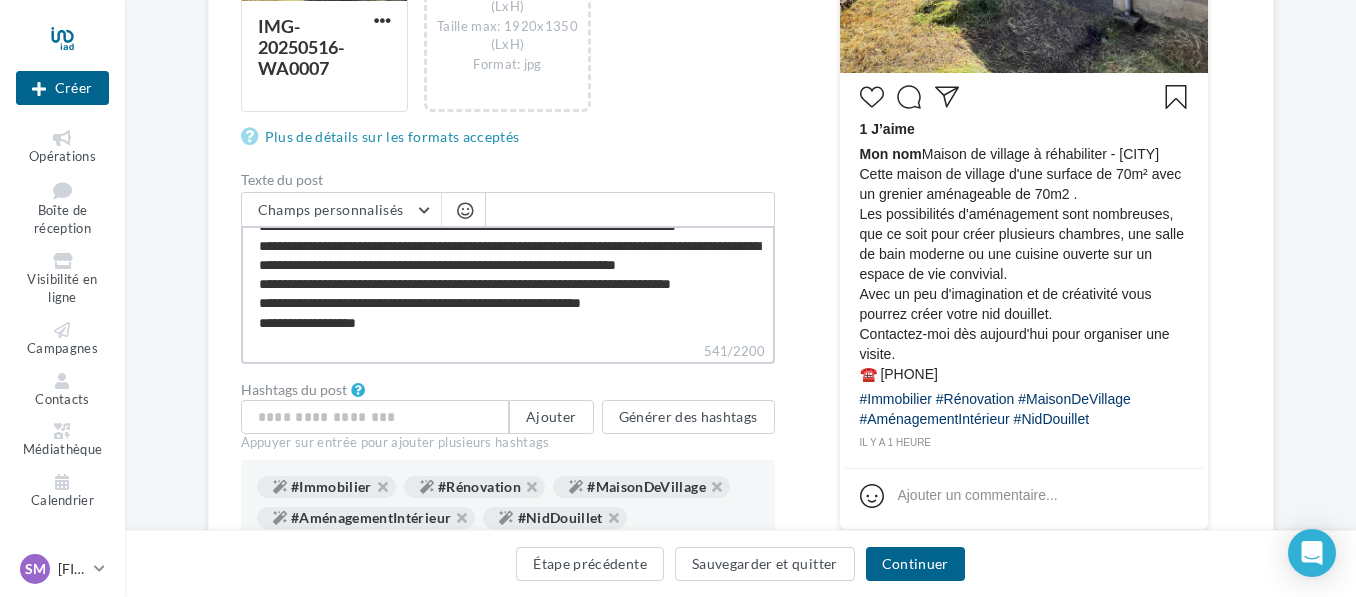 type on "**********" 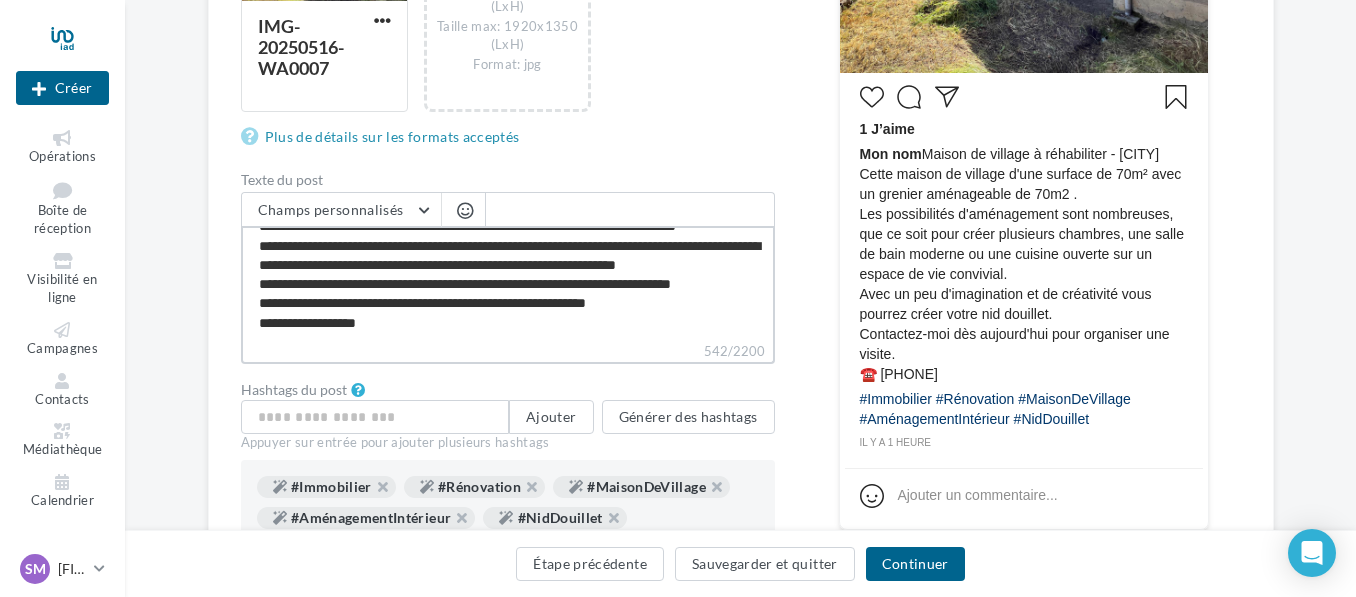 type on "**********" 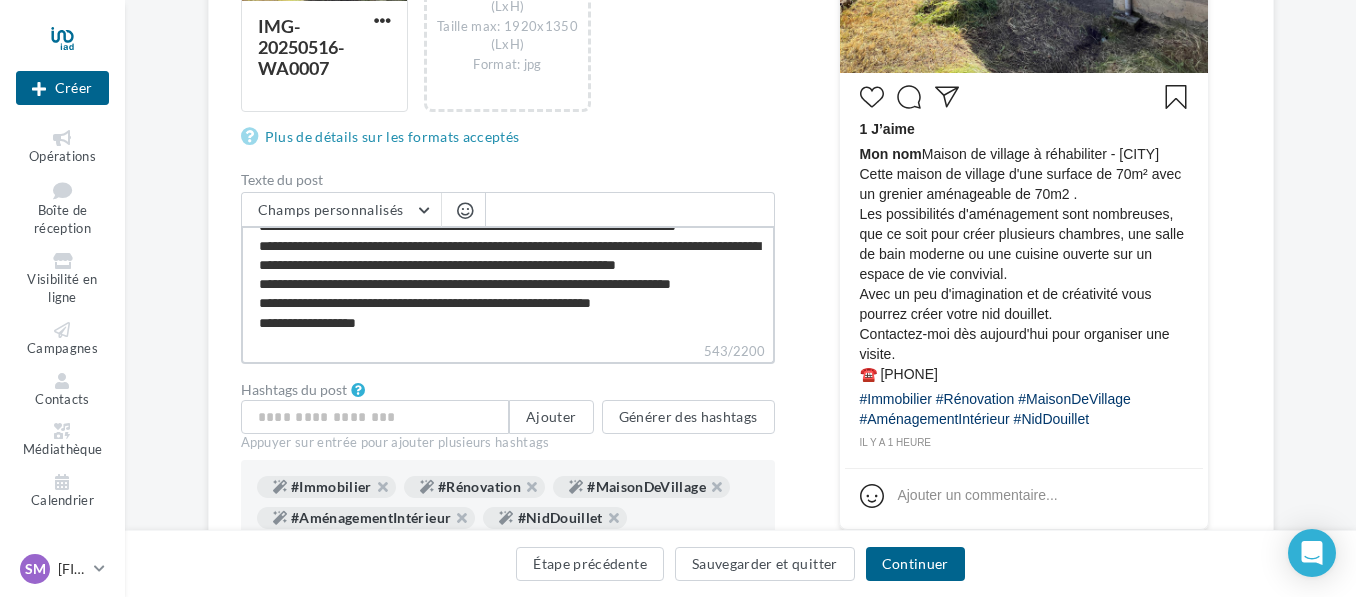 type on "**********" 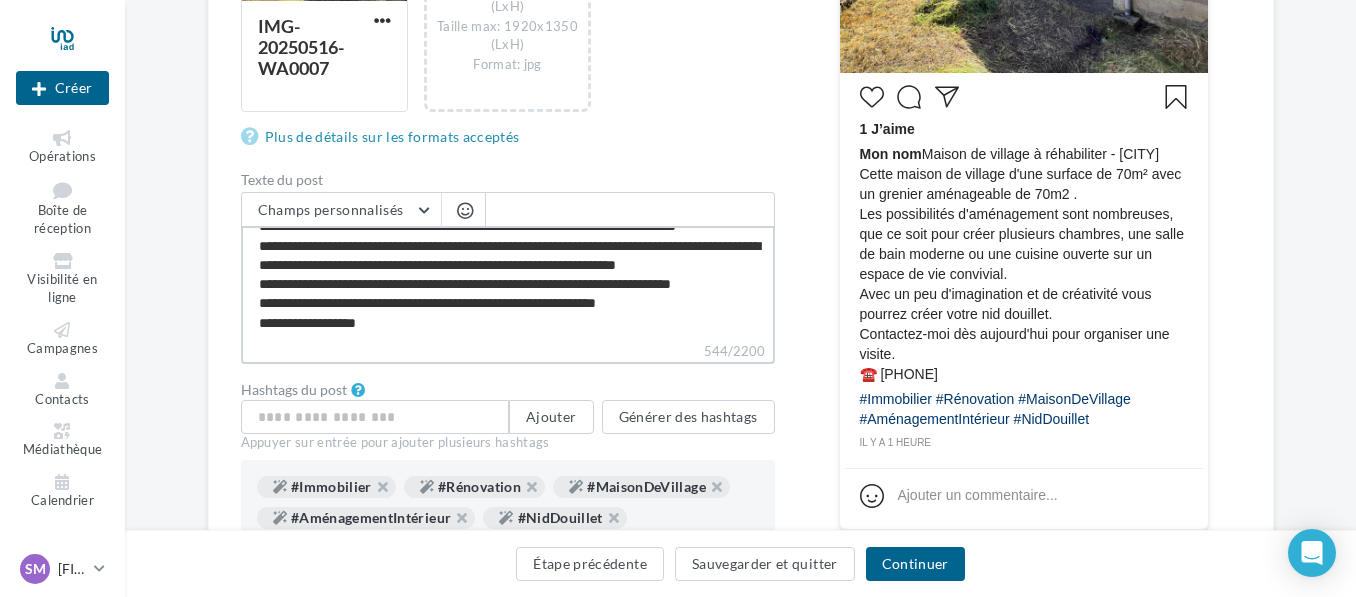type on "**********" 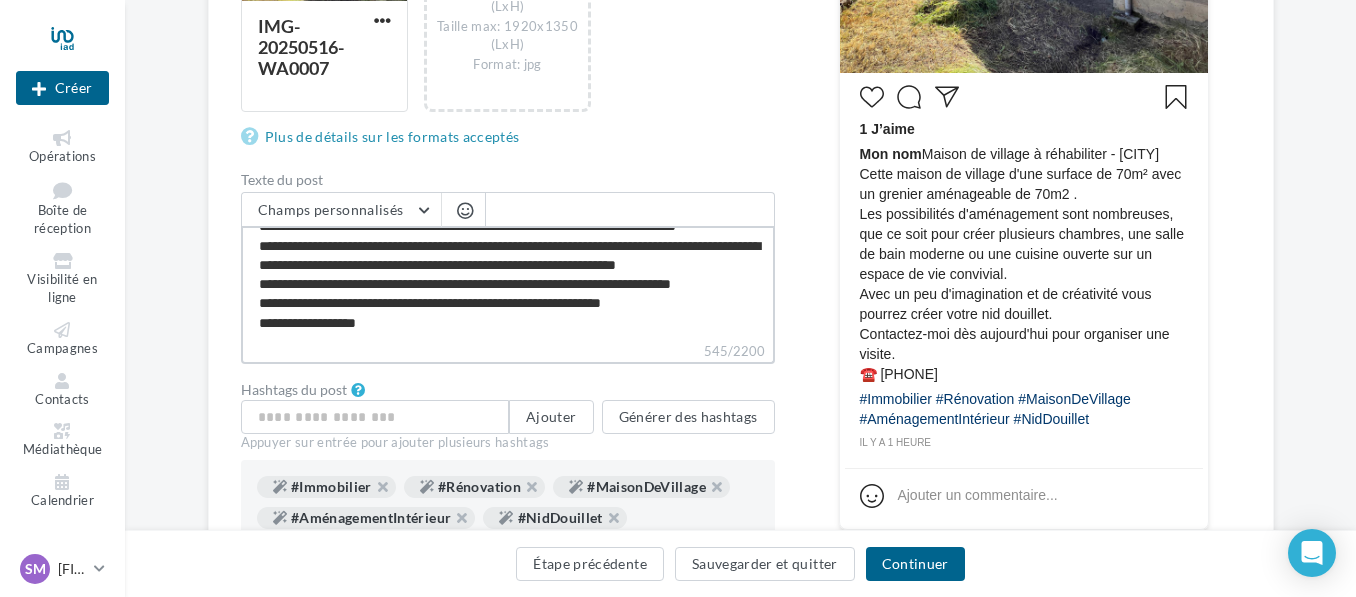 type on "**********" 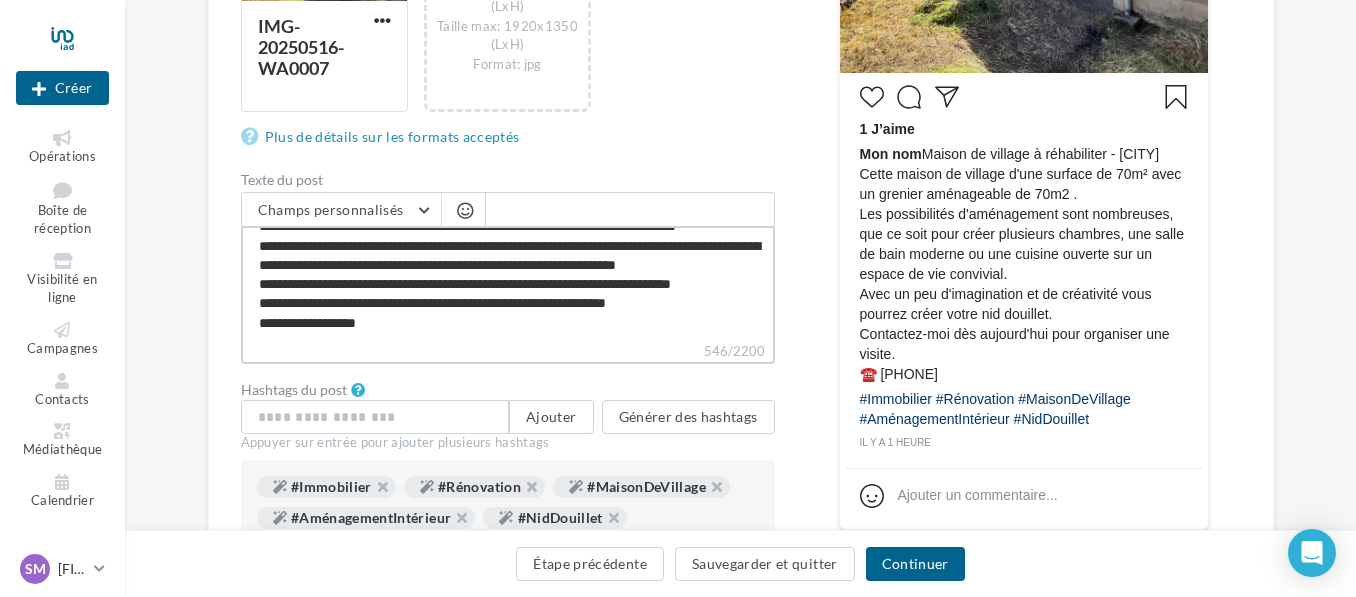 type on "**********" 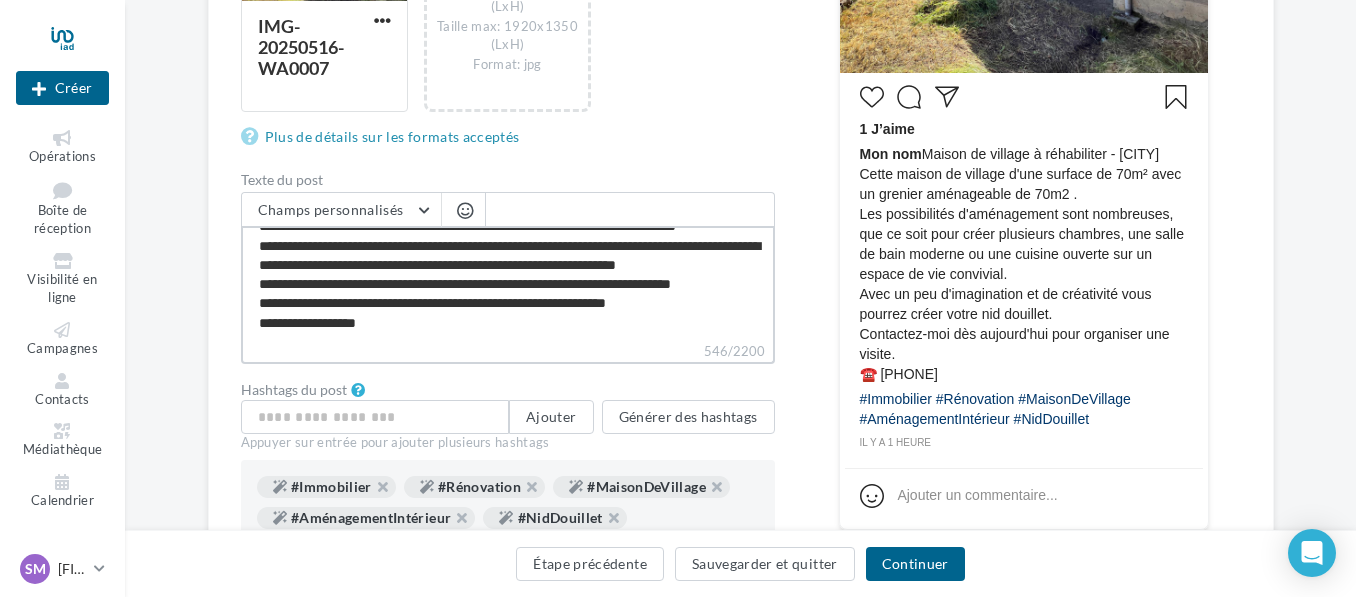 type on "**********" 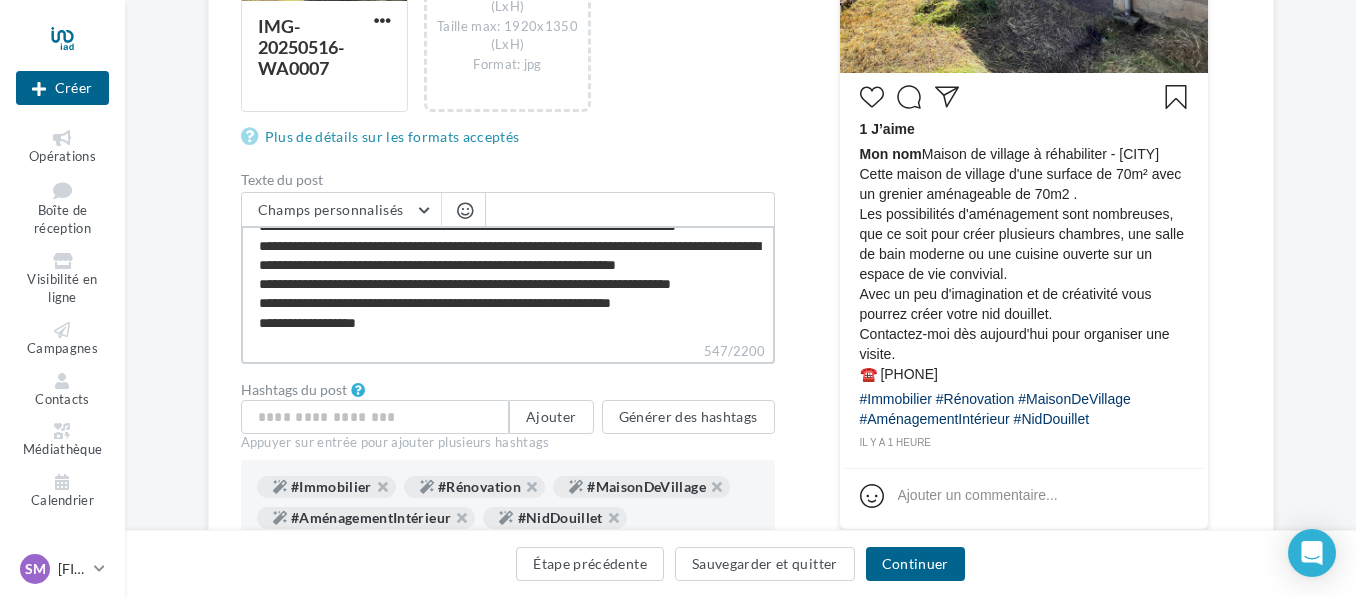 type on "**********" 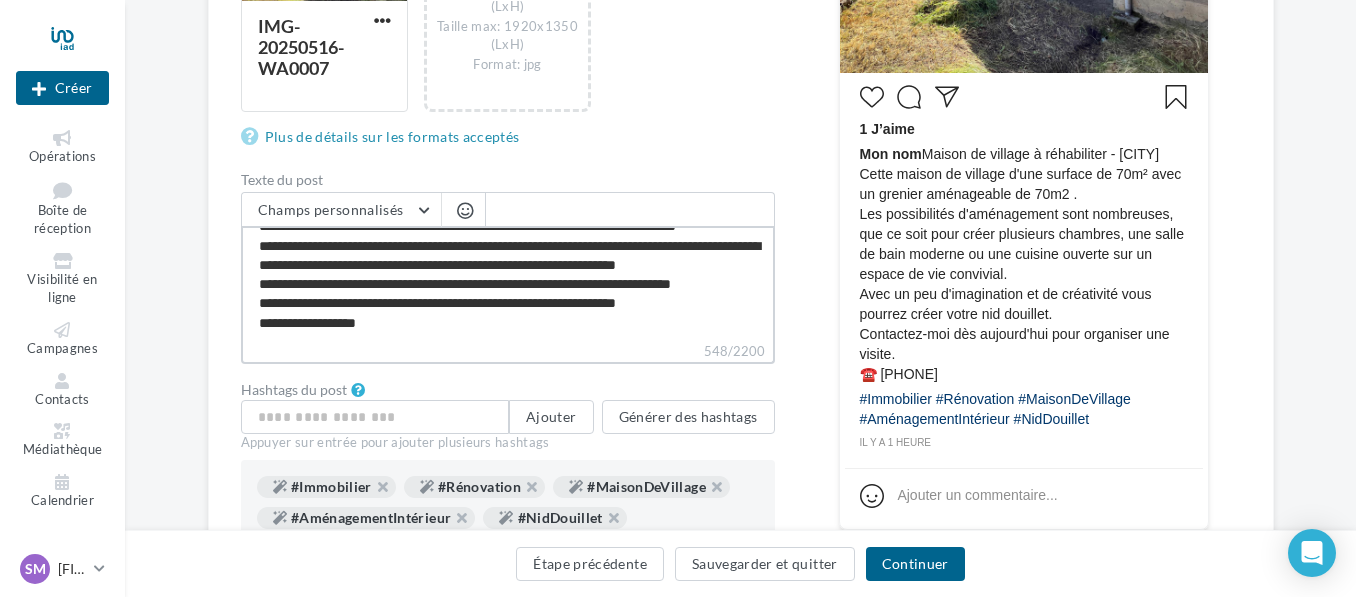 type on "**********" 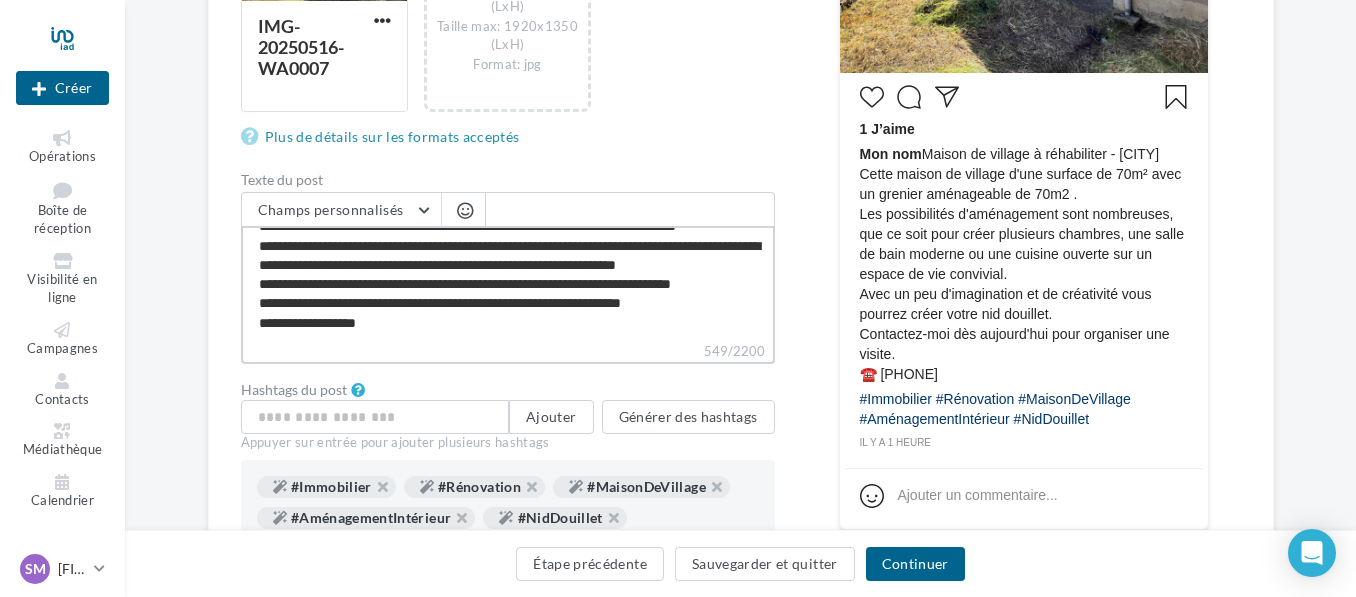 type on "**********" 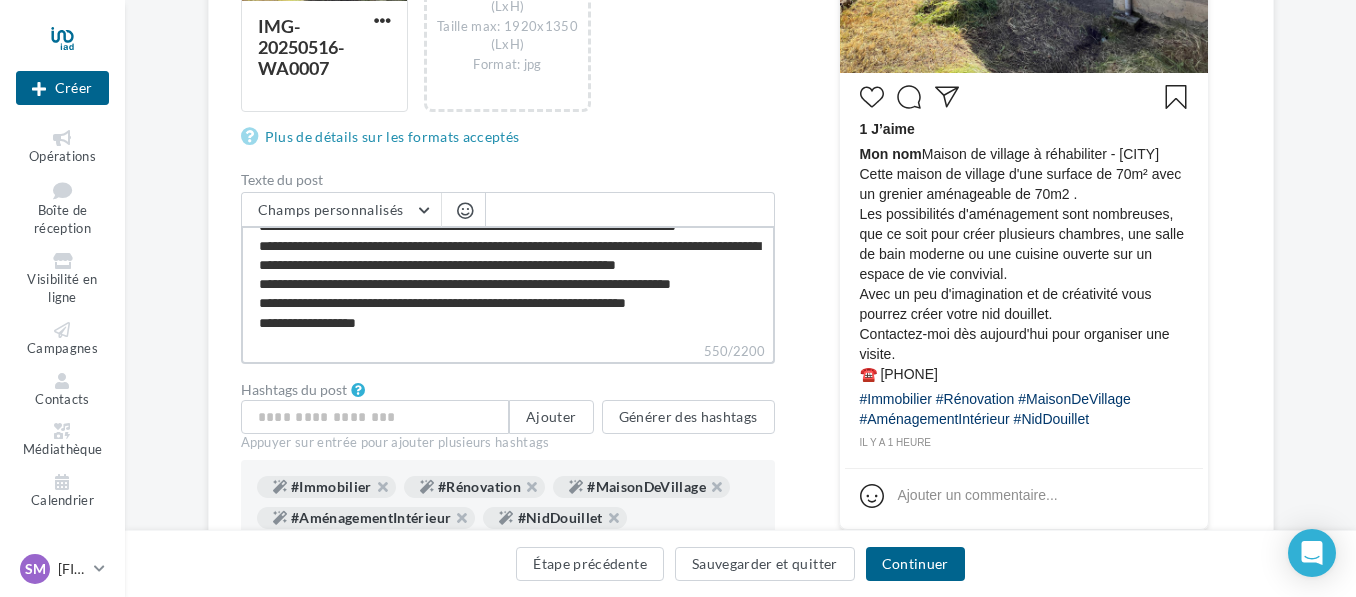 type on "**********" 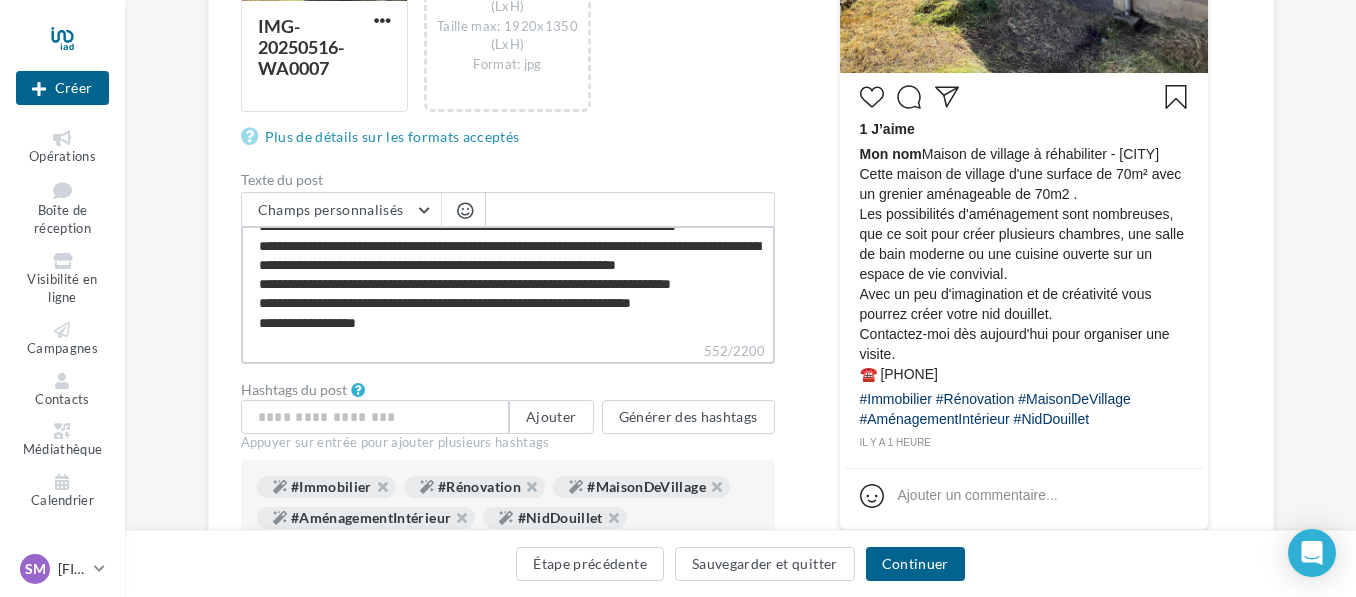 type on "**********" 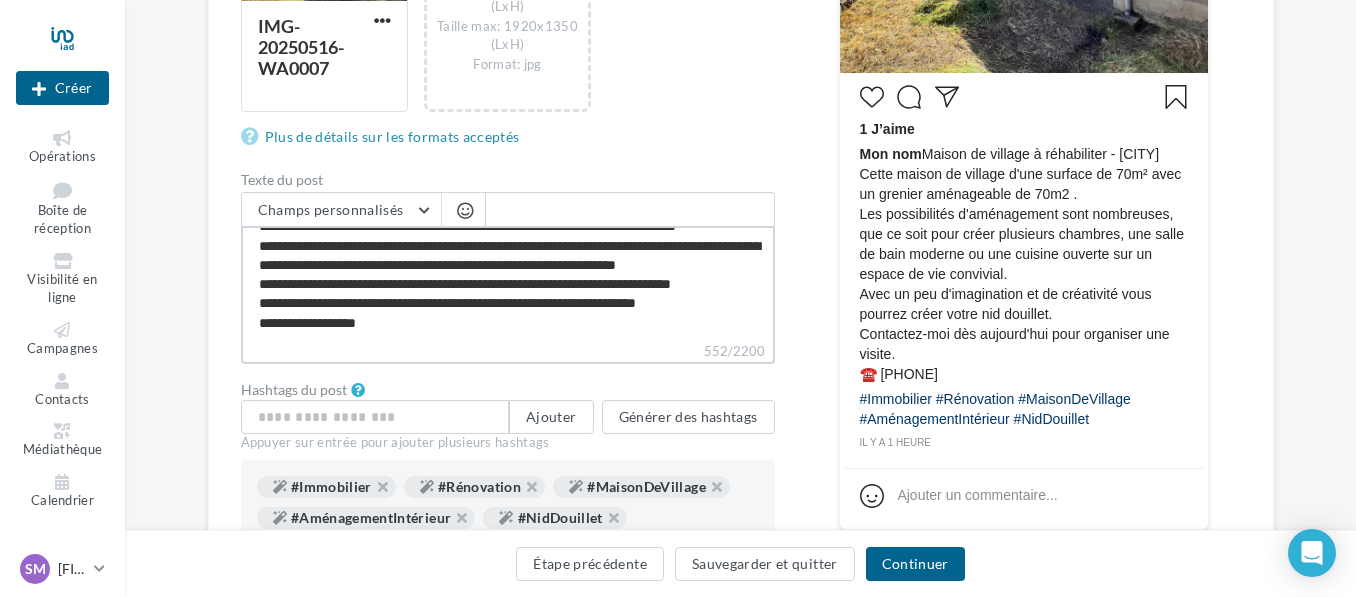 type on "**********" 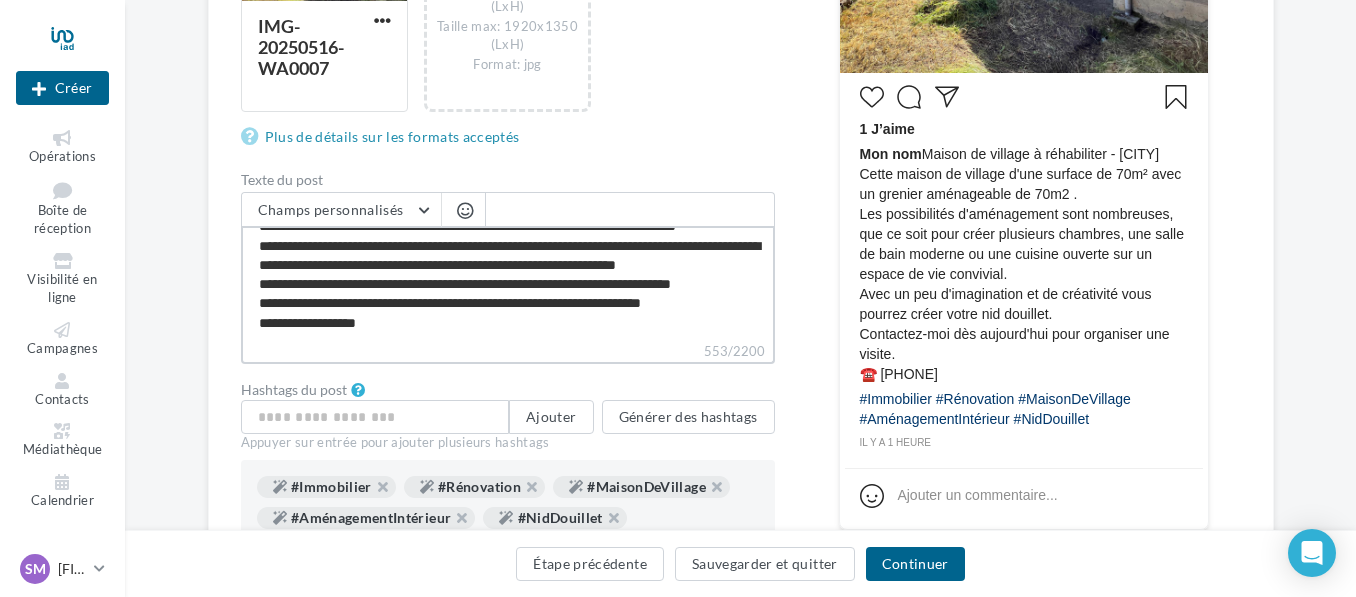 type on "**********" 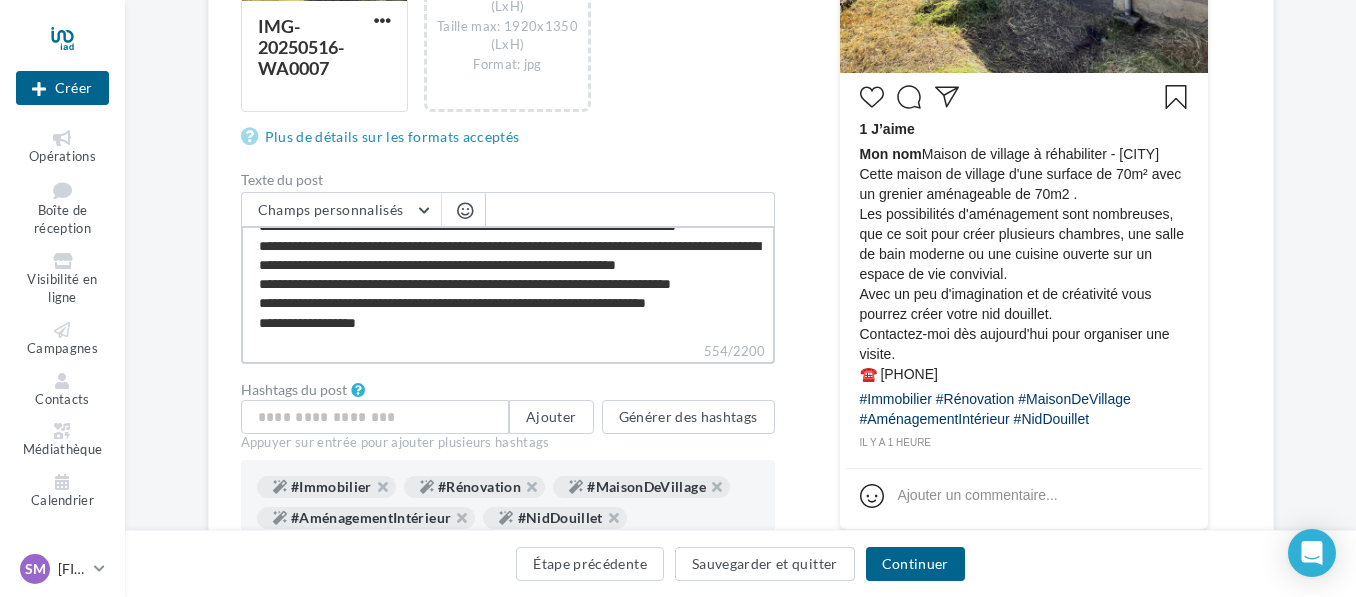 type on "**********" 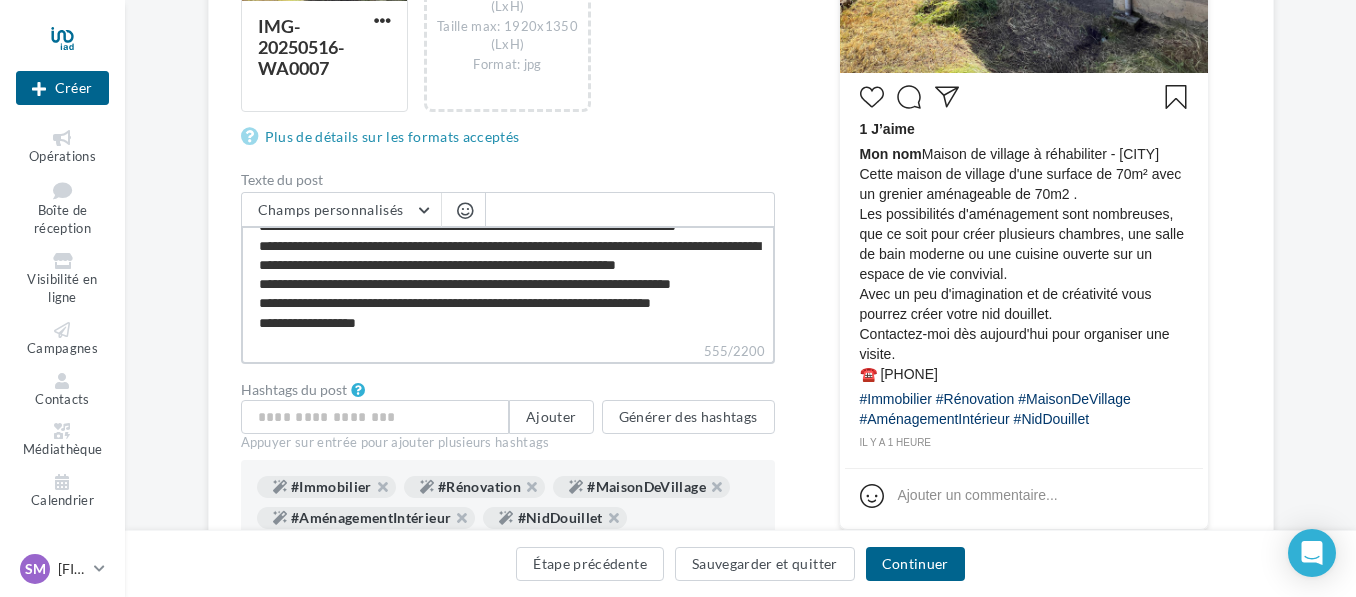type on "**********" 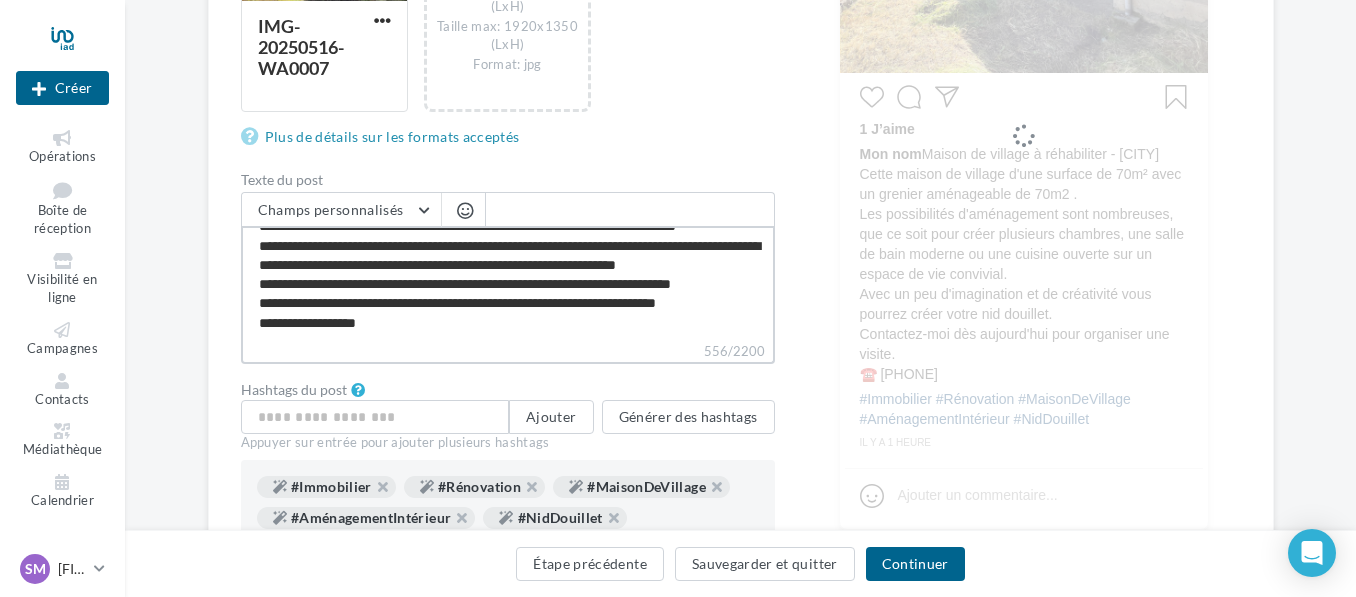 type on "**********" 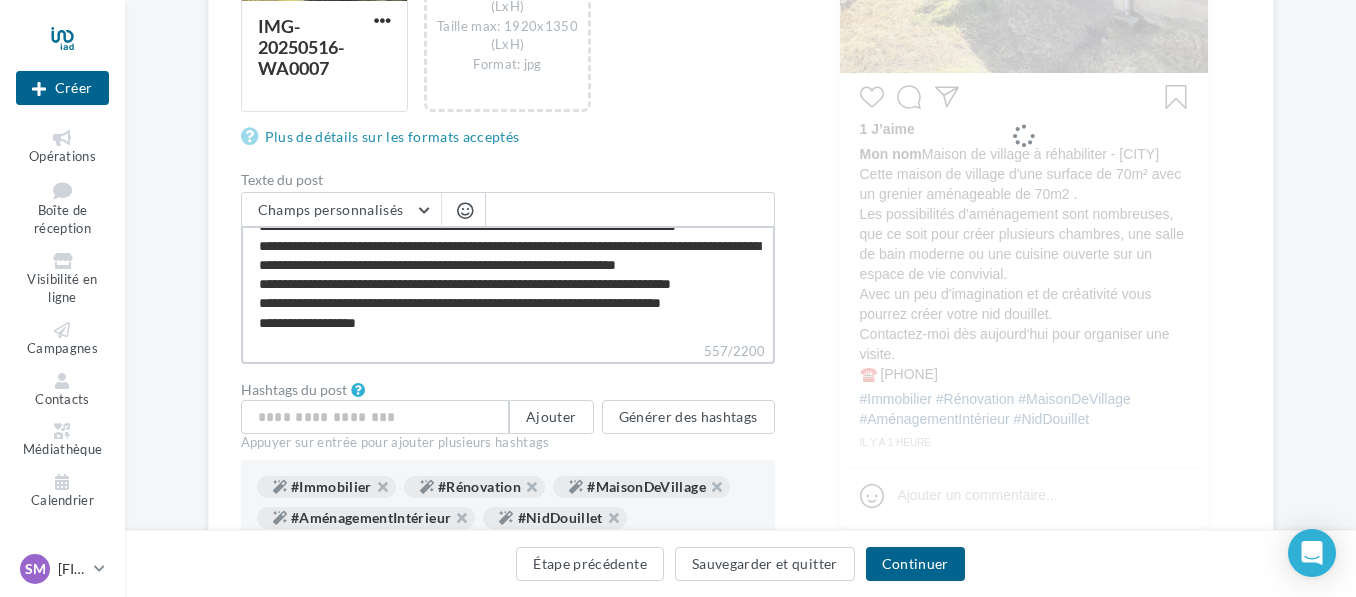 type on "**********" 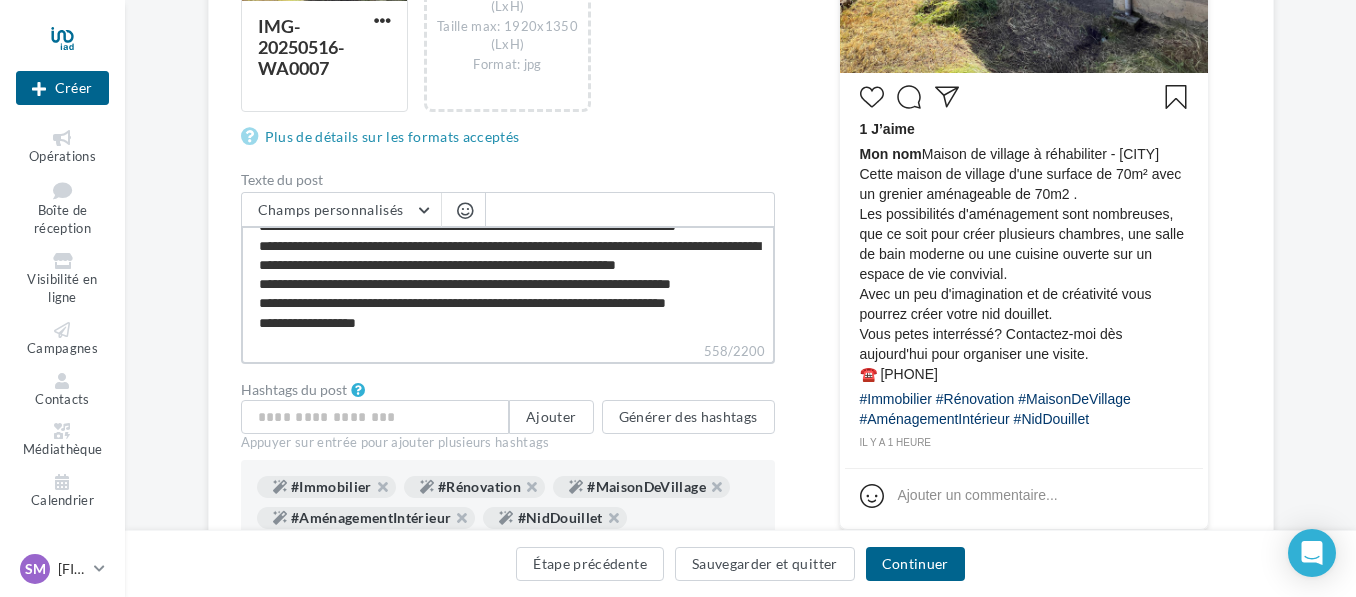 click on "**********" at bounding box center [508, 283] 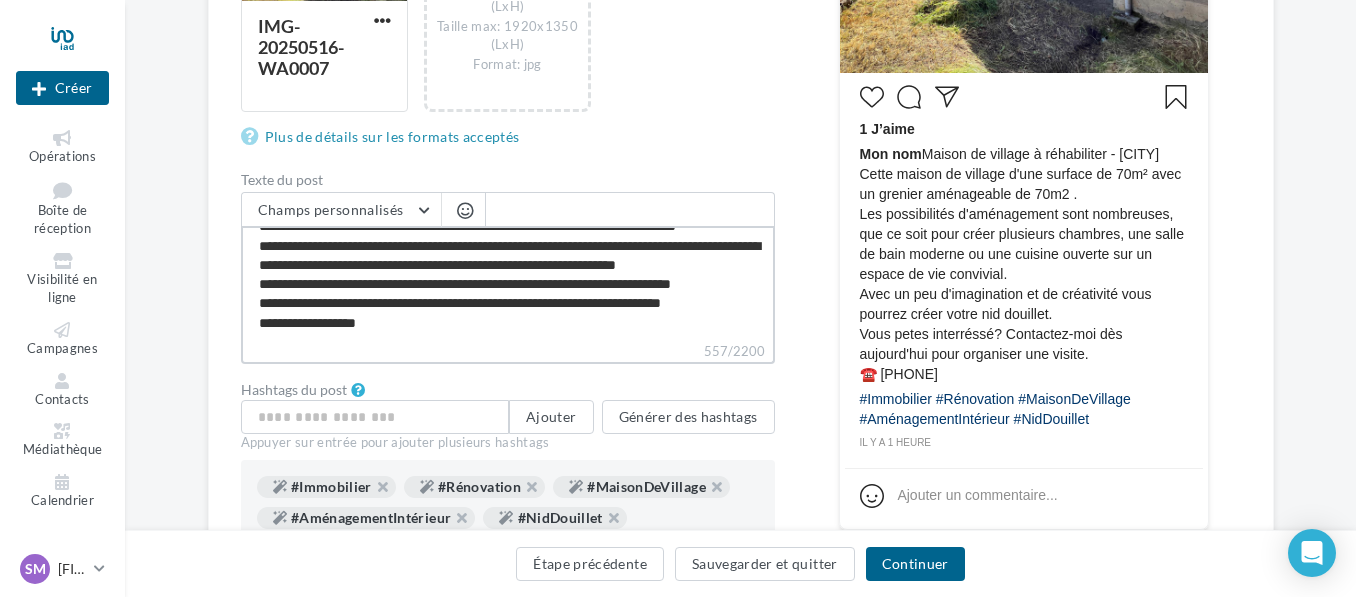 type on "**********" 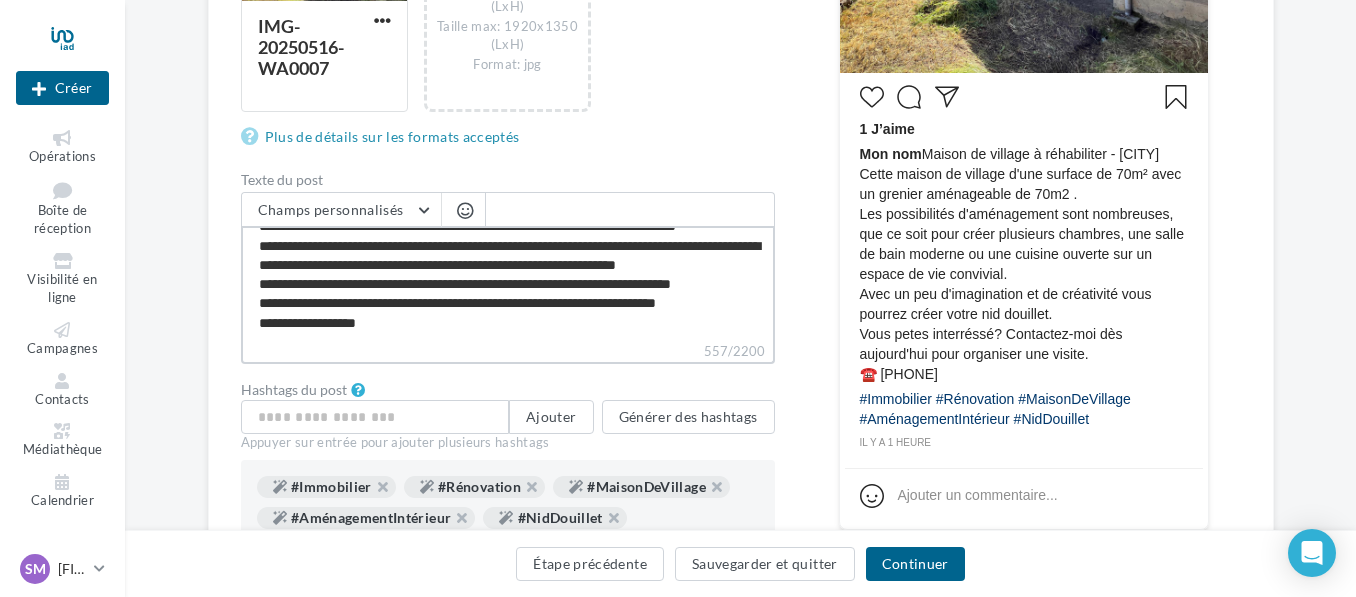 type on "**********" 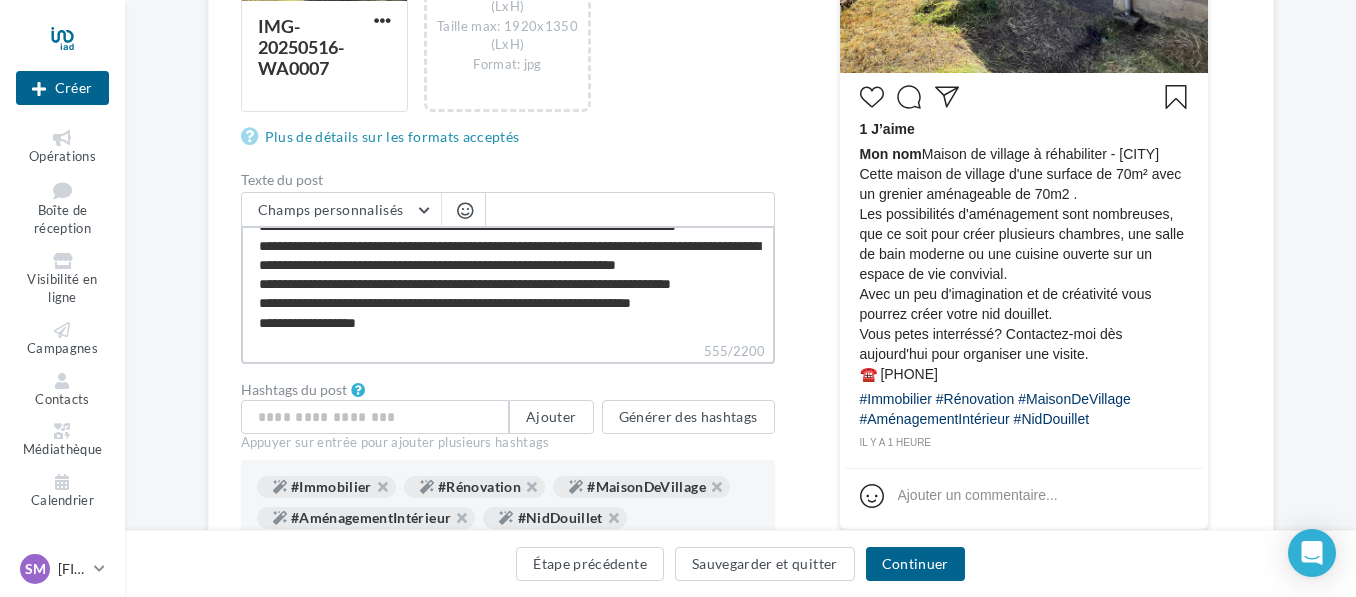 type on "**********" 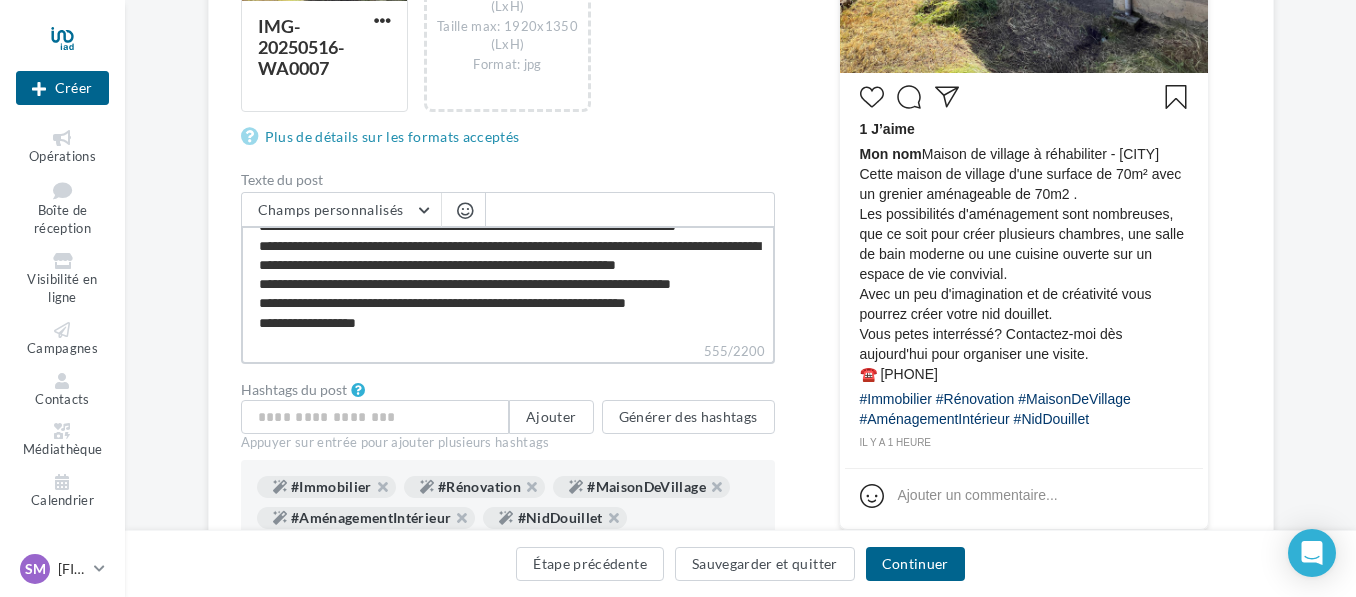 type on "**********" 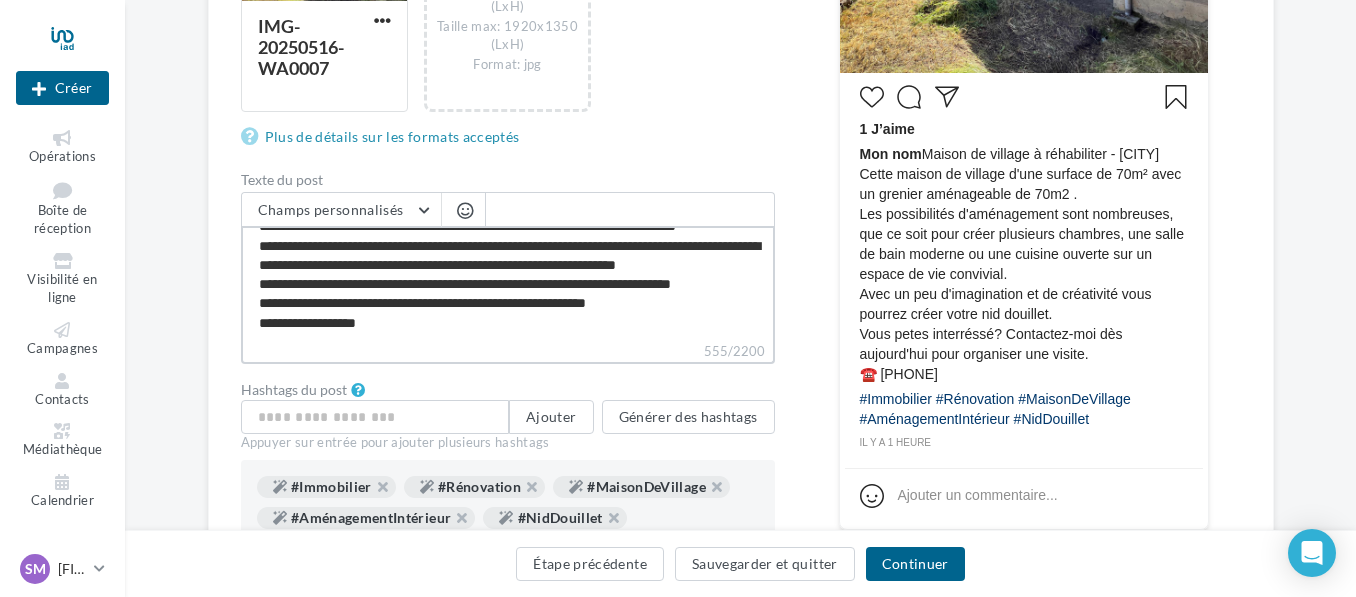 type on "**********" 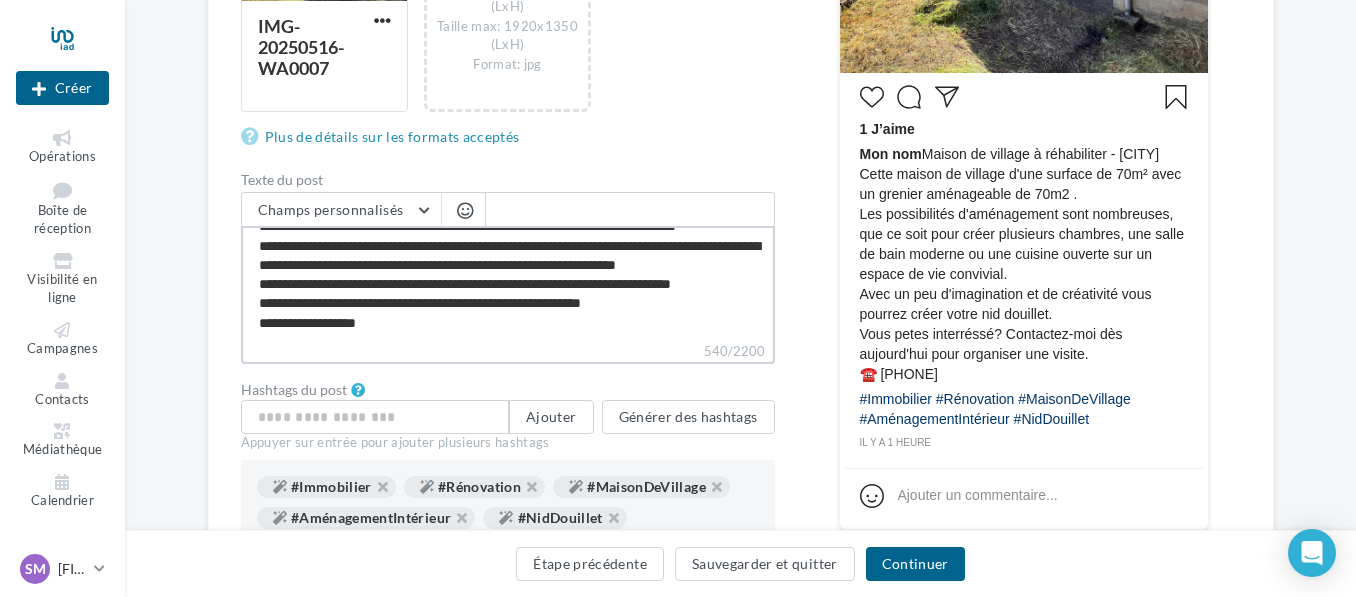 type on "**********" 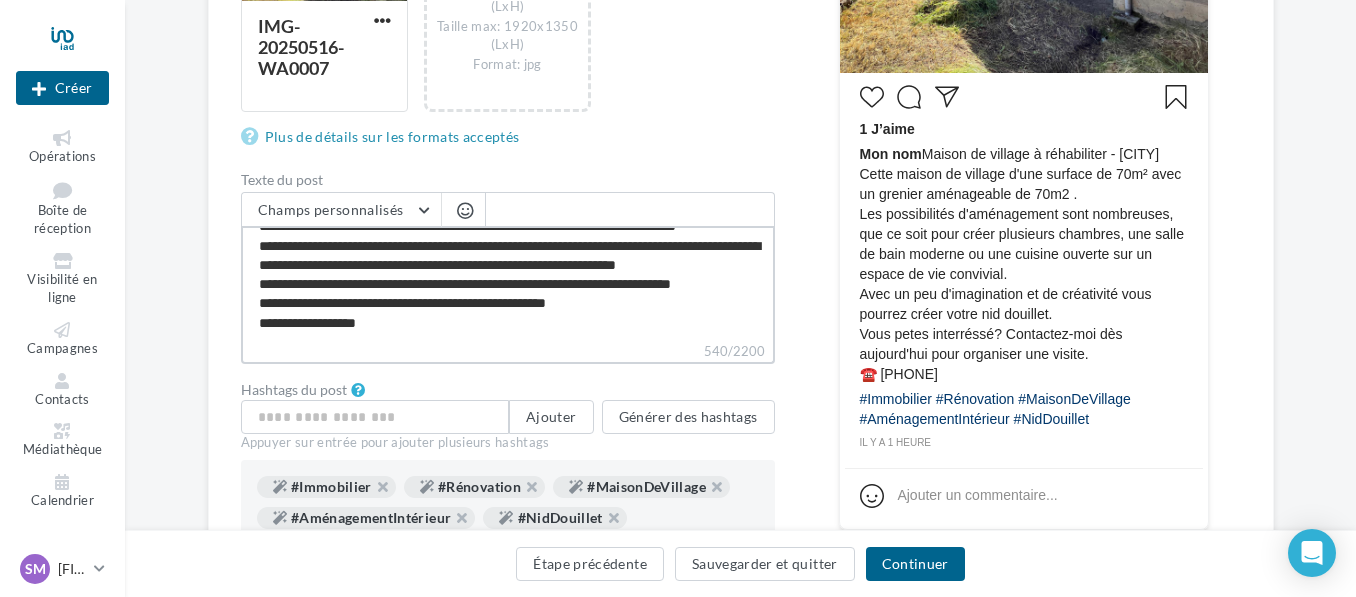 type on "**********" 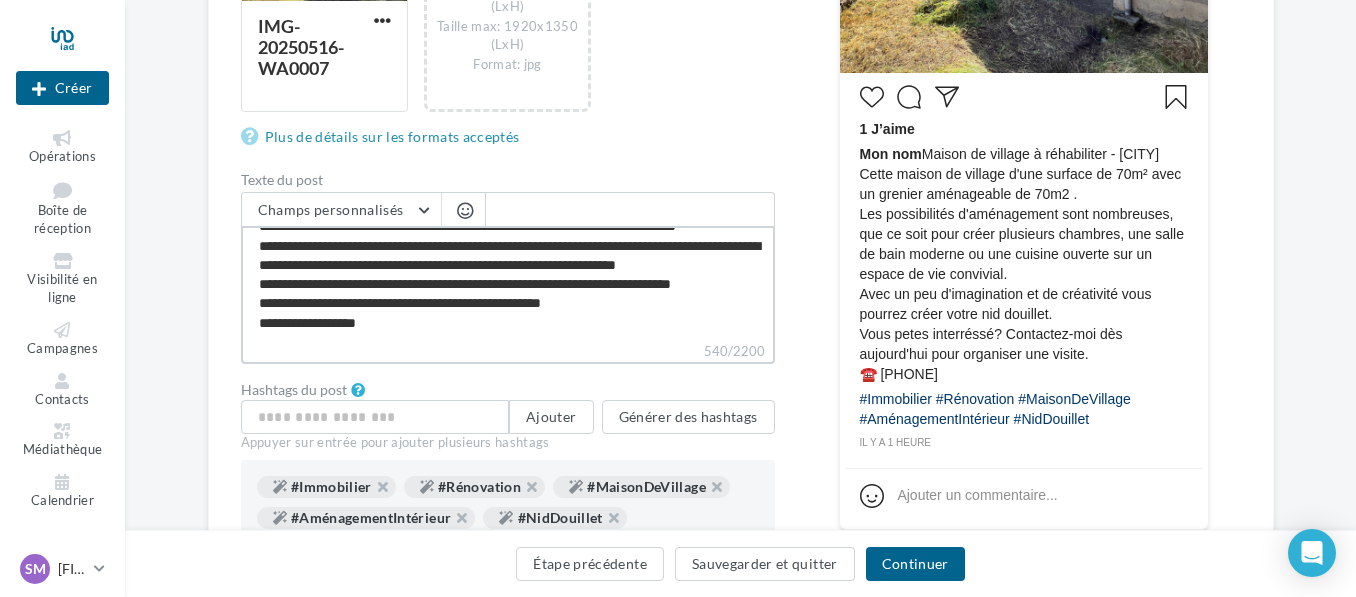 type on "**********" 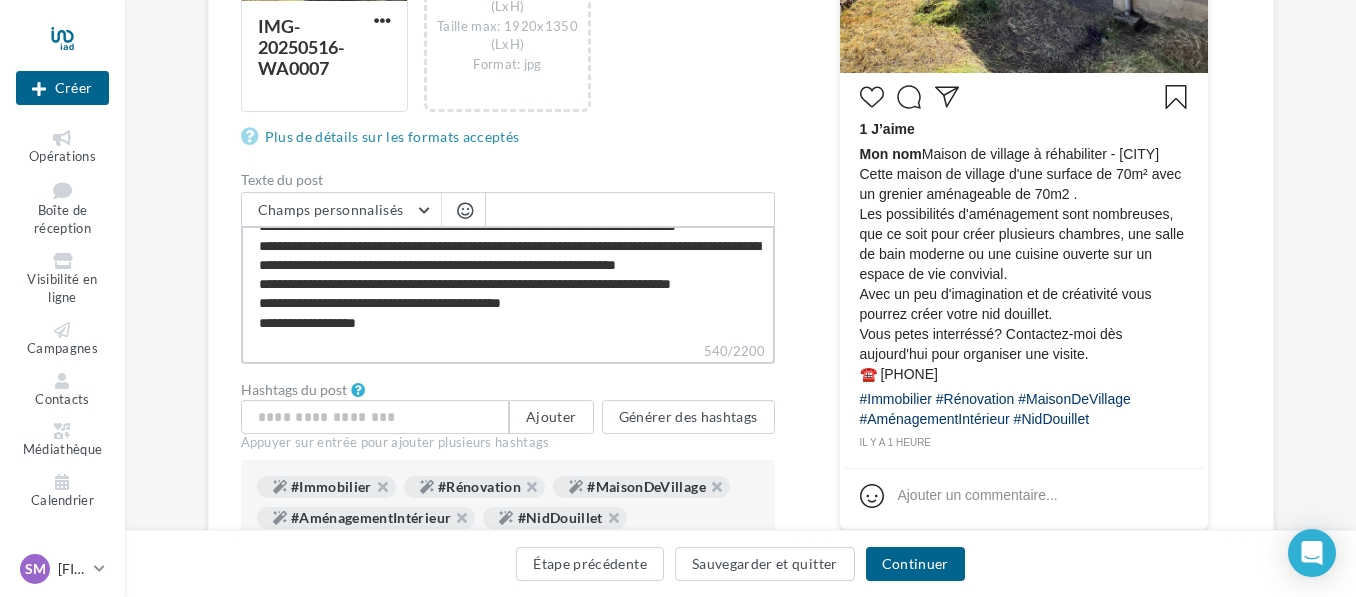 type on "**********" 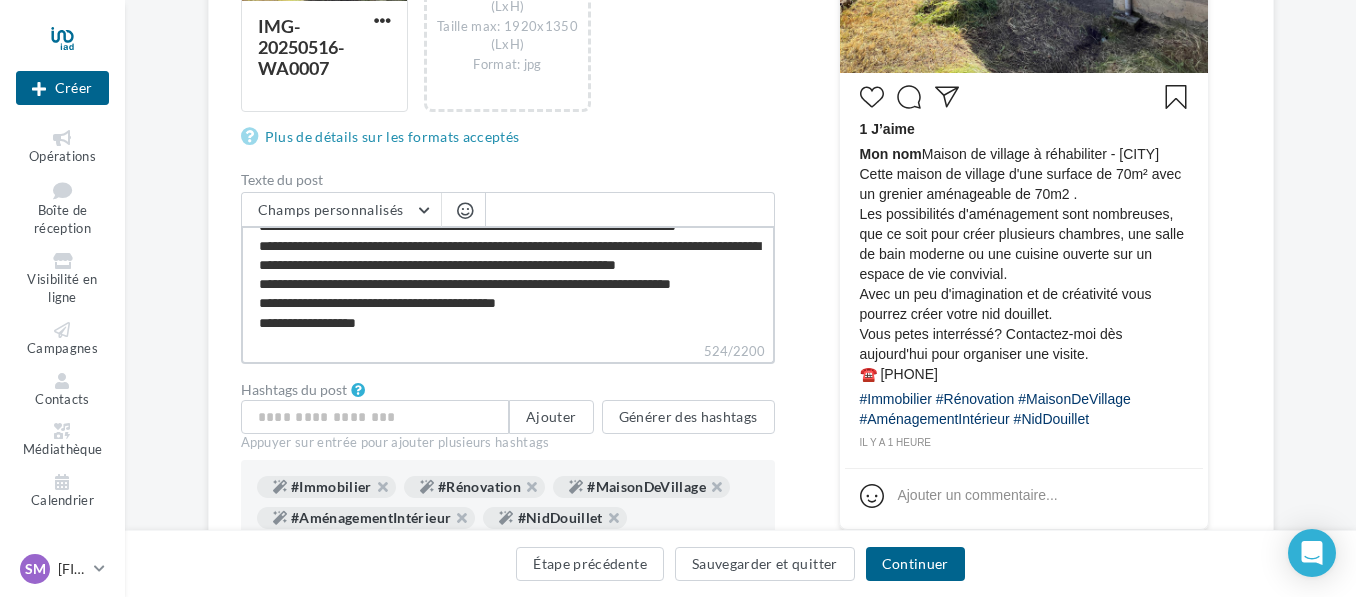 type on "**********" 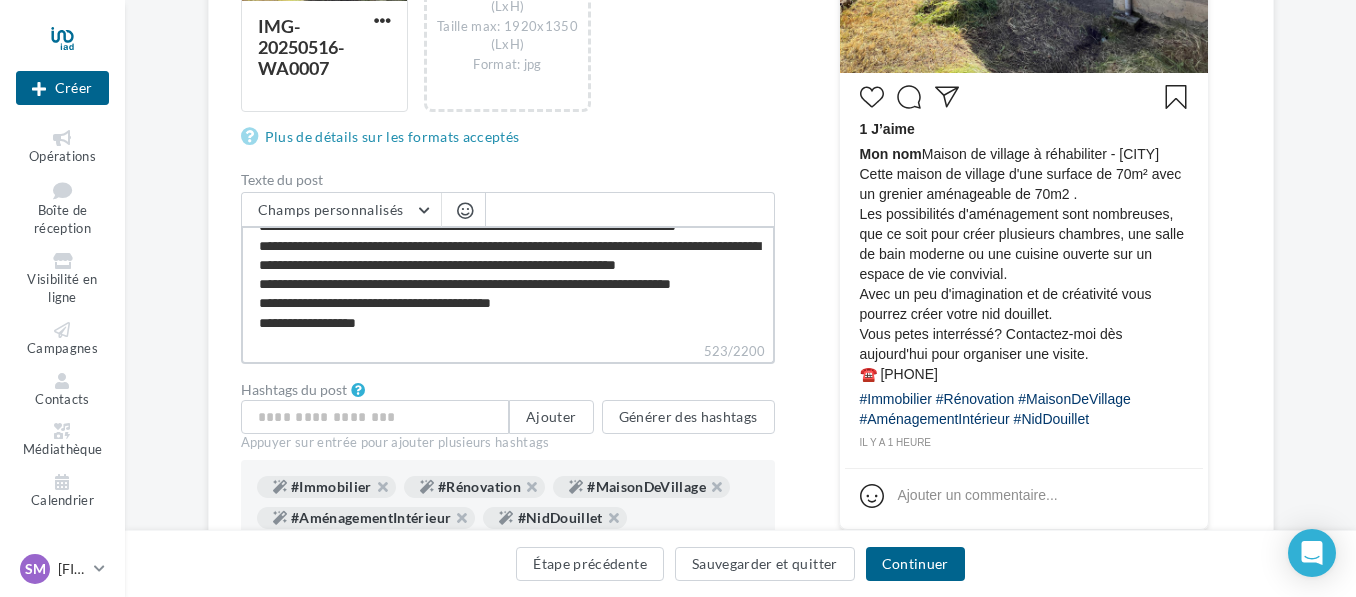type on "**********" 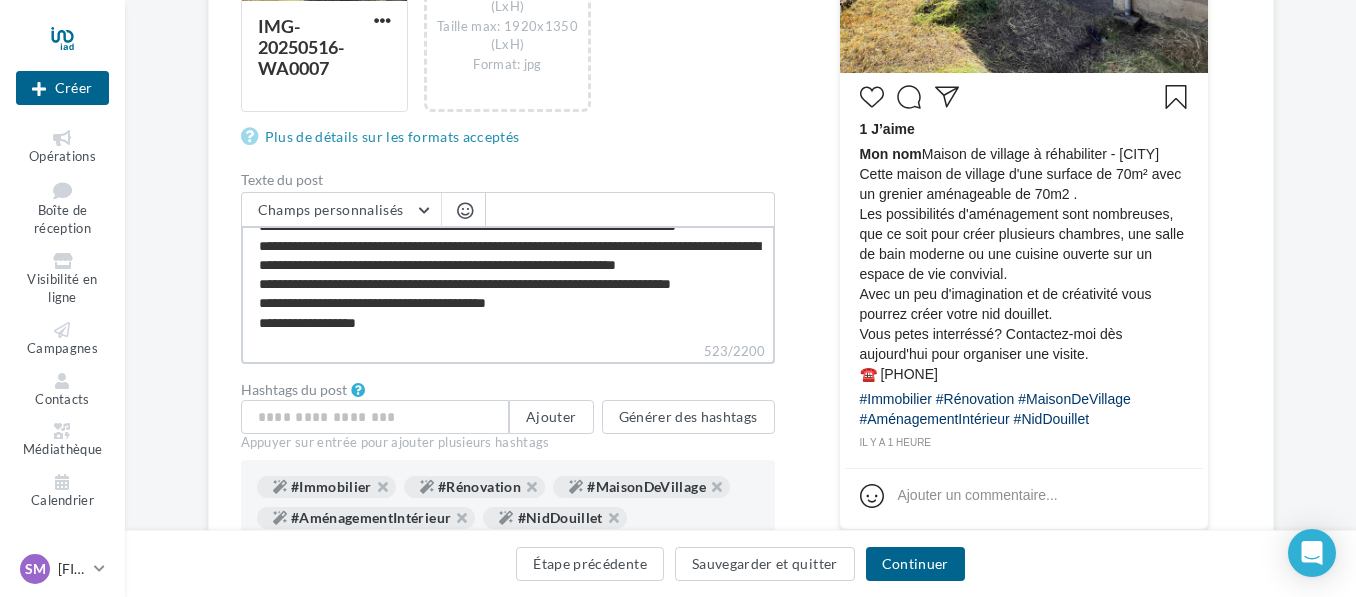 type on "**********" 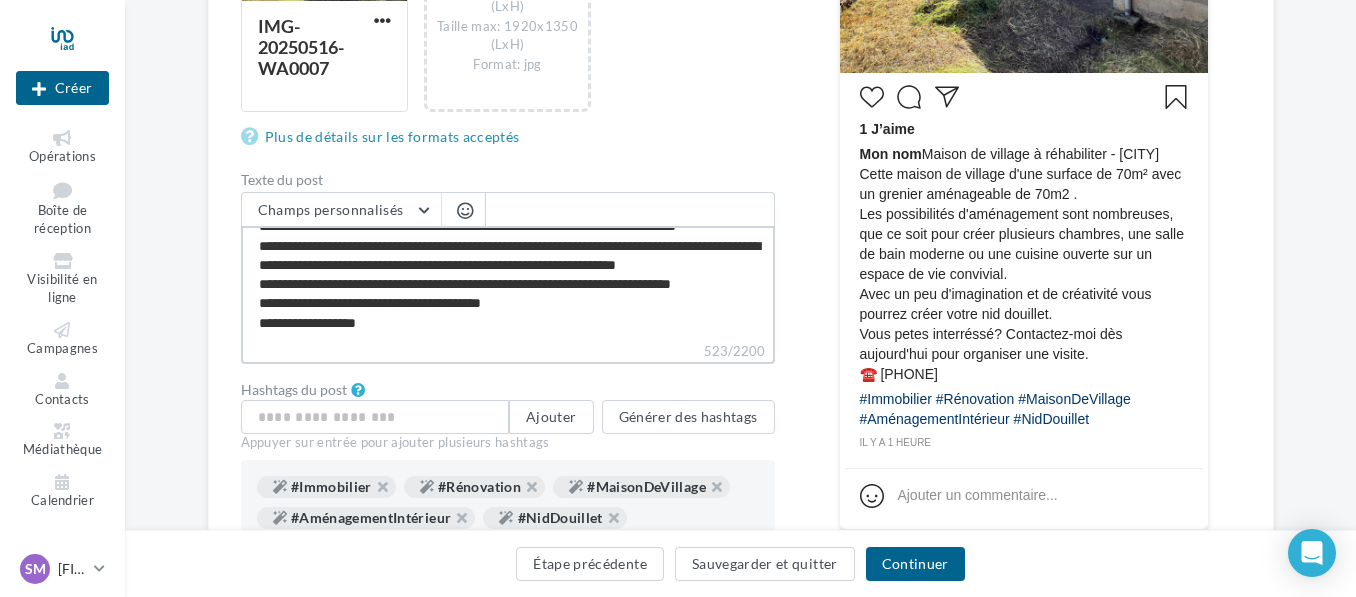 type on "**********" 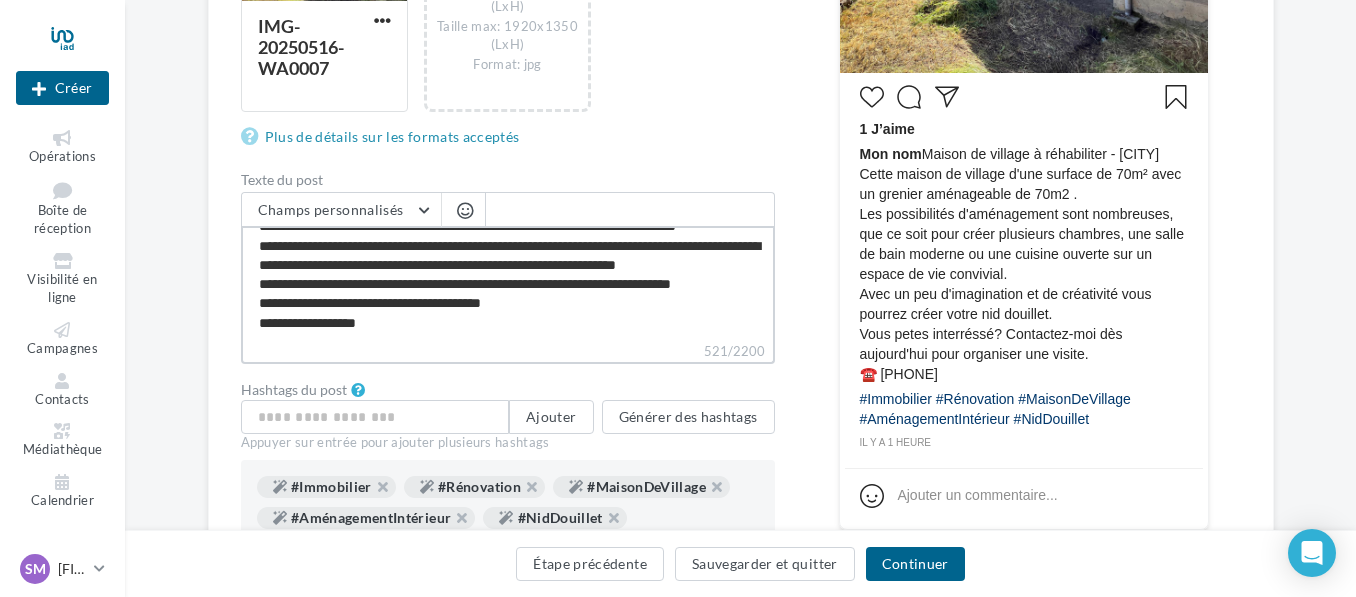 type on "**********" 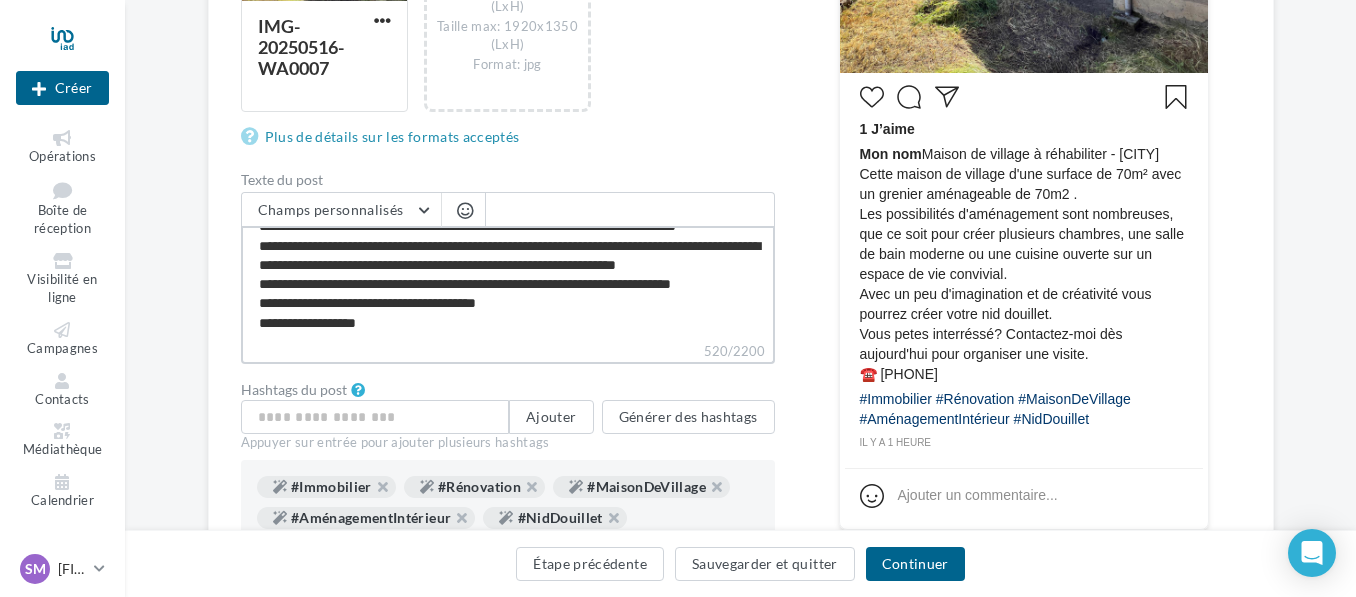 type on "**********" 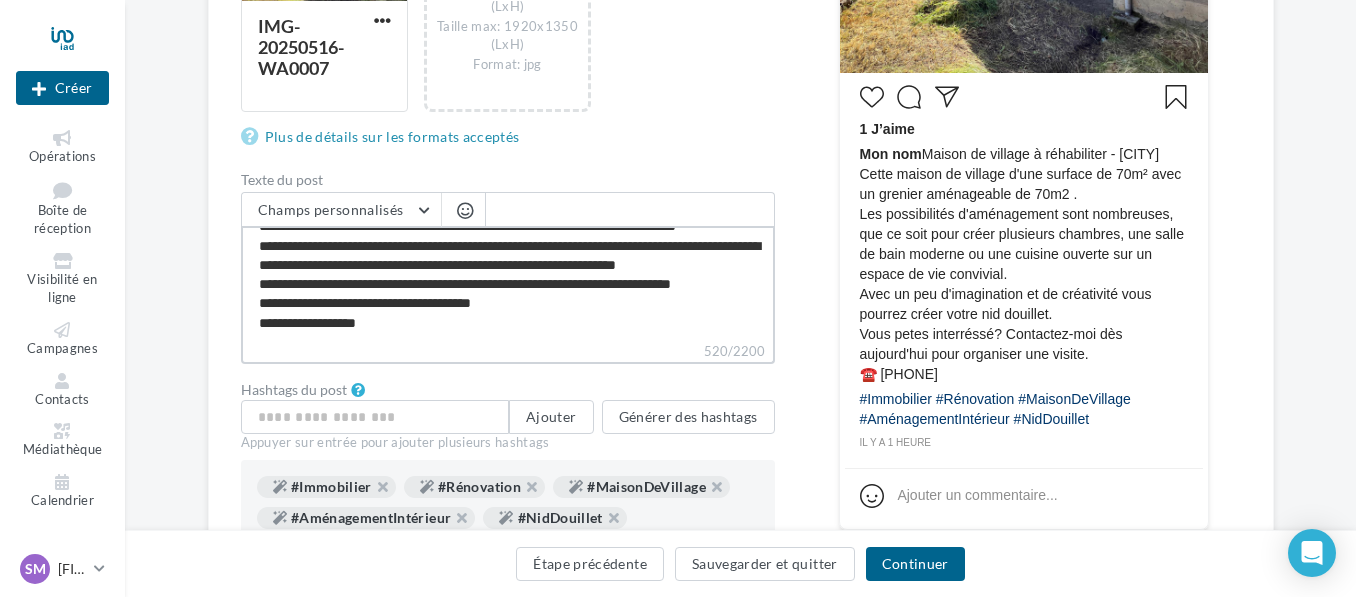 type on "**********" 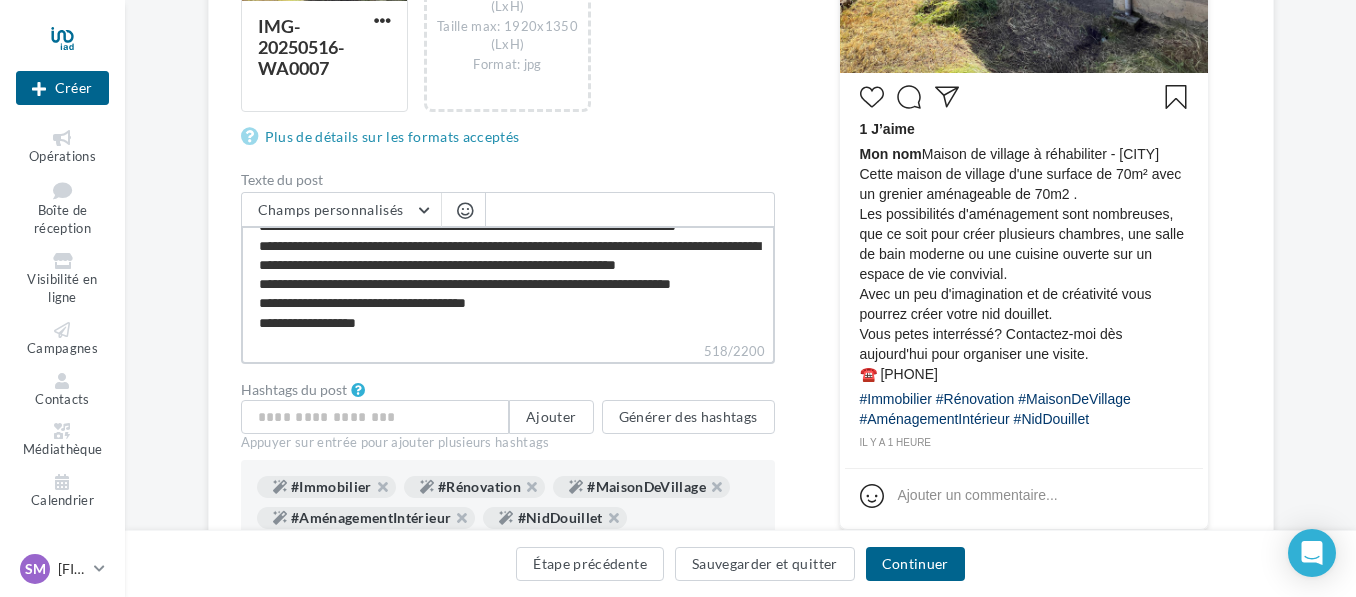 type on "**********" 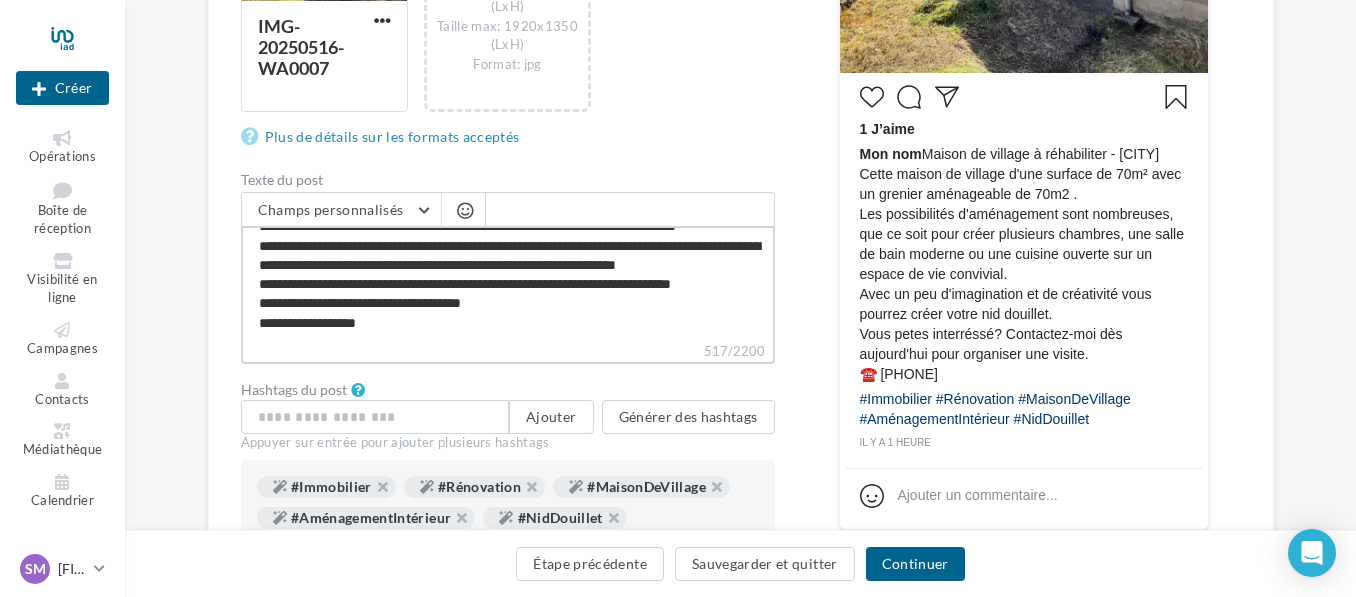type on "**********" 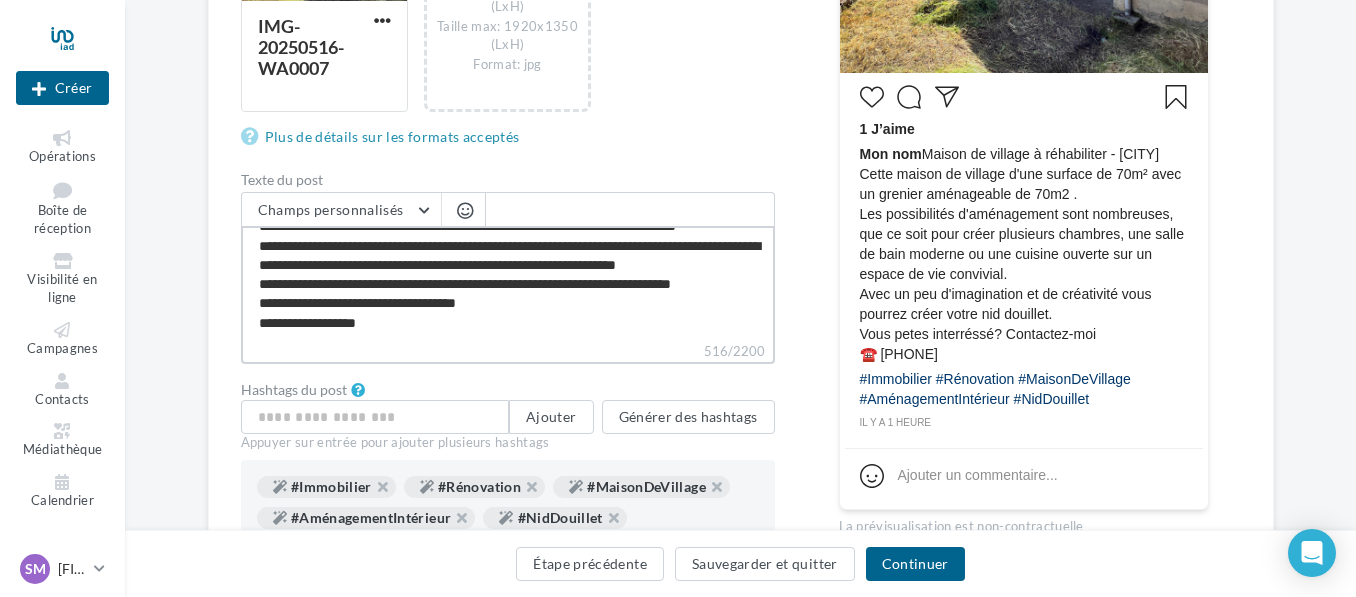type on "**********" 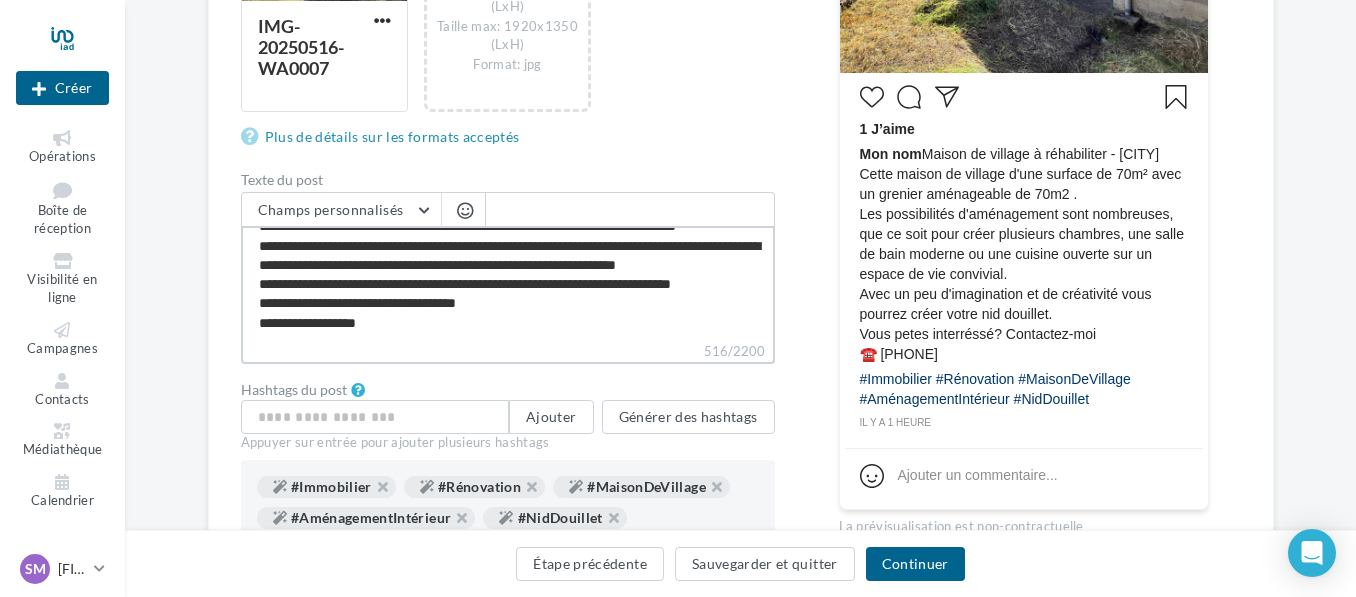 type on "**********" 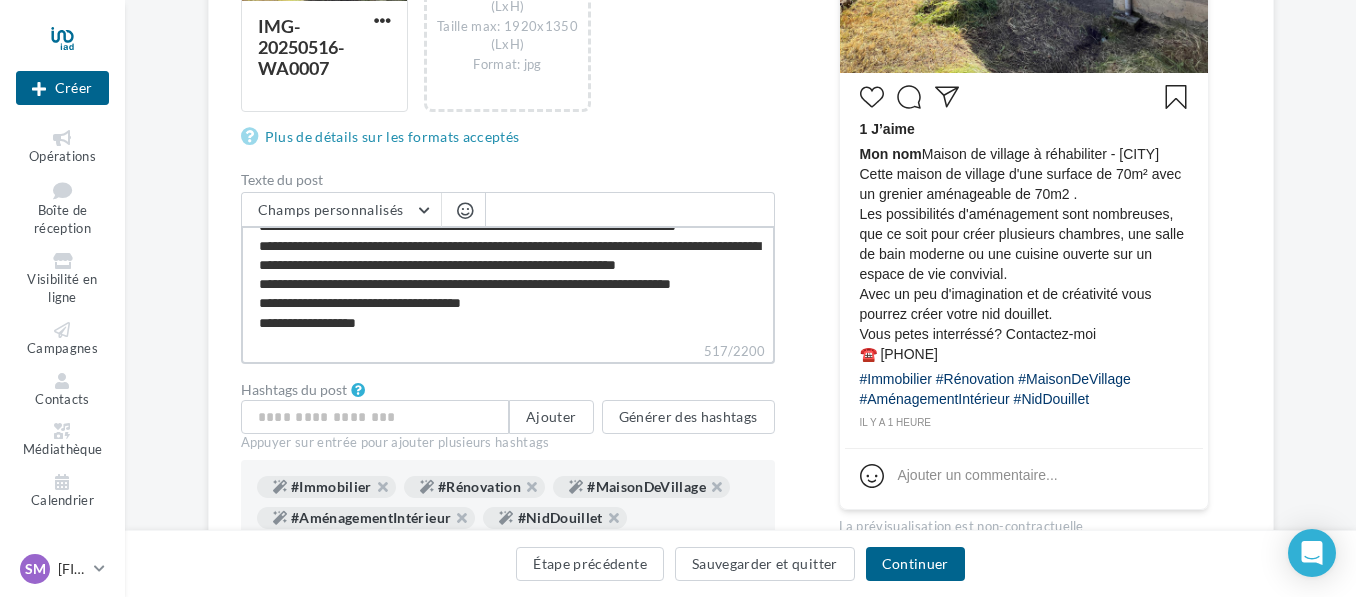 type on "**********" 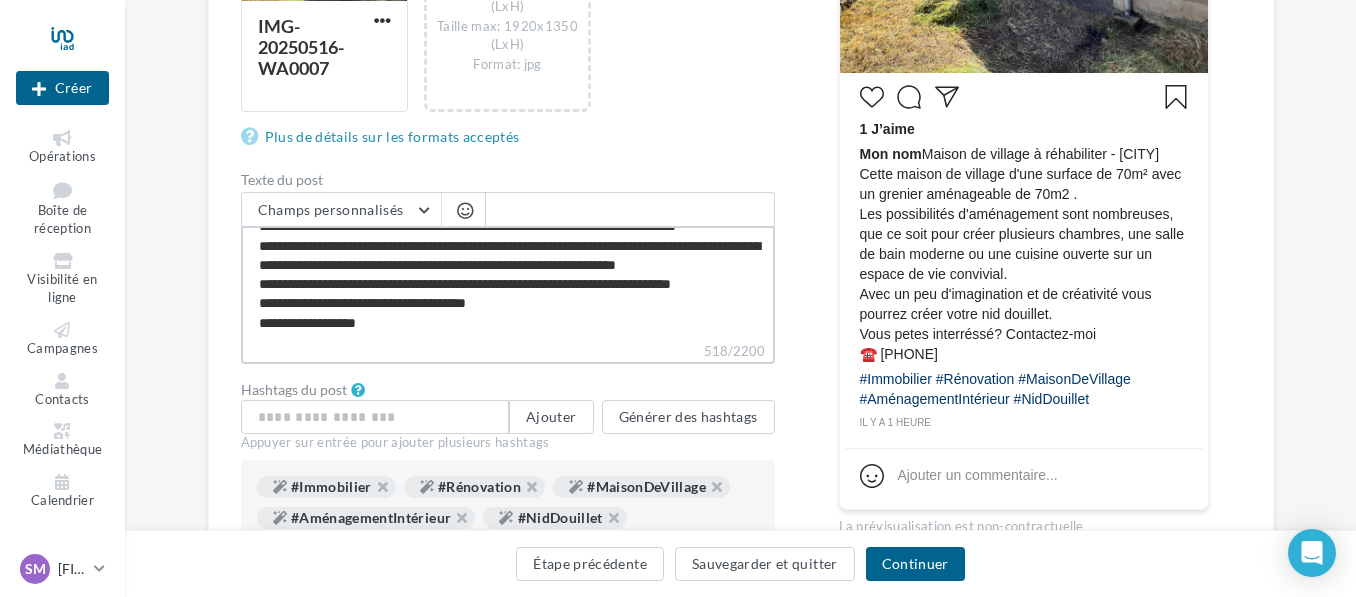 type on "**********" 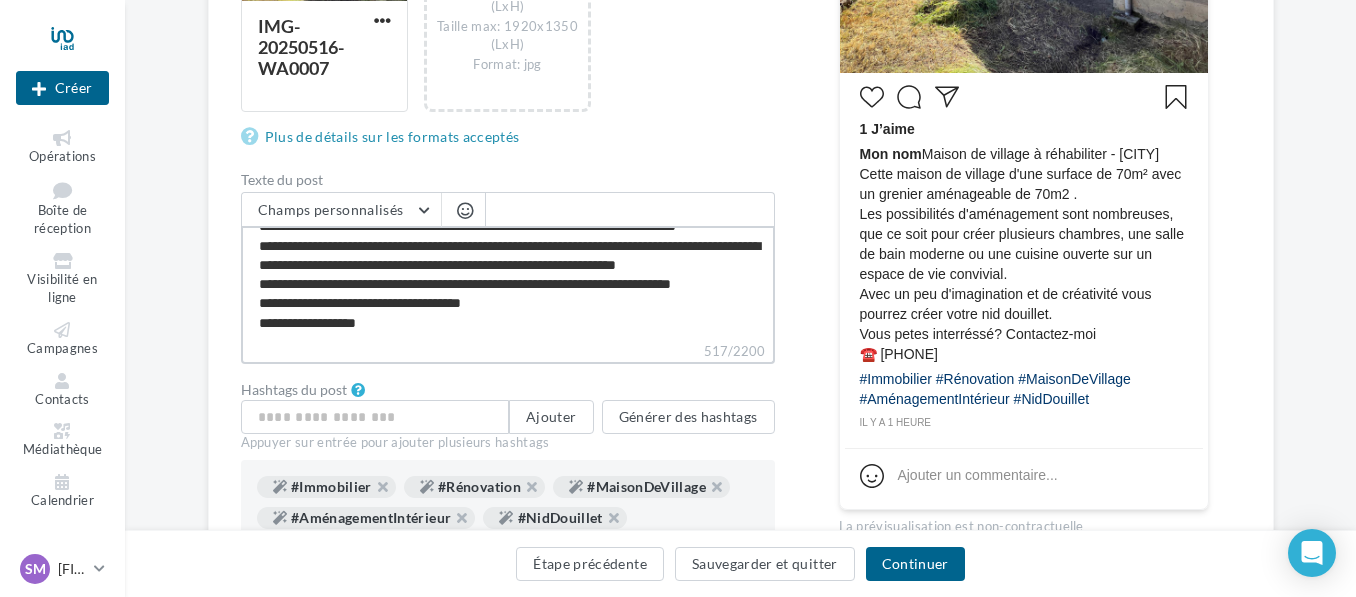 type on "**********" 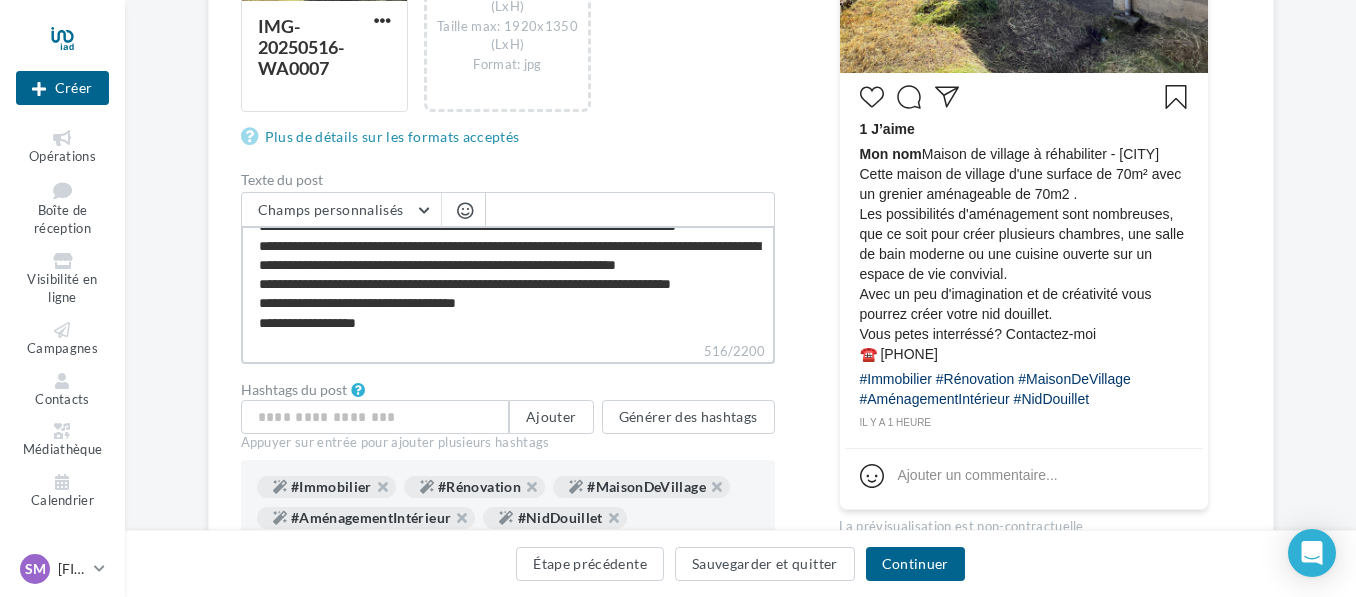 type on "**********" 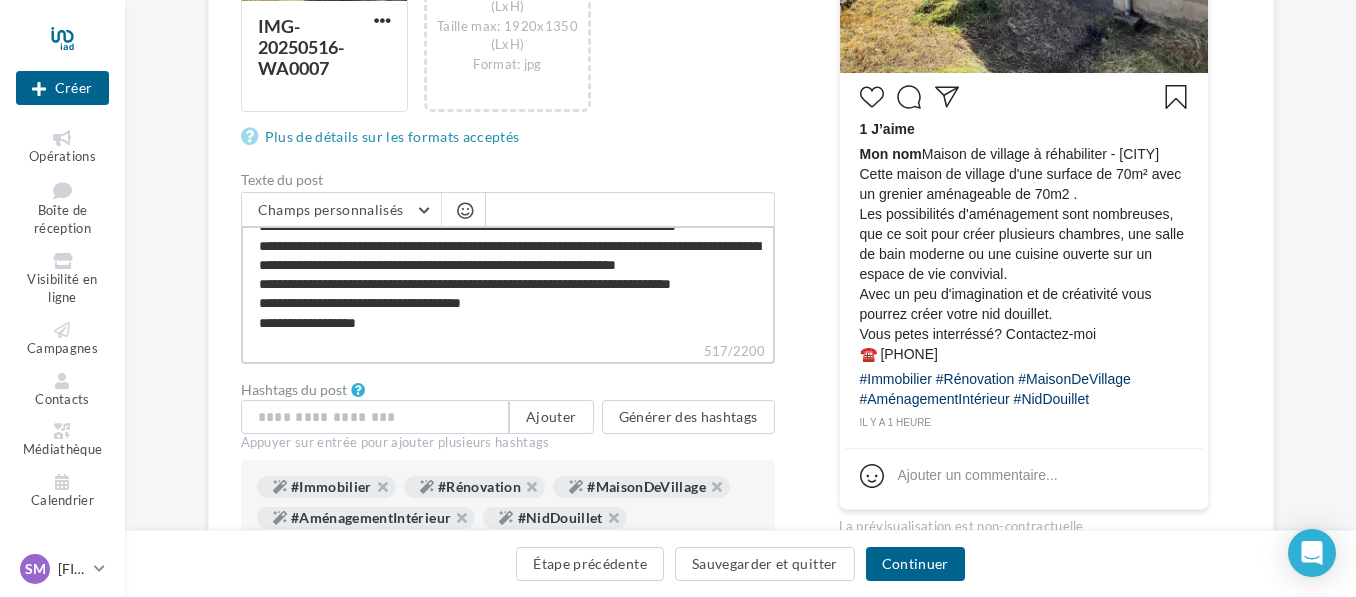 type on "**********" 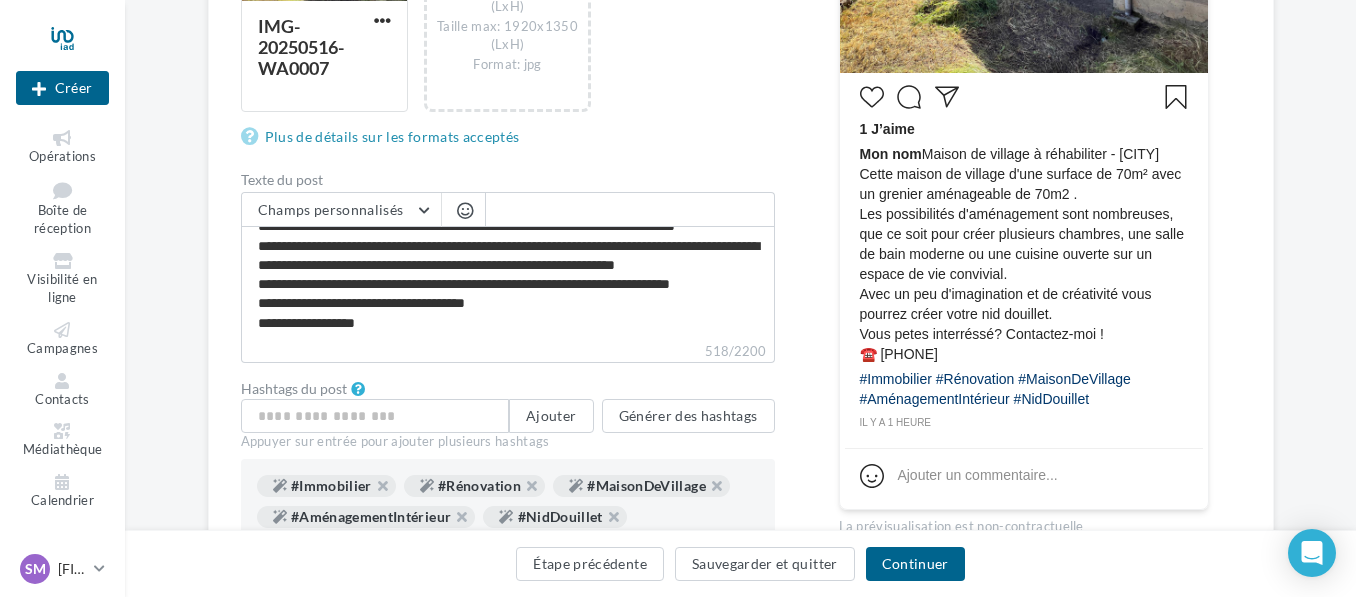drag, startPoint x: 321, startPoint y: 299, endPoint x: 800, endPoint y: 344, distance: 481.10913 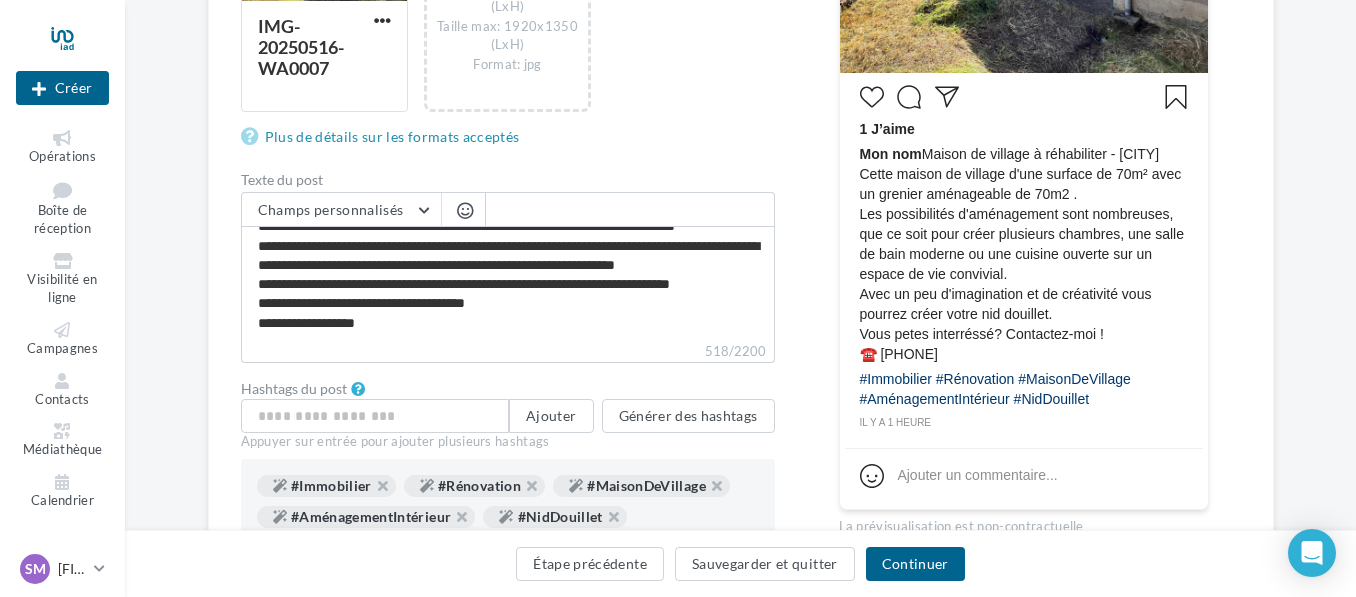 click on "Type de campagne
Post
Story
Type de média
Image   Reel
Images du post (10 max)
IMG-20250516-WA0007
Ajouter une image     Taille min: 150x150 (LxH)   Taille max: 1920x1350 (LxH)   Format: jpg
Plus de détails sur les formats acceptés
Texte du post
Champs personnalisés         Lien de sollicitation d'avis Google     Nom de l'entreprise     Site internet du conseiller     Ligne d'adresse 1     Ligne d'adresse 1     Ligne d'adresse 2     Ville     Adresse e-mail du conseiller     Prénom du conseiller     Nom du conseiller     Numéro de mobile du conseiller     propertips     Référence du conseiller     Code postal
518/2200" at bounding box center (741, 162) 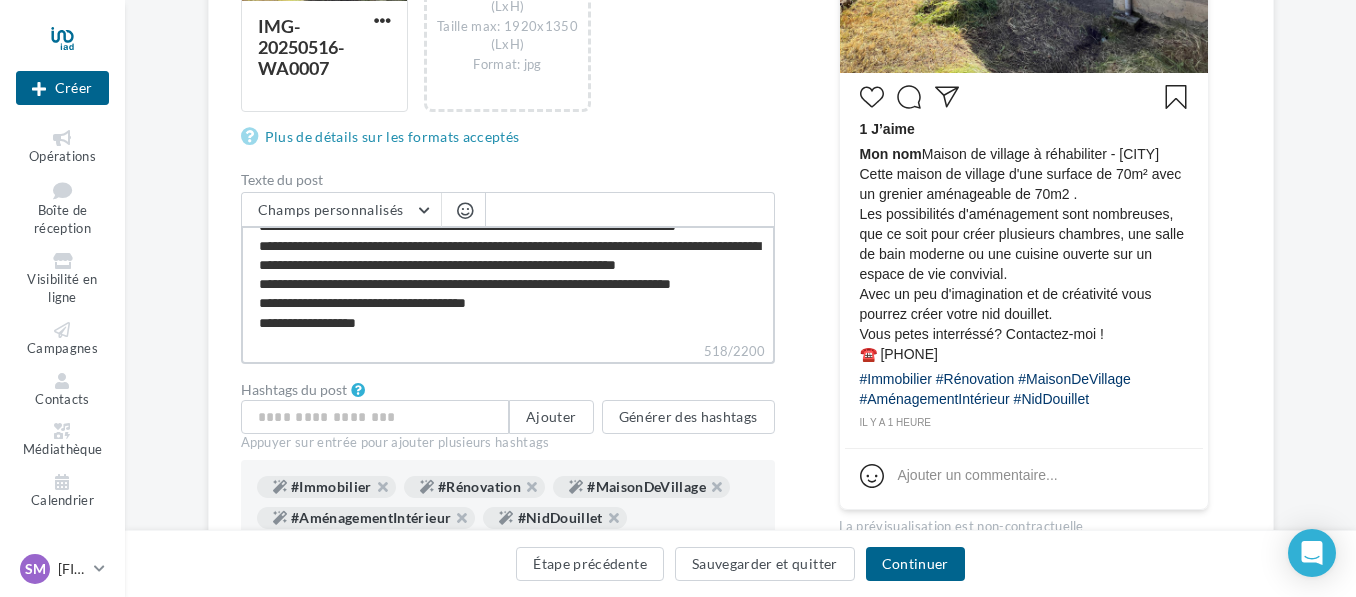 click on "**********" at bounding box center [508, 283] 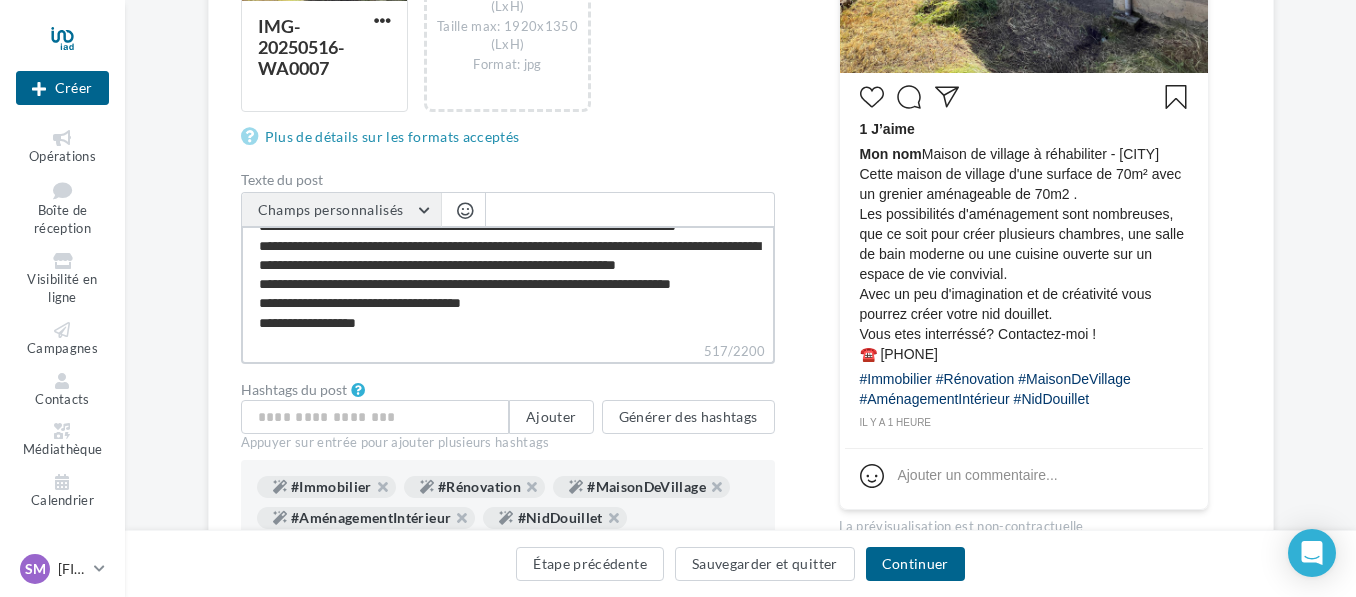 type on "**********" 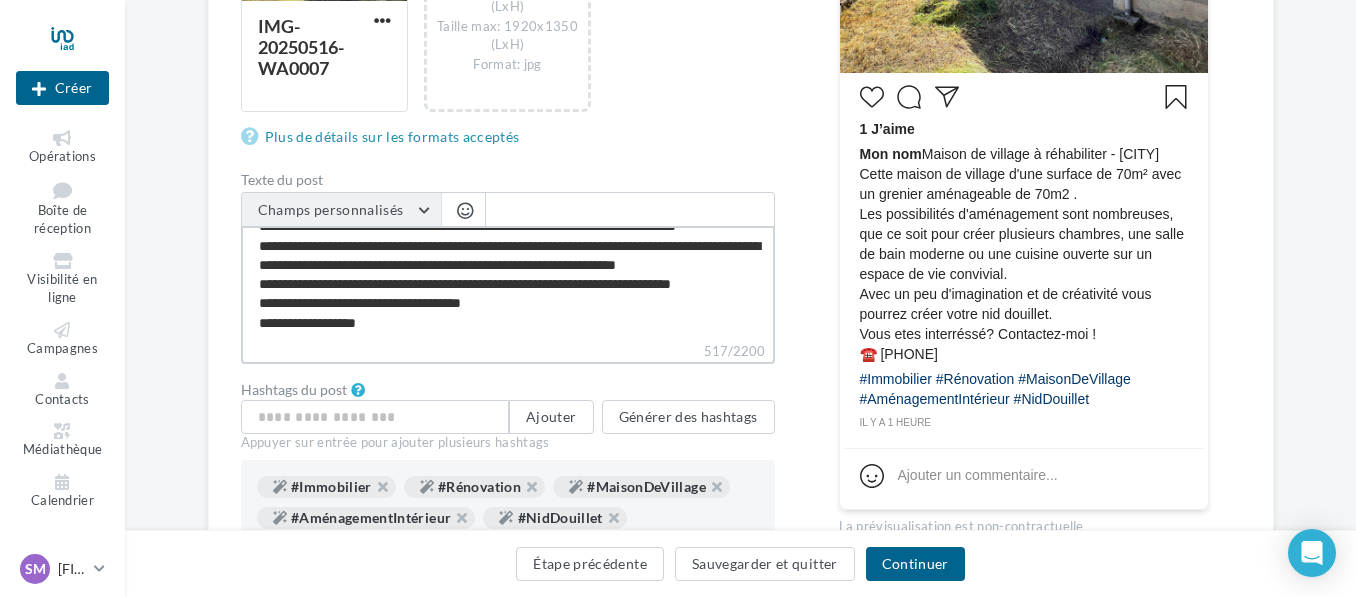 type on "**********" 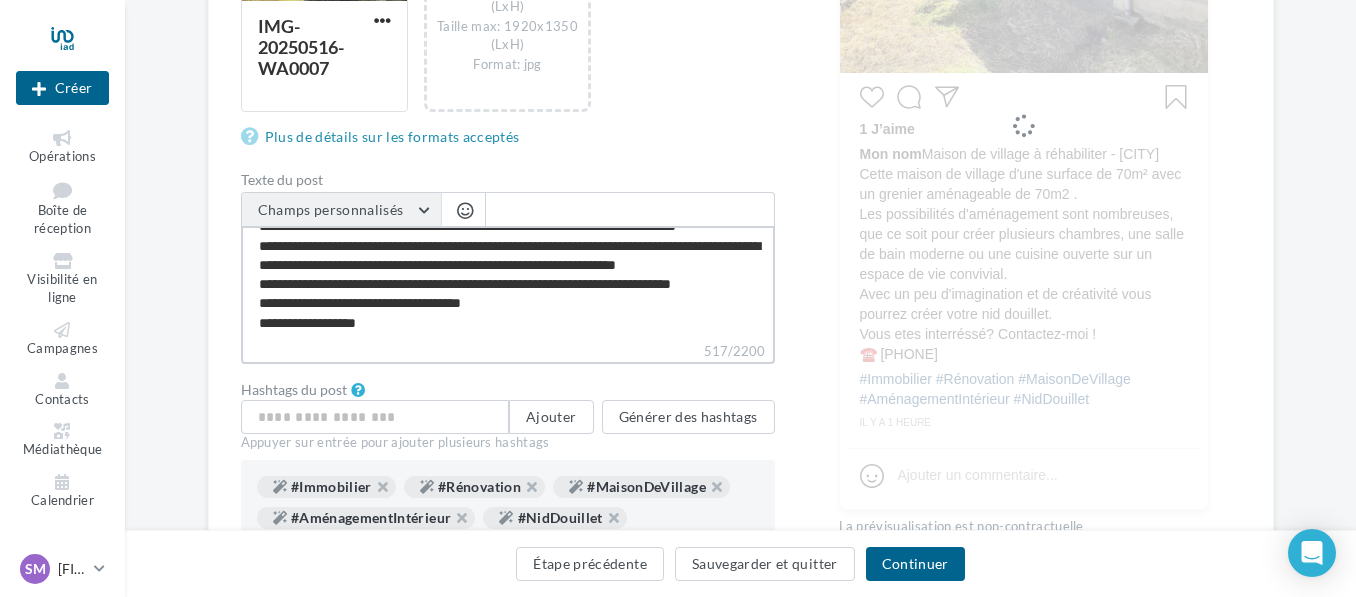 type on "**********" 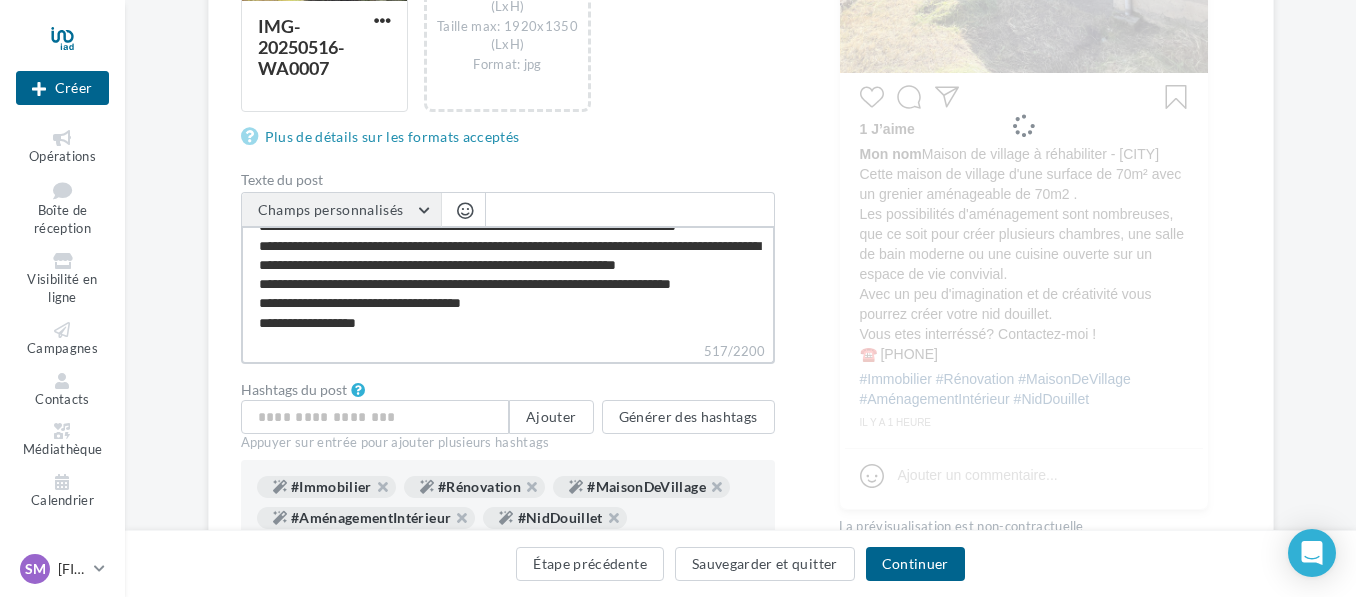 type on "**********" 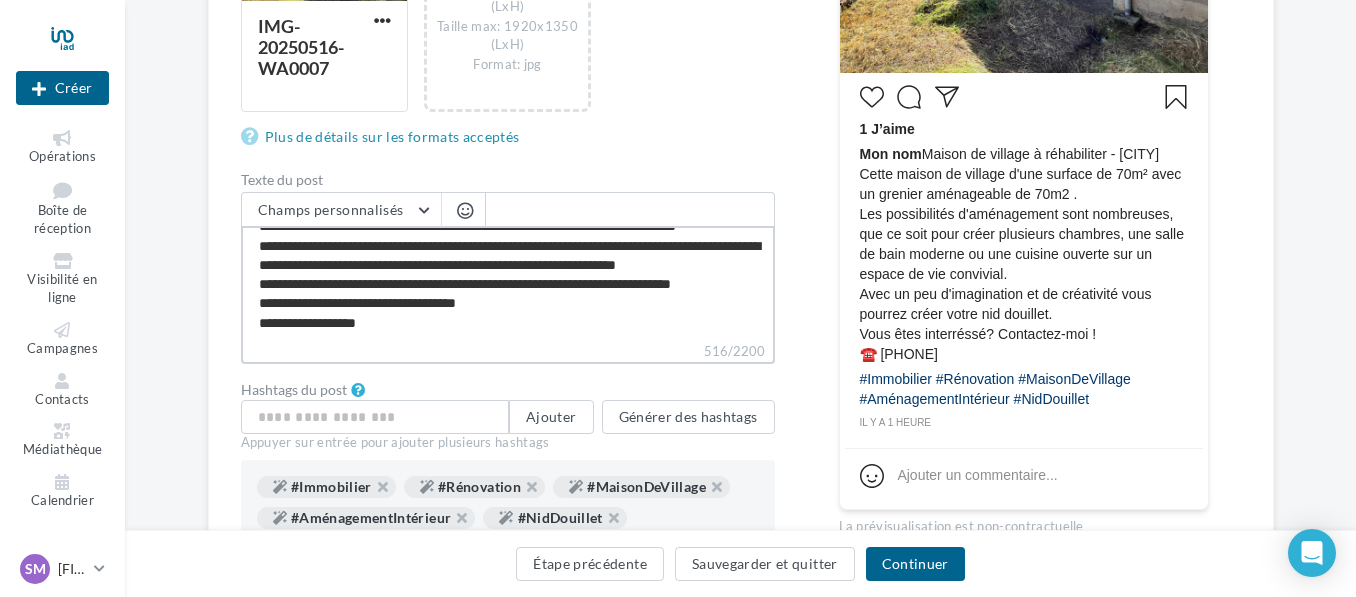 type on "**********" 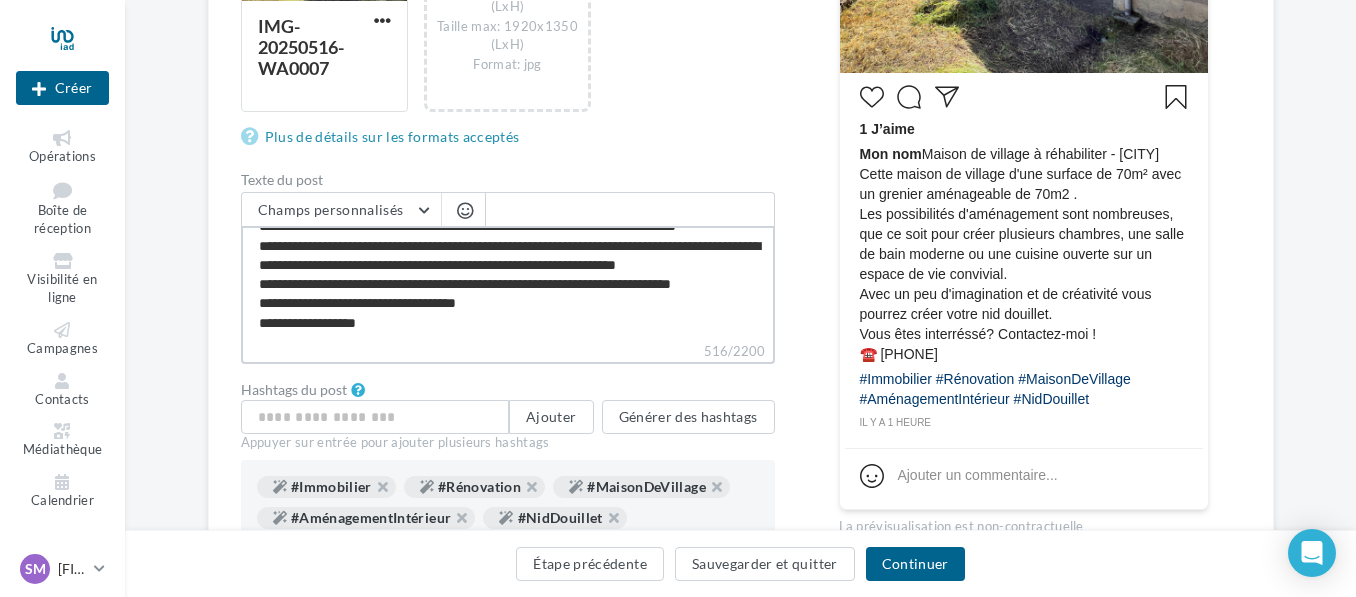 type on "**********" 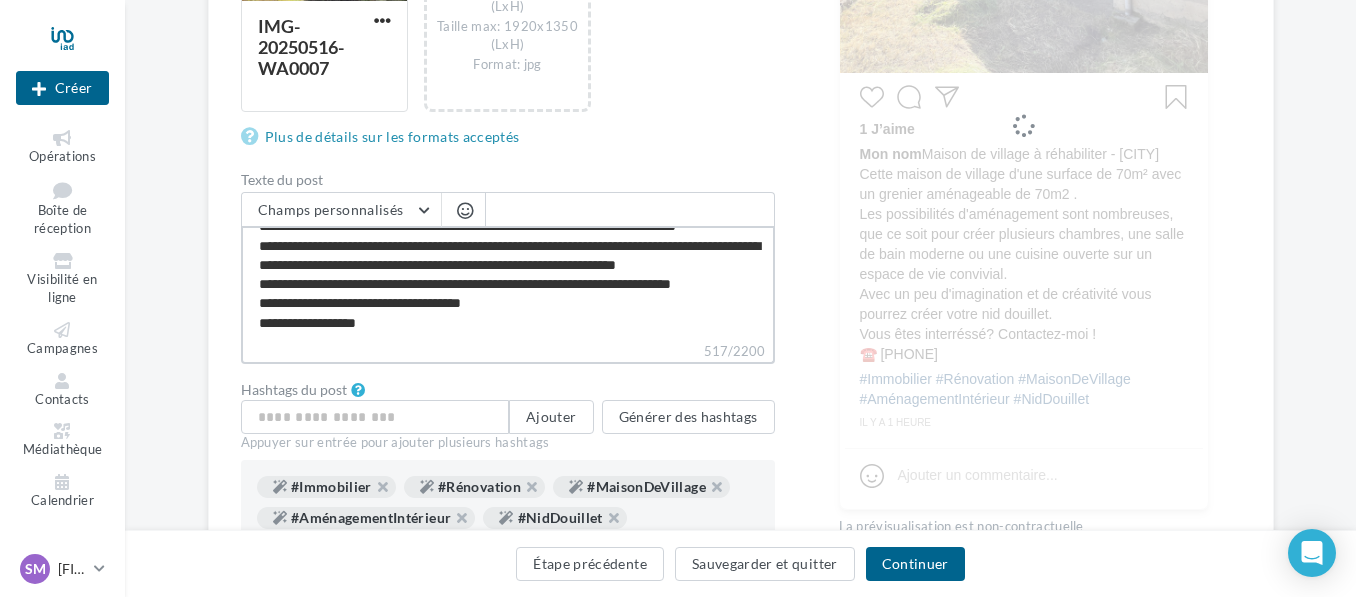click on "**********" at bounding box center (508, 283) 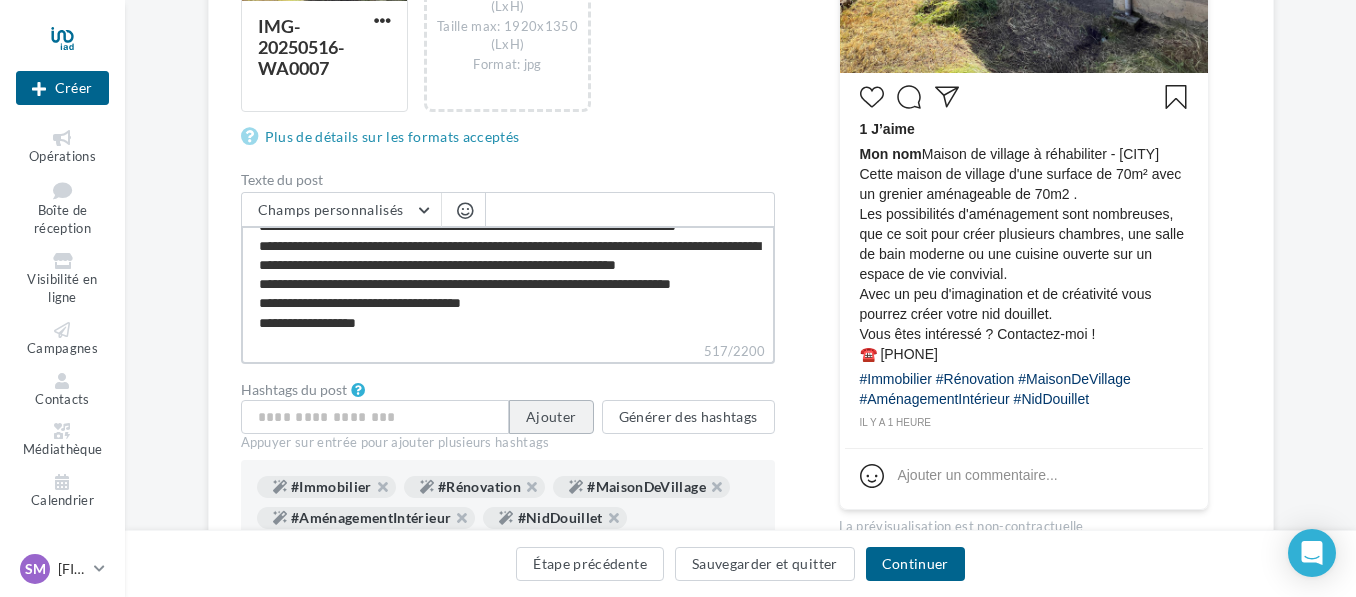 type on "**********" 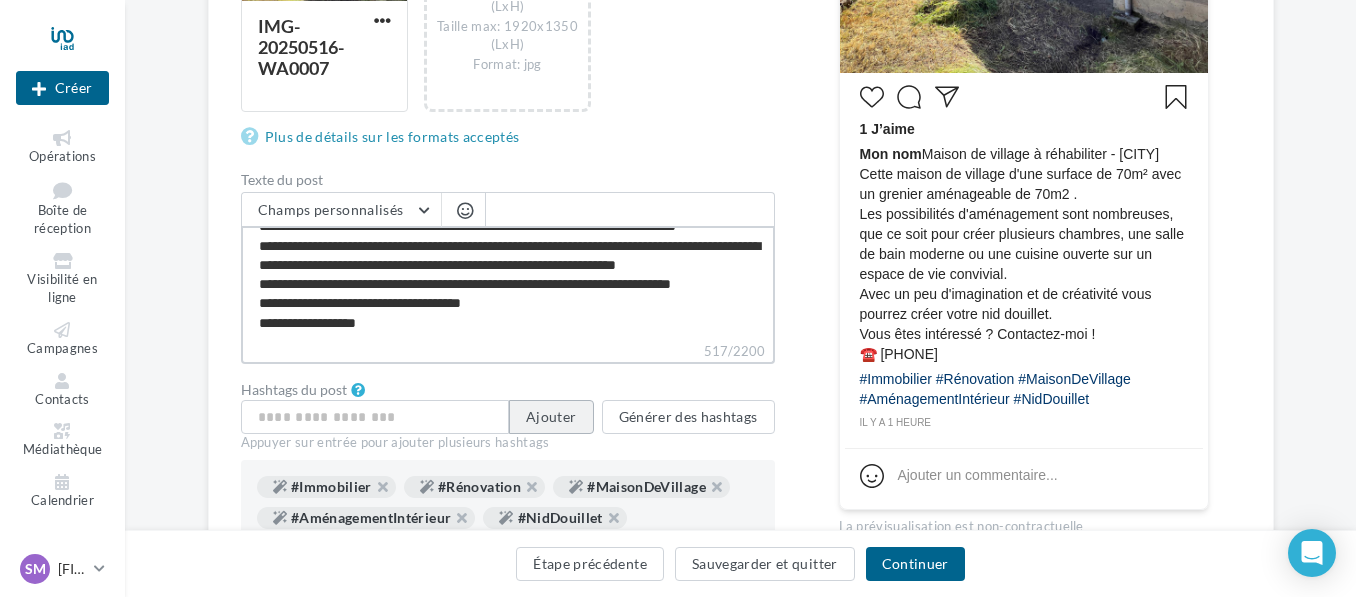 type on "**********" 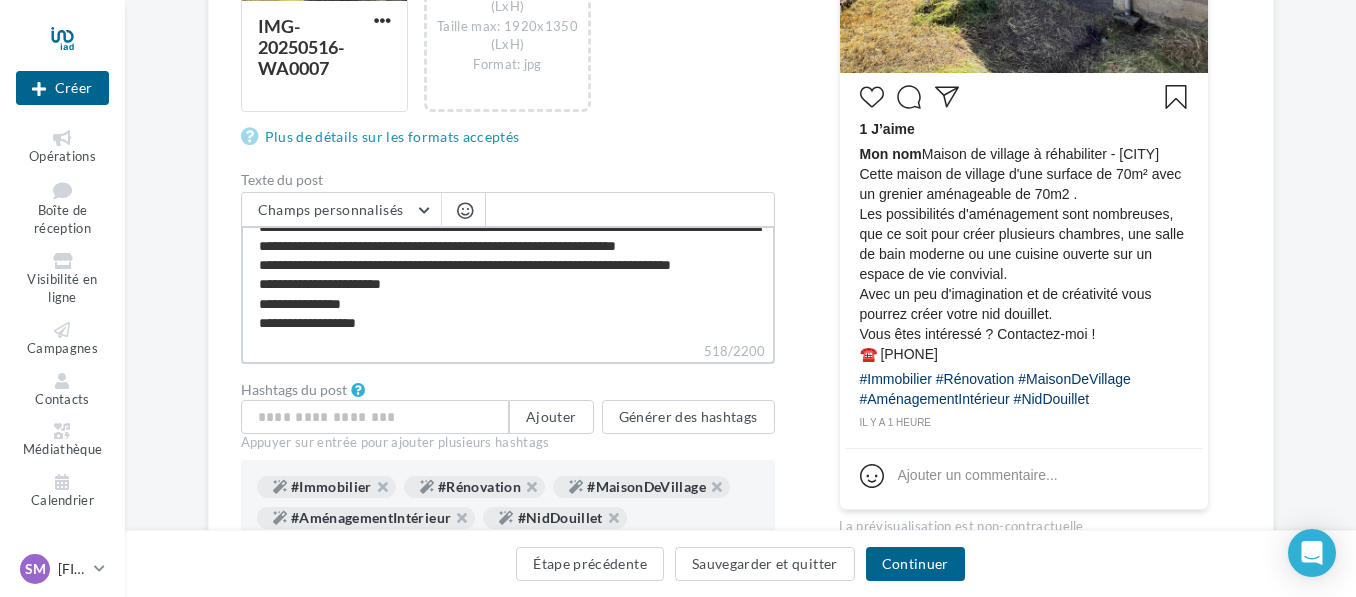 click on "**********" at bounding box center (508, 283) 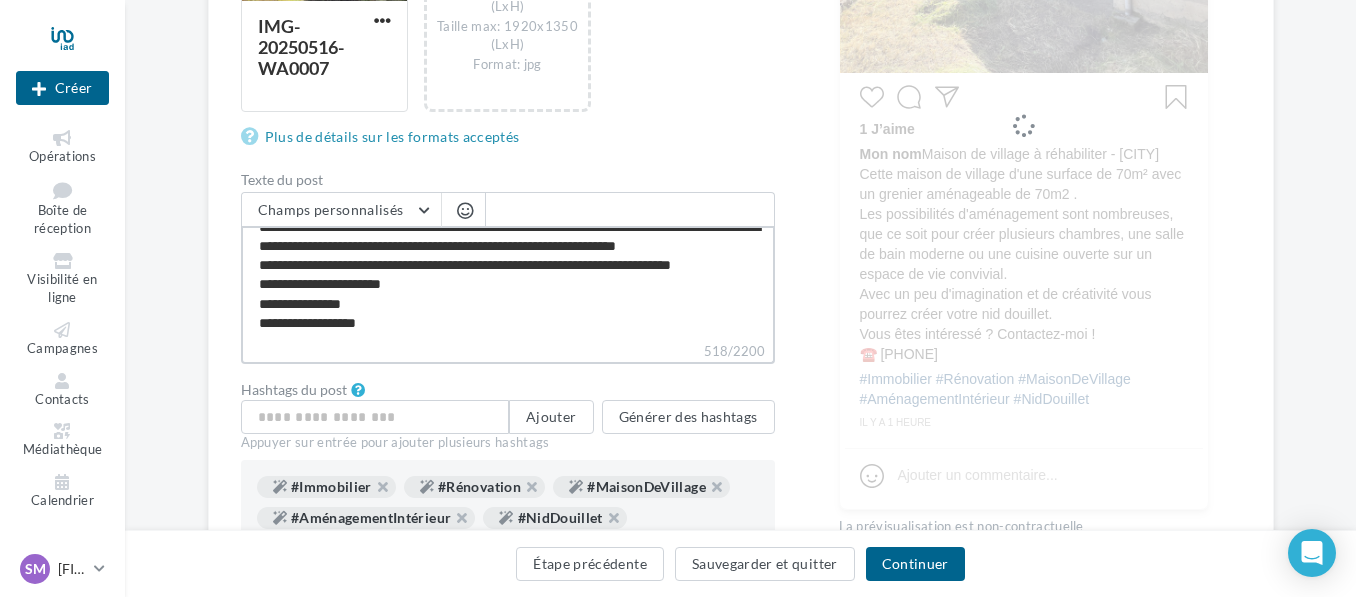 type on "**********" 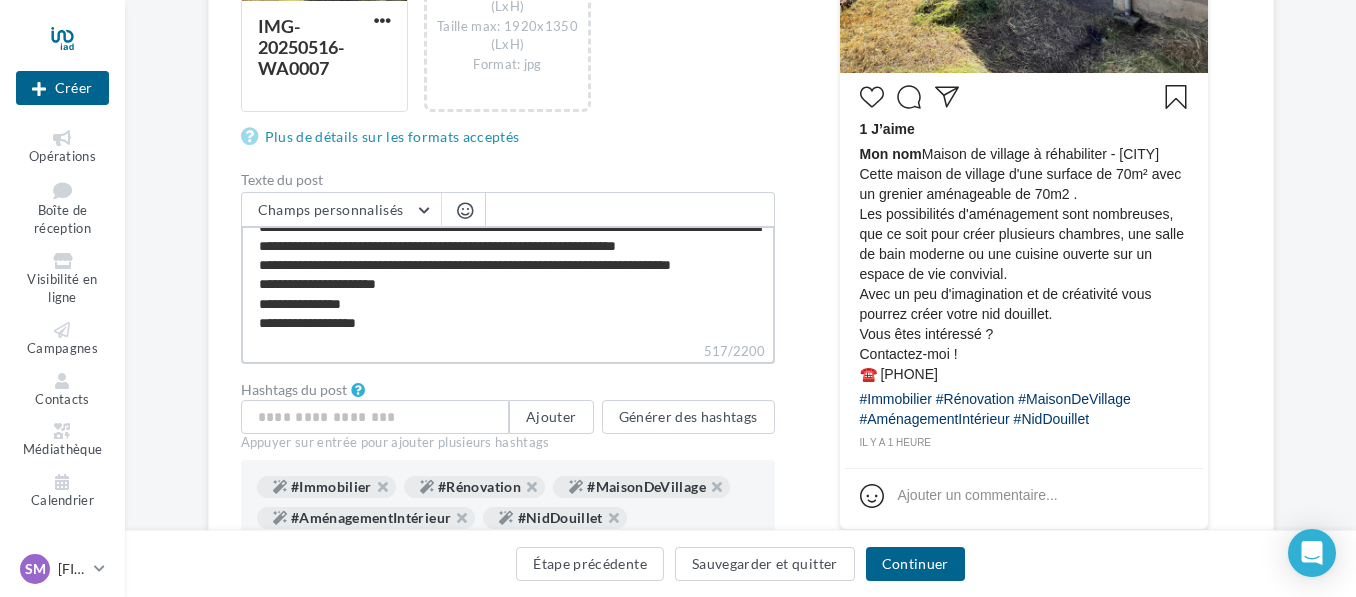 click on "**********" at bounding box center (508, 283) 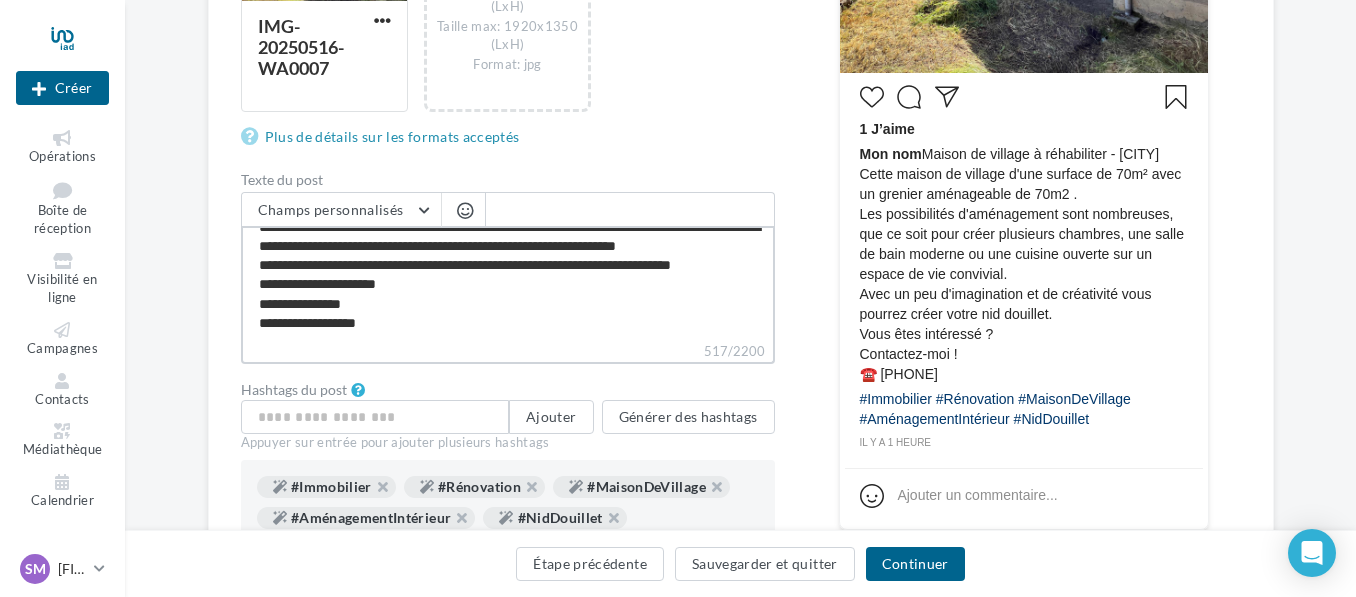 type on "**********" 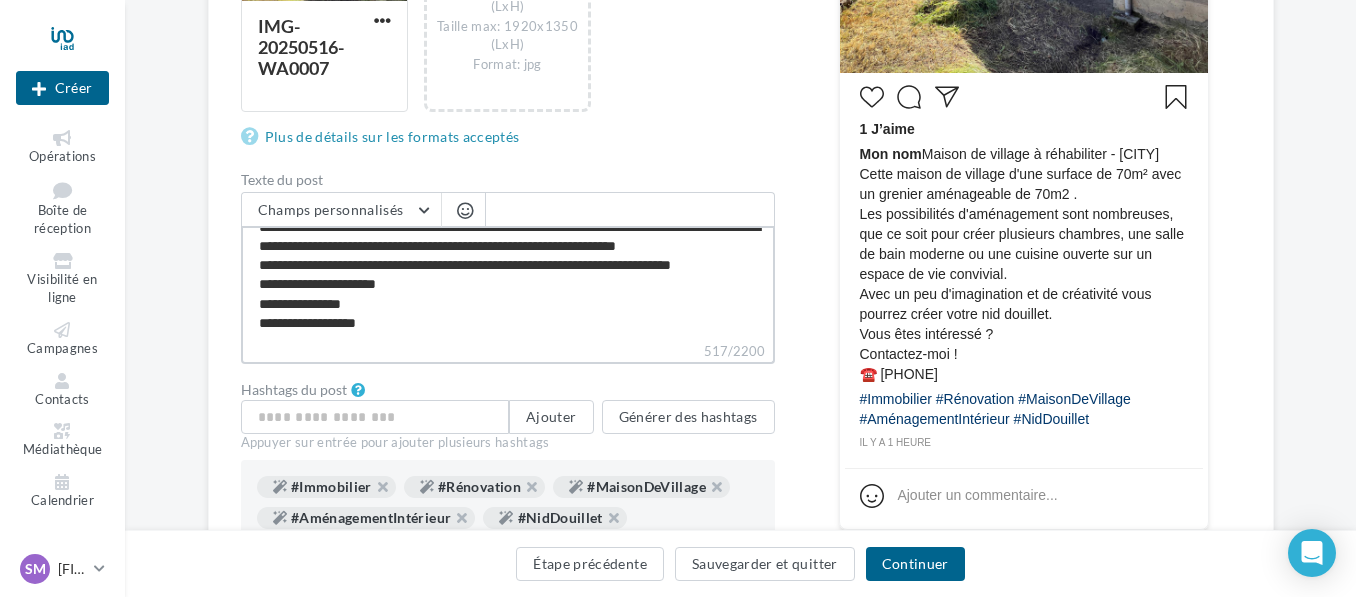 type on "**********" 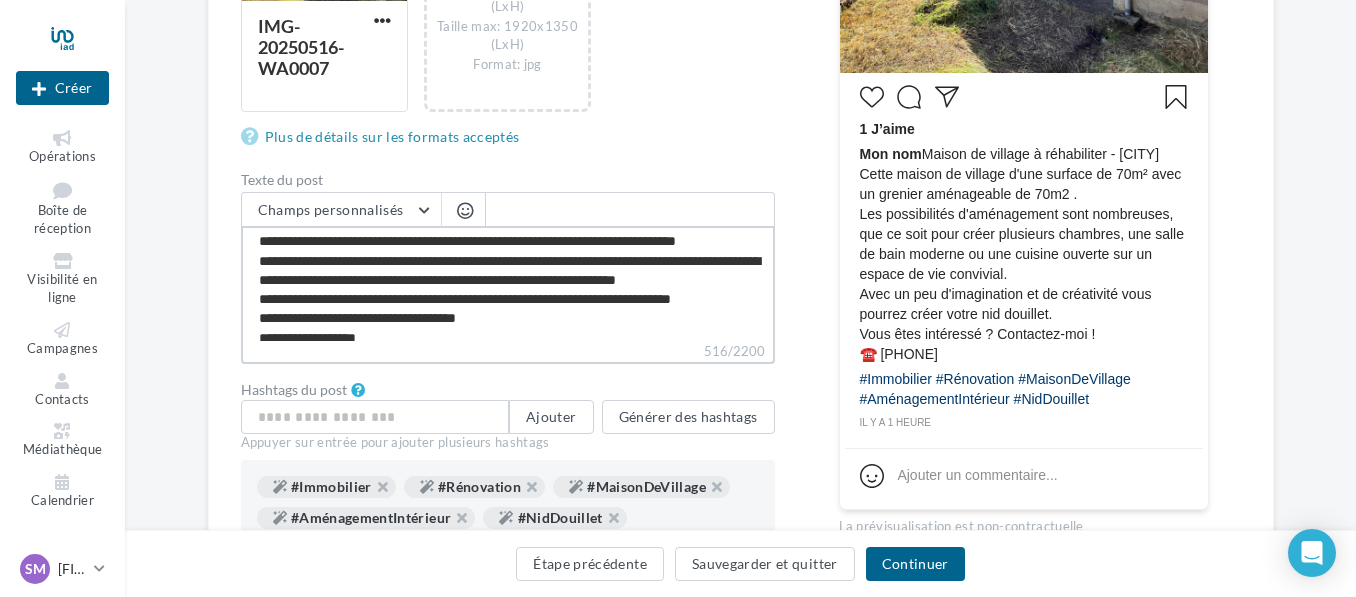 scroll, scrollTop: 0, scrollLeft: 0, axis: both 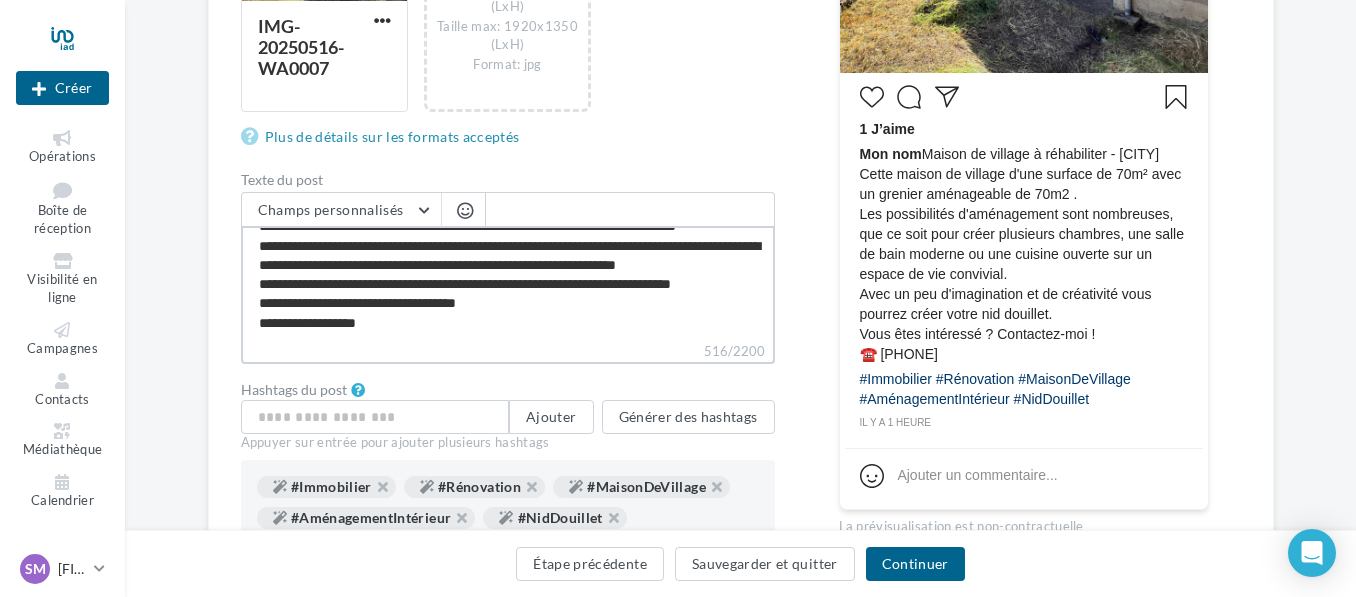 click on "**********" at bounding box center (508, 283) 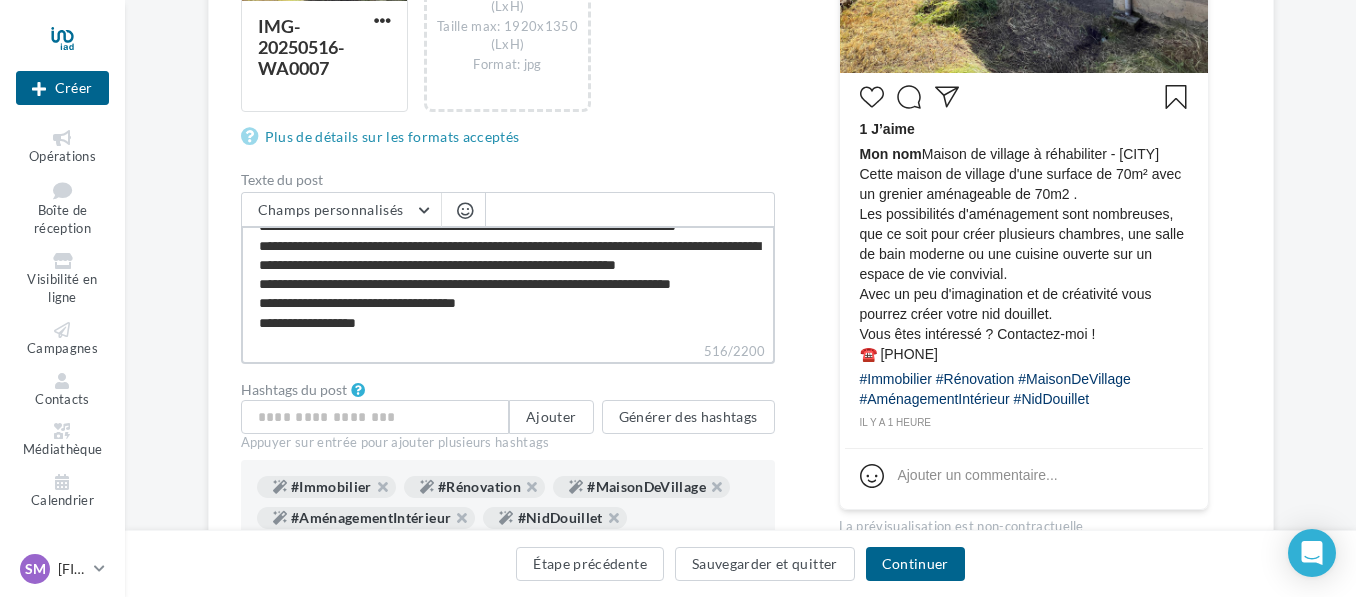 type on "**********" 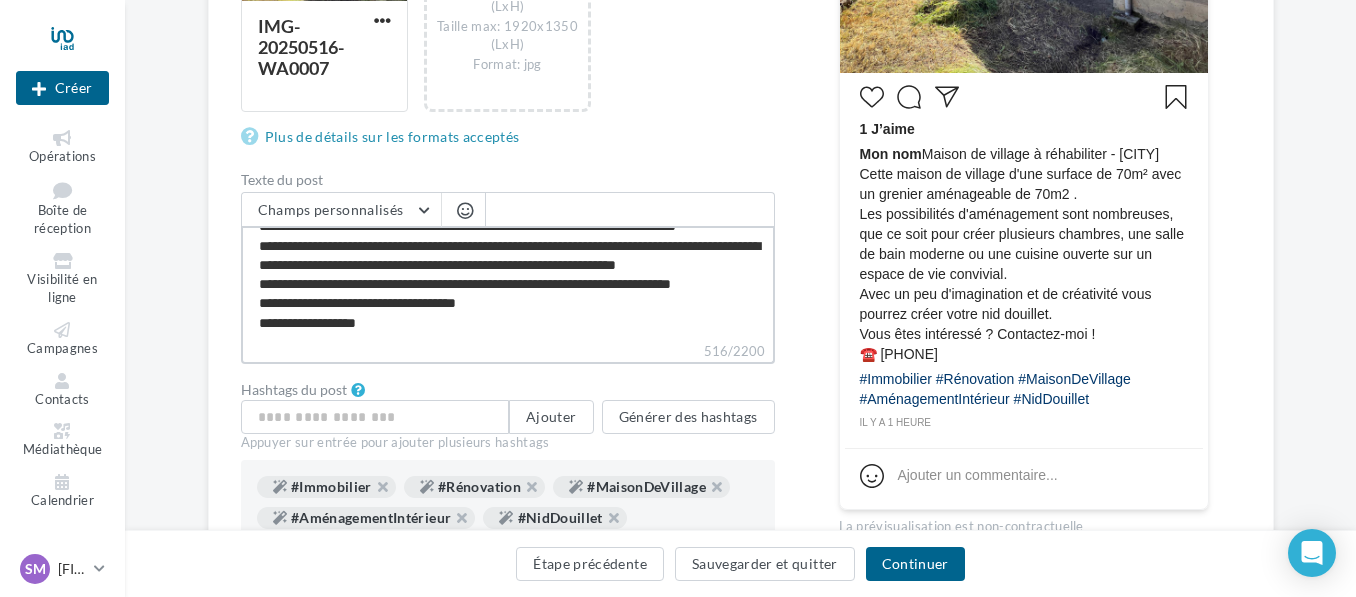 type on "**********" 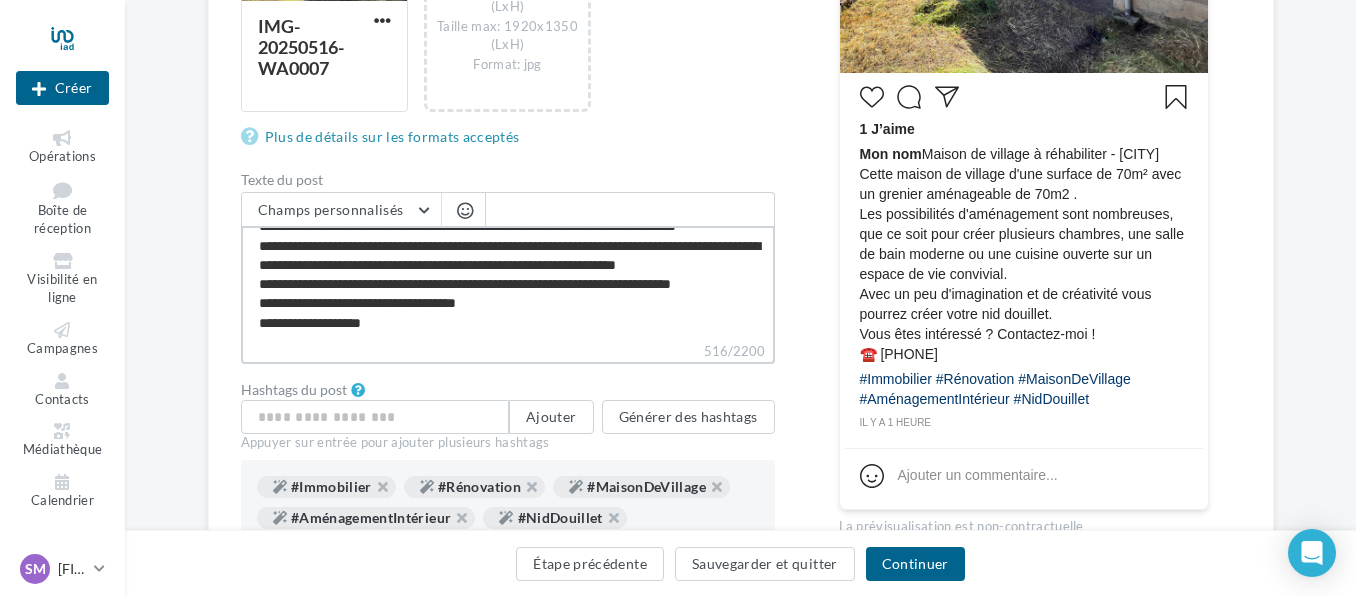 scroll, scrollTop: 87, scrollLeft: 0, axis: vertical 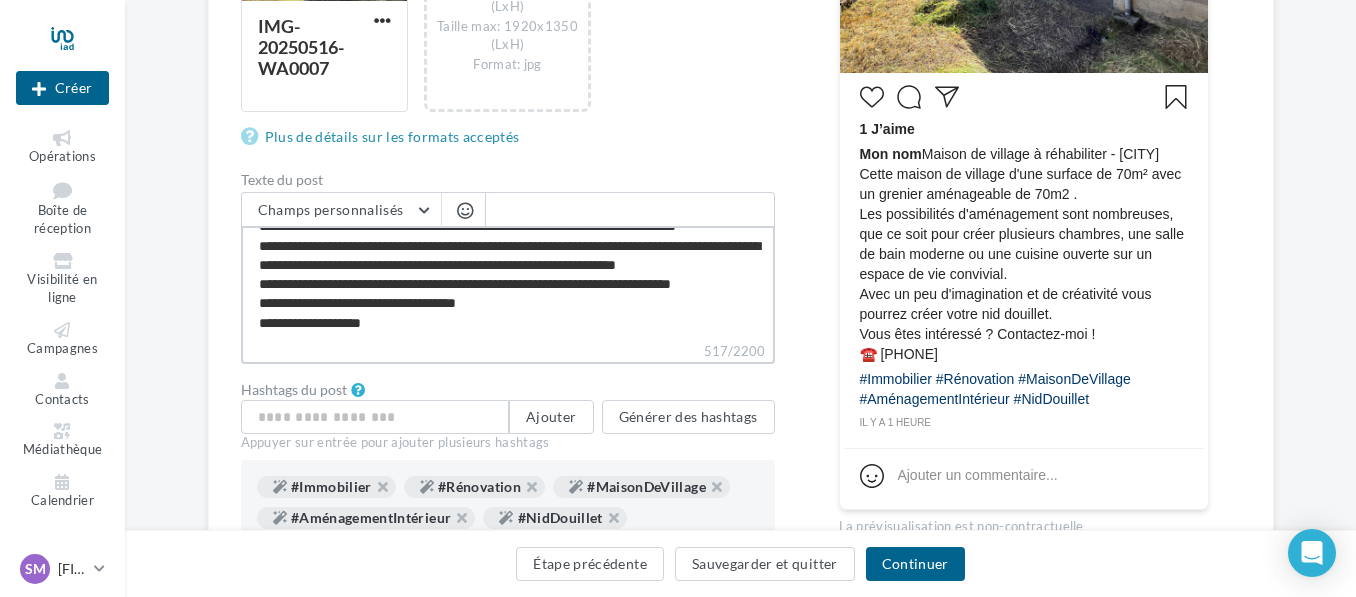 type on "**********" 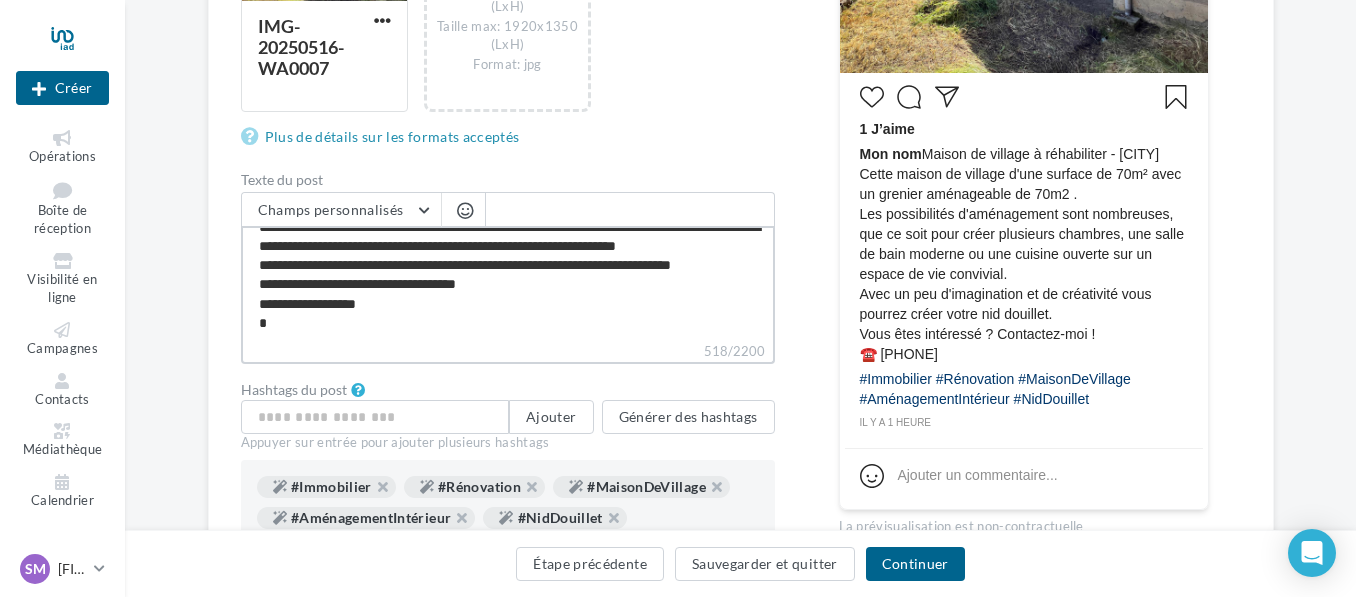 type on "**********" 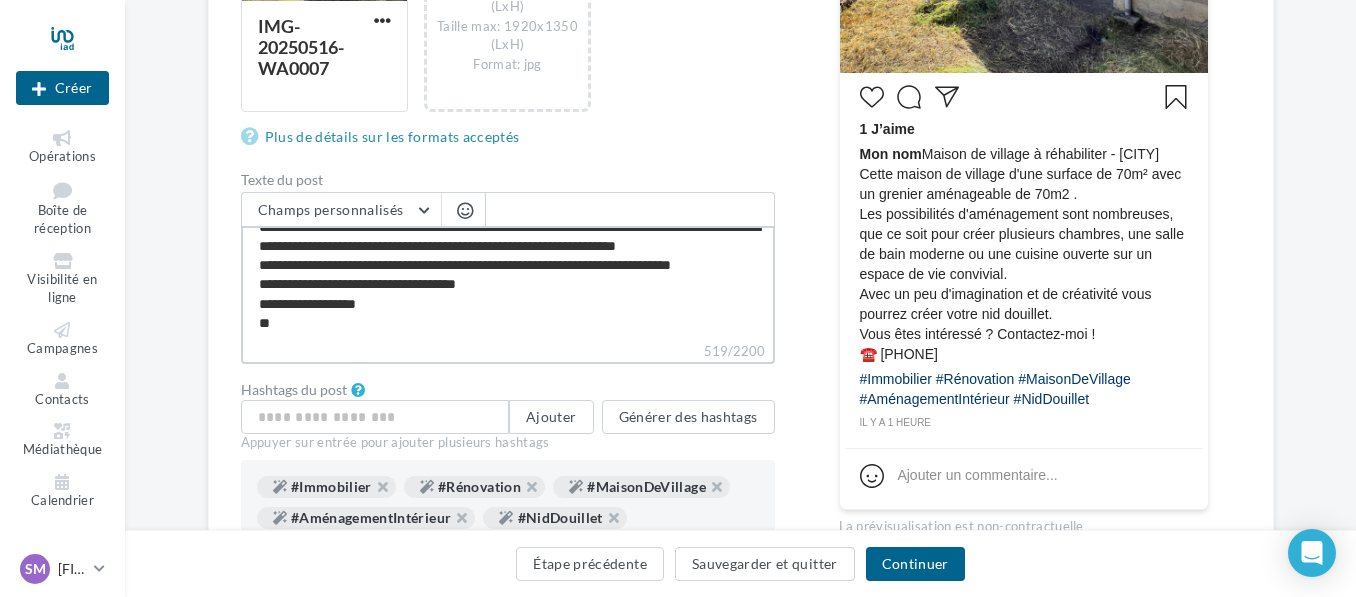 type on "**********" 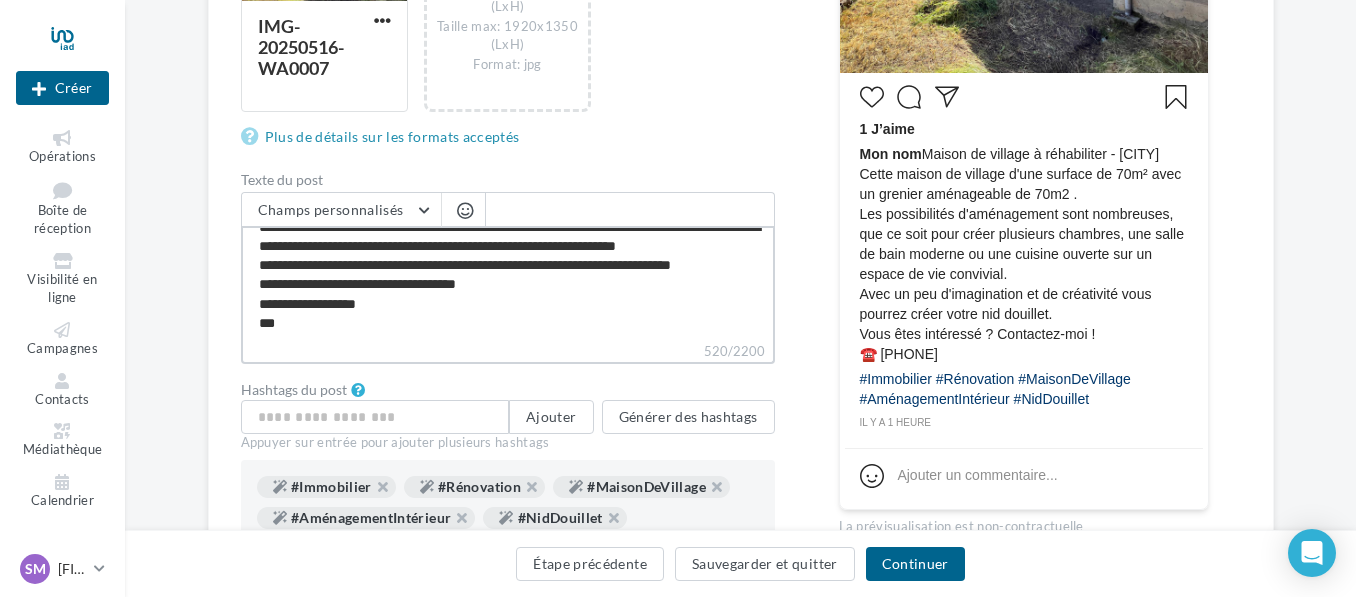 type on "**********" 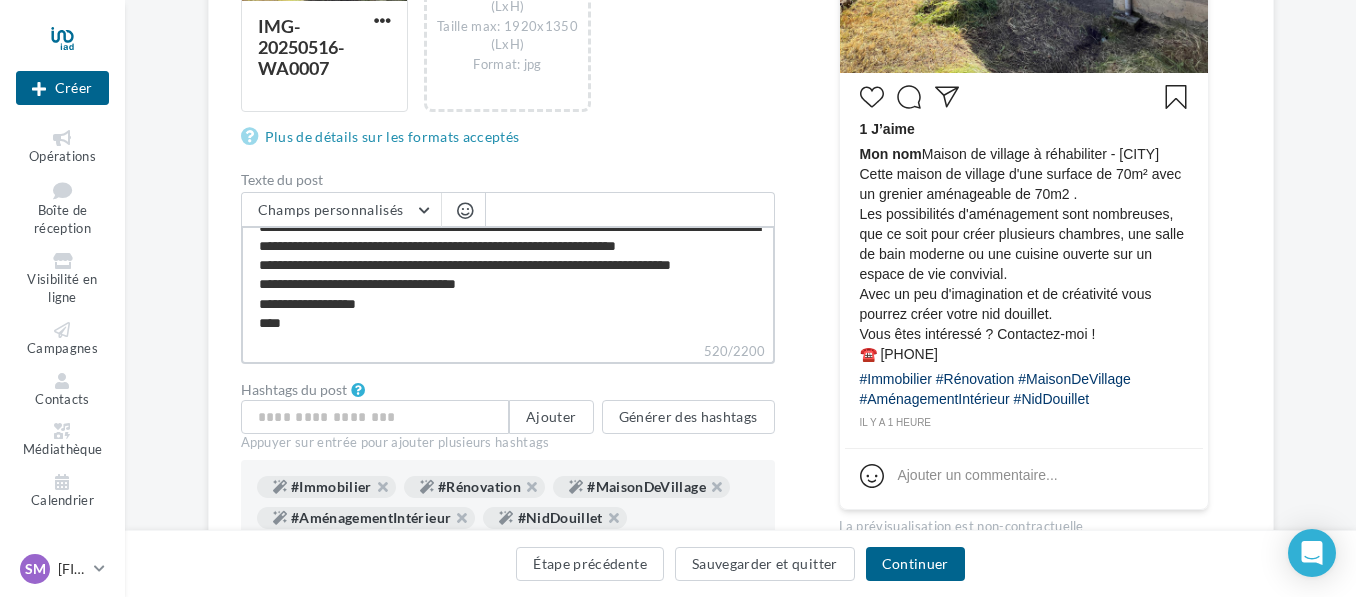 type on "**********" 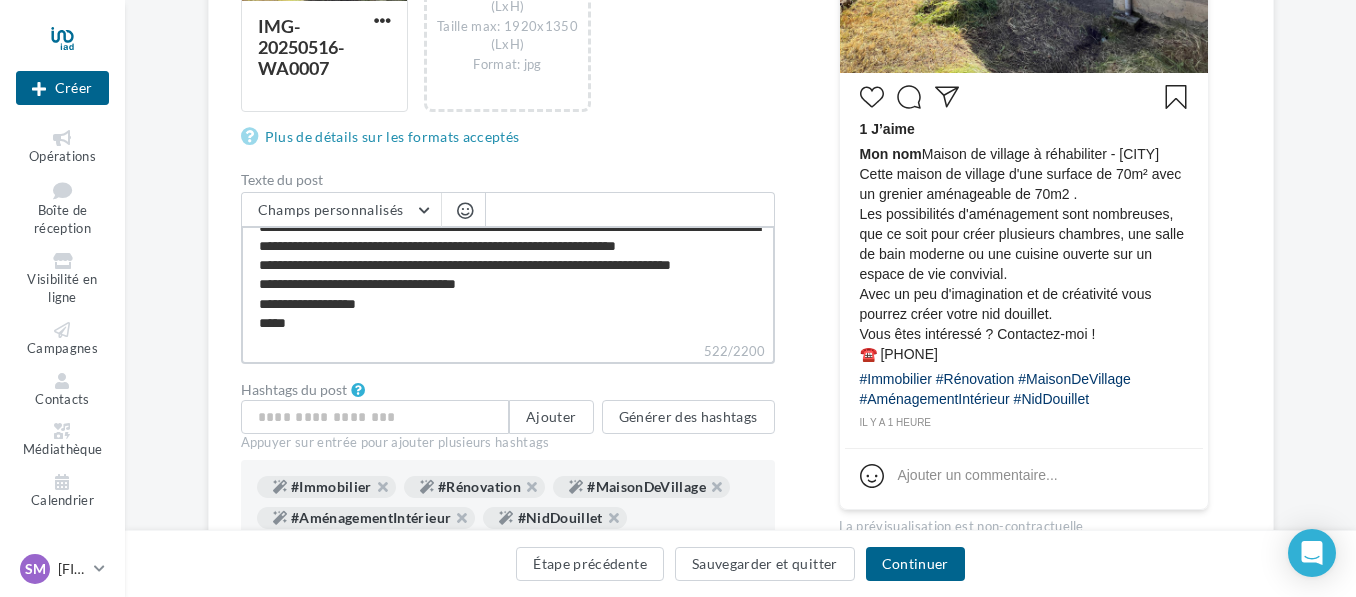 type on "**********" 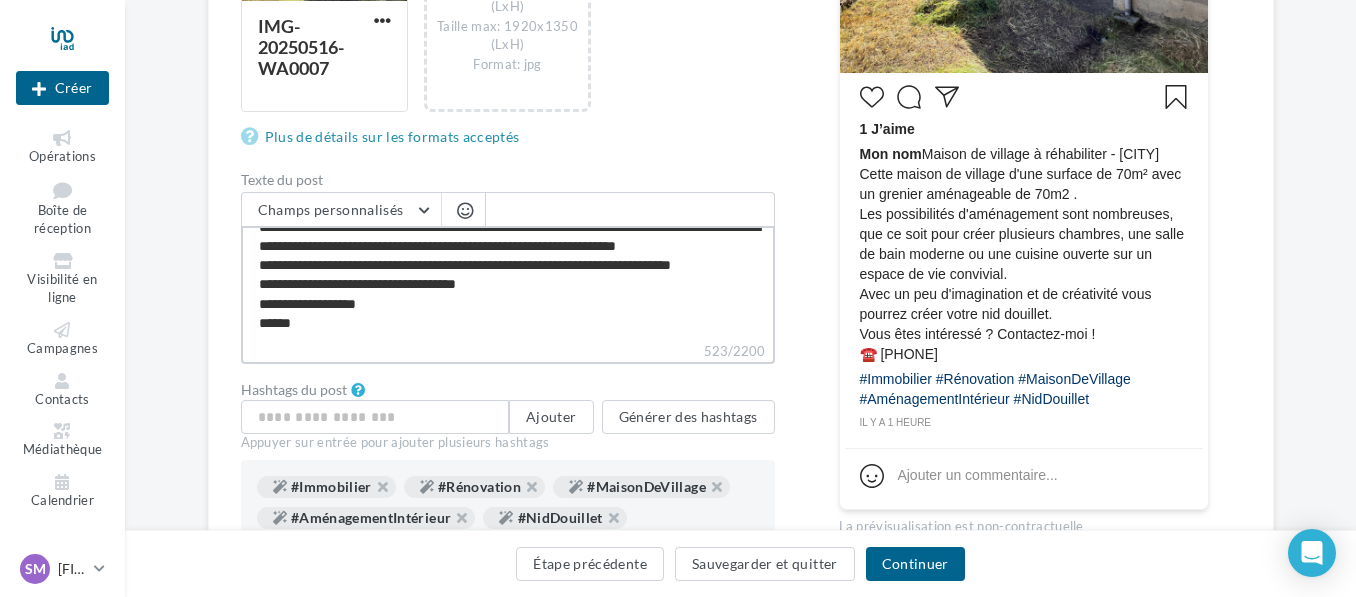 type on "**********" 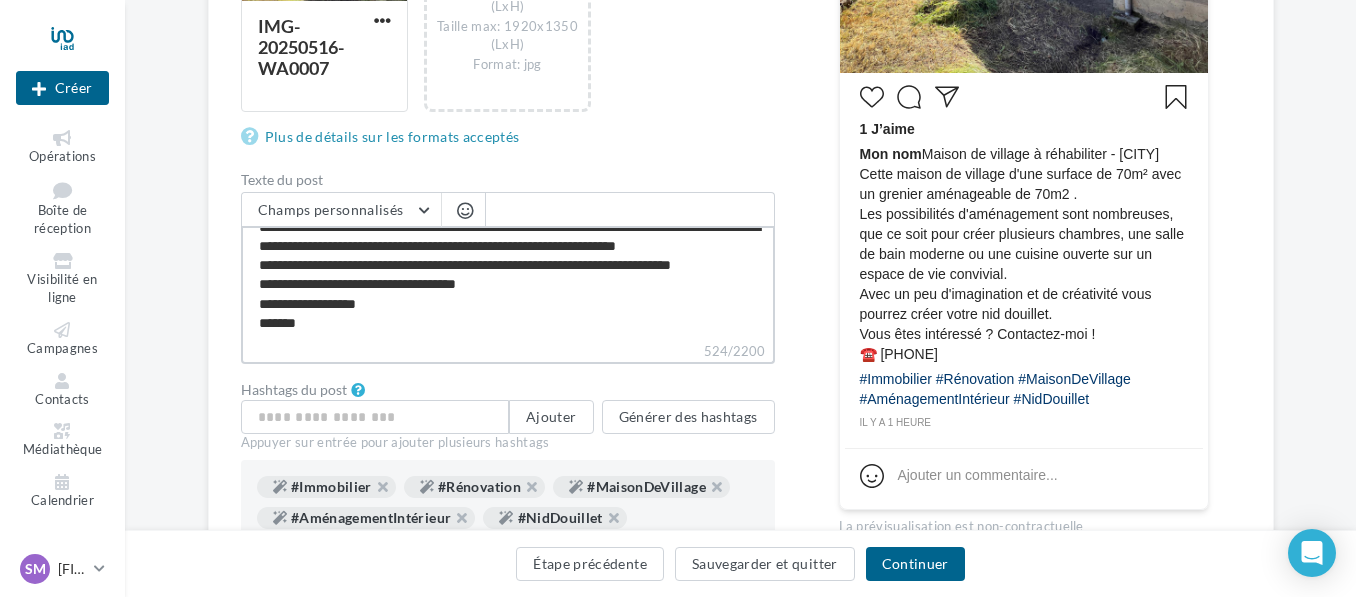 type on "**********" 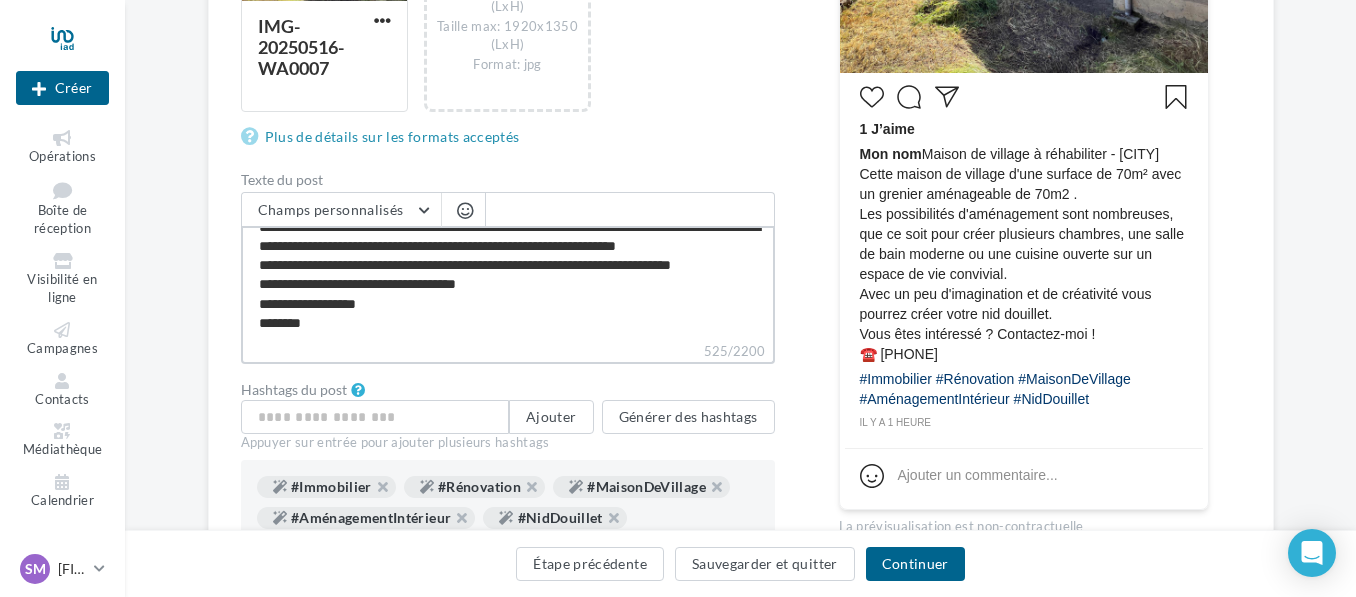 type on "**********" 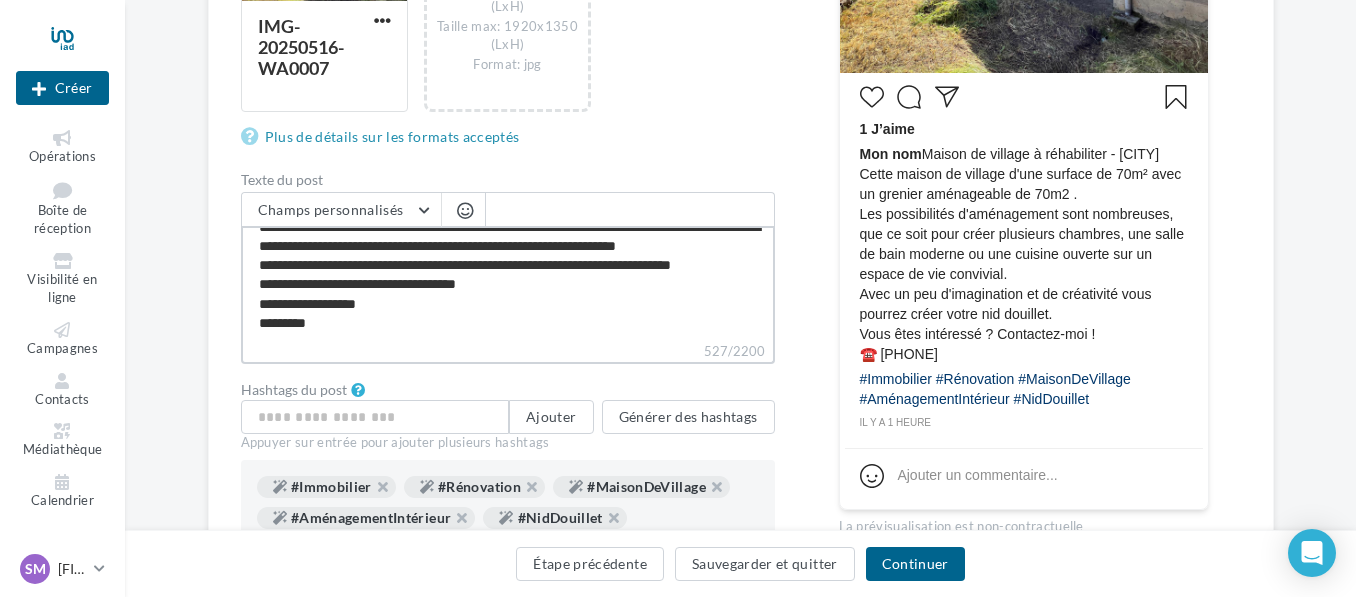 type on "**********" 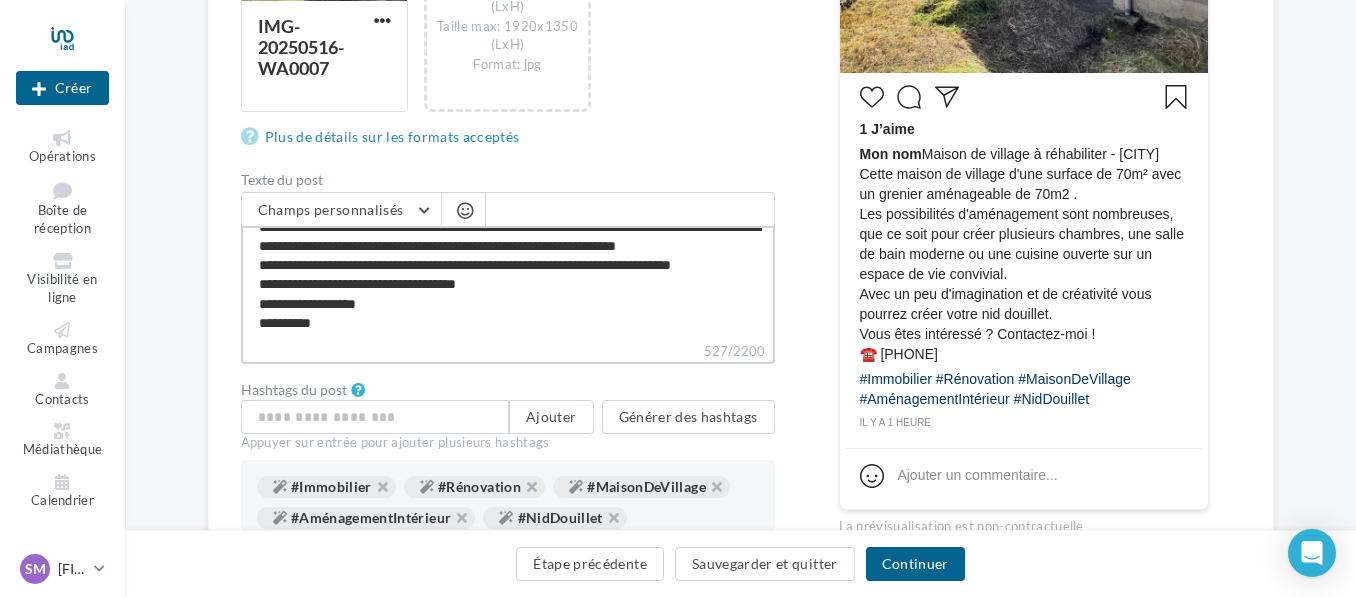 type on "**********" 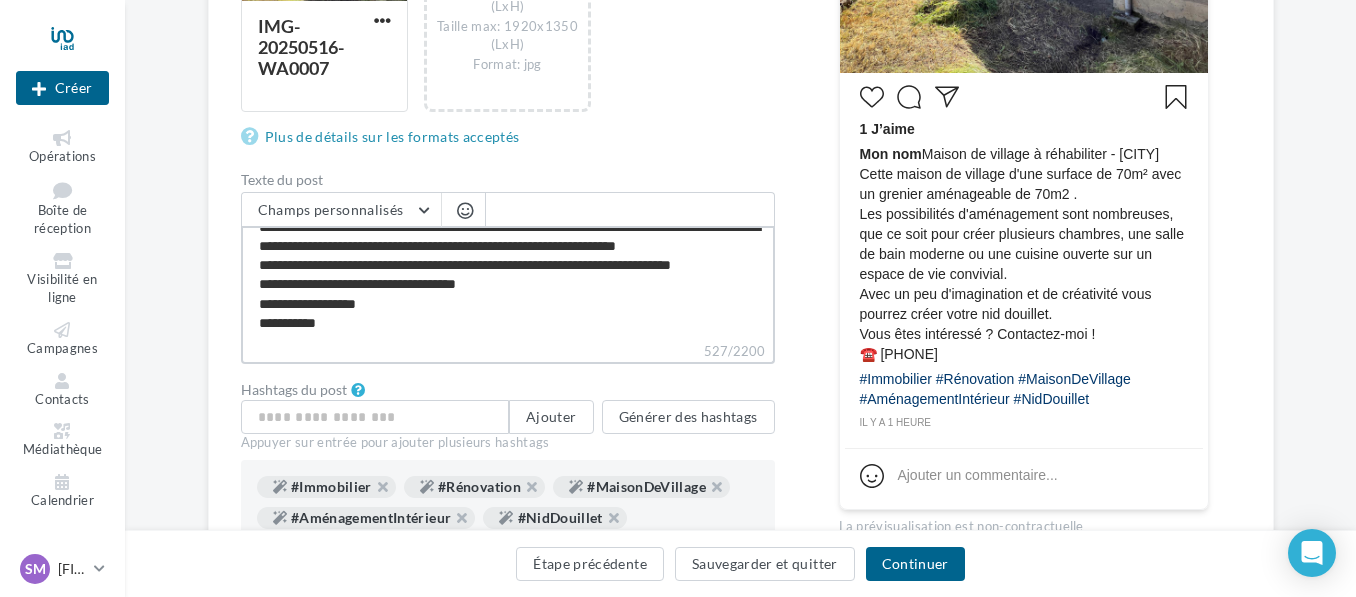 type on "**********" 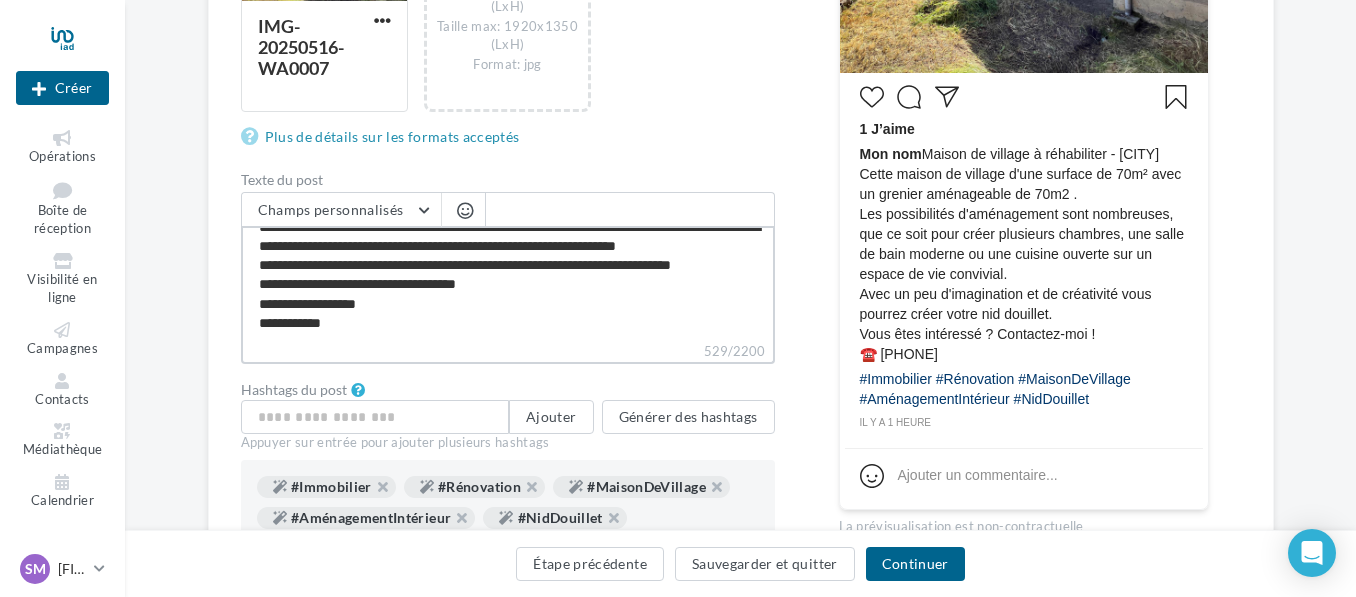 type on "**********" 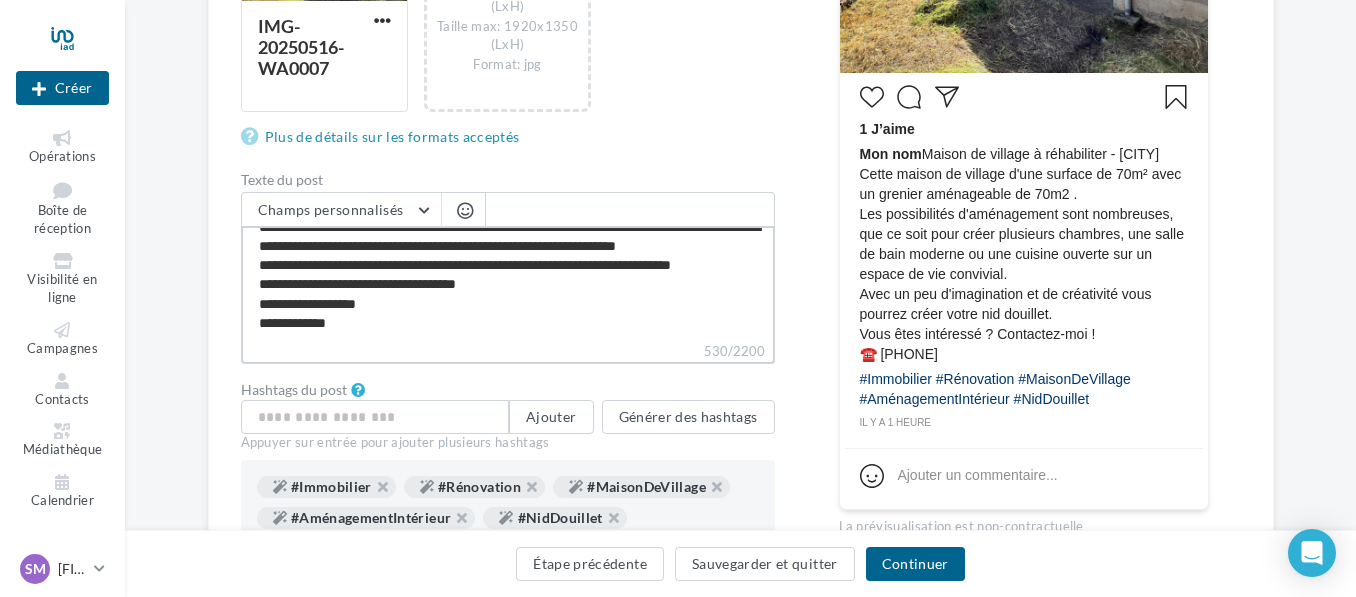 type on "**********" 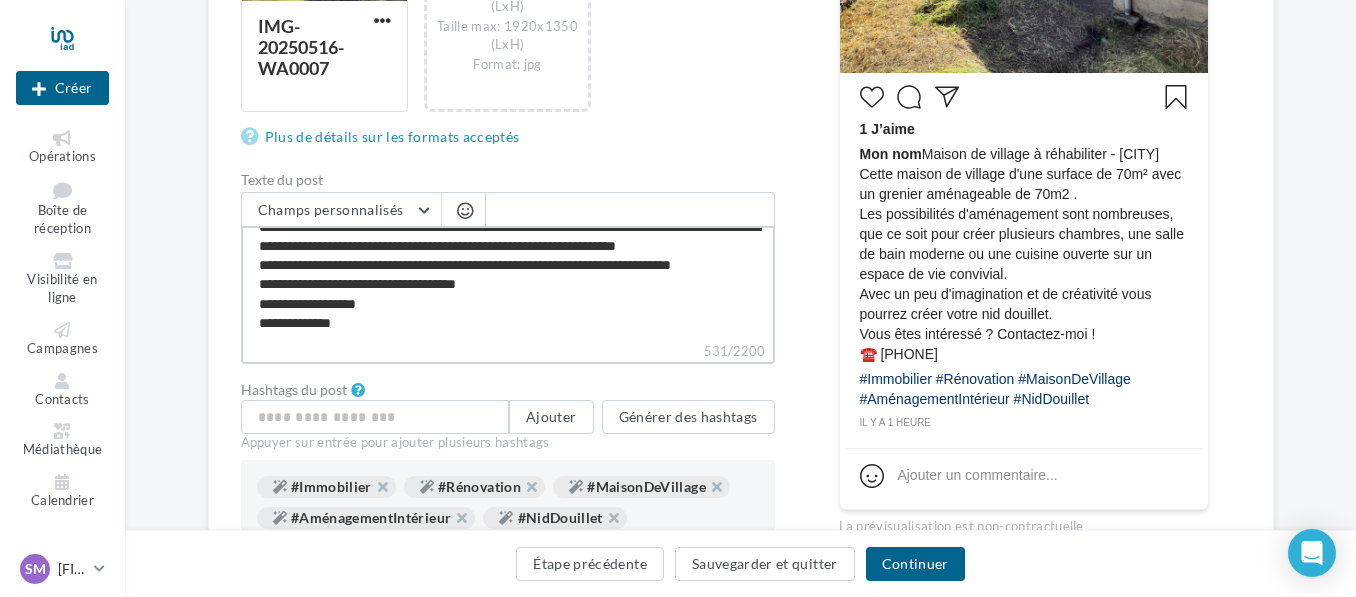 type on "**********" 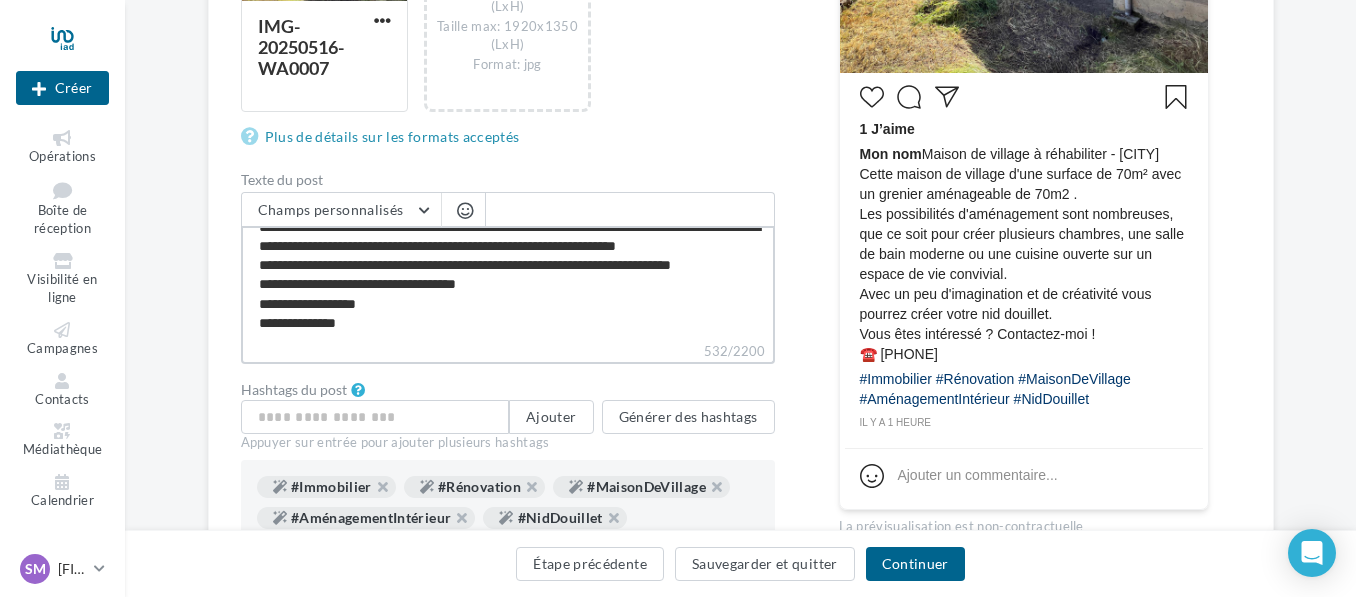 type on "**********" 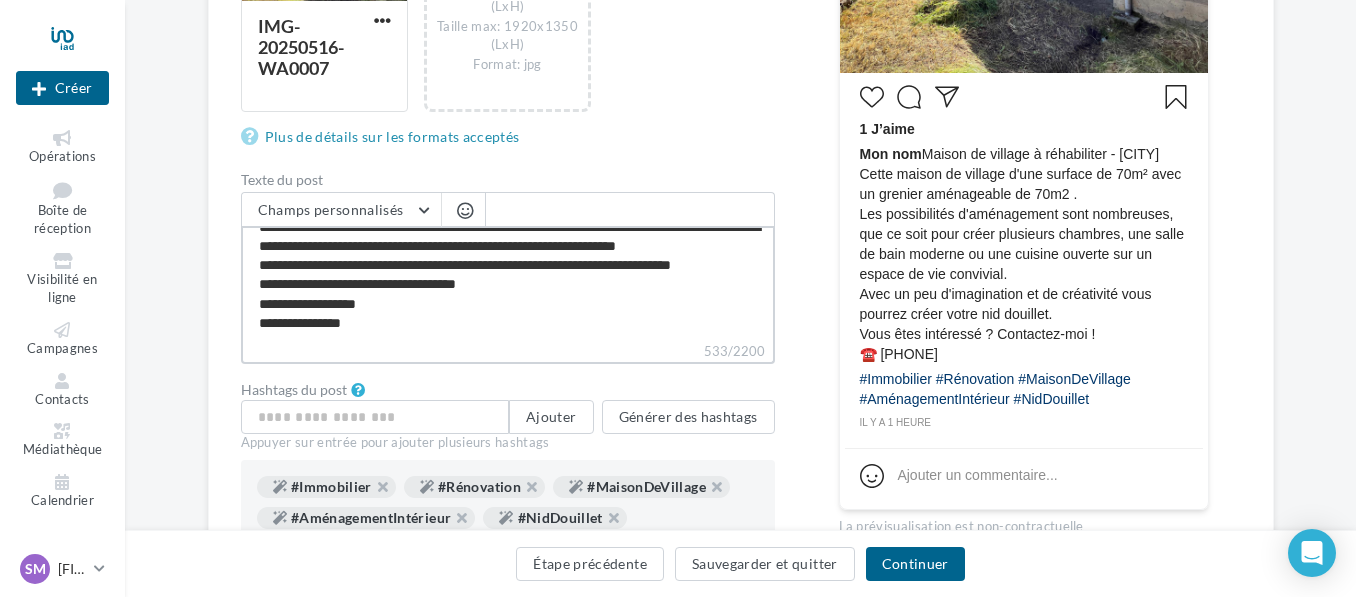 type on "**********" 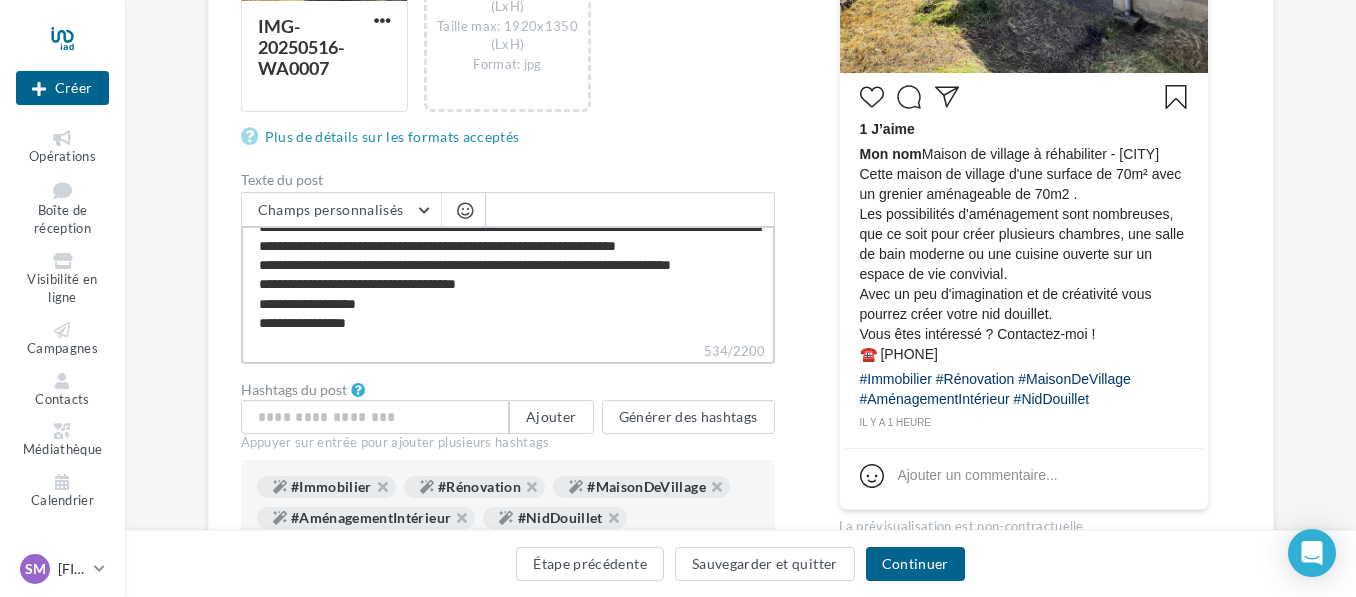 type on "**********" 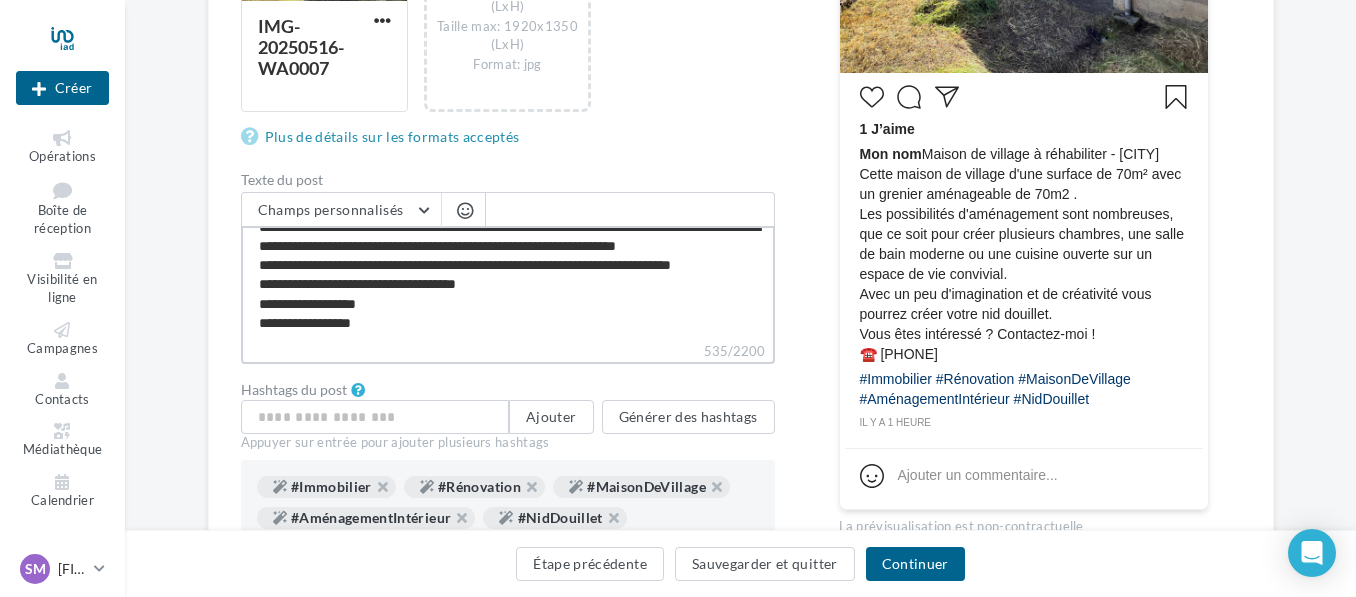 type on "**********" 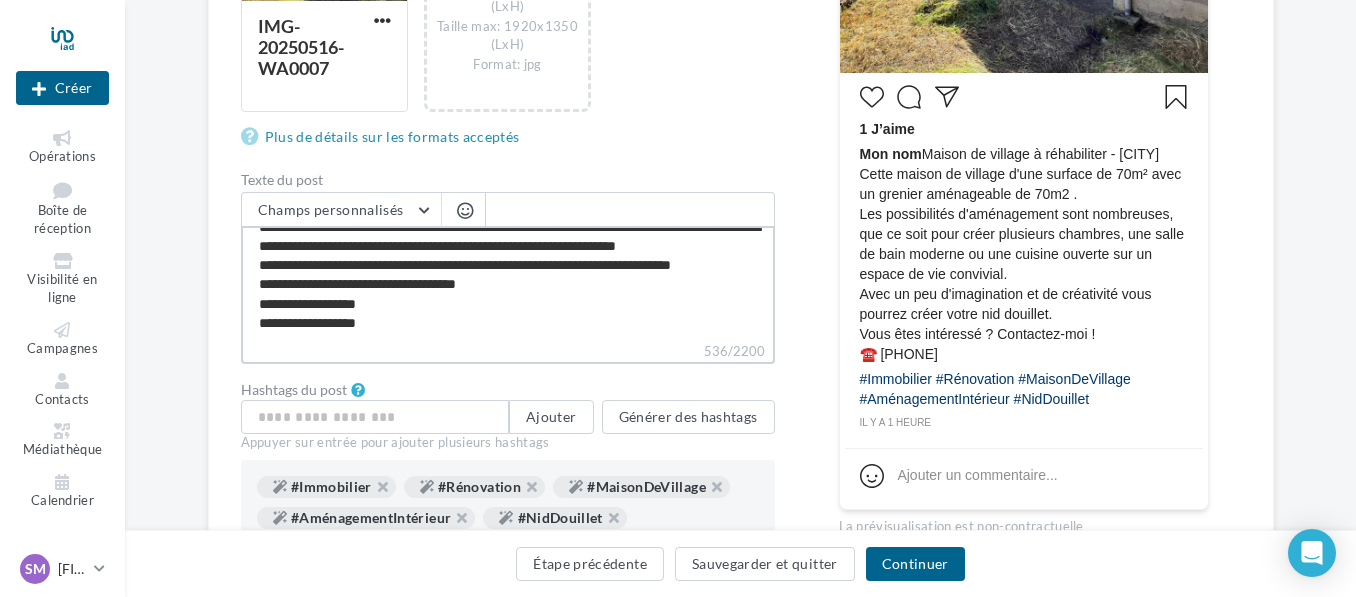 type on "**********" 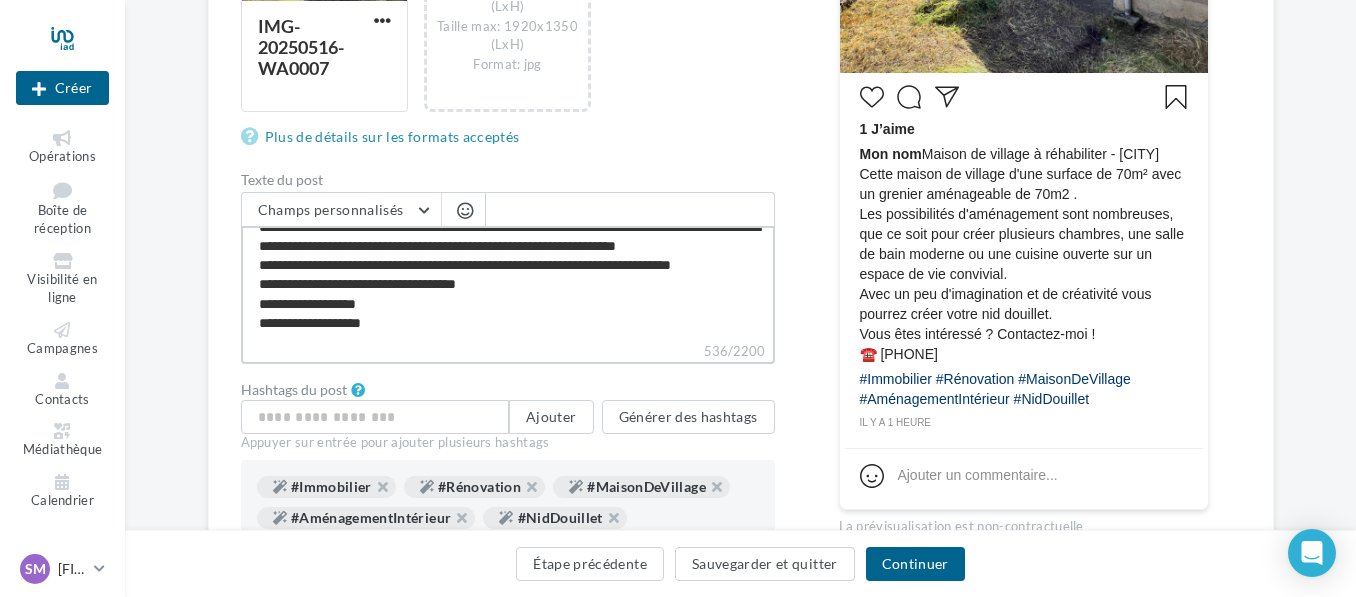 type on "**********" 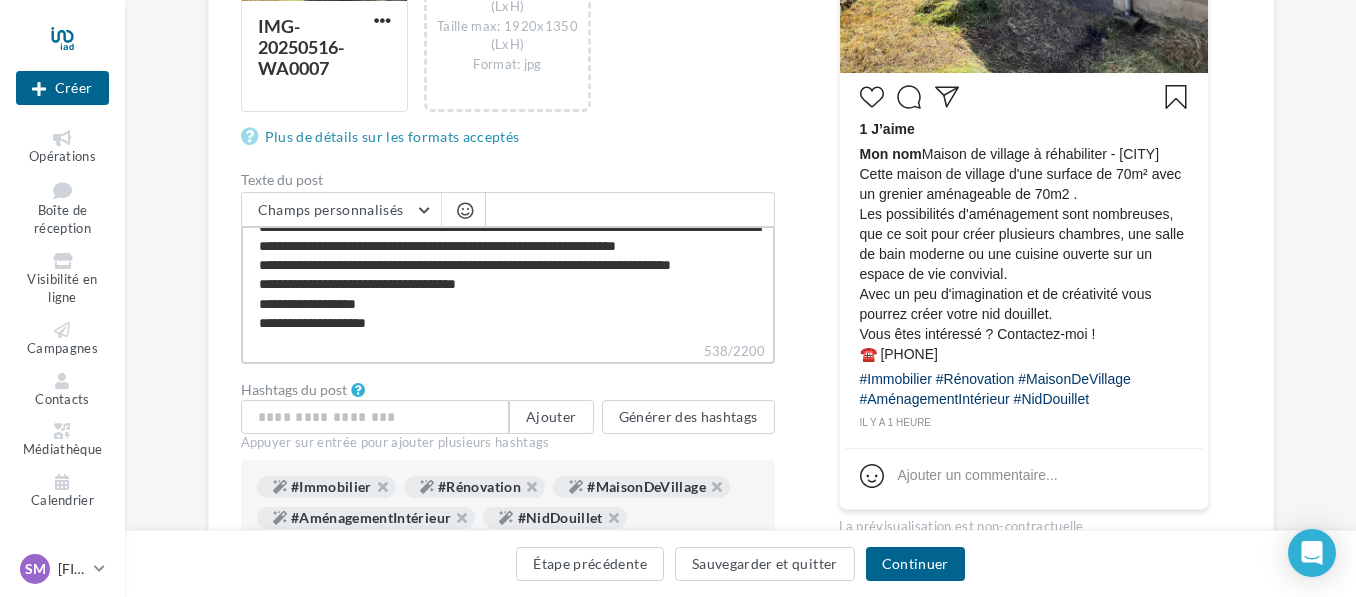 type on "**********" 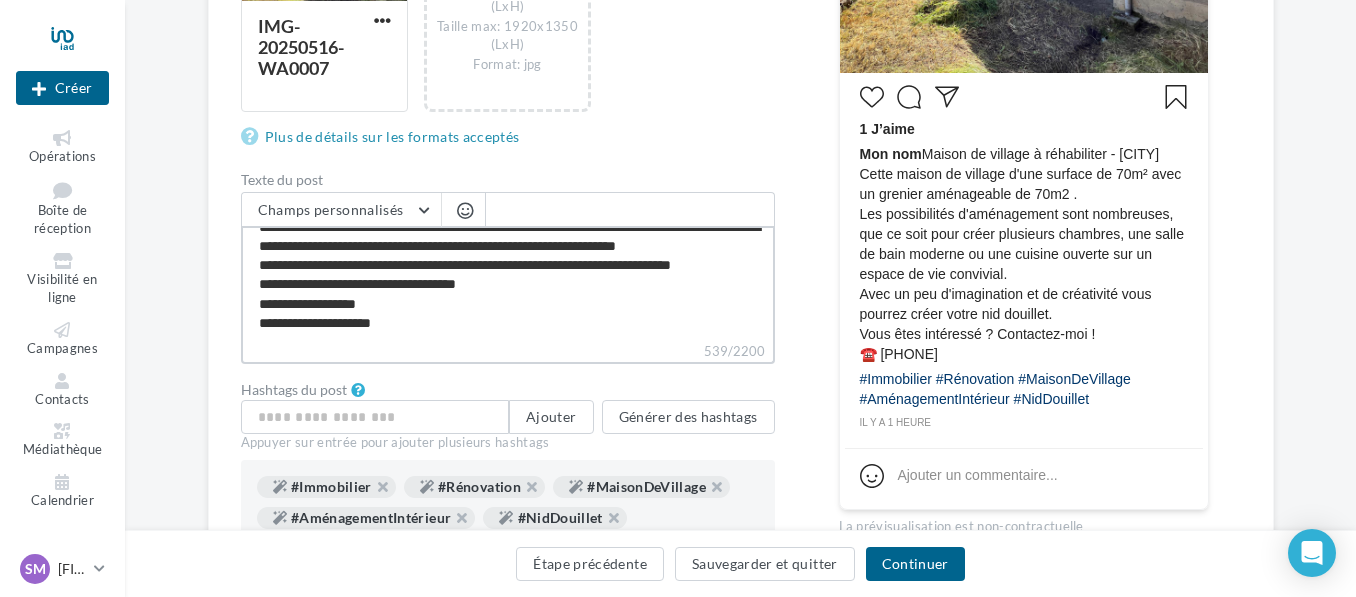 type on "**********" 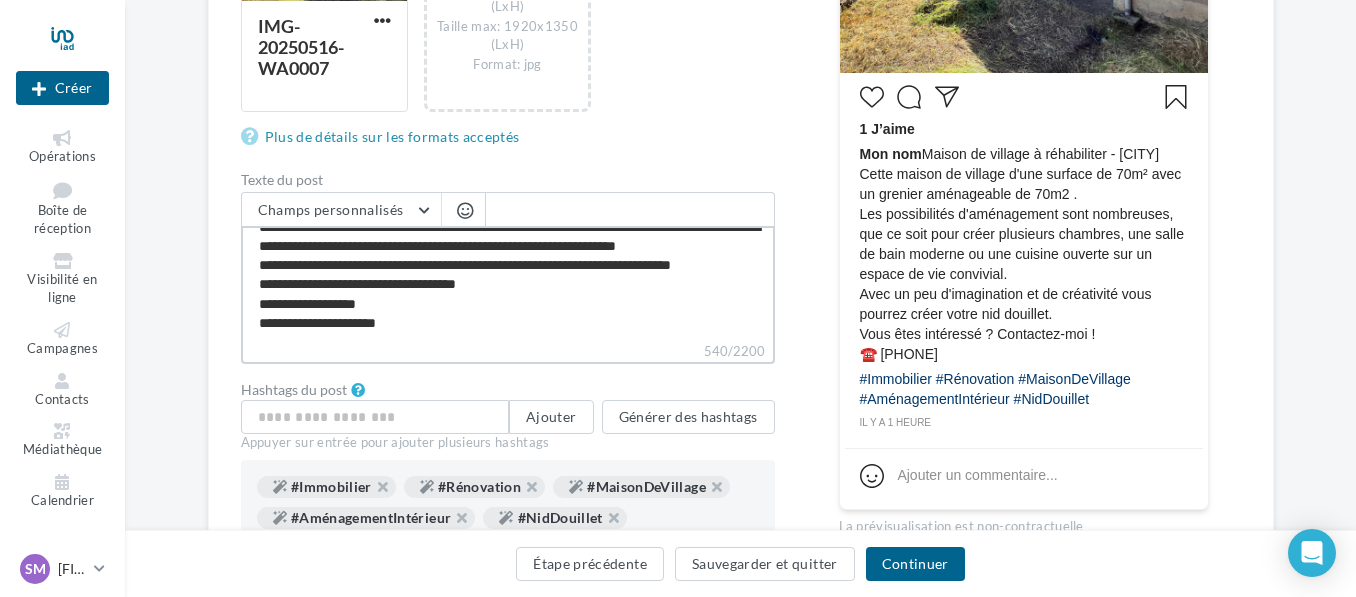 type on "**********" 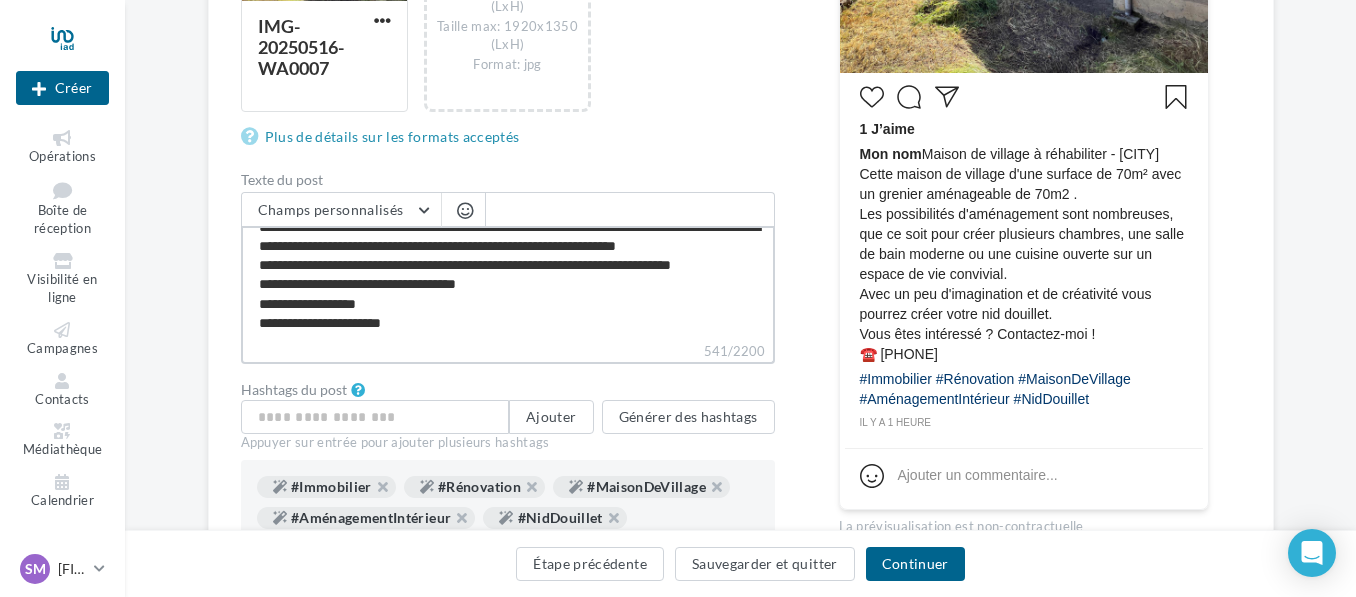 type on "**********" 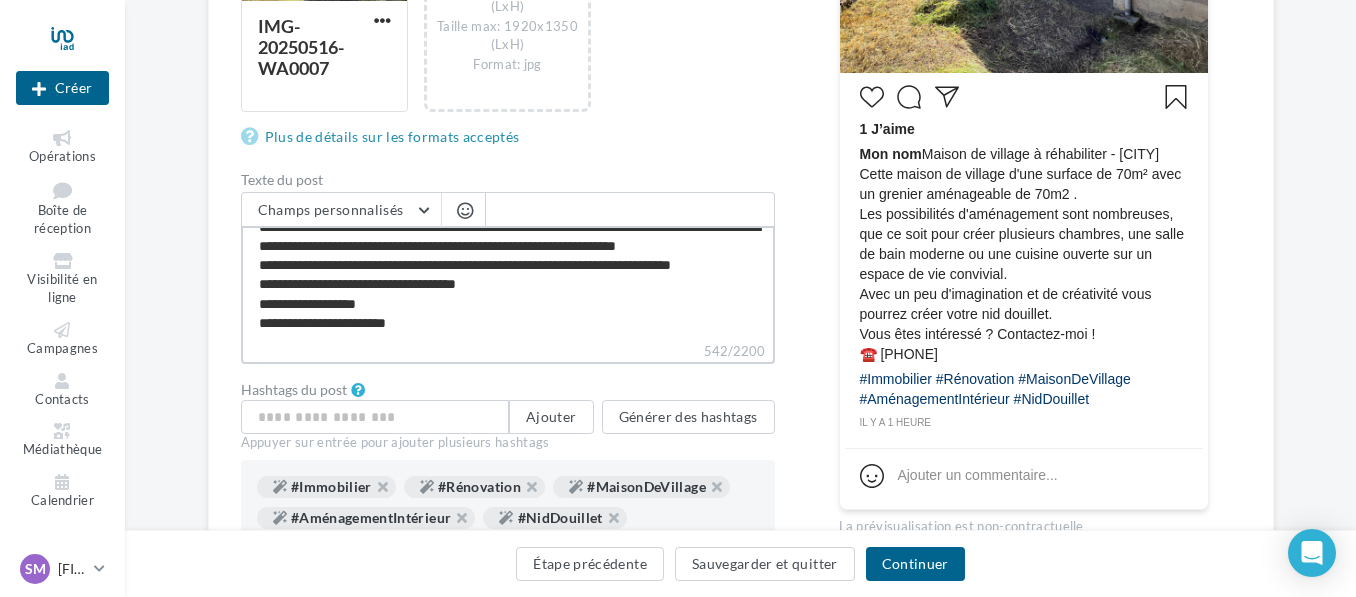 type on "**********" 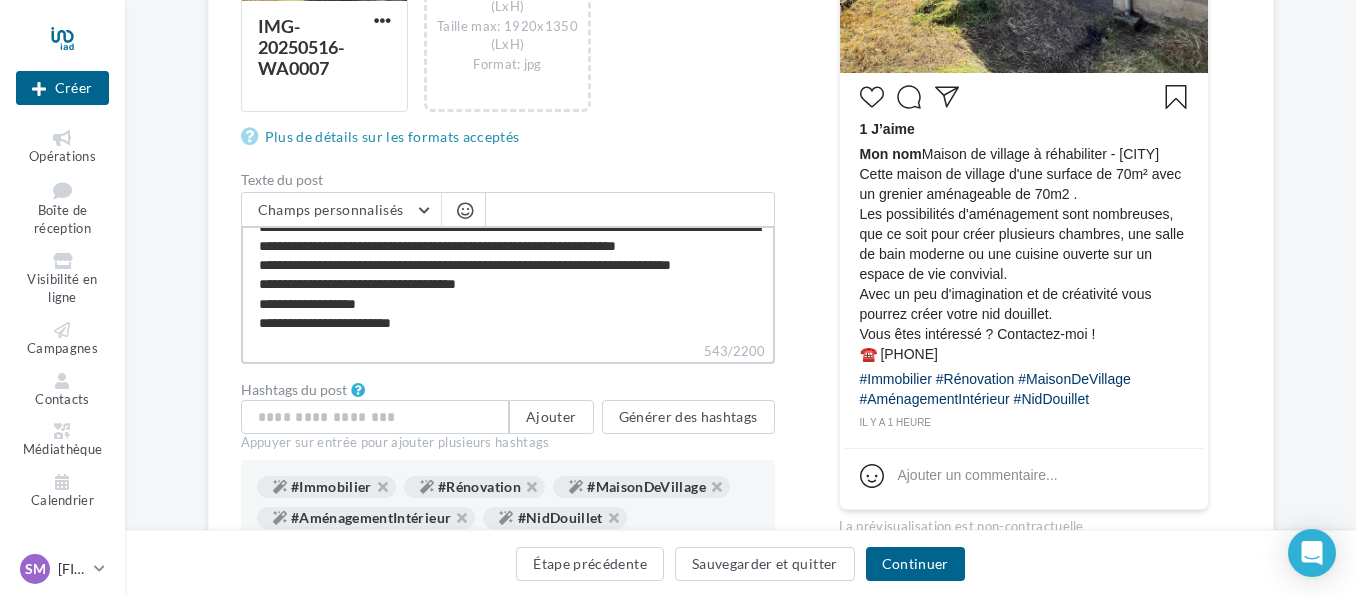 type on "**********" 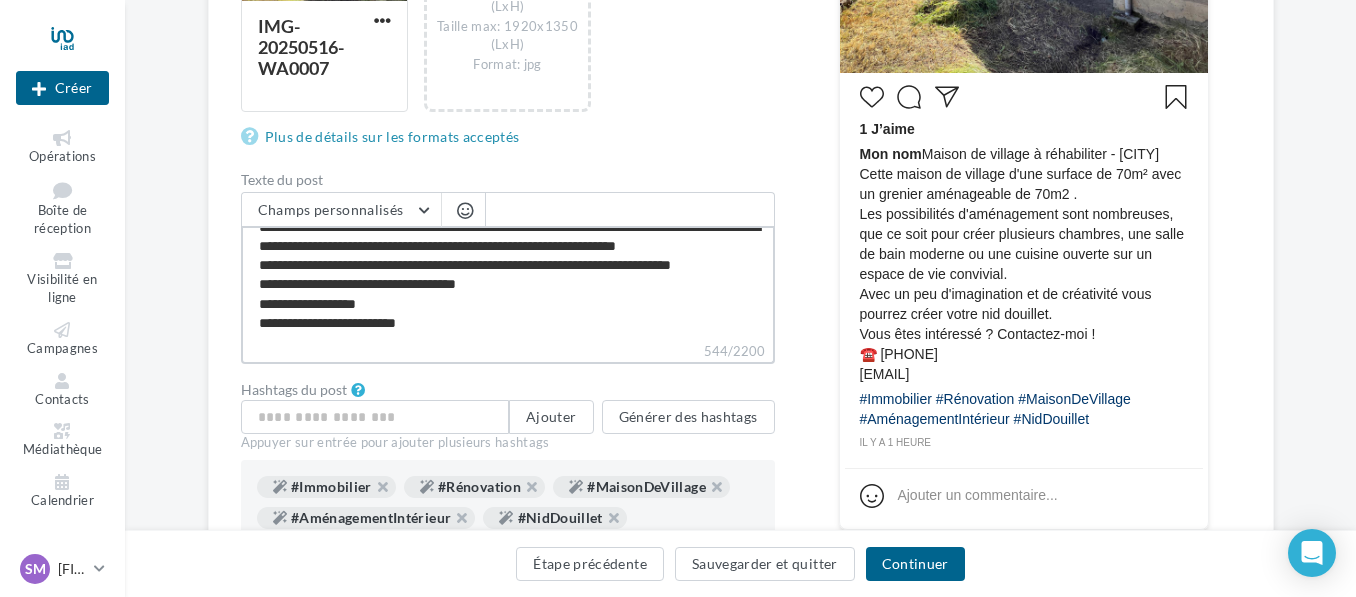 click on "**********" at bounding box center (508, 283) 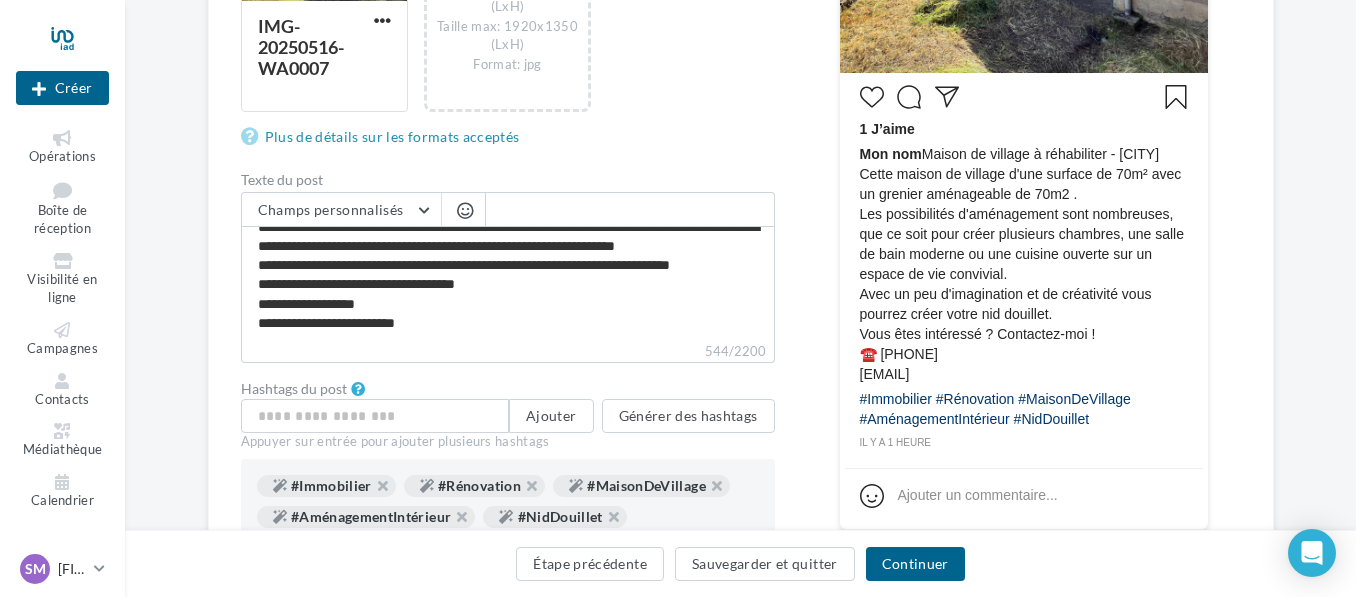 scroll, scrollTop: 86, scrollLeft: 0, axis: vertical 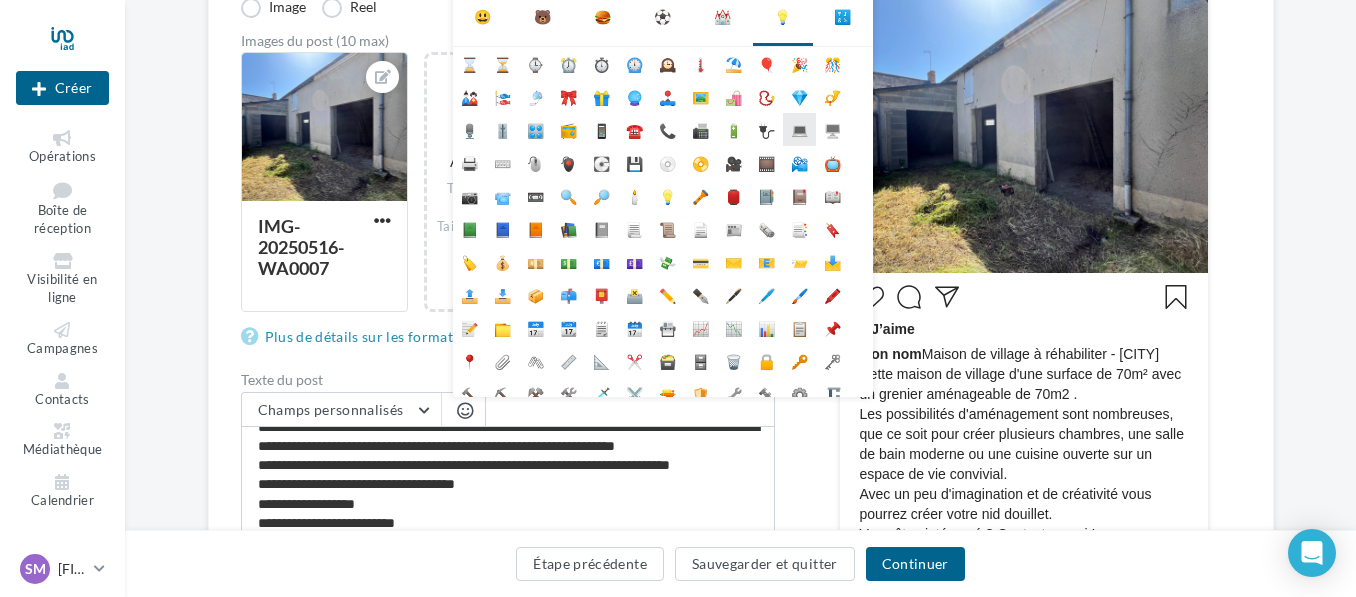 click on "💻" at bounding box center [799, 129] 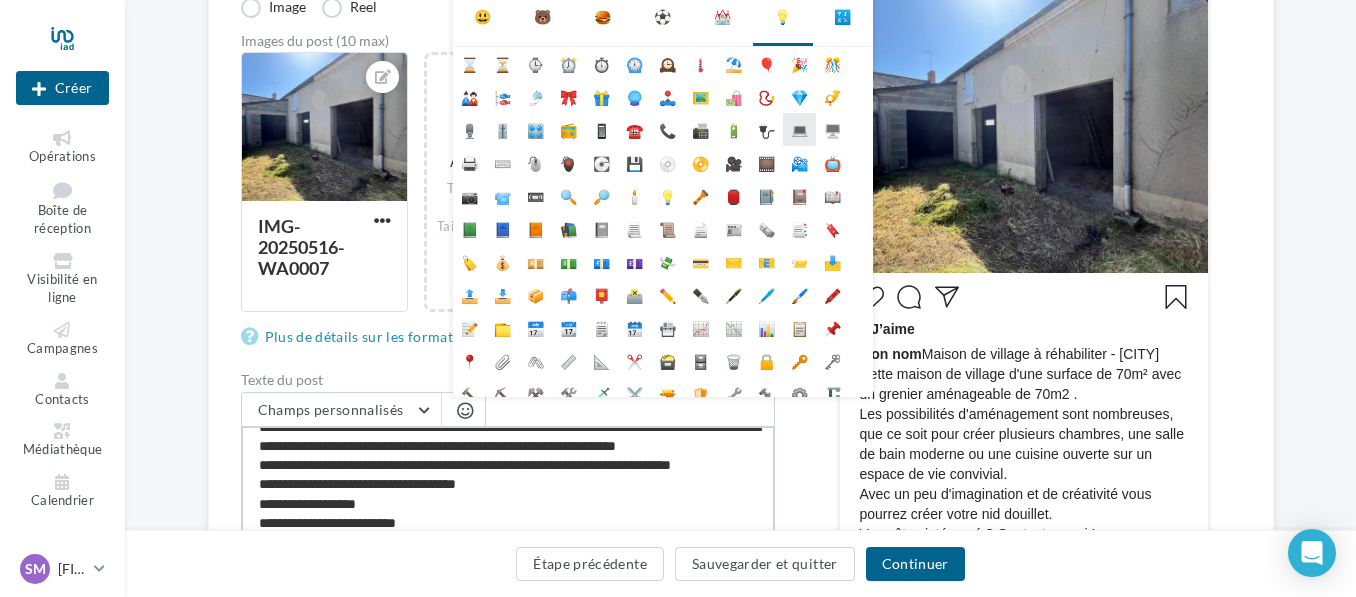 type on "**********" 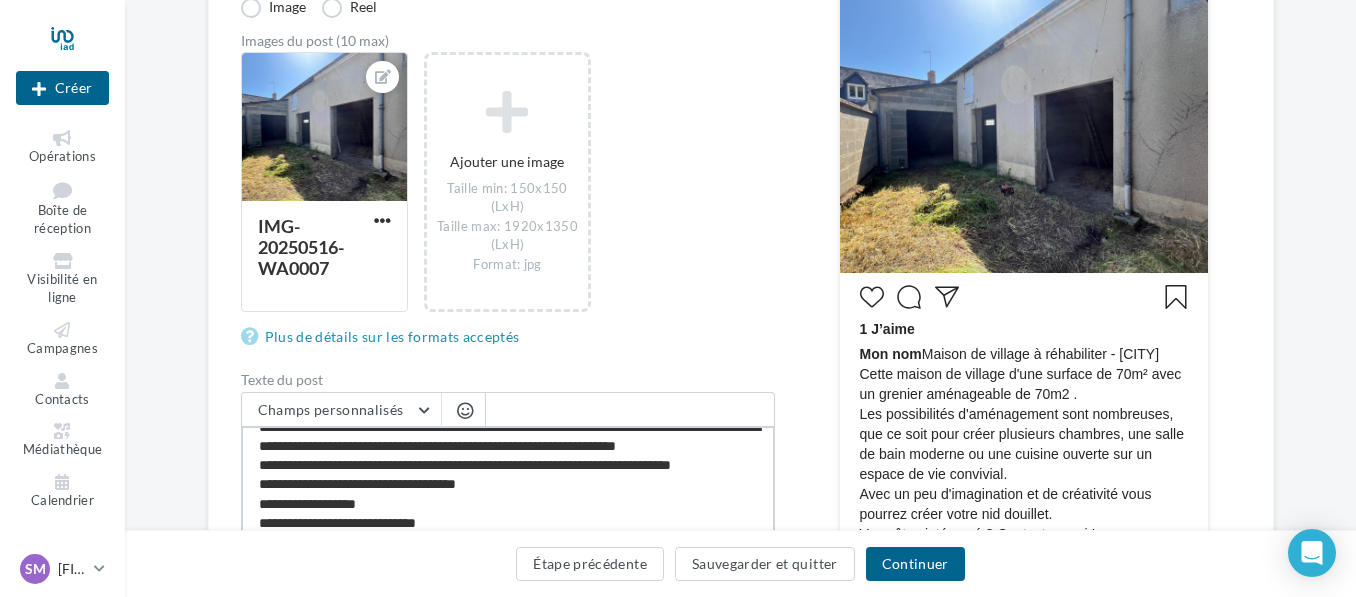 scroll, scrollTop: 87, scrollLeft: 0, axis: vertical 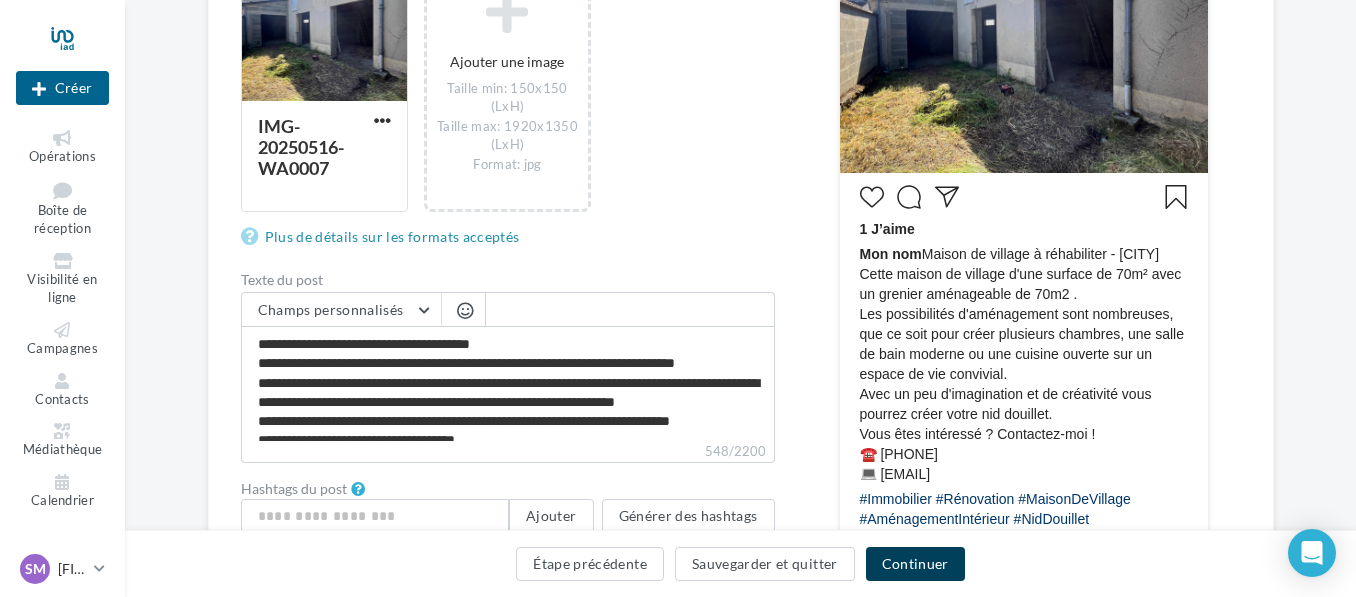 click on "Continuer" at bounding box center (915, 564) 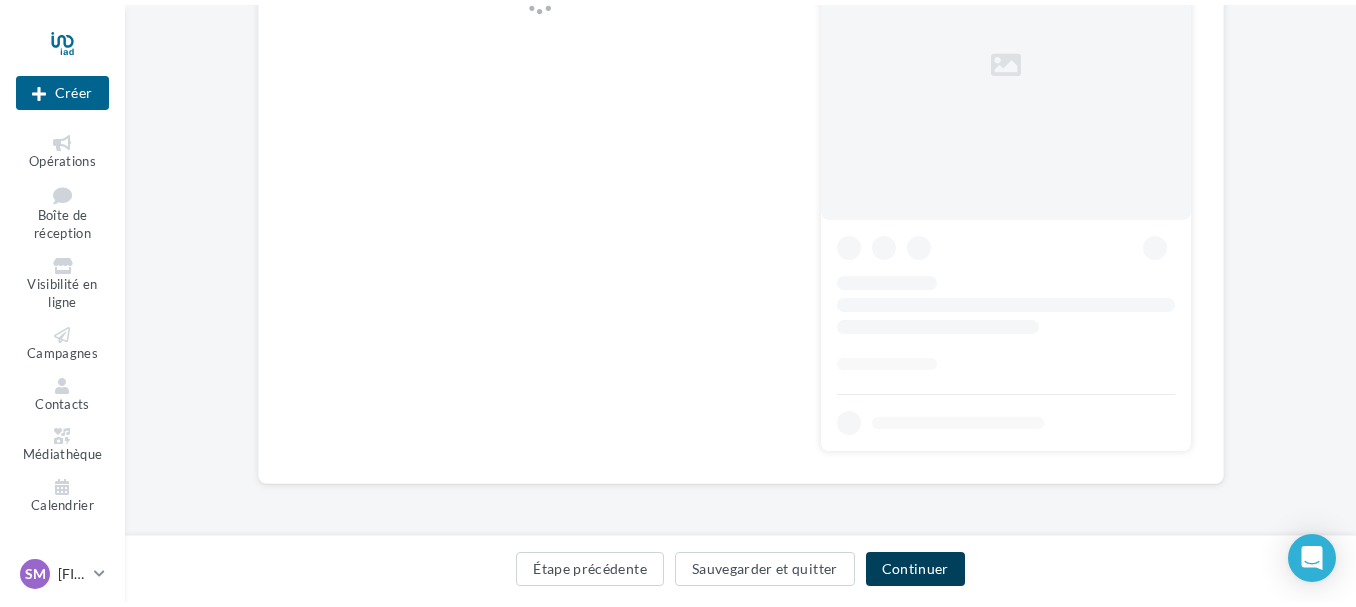 scroll, scrollTop: 0, scrollLeft: 0, axis: both 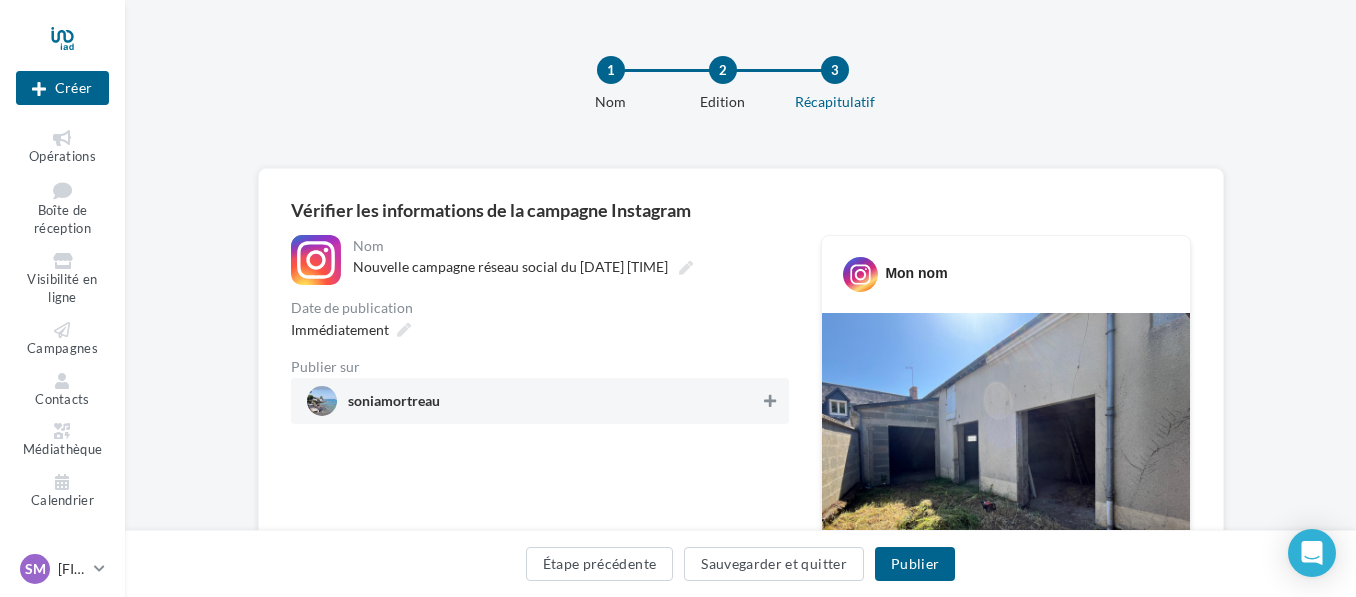 click at bounding box center (770, 401) 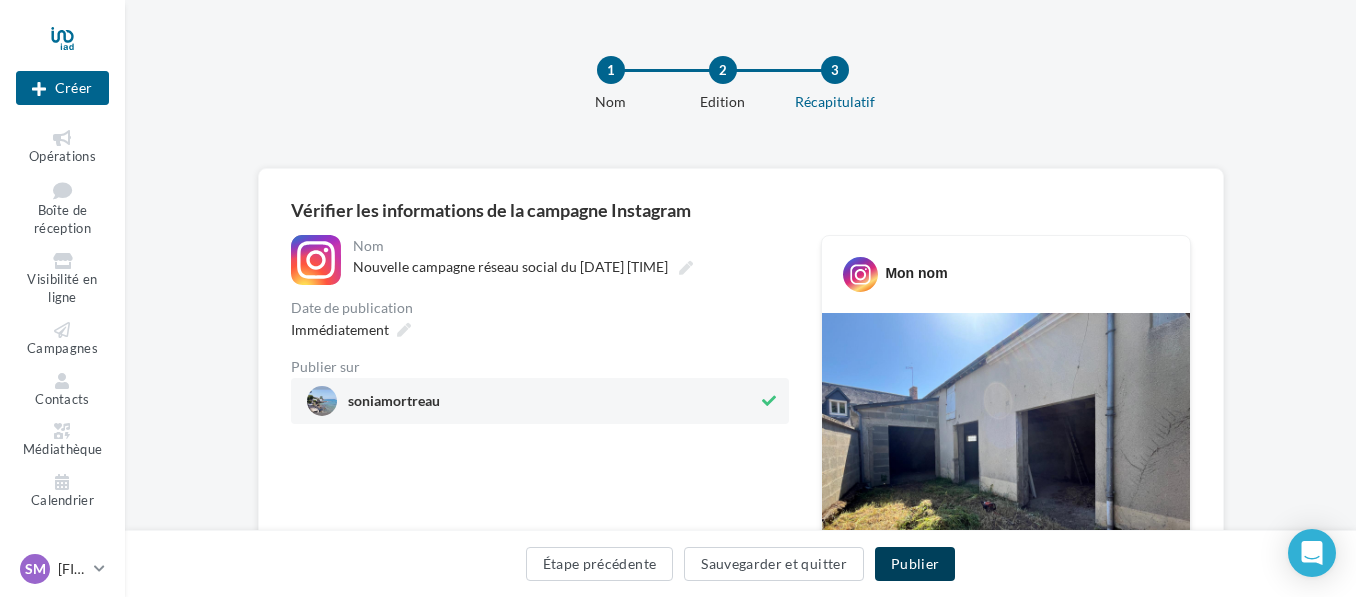 click on "Publier" at bounding box center [915, 564] 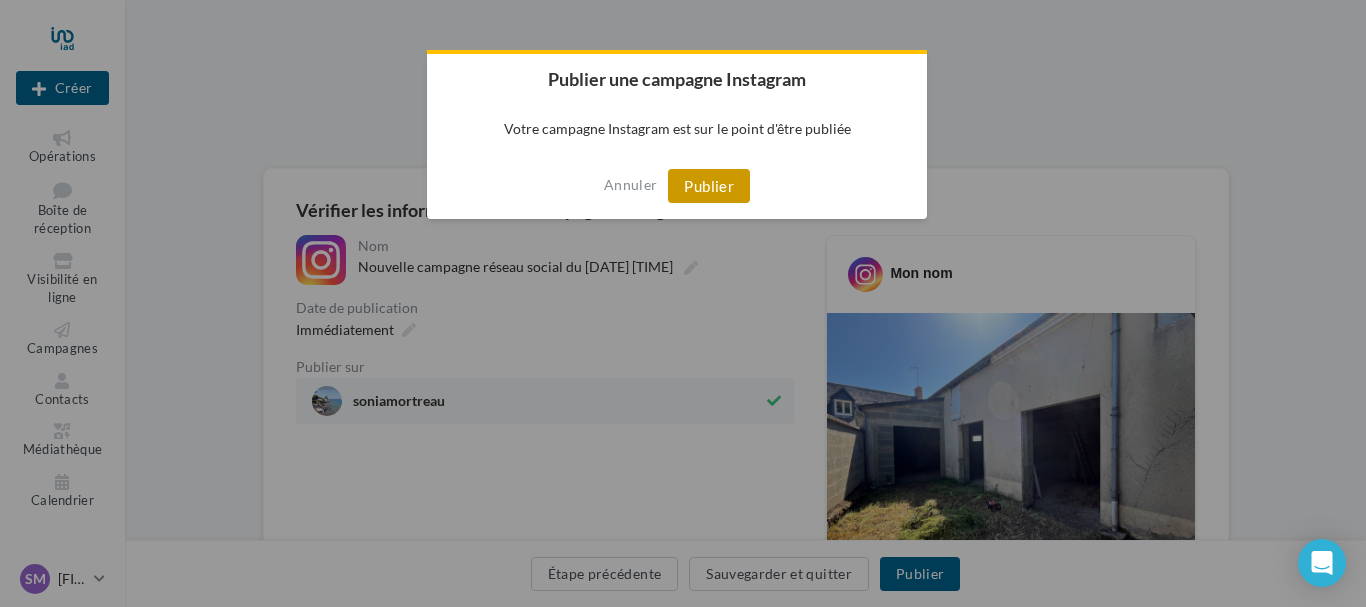 click on "Publier" at bounding box center [709, 186] 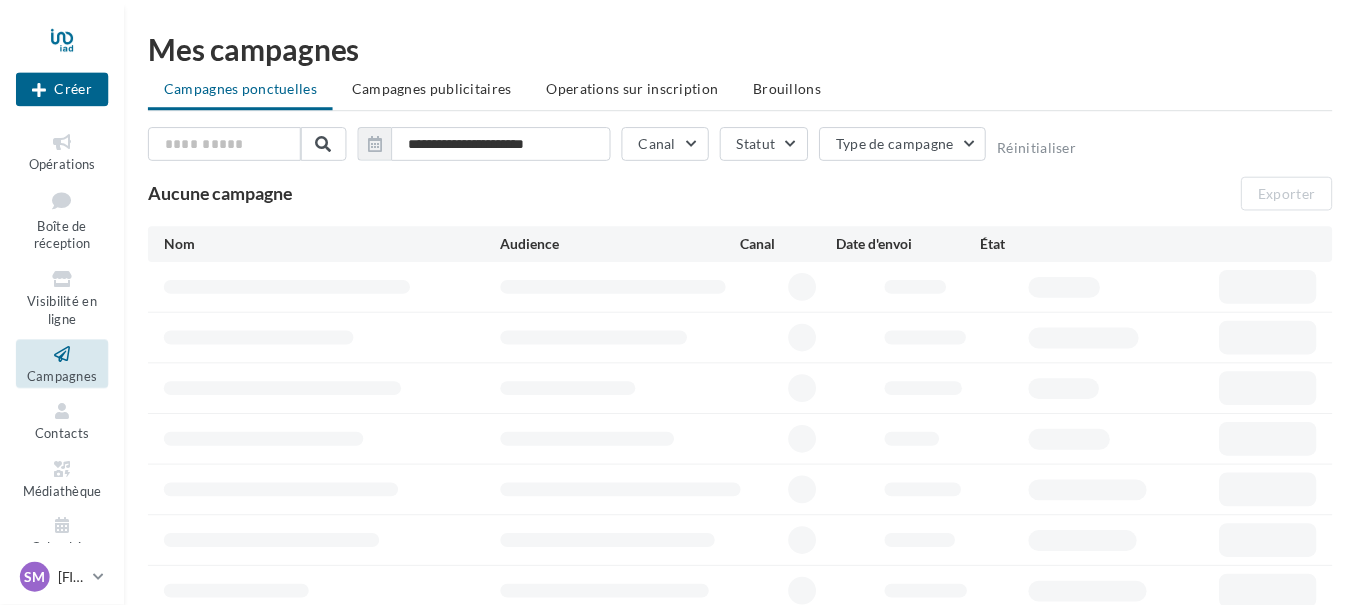 scroll, scrollTop: 0, scrollLeft: 0, axis: both 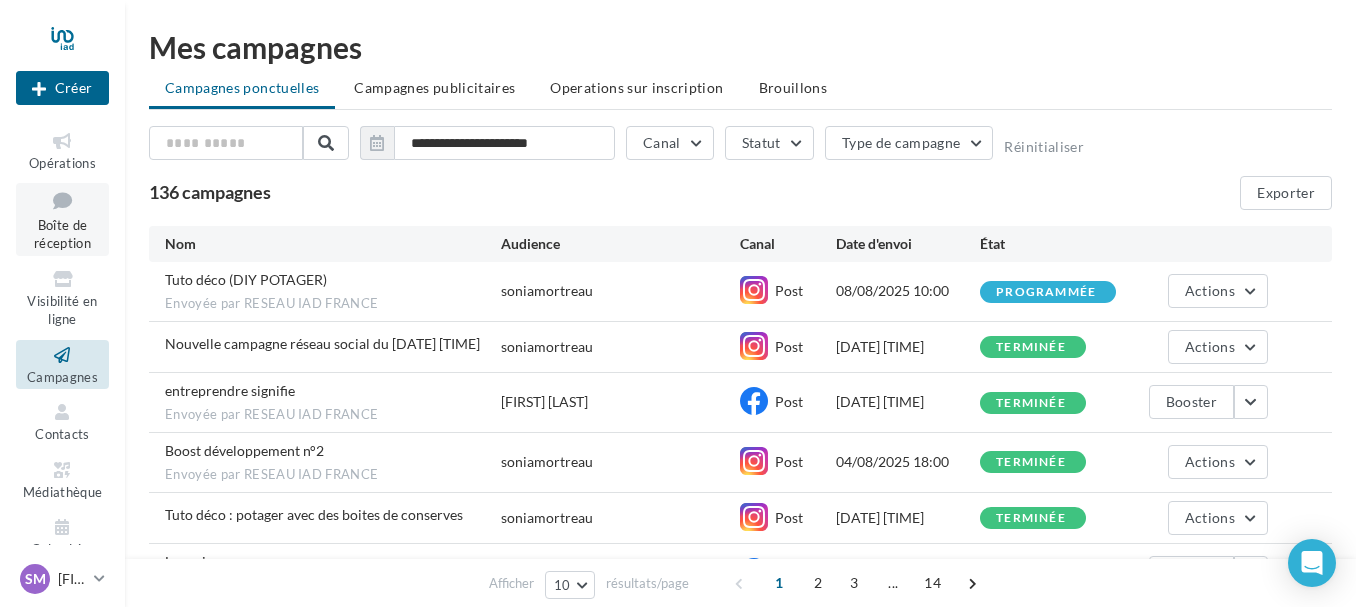 click on "Boîte de réception" at bounding box center [62, 234] 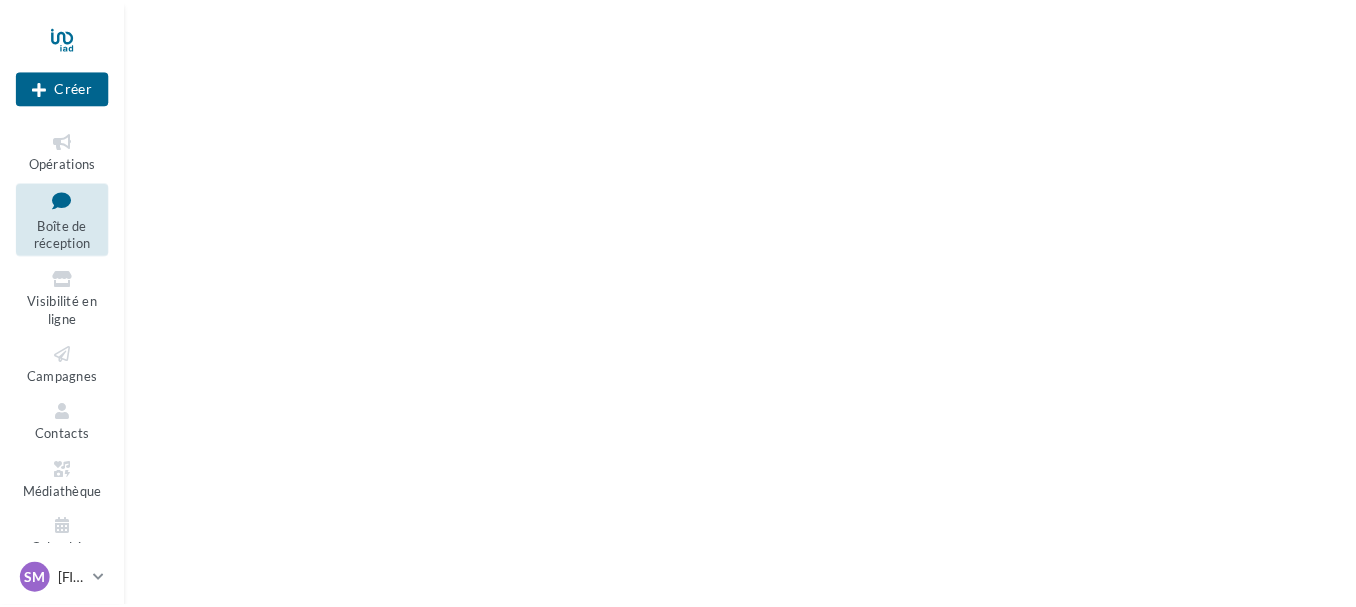 scroll, scrollTop: 0, scrollLeft: 0, axis: both 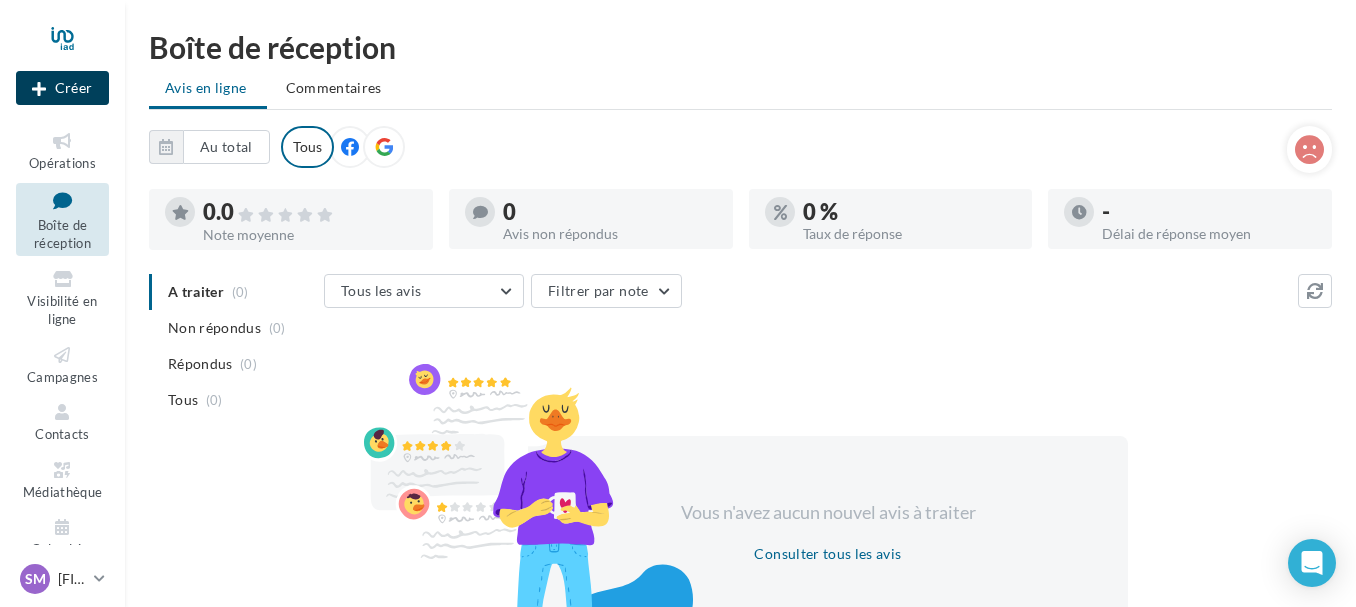click on "Créer" at bounding box center (62, 88) 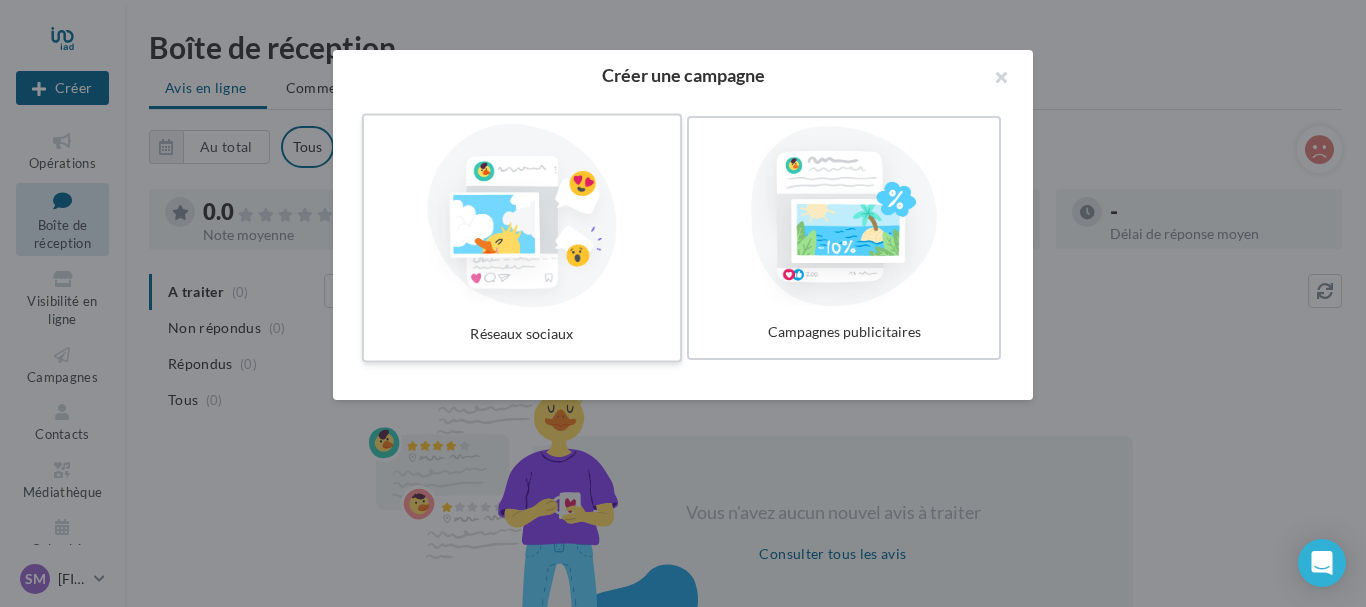 click at bounding box center (522, 216) 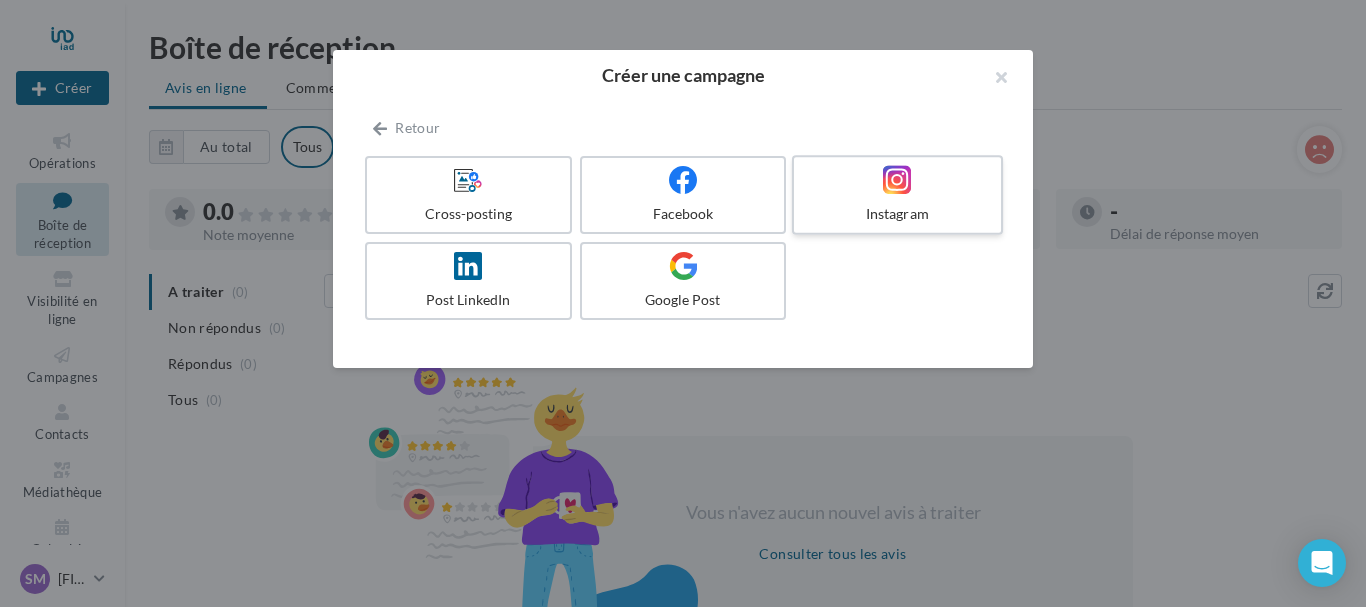 click at bounding box center [897, 180] 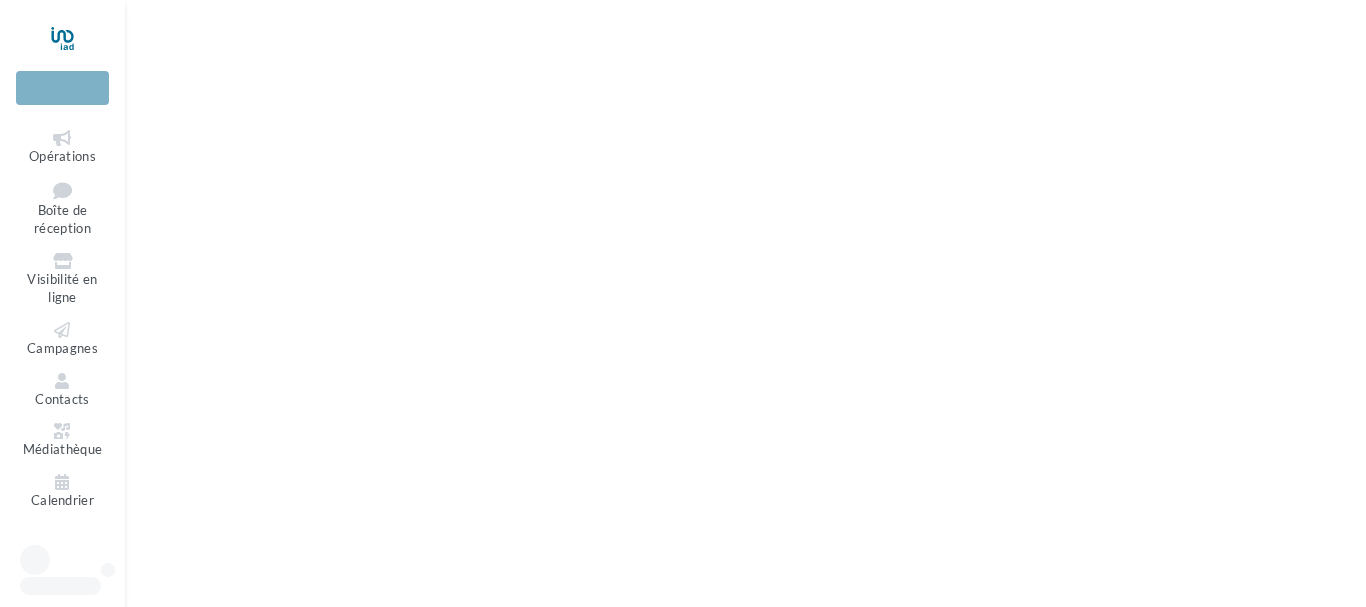 scroll, scrollTop: 0, scrollLeft: 0, axis: both 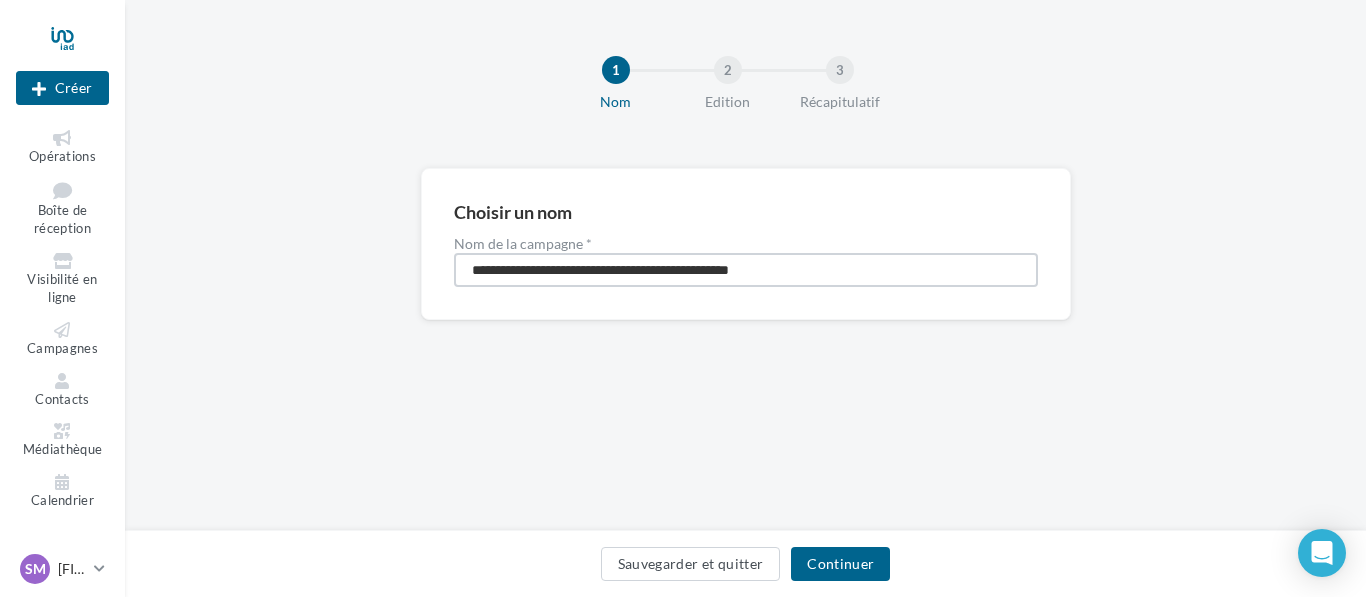 click on "**********" at bounding box center [746, 270] 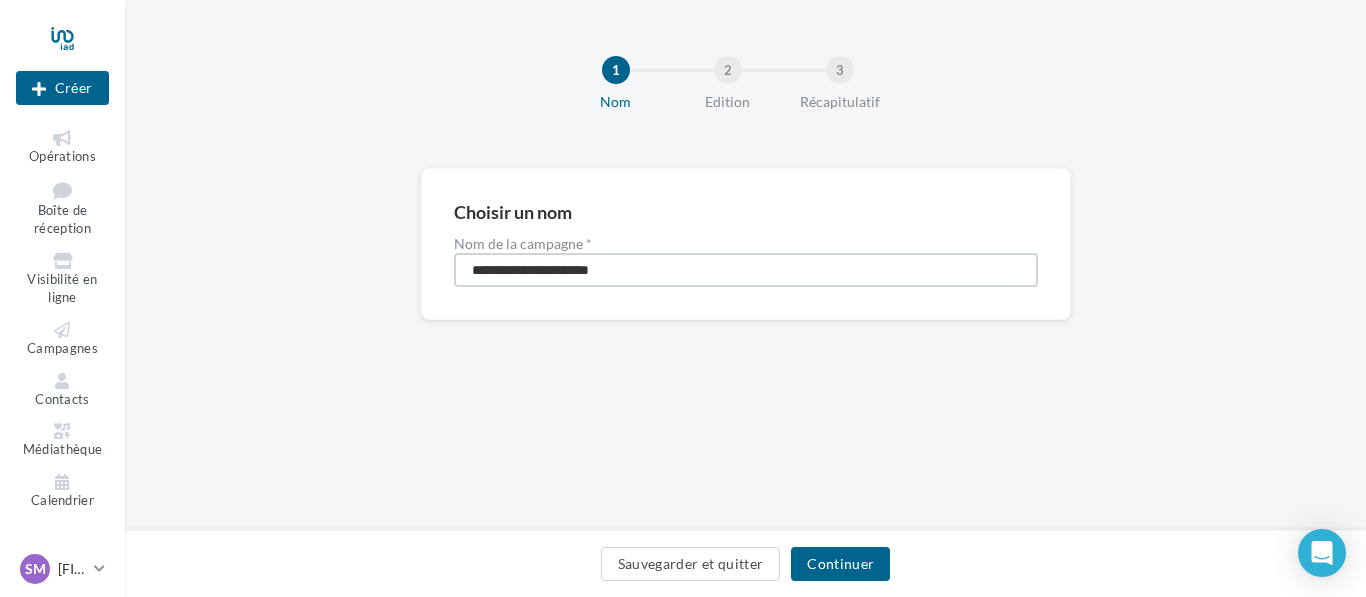 click on "**********" at bounding box center (746, 270) 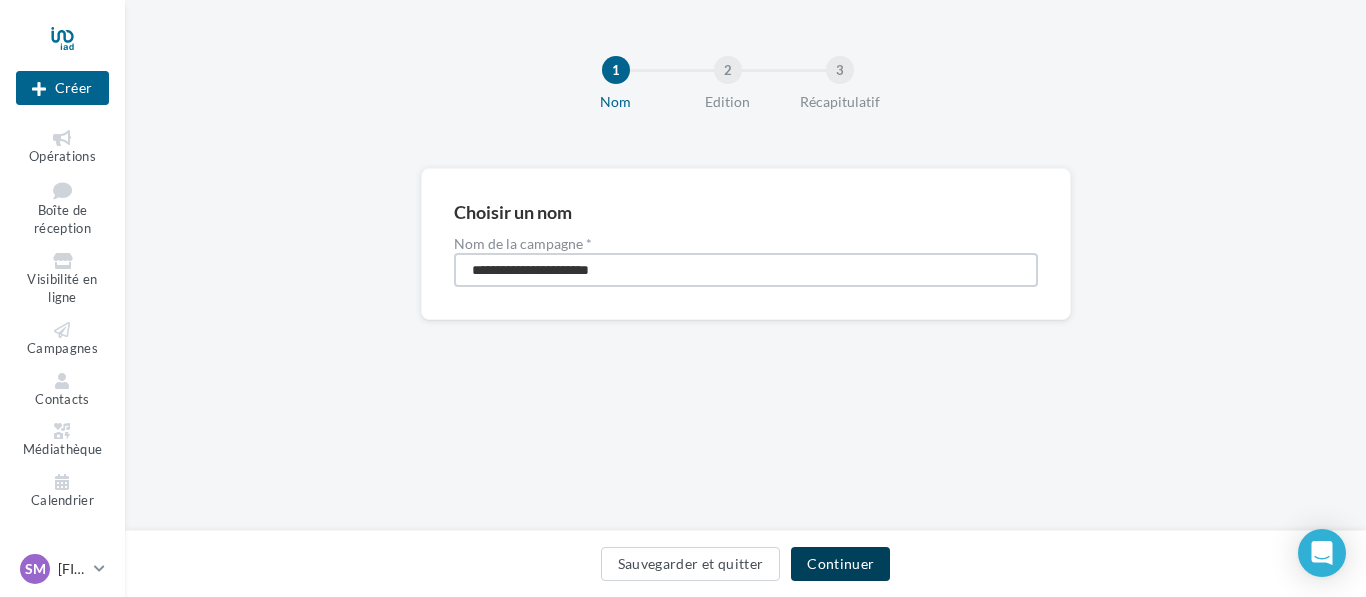 type on "**********" 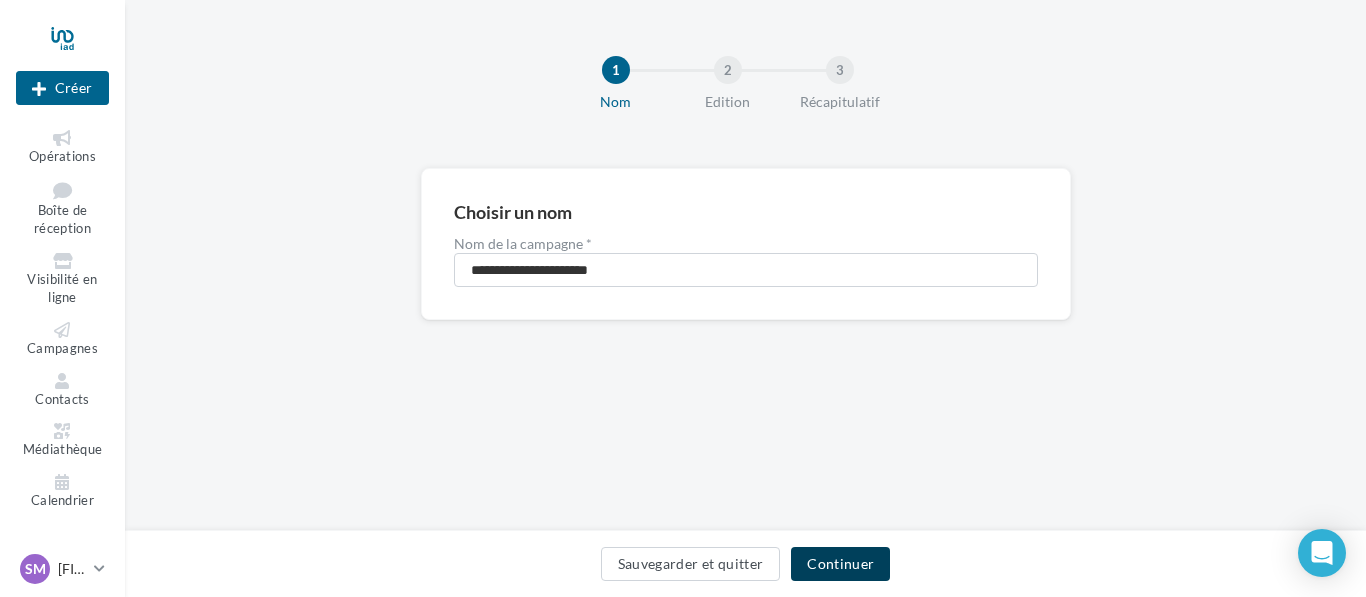 click on "Continuer" at bounding box center (840, 564) 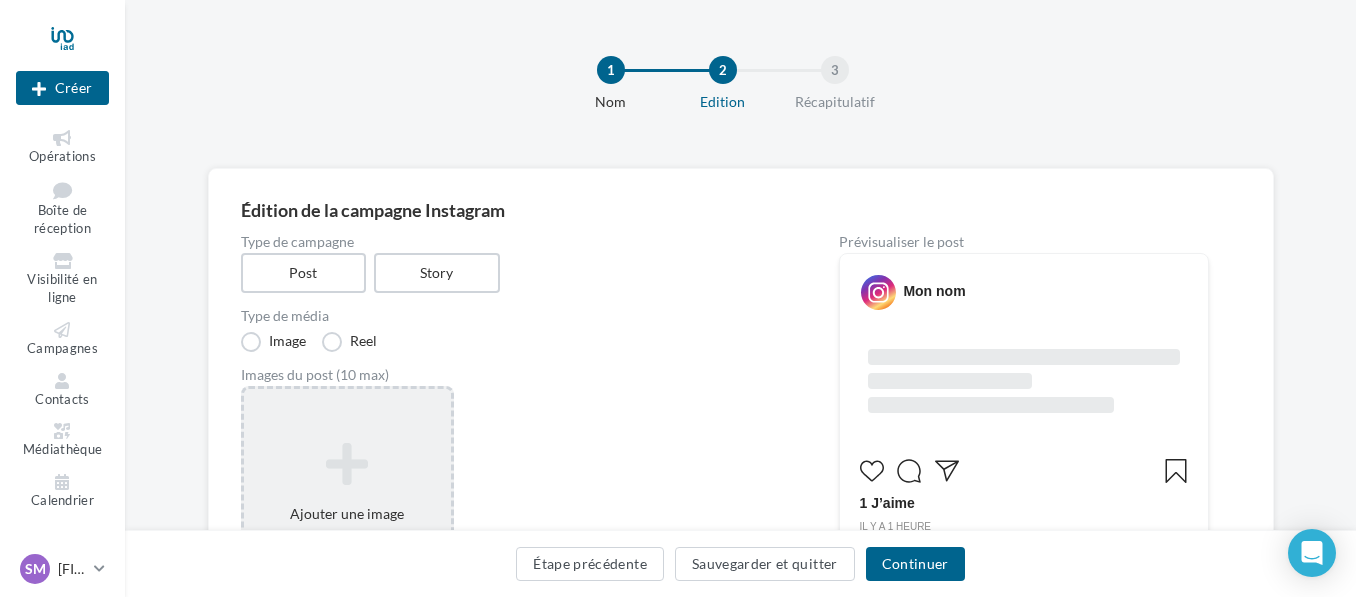click at bounding box center [347, 464] 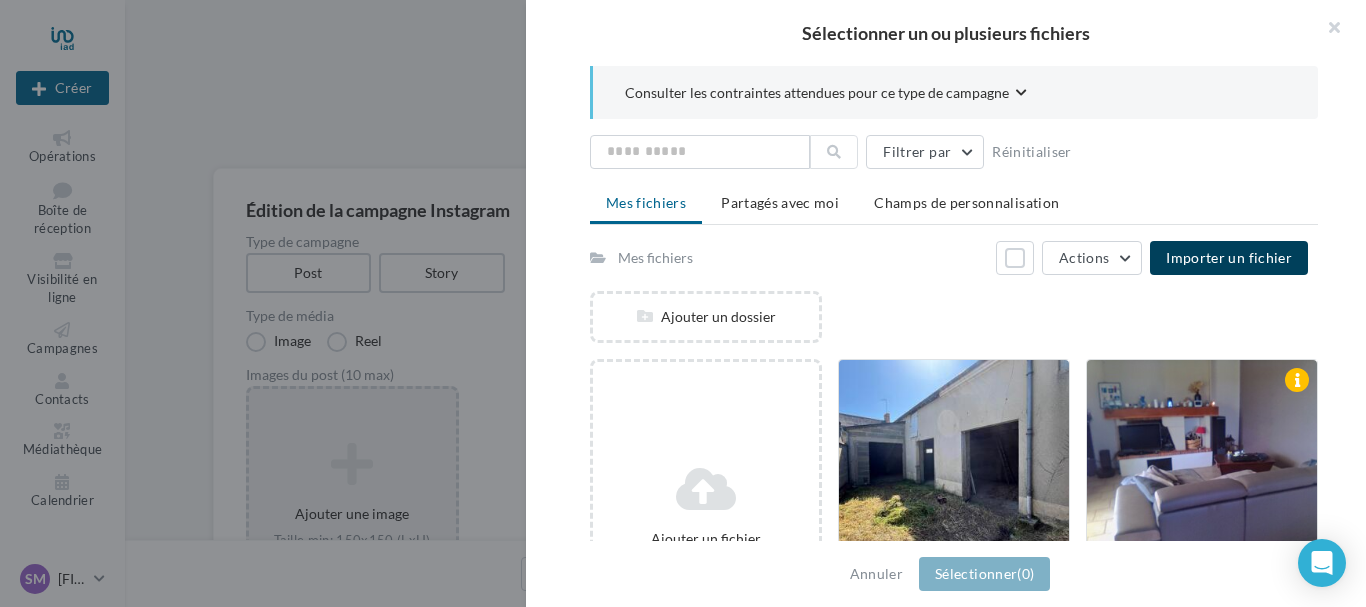click on "Importer un fichier" at bounding box center [1229, 257] 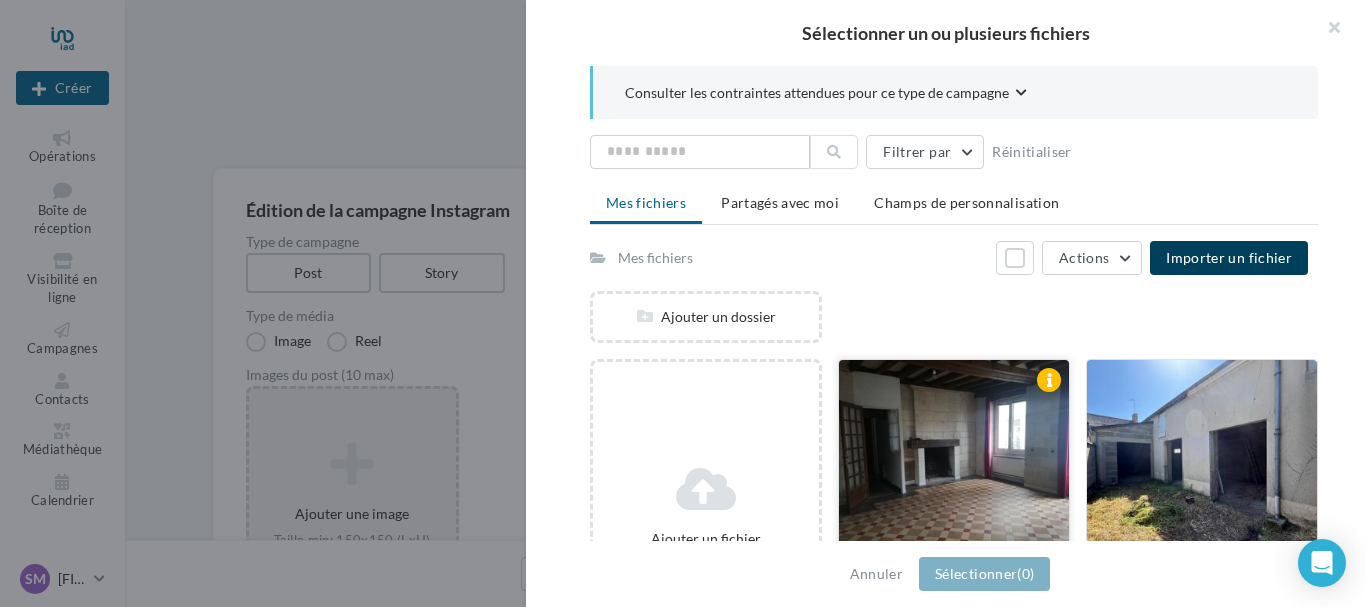 click at bounding box center [954, 460] 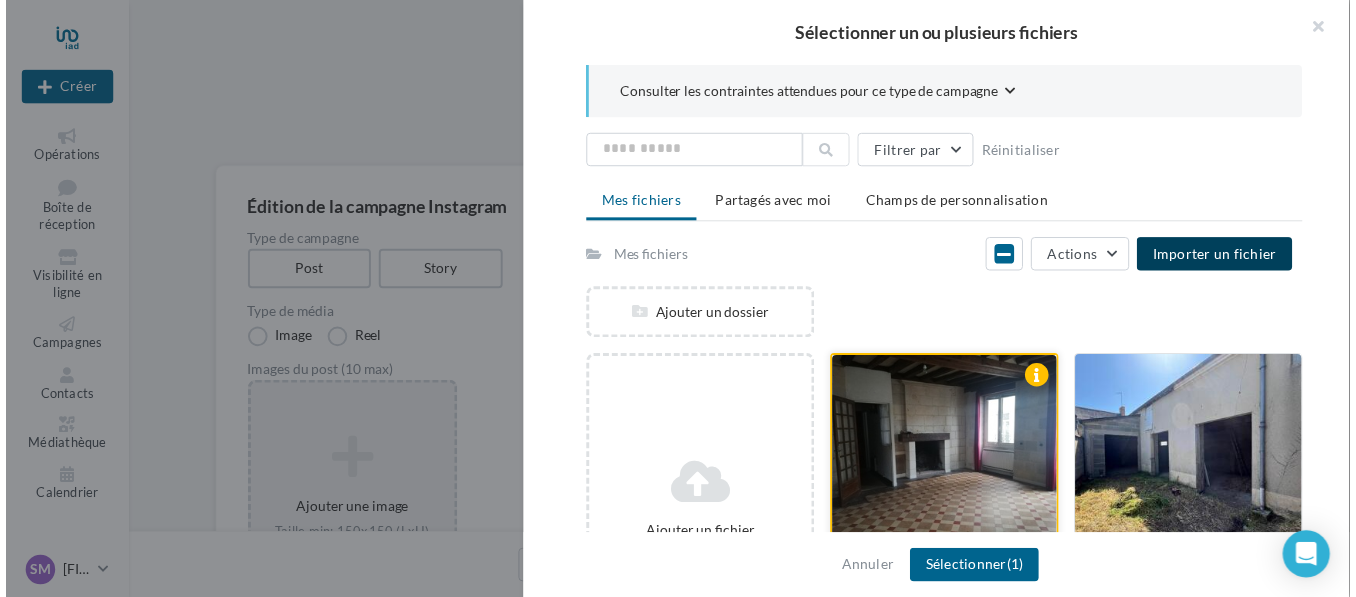 scroll, scrollTop: 200, scrollLeft: 0, axis: vertical 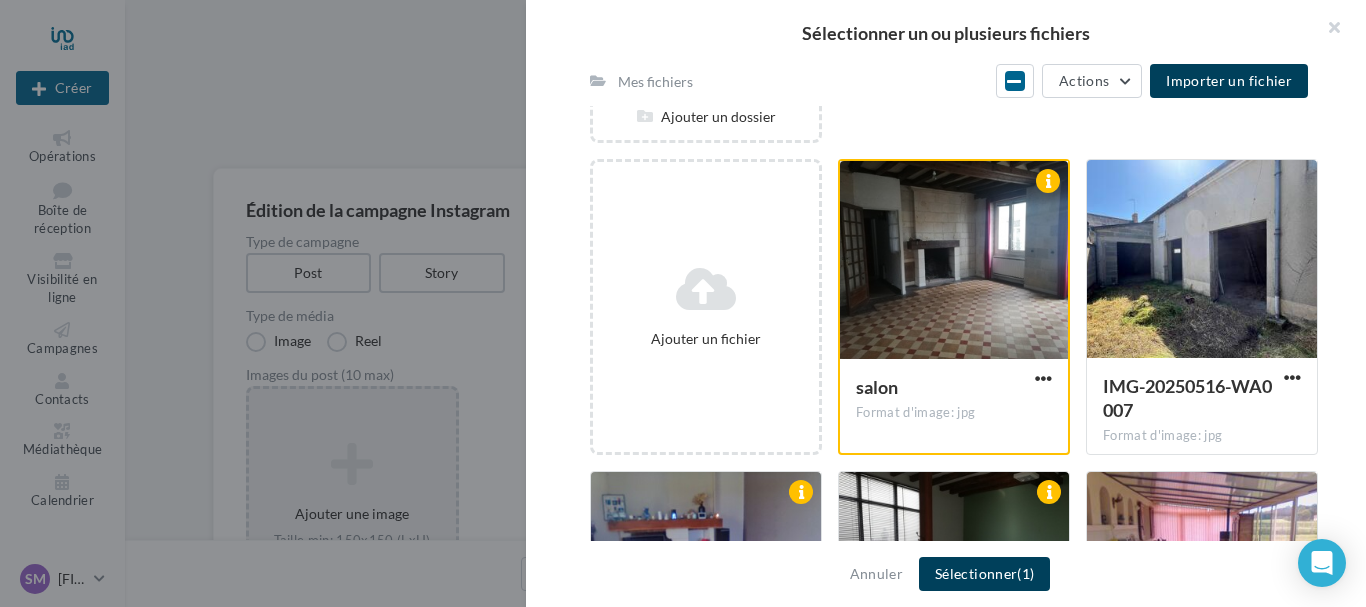 click on "Sélectionner   (1)" at bounding box center [984, 574] 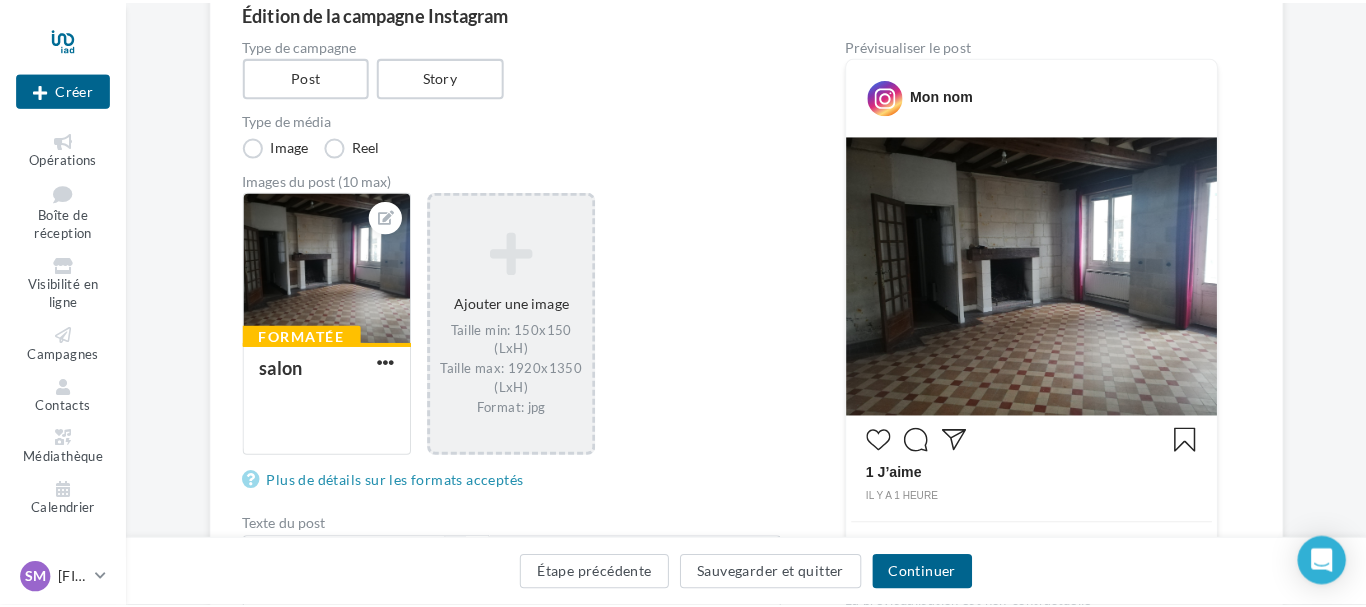 scroll, scrollTop: 200, scrollLeft: 0, axis: vertical 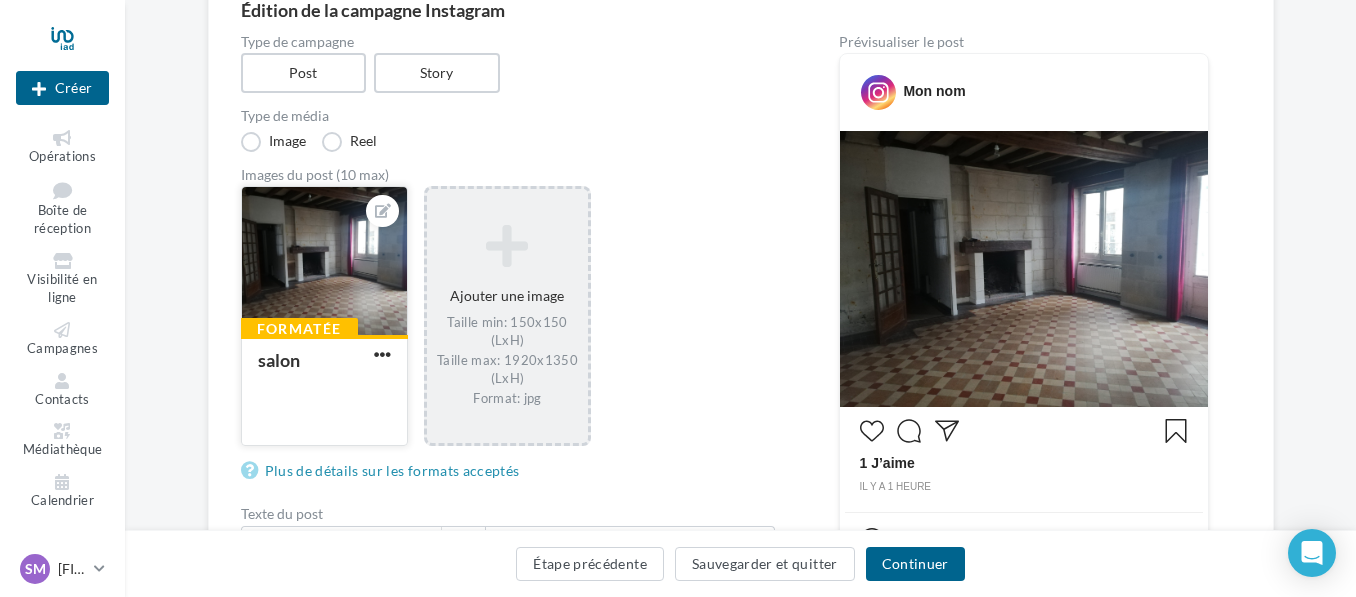click at bounding box center (324, 262) 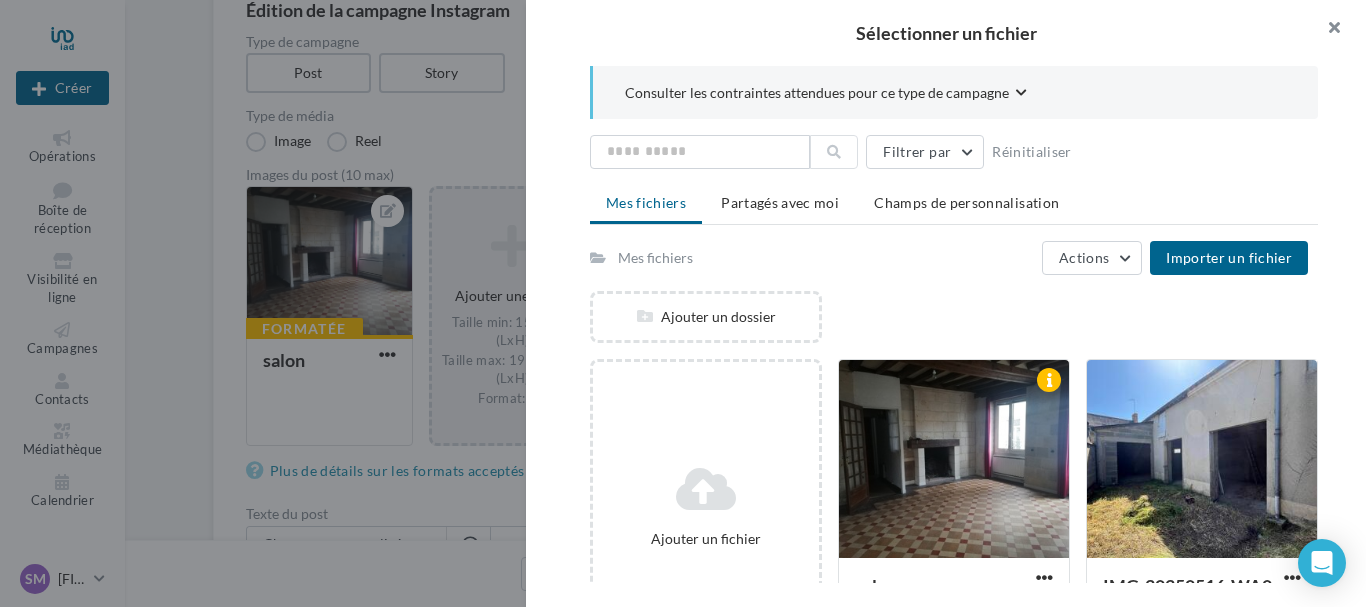 click at bounding box center (1326, 30) 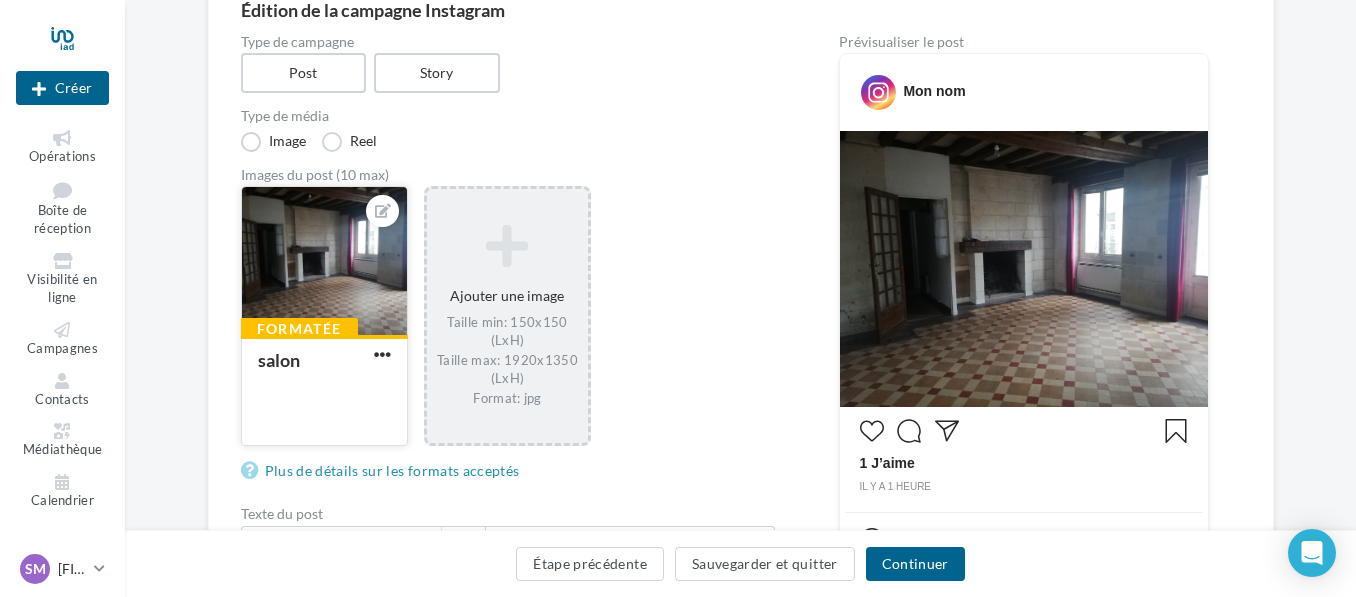 click on "salon" at bounding box center (279, 360) 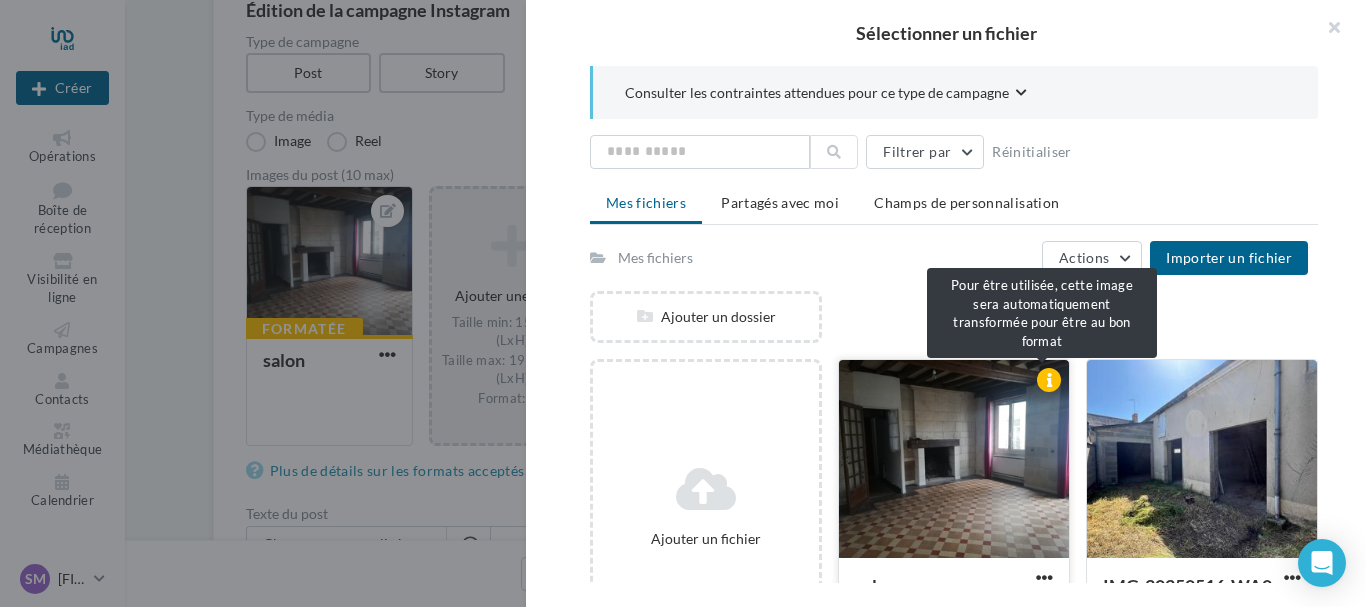 click at bounding box center [1049, 380] 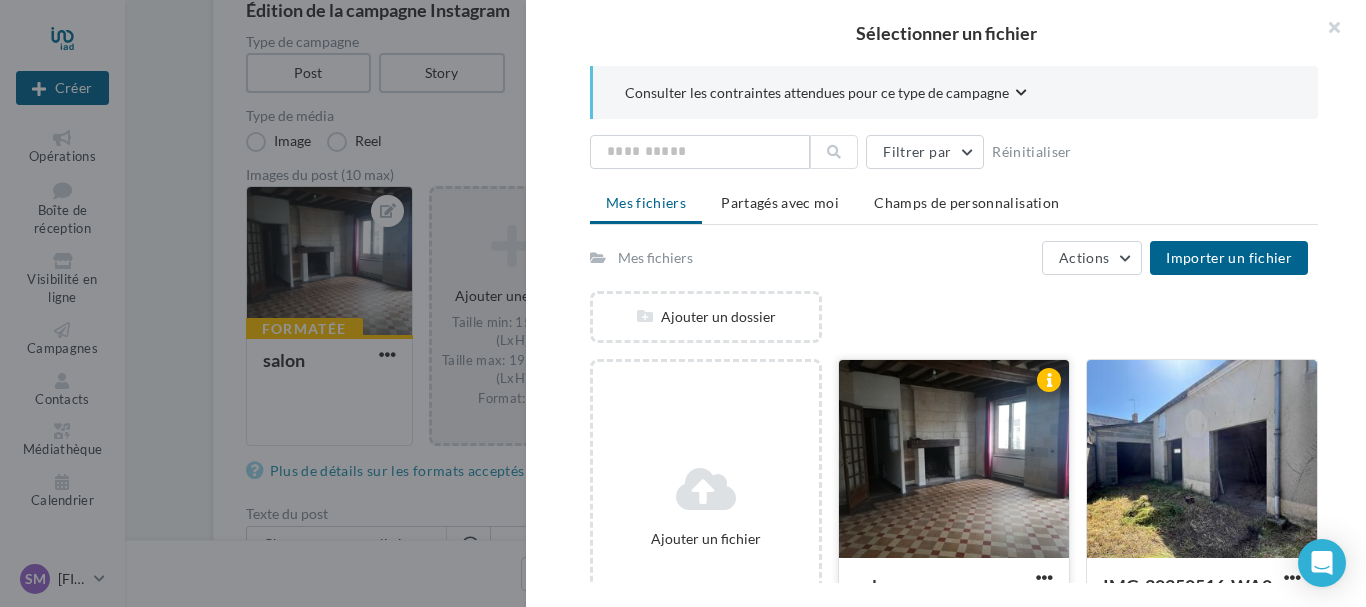click at bounding box center [1049, 380] 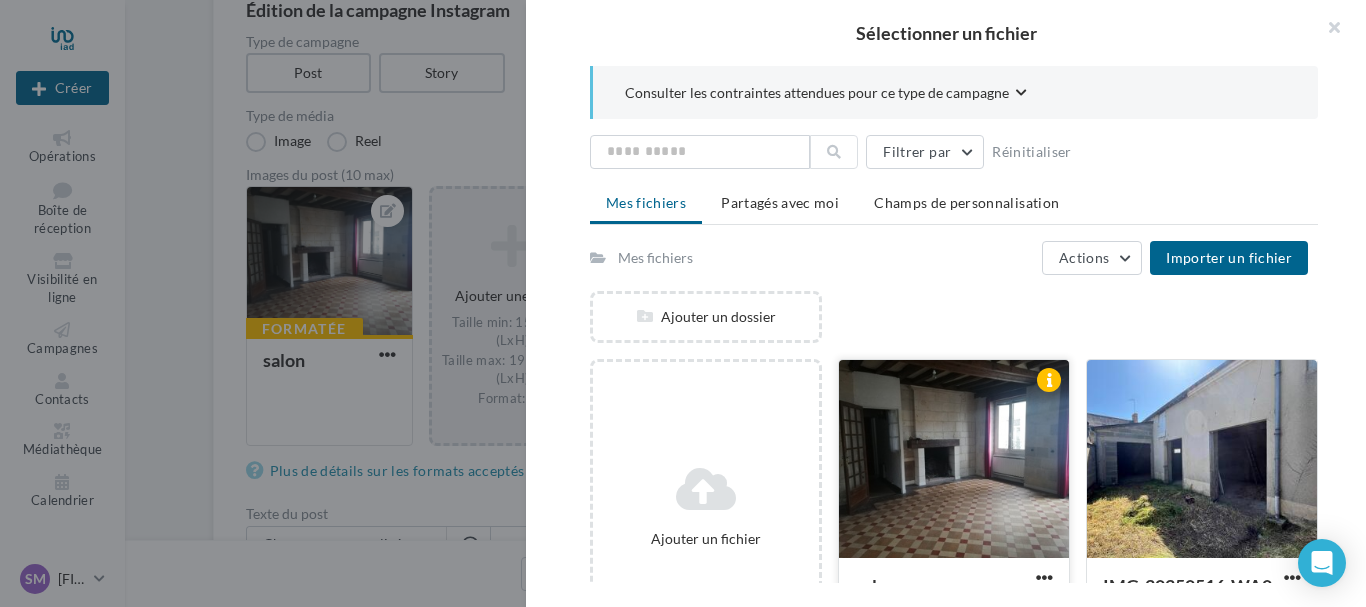 scroll, scrollTop: 88, scrollLeft: 0, axis: vertical 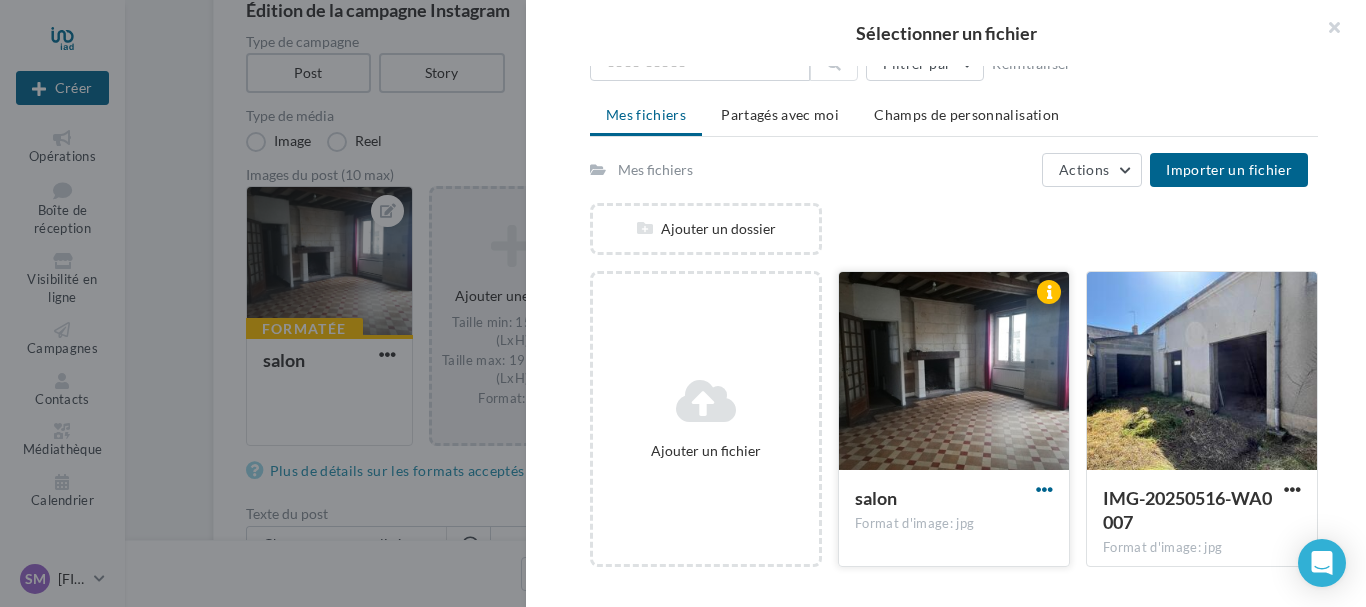 click at bounding box center [1044, 489] 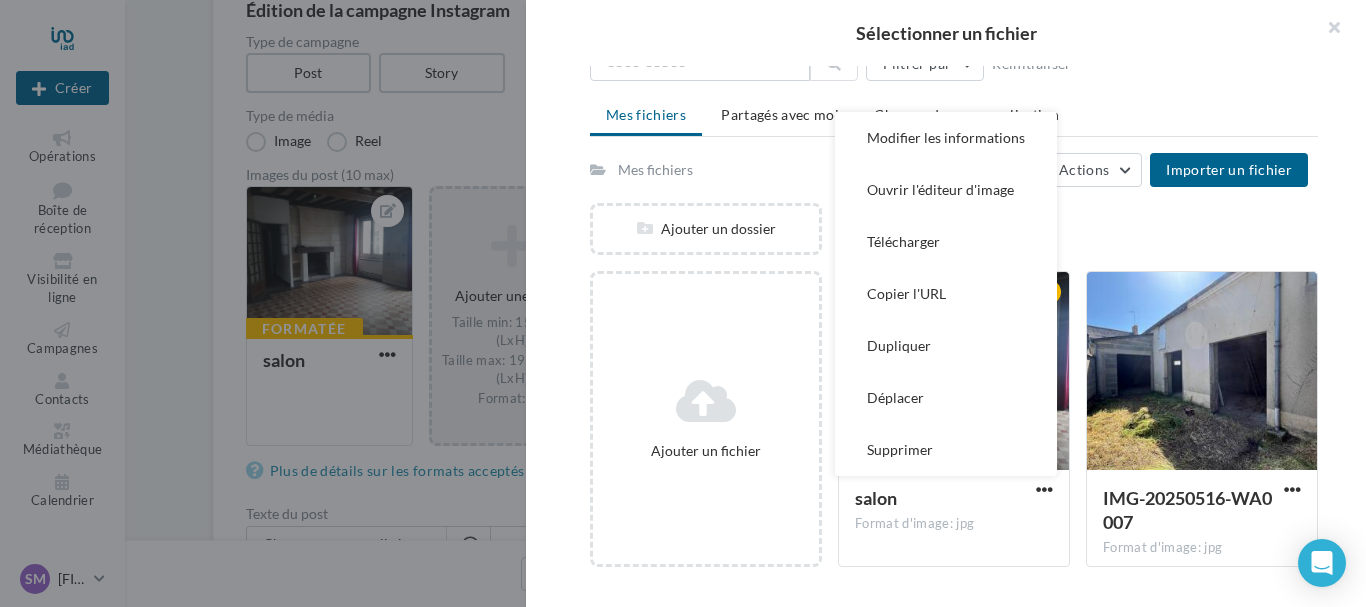 click on "Filtrer par        Réinitialiser
Mes fichiers
Partagés avec moi
Champs de personnalisation
Mes fichiers                 Actions                Importer un fichier     Ajouter un dossier     Ajouter un fichier                      salon  Format d'image: jpg           Modifier les informations       Ouvrir l'éditeur d'image       Télécharger       Copier l'URL       Dupliquer       Déplacer       Supprimer               salon                      IMG-20250516-WA0007  Format d'image: jpg                   IMG-20250516-WA0007                          2025-05-24-16-49-34~2  Format d'image: jpg                   2025-05-24-16-49-34~2                          IMG_20250304_111919  Format d'image: jpg                   IMG_20250304_111919                      0ed2f8c0-0a5a-4c65-8c54-d296f42651…  Format d'image: jpg                   0ed2f8c0-0a5a-4c65-8c54-d296f42651c2" at bounding box center (954, 471) 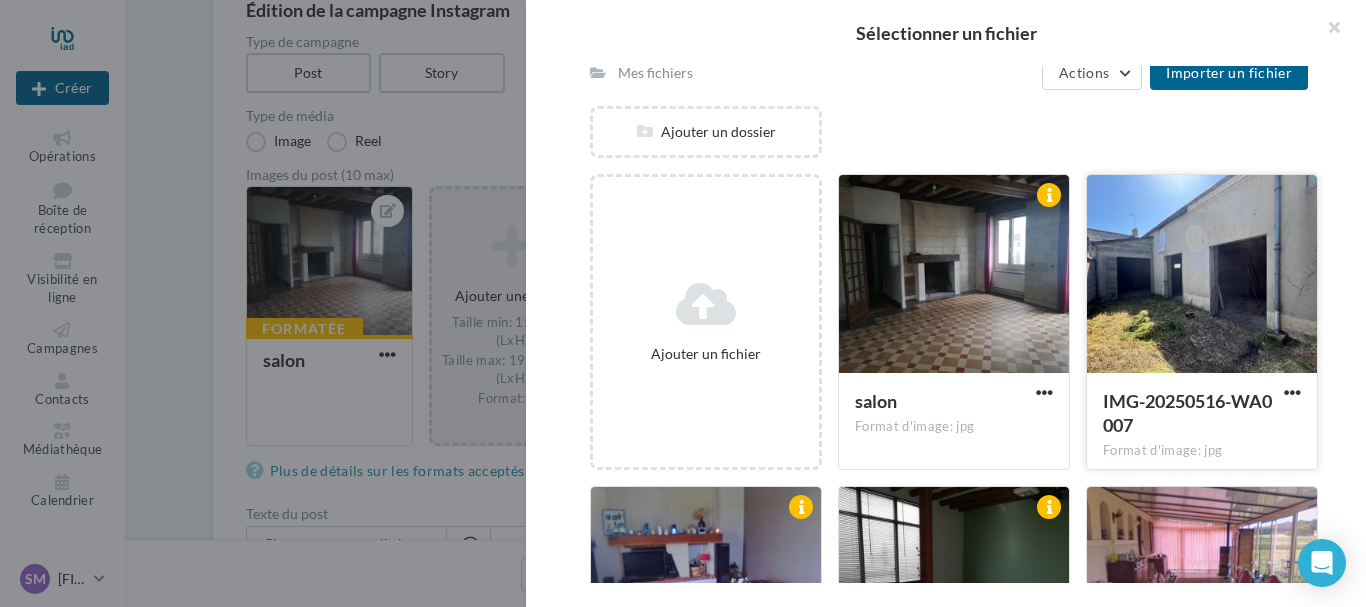 scroll, scrollTop: 400, scrollLeft: 0, axis: vertical 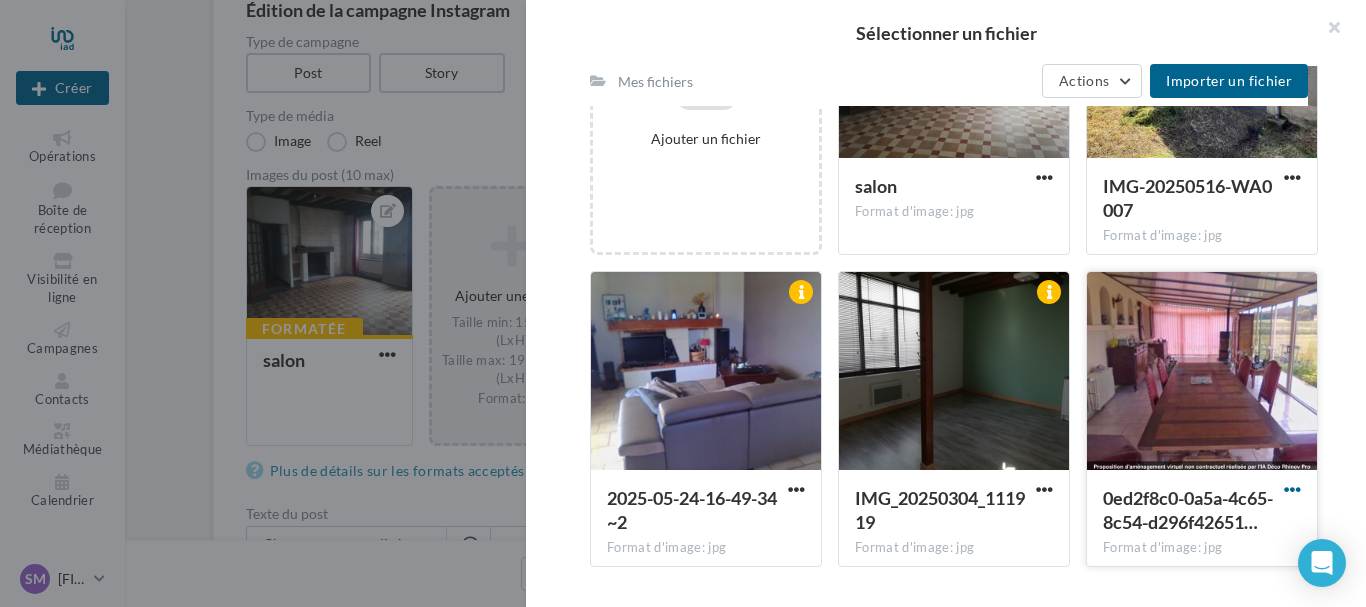 click at bounding box center (1292, 489) 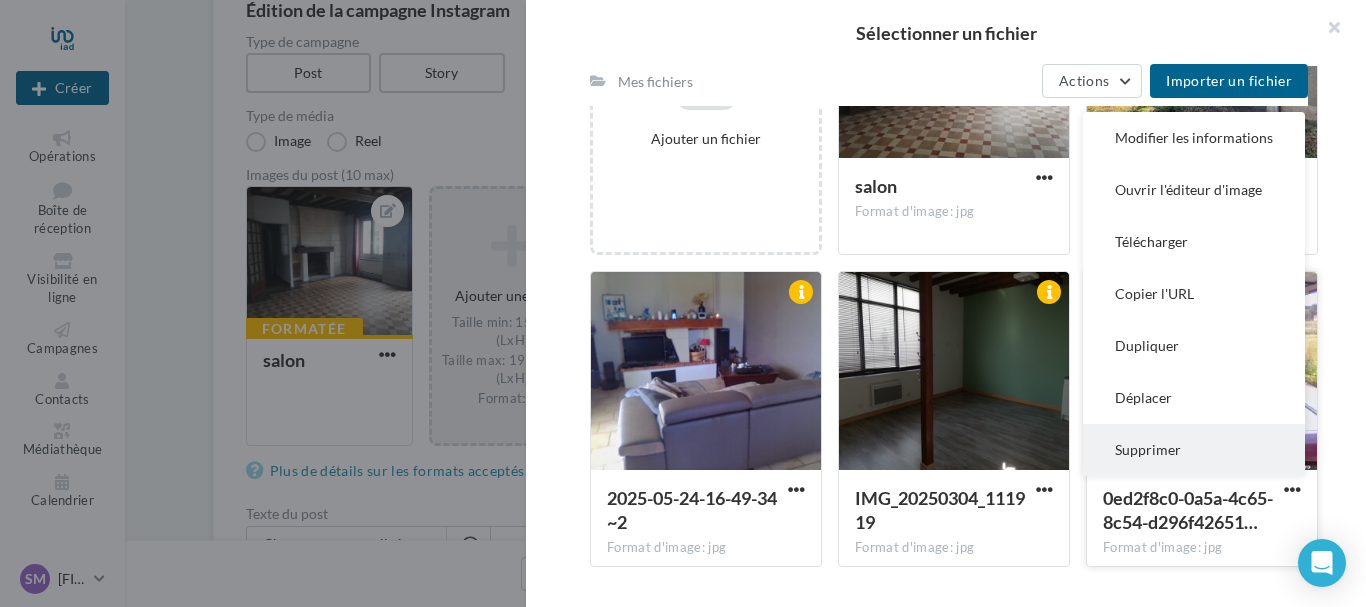 click on "Supprimer" at bounding box center (1194, 450) 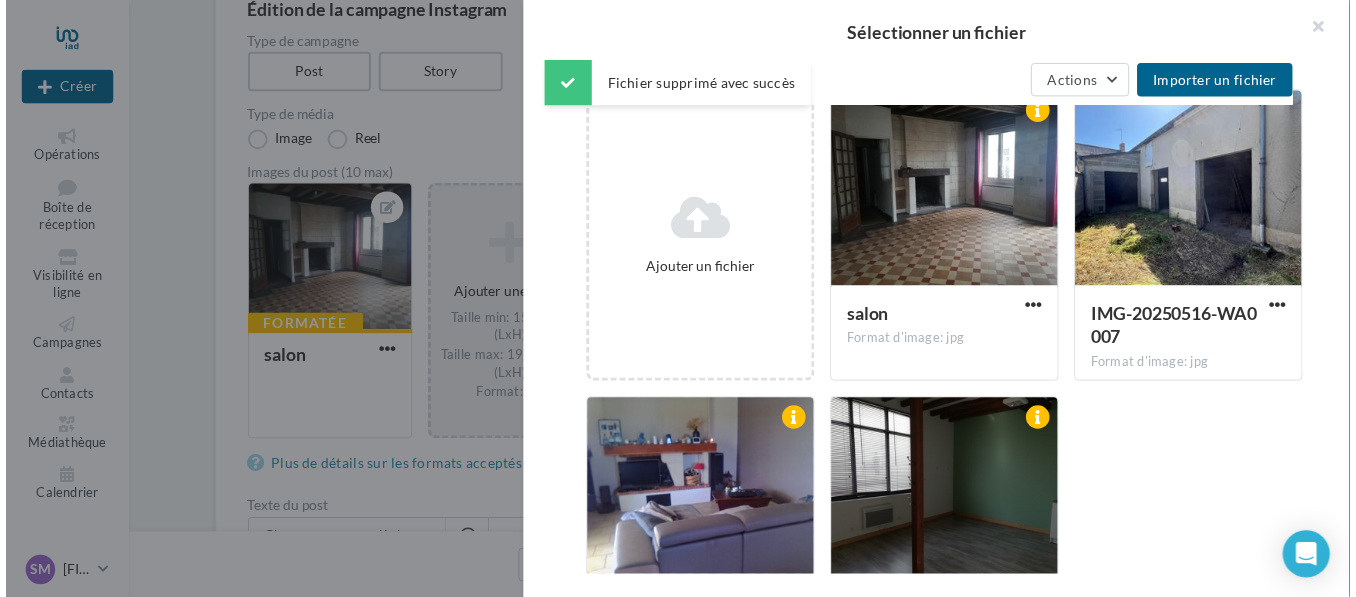 scroll, scrollTop: 100, scrollLeft: 0, axis: vertical 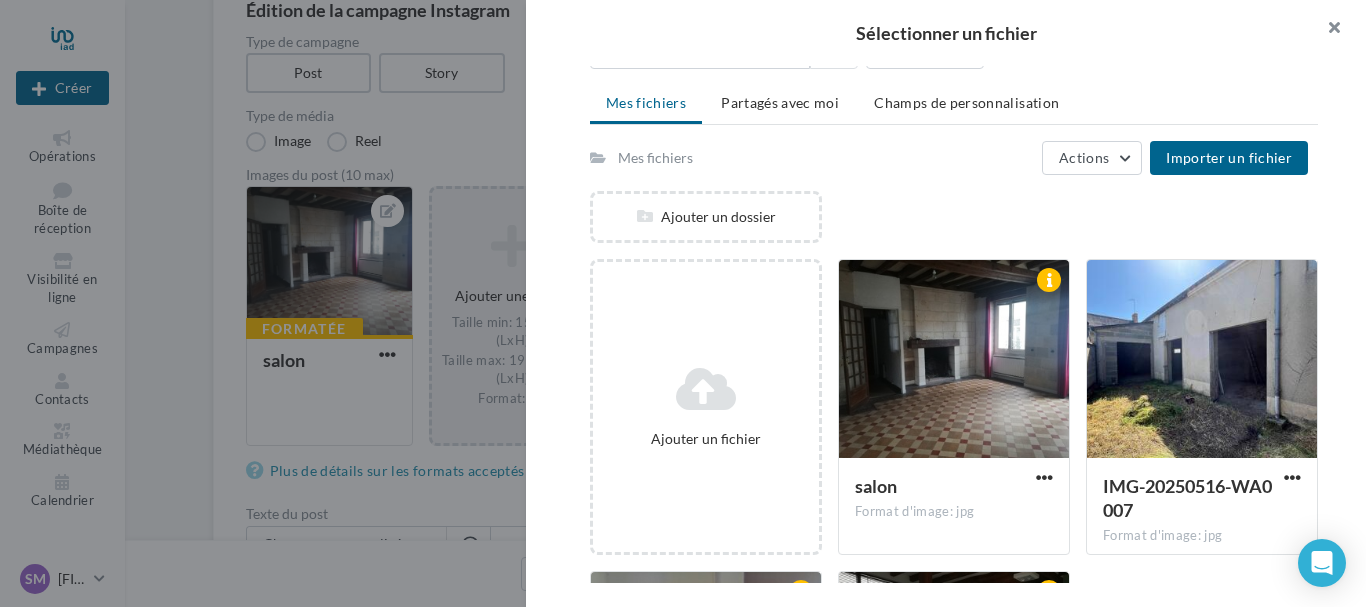 click at bounding box center (1326, 30) 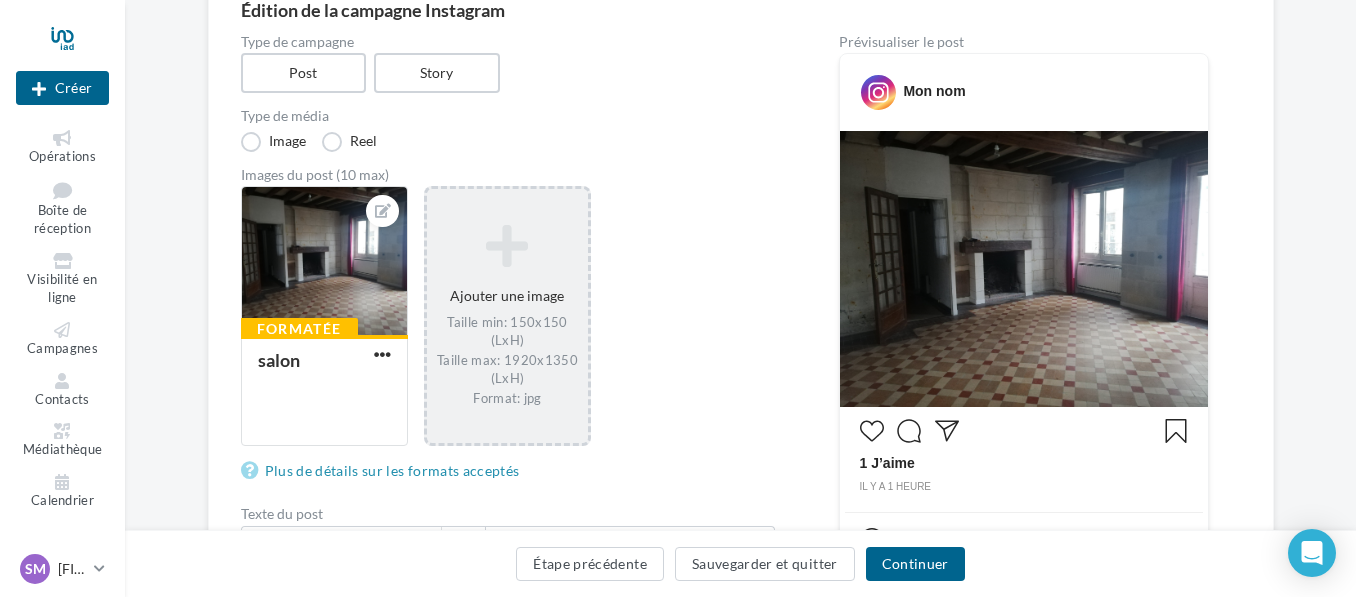 scroll, scrollTop: 300, scrollLeft: 0, axis: vertical 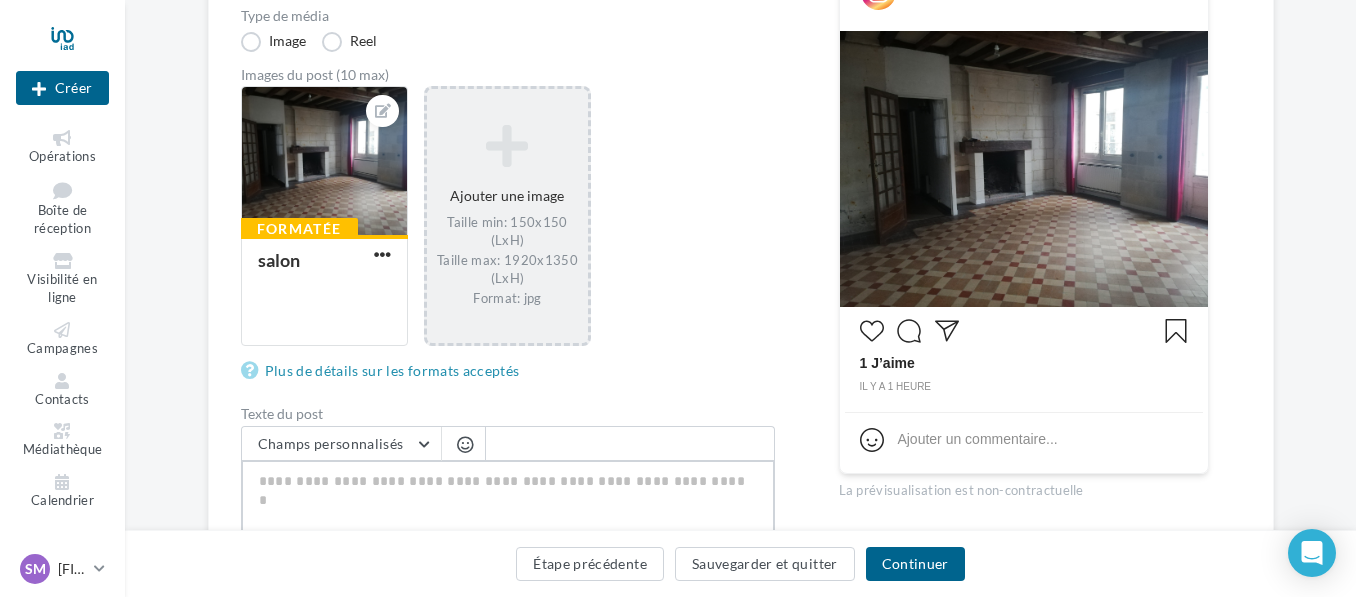 paste on "**********" 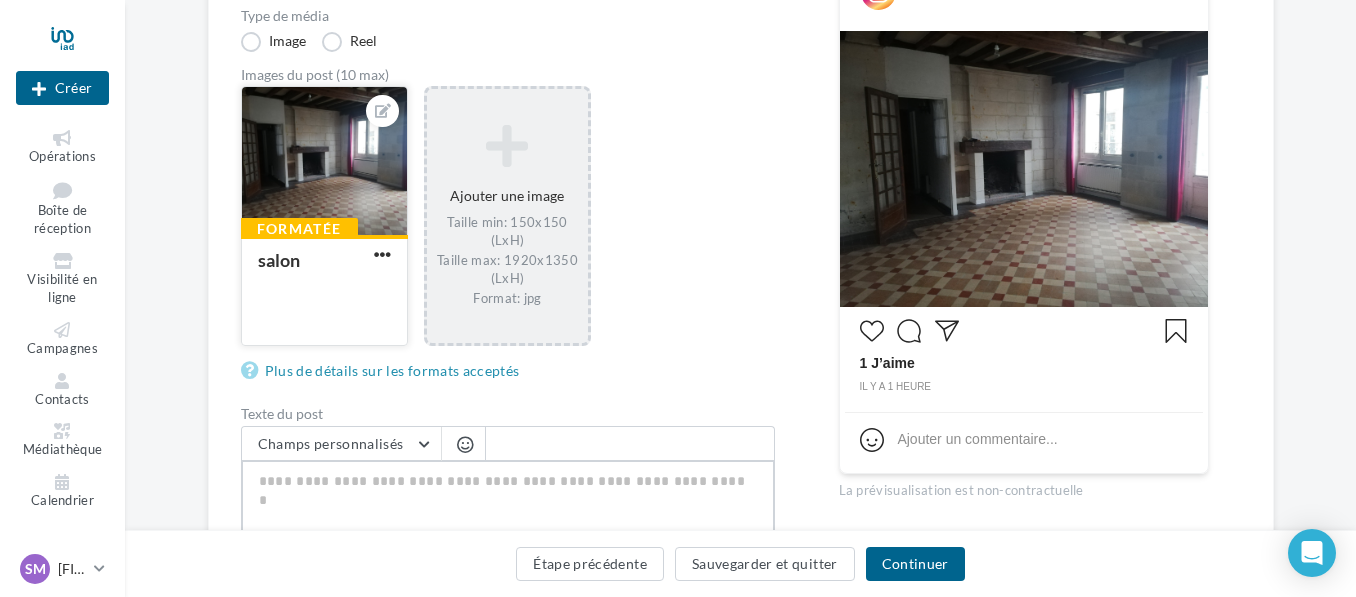 type on "**********" 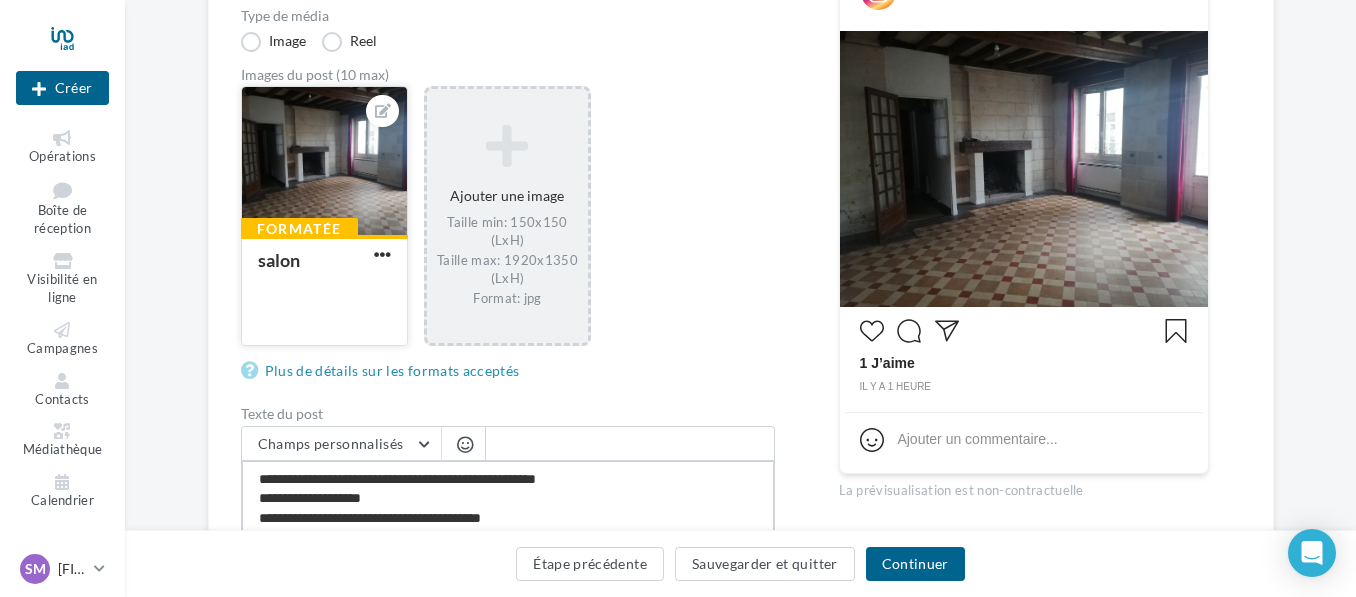 scroll, scrollTop: 260, scrollLeft: 0, axis: vertical 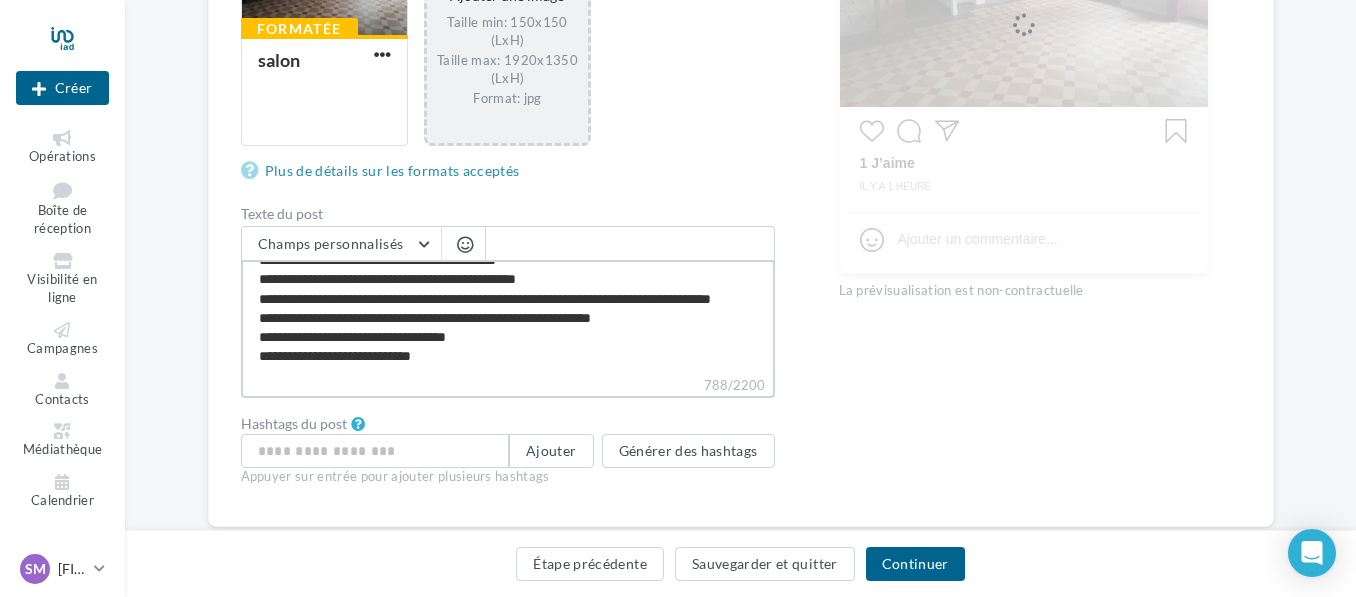 type on "**********" 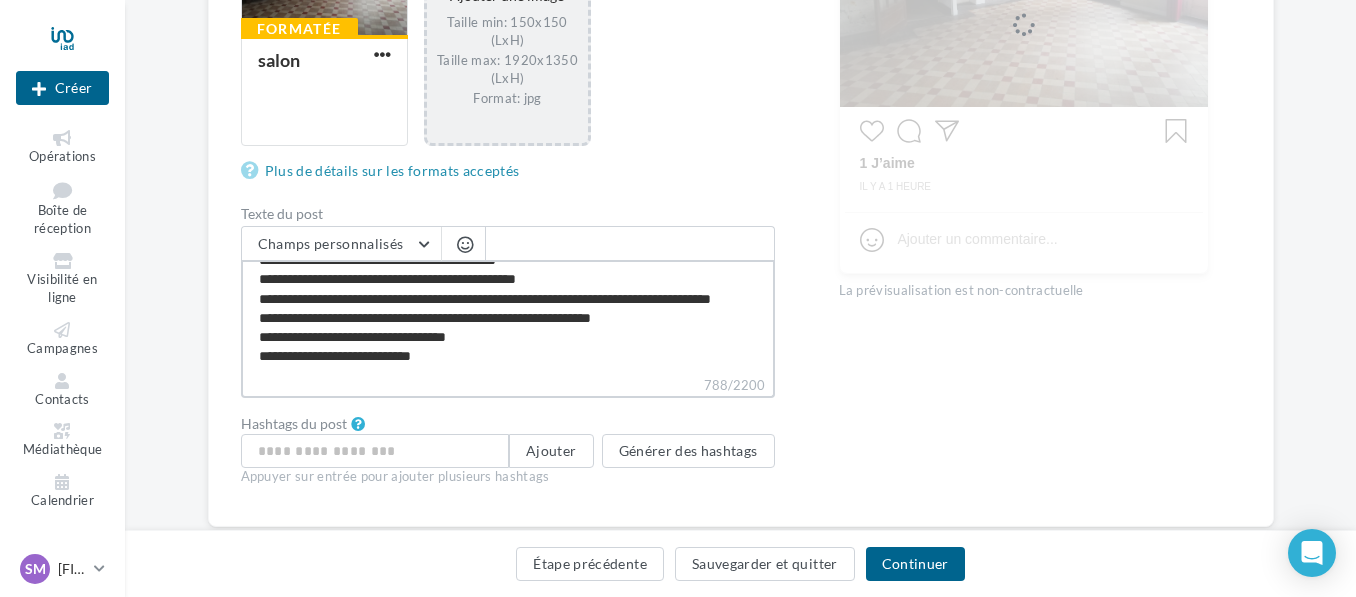type on "**********" 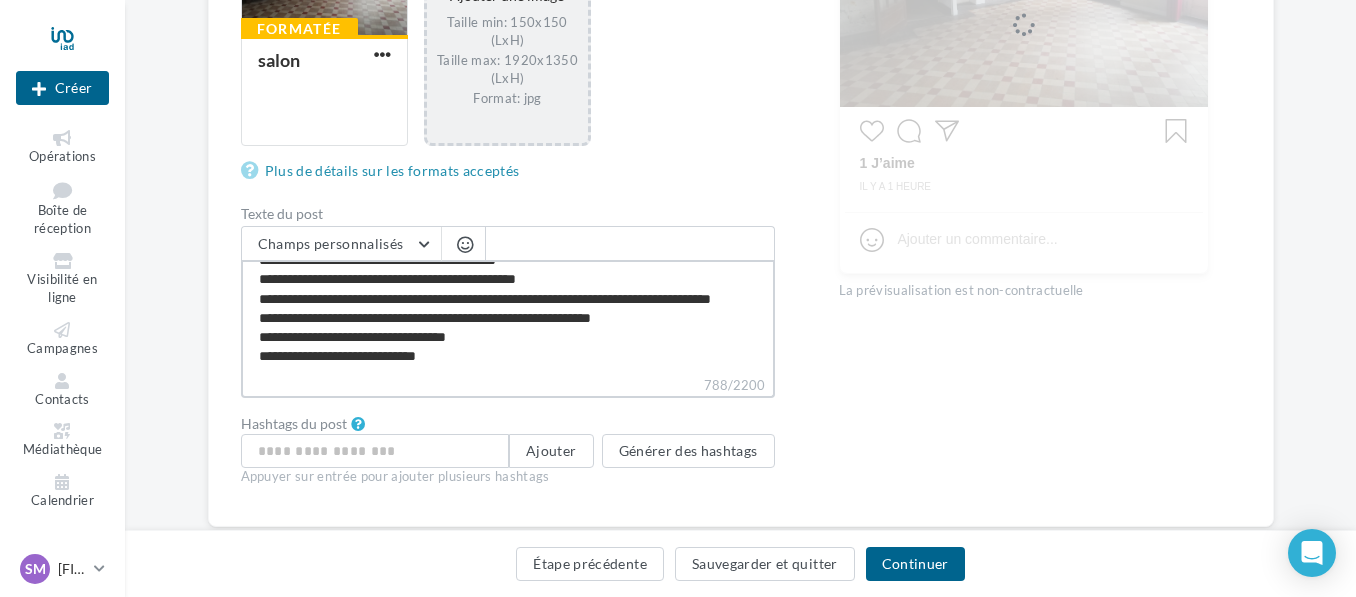 scroll, scrollTop: 279, scrollLeft: 0, axis: vertical 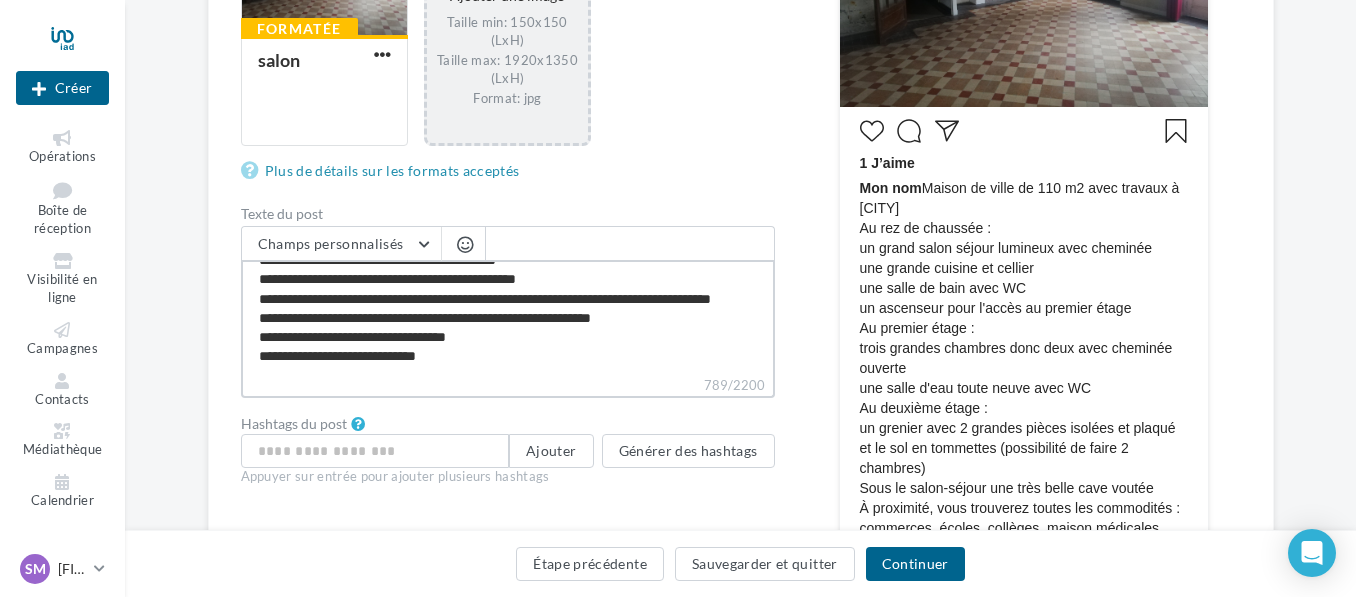 type on "**********" 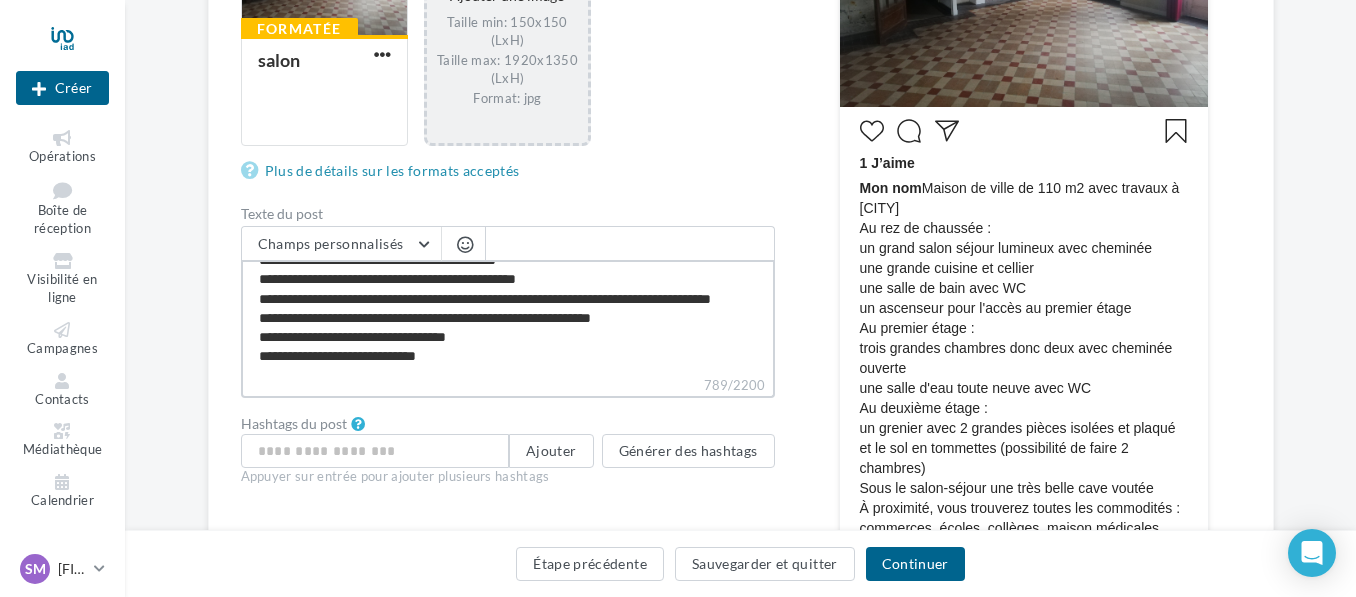 type on "**********" 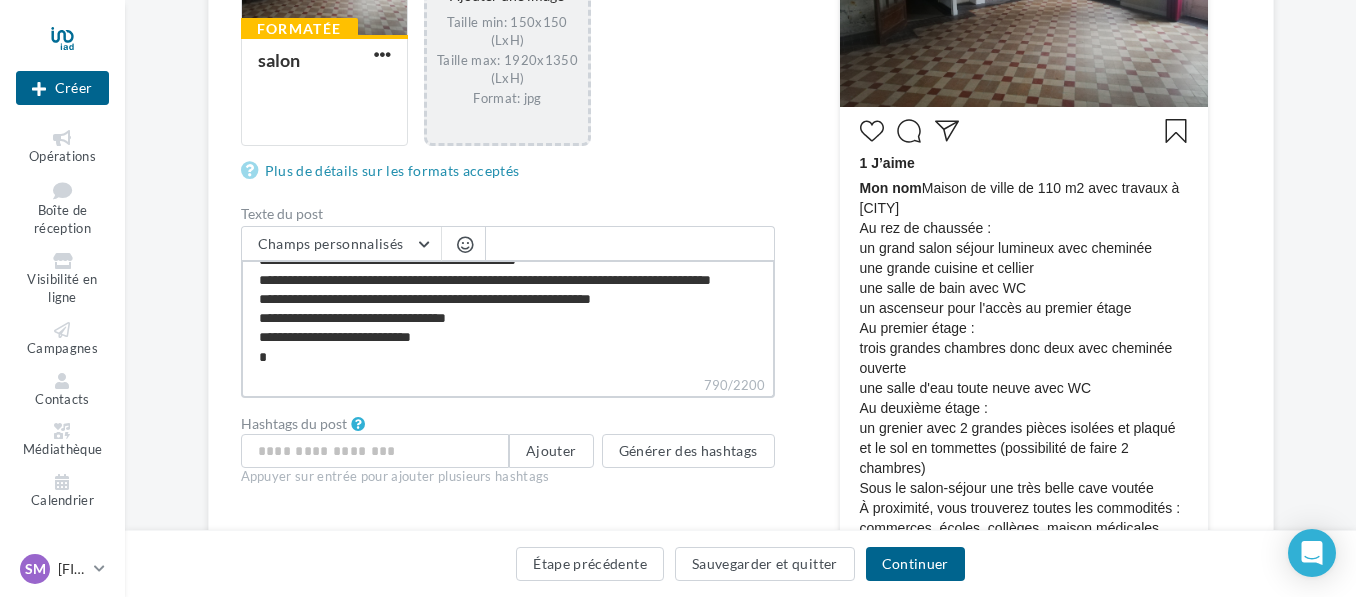 type on "**********" 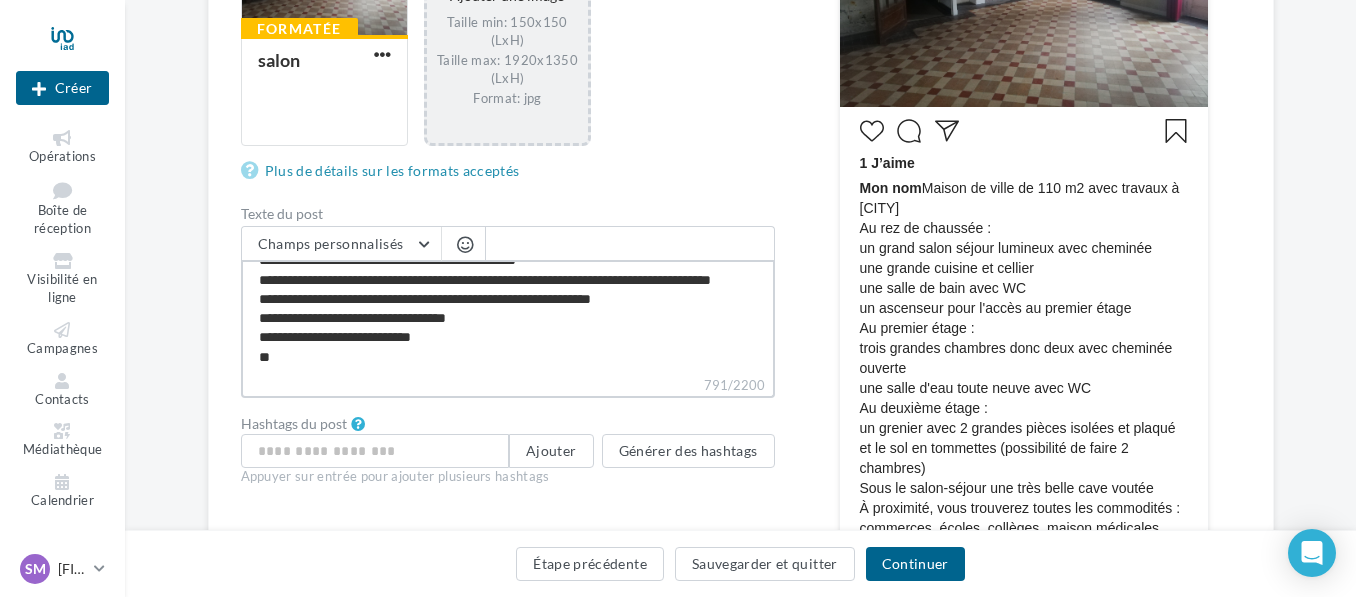type on "**********" 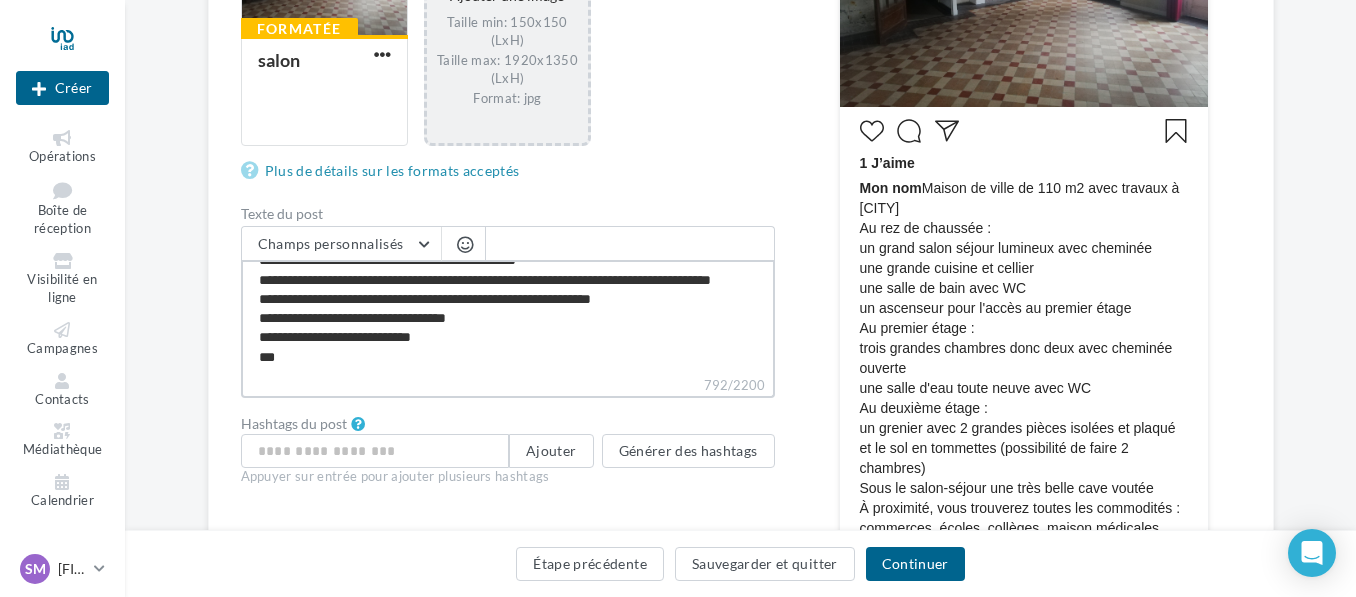 type on "**********" 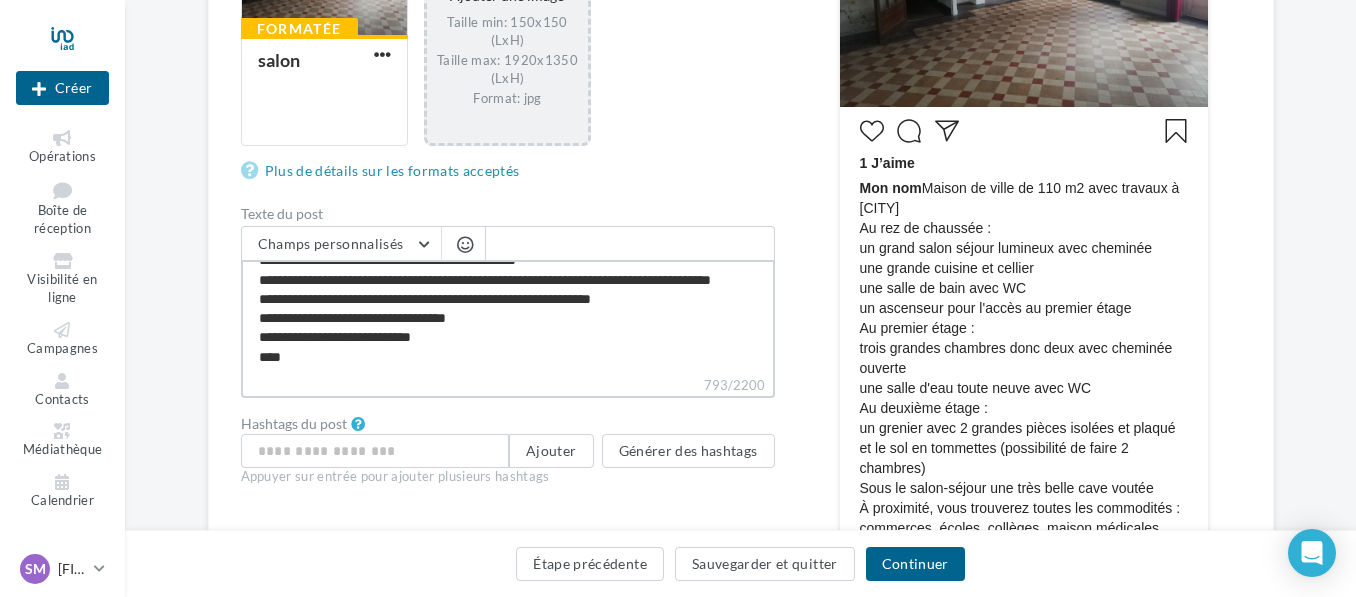 type on "**********" 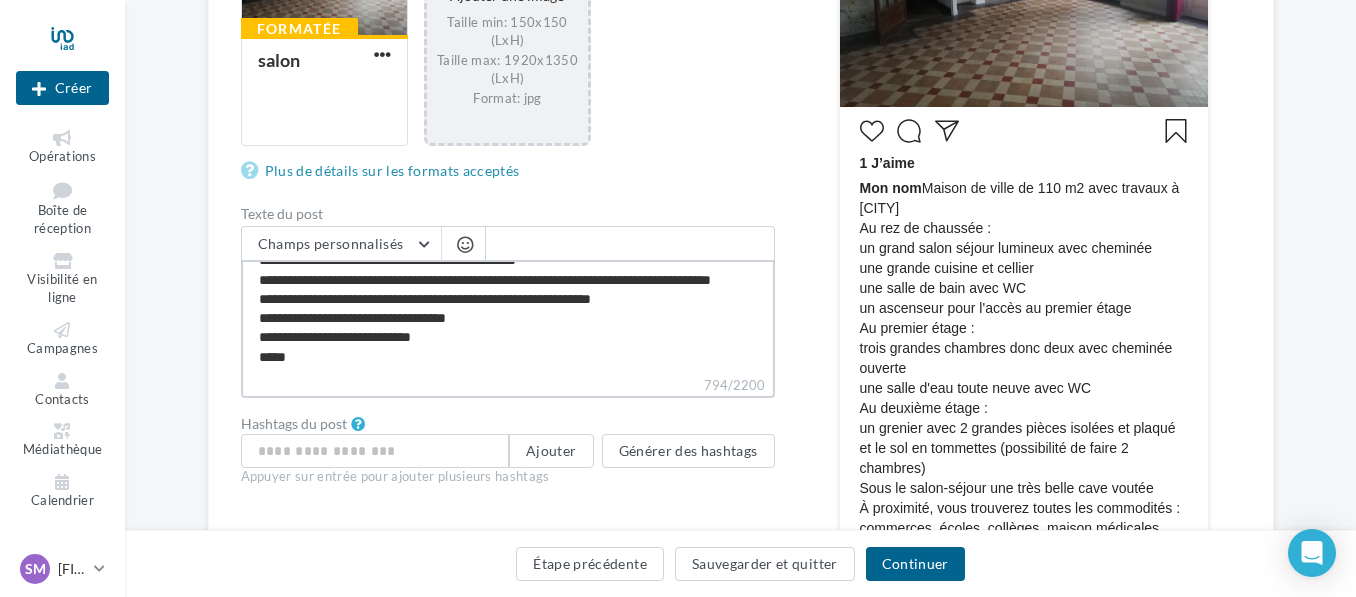 type on "**********" 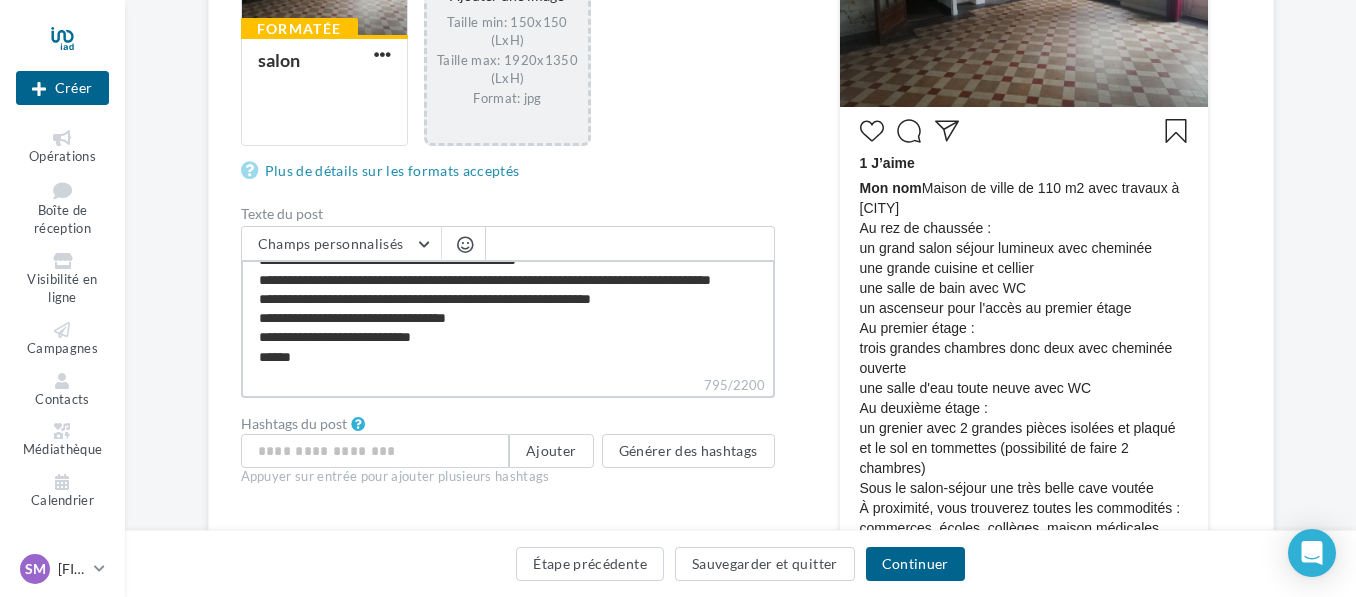 type on "**********" 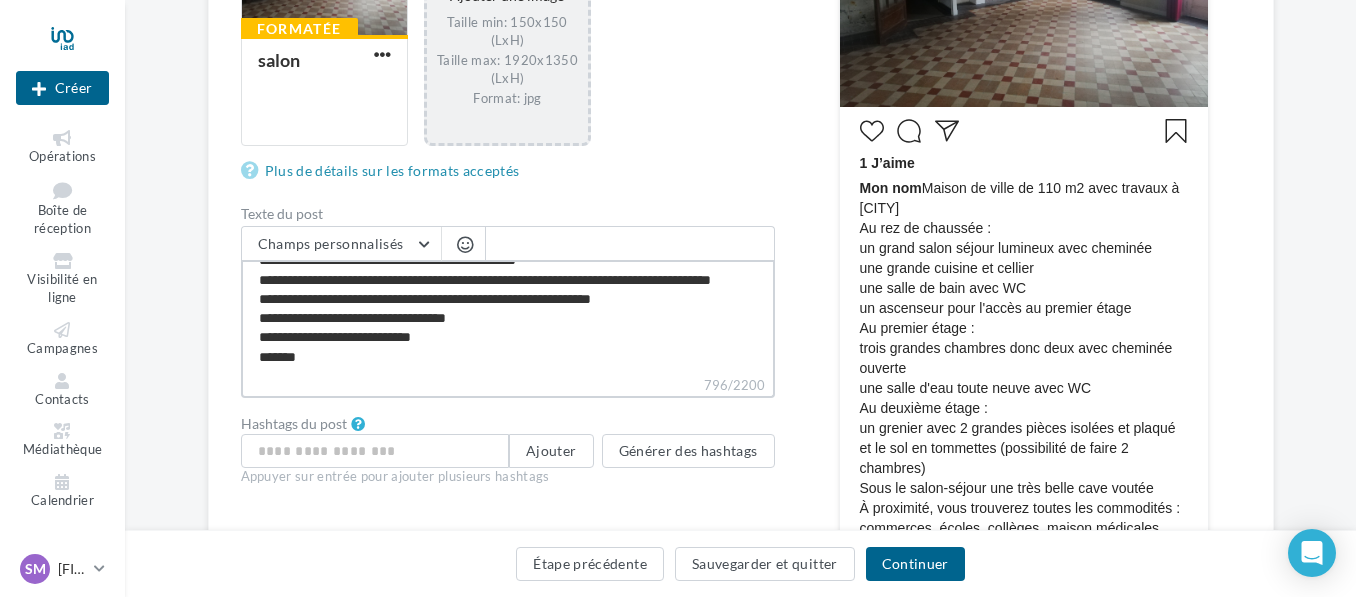 type on "**********" 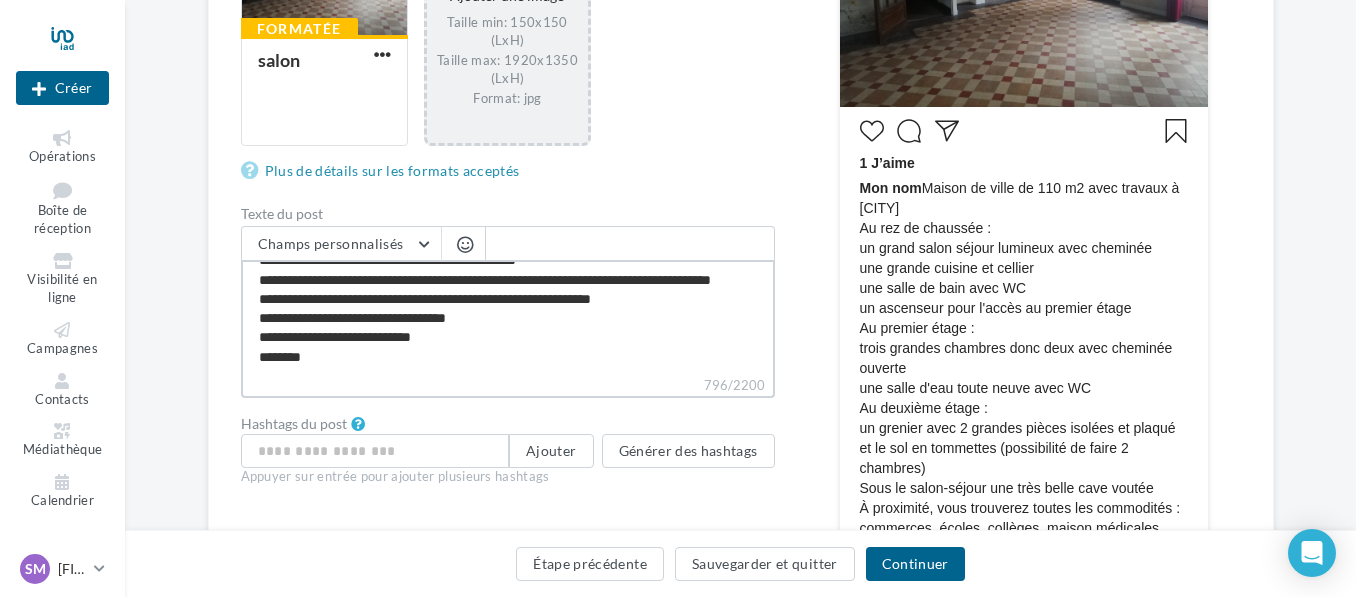type on "**********" 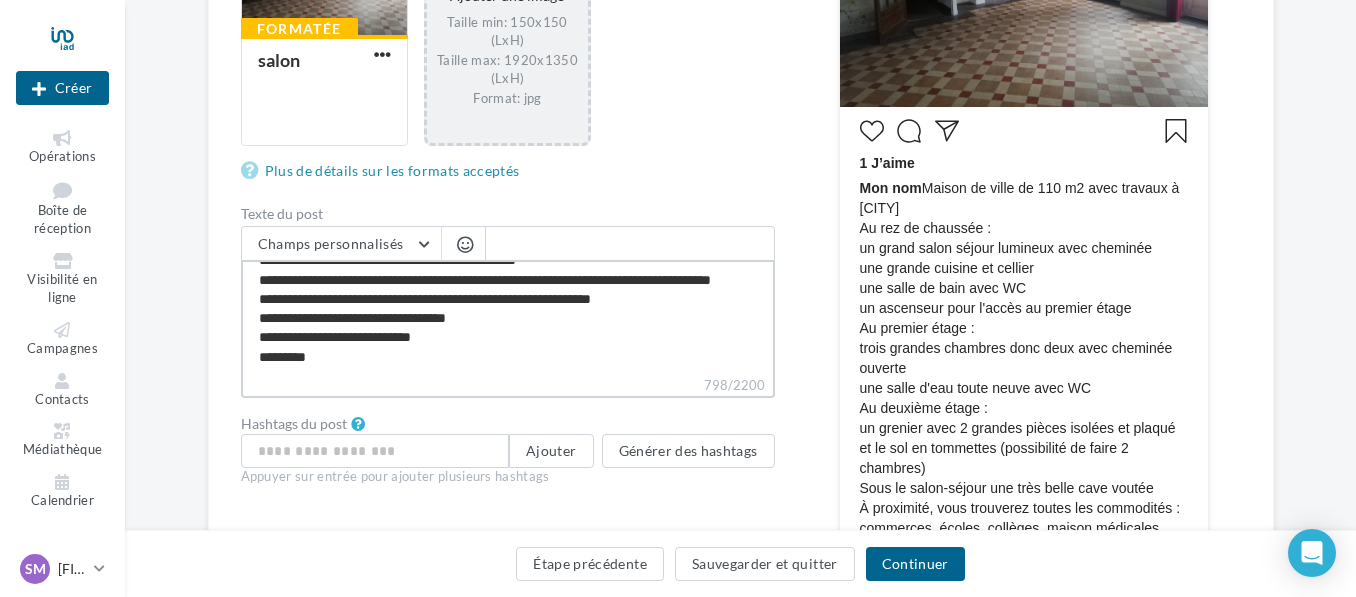 type on "**********" 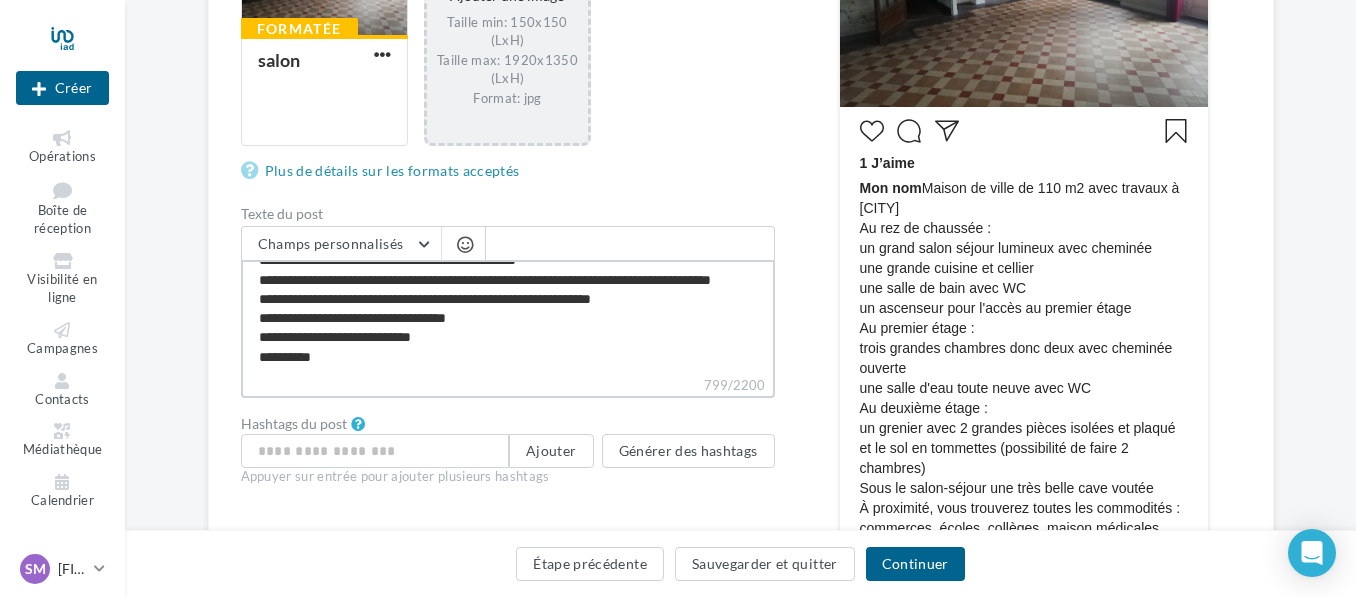 type on "**********" 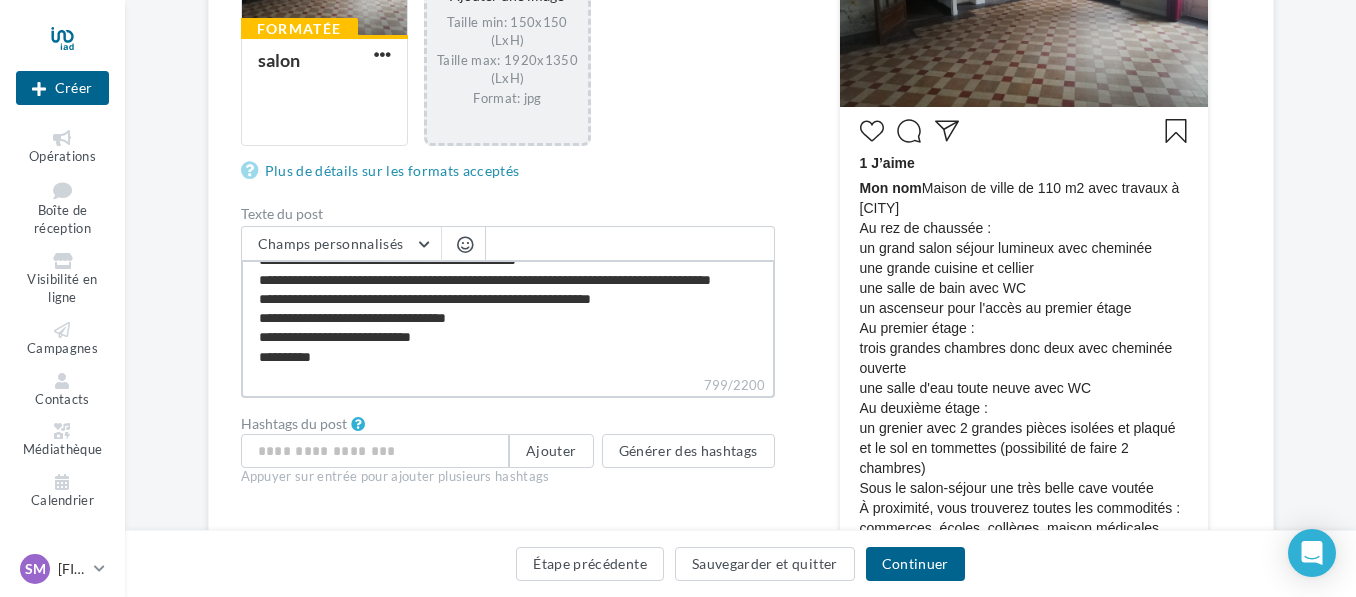 type on "**********" 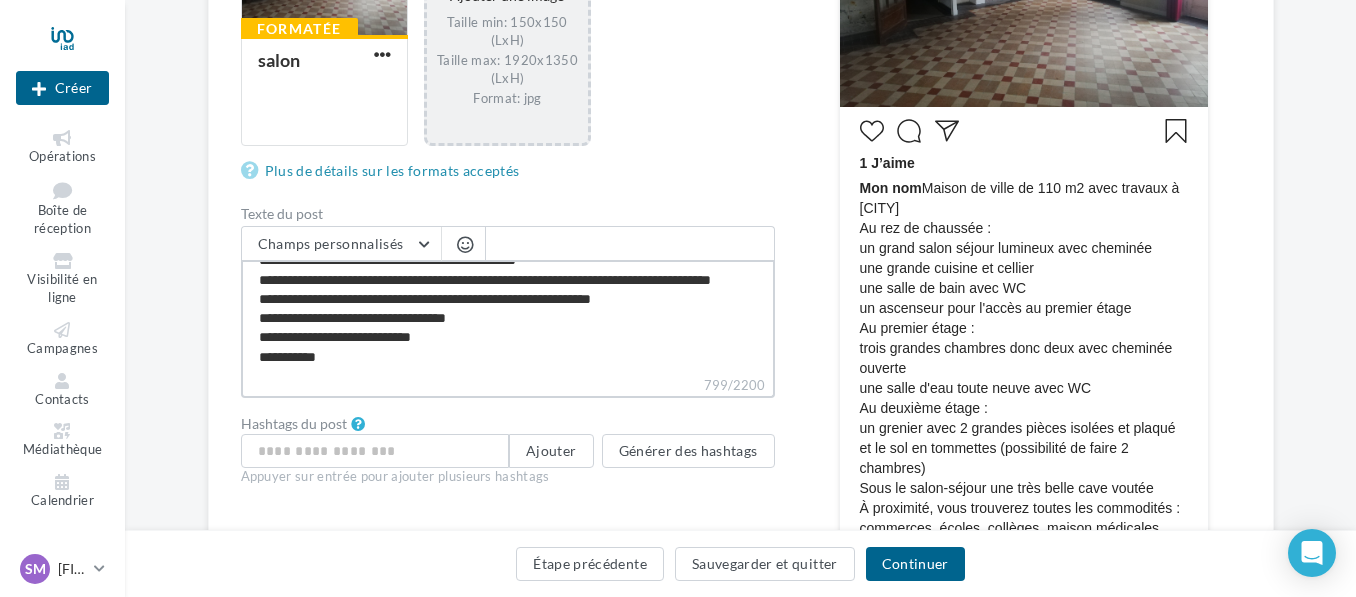 scroll, scrollTop: 298, scrollLeft: 0, axis: vertical 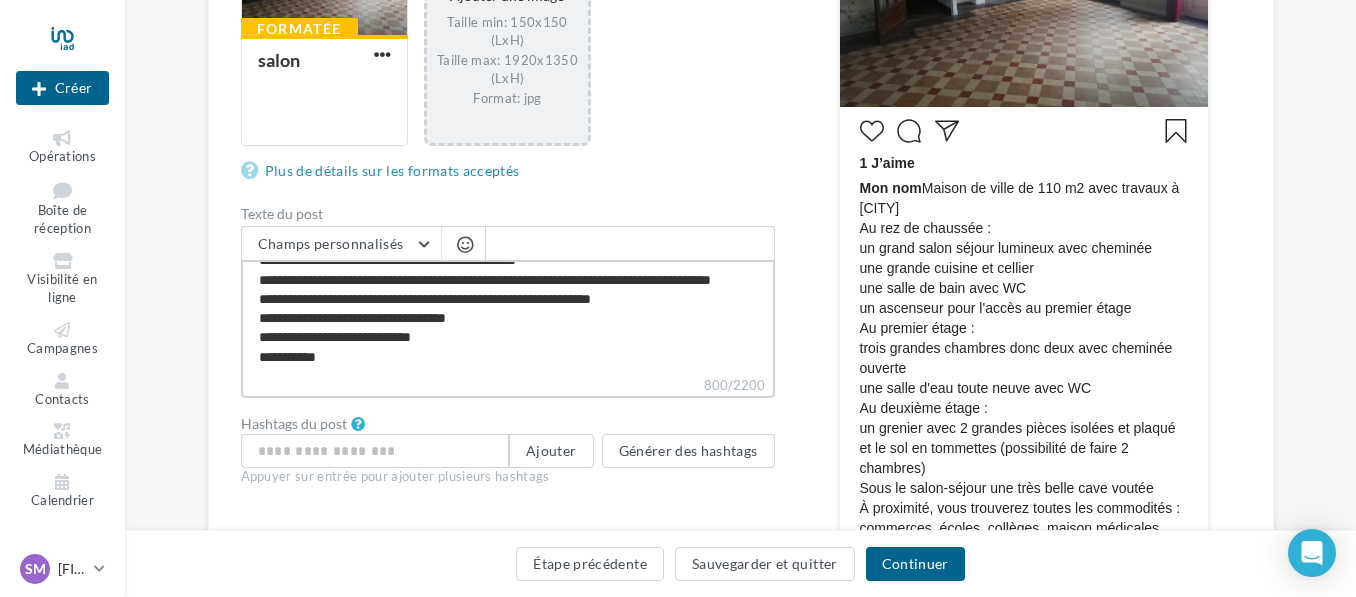 type on "**********" 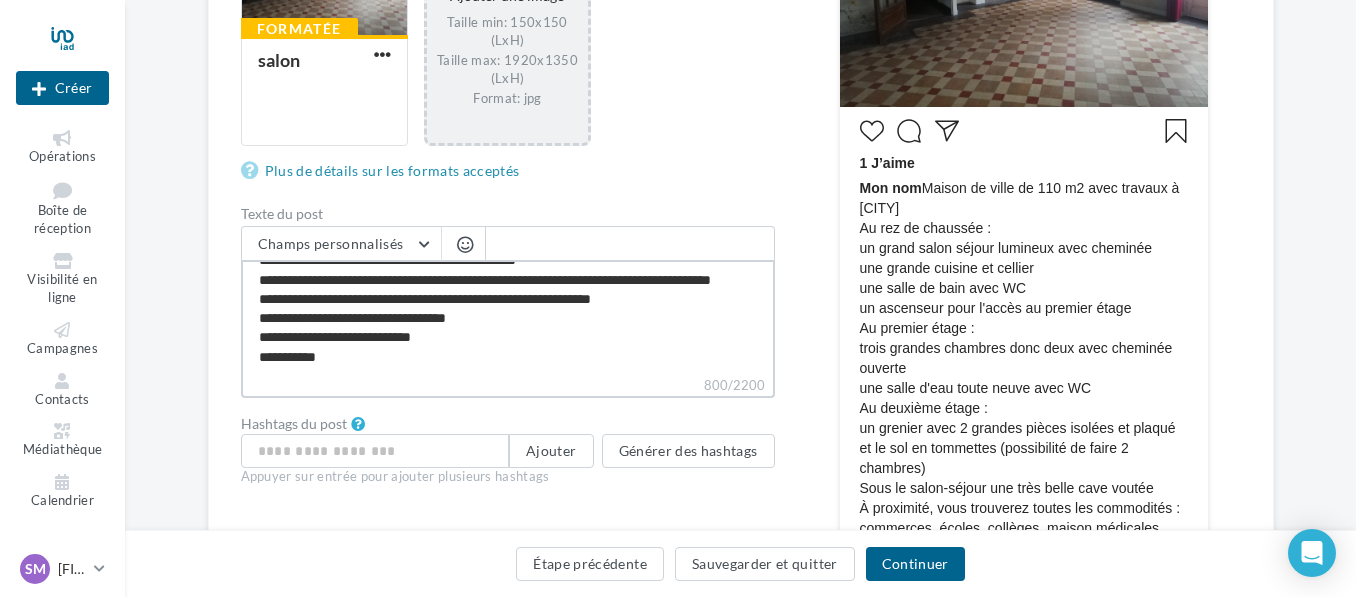 type on "**********" 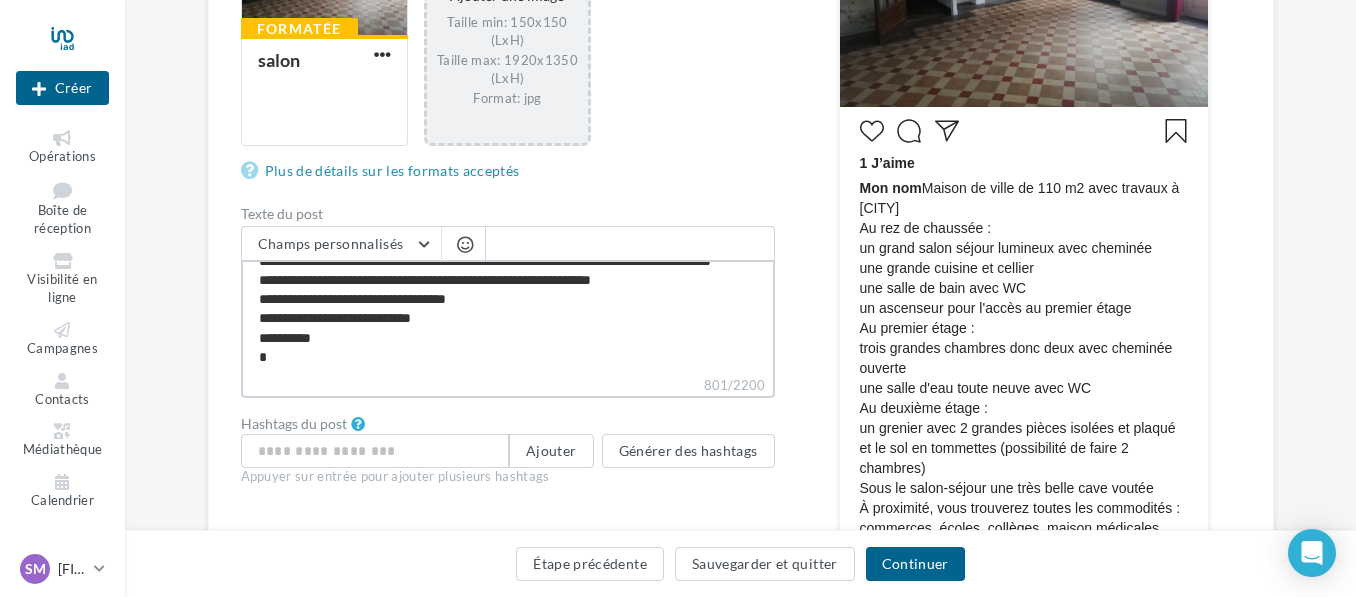 type on "**********" 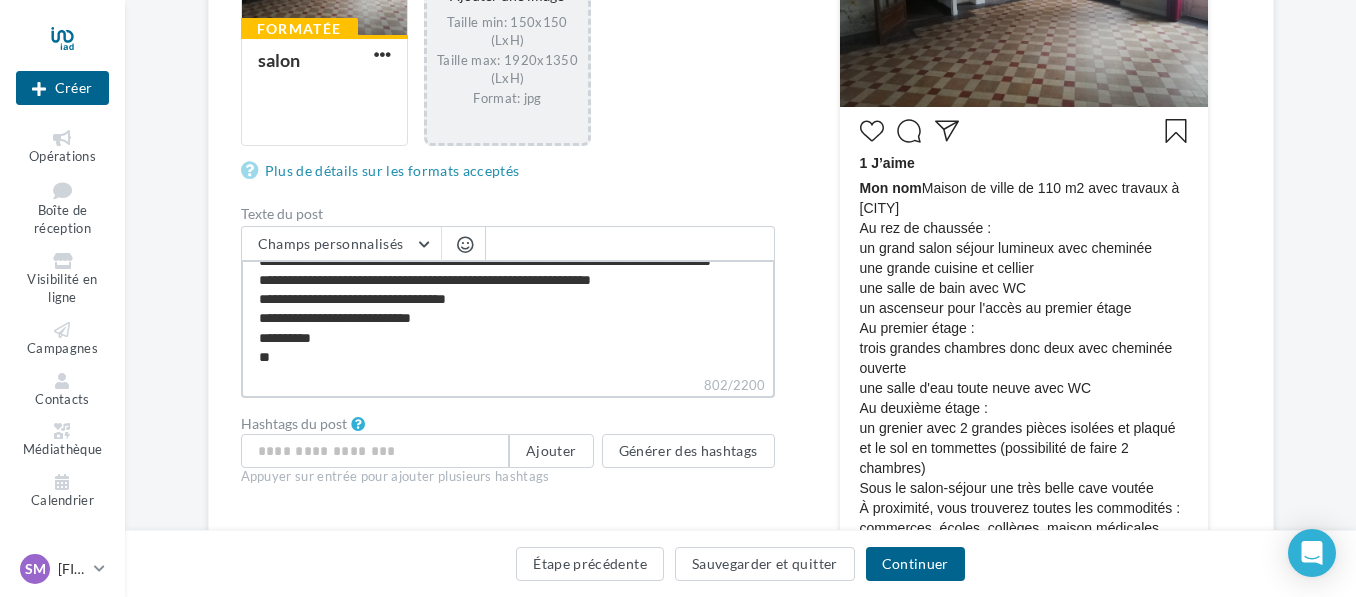type on "**********" 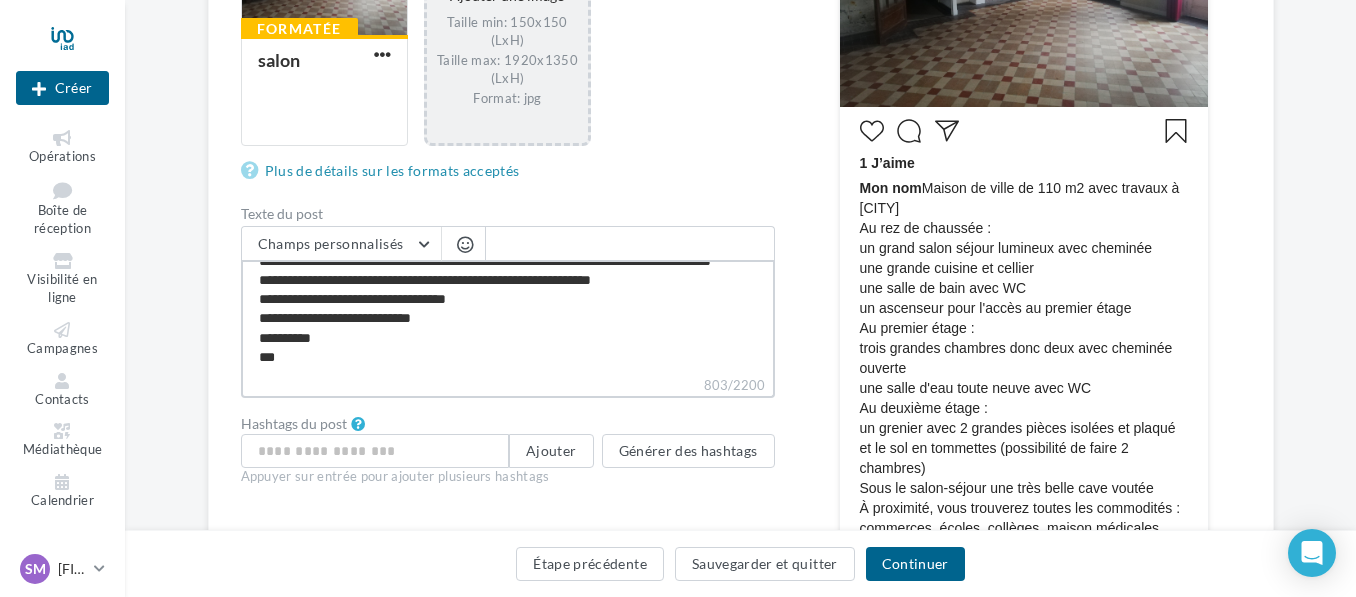type on "**********" 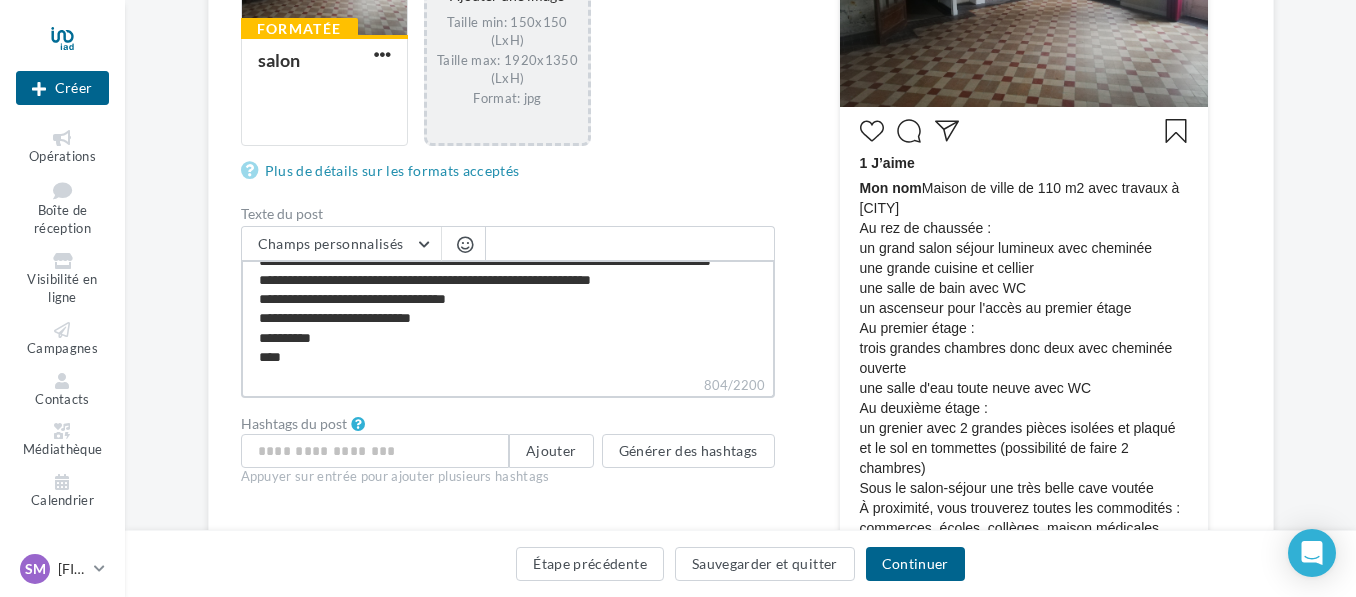 type on "**********" 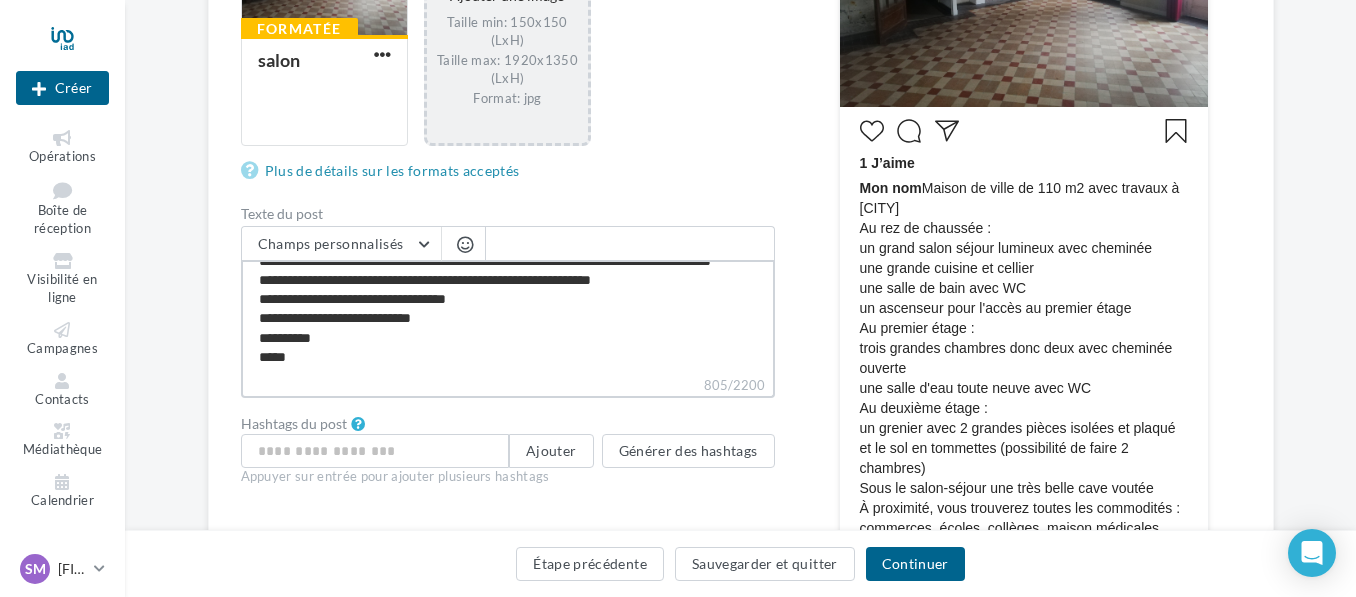 type on "**********" 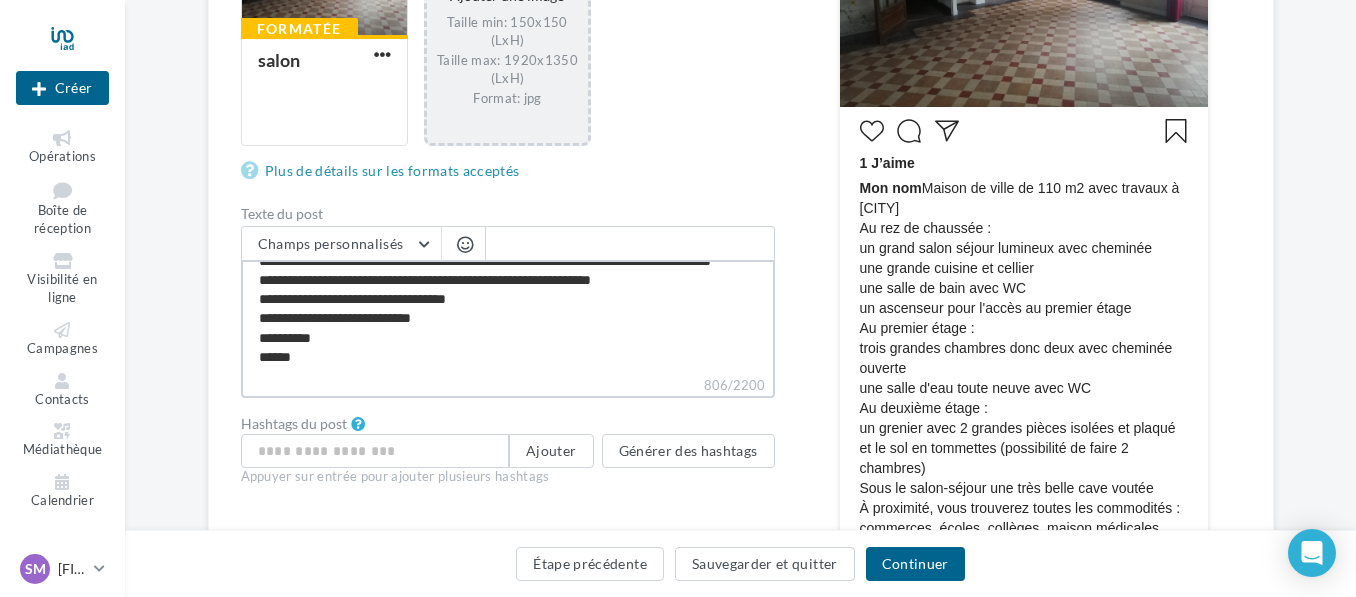 type on "**********" 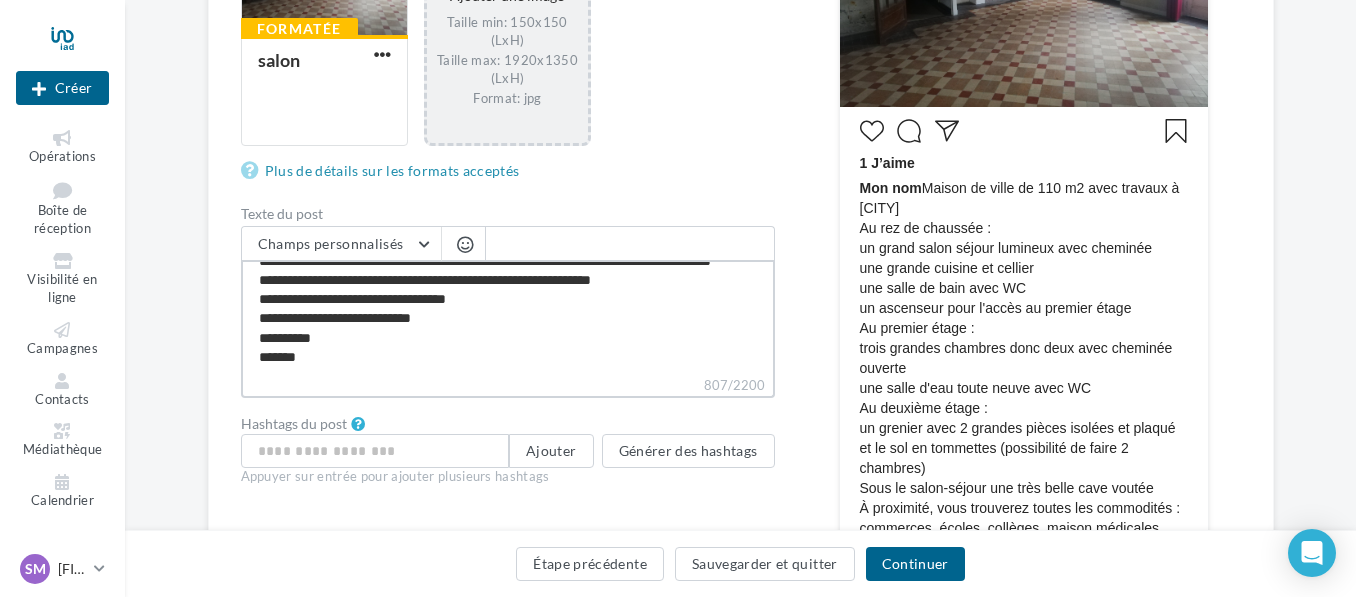 type on "**********" 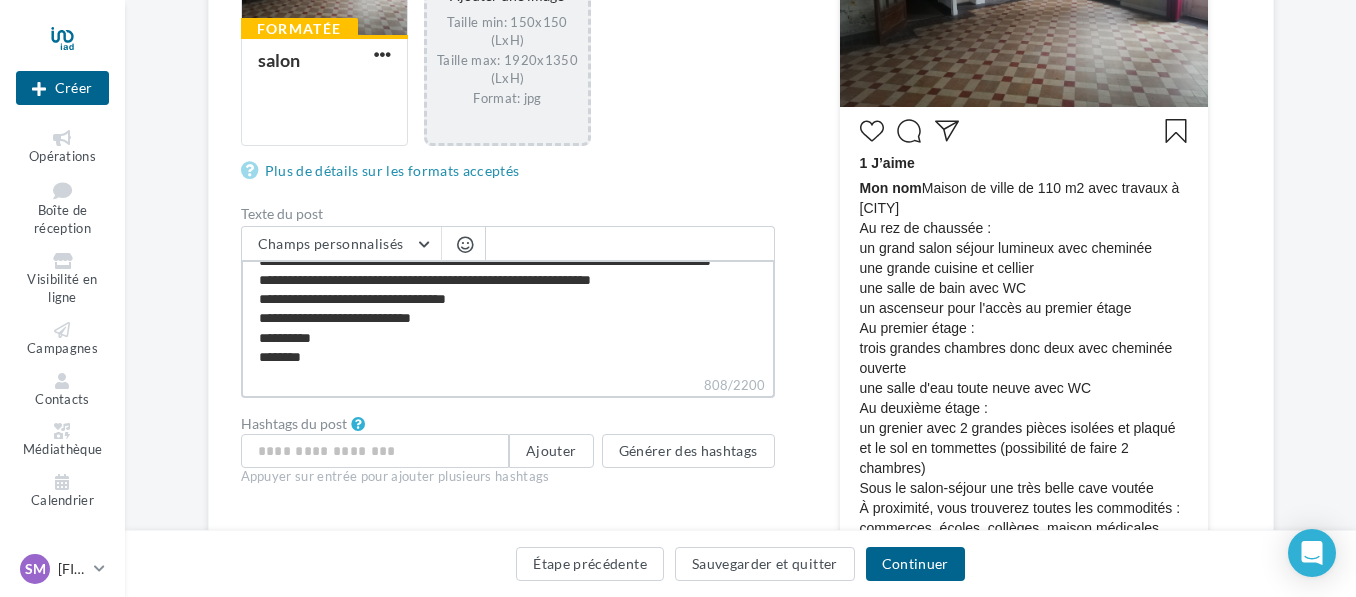 type on "**********" 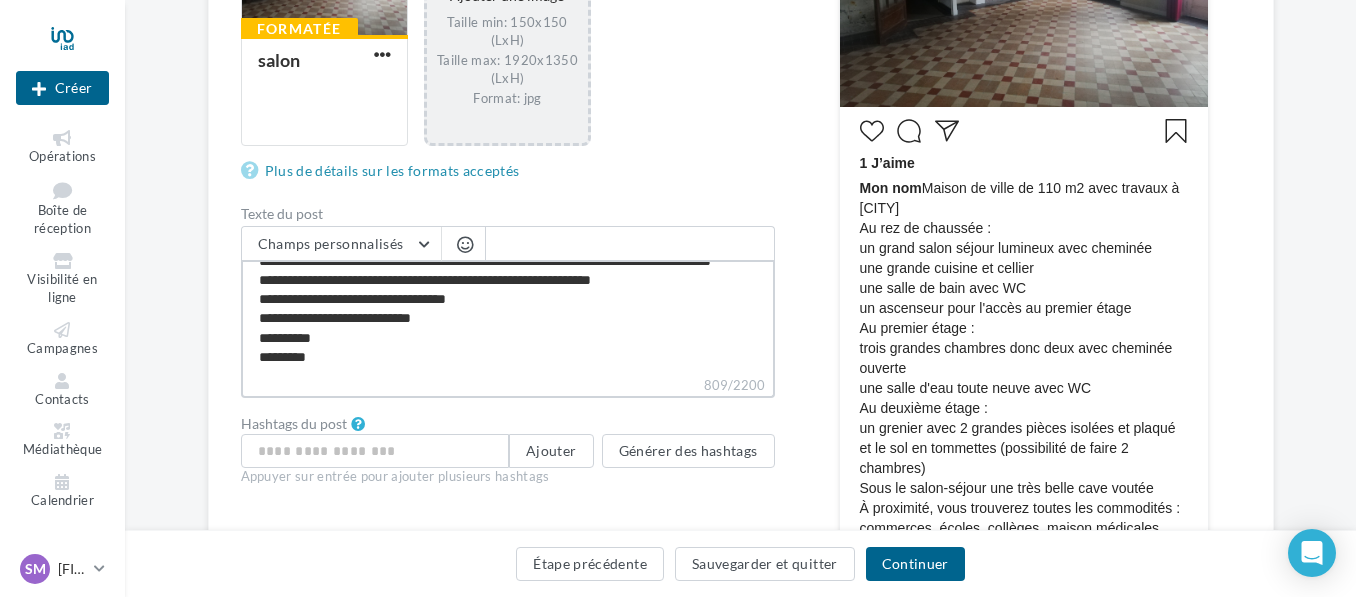 type on "**********" 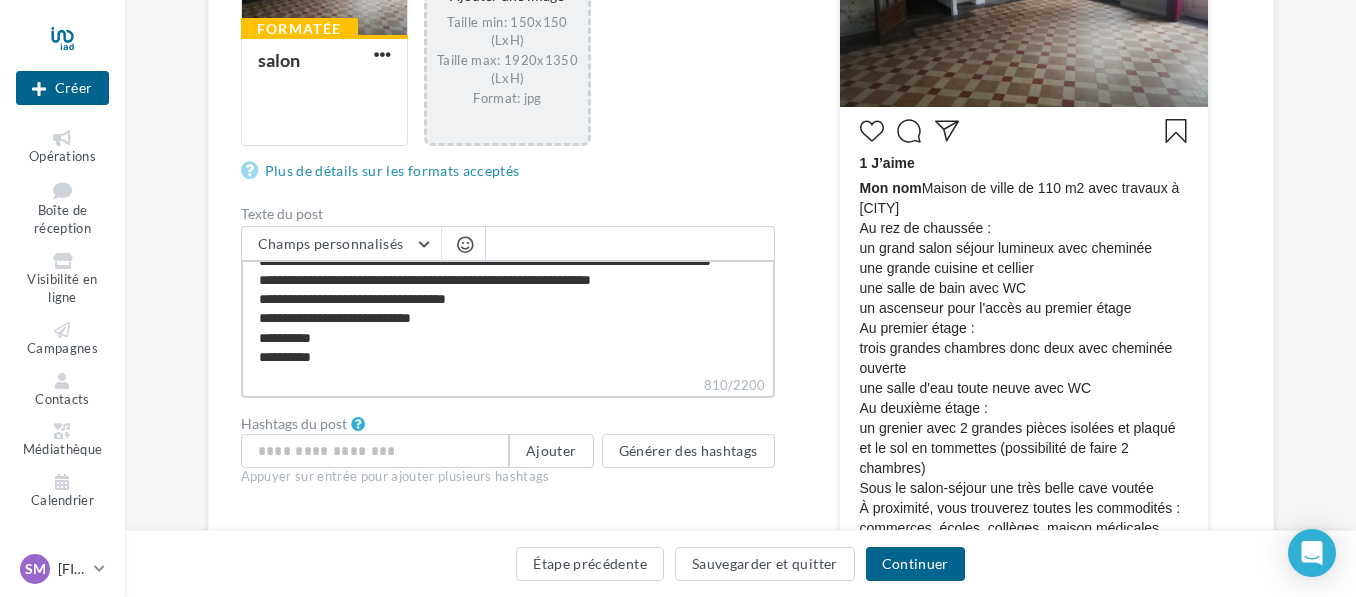 type on "**********" 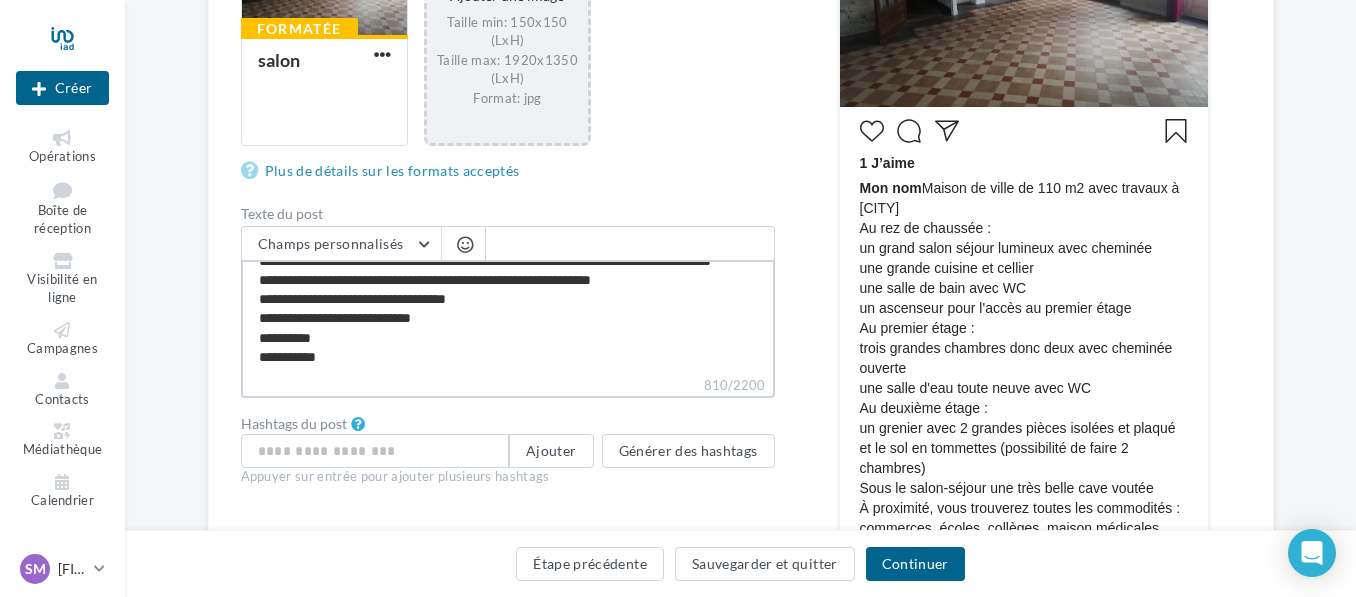 type on "**********" 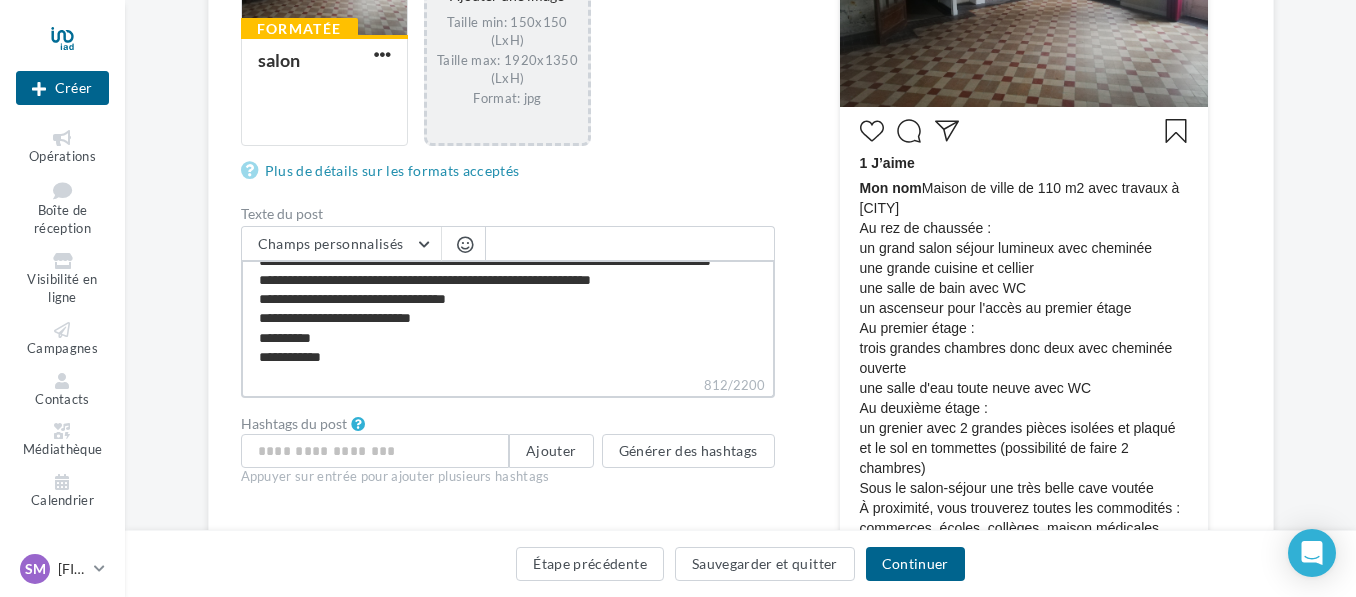 type on "**********" 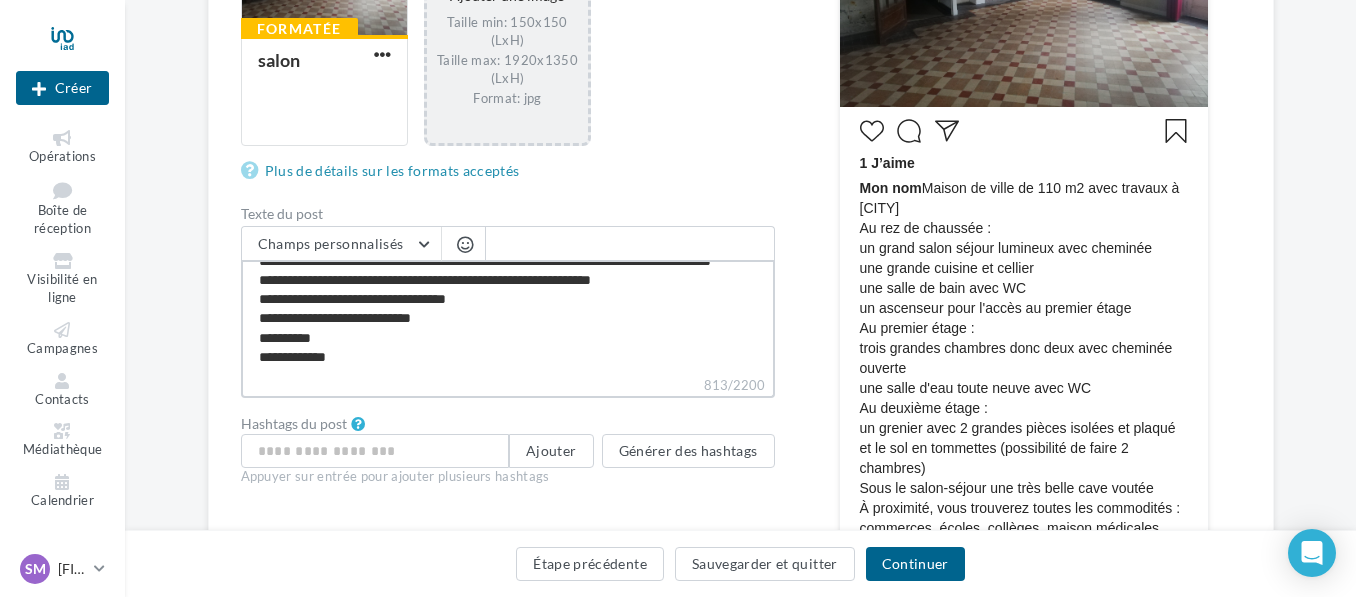 type on "**********" 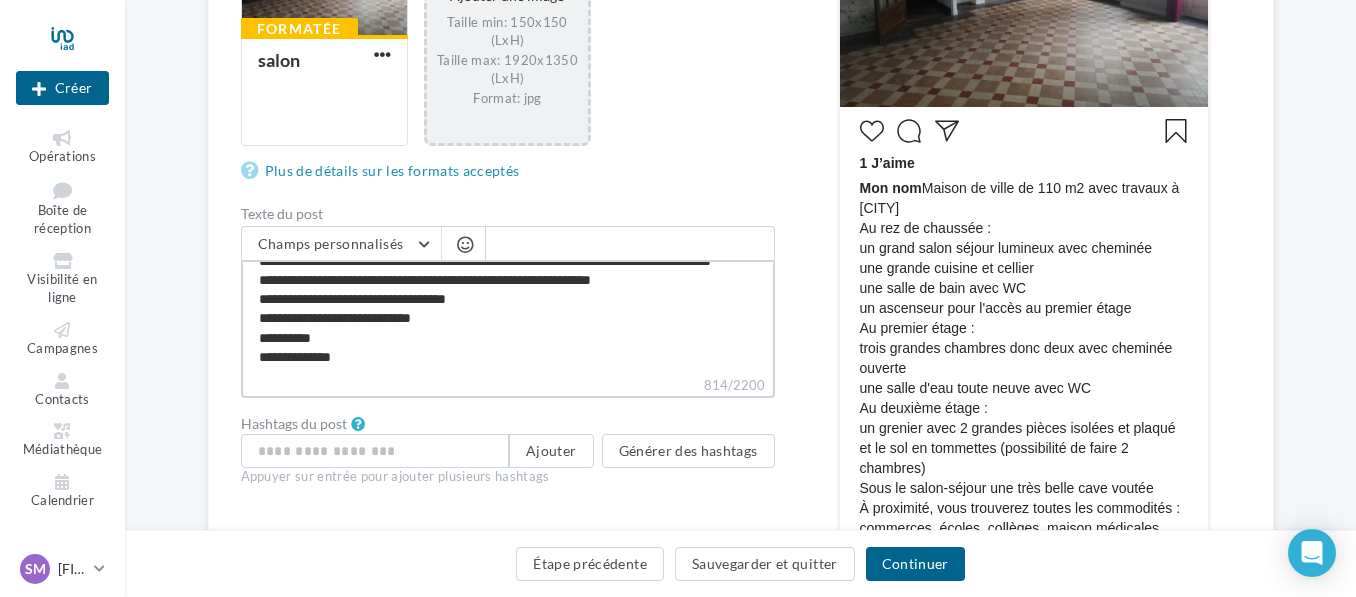 type on "**********" 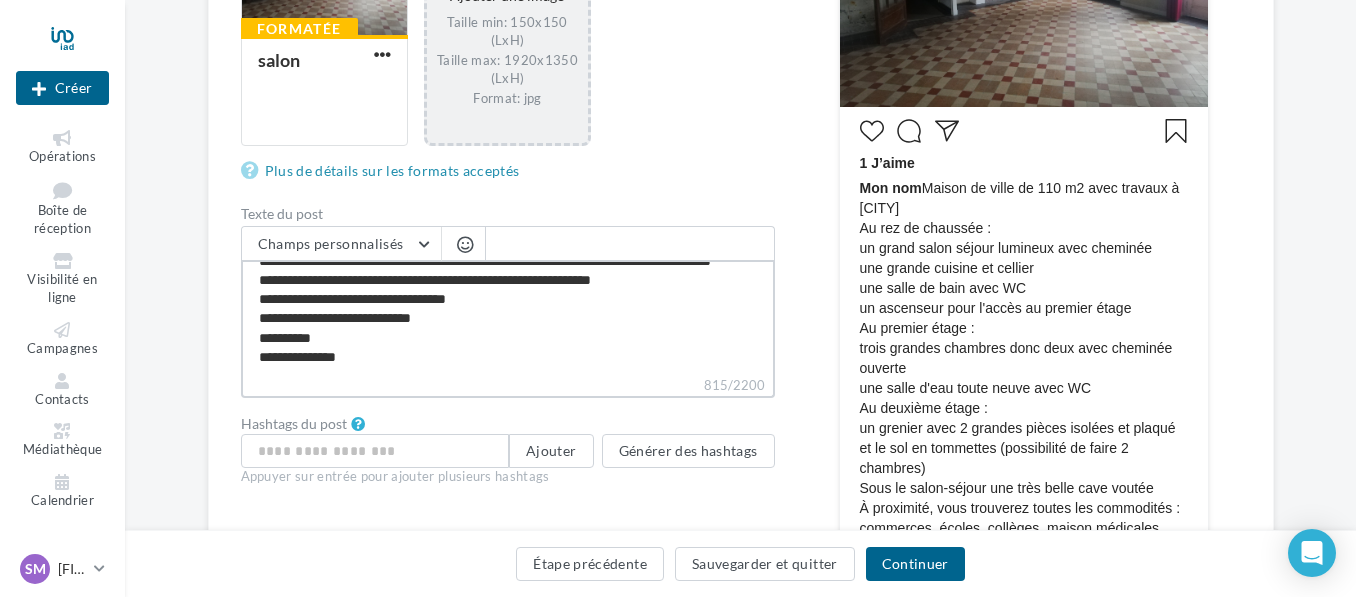 type on "**********" 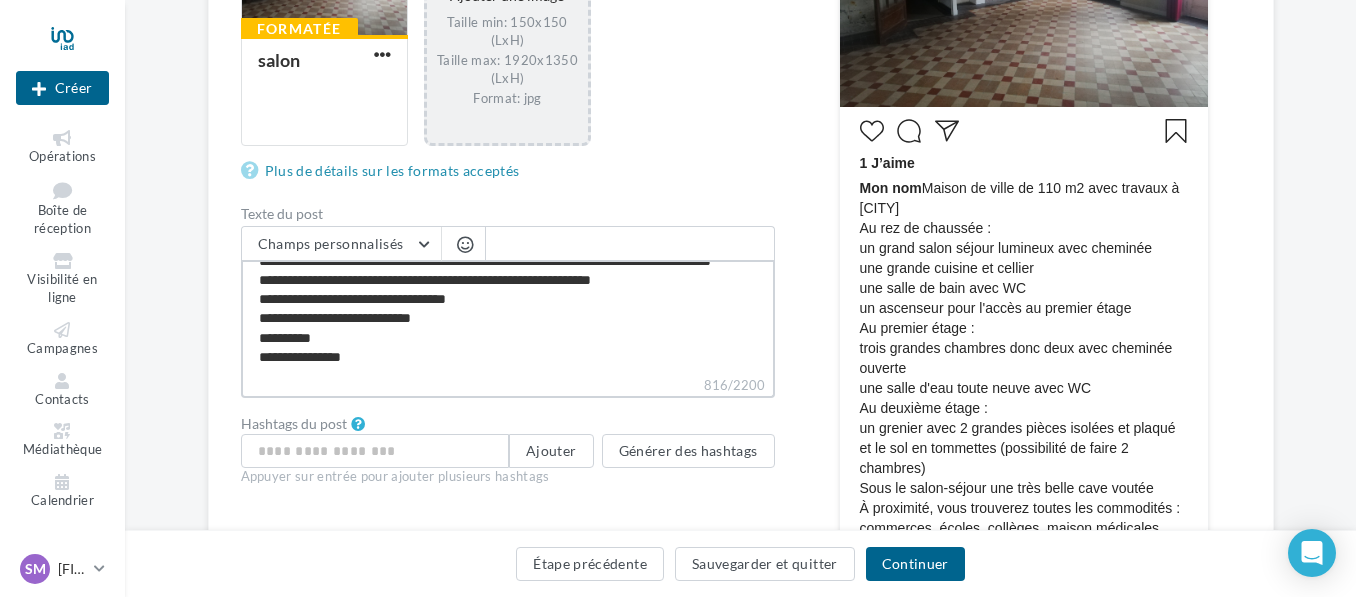type on "**********" 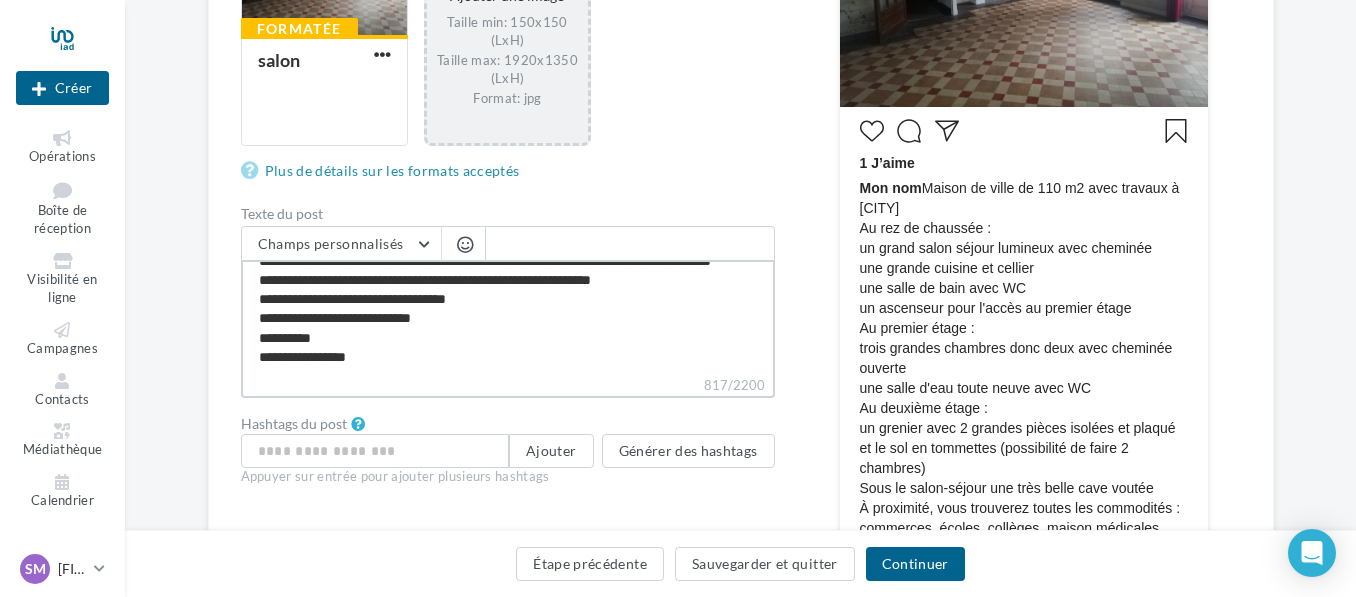 type on "**********" 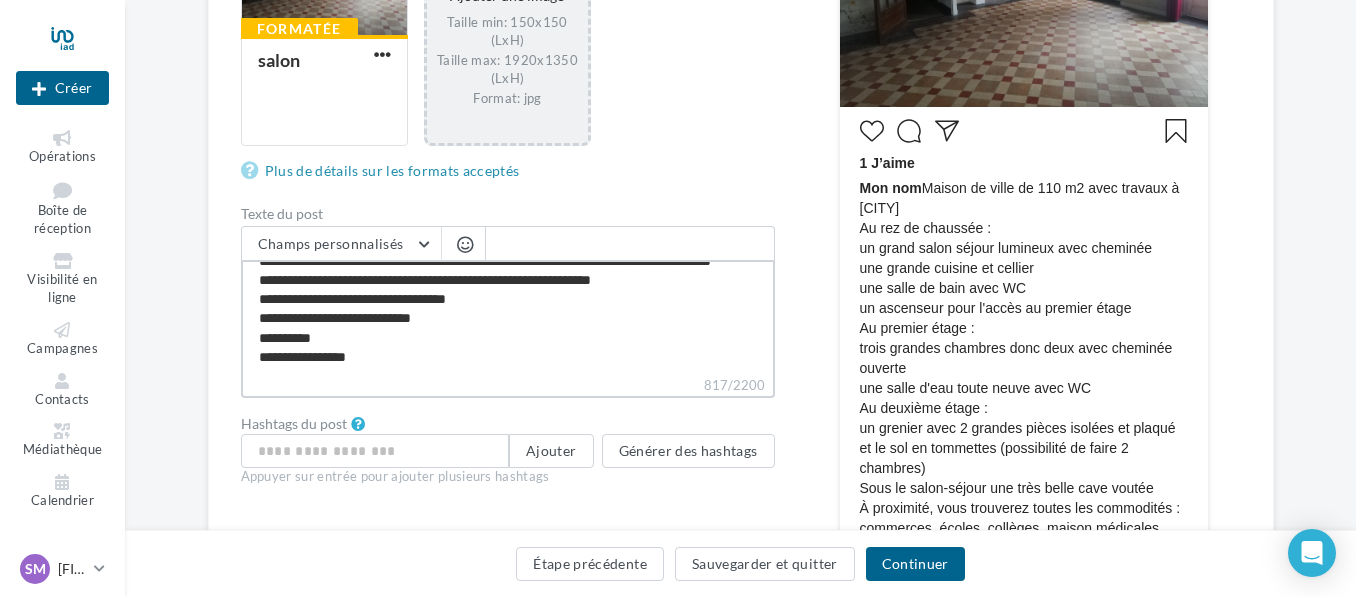 type on "**********" 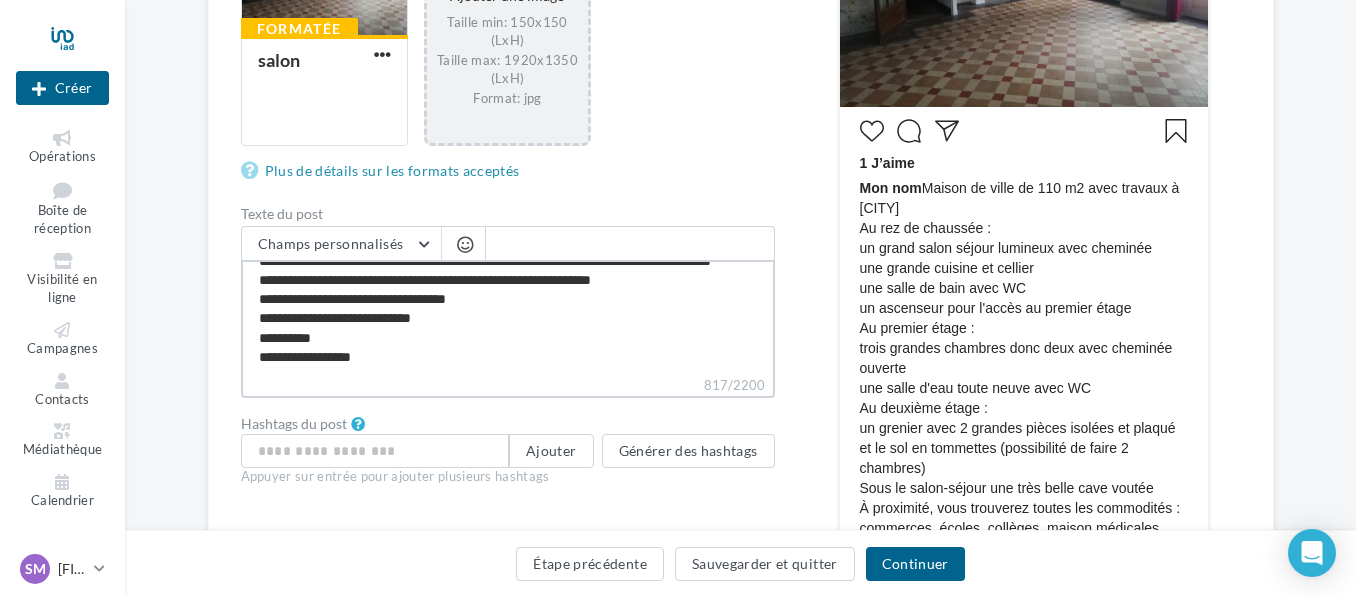 type on "**********" 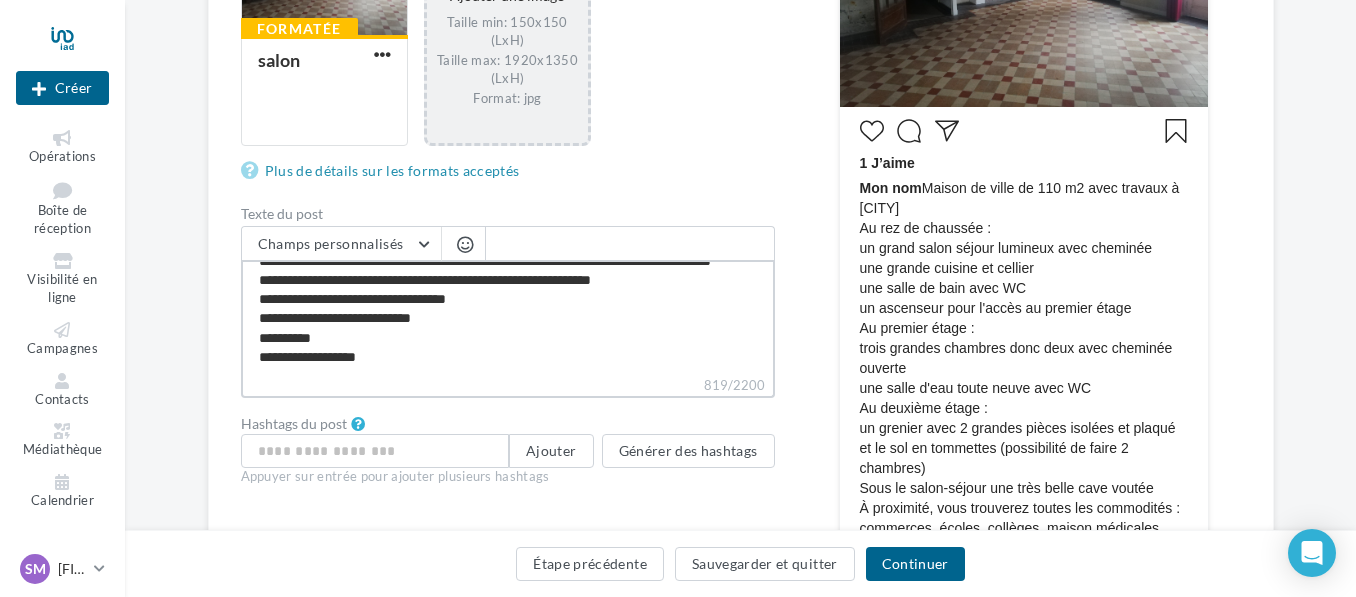 type on "**********" 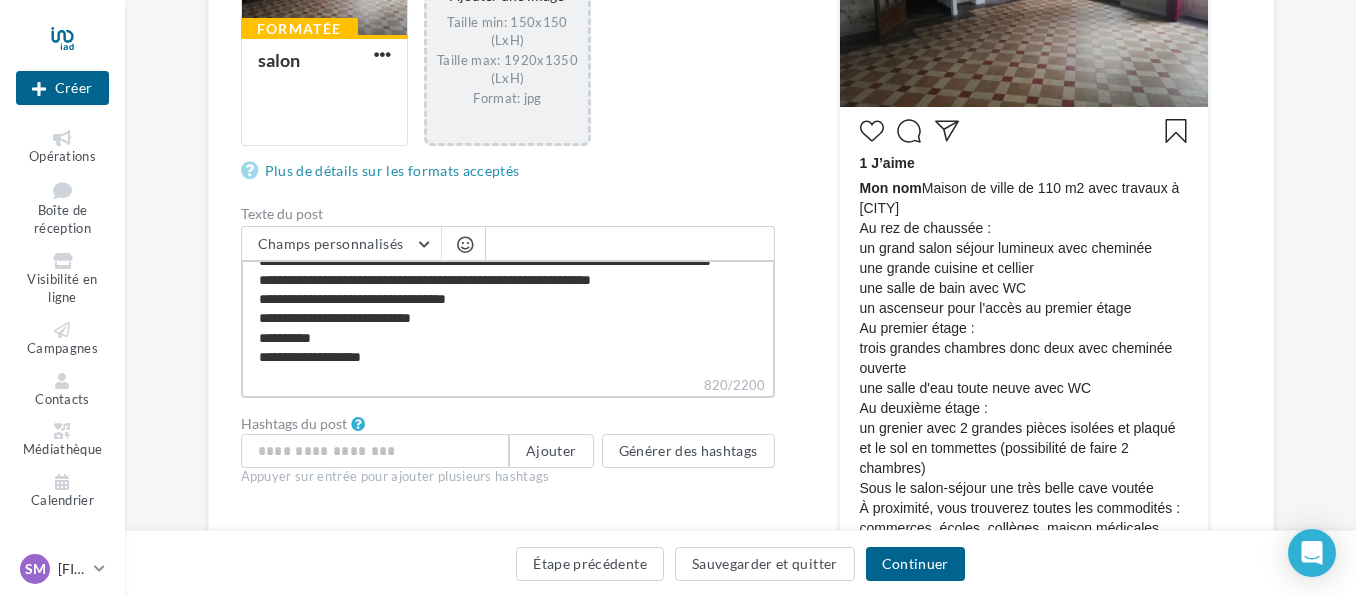 type on "**********" 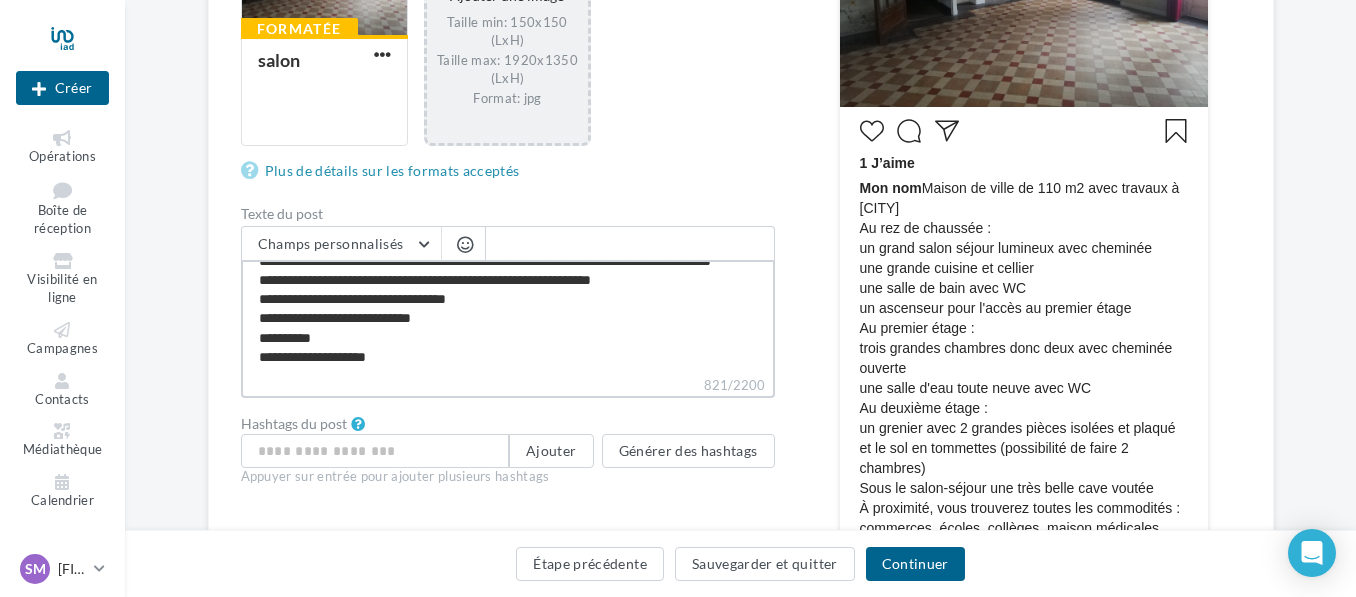 type on "**********" 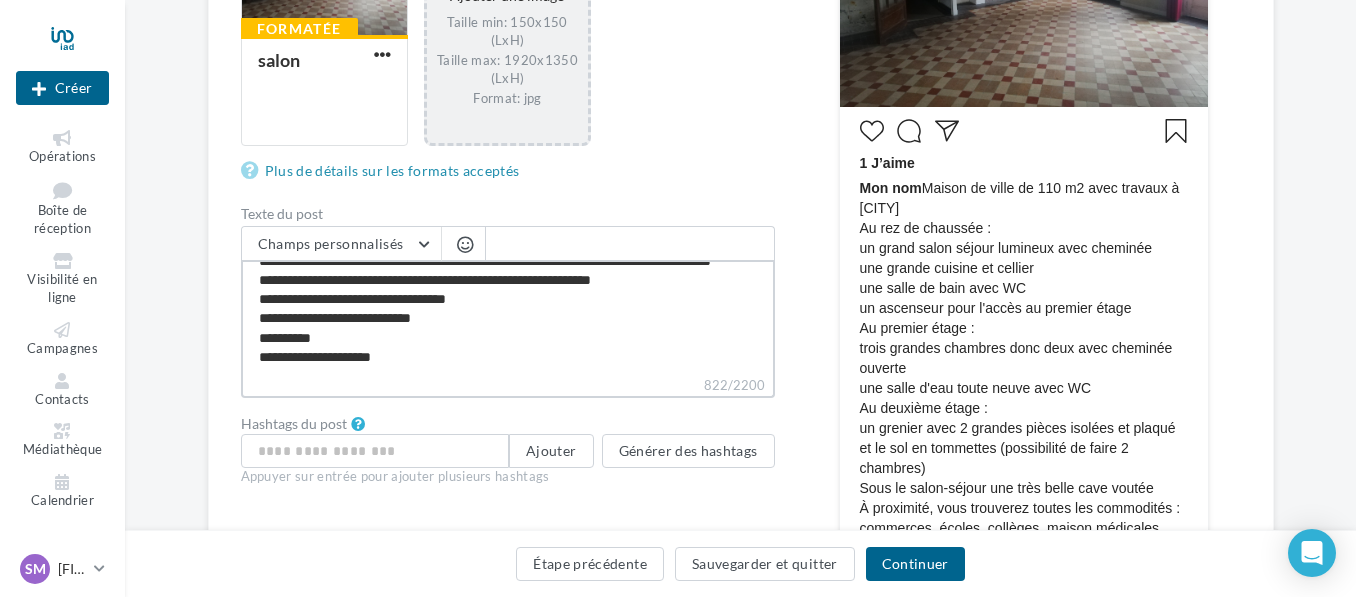 type on "**********" 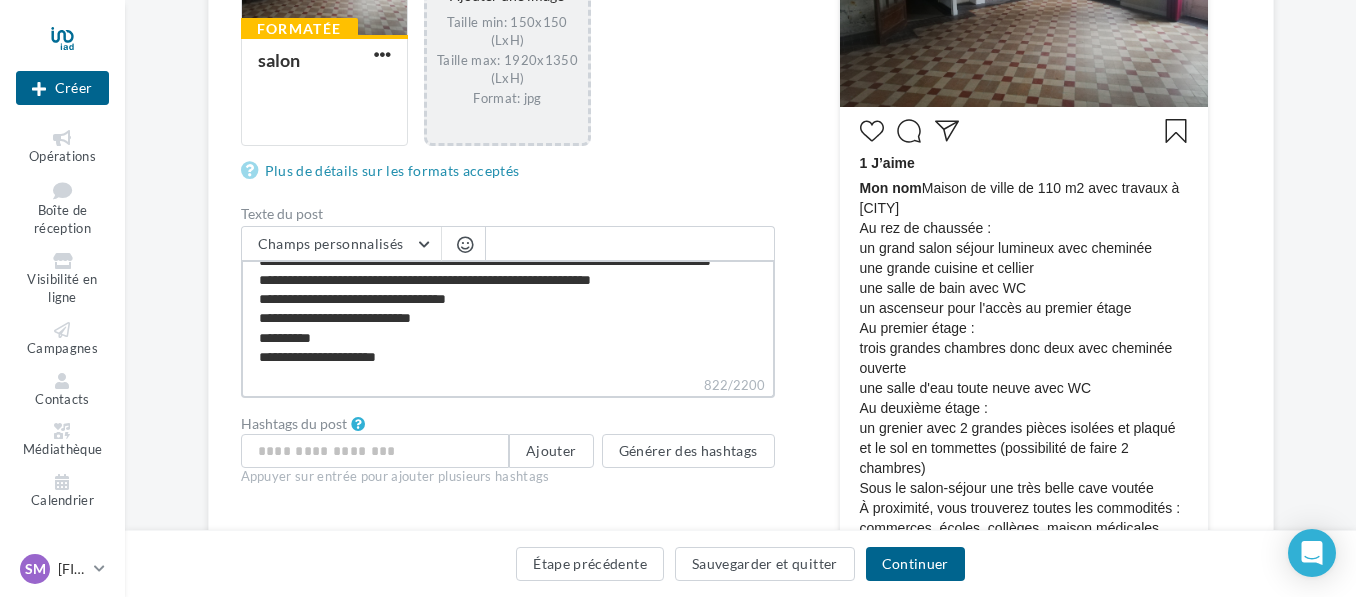 type on "**********" 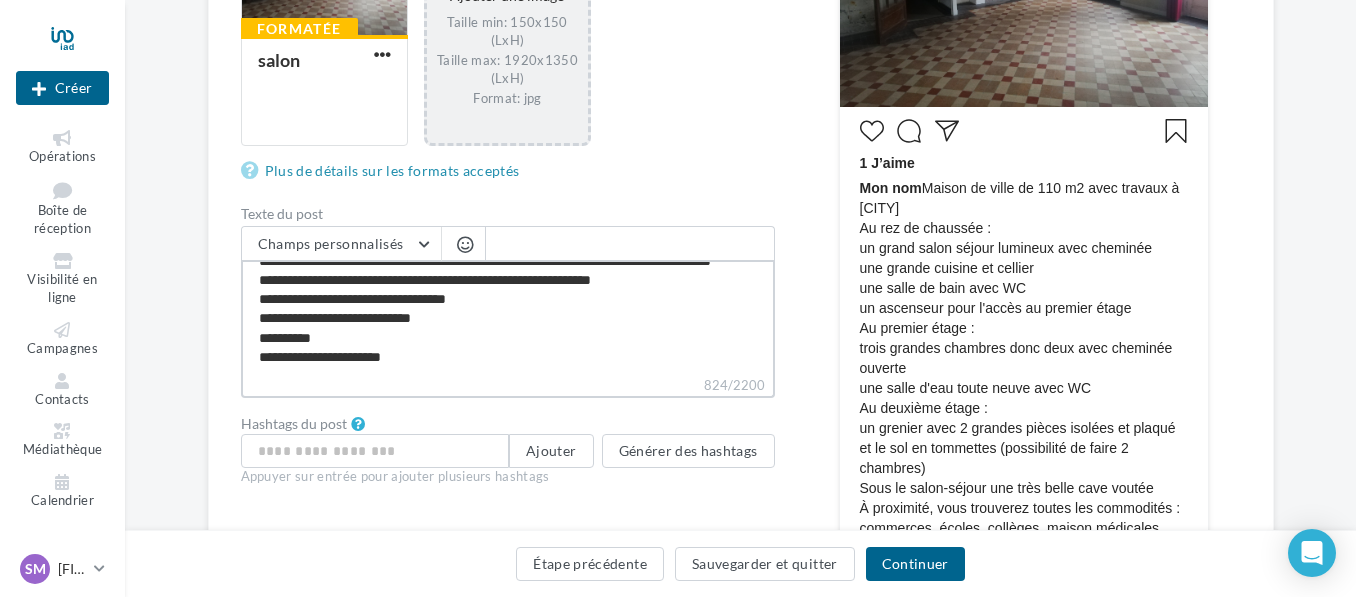 type on "**********" 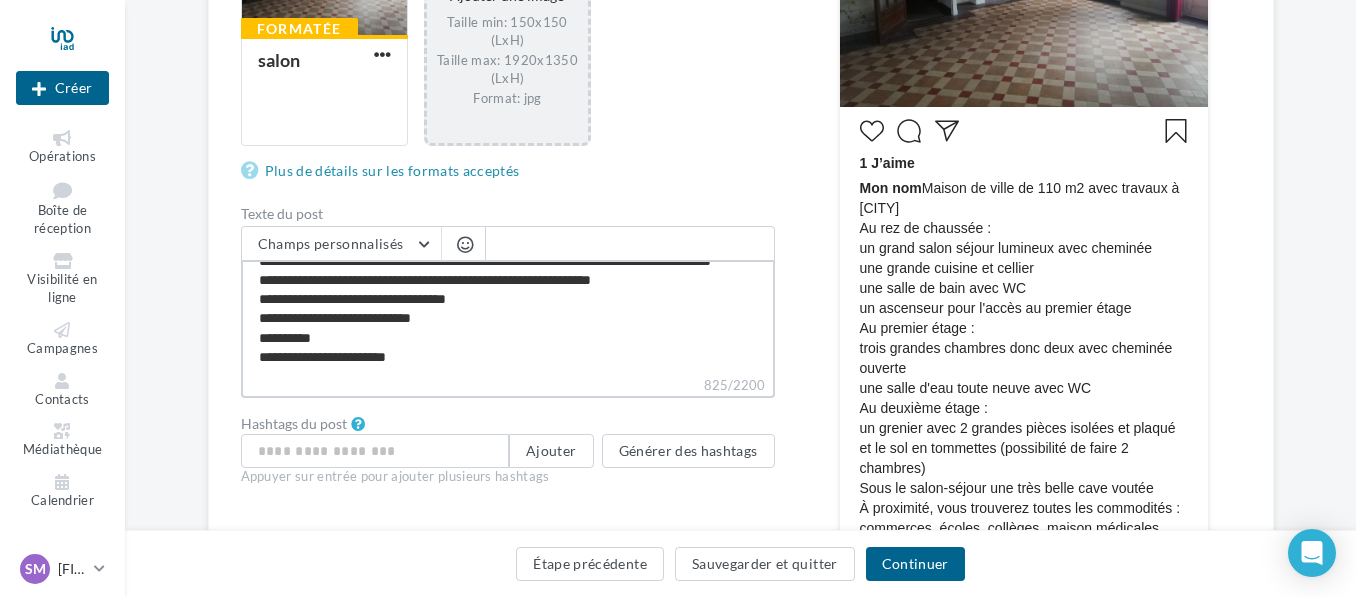 type on "**********" 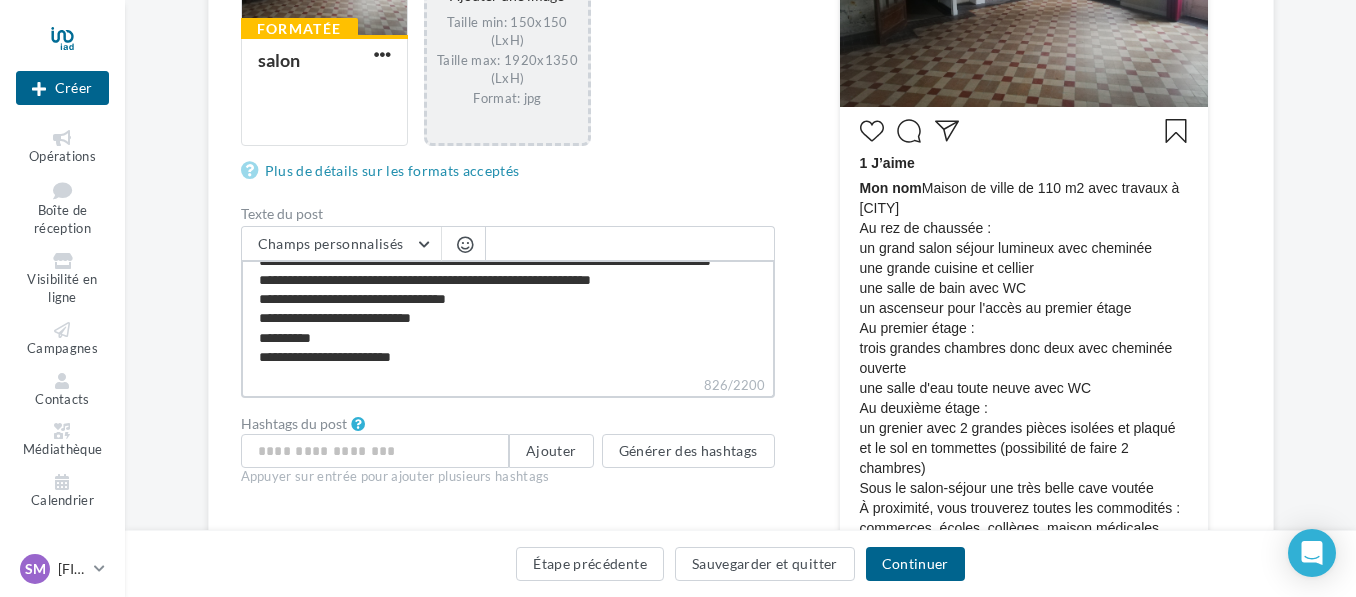 type on "**********" 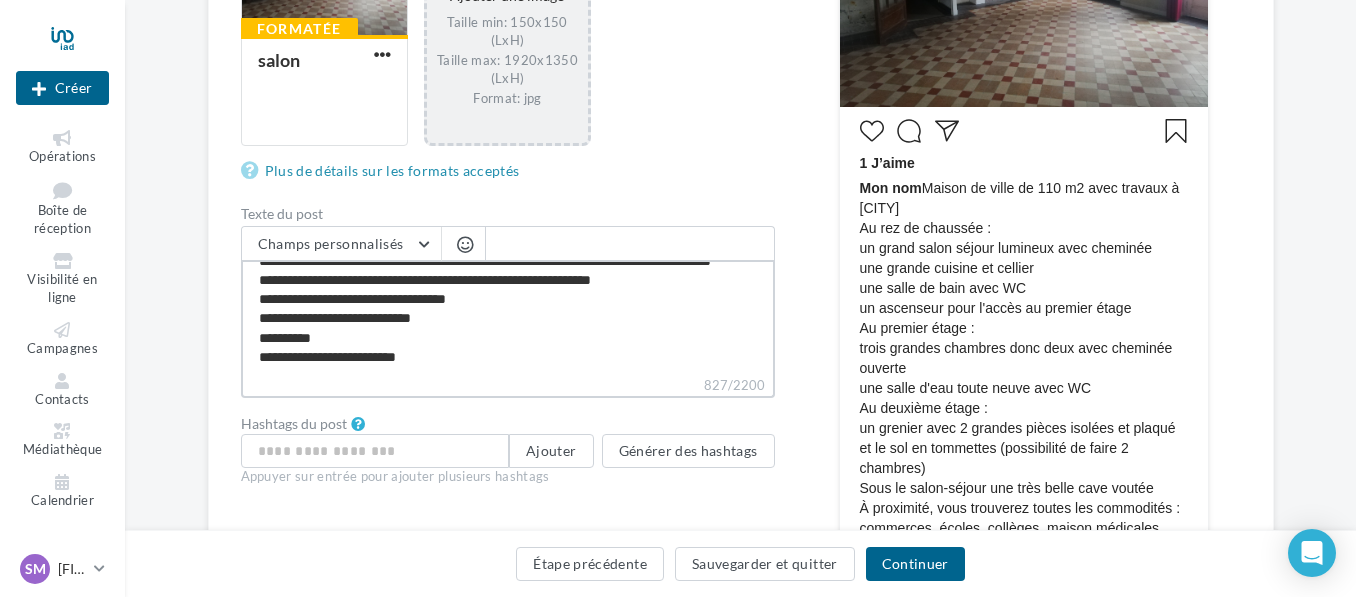 click on "**********" at bounding box center (508, 317) 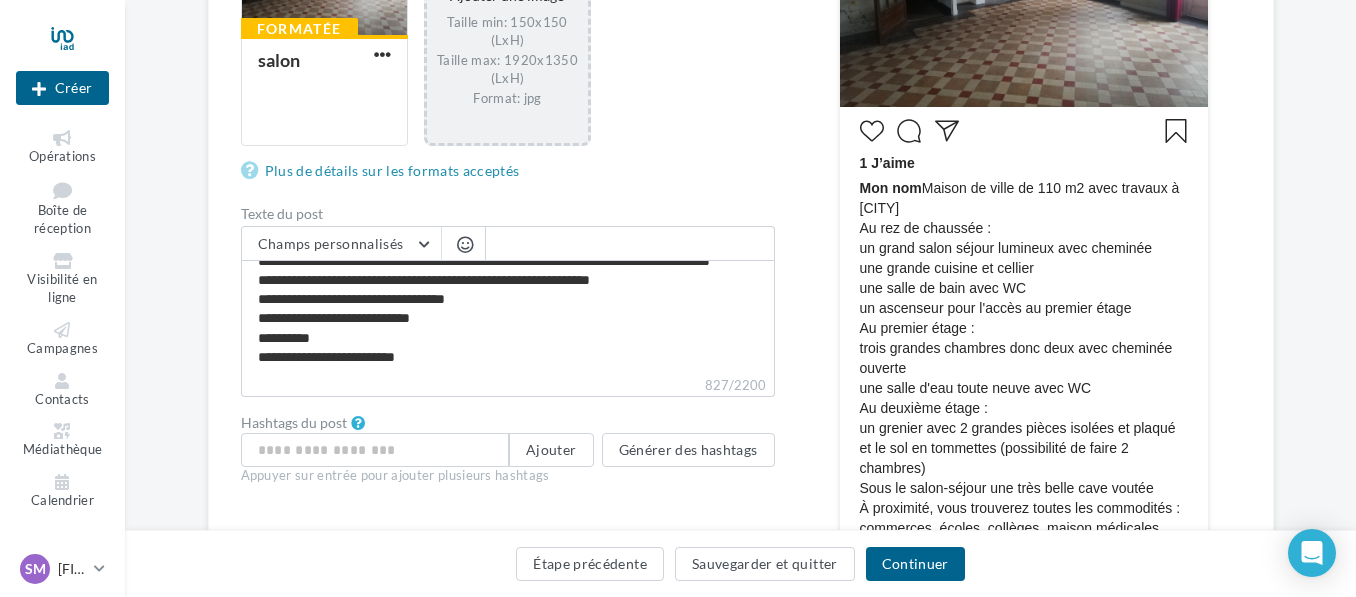 scroll, scrollTop: 297, scrollLeft: 0, axis: vertical 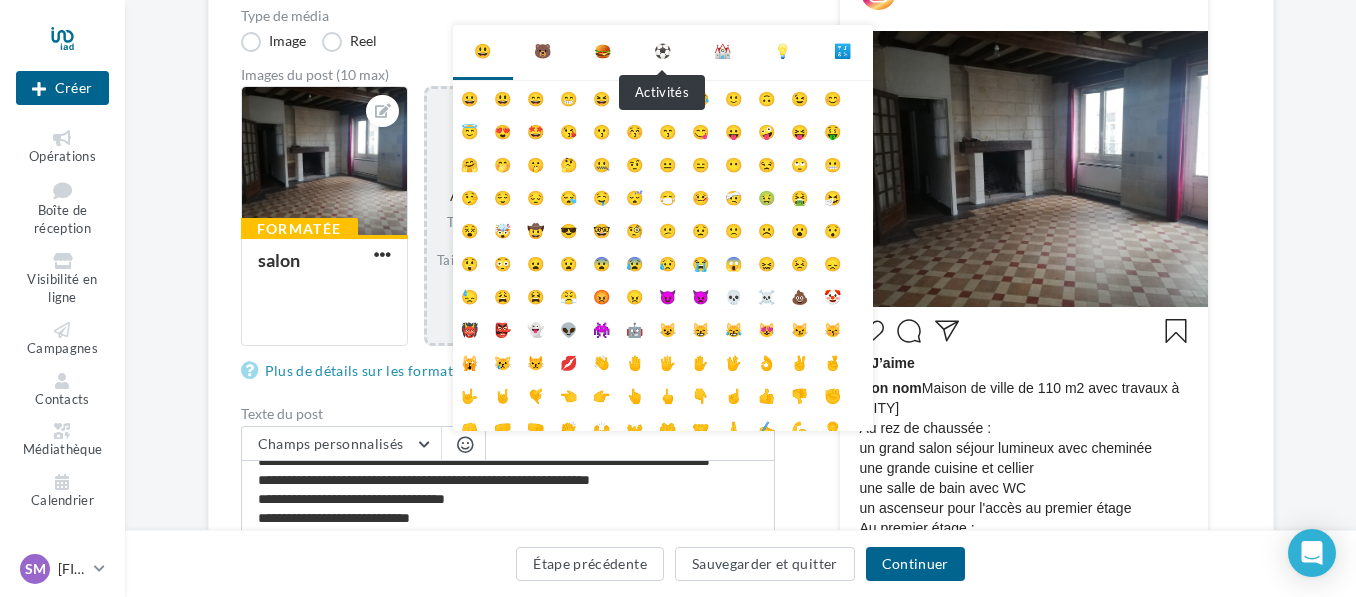 click on "⚽" at bounding box center [662, 51] 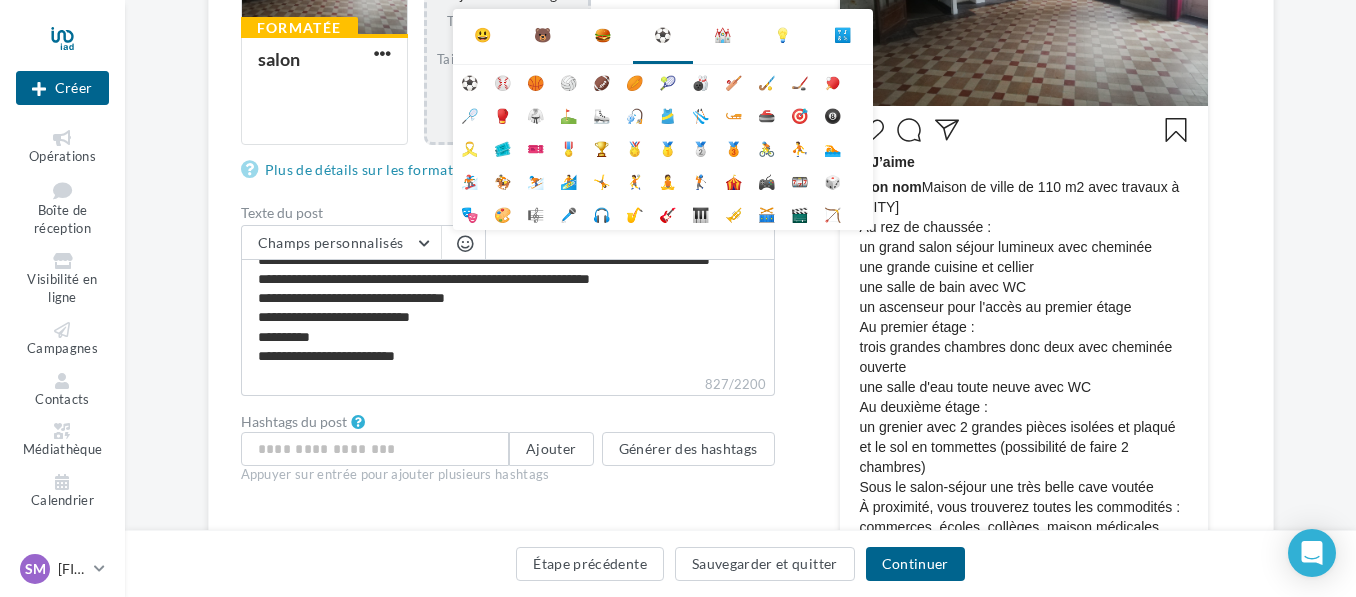 scroll, scrollTop: 400, scrollLeft: 0, axis: vertical 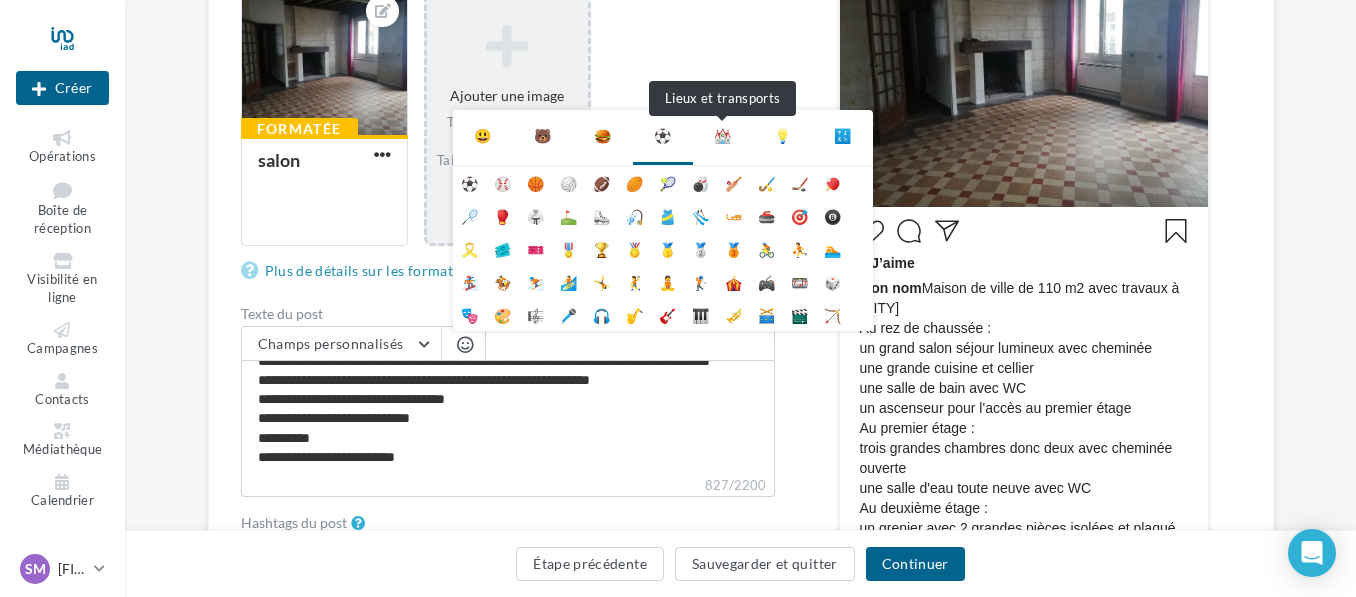 click on "⛪" at bounding box center (722, 136) 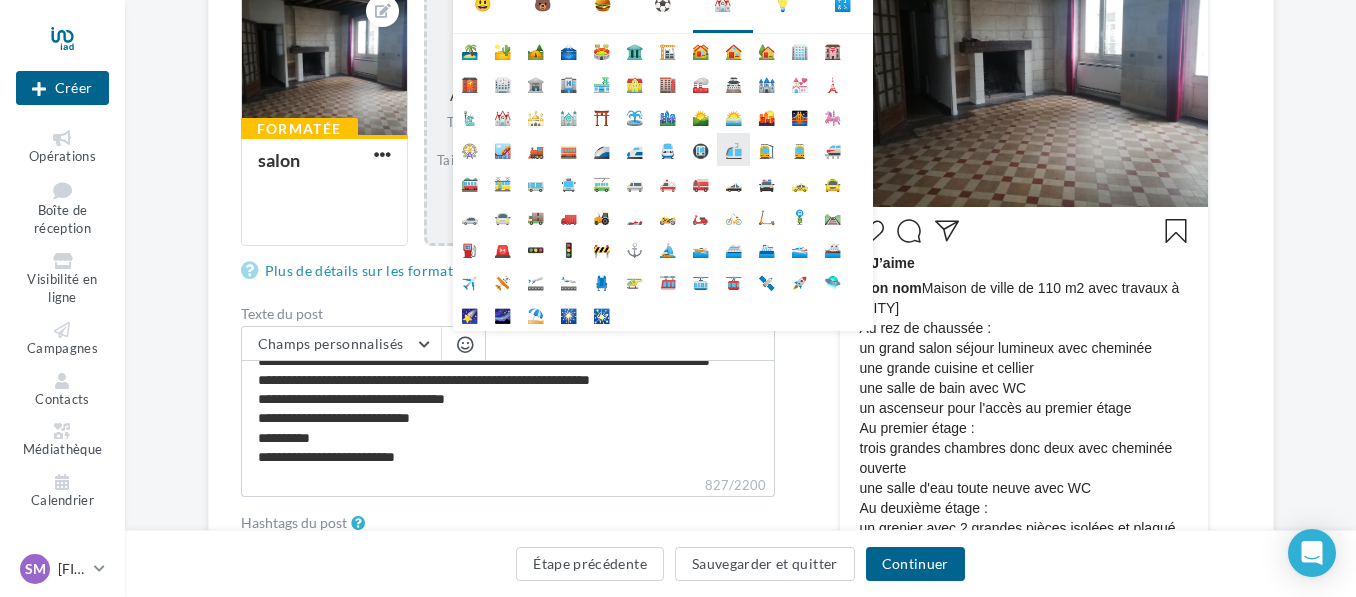 scroll, scrollTop: 300, scrollLeft: 0, axis: vertical 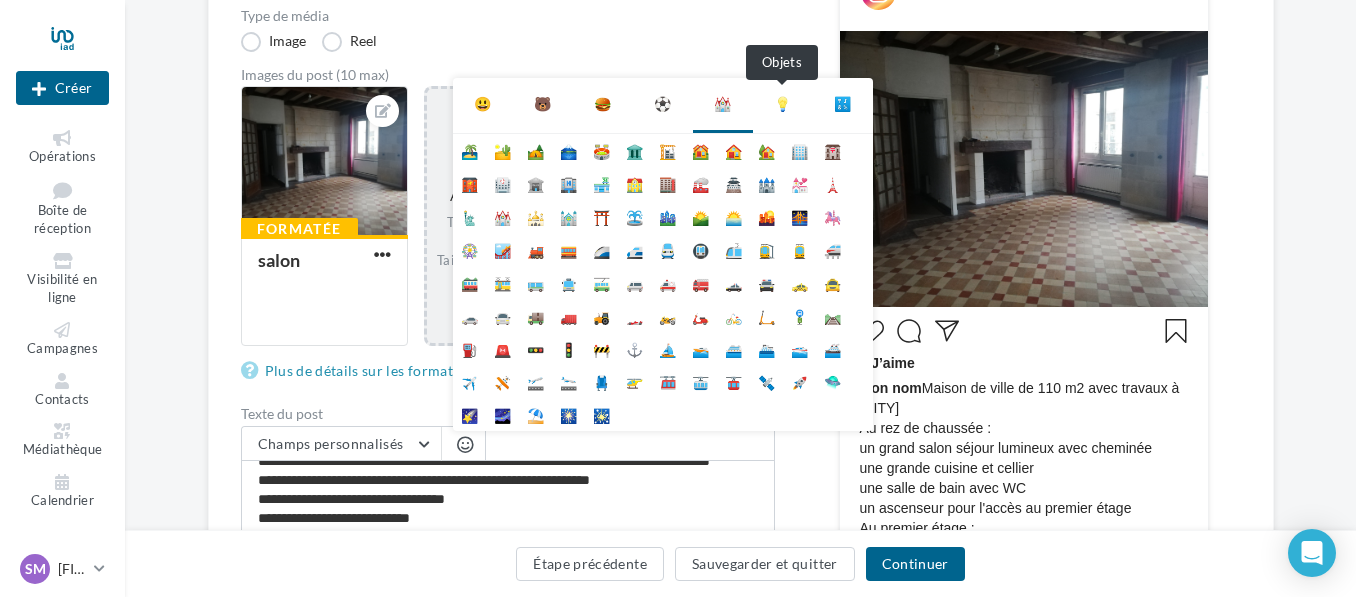 click on "💡" at bounding box center [782, 104] 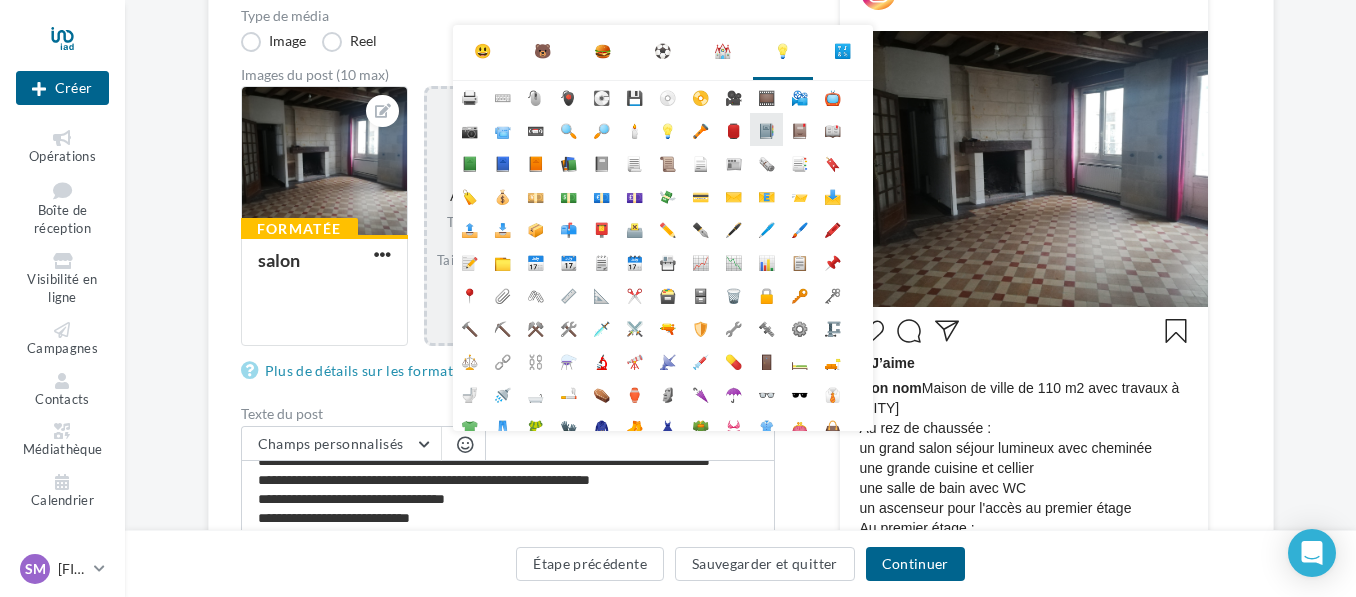 scroll, scrollTop: 178, scrollLeft: 0, axis: vertical 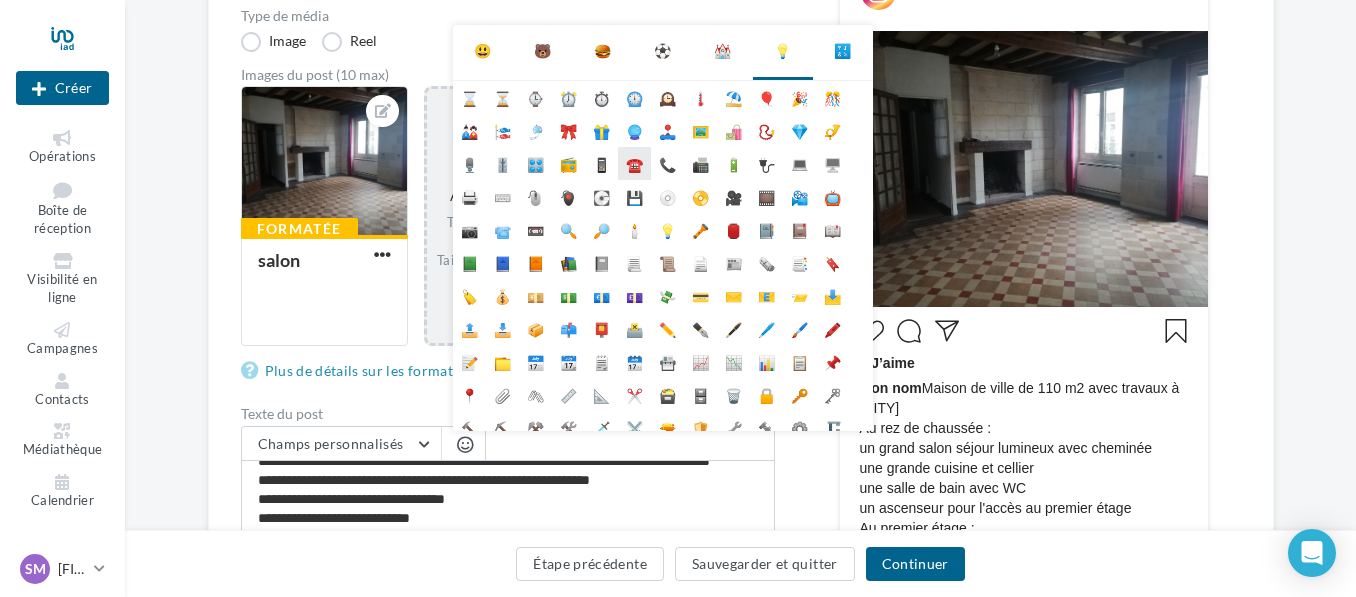 click on "☎️" at bounding box center (634, 163) 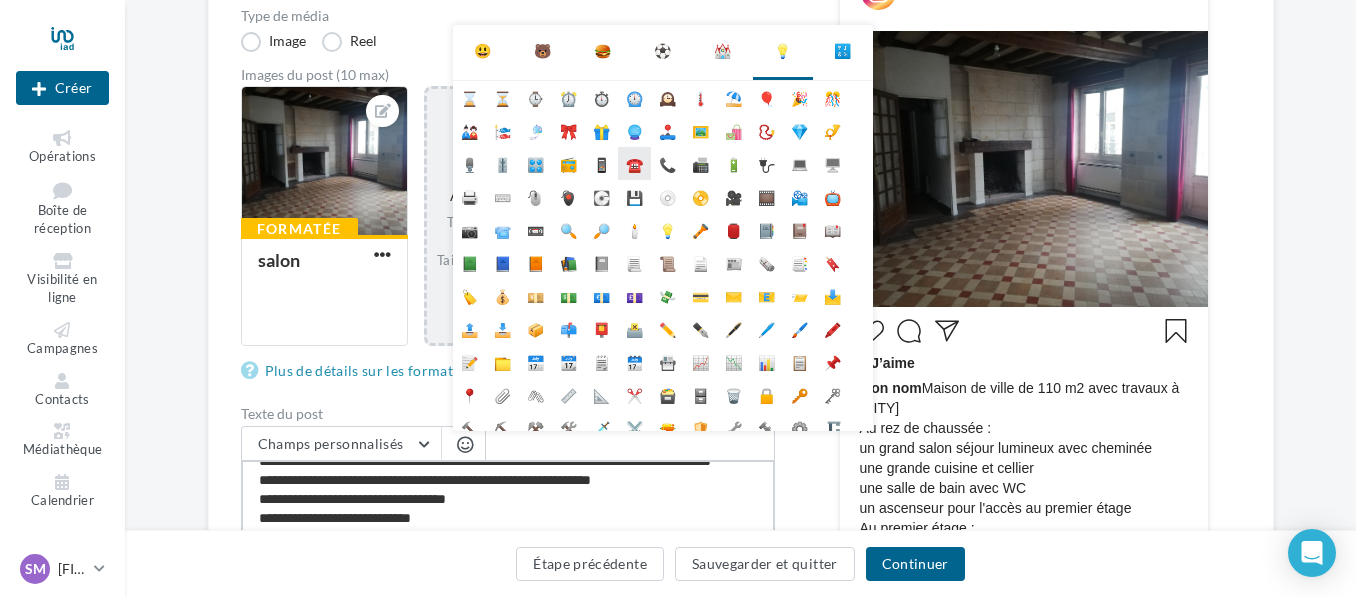 type on "**********" 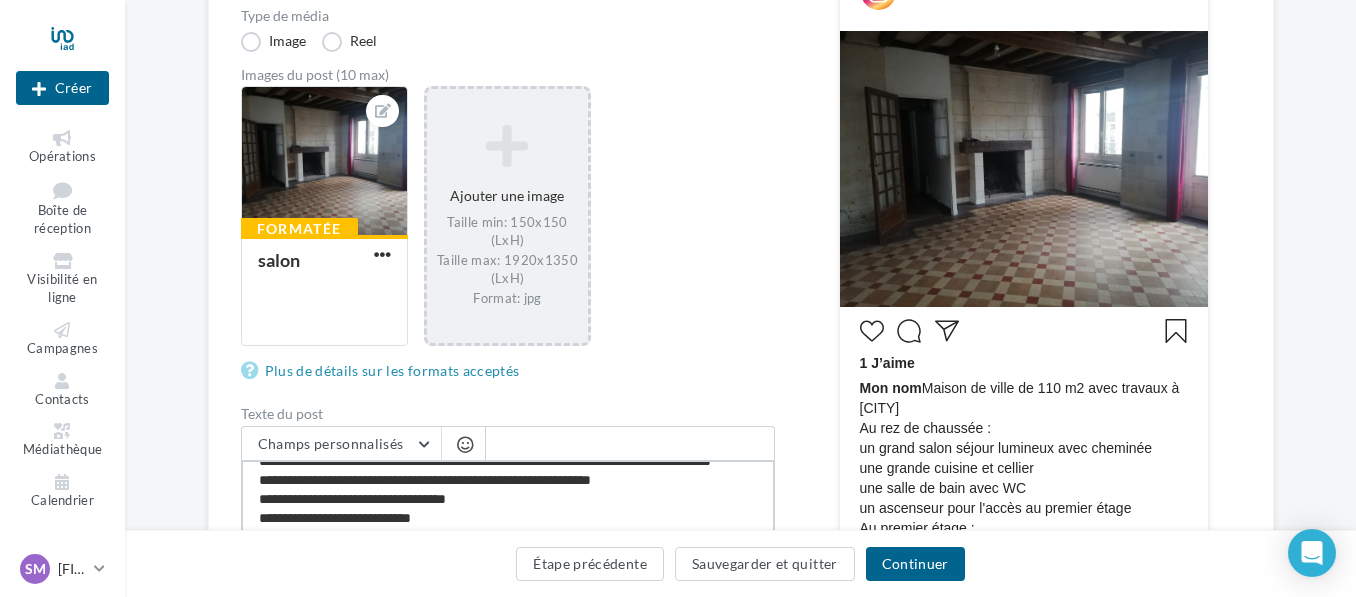 scroll, scrollTop: 298, scrollLeft: 0, axis: vertical 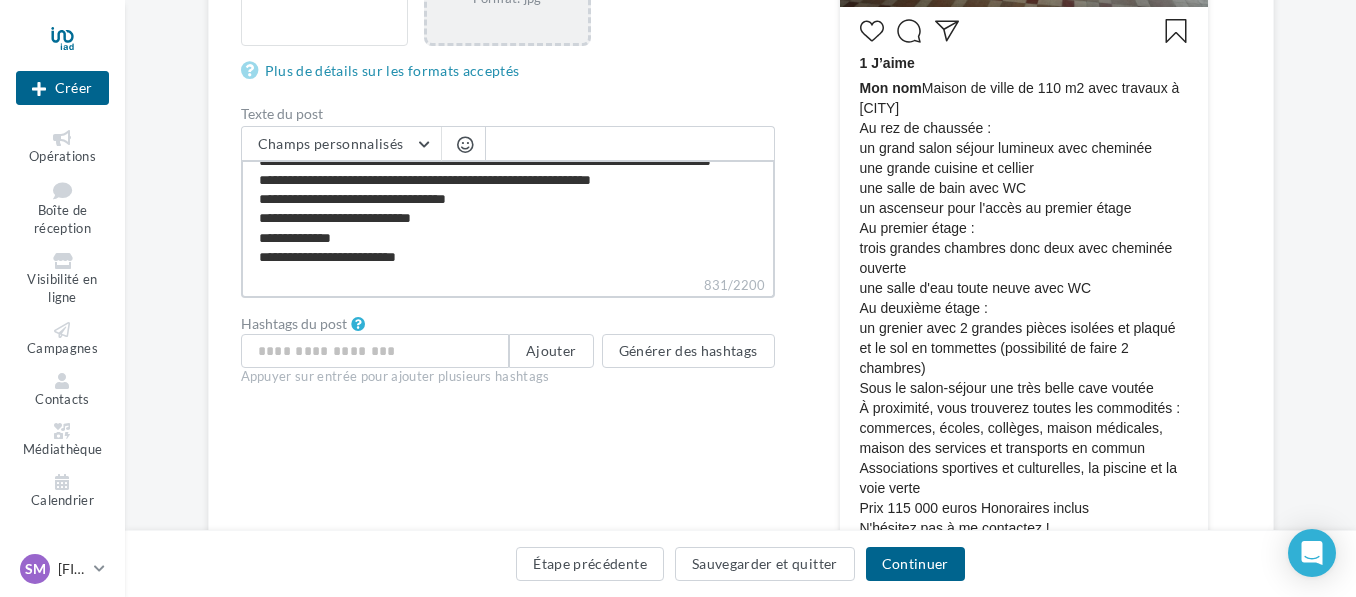 click on "**********" at bounding box center (508, 217) 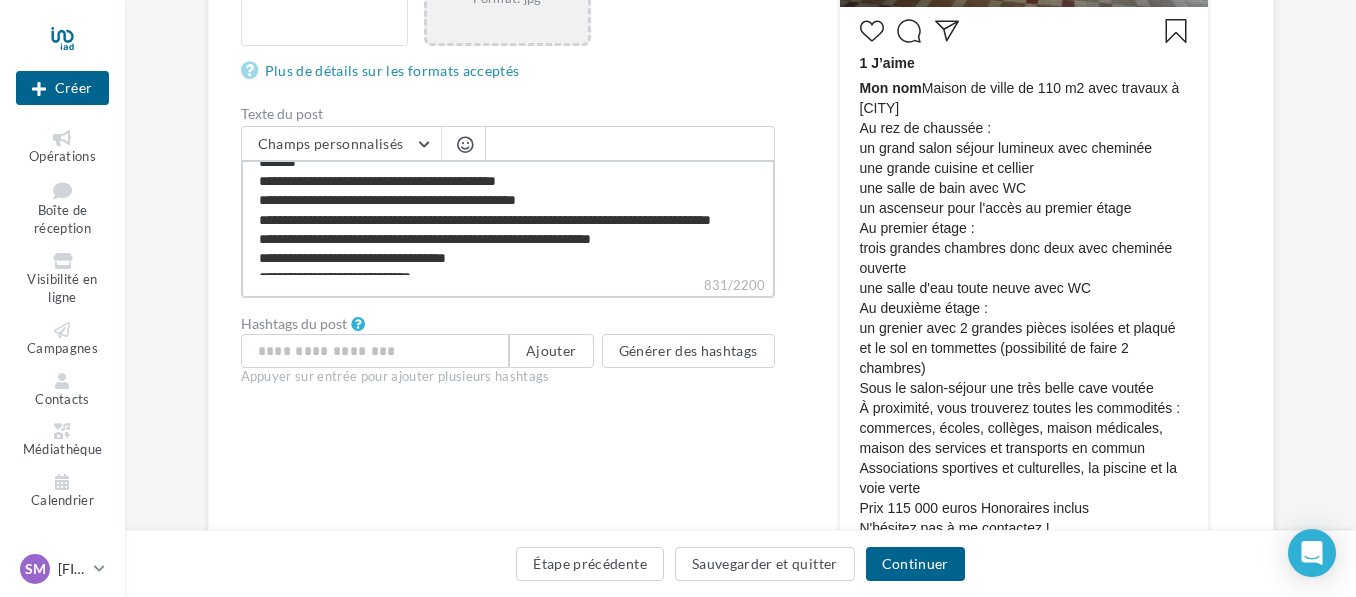 scroll, scrollTop: 198, scrollLeft: 0, axis: vertical 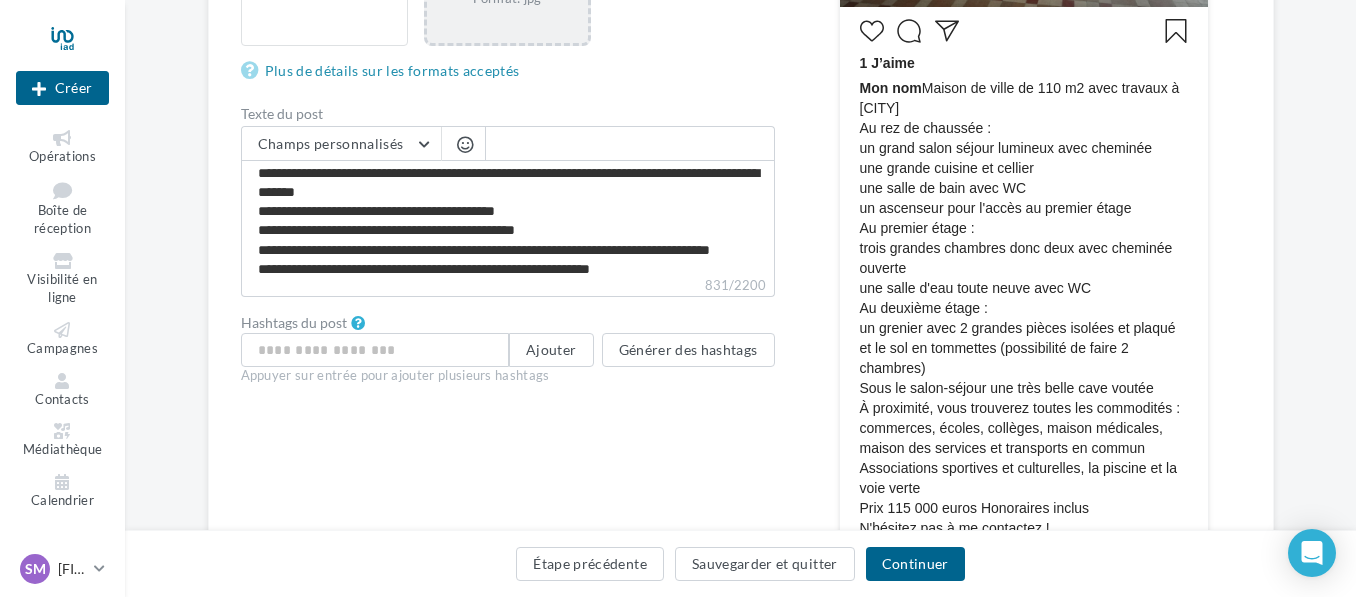click at bounding box center [465, 144] 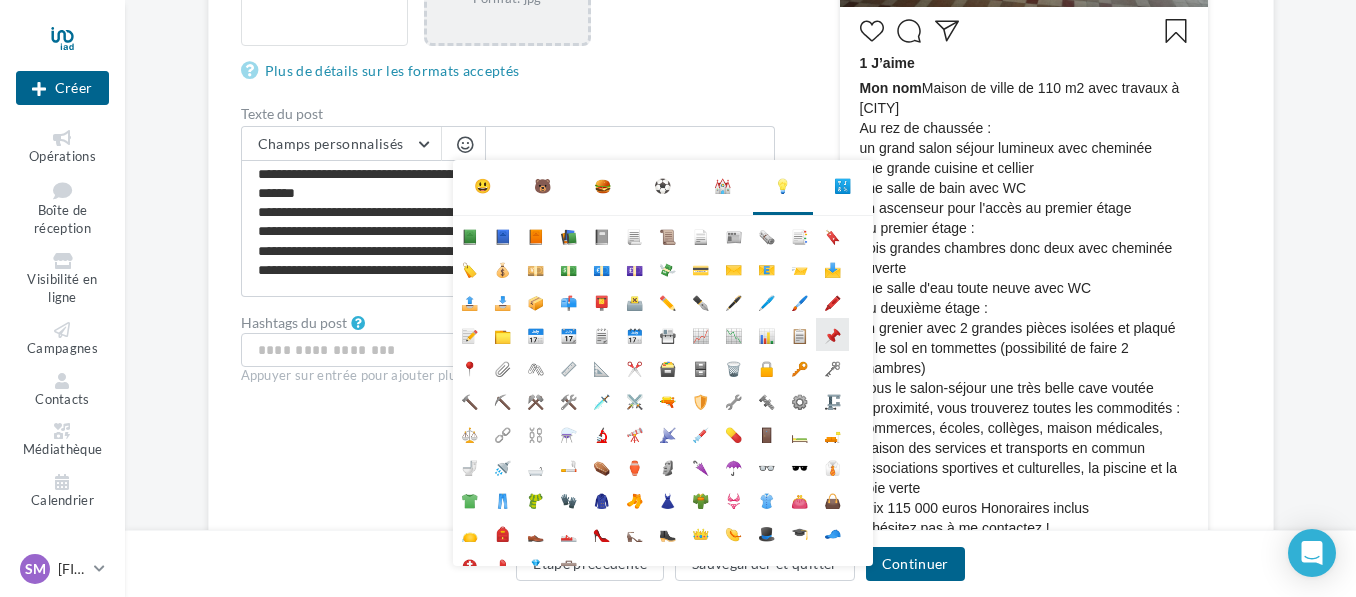 scroll, scrollTop: 178, scrollLeft: 0, axis: vertical 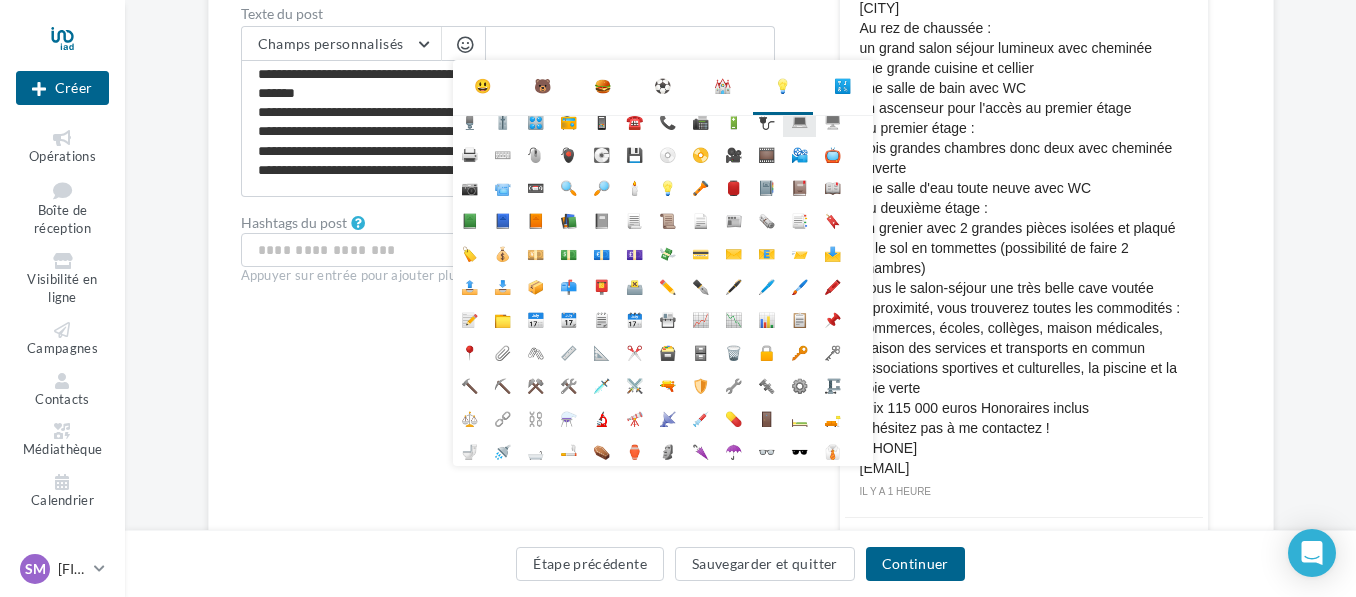 click on "💻" at bounding box center [799, 120] 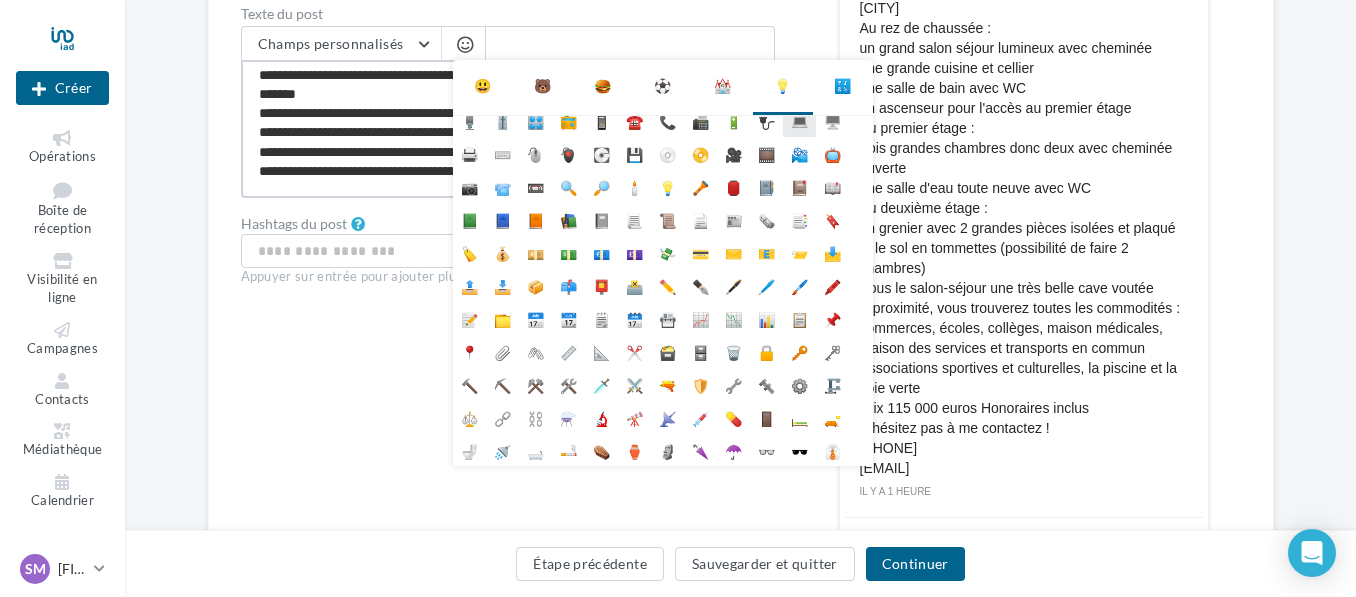 type on "**********" 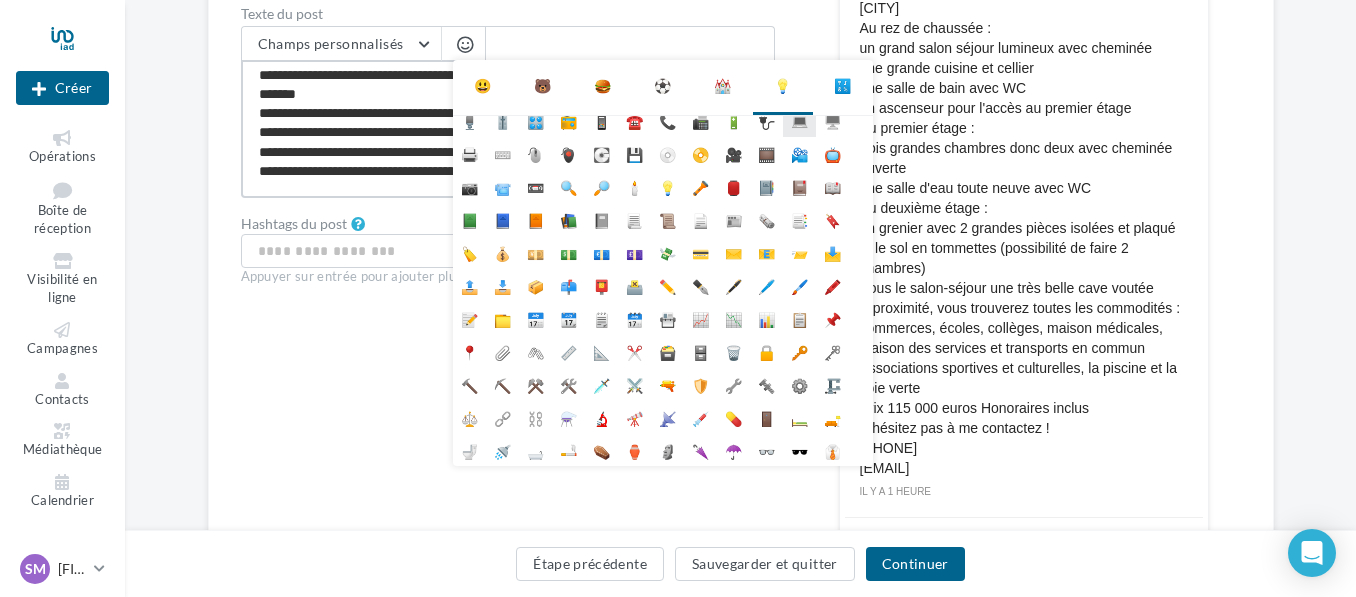 type on "**********" 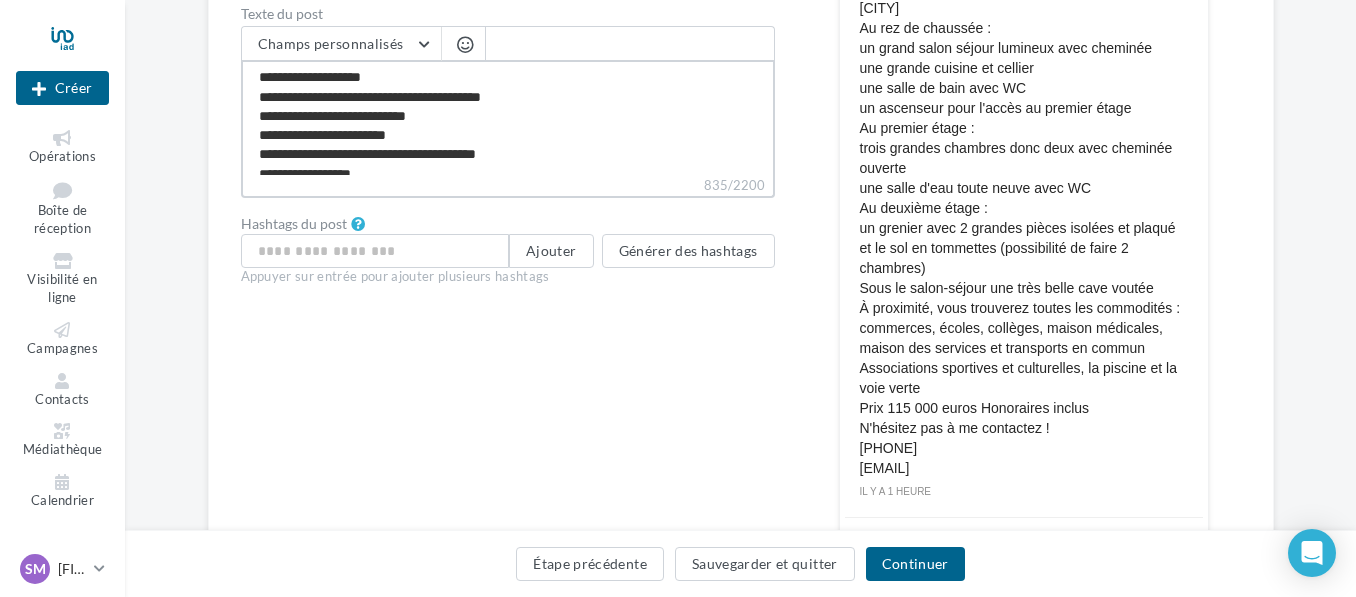 scroll, scrollTop: 7, scrollLeft: 0, axis: vertical 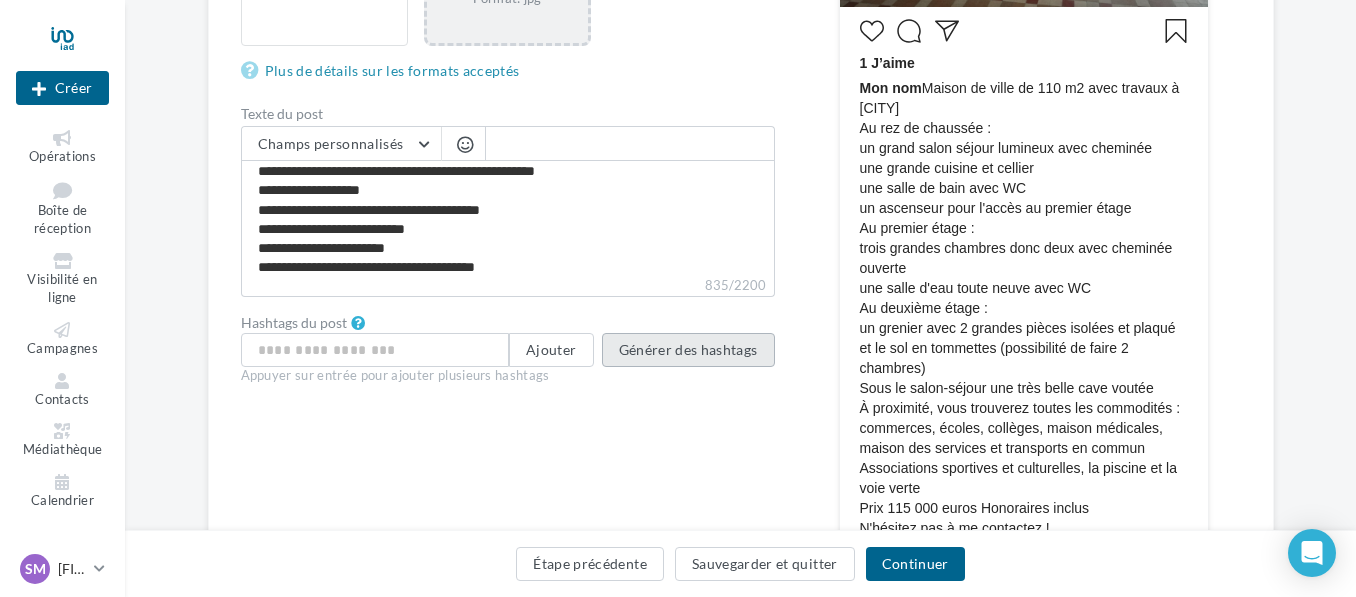 click on "Générer des hashtags" at bounding box center (688, 350) 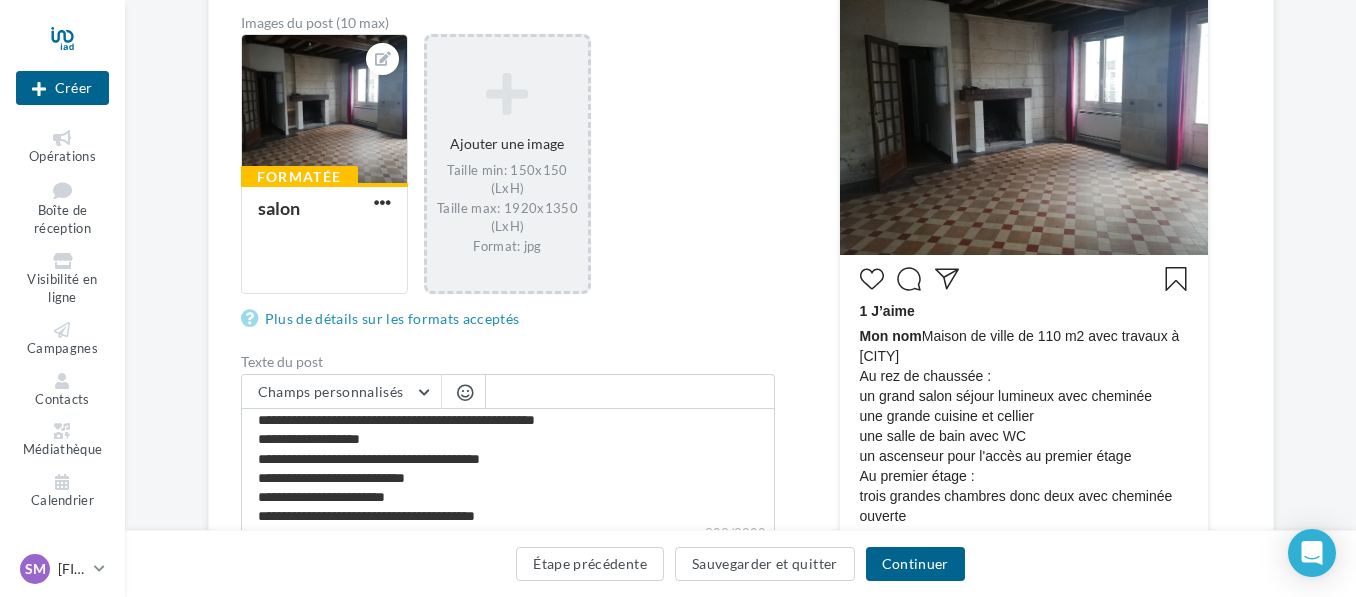 scroll, scrollTop: 500, scrollLeft: 0, axis: vertical 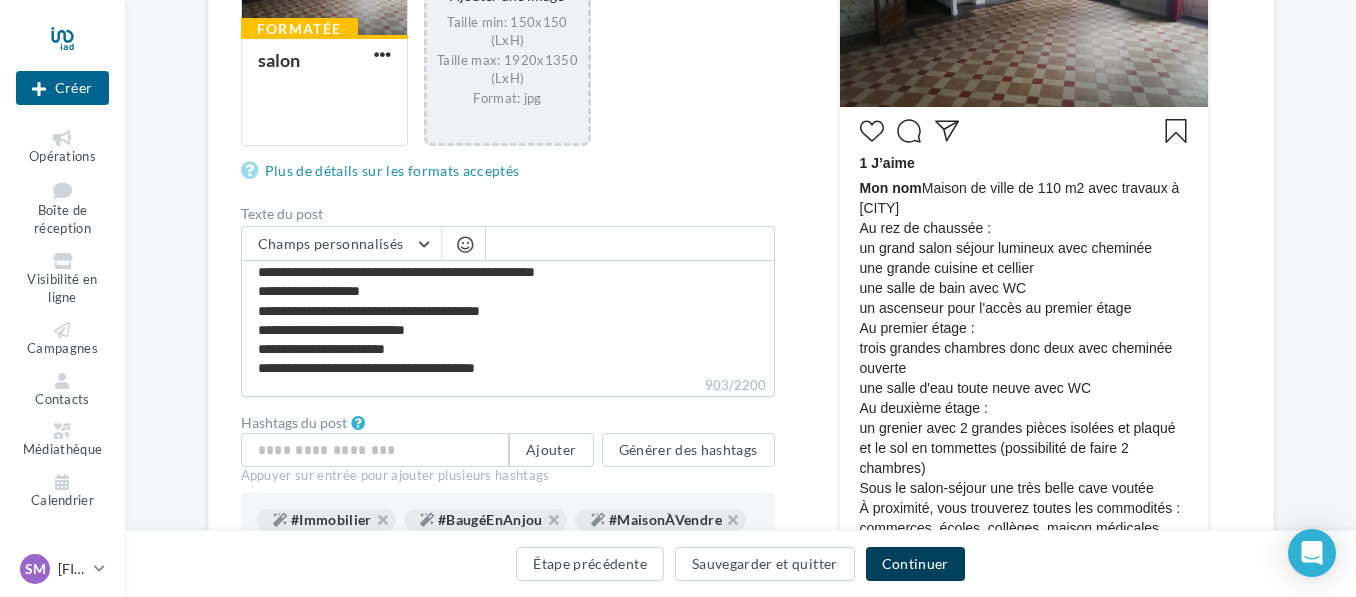 click on "Continuer" at bounding box center (915, 564) 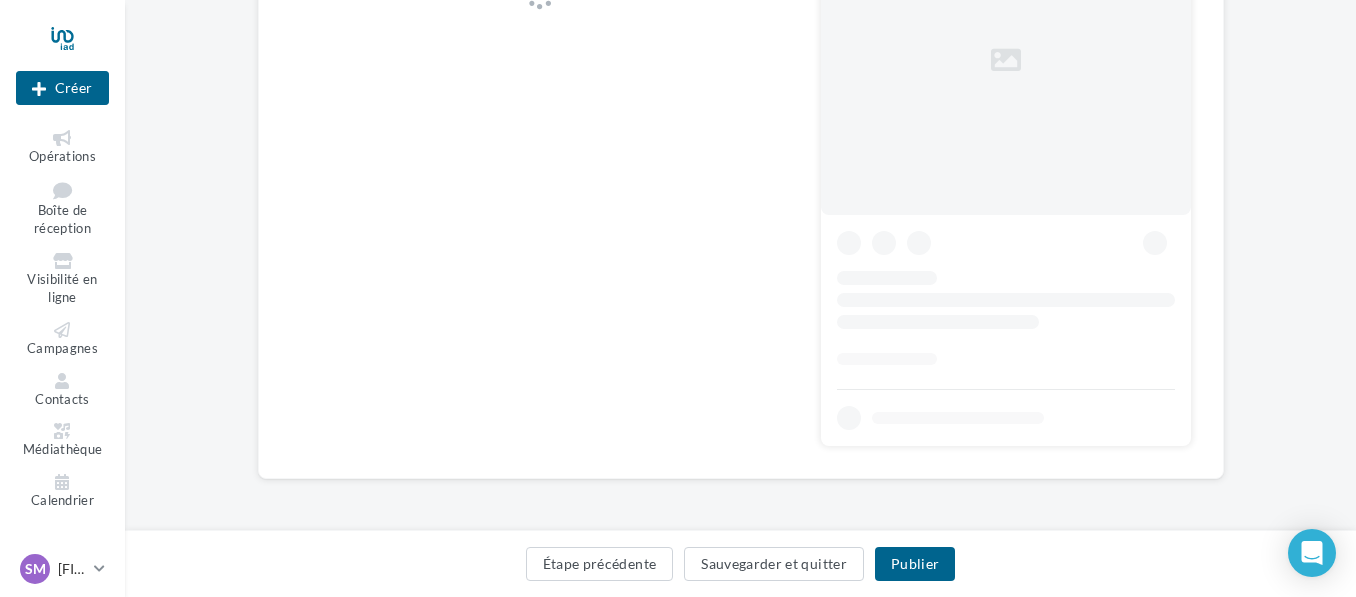 scroll, scrollTop: 0, scrollLeft: 0, axis: both 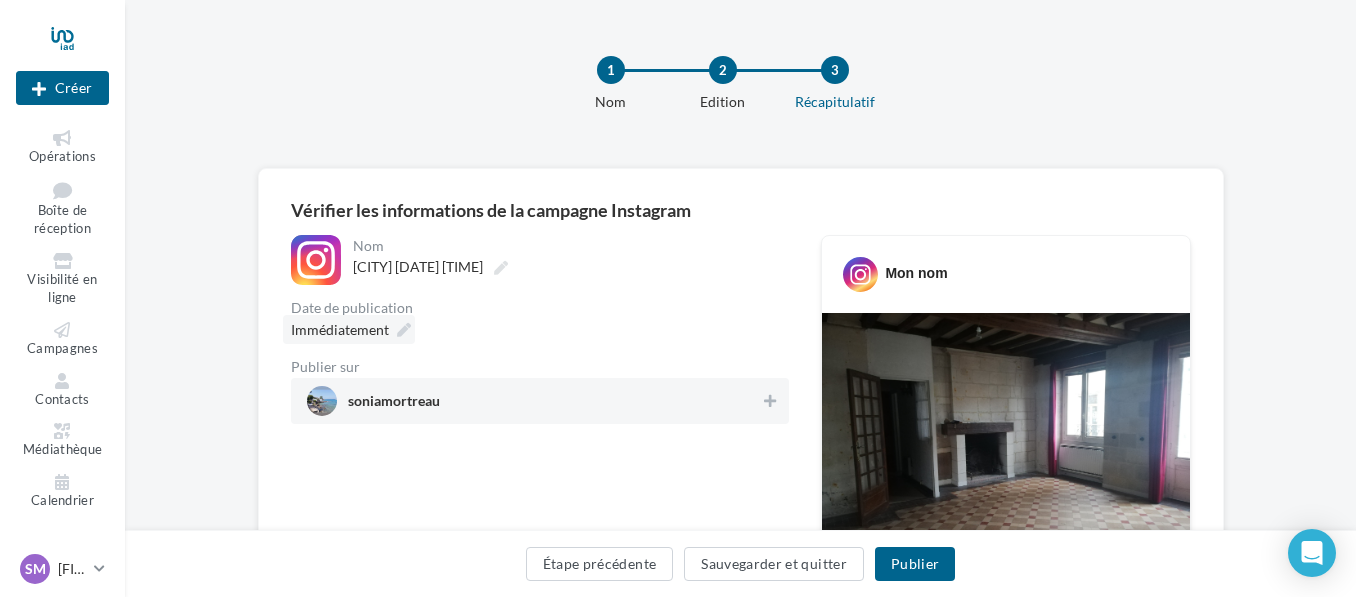 click at bounding box center (404, 330) 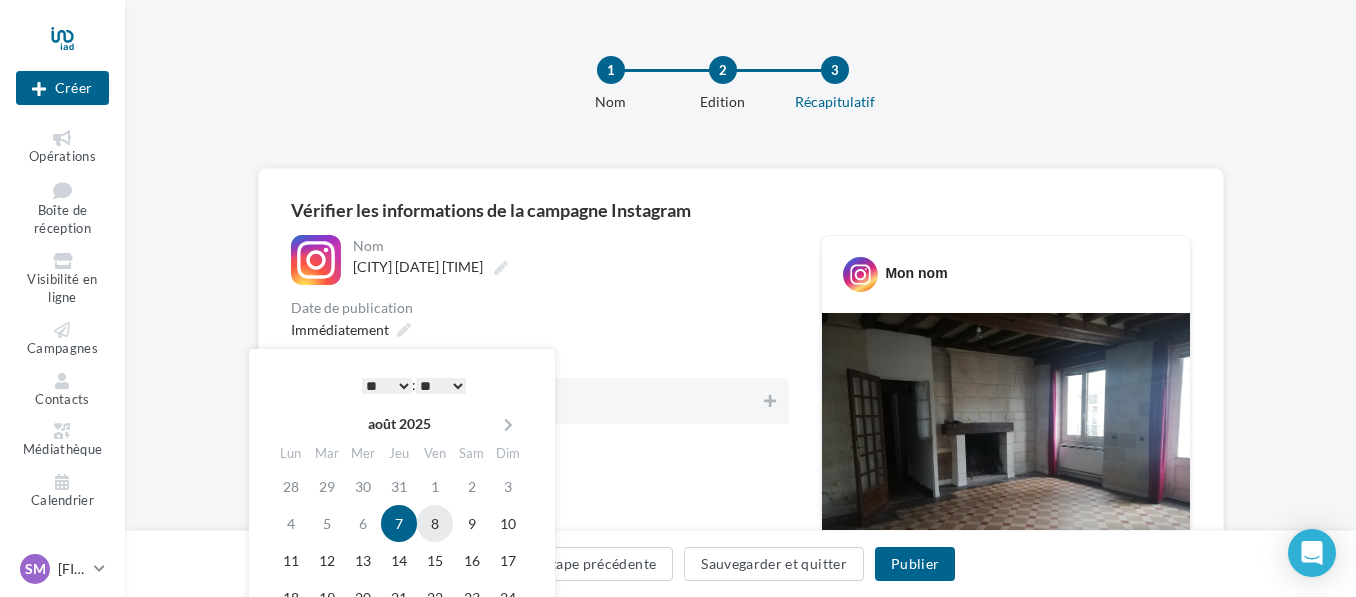 click on "8" at bounding box center [435, 523] 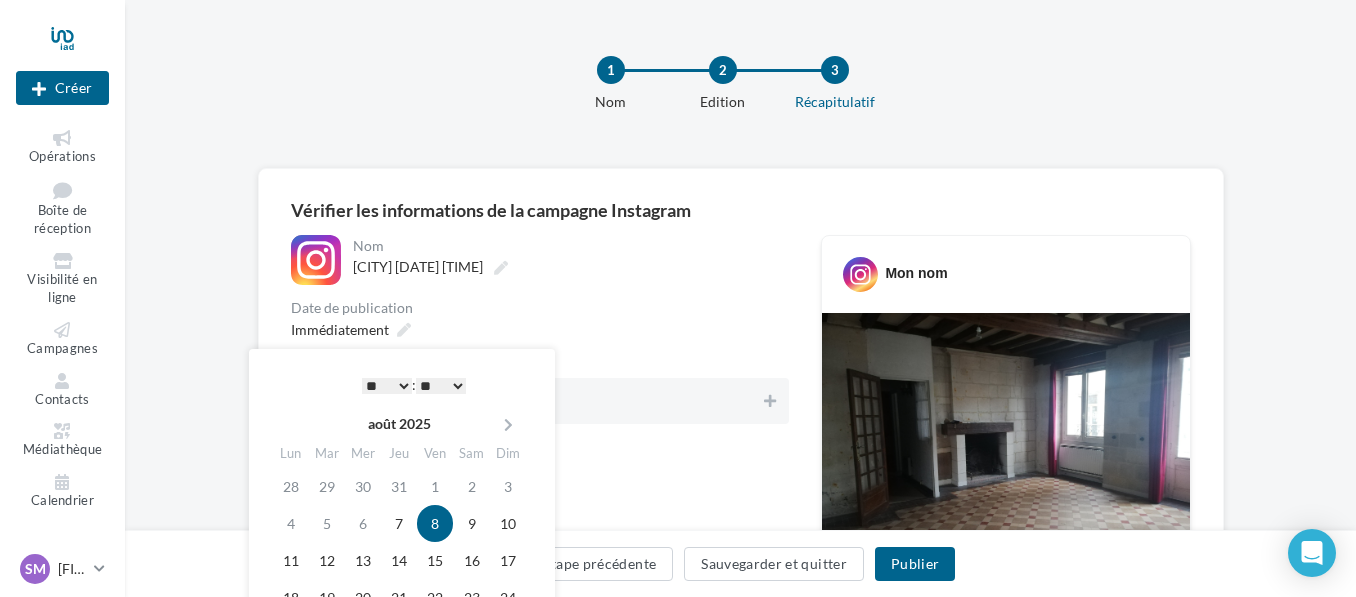 click on "* * * * * * * * * * ** ** ** ** ** ** ** ** ** ** ** ** ** **" at bounding box center (387, 386) 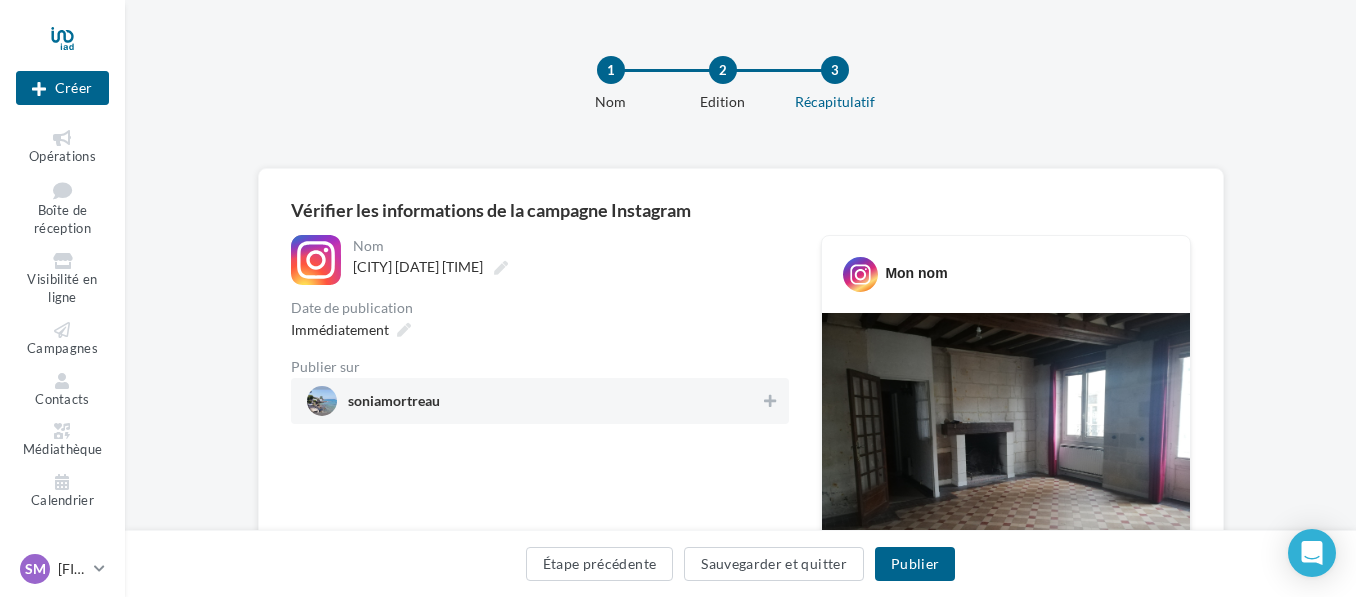 click on "**********" at bounding box center [540, 329] 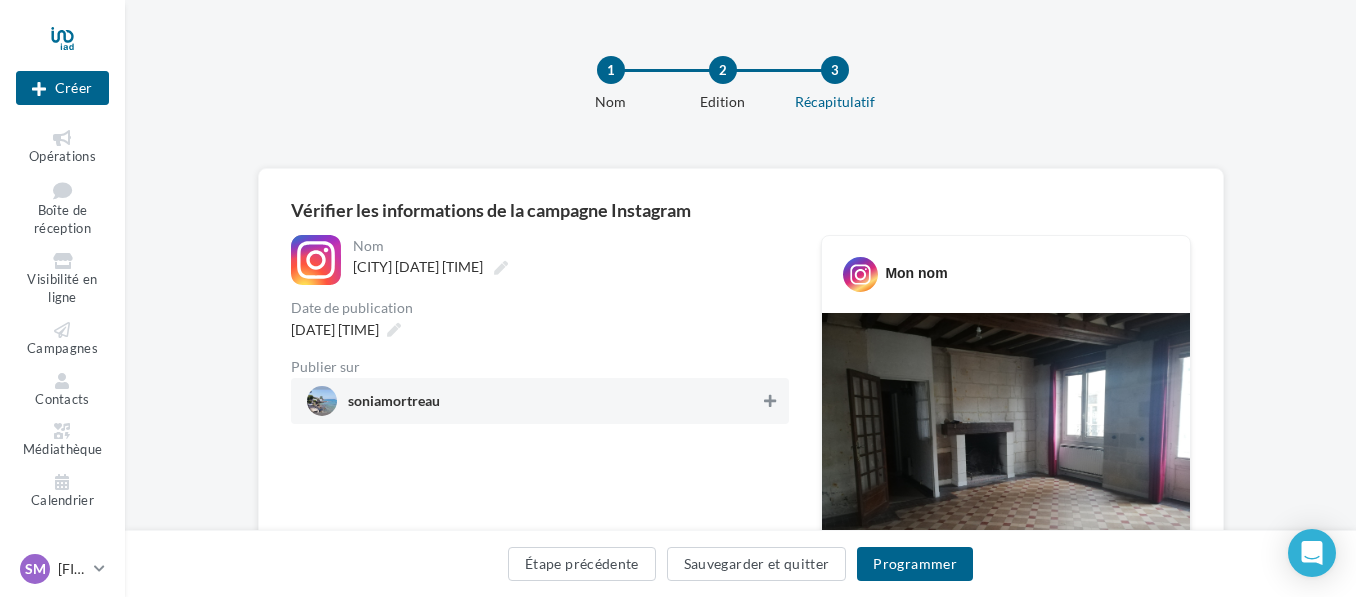 click at bounding box center (770, 401) 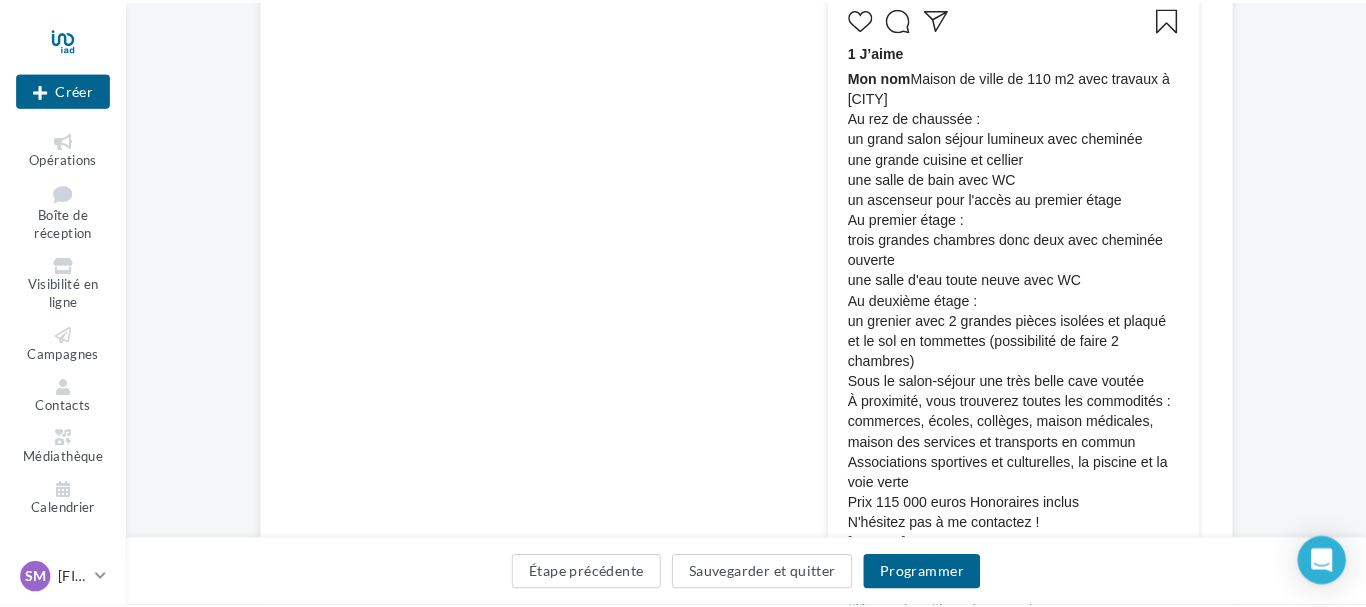 scroll, scrollTop: 600, scrollLeft: 0, axis: vertical 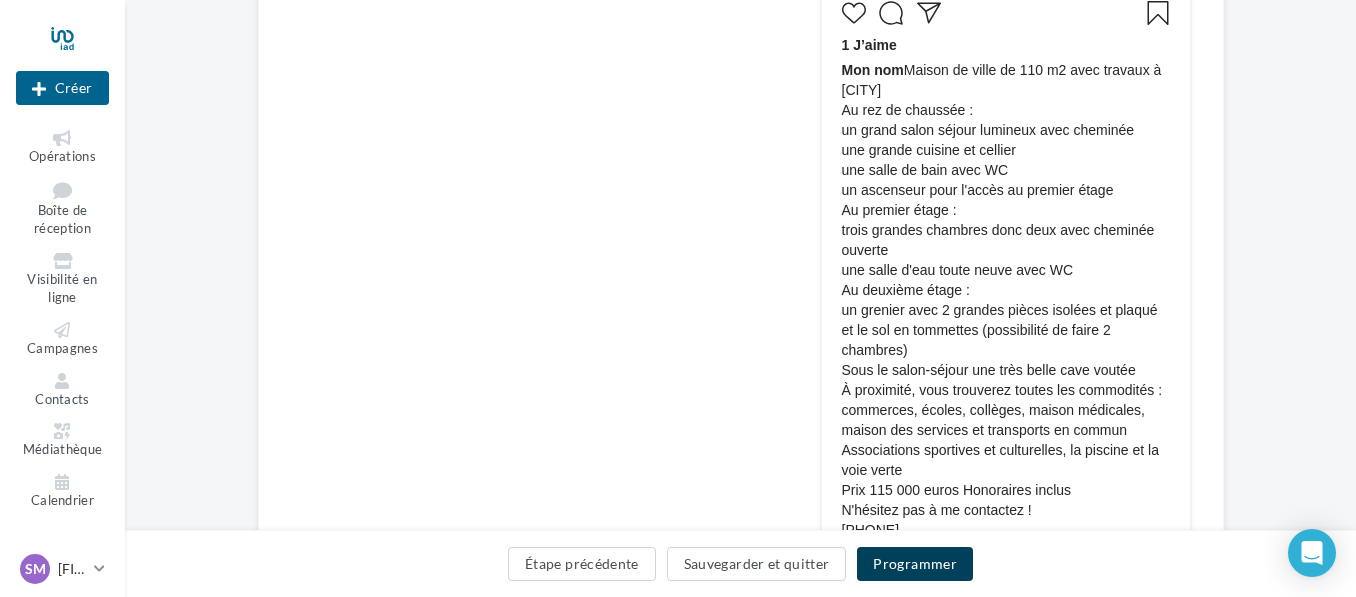 click on "Programmer" at bounding box center (915, 564) 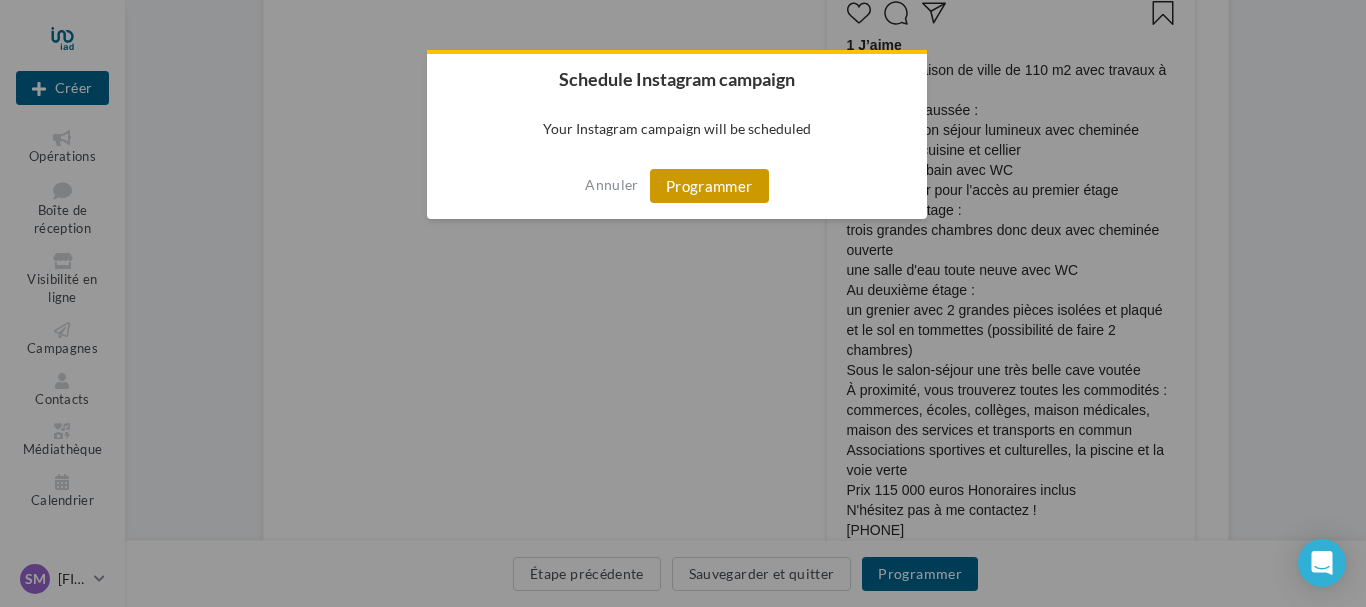 click on "Programmer" at bounding box center [709, 186] 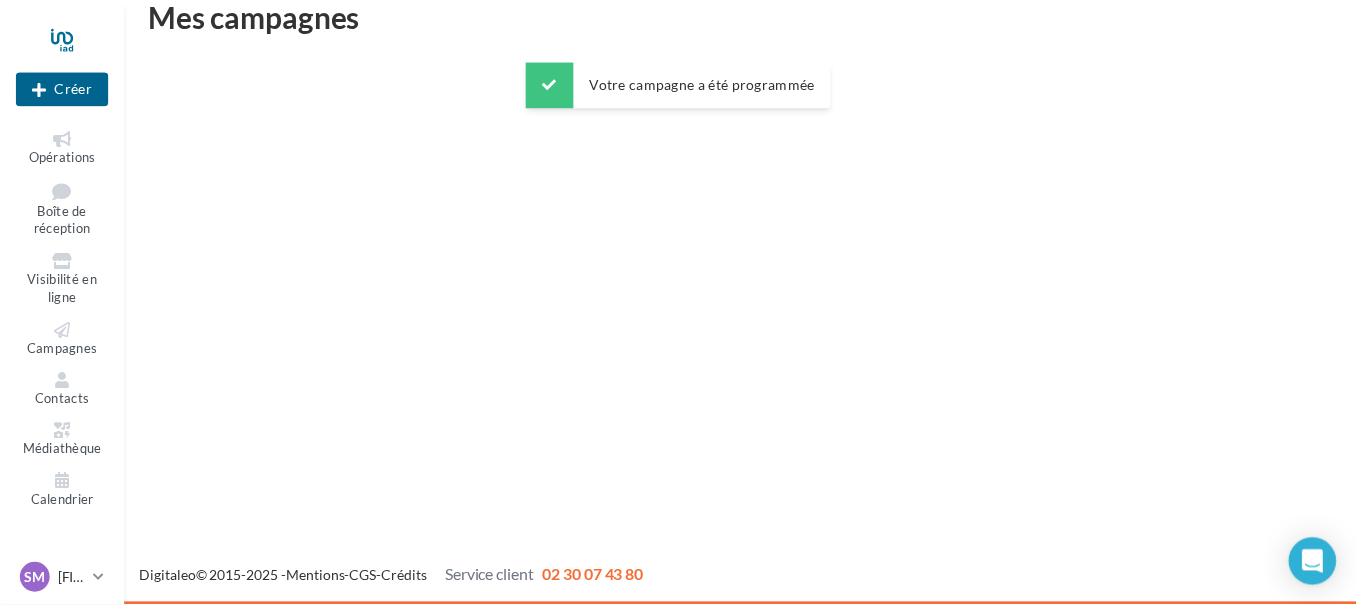 scroll, scrollTop: 32, scrollLeft: 0, axis: vertical 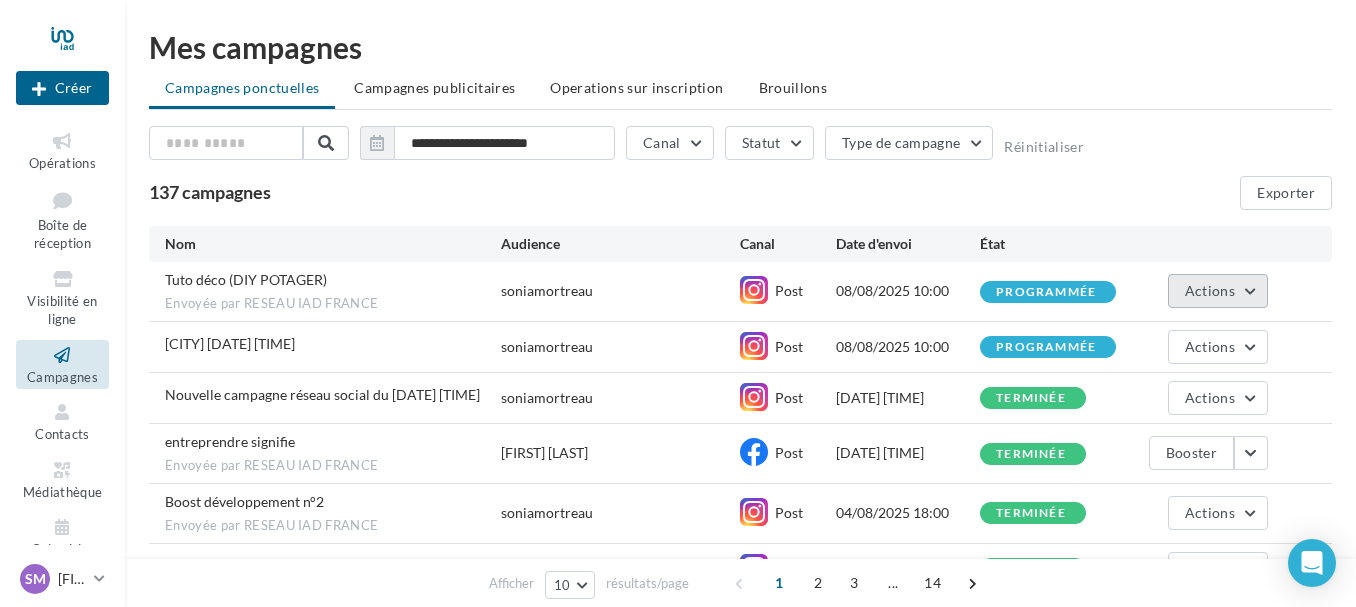 click on "Actions" at bounding box center (1218, 291) 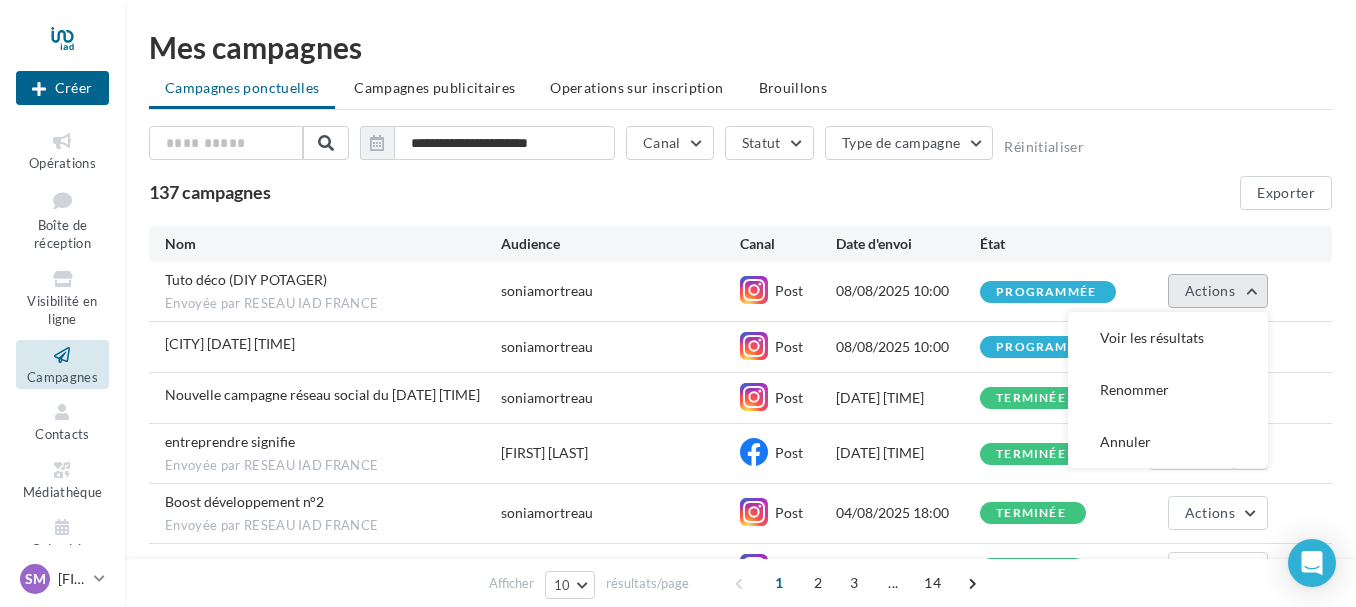 click on "Actions" at bounding box center (1218, 291) 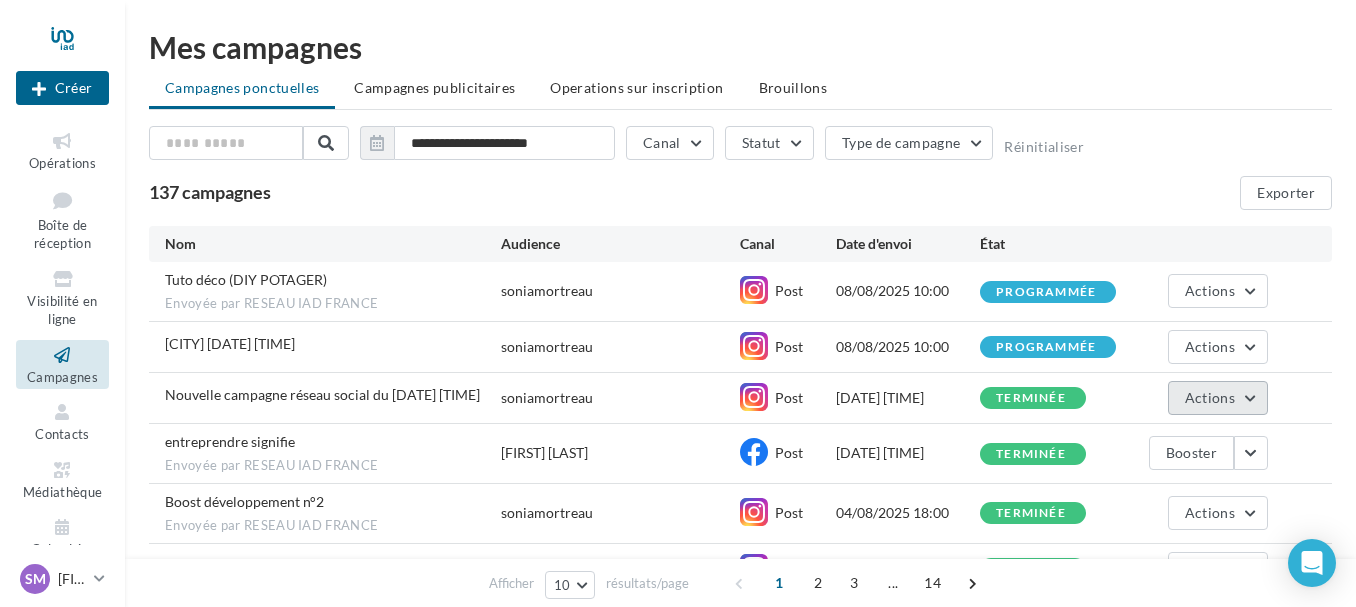 click on "Actions" at bounding box center [1218, 398] 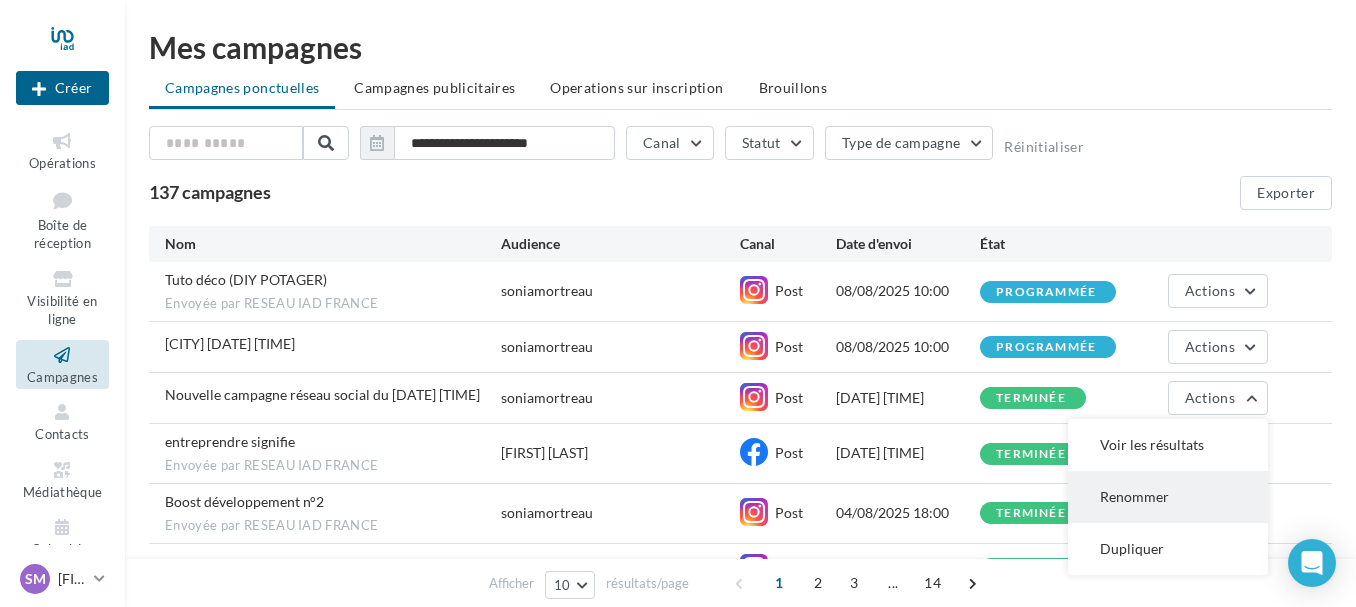 click on "Renommer" at bounding box center (1168, 497) 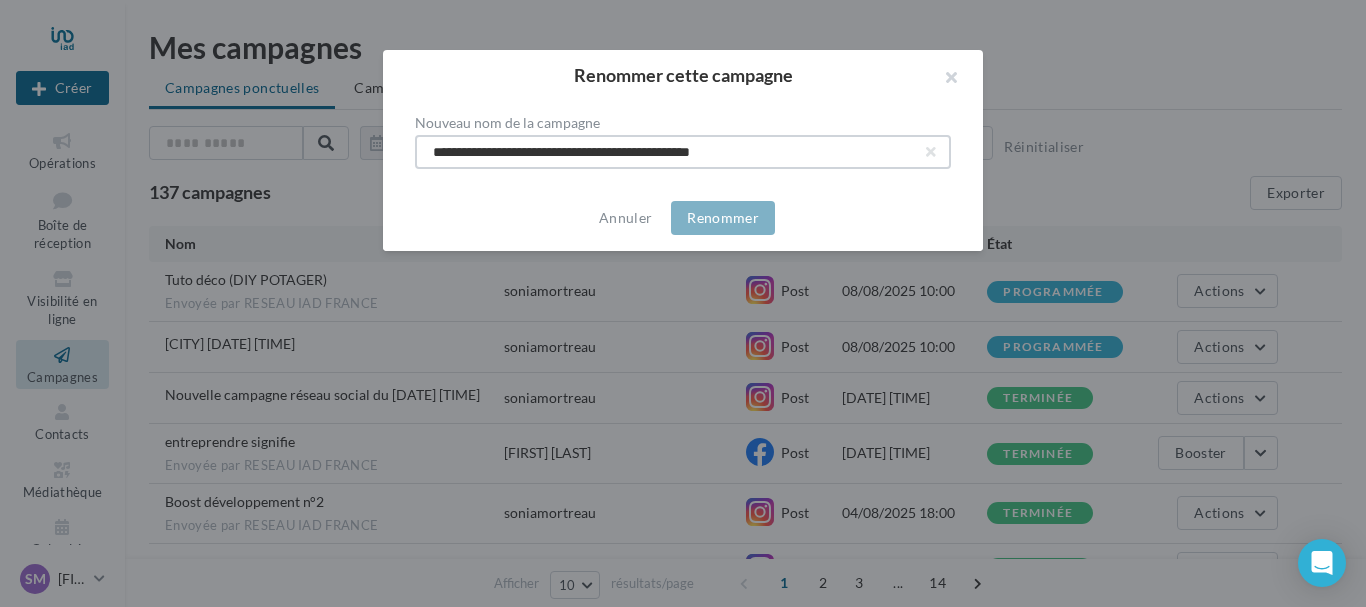 click on "**********" at bounding box center (683, 152) 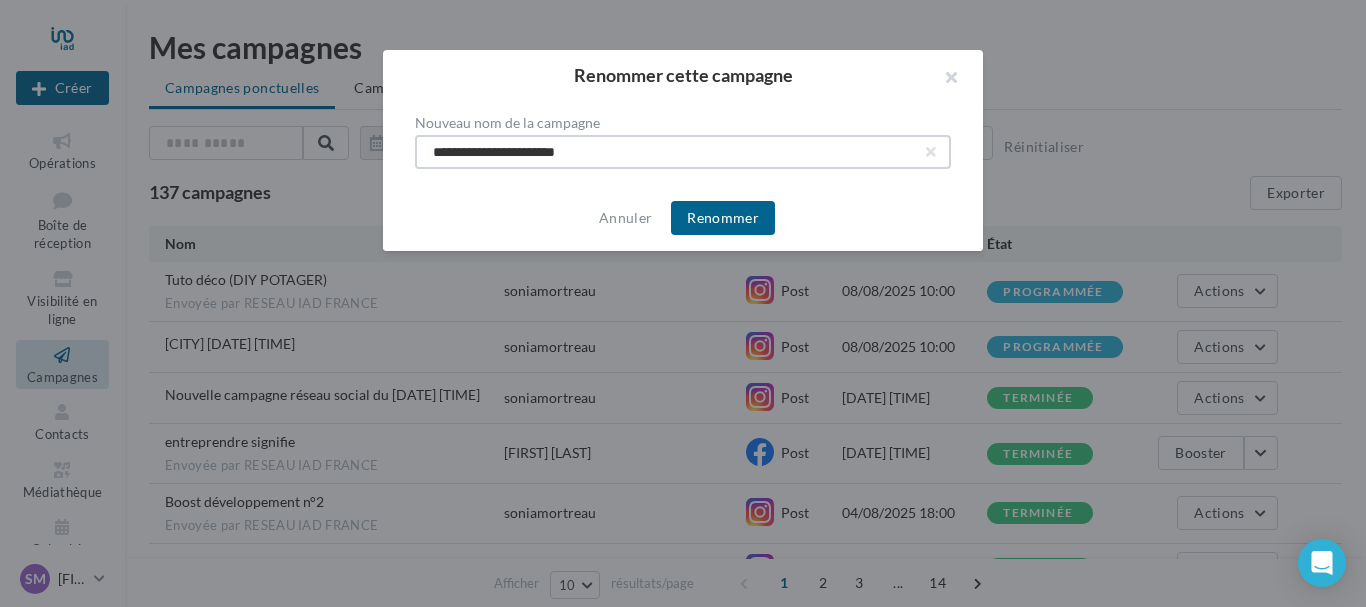 drag, startPoint x: 561, startPoint y: 152, endPoint x: 539, endPoint y: 152, distance: 22 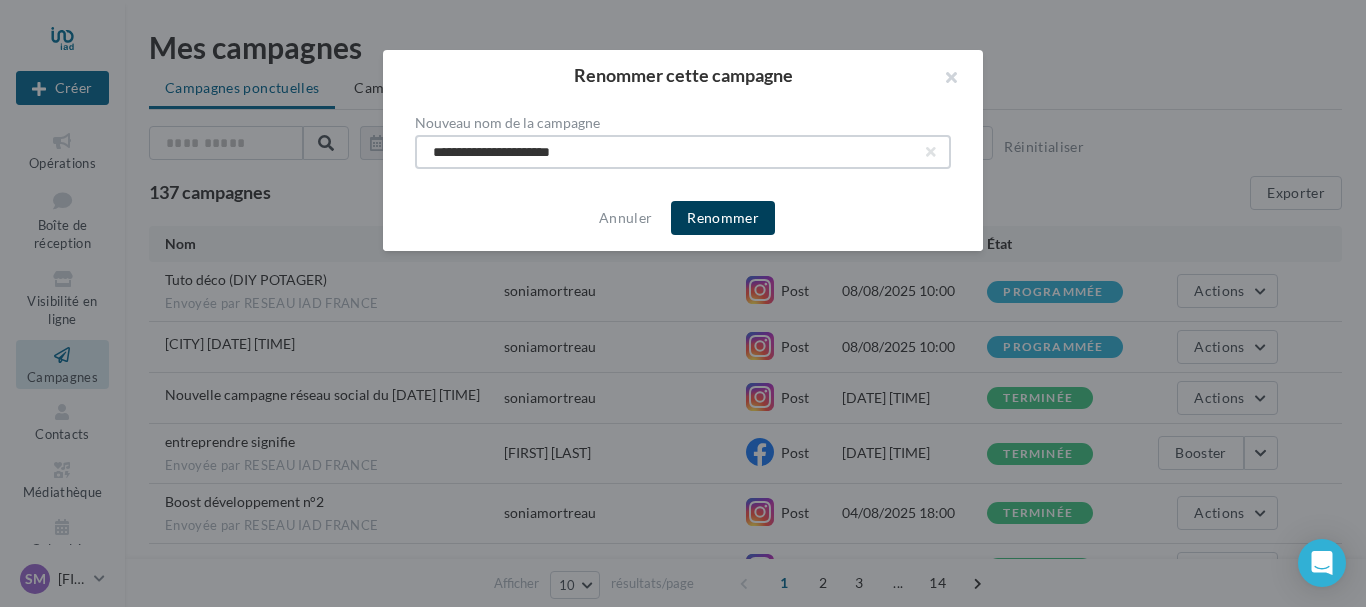 type on "**********" 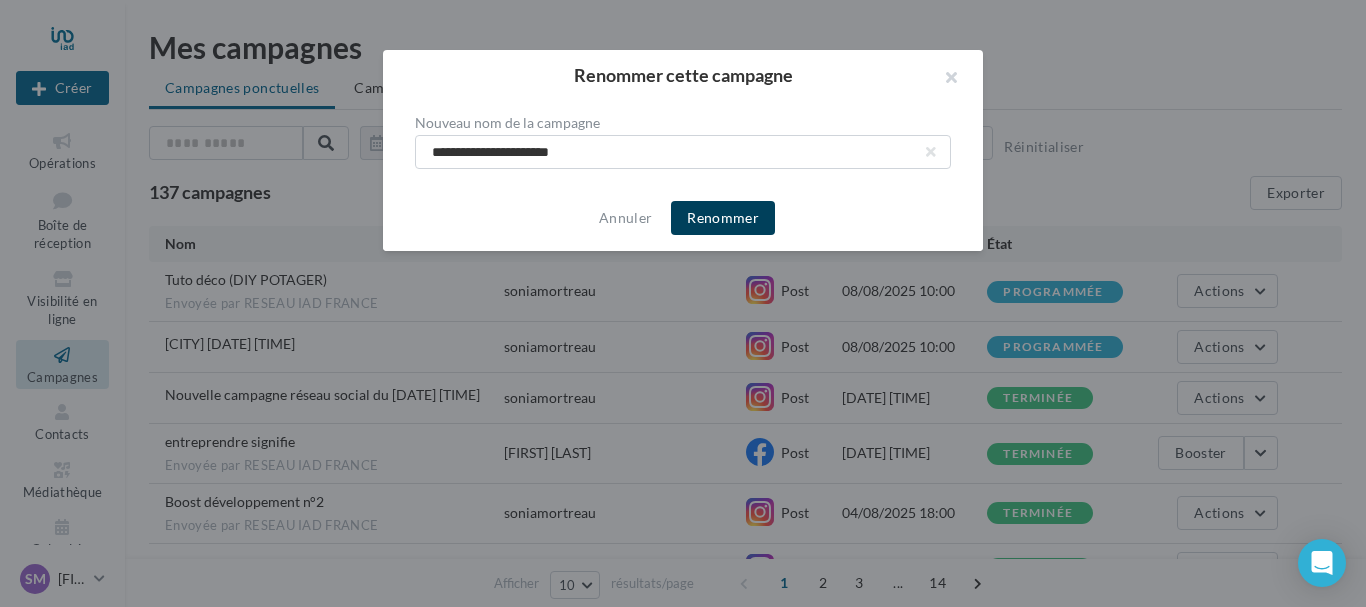 click on "Renommer" at bounding box center (723, 218) 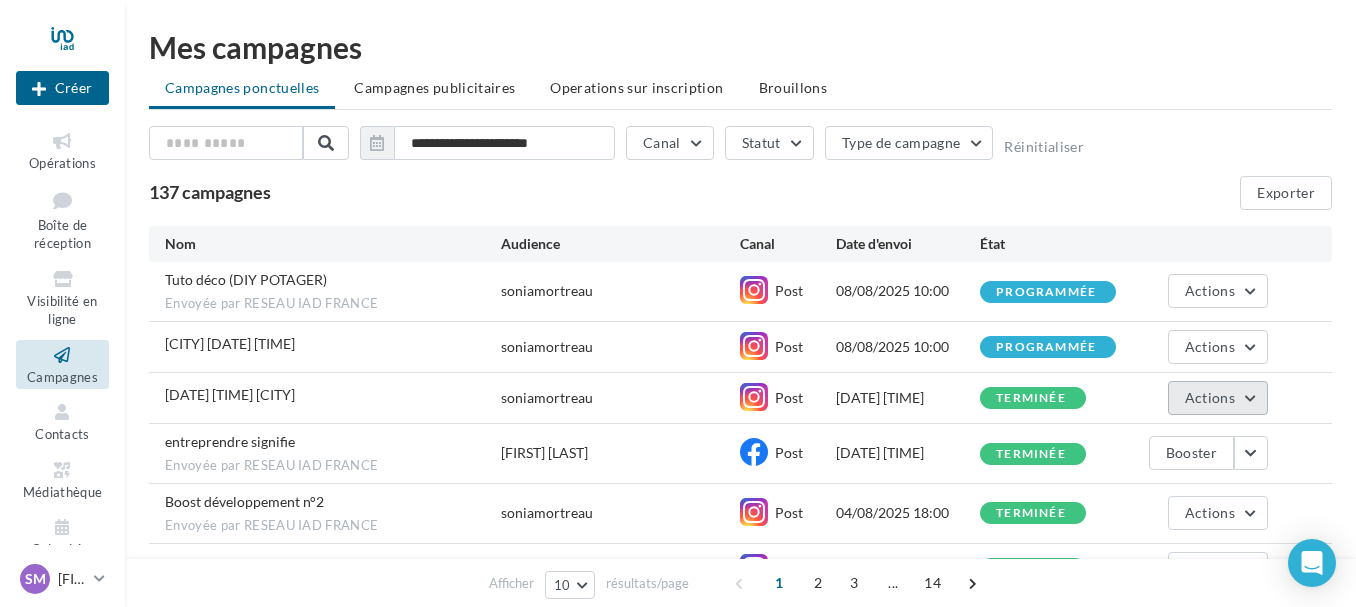 click on "Actions" at bounding box center (1218, 398) 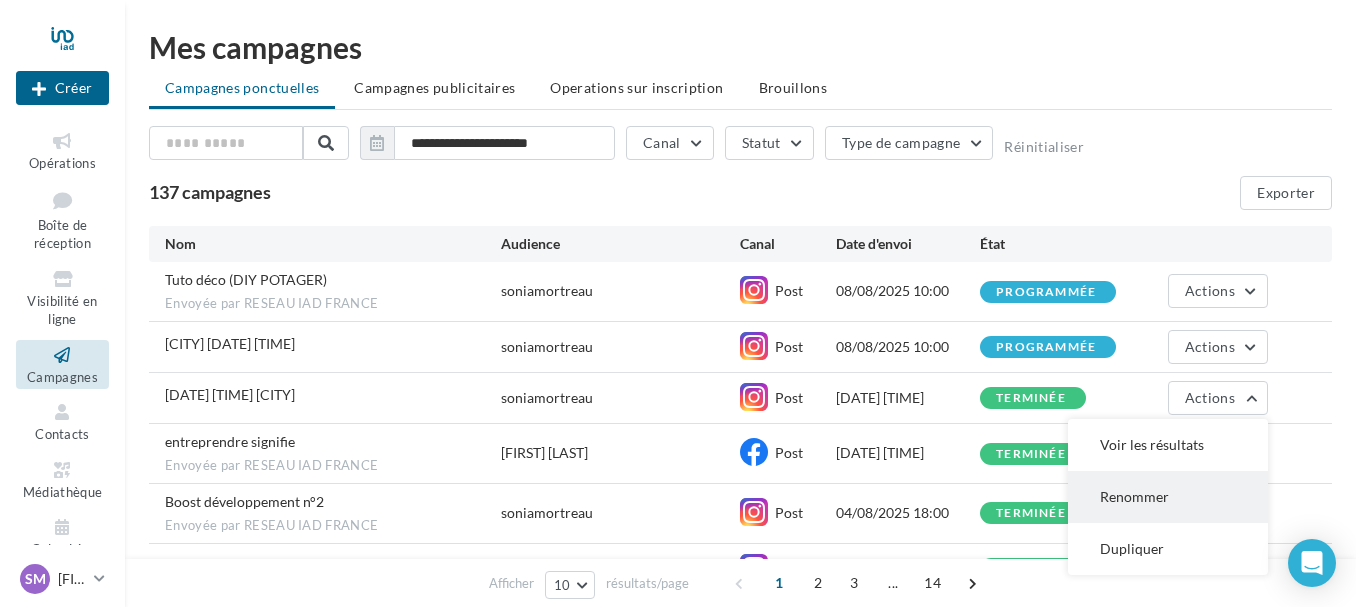 click on "Renommer" at bounding box center (1168, 497) 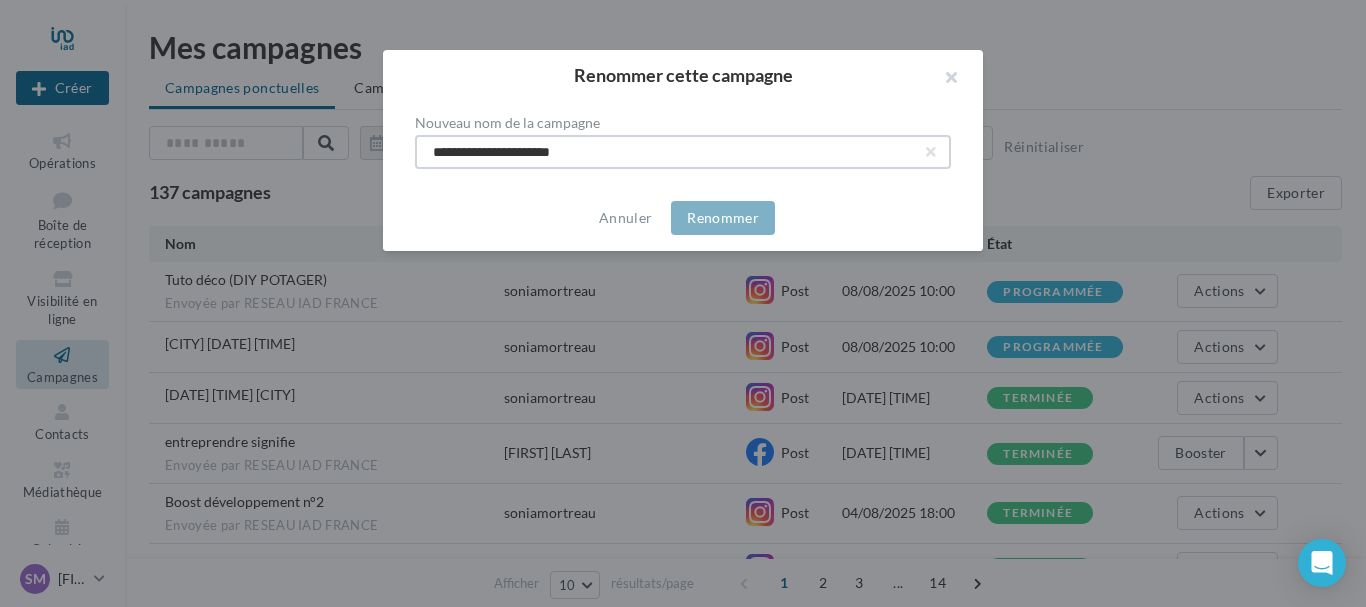 click on "**********" at bounding box center (683, 152) 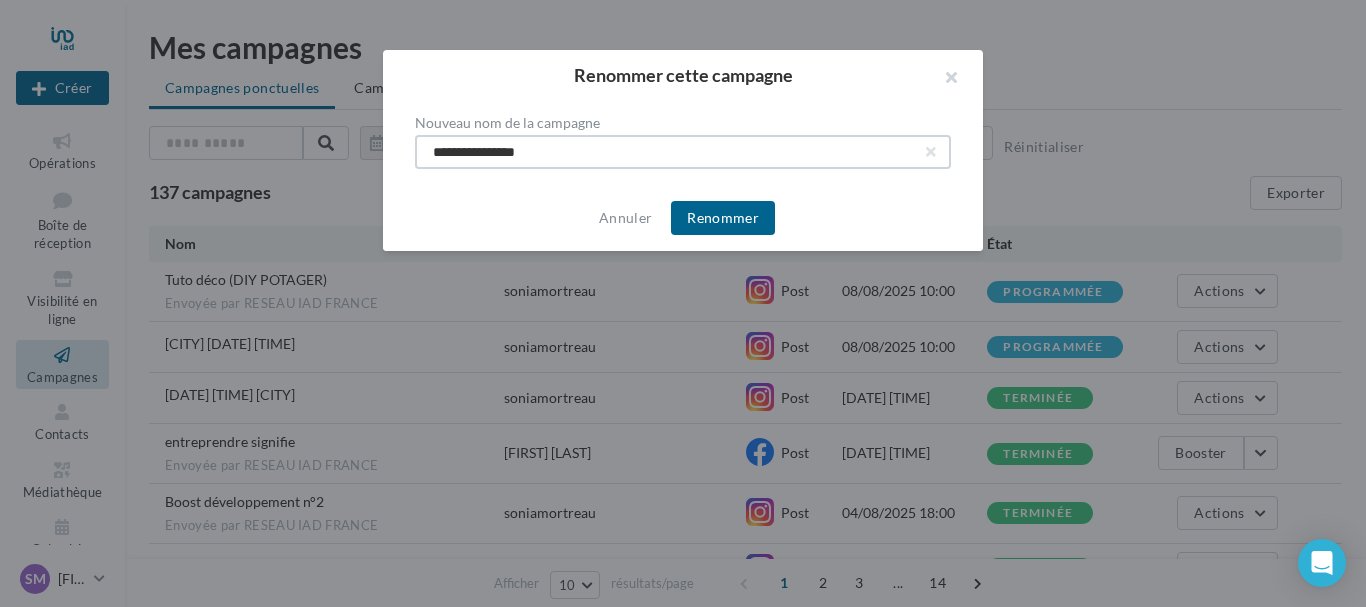 drag, startPoint x: 428, startPoint y: 148, endPoint x: 444, endPoint y: 167, distance: 24.839485 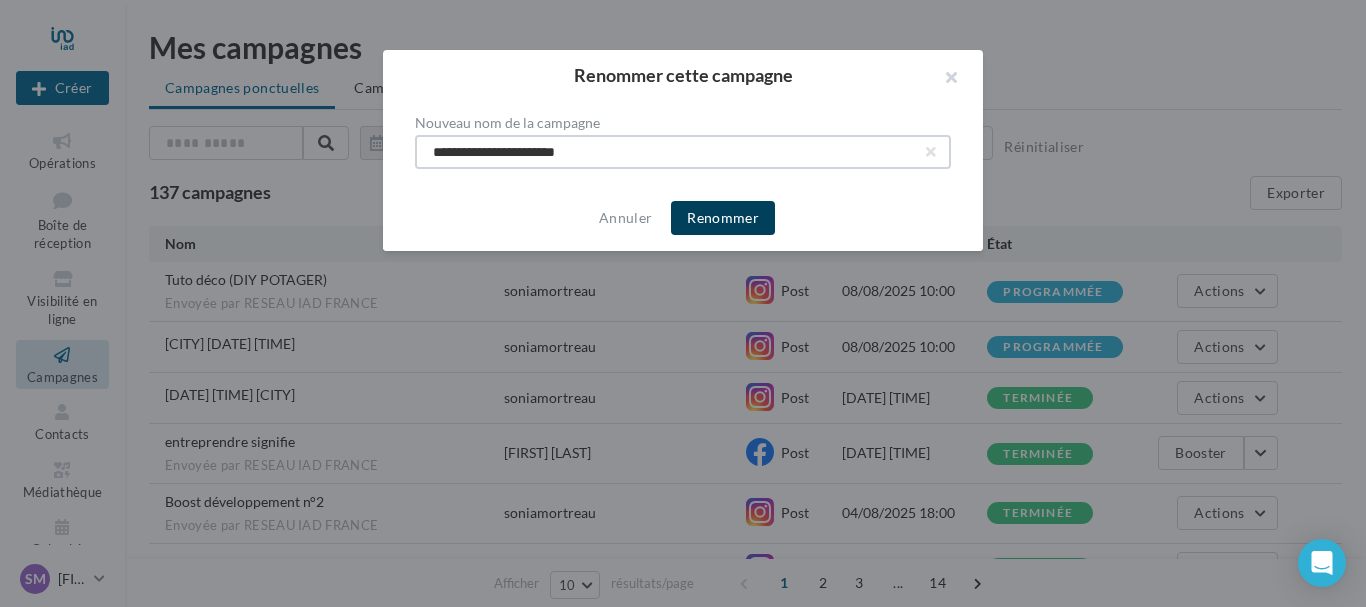 type on "**********" 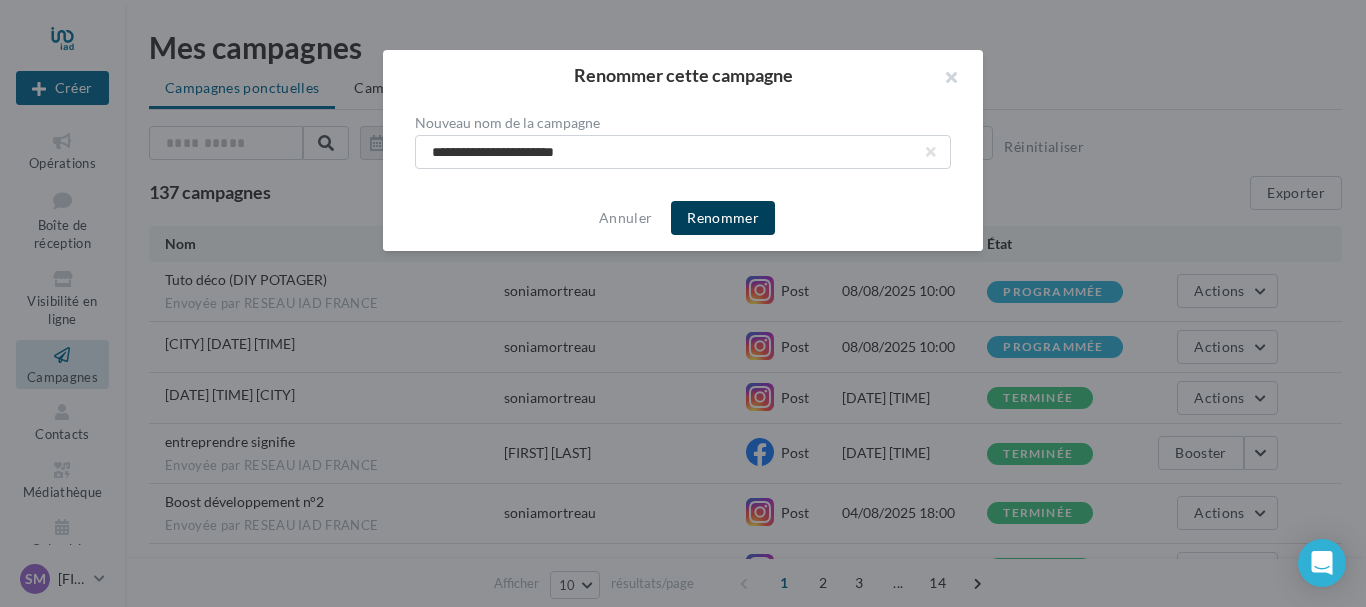 click on "Renommer" at bounding box center (723, 218) 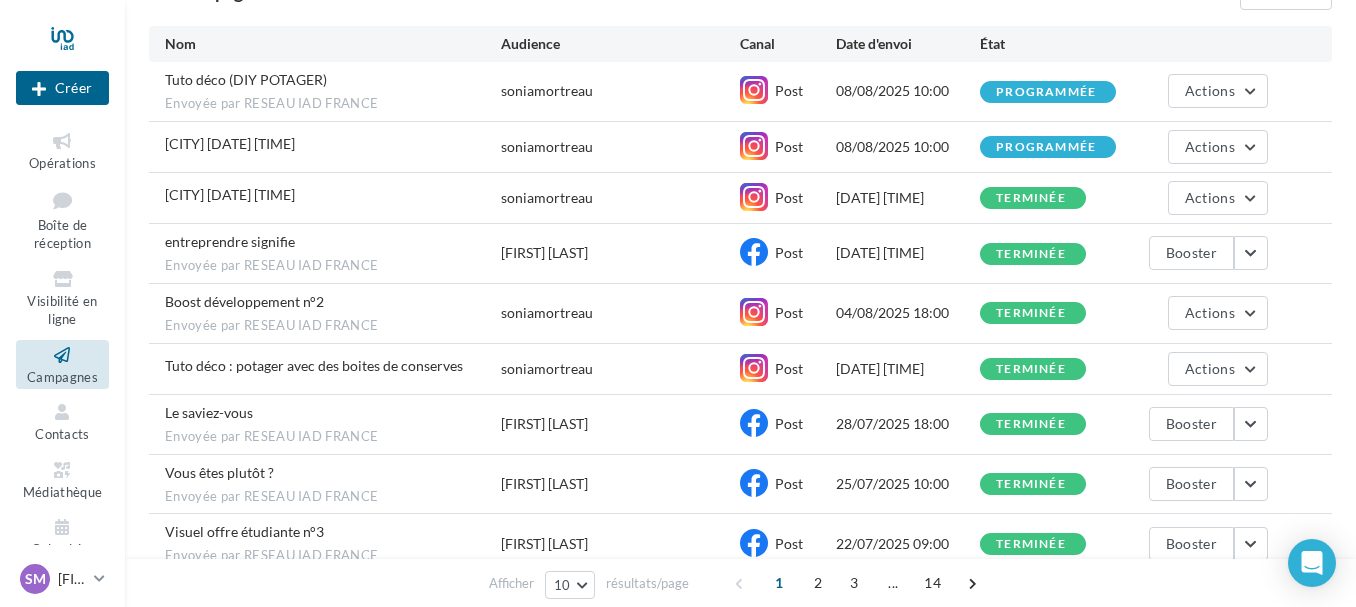 scroll, scrollTop: 0, scrollLeft: 0, axis: both 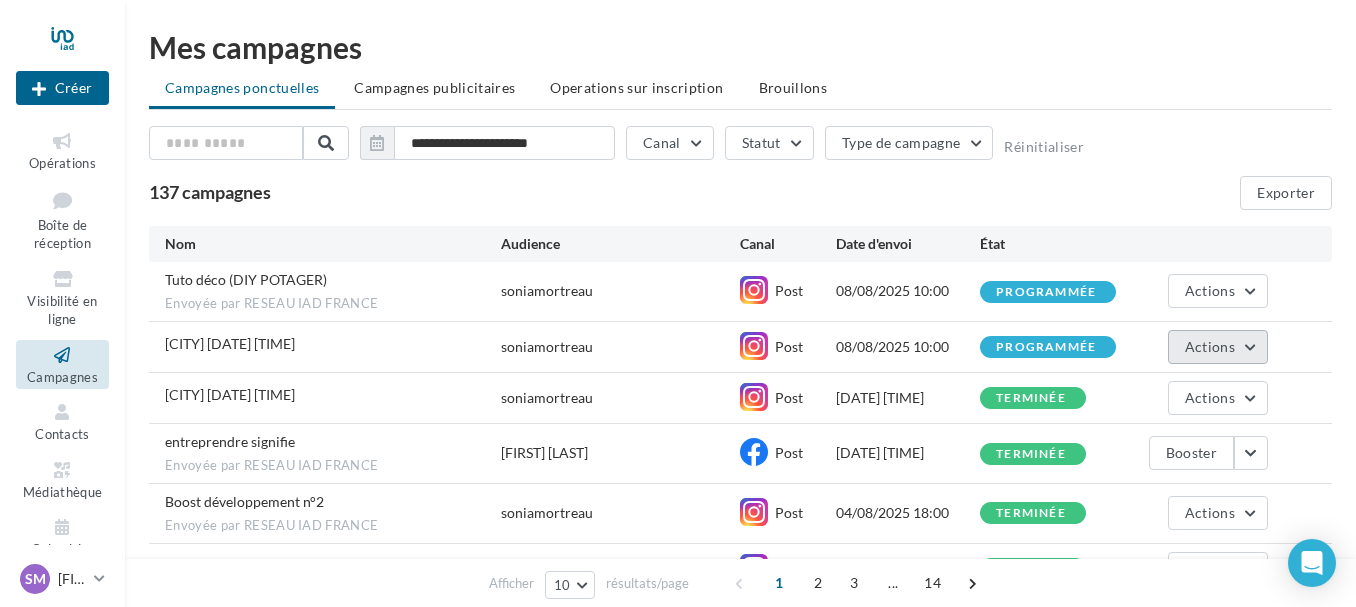 click on "Actions" at bounding box center (1218, 347) 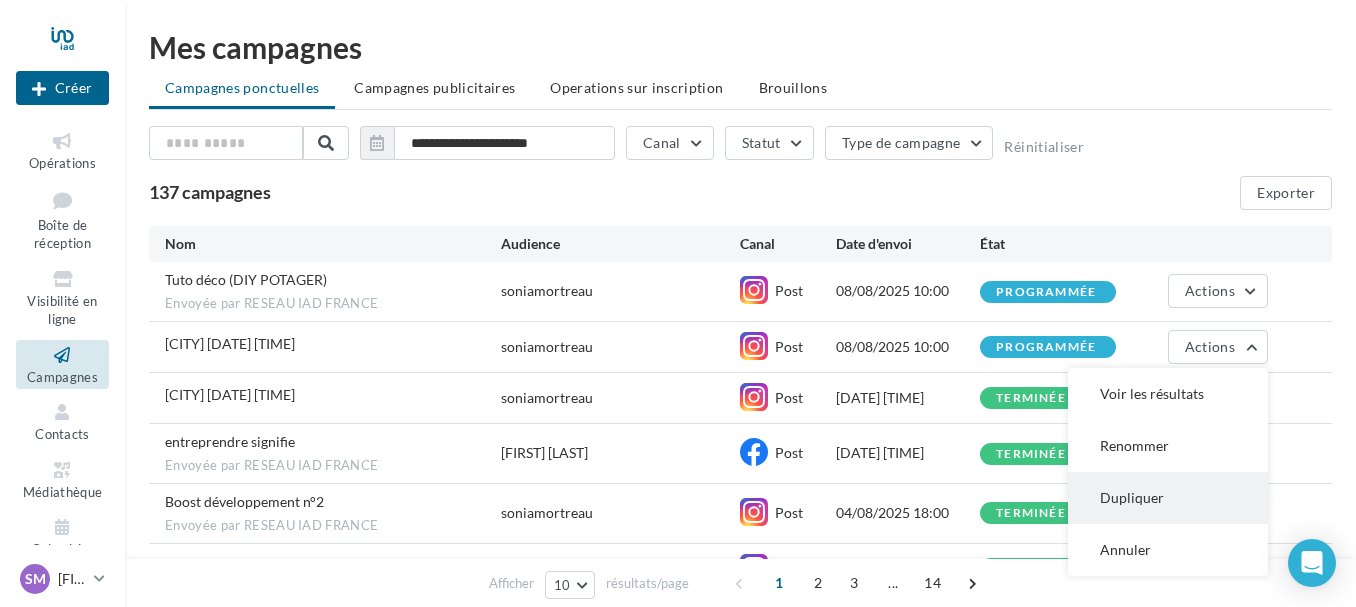 click on "Dupliquer" at bounding box center (1168, 498) 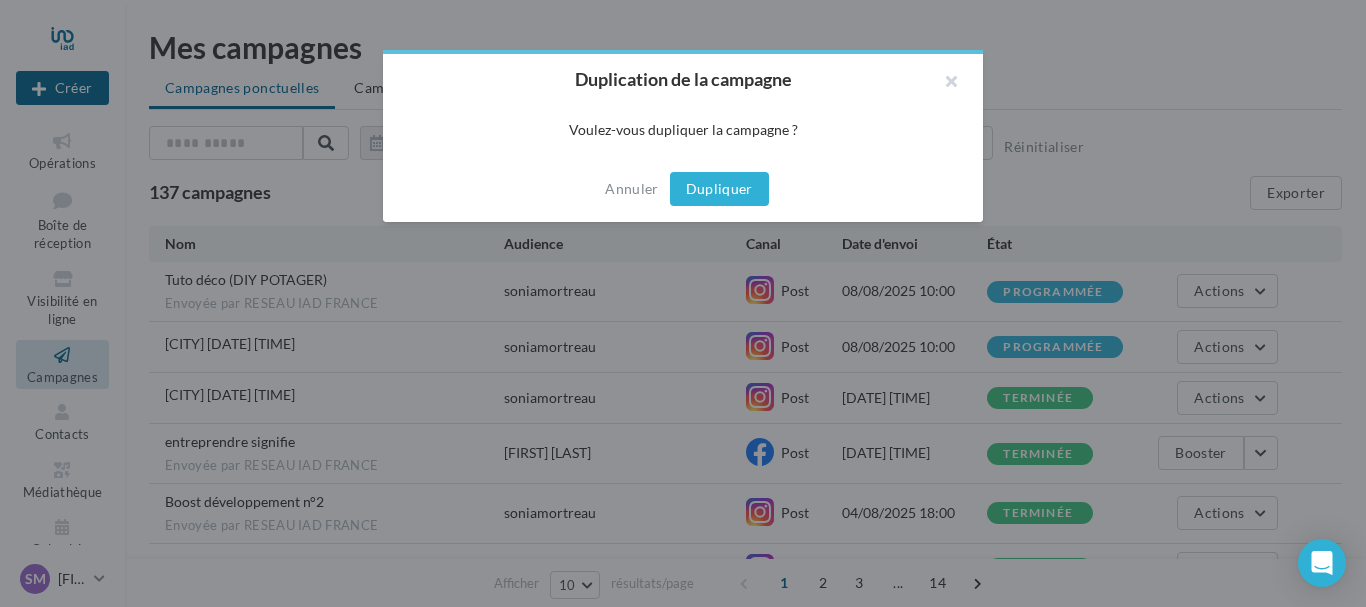 click on "Dupliquer" at bounding box center [719, 189] 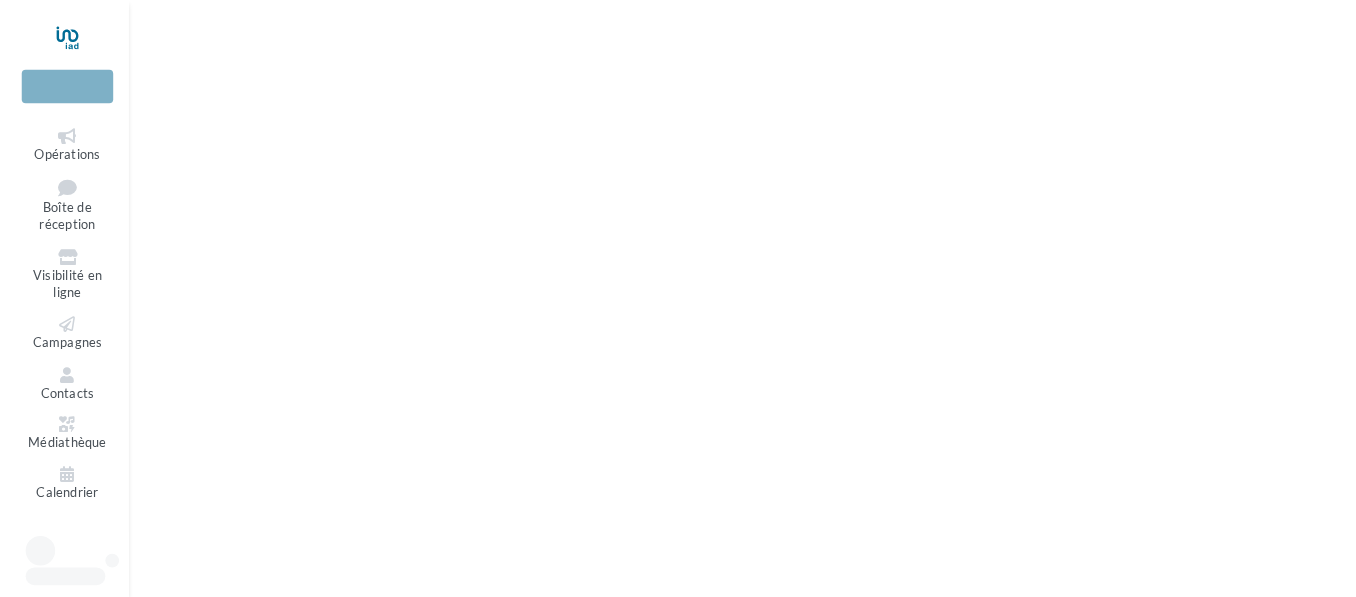 scroll, scrollTop: 0, scrollLeft: 0, axis: both 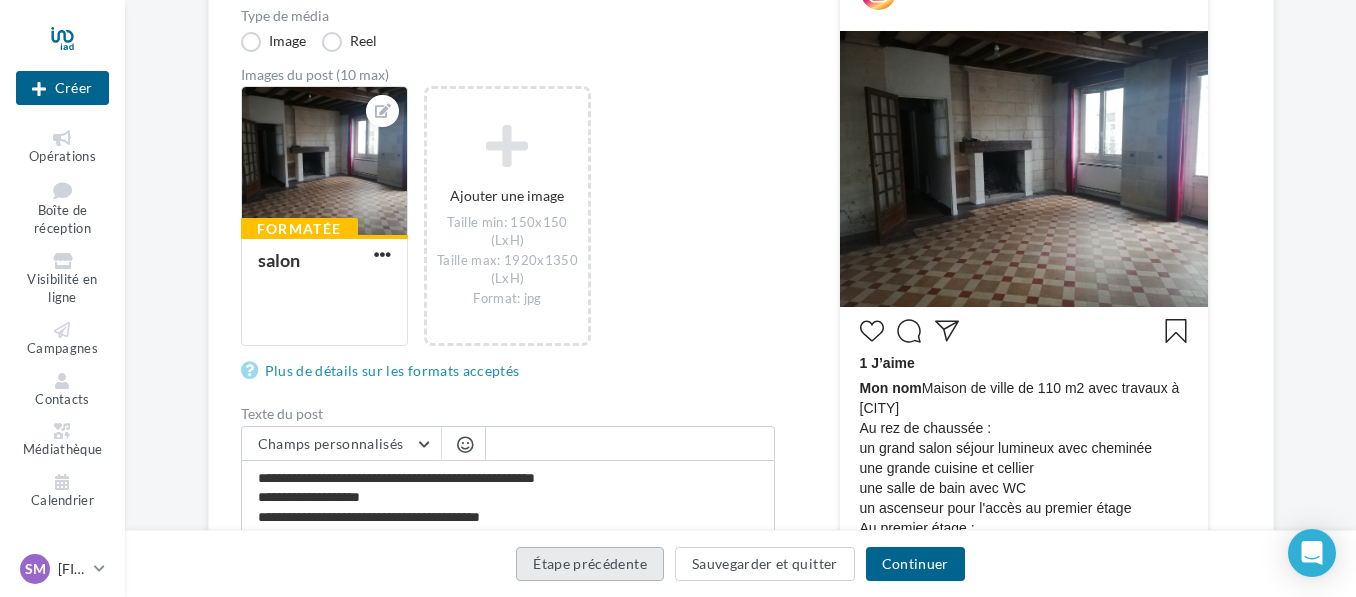 click on "Étape précédente" at bounding box center [590, 564] 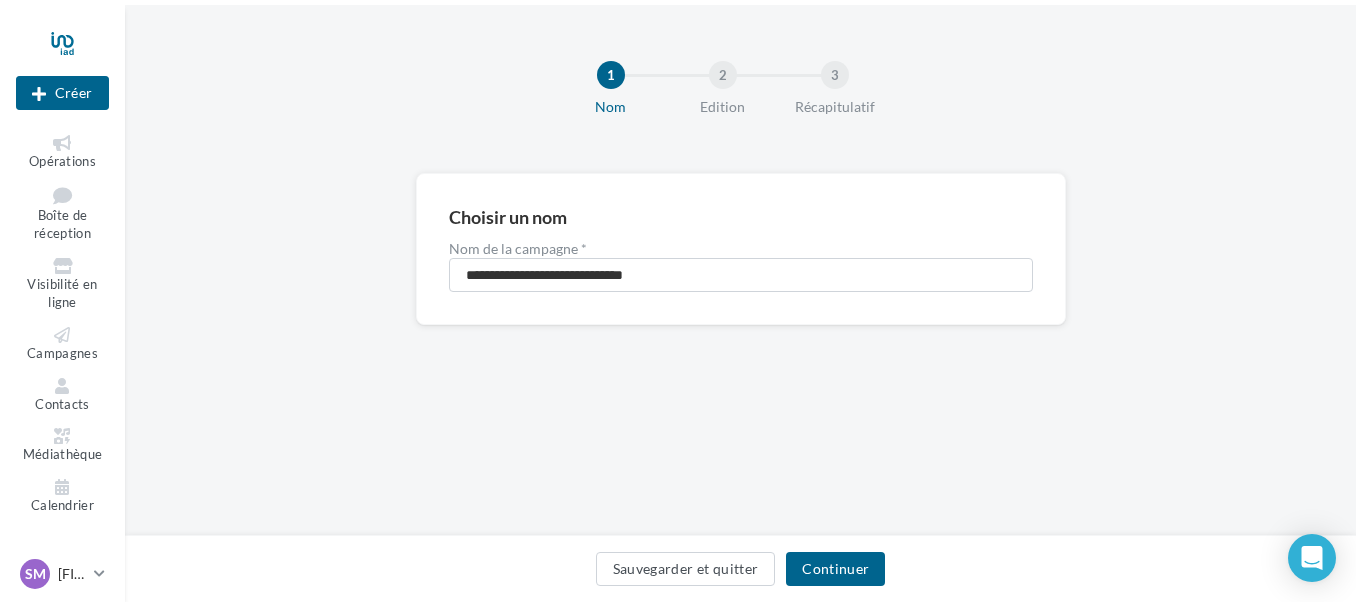 scroll, scrollTop: 0, scrollLeft: 0, axis: both 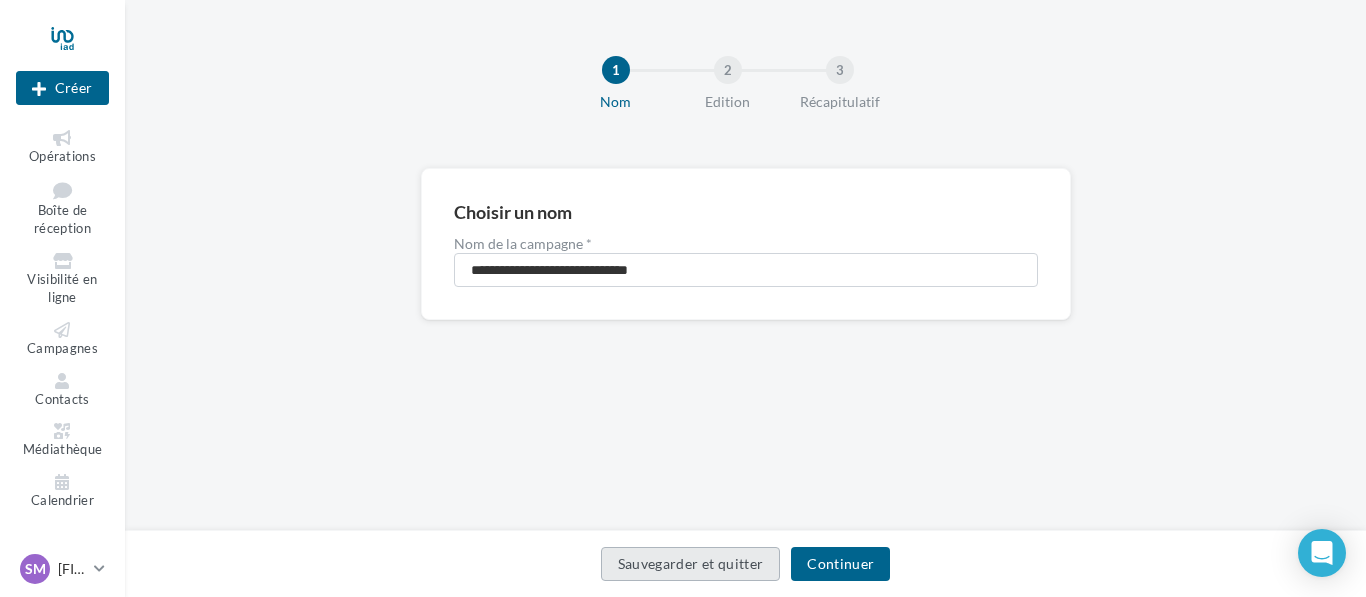 click on "Sauvegarder et quitter" at bounding box center [691, 564] 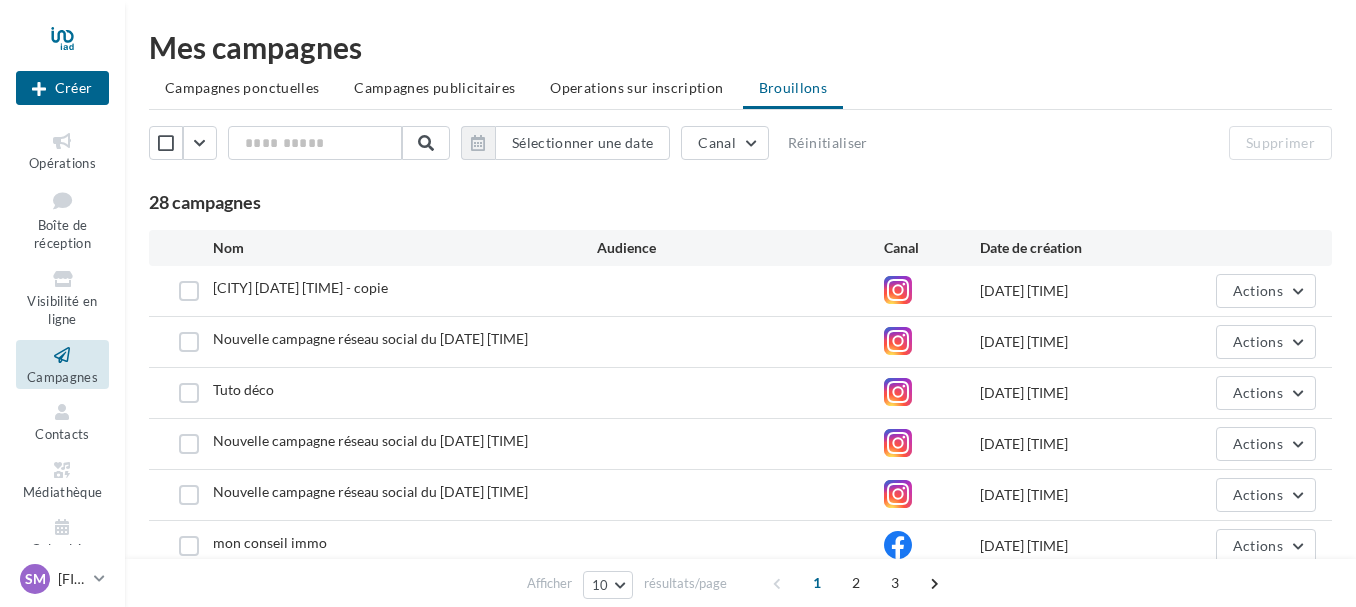 scroll, scrollTop: 0, scrollLeft: 0, axis: both 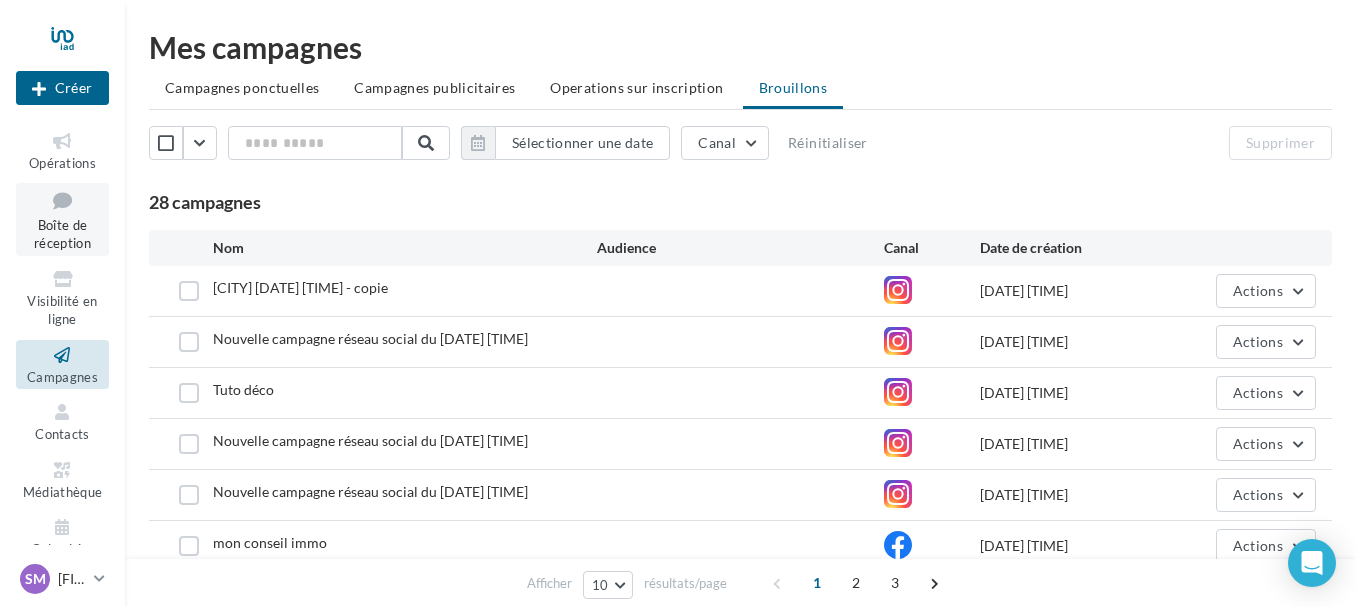 click on "Boîte de réception" at bounding box center [62, 234] 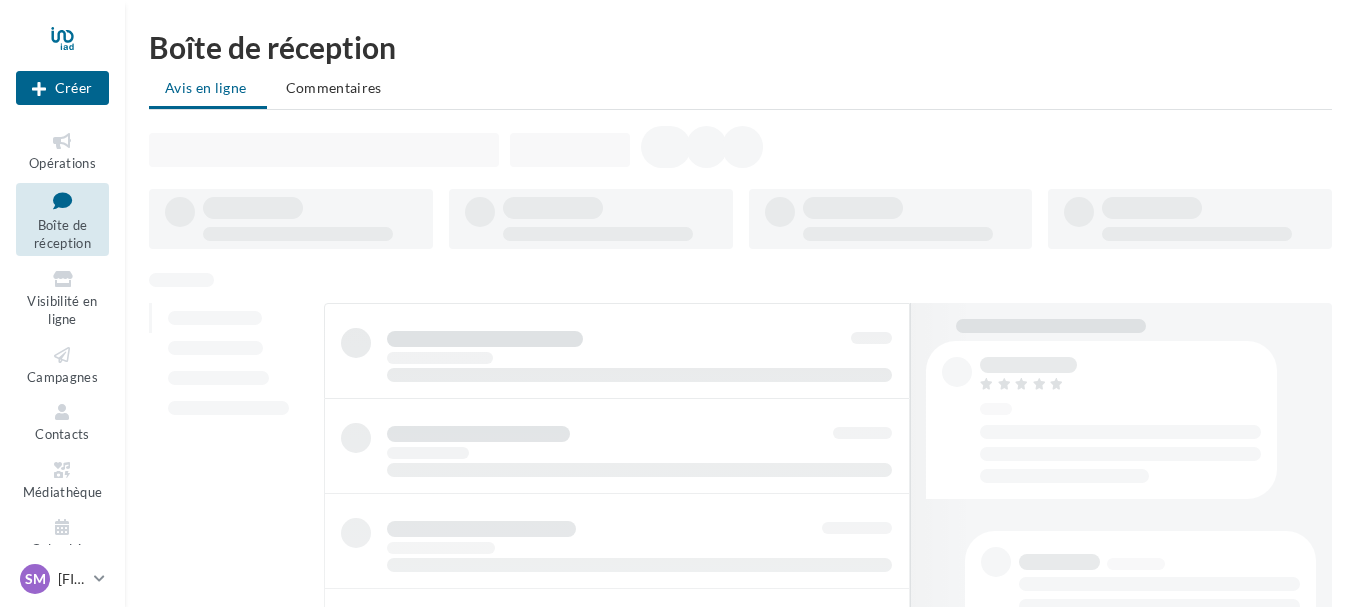 scroll, scrollTop: 0, scrollLeft: 0, axis: both 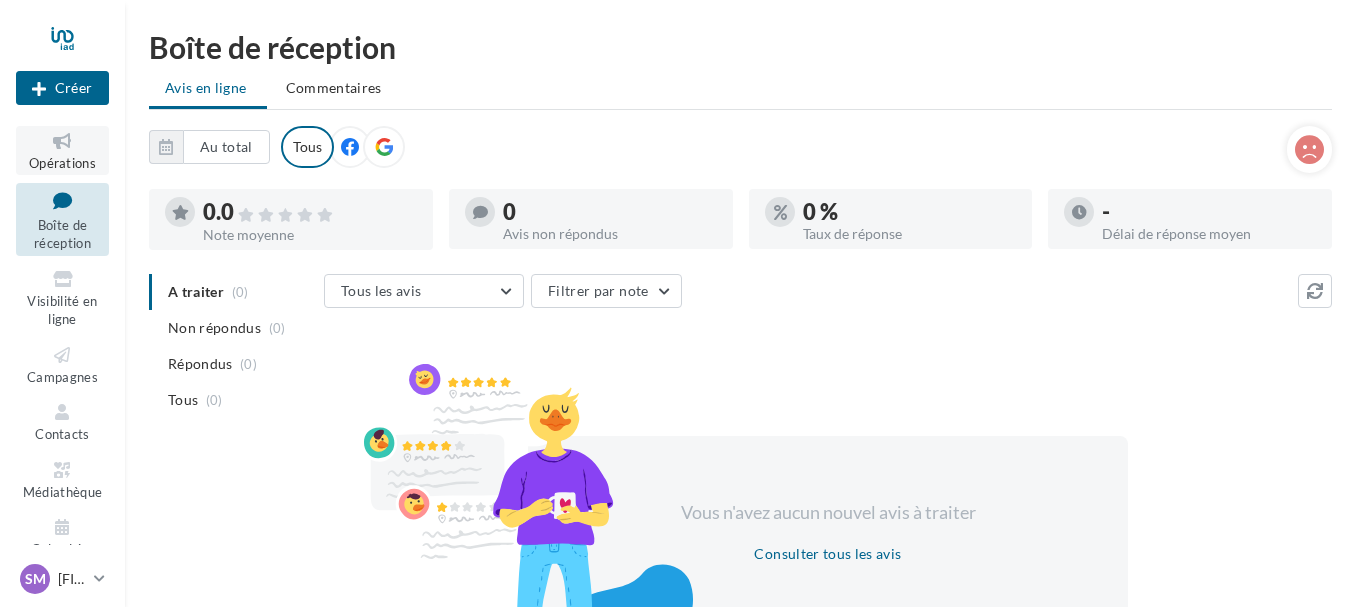 click on "Opérations" at bounding box center [62, 163] 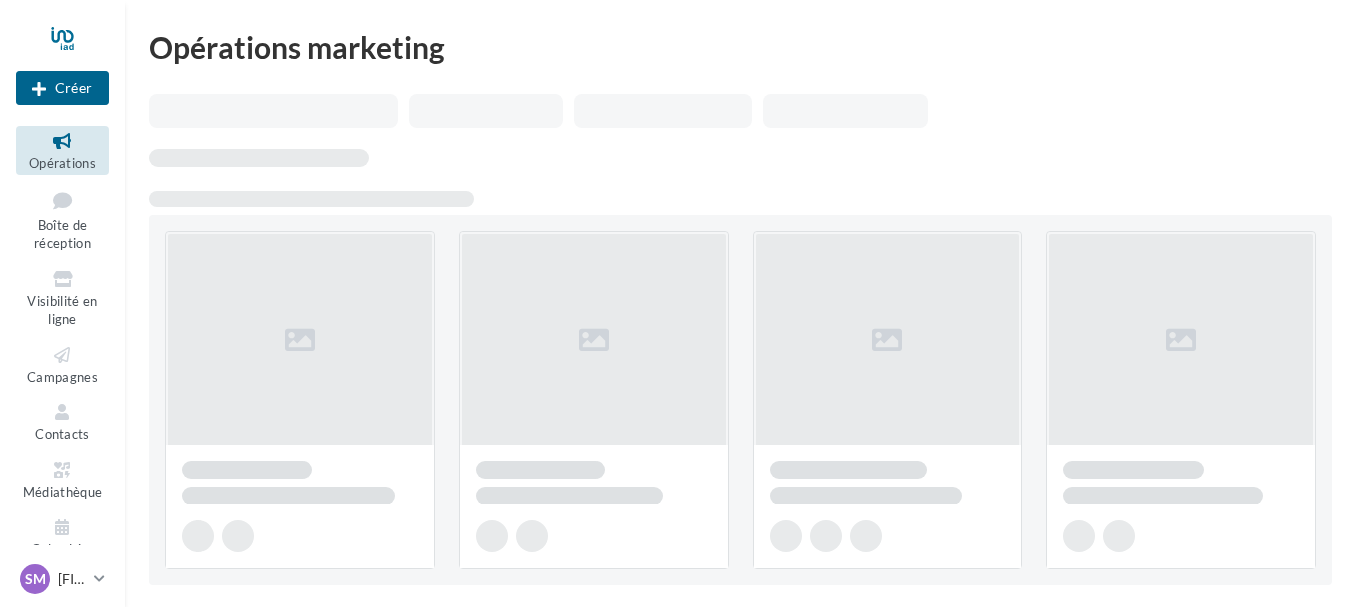 scroll, scrollTop: 0, scrollLeft: 0, axis: both 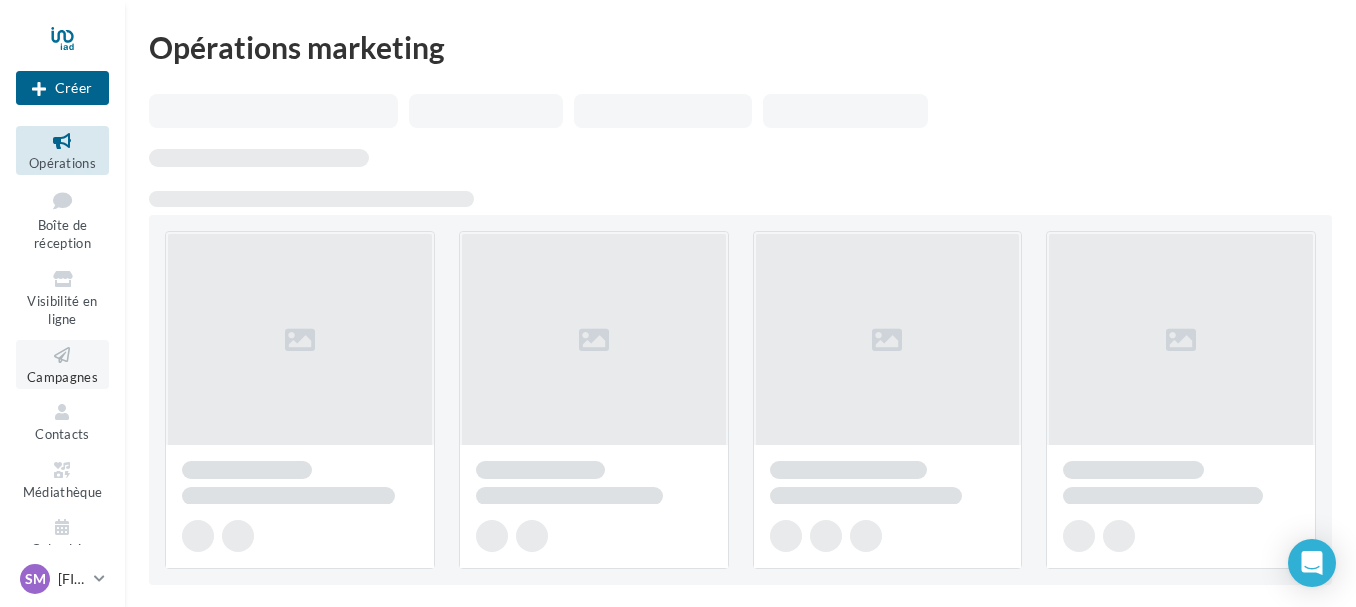 click at bounding box center [62, 355] 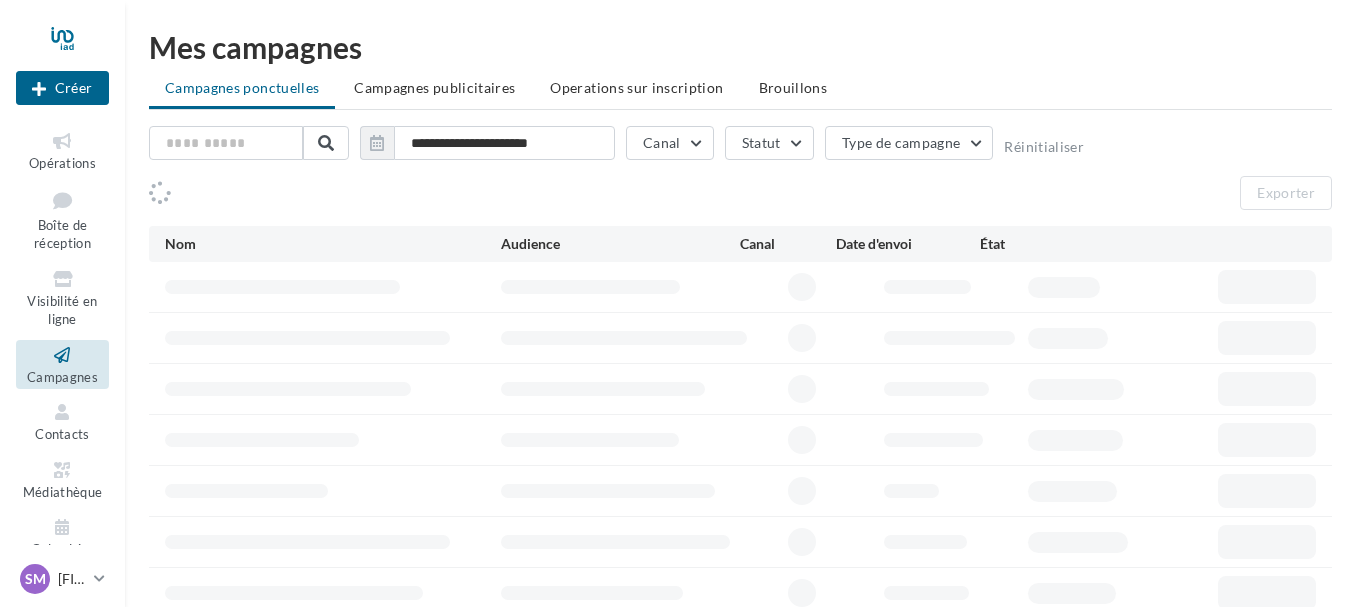 scroll, scrollTop: 0, scrollLeft: 0, axis: both 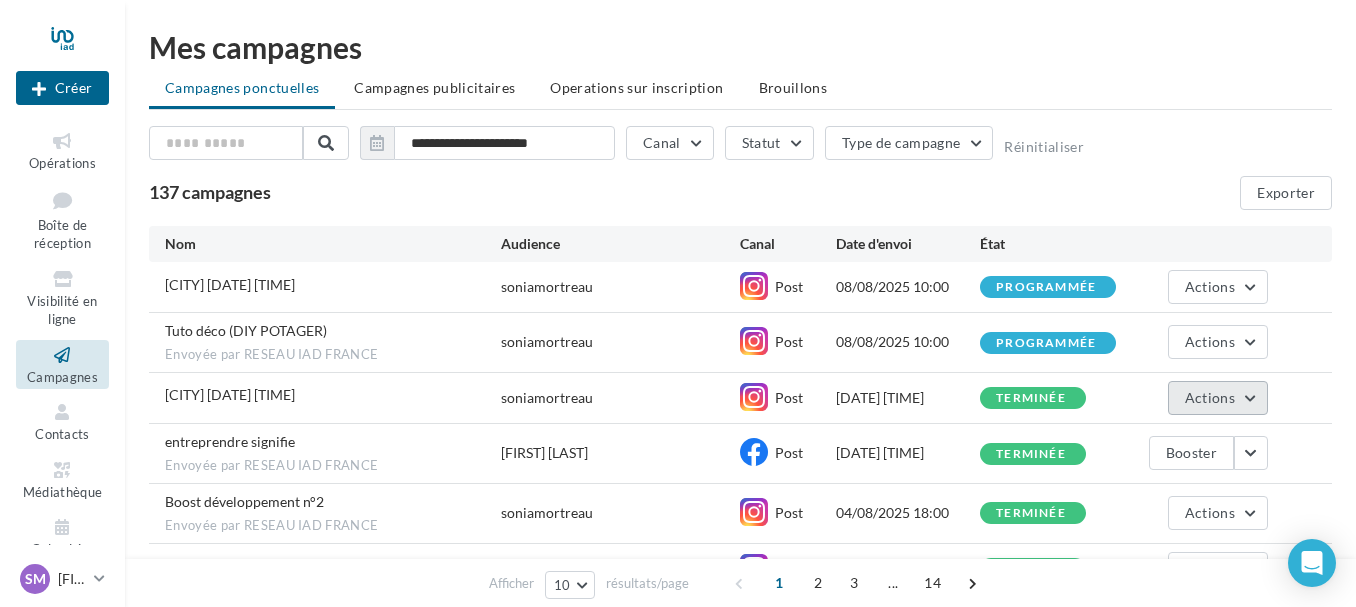 click on "Actions" at bounding box center [1218, 398] 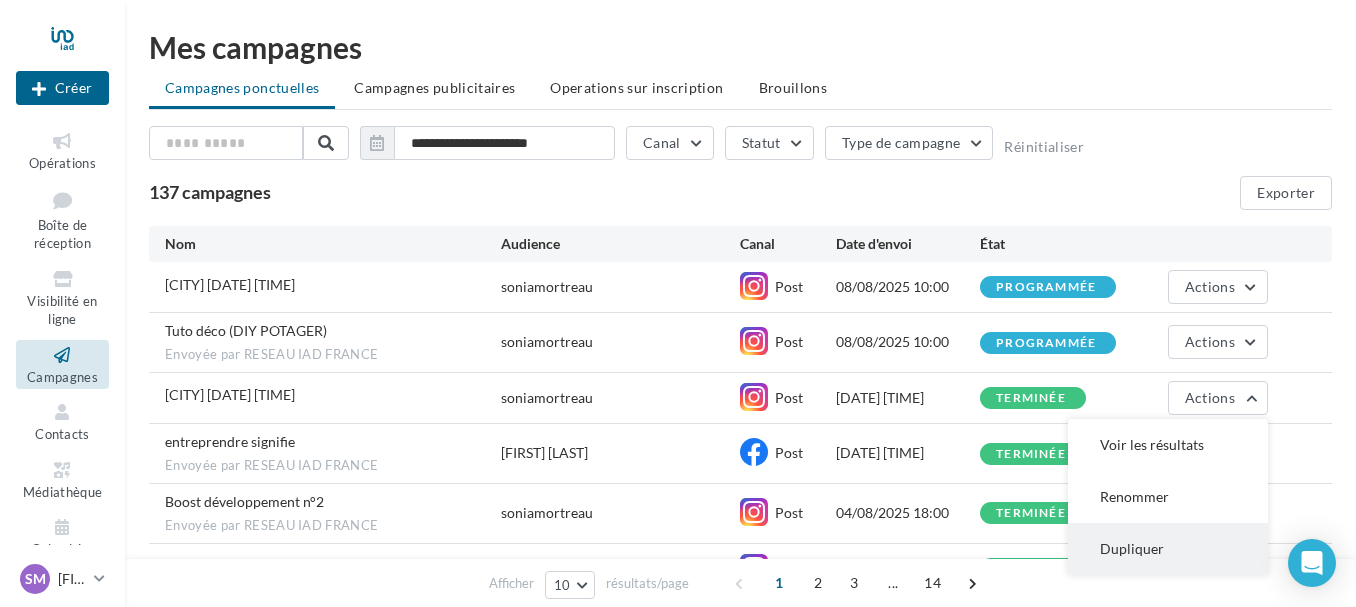 click on "Dupliquer" at bounding box center [1168, 549] 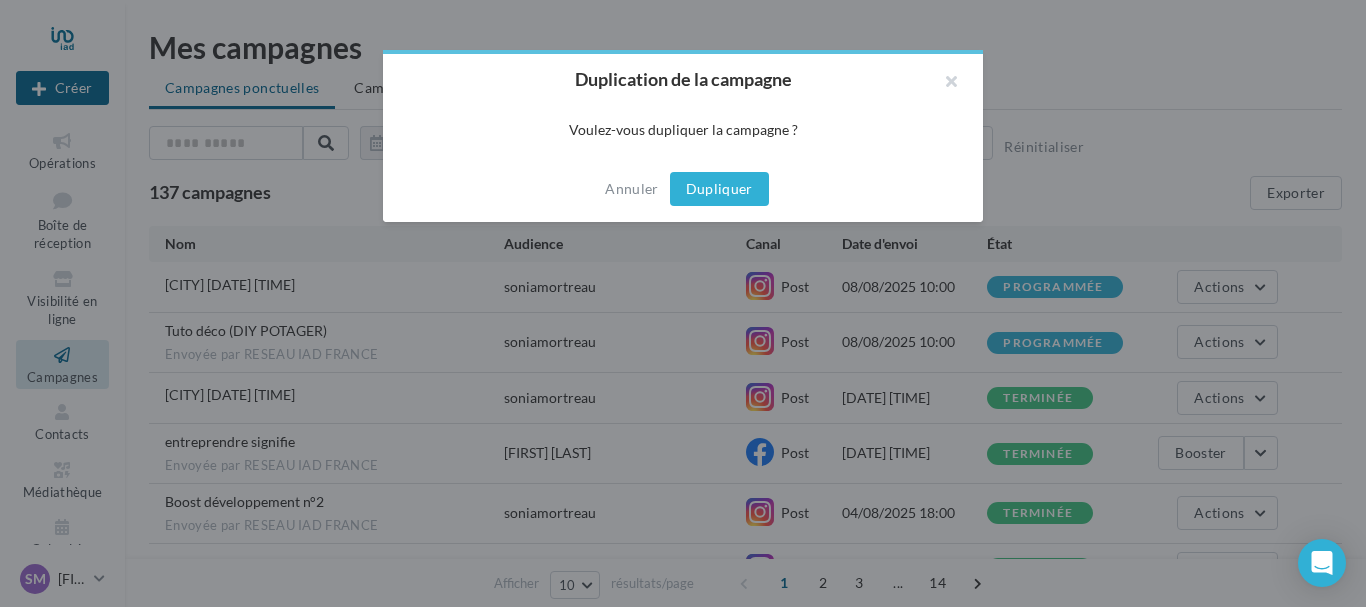 click on "Dupliquer" at bounding box center [719, 189] 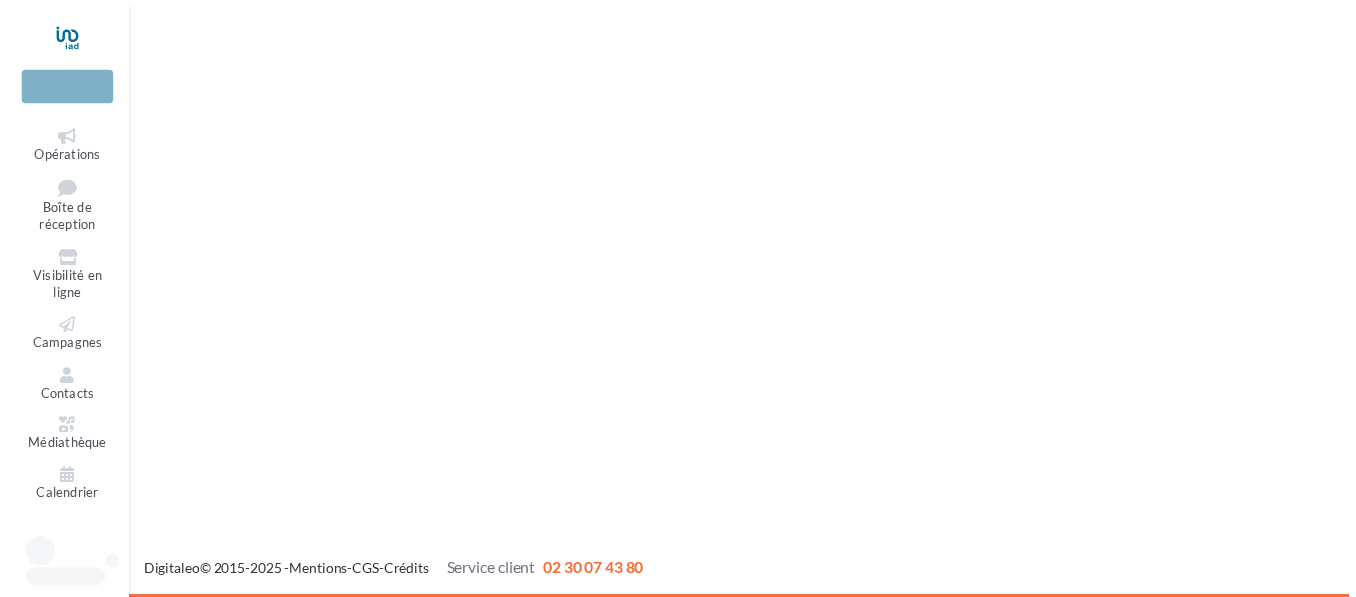 scroll, scrollTop: 0, scrollLeft: 0, axis: both 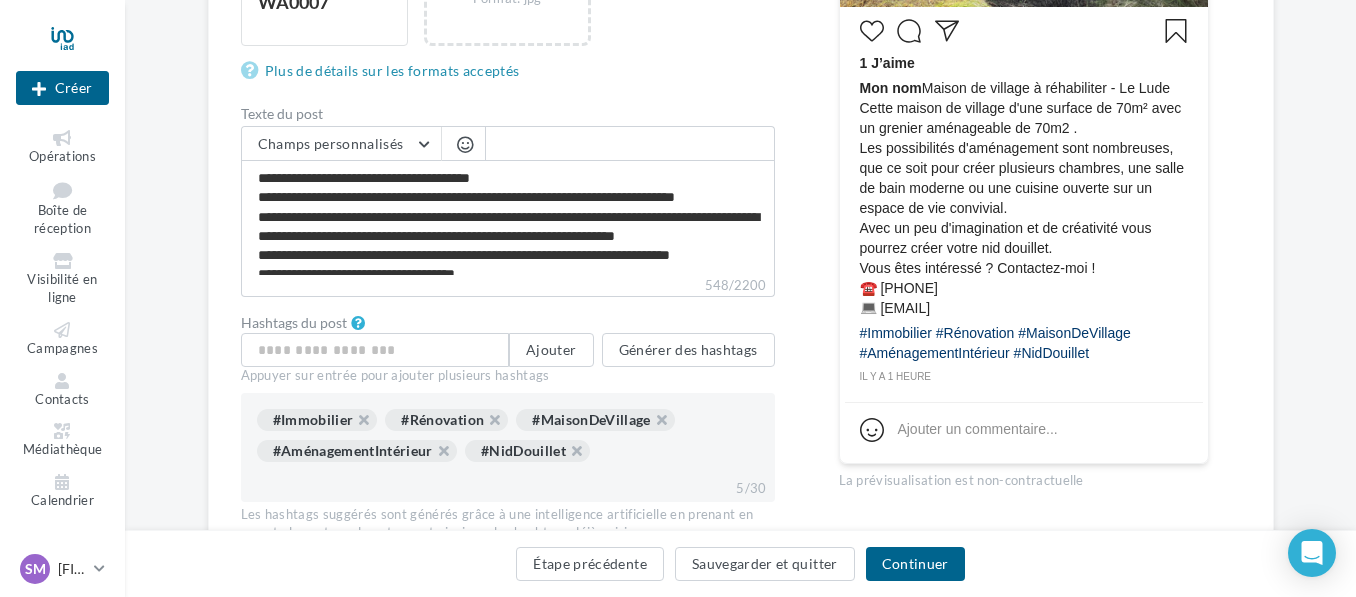 click on "Mon nom [FIRST] [LAST] Maison de village à réhabiliter - Le Lude Cette maison de village d'une surface de 70m² avec un grenier aménageable de 70m2 . Les possibilités d'aménagement sont nombreuses, que ce soit pour créer plusieurs chambres, une salle de bain moderne ou une cuisine ouverte sur un espace de vie convivial. Avec un peu d'imagination et de créativité vous pourrez créer votre nid douillet. Vous êtes intéressé ? Contactez-moi ! ☎️ [PHONE] 💻 [EMAIL]" at bounding box center (1024, 198) 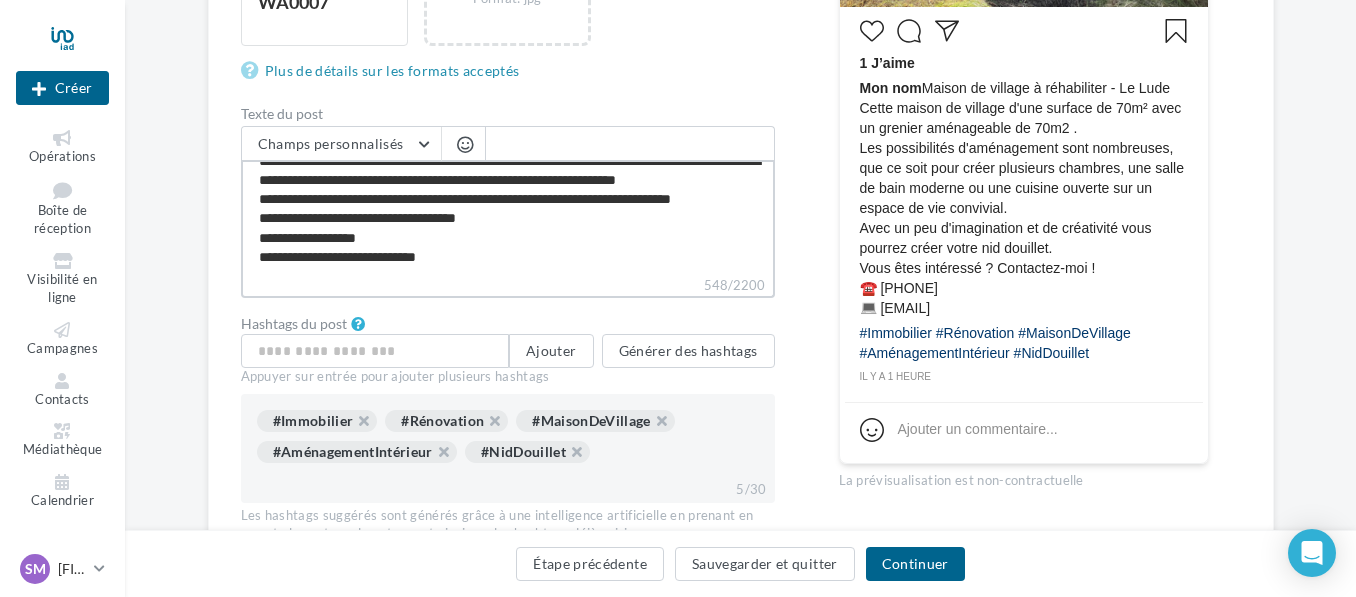click on "**********" at bounding box center (508, 217) 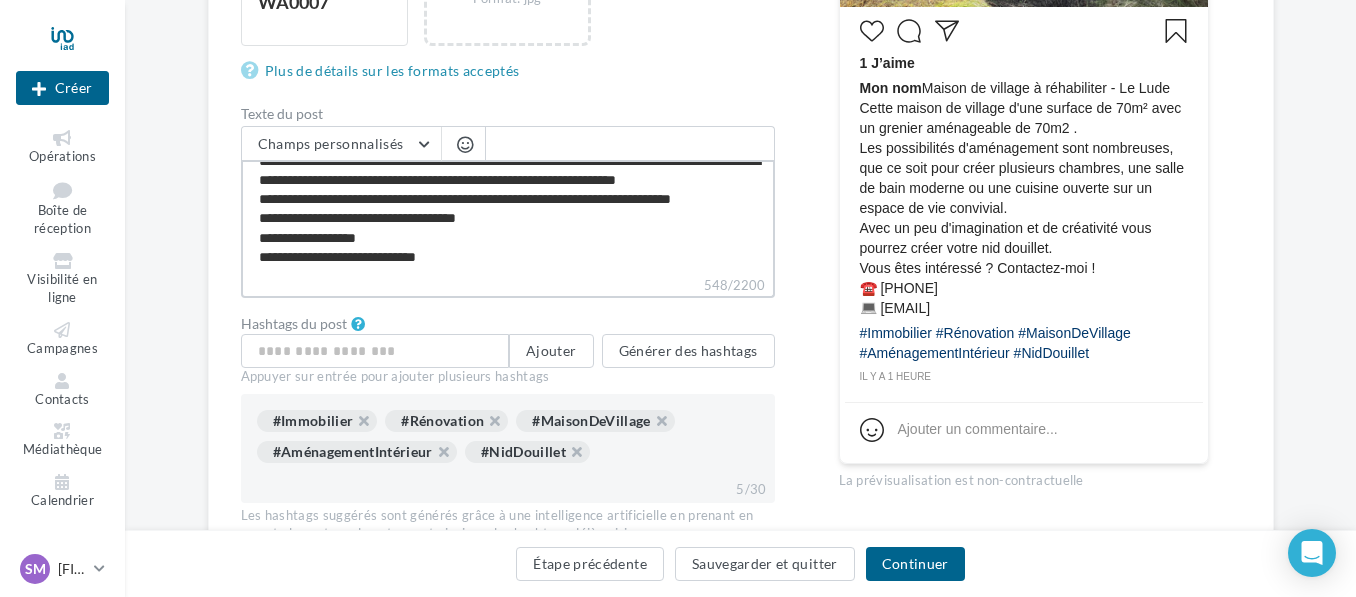 type on "**********" 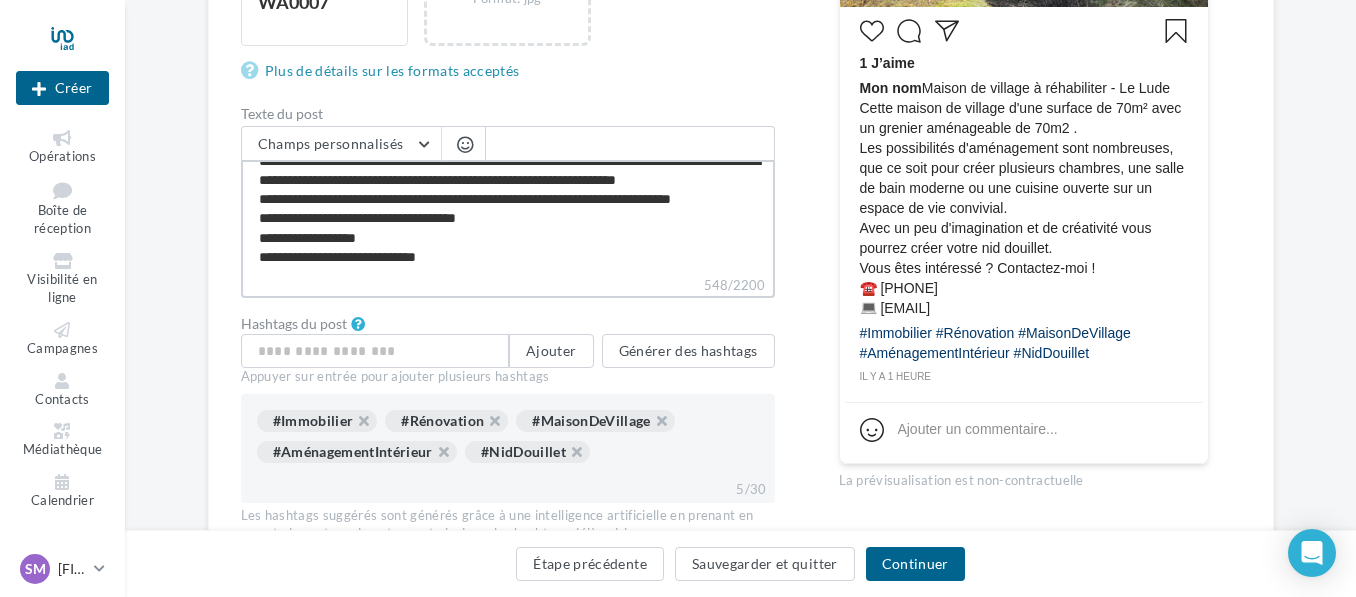 type on "**********" 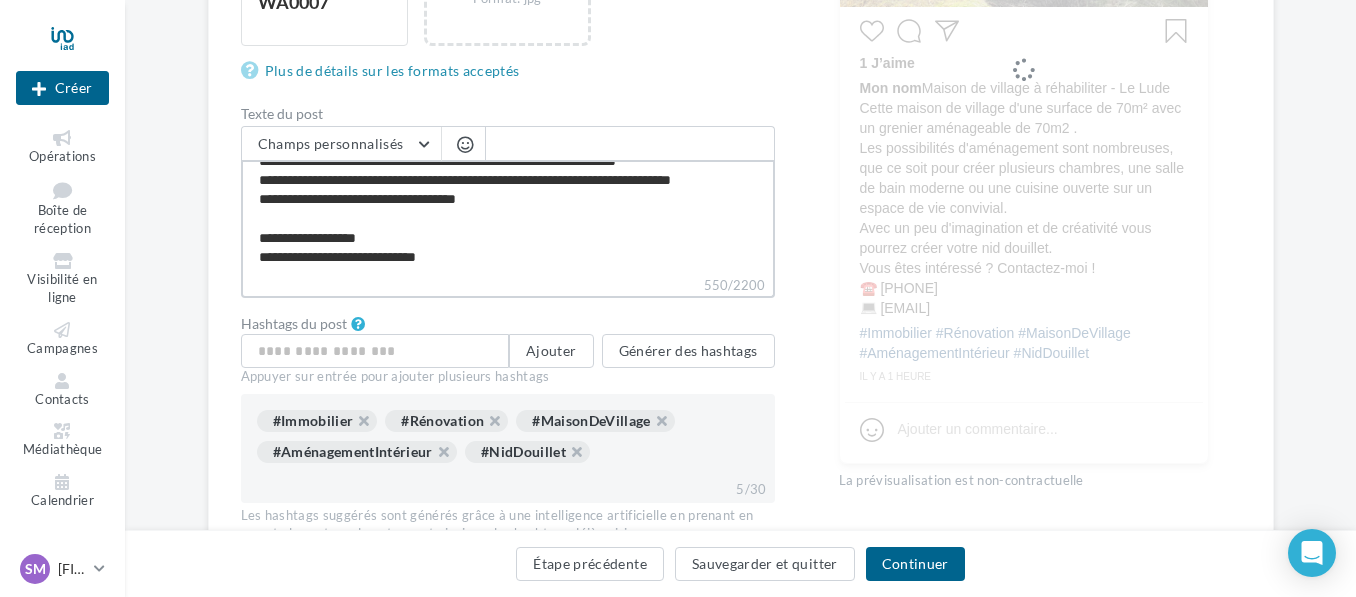type on "**********" 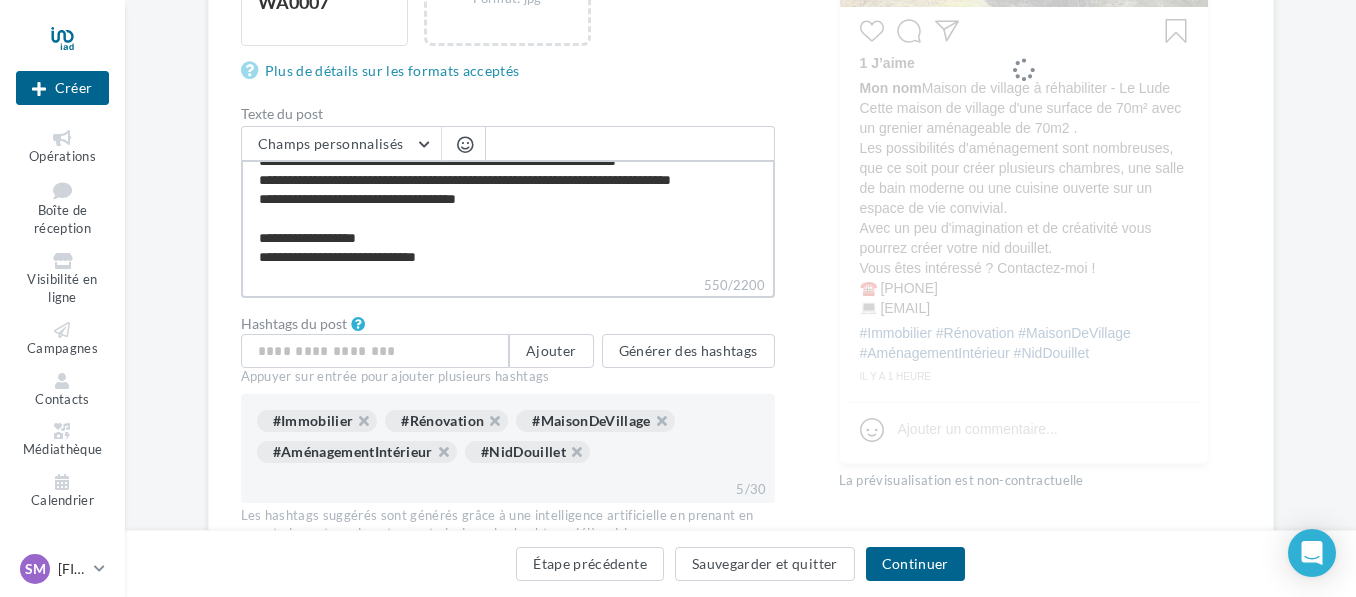 type on "**********" 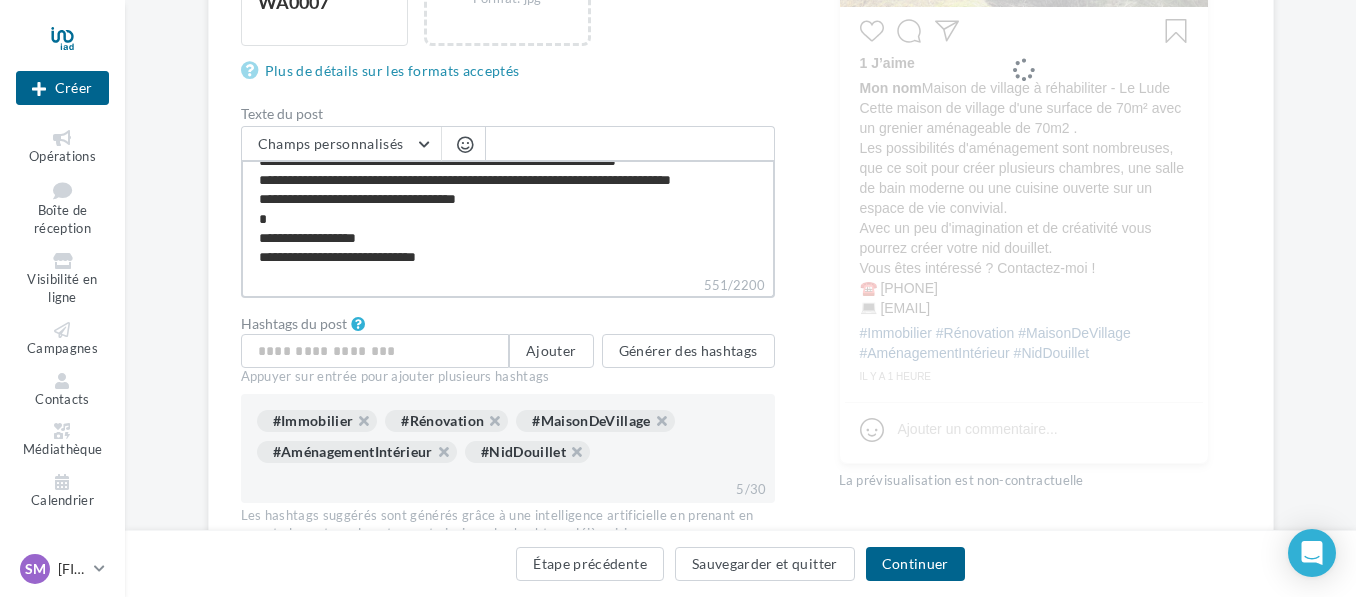 type on "**********" 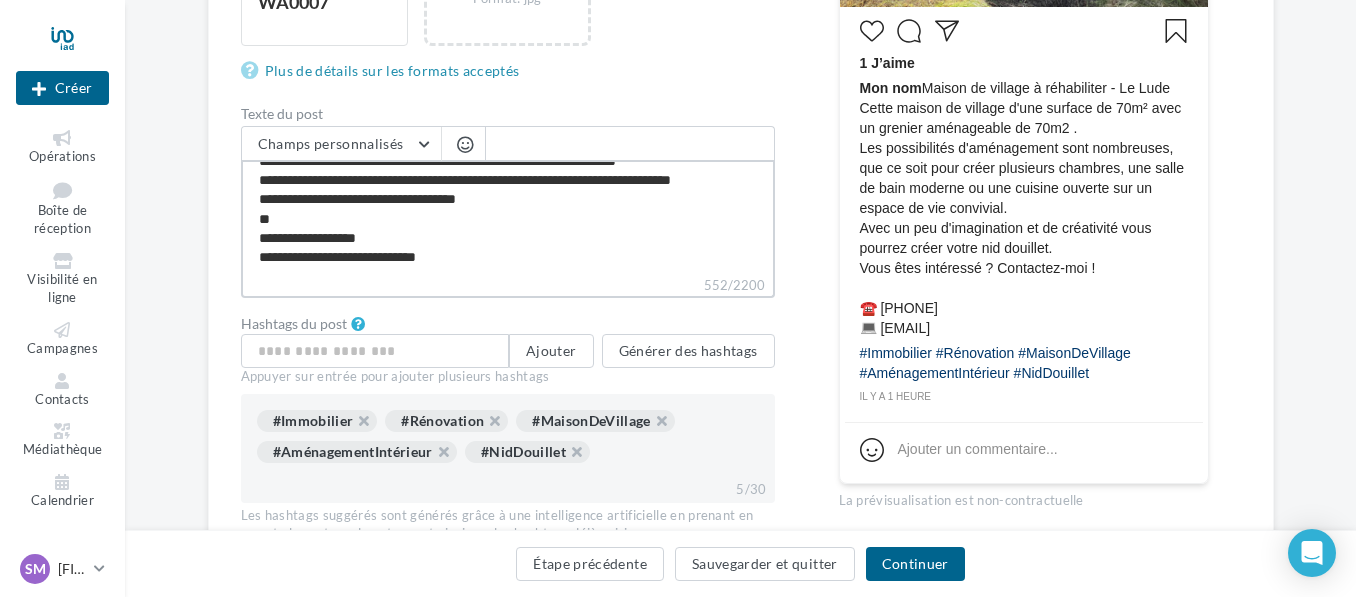type on "**********" 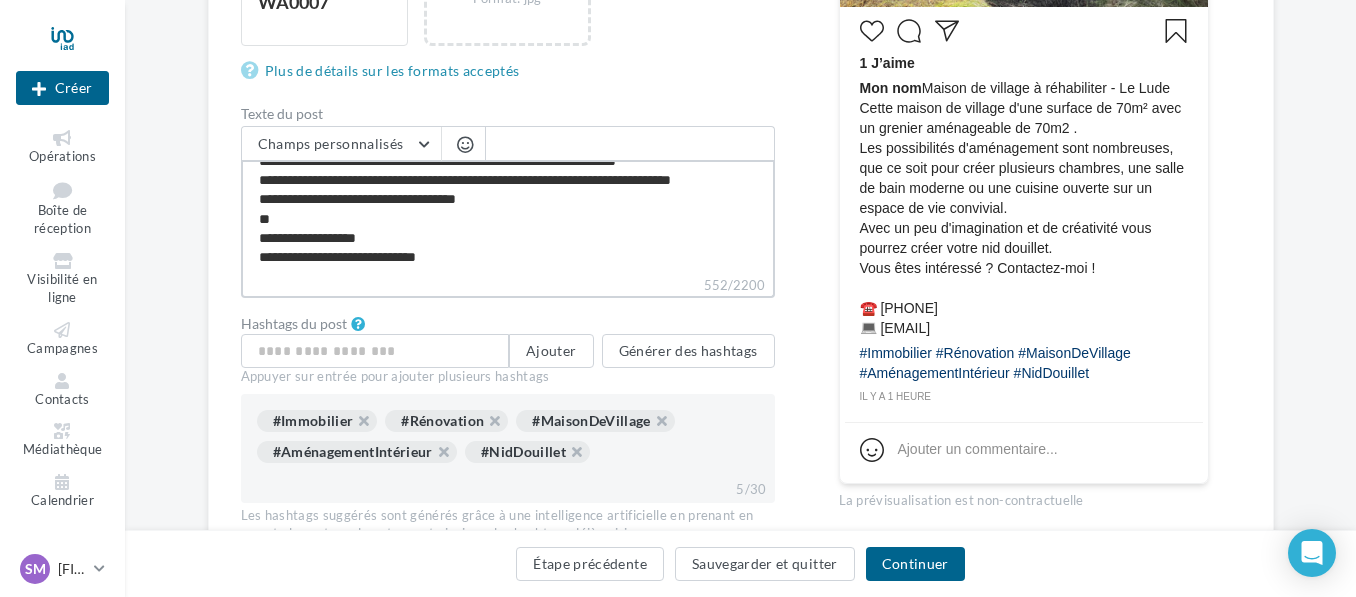 type on "**********" 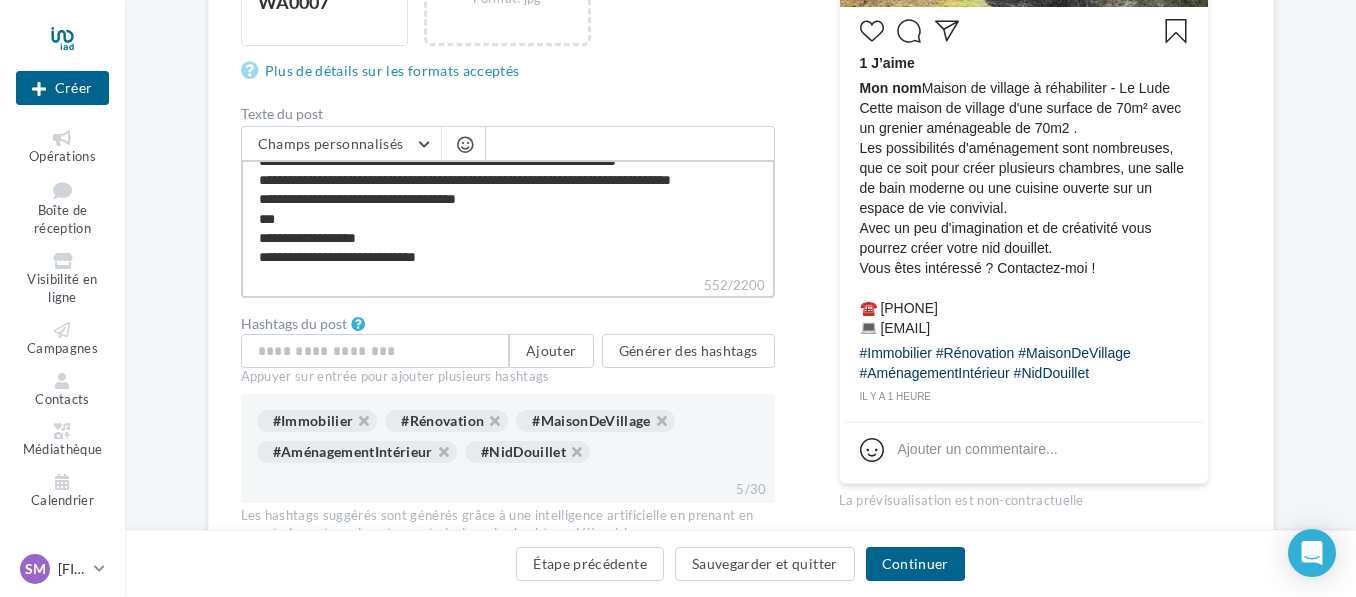 type on "**********" 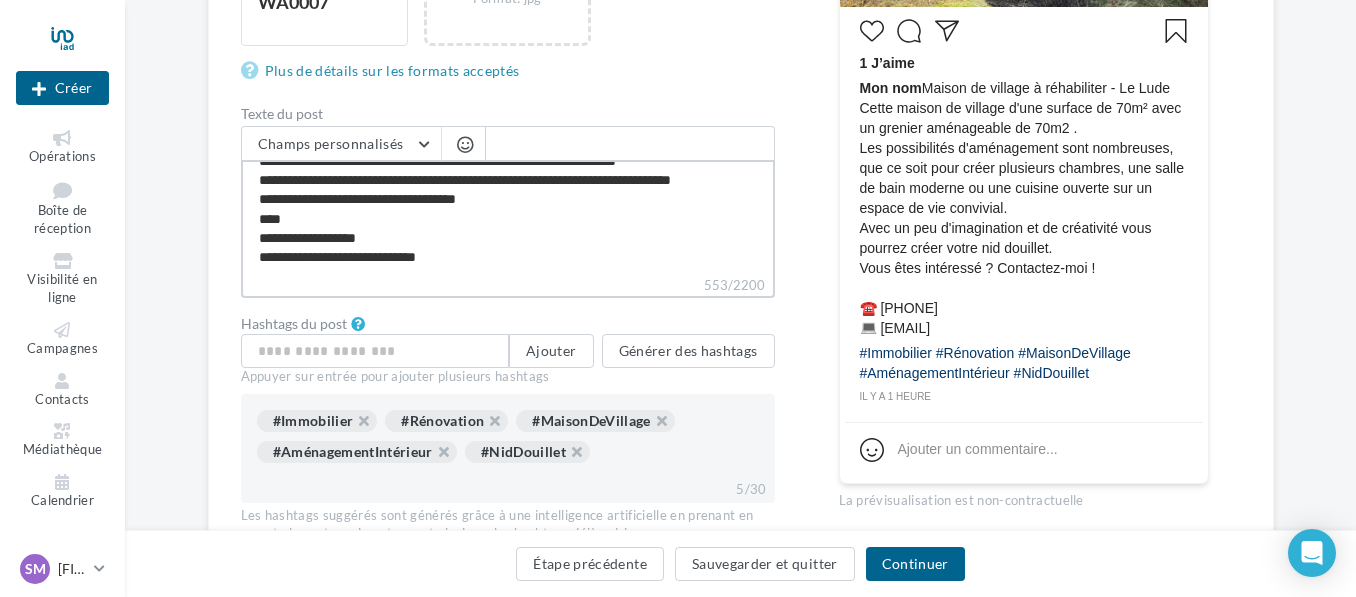 type on "**********" 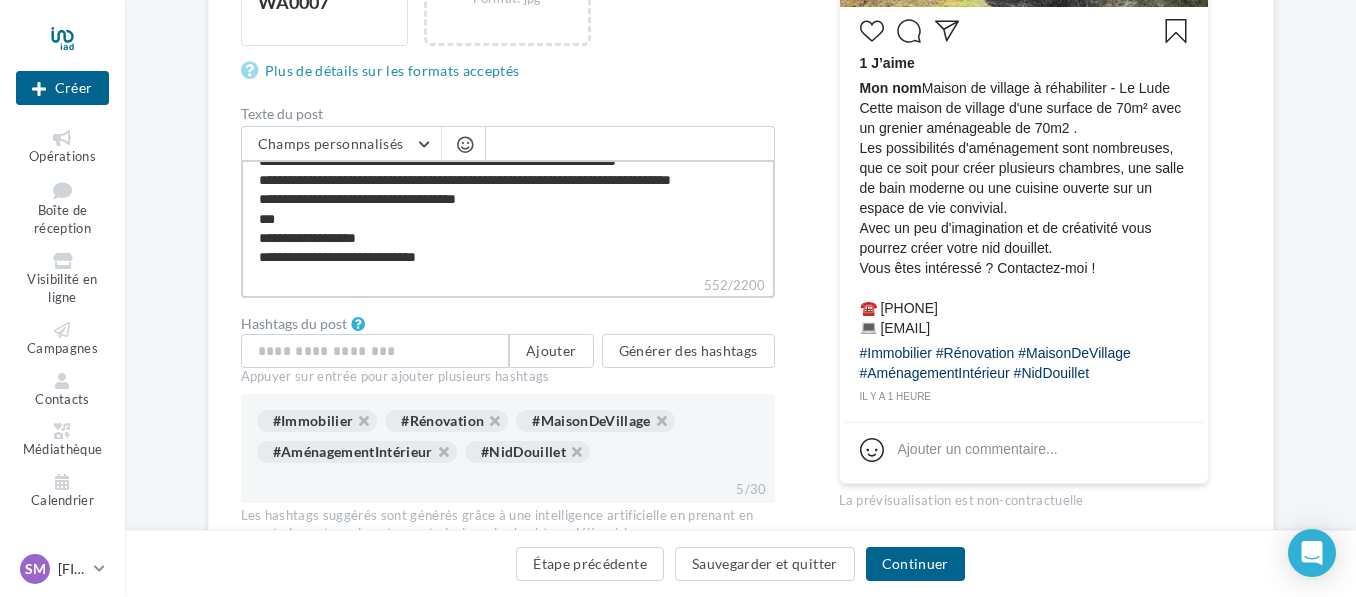 type on "**********" 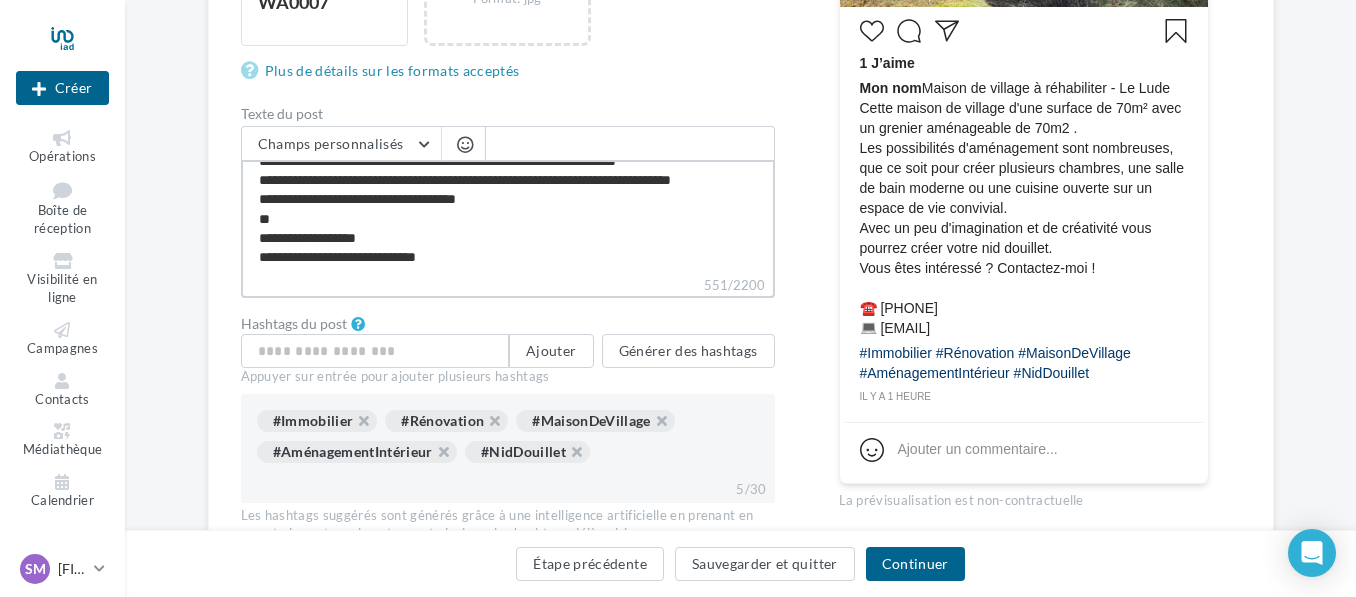 type on "**********" 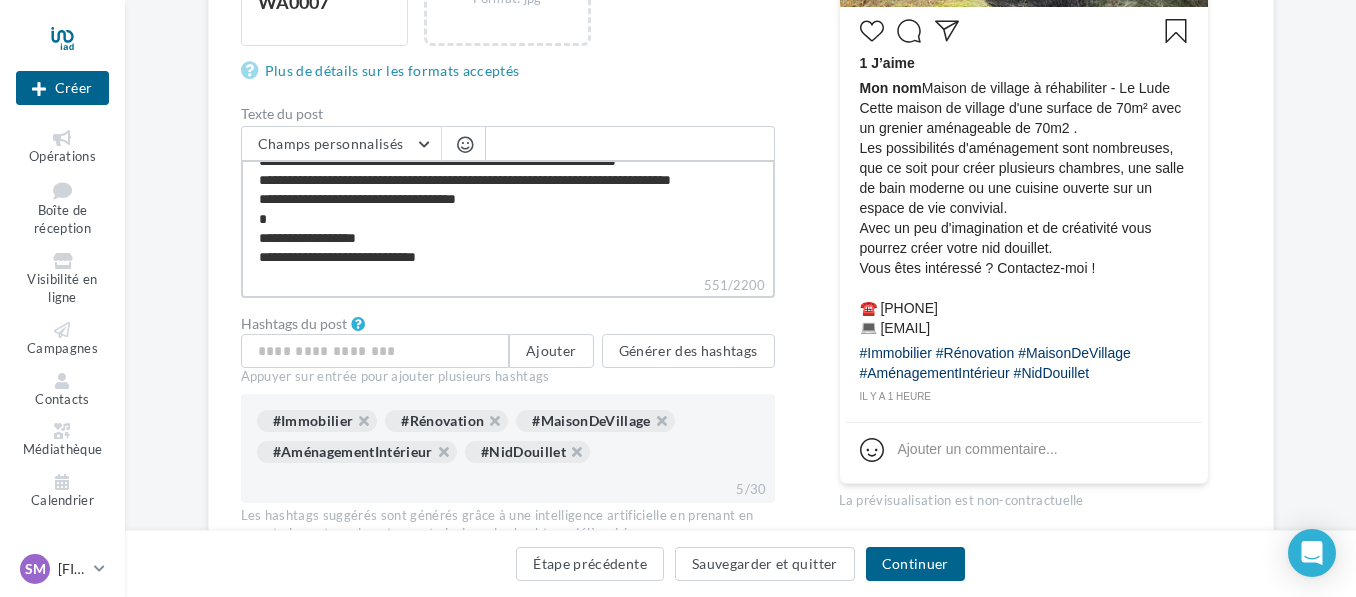 type on "**********" 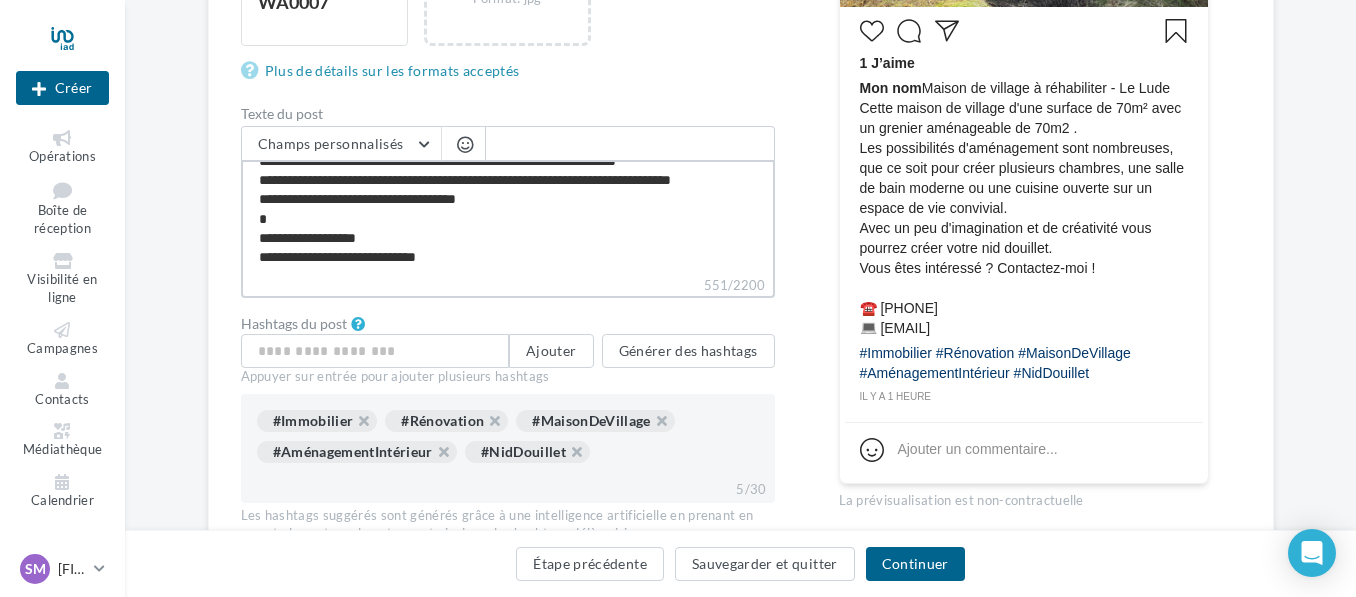 type on "**********" 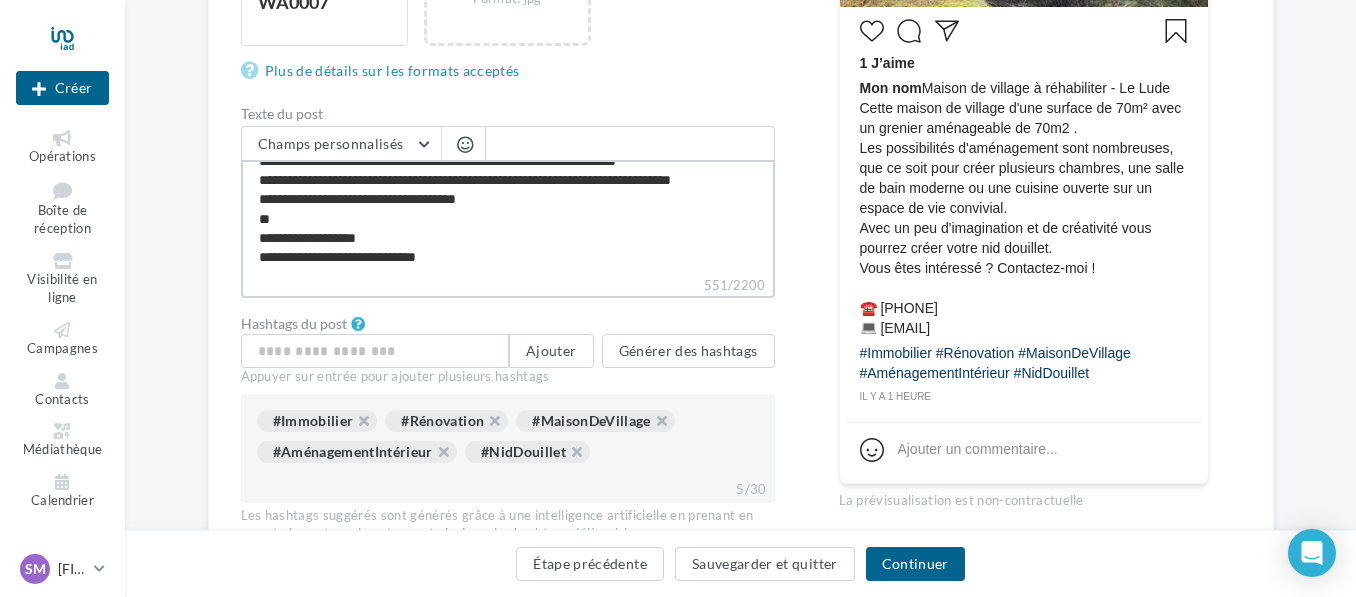 type on "**********" 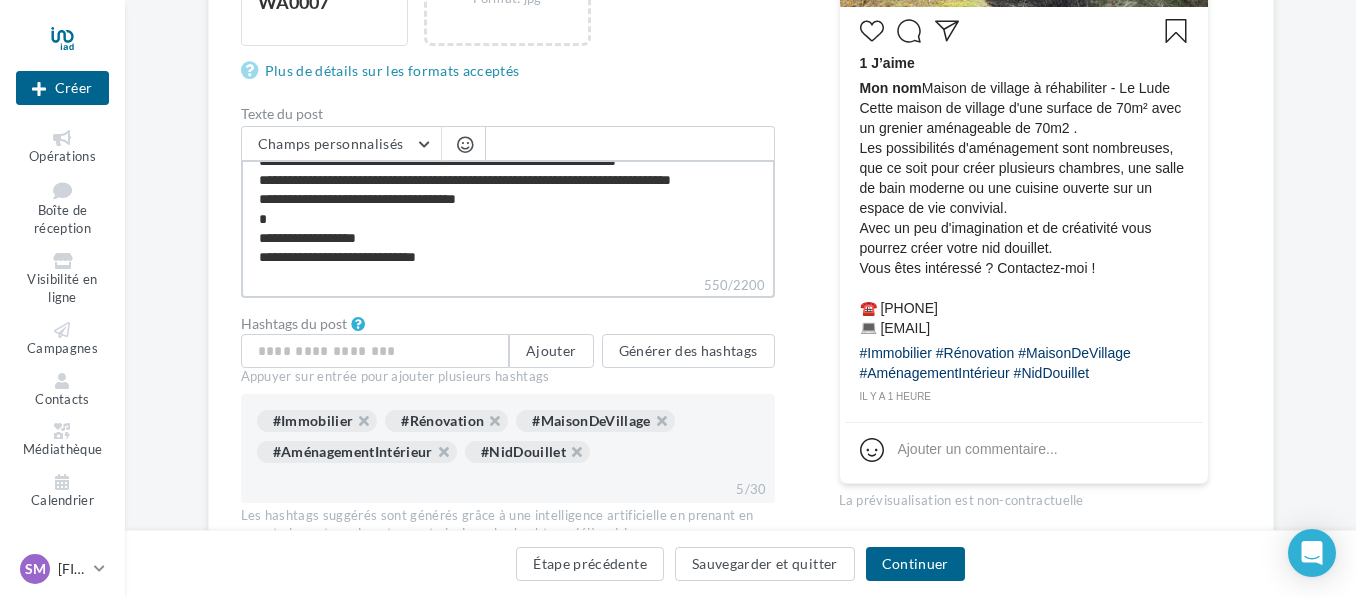 type on "**********" 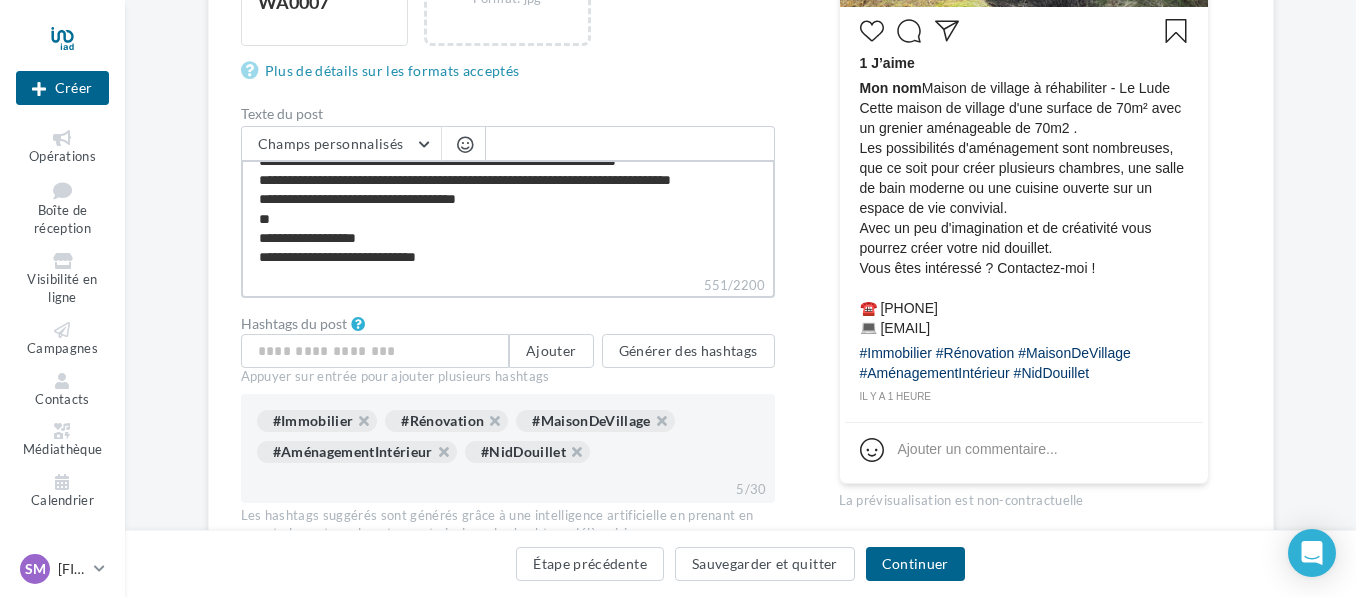 type on "**********" 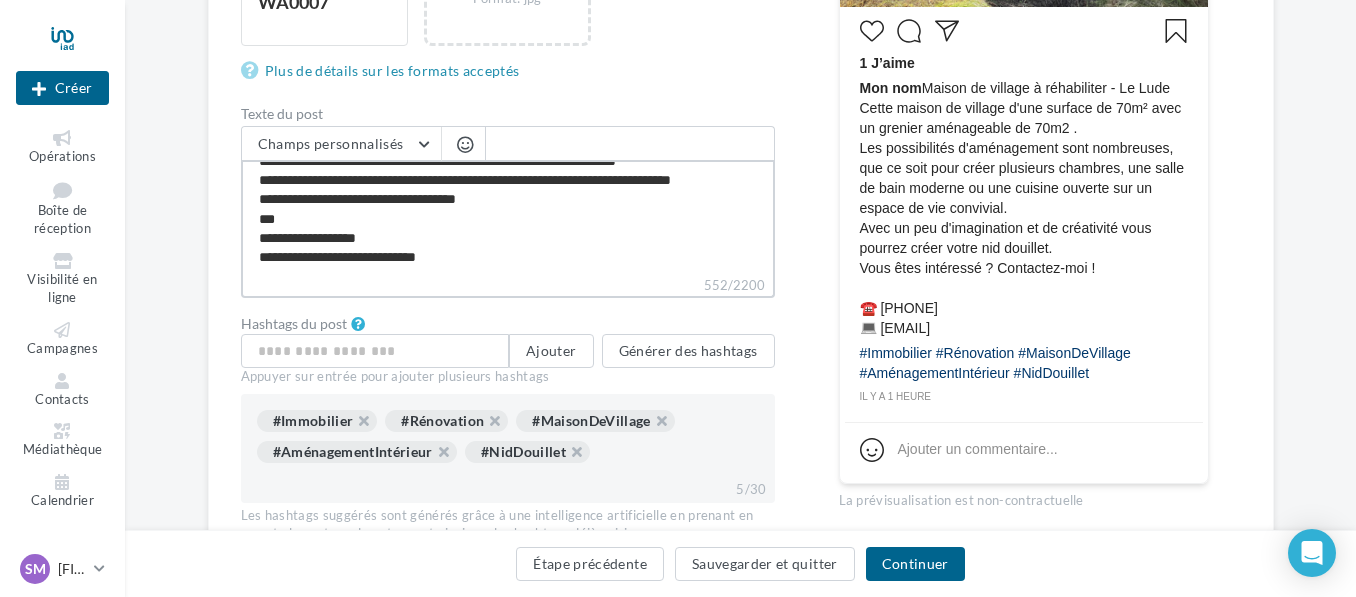 type on "**********" 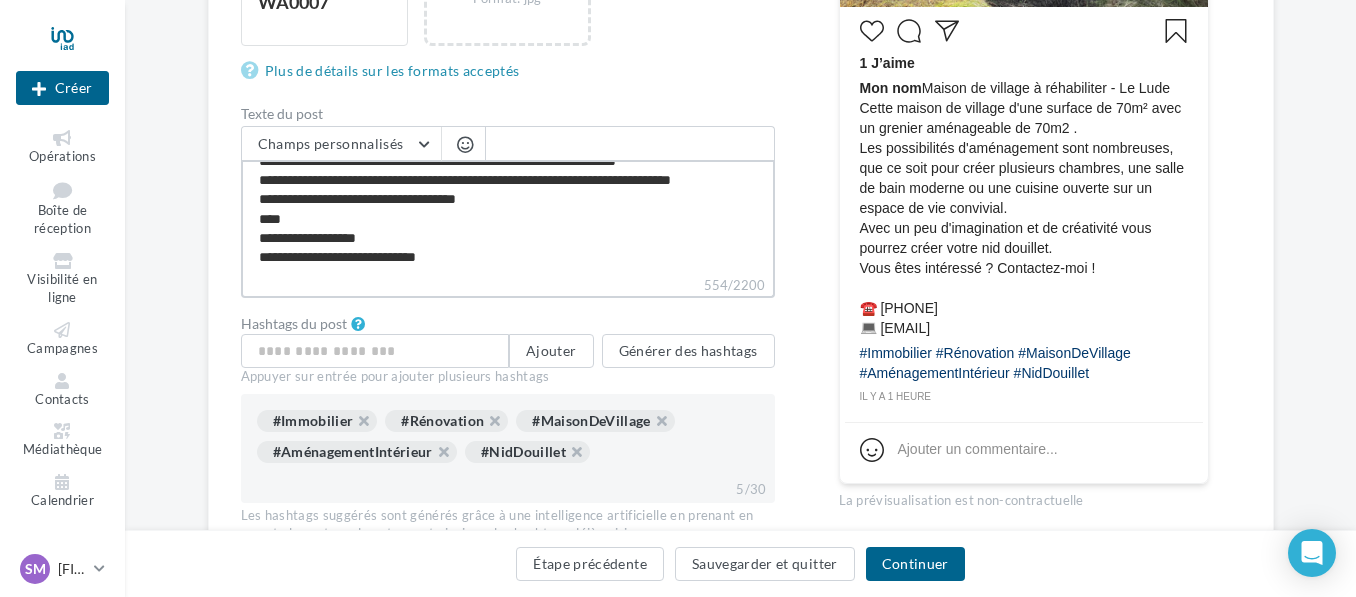 type on "**********" 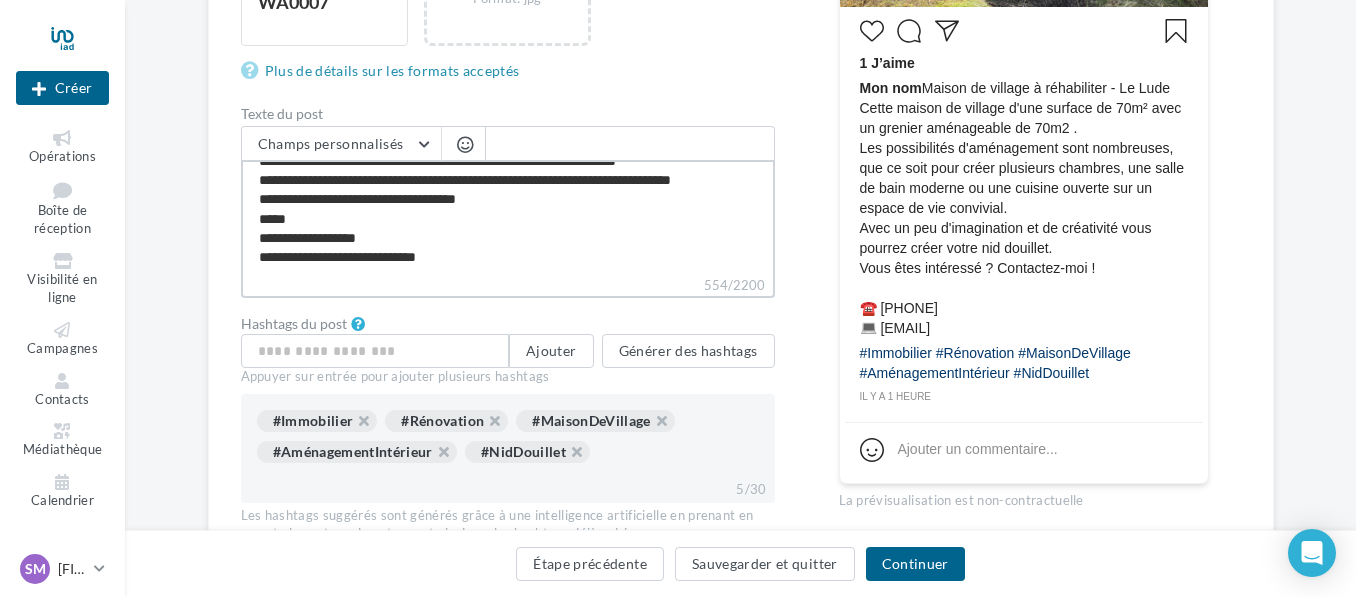type on "**********" 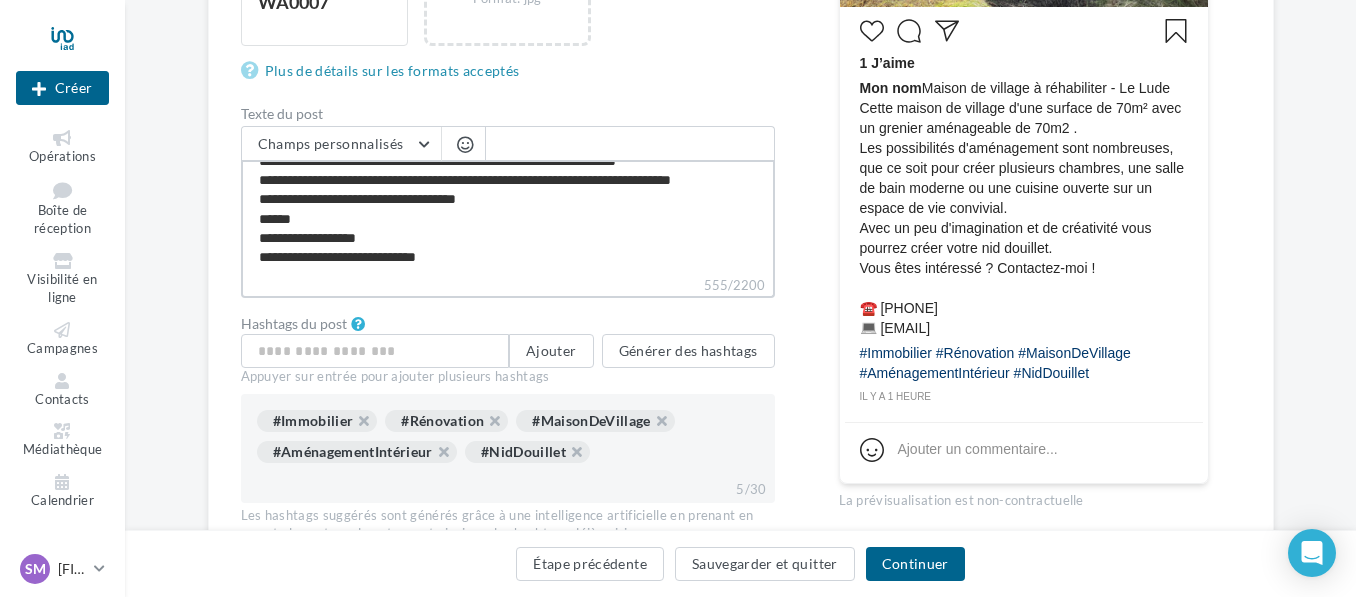 type on "**********" 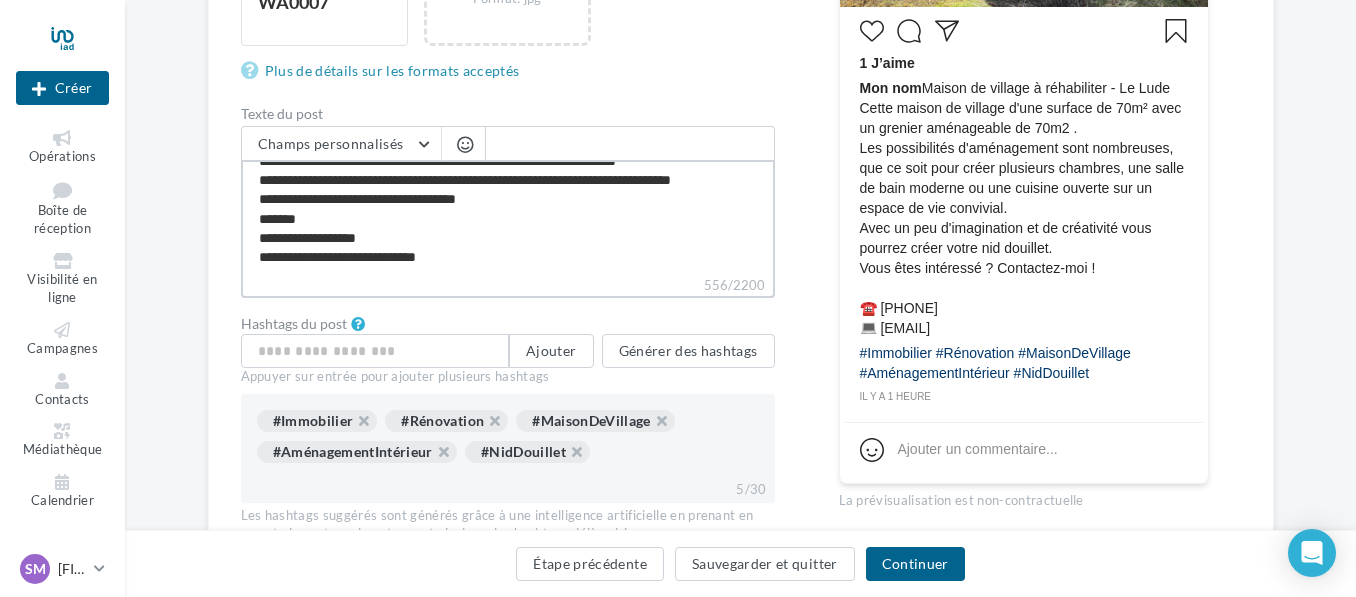 type on "**********" 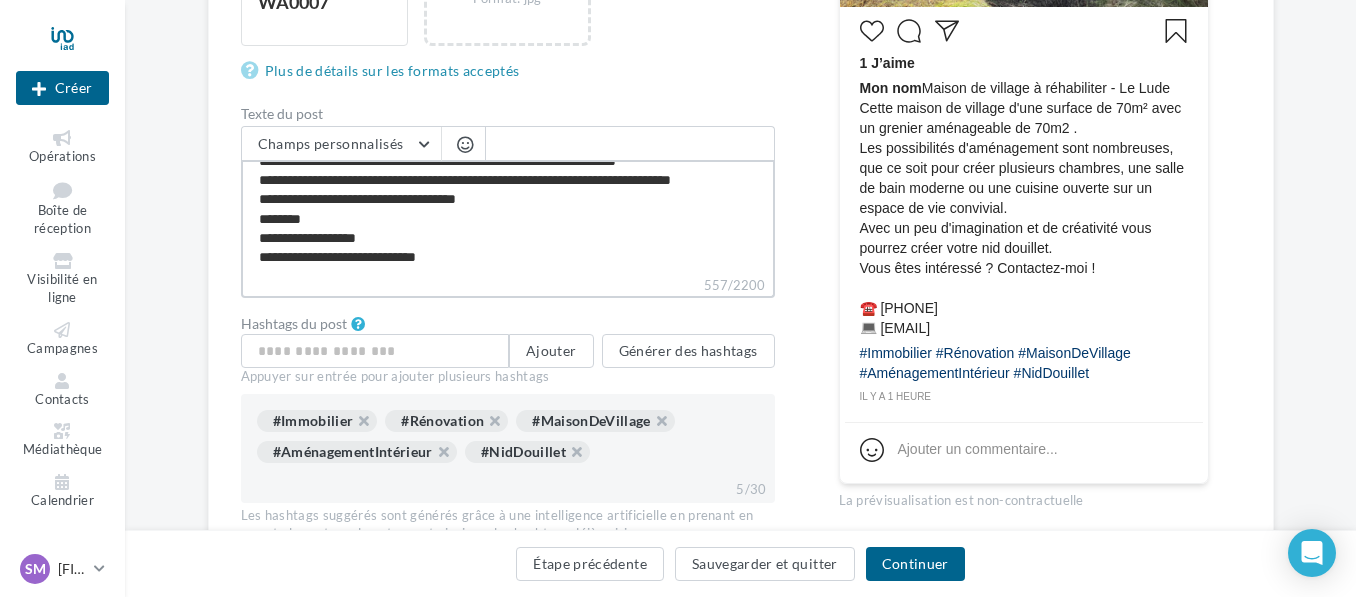 type on "**********" 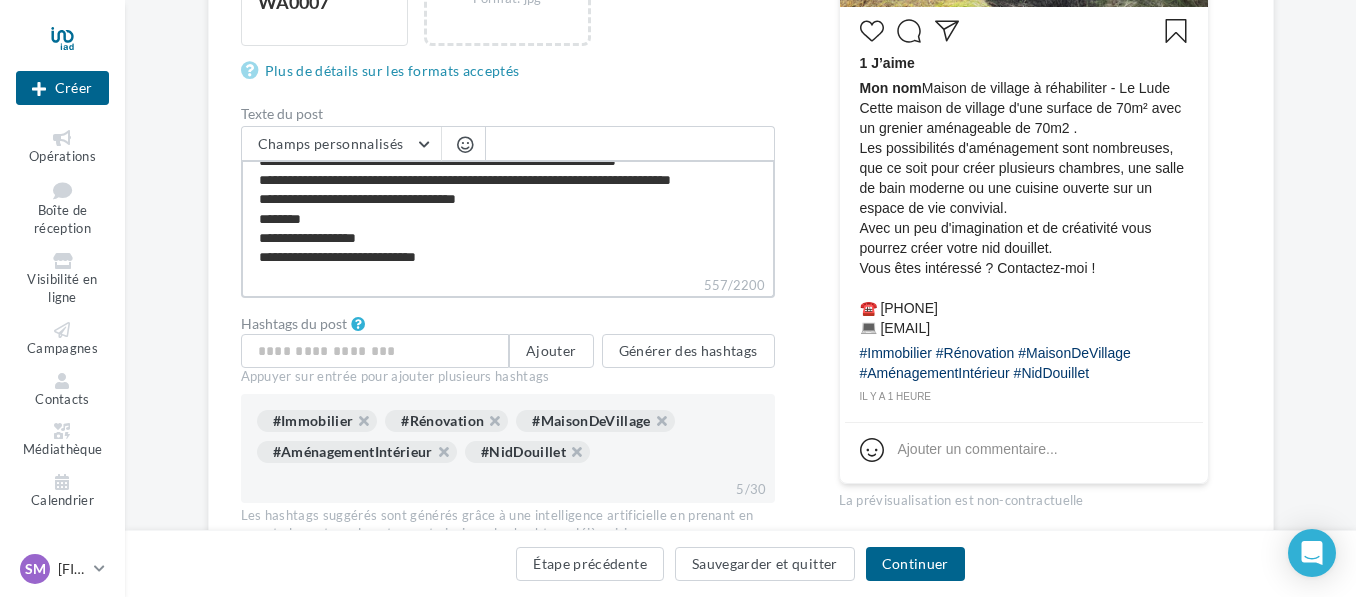 type on "**********" 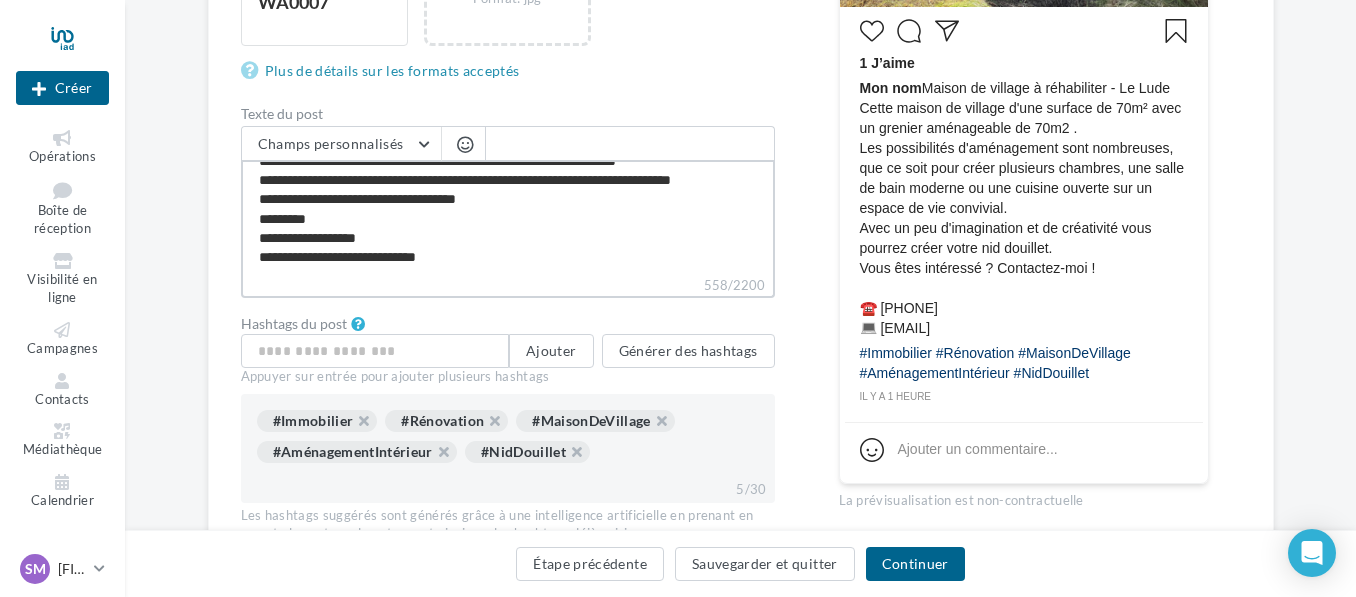 type on "**********" 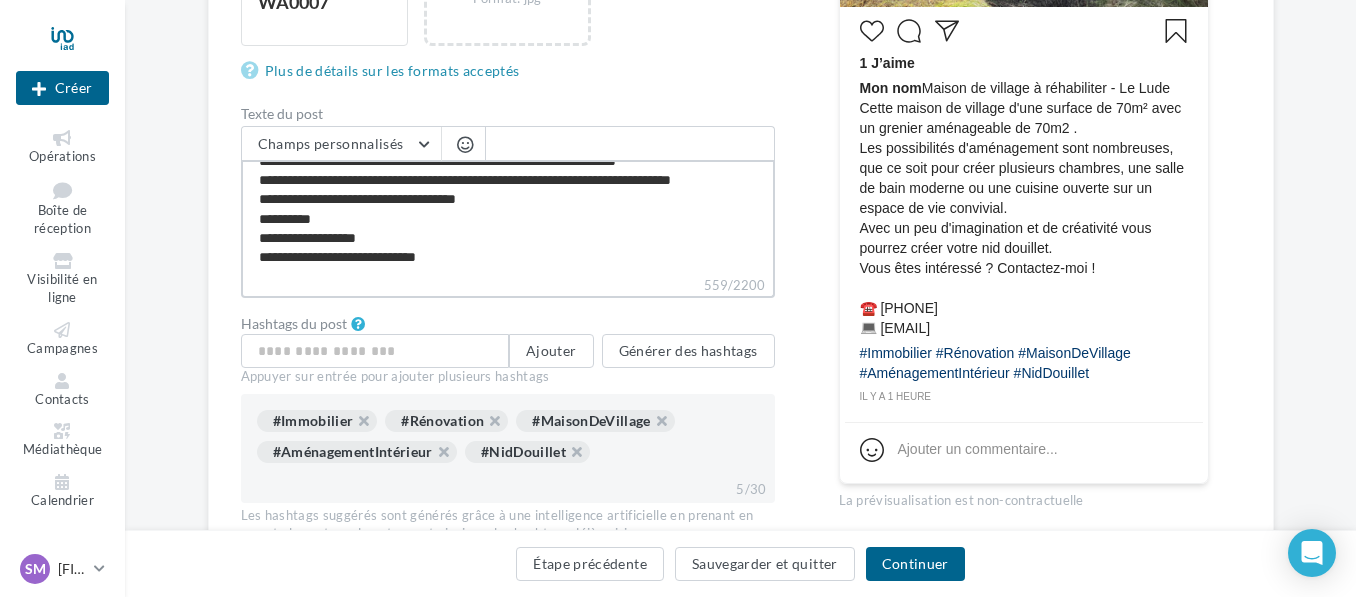 type on "**********" 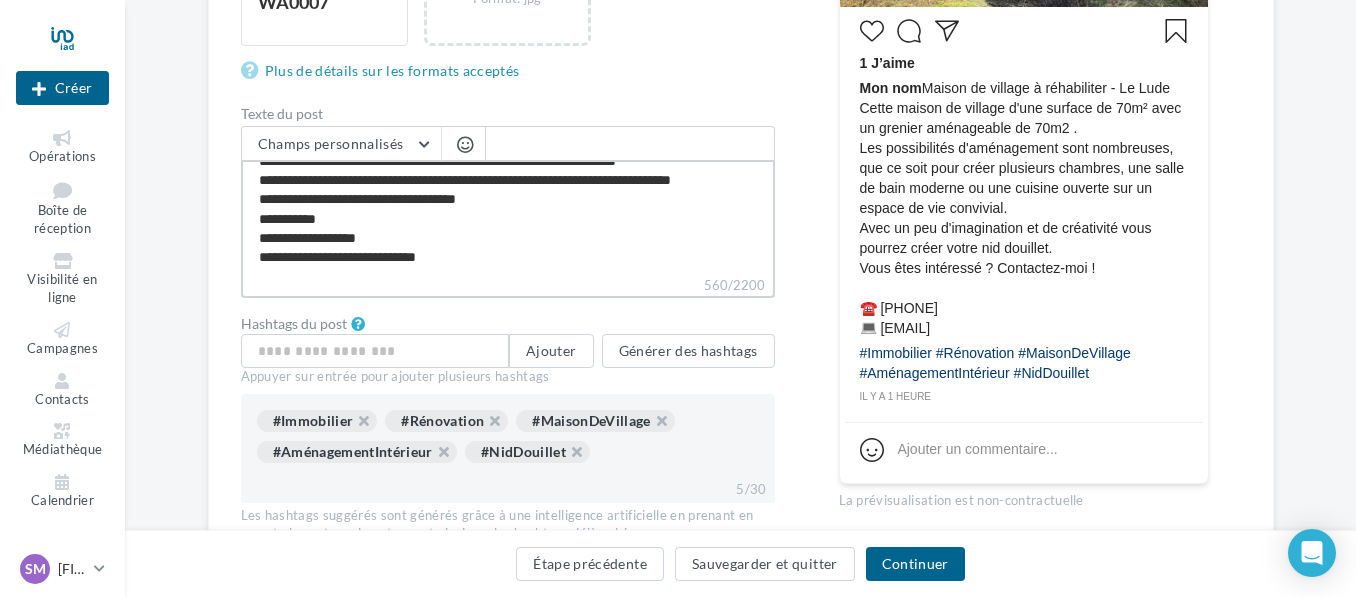 type on "**********" 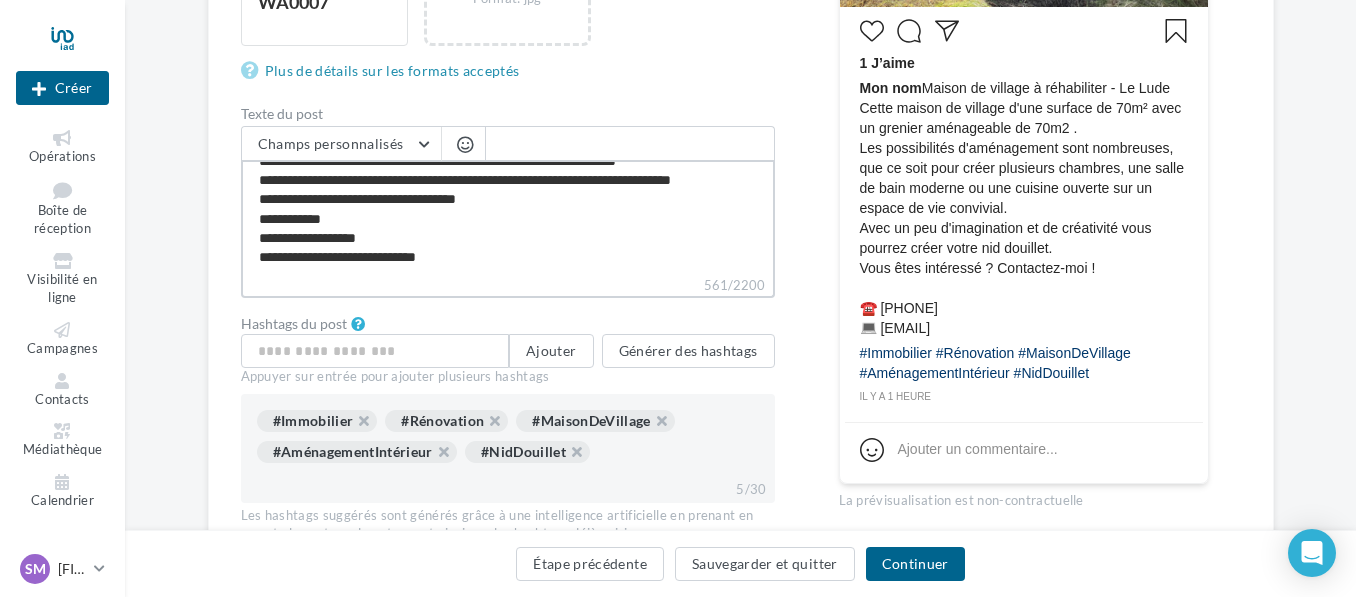 type on "**********" 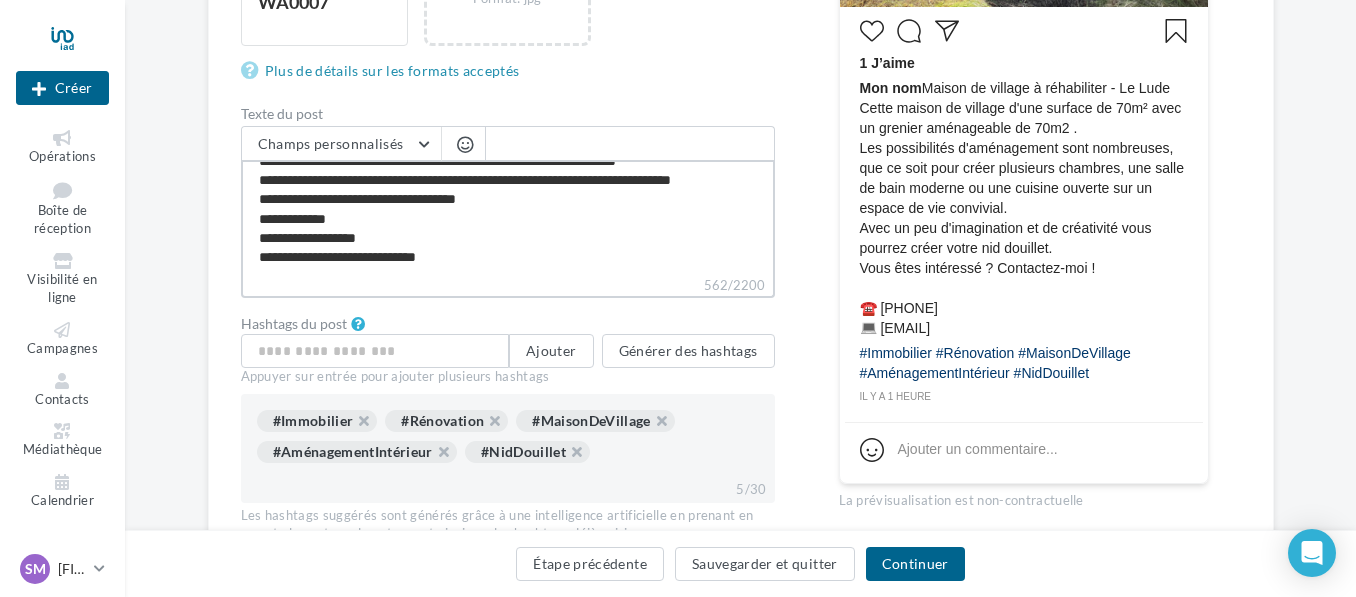 type on "**********" 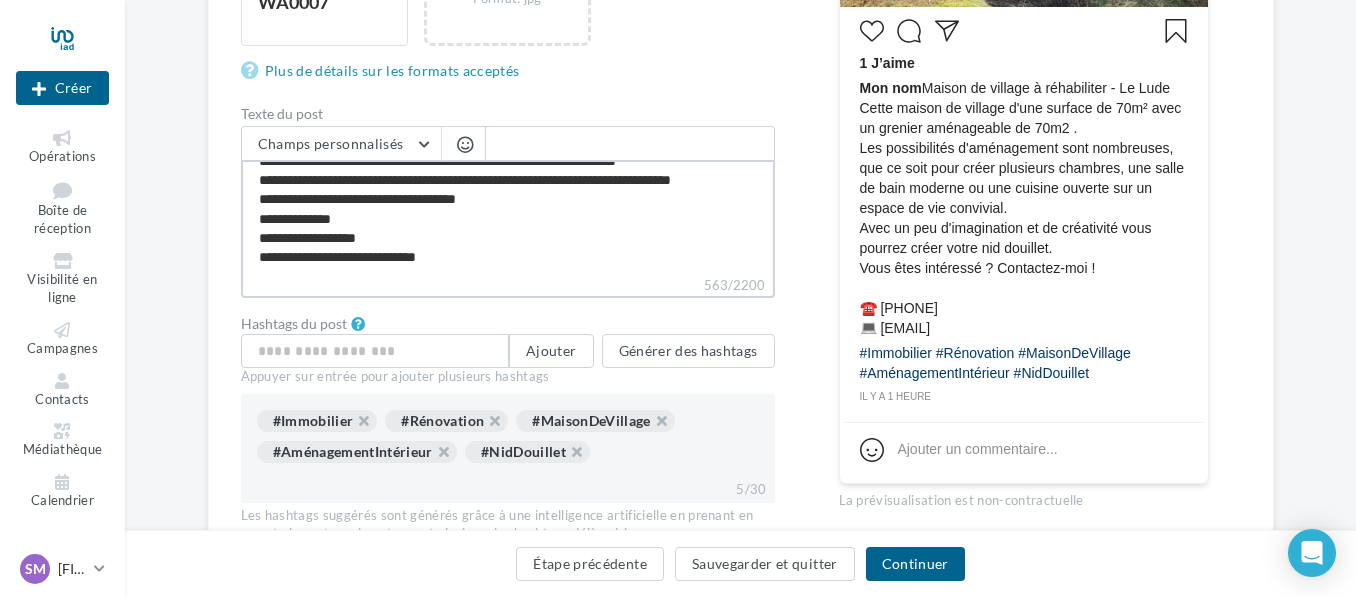 type on "**********" 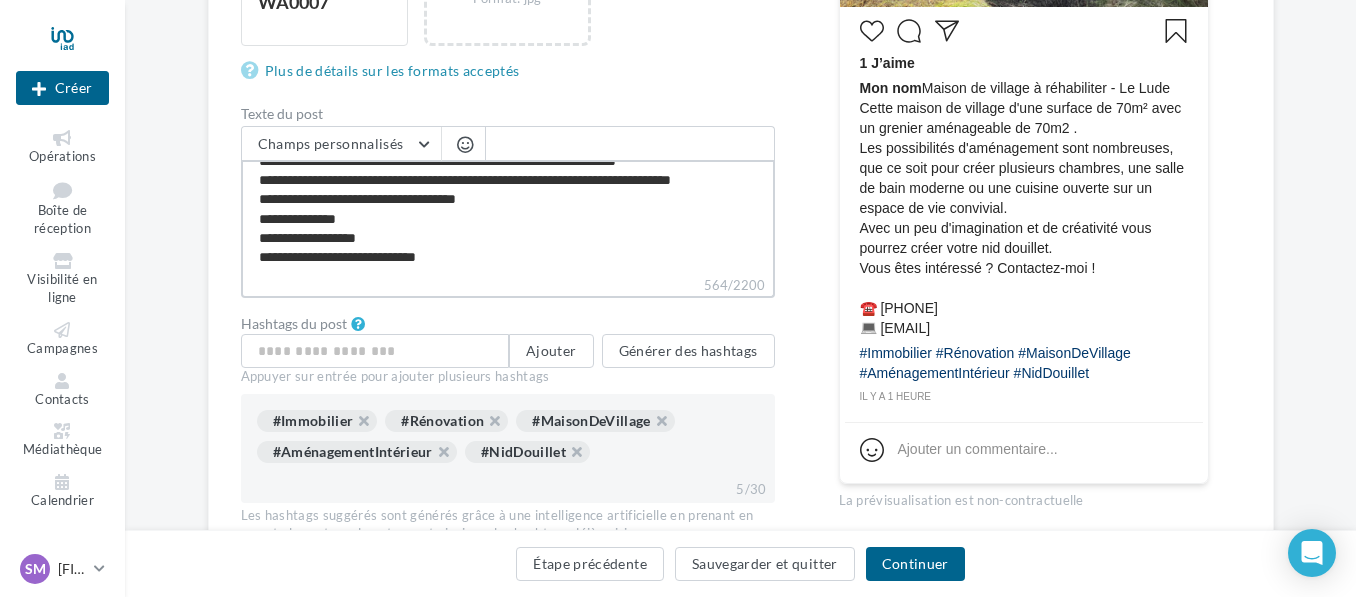 type on "**********" 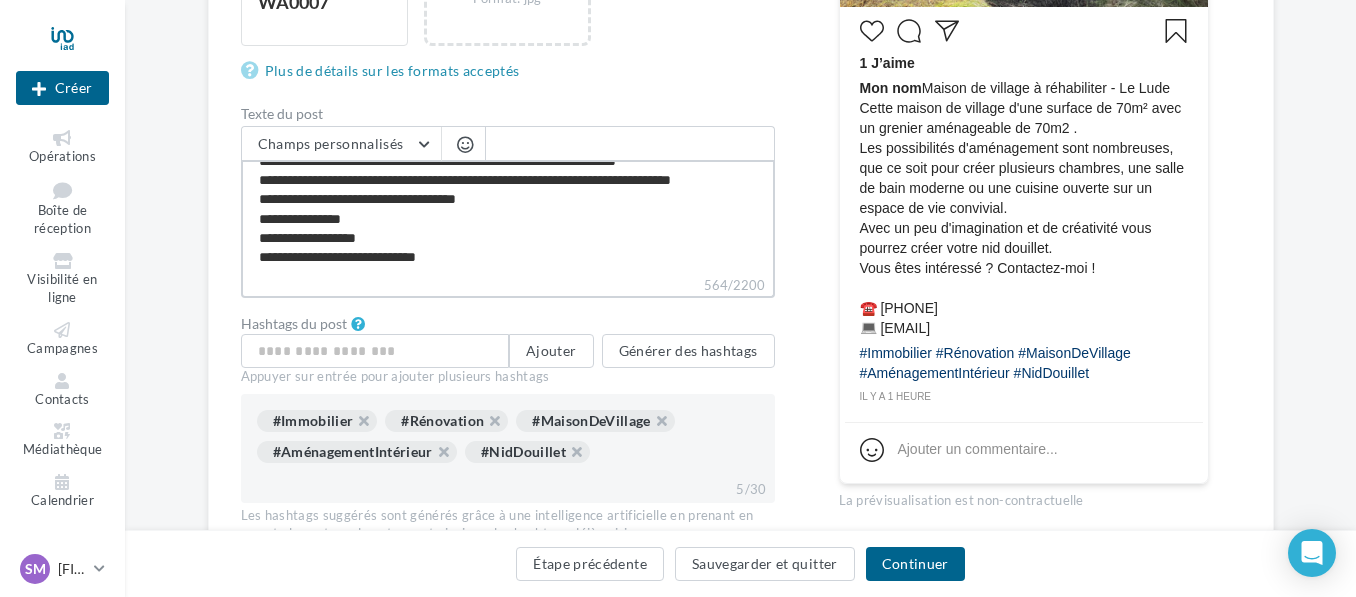 type on "**********" 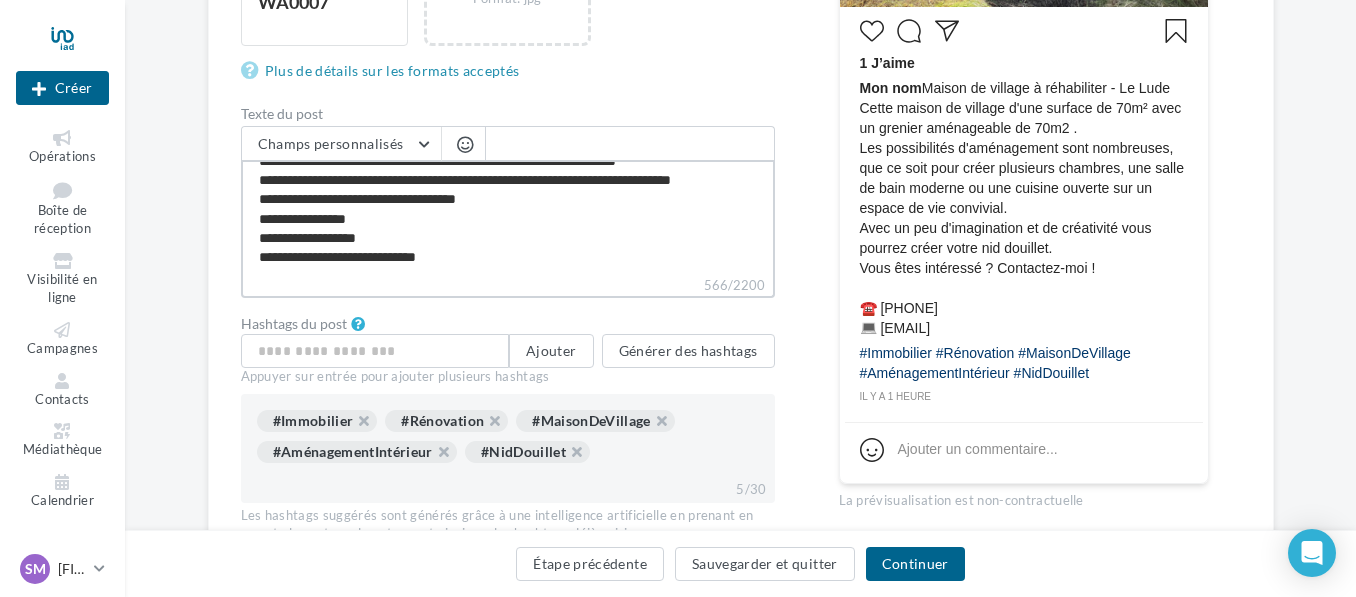 type on "**********" 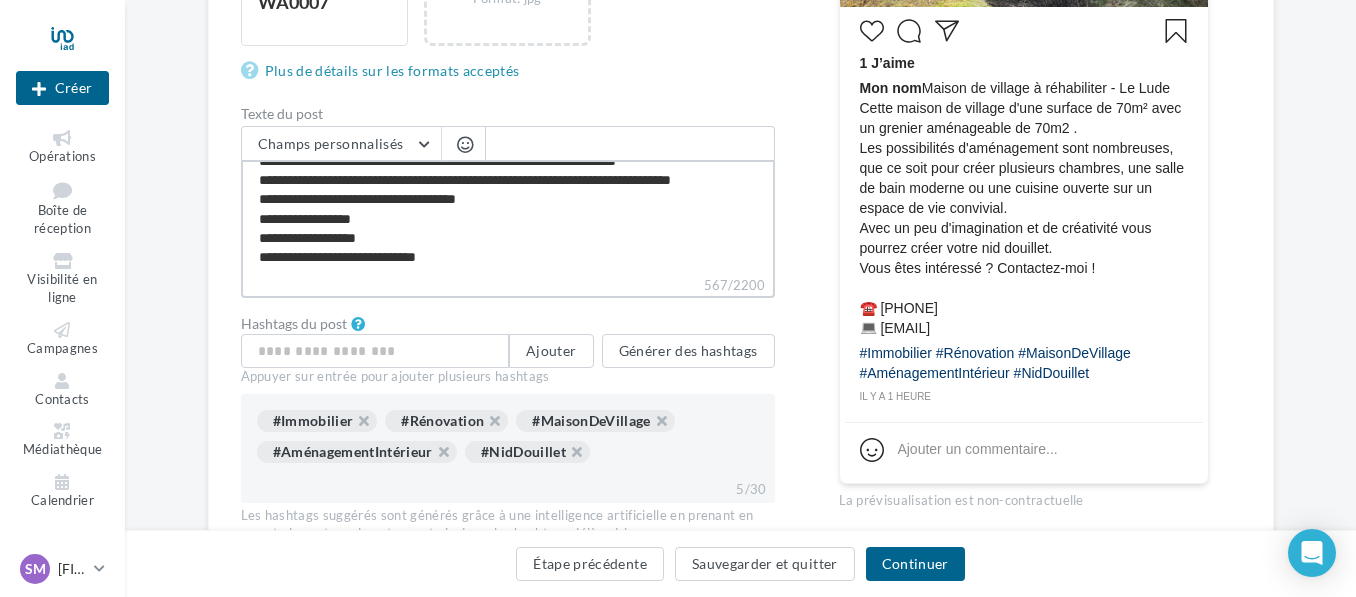 type on "**********" 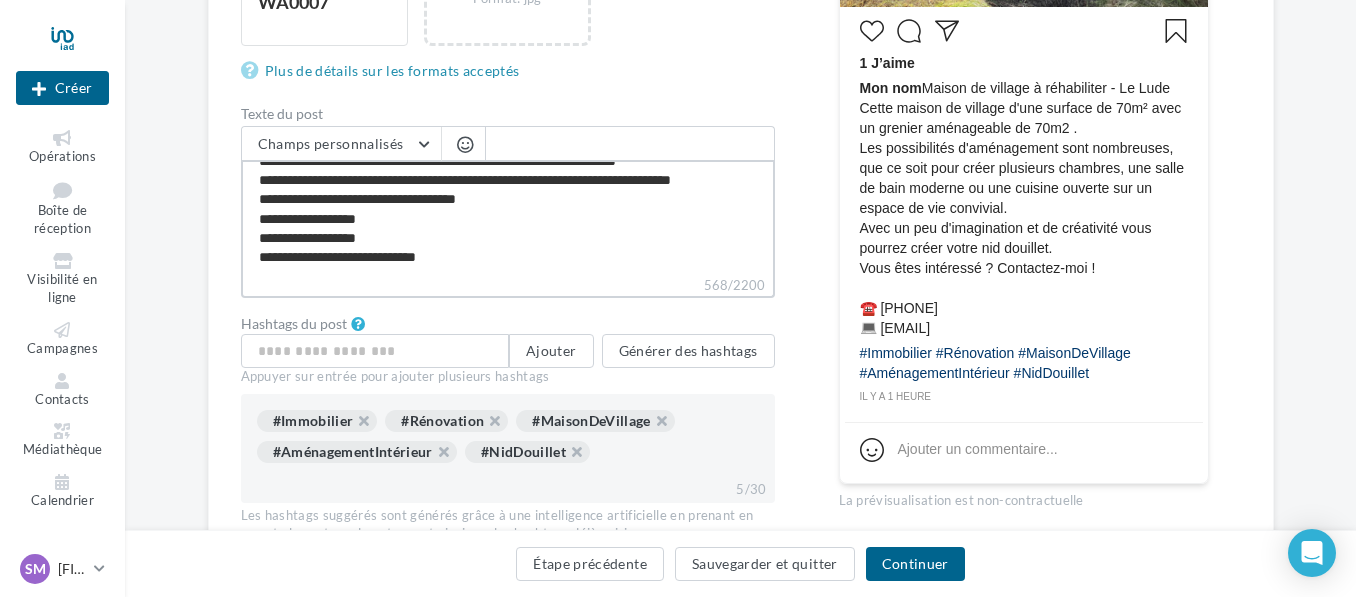 type on "**********" 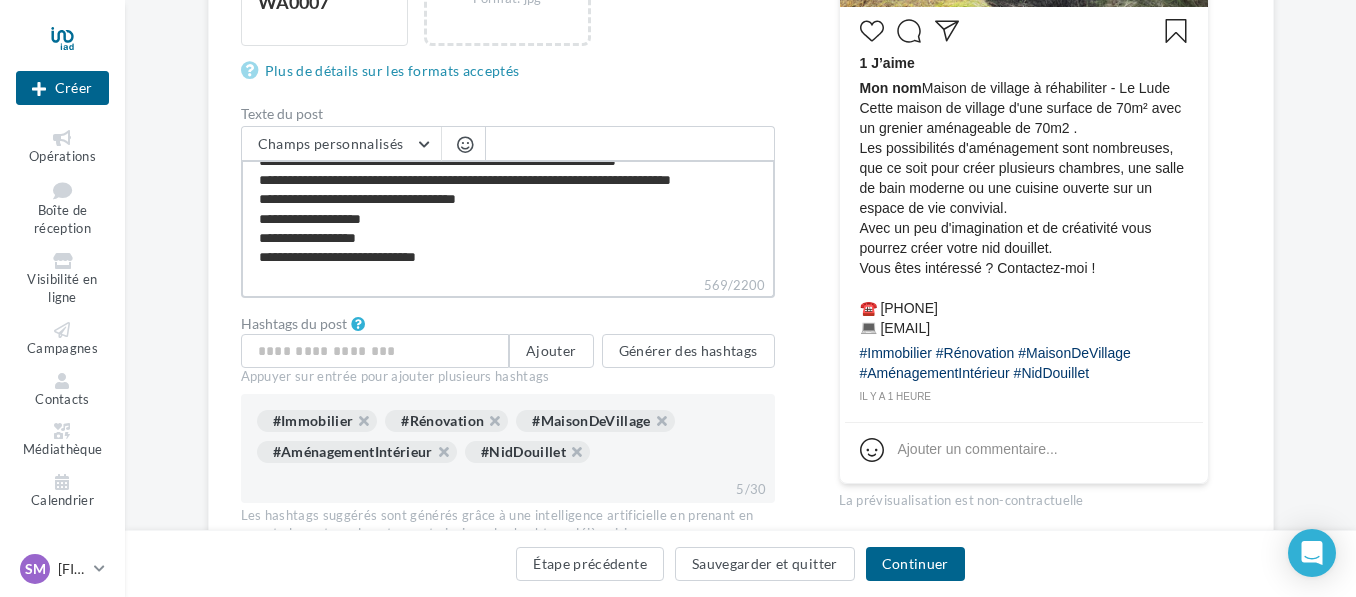 type on "**********" 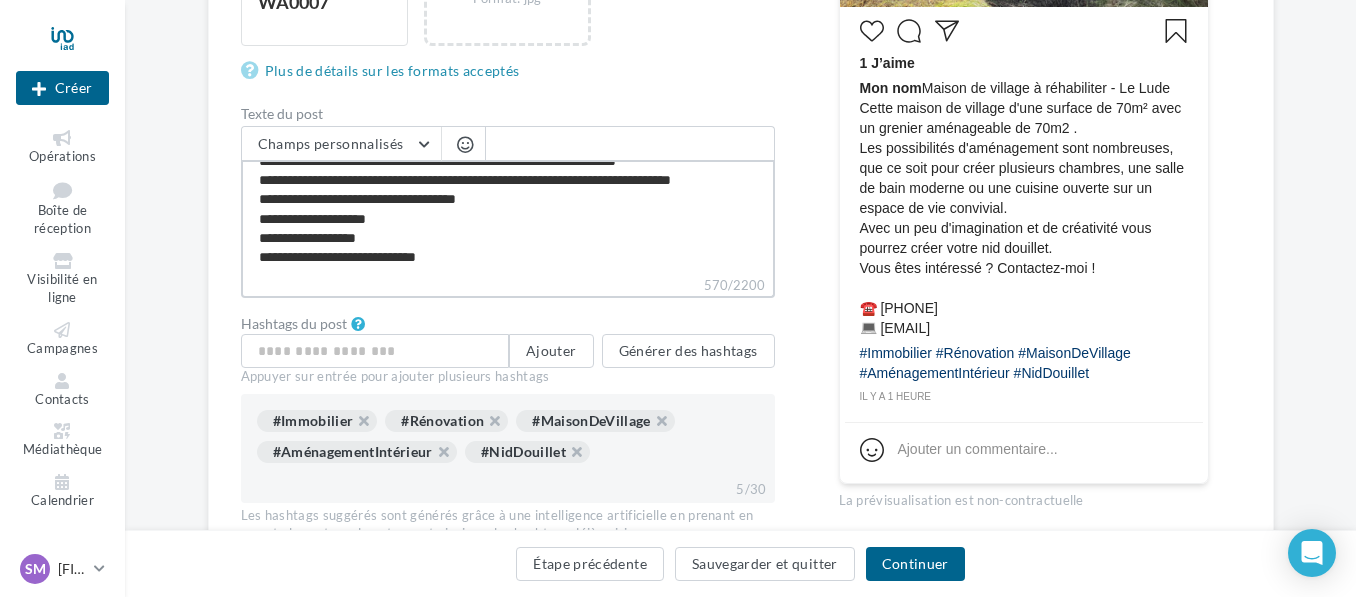 type on "**********" 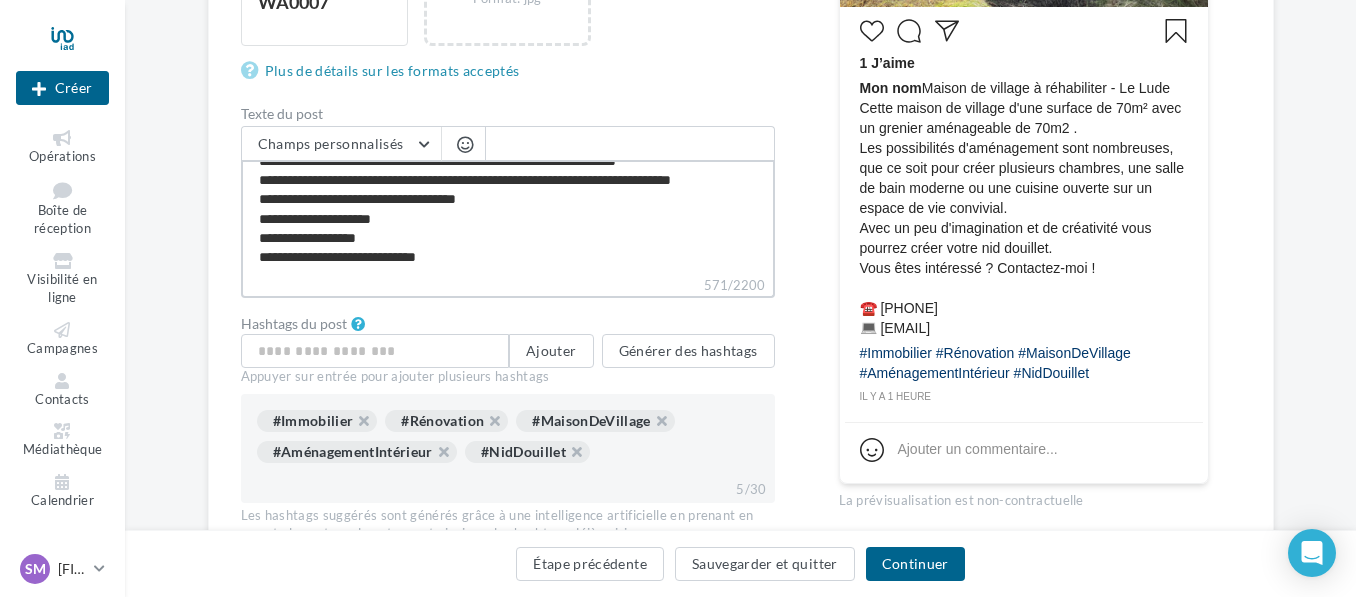 type on "**********" 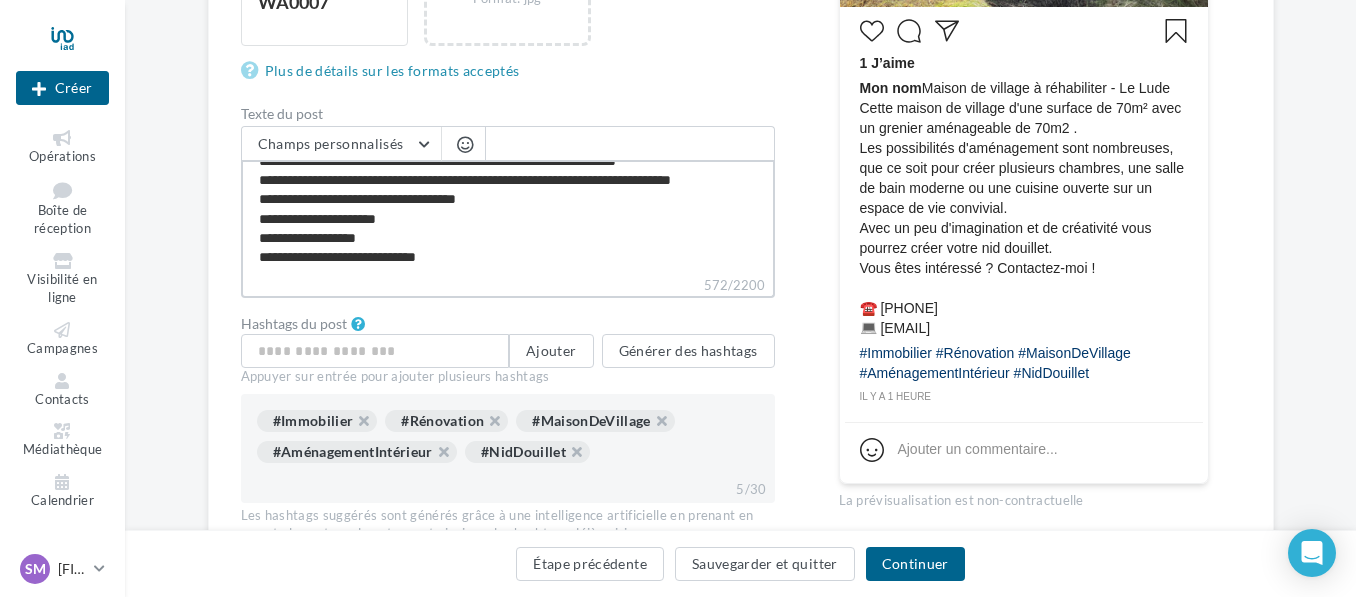 type on "**********" 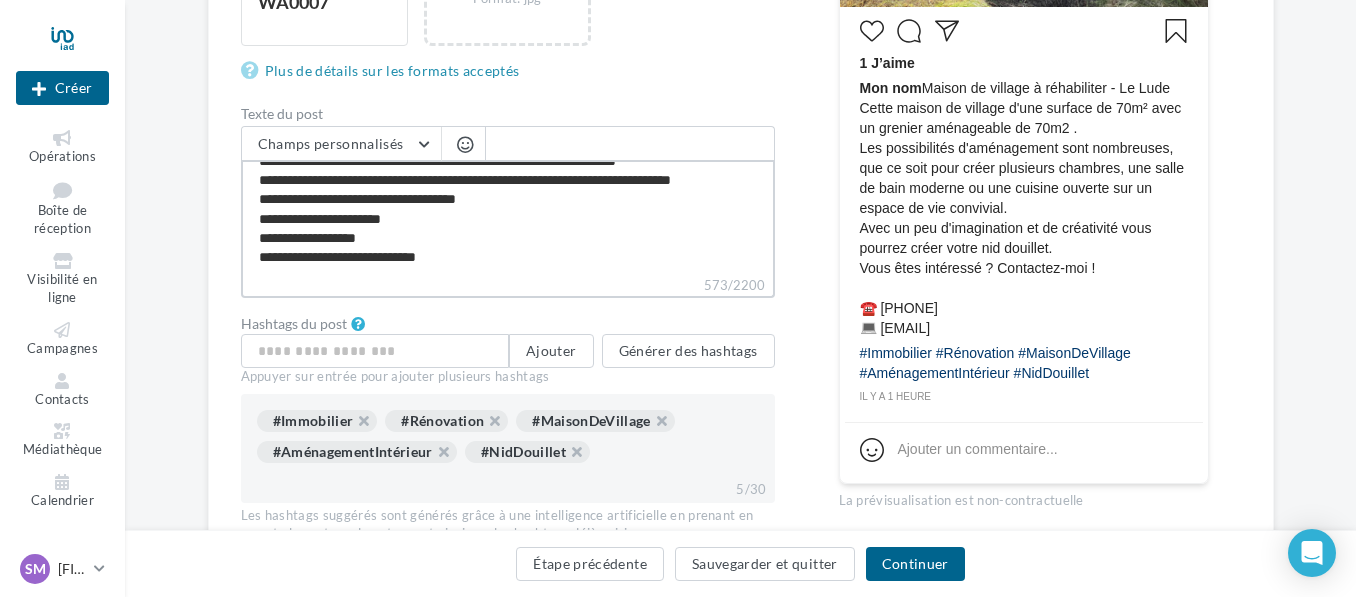 type on "**********" 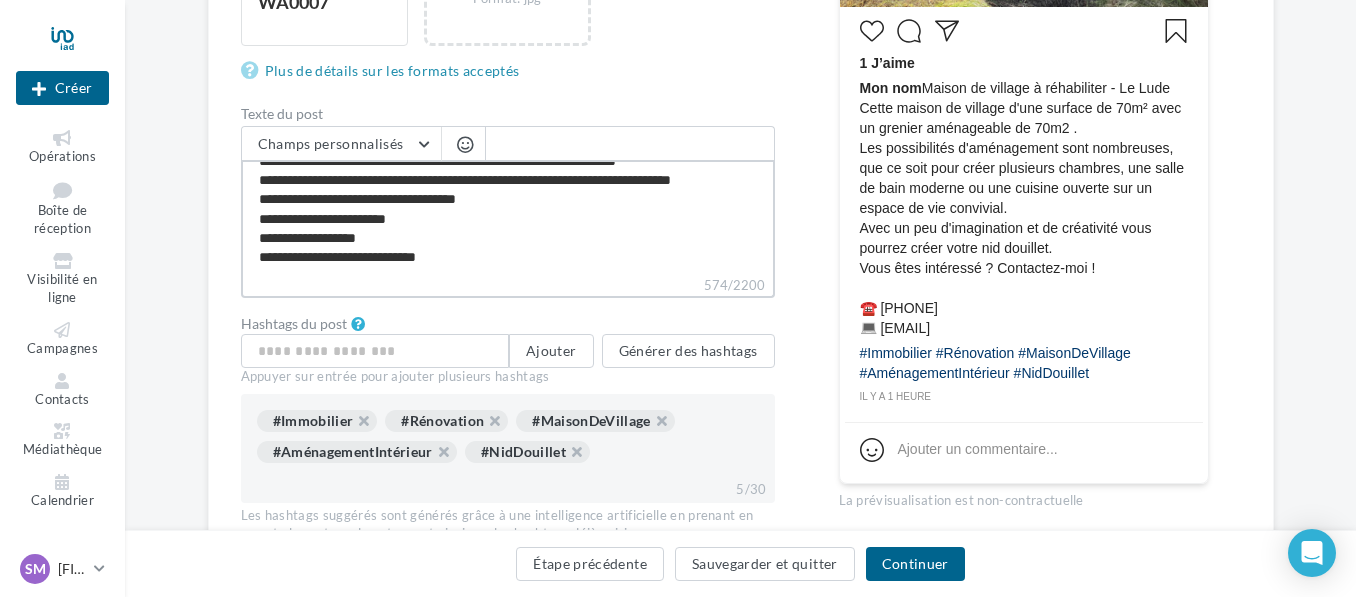 type on "**********" 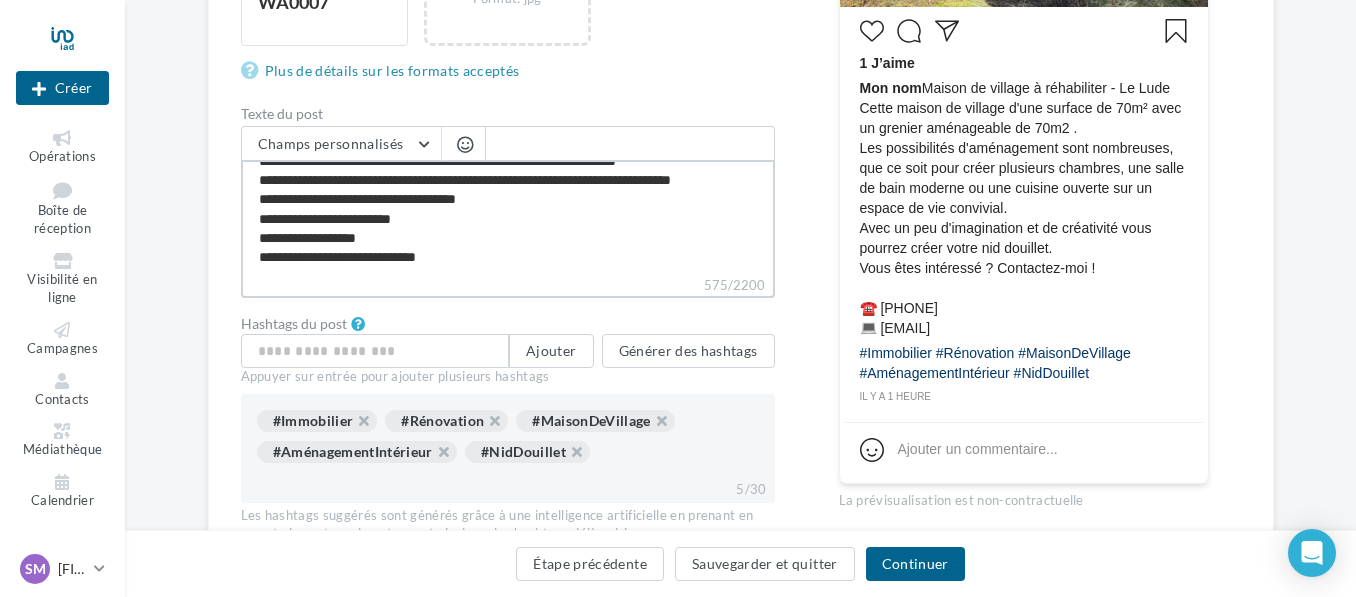 type on "**********" 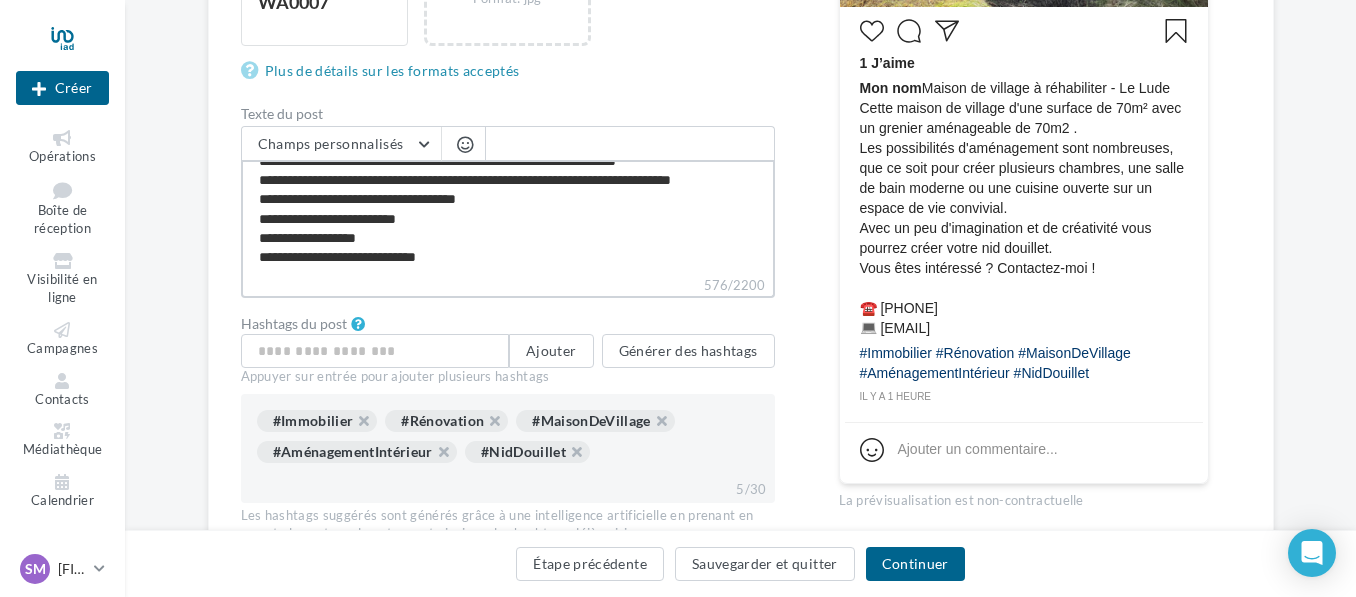 type on "**********" 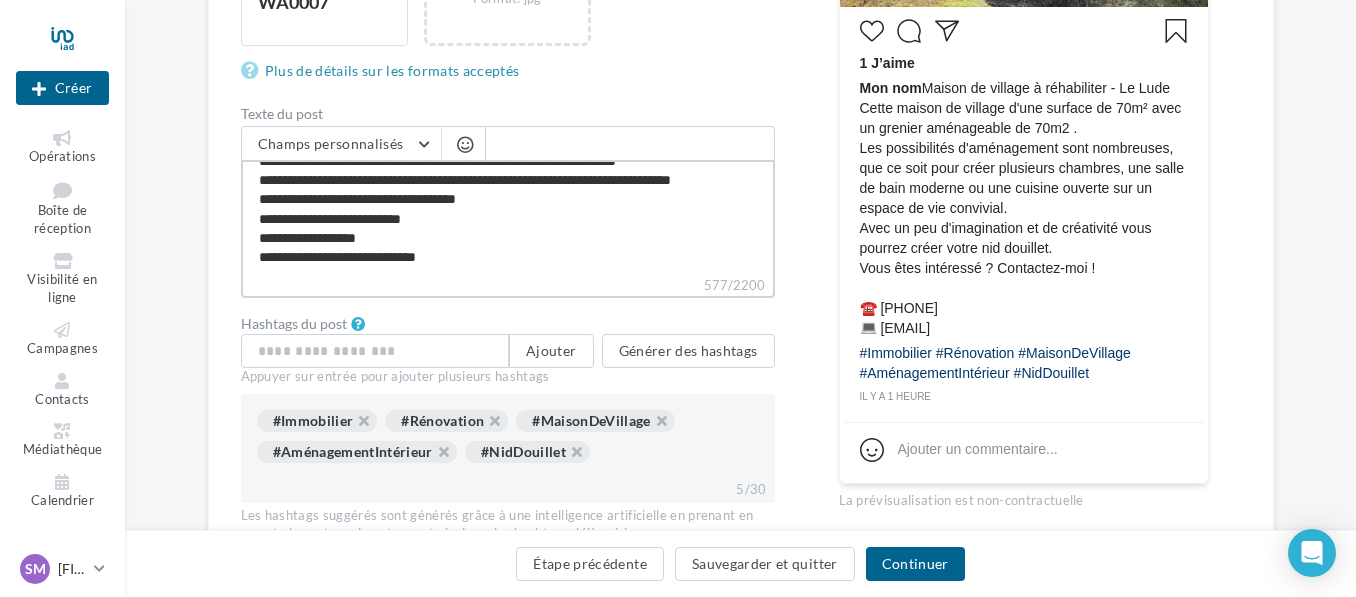 type on "**********" 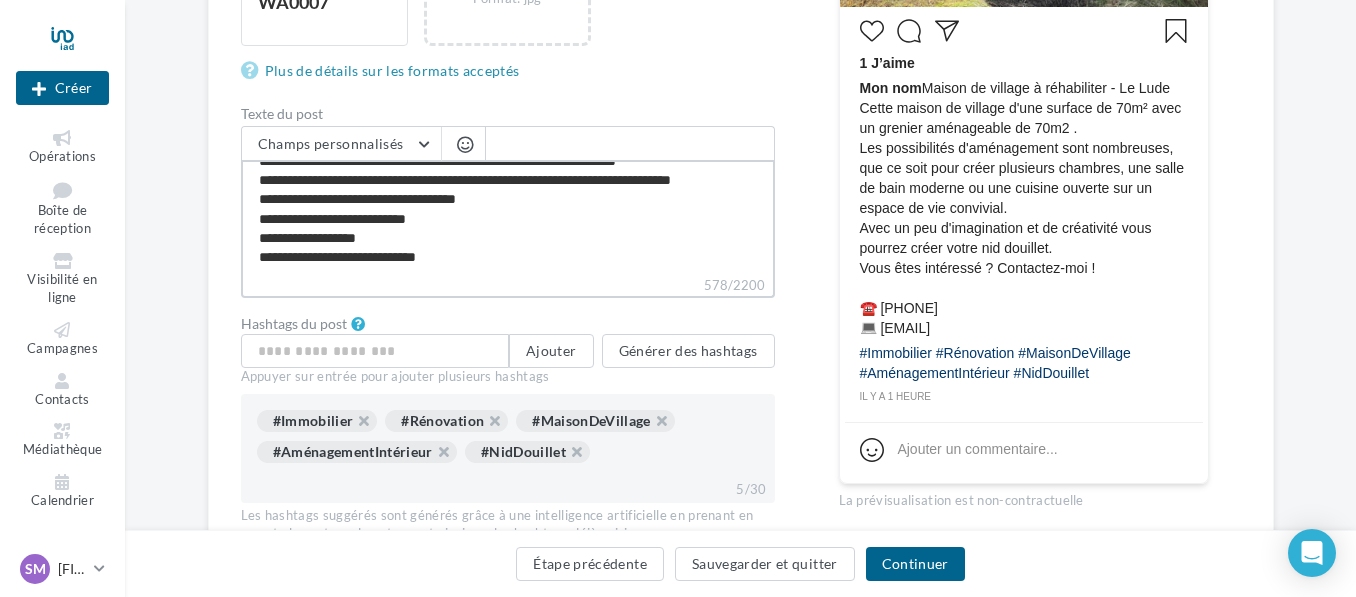type on "**********" 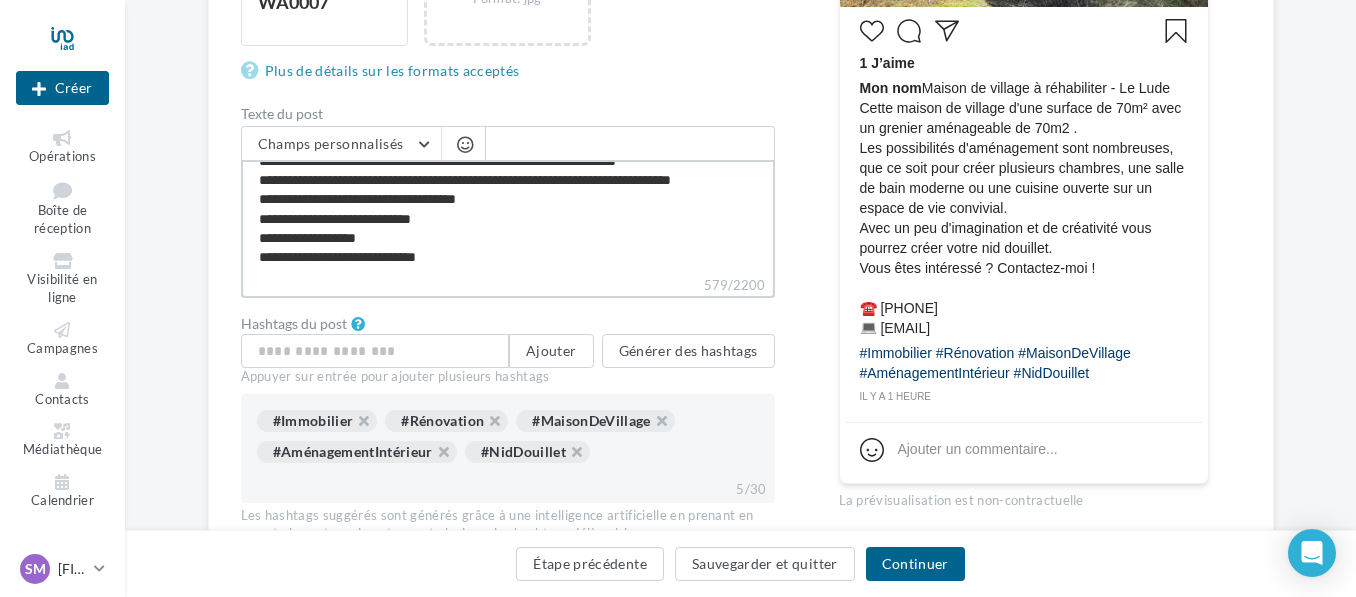 type on "**********" 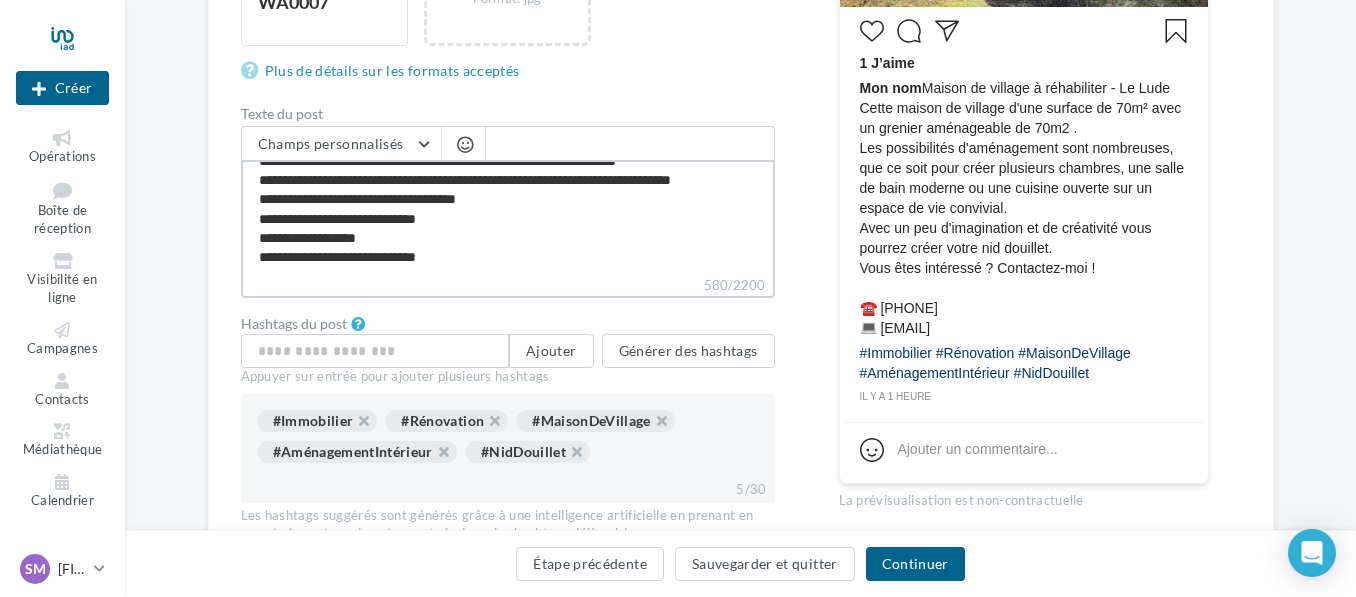 type on "**********" 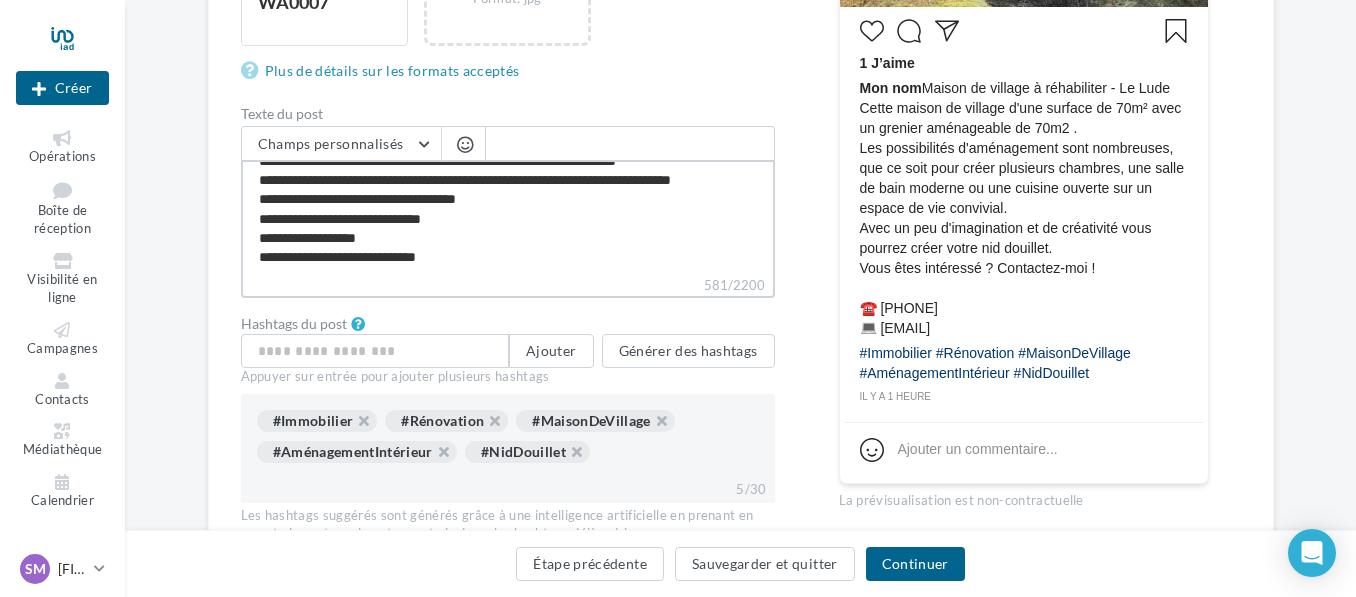 type on "**********" 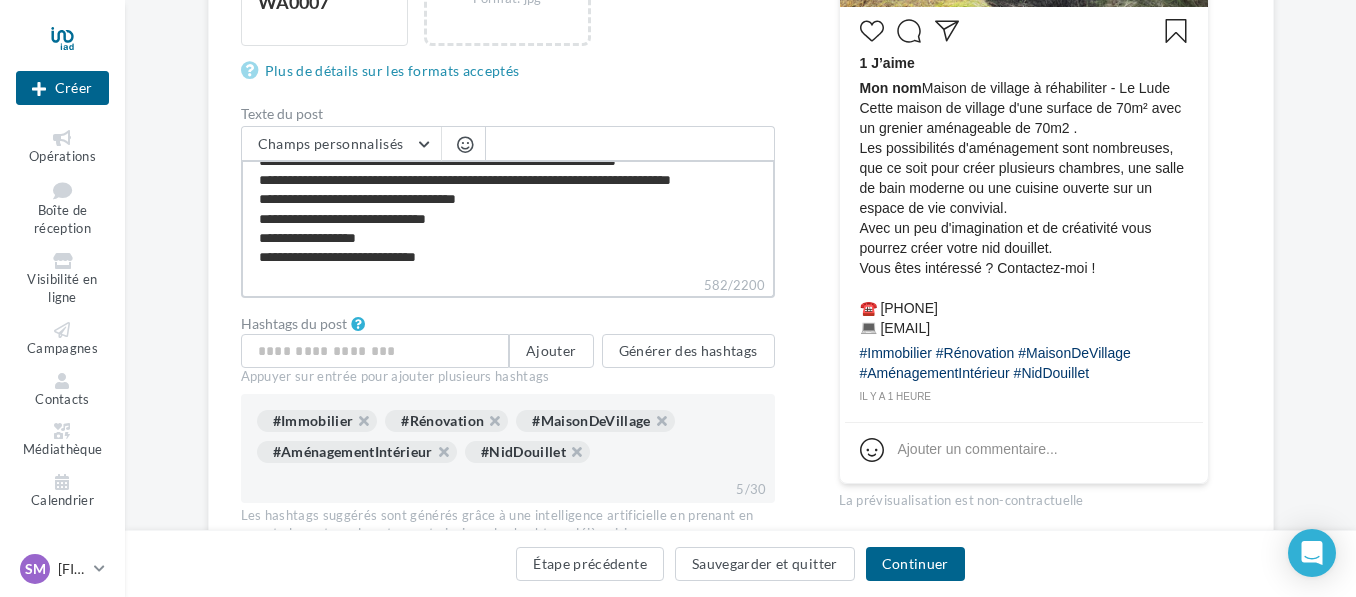 type on "**********" 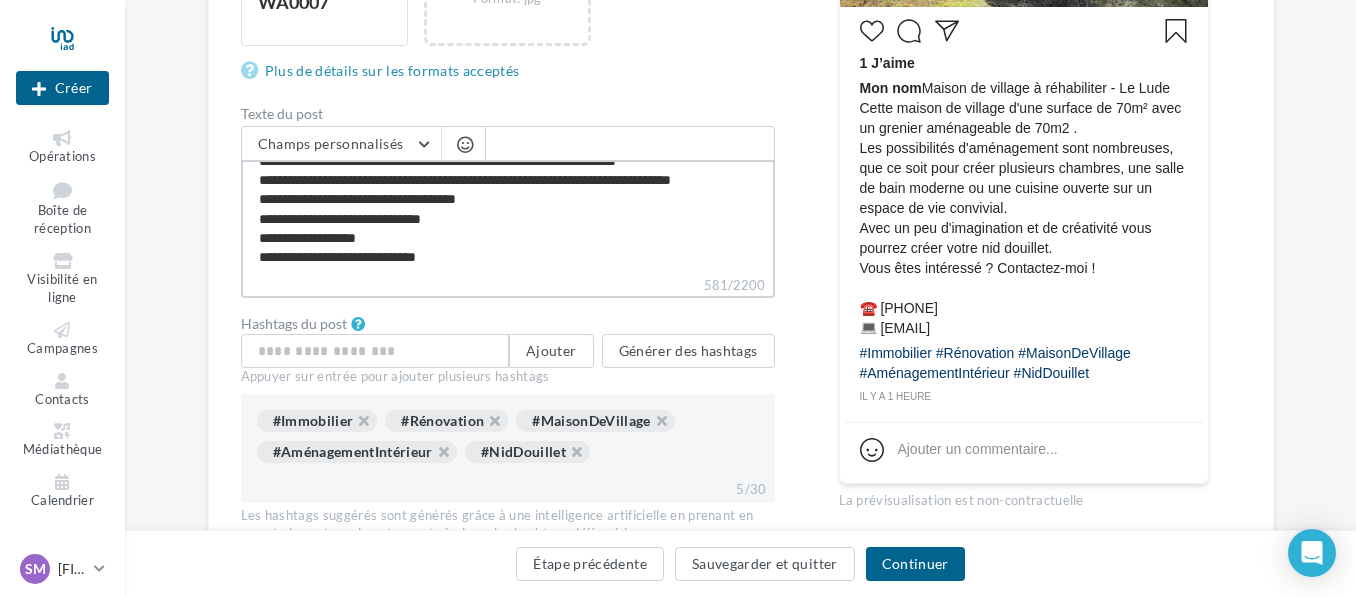 type on "**********" 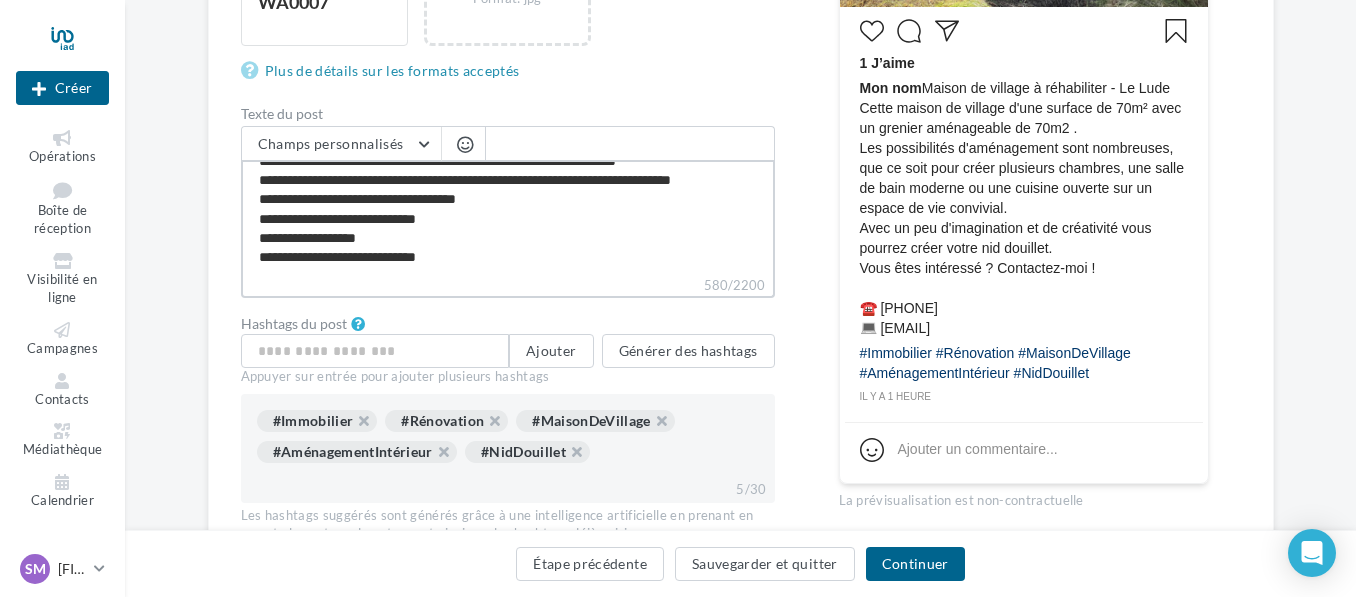 type on "**********" 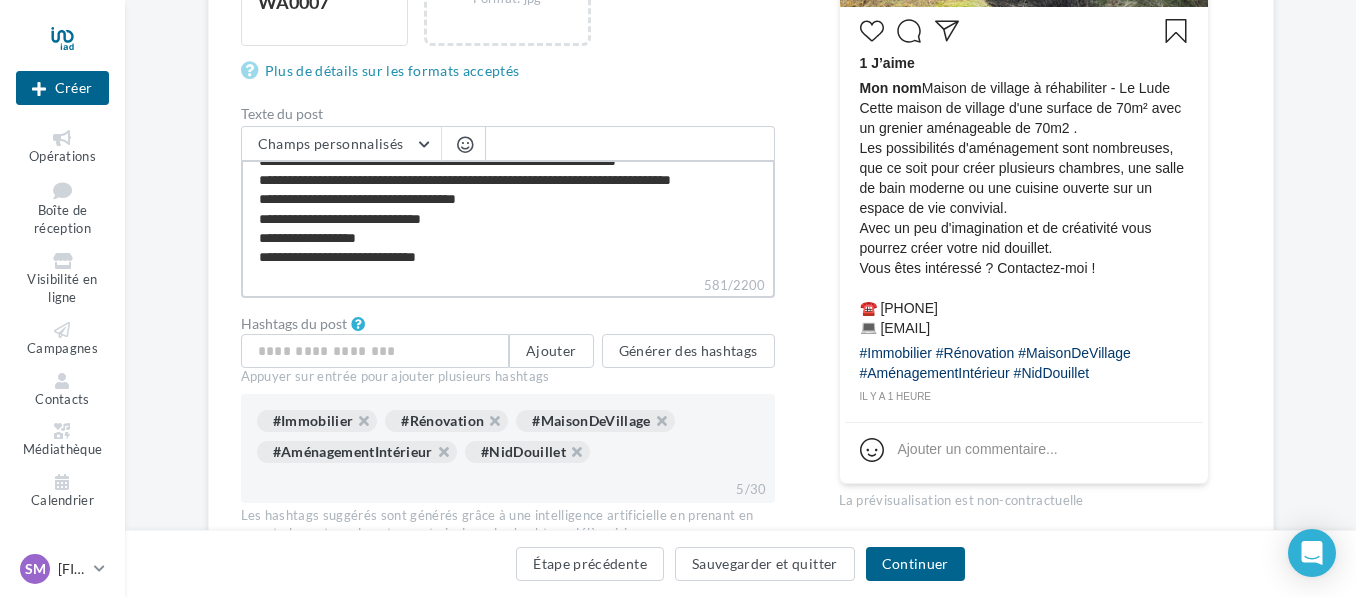 type on "**********" 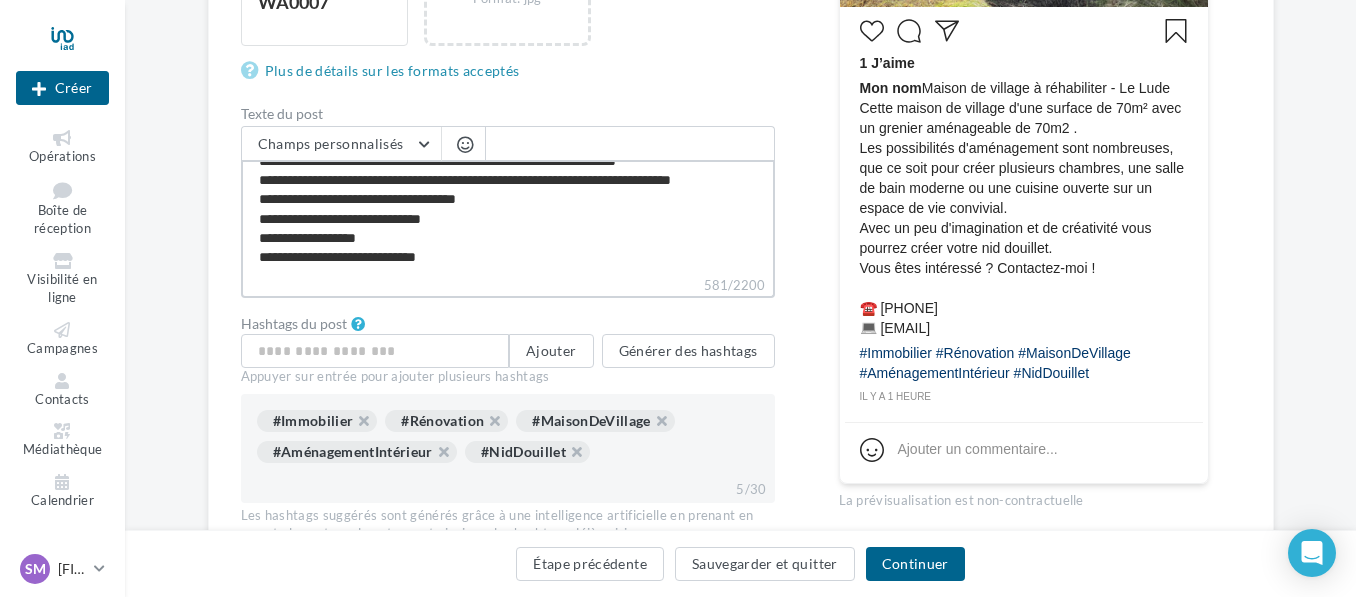 type on "**********" 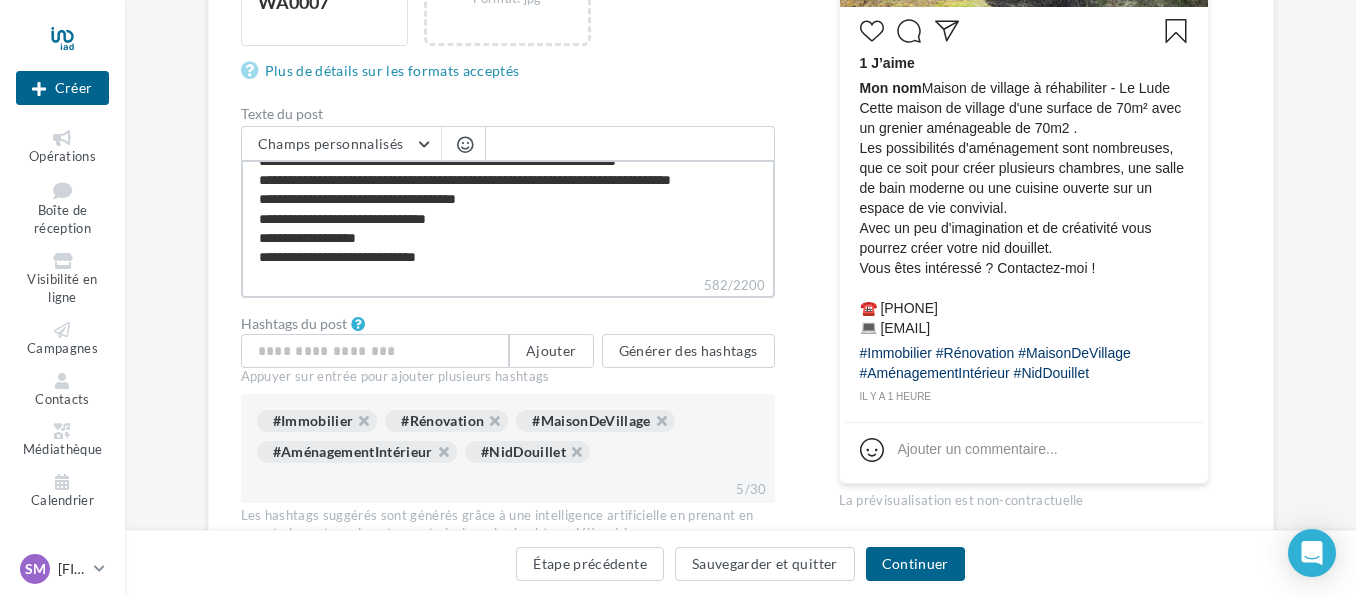 type on "**********" 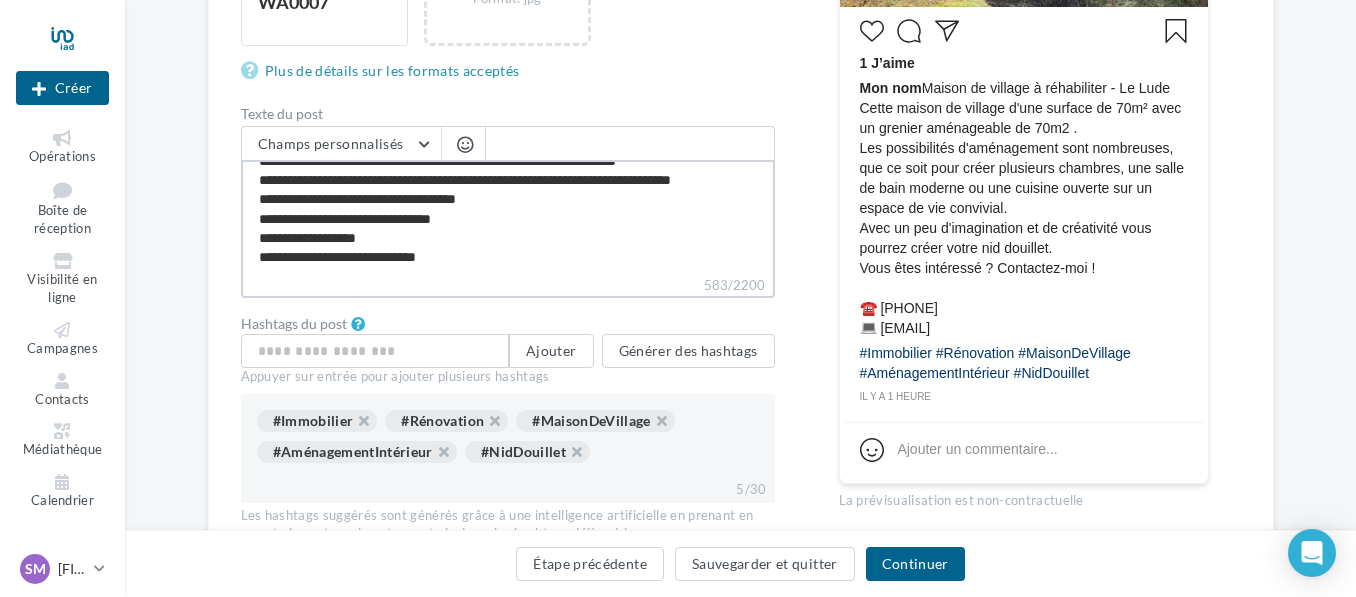 type on "**********" 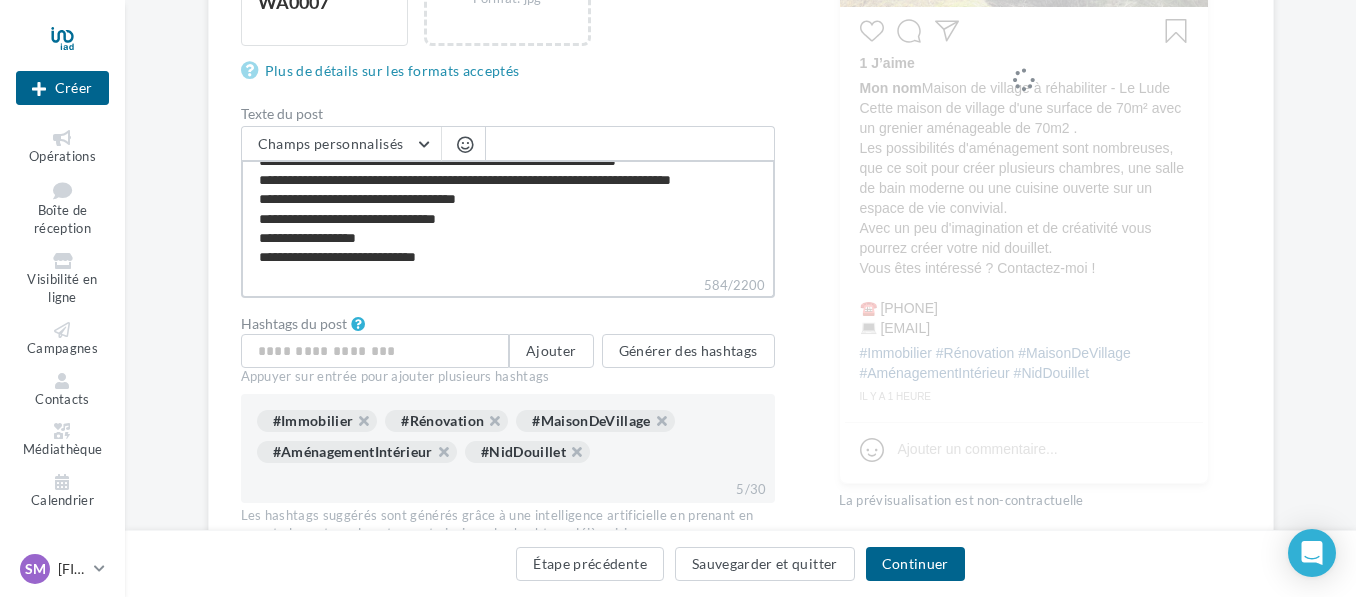 drag, startPoint x: 283, startPoint y: 239, endPoint x: 418, endPoint y: 322, distance: 158.47397 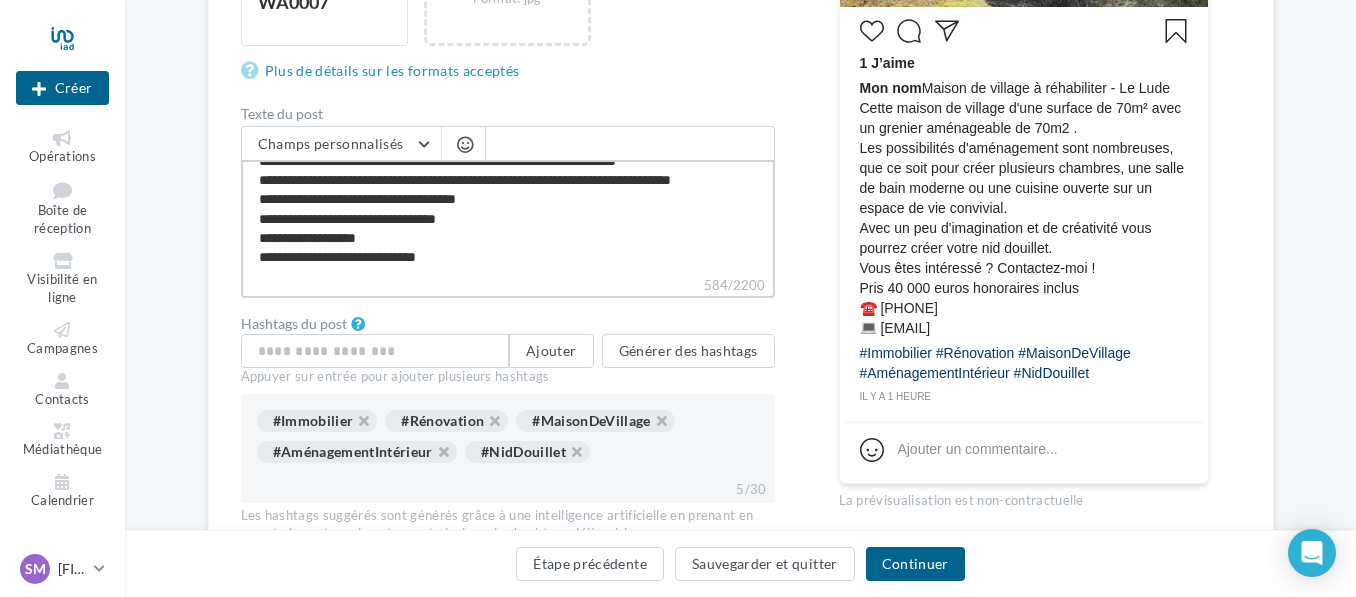type on "**********" 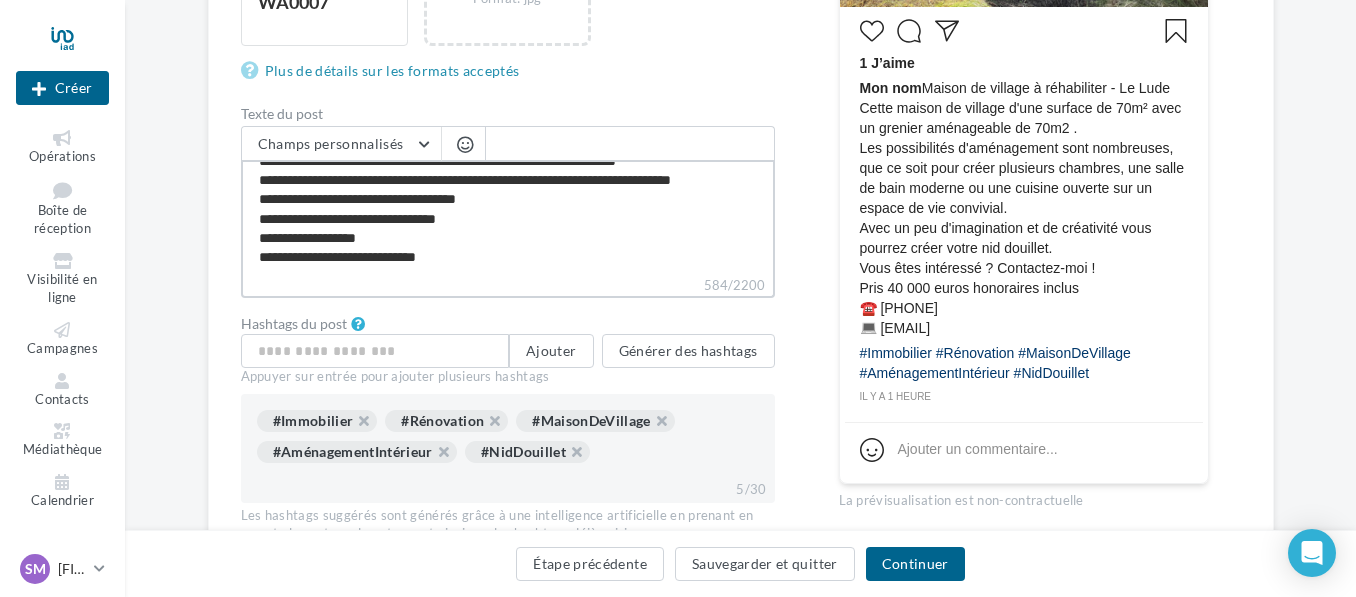 type on "**********" 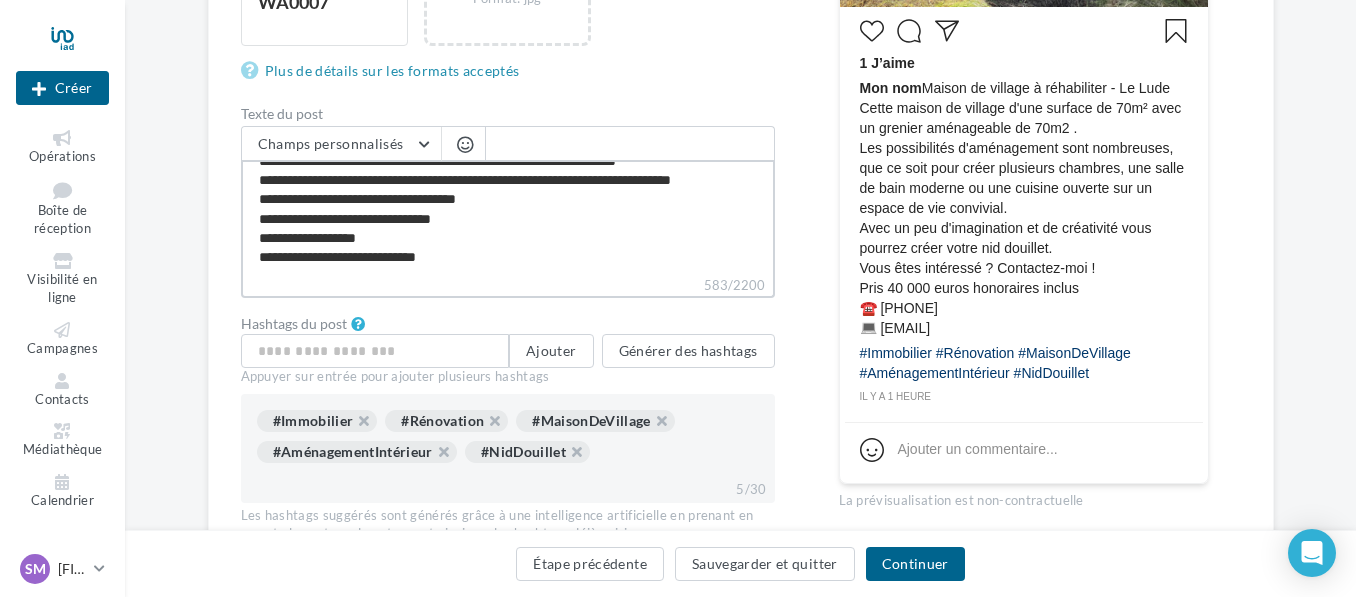 type on "**********" 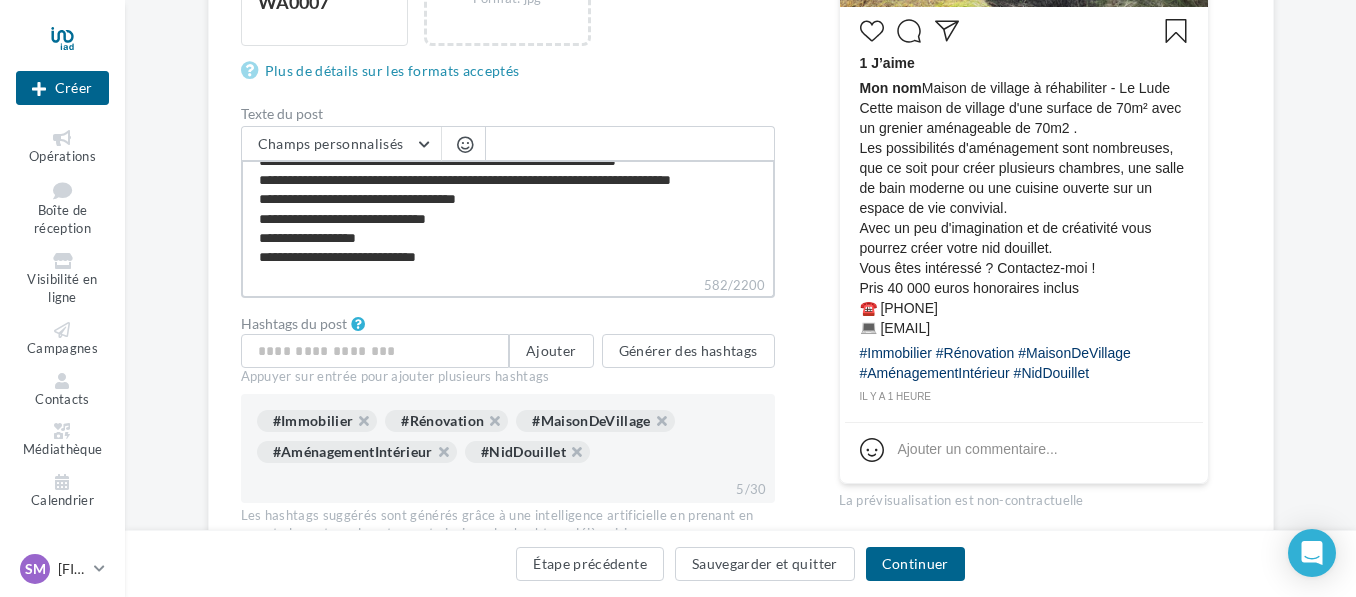 type on "**********" 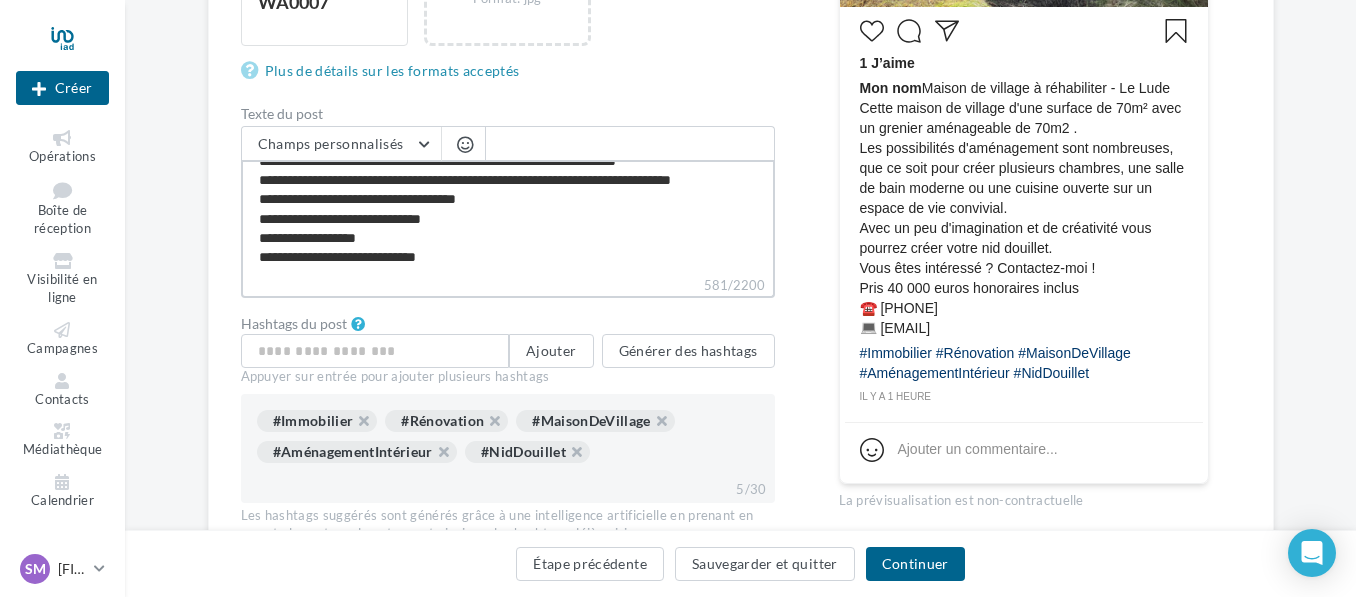 type on "**********" 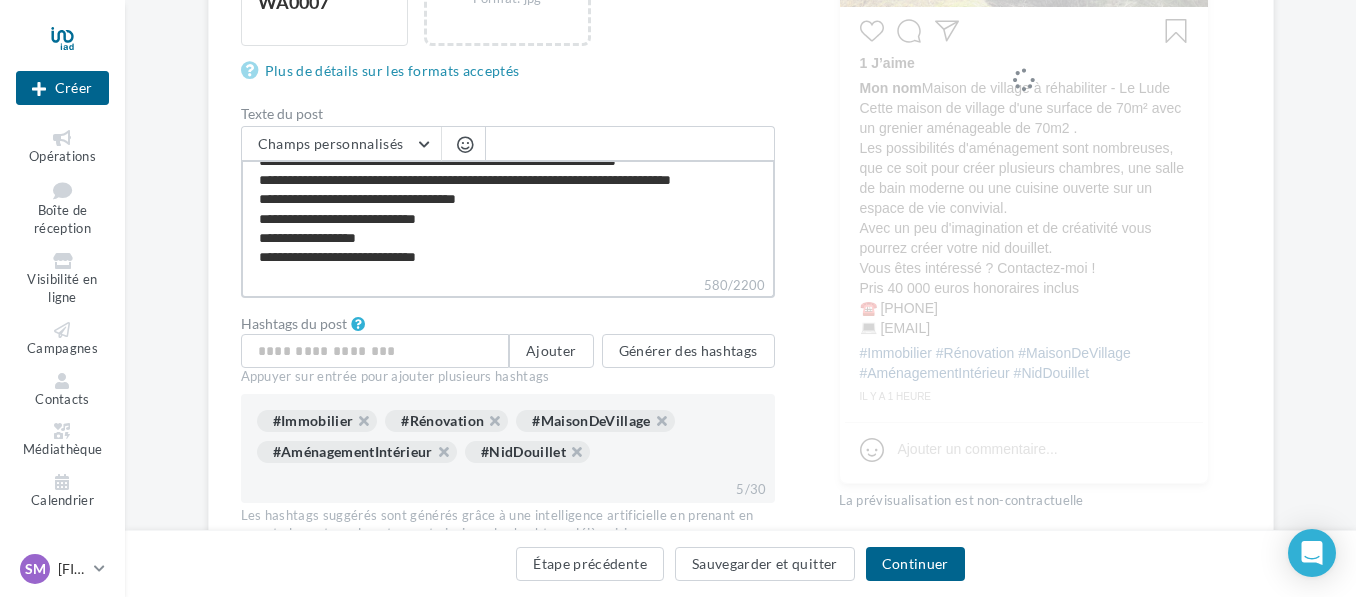 click on "**********" at bounding box center (508, 217) 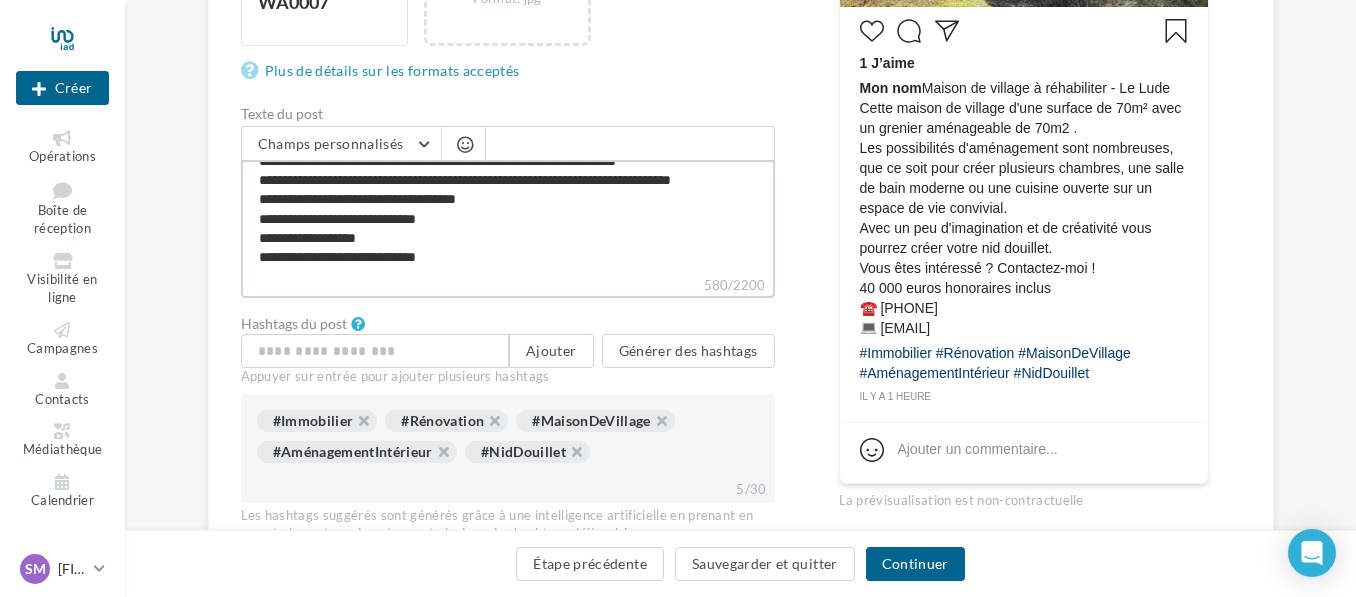 type on "**********" 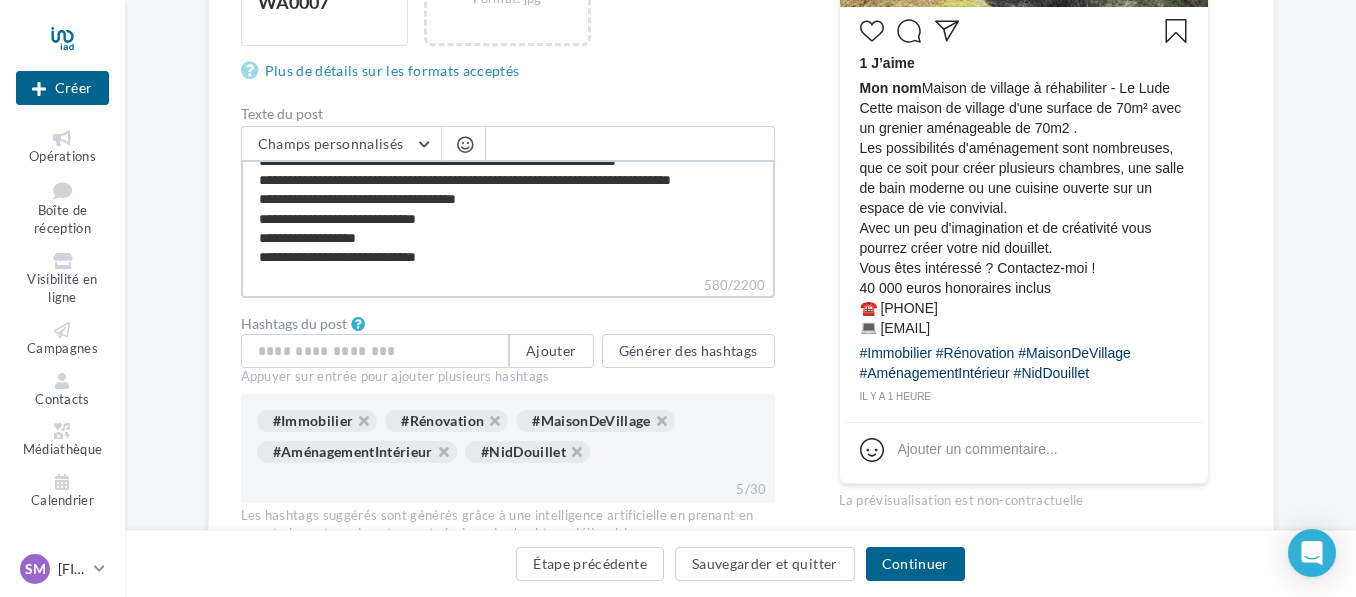 click on "**********" at bounding box center (508, 217) 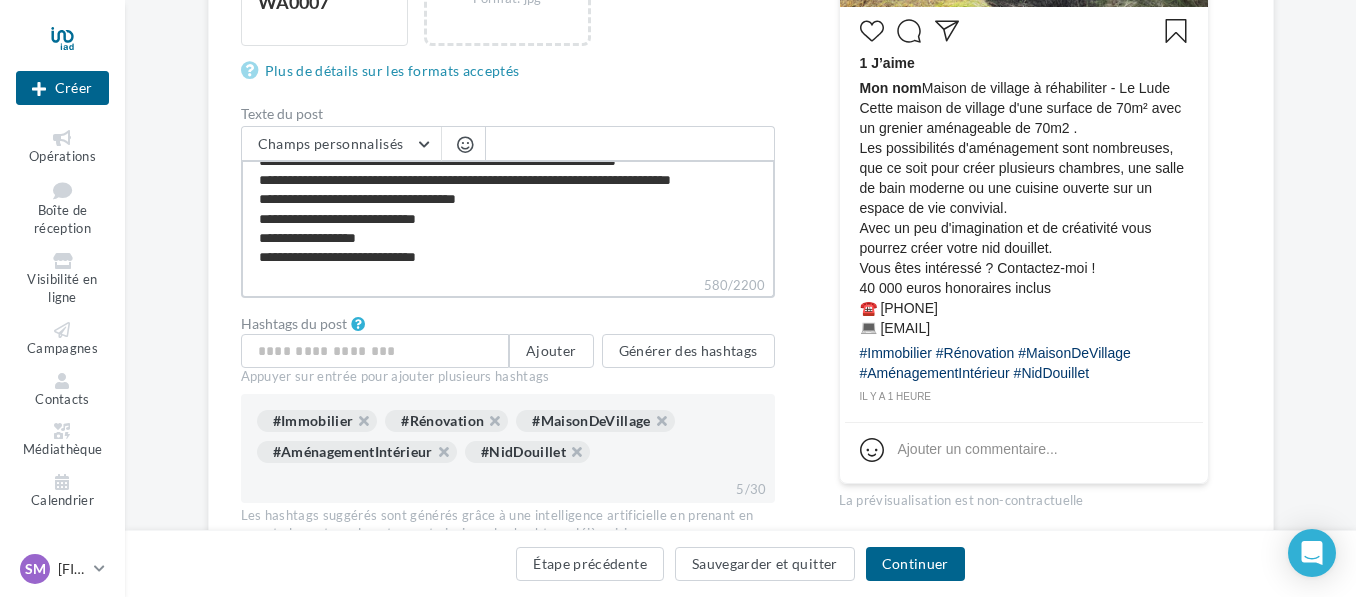 type on "**********" 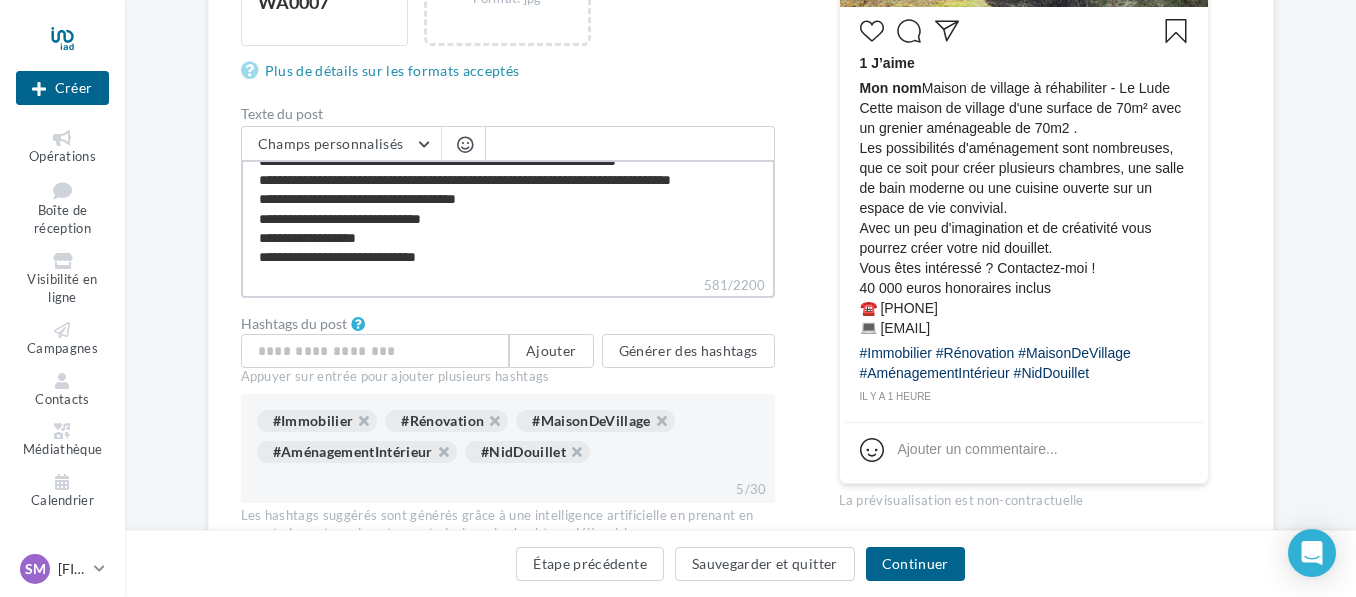 type on "**********" 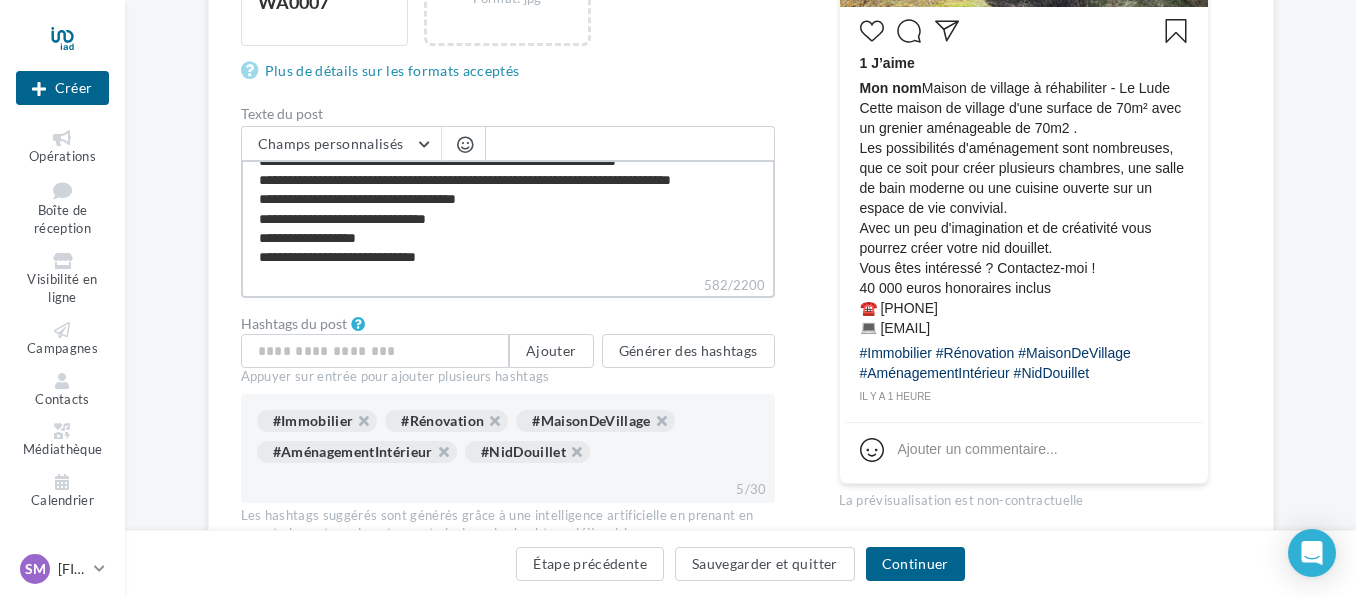 type on "**********" 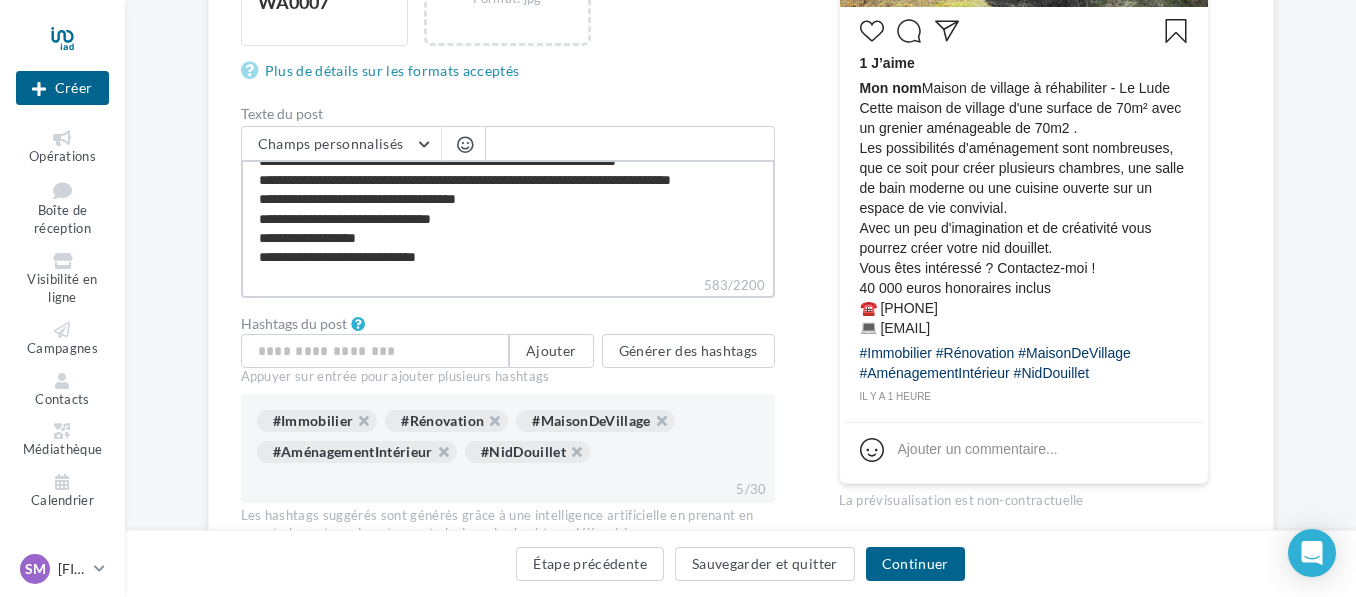 type on "**********" 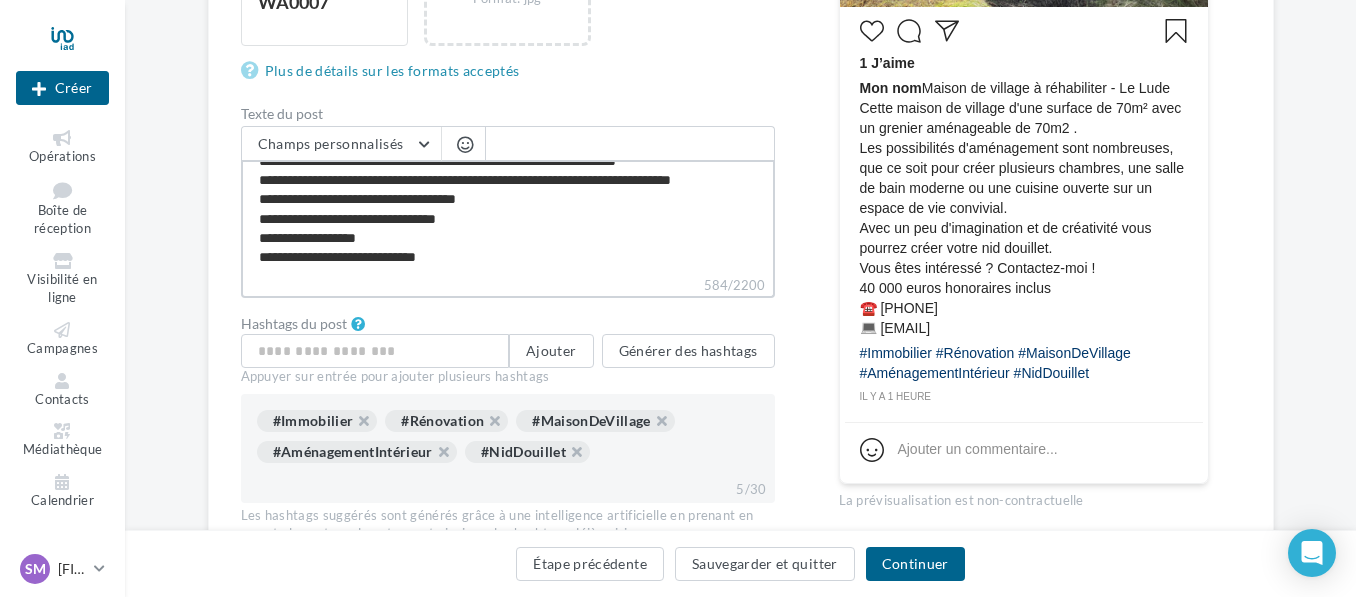 type on "**********" 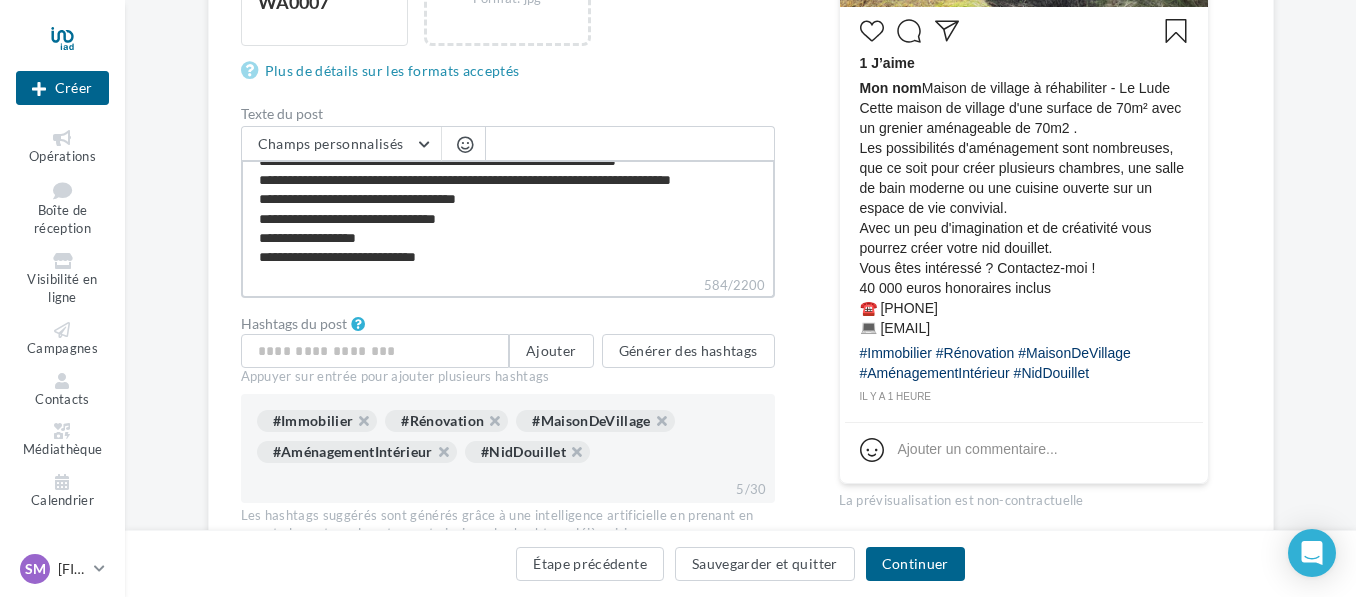 type on "**********" 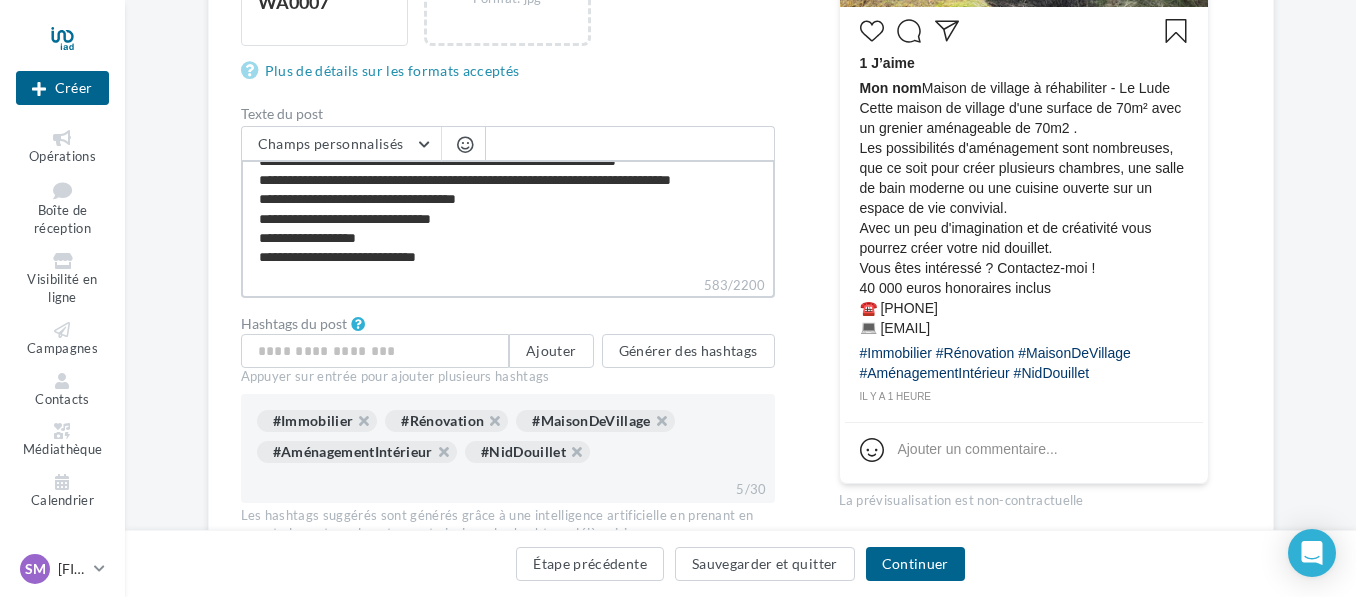 type on "**********" 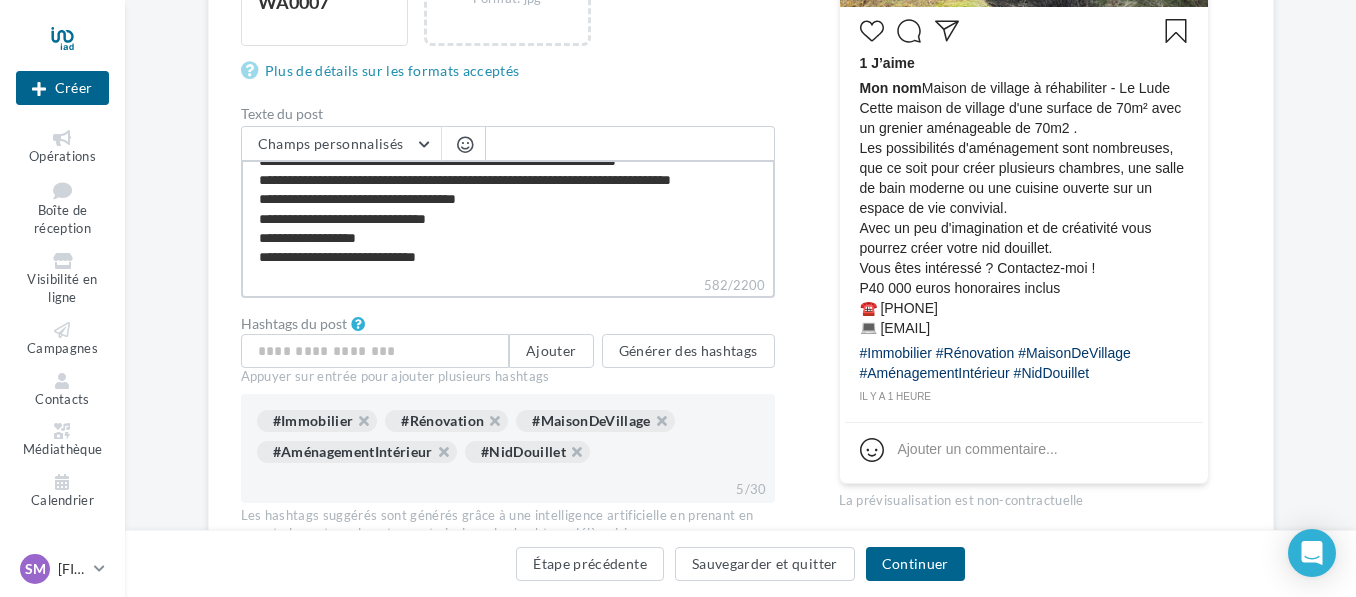 type on "**********" 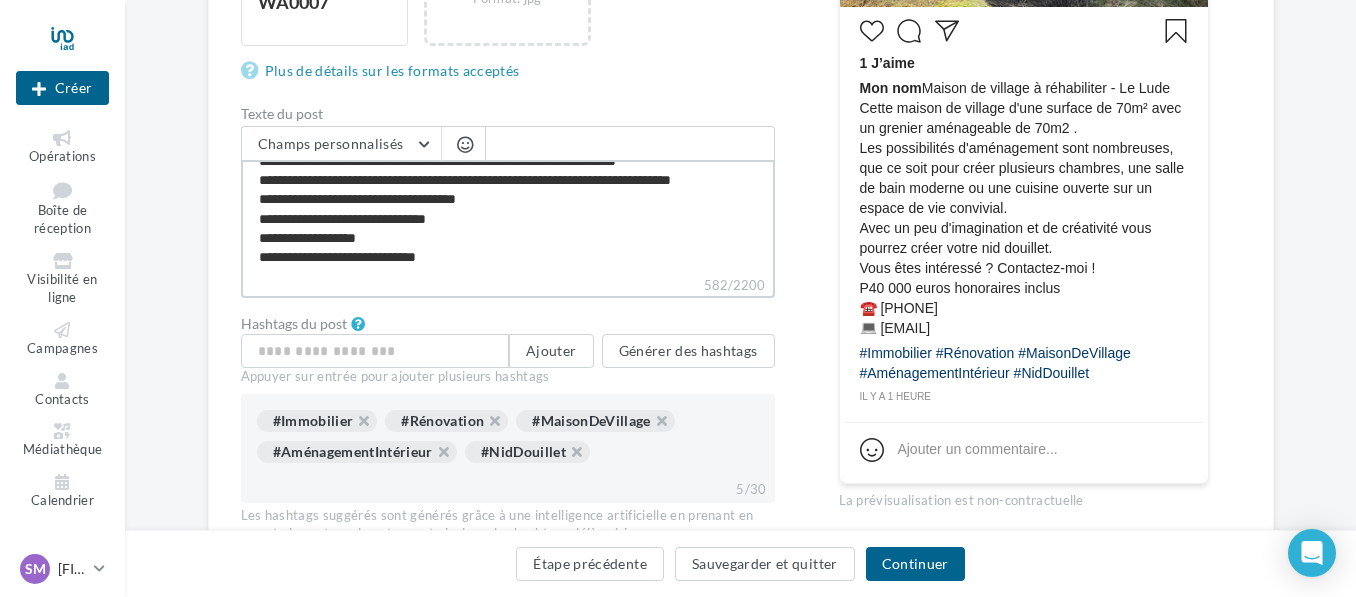 type on "**********" 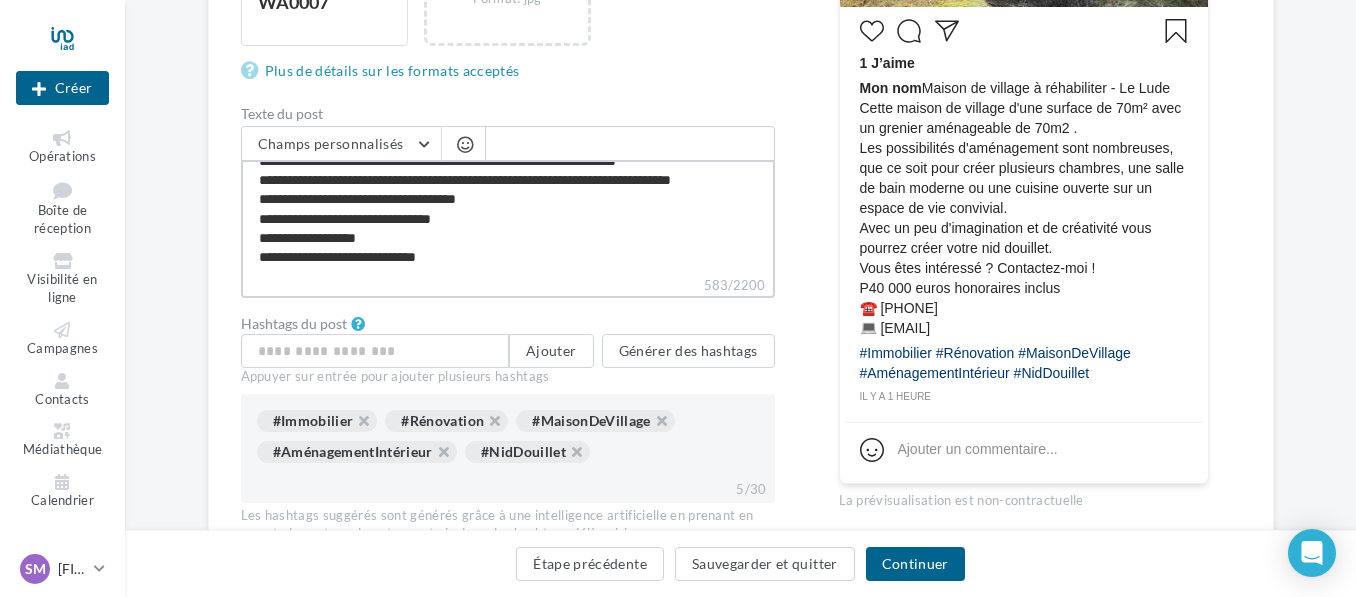 type on "**********" 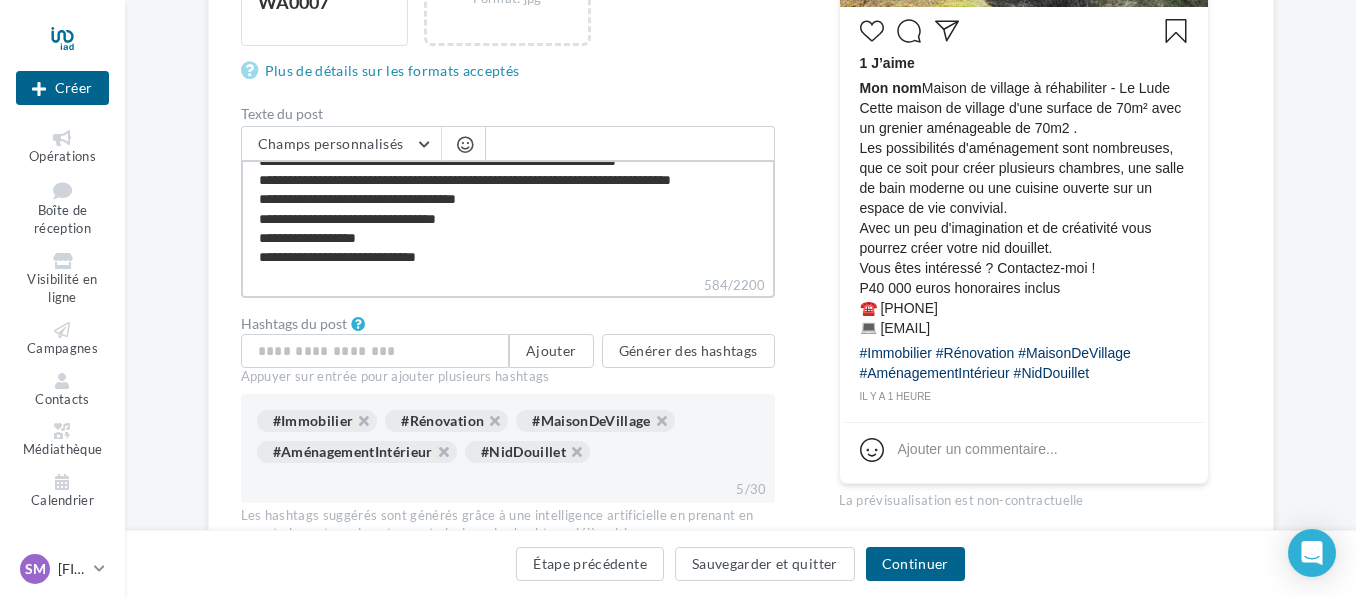 type on "**********" 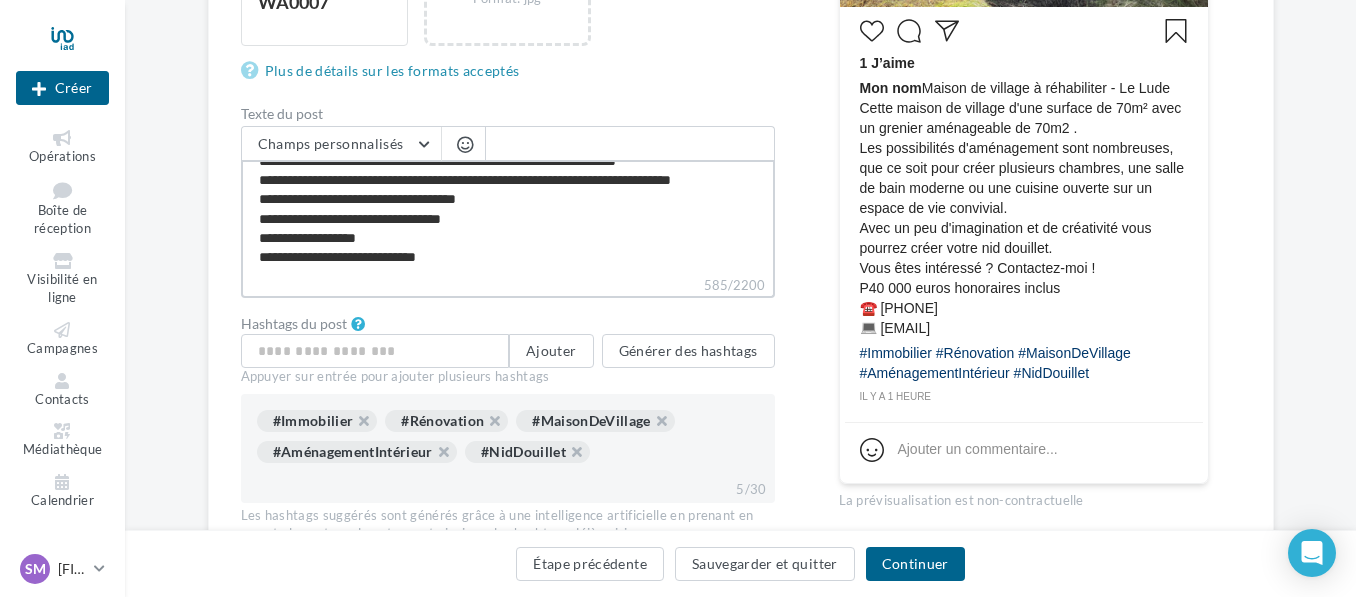 type on "**********" 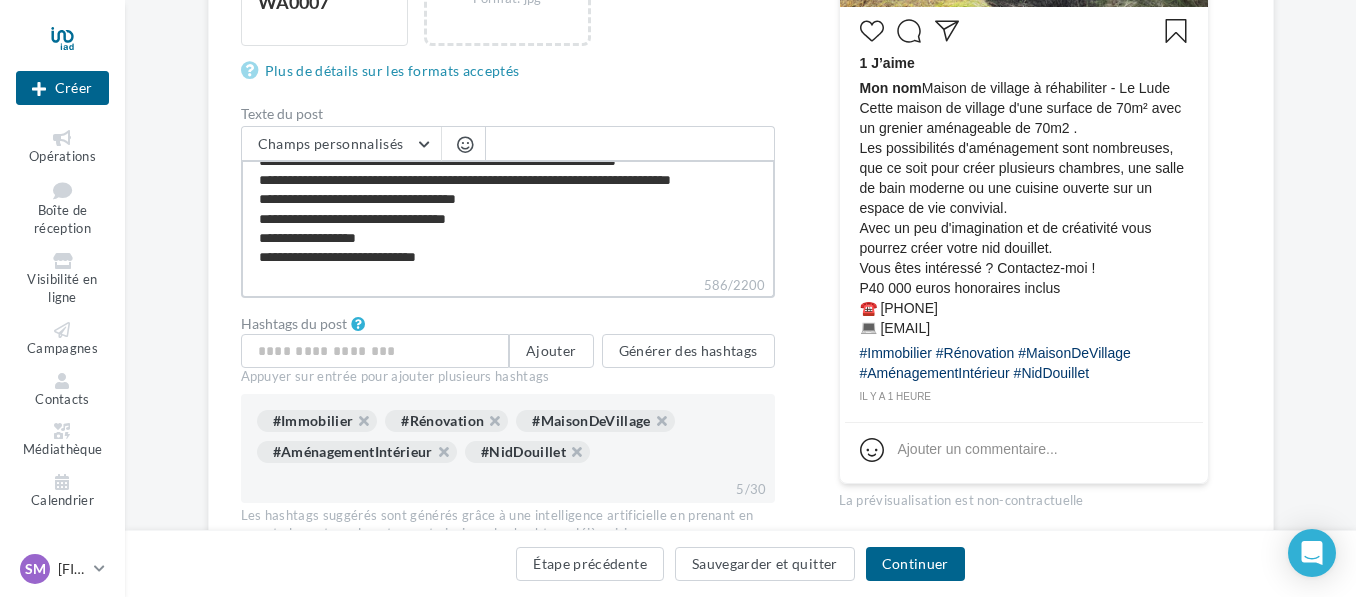 type on "**********" 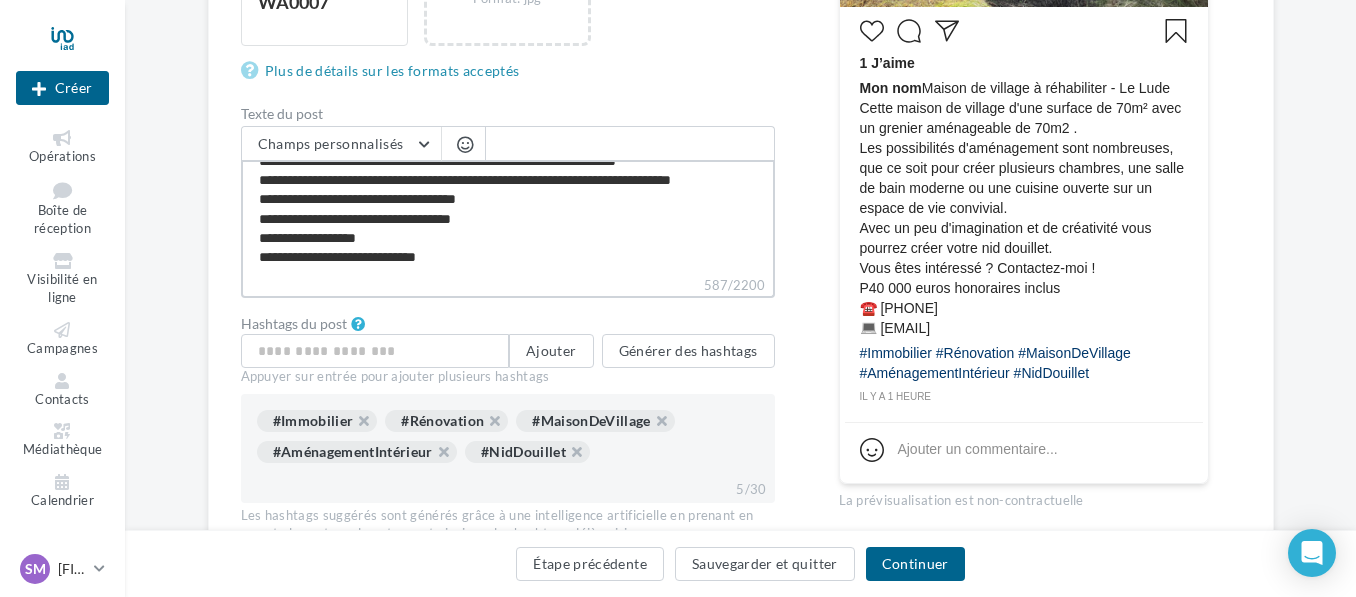 type on "**********" 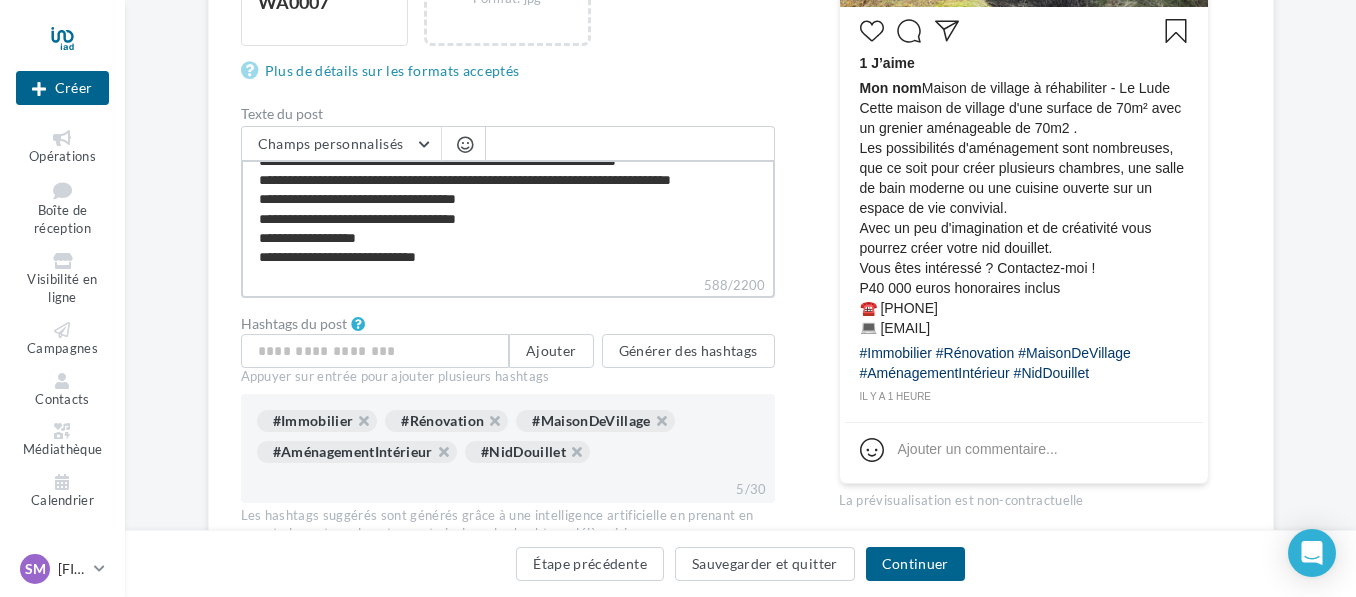 type on "**********" 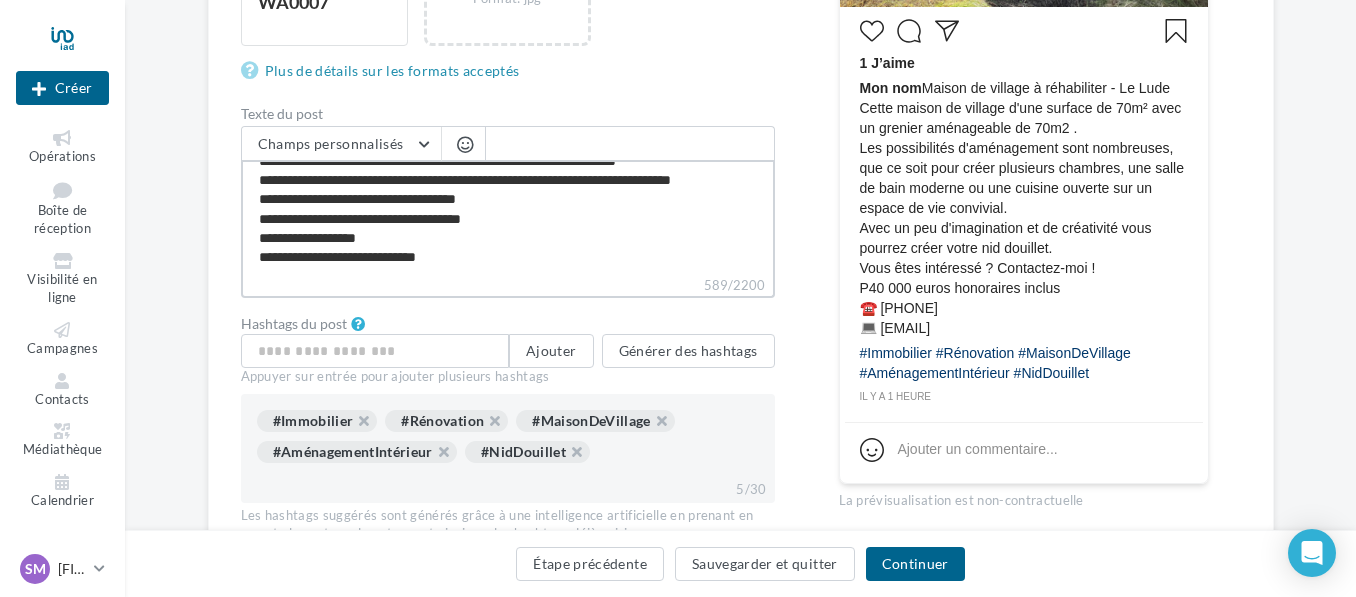 type on "**********" 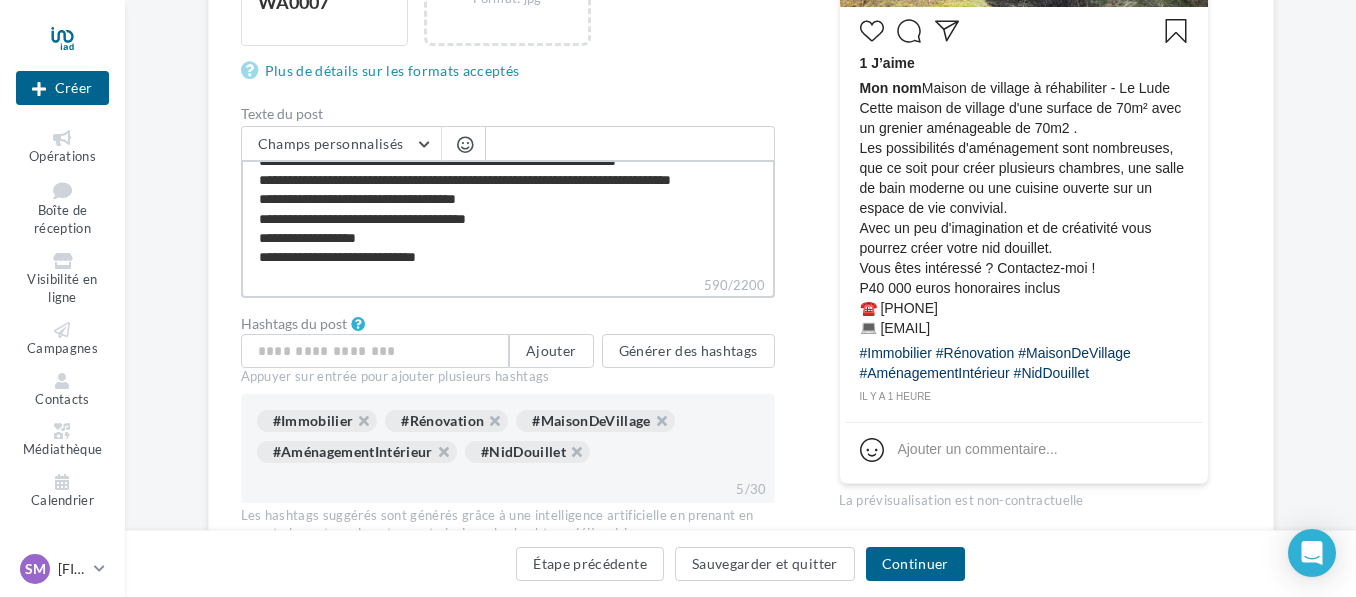 type on "**********" 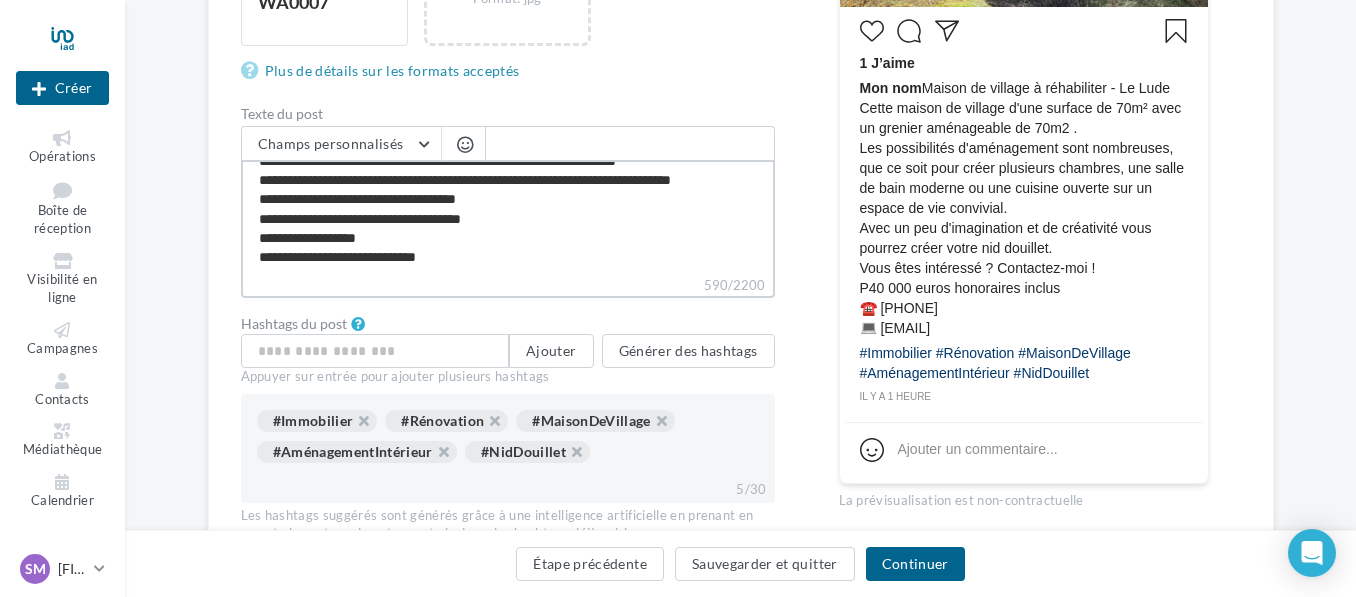 type on "**********" 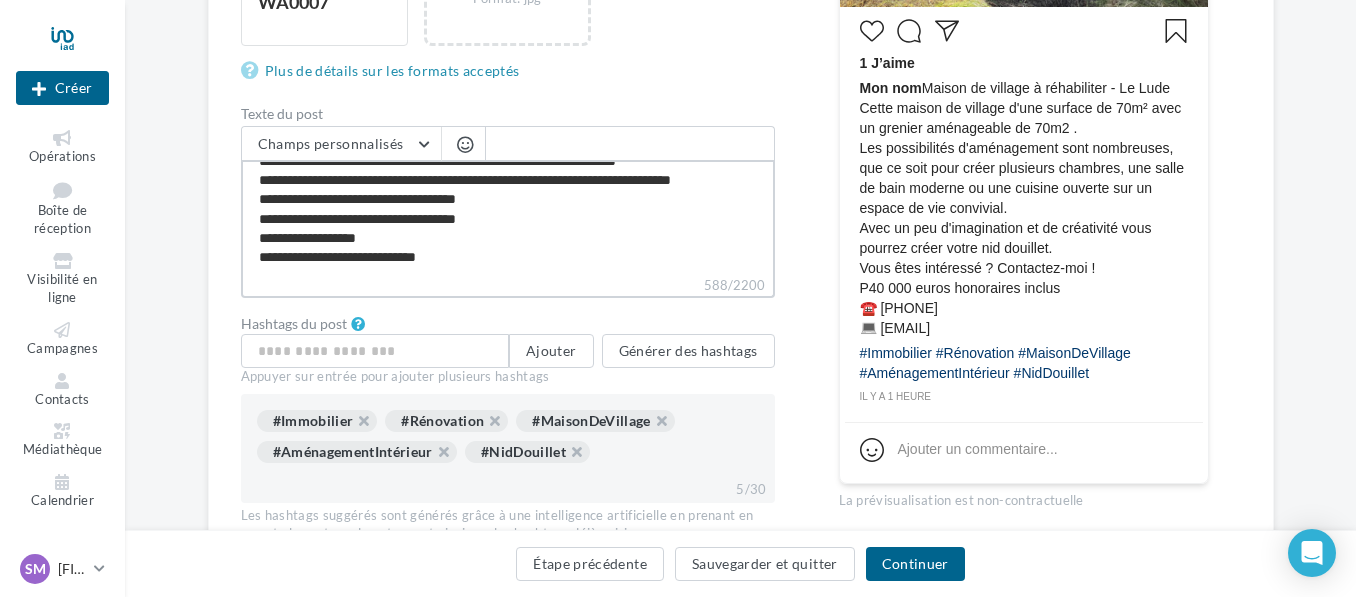 type on "**********" 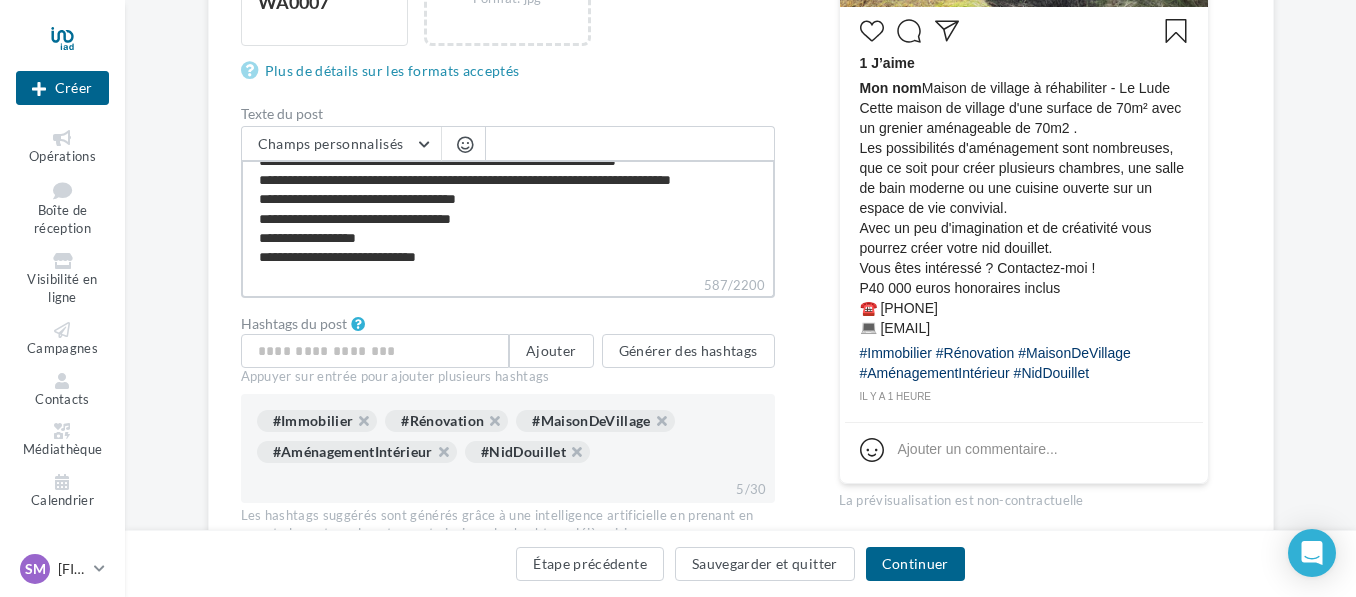 type on "**********" 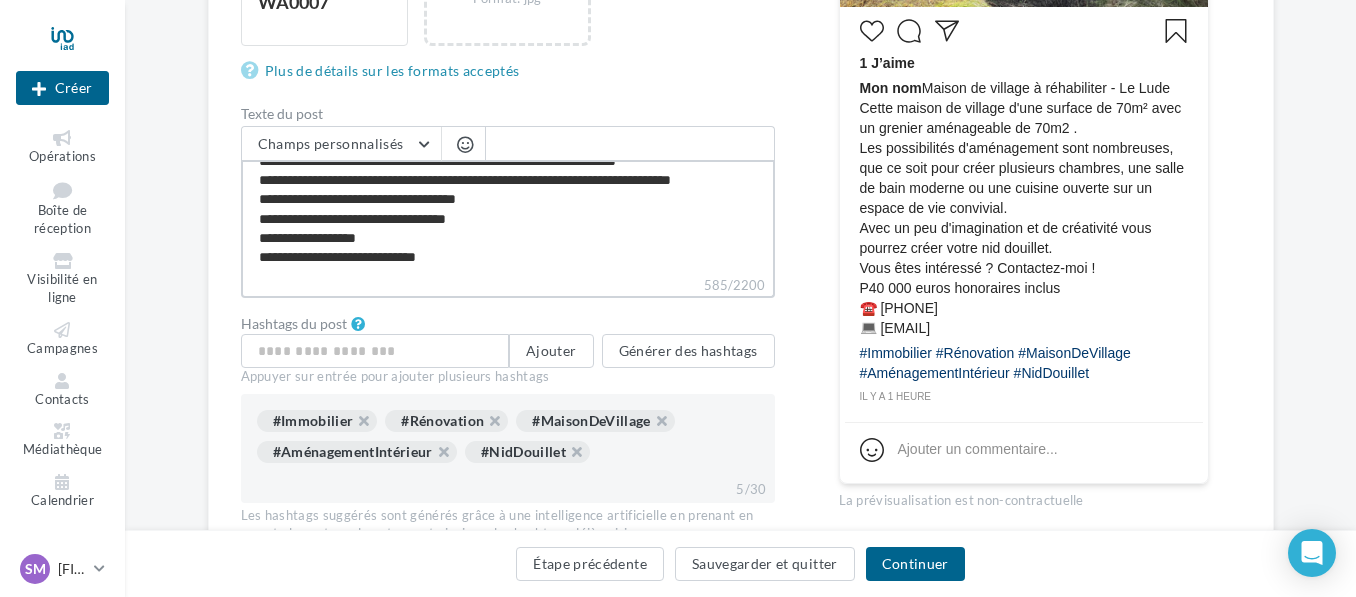 type on "**********" 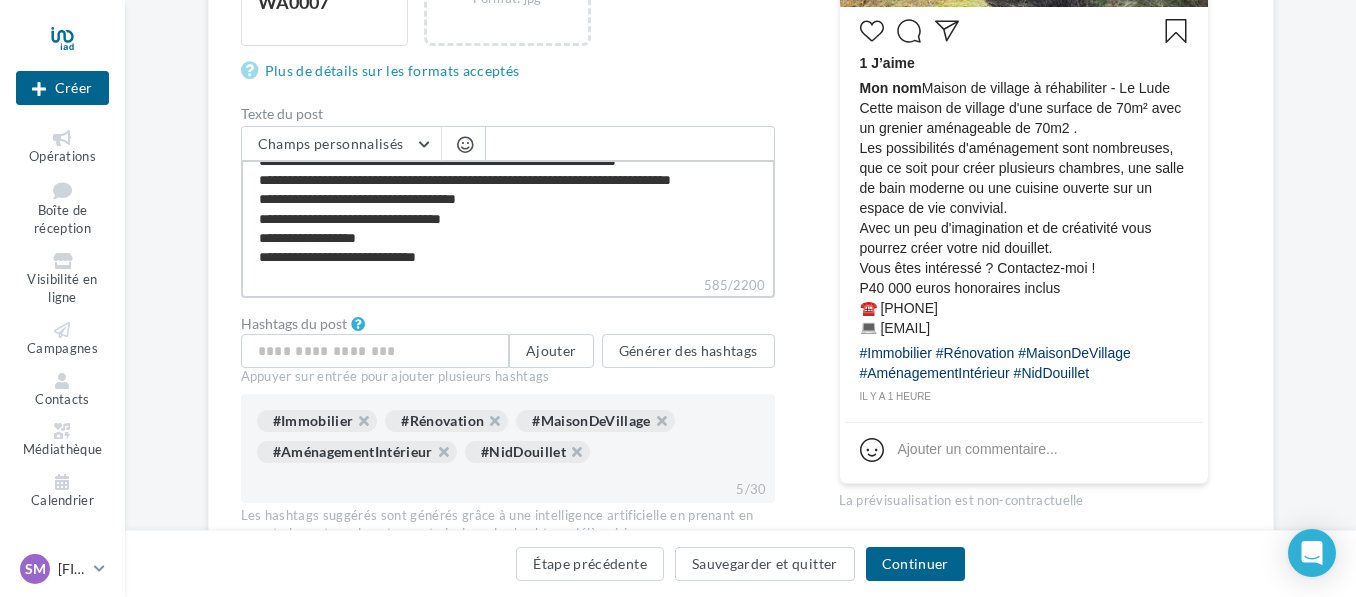 type on "**********" 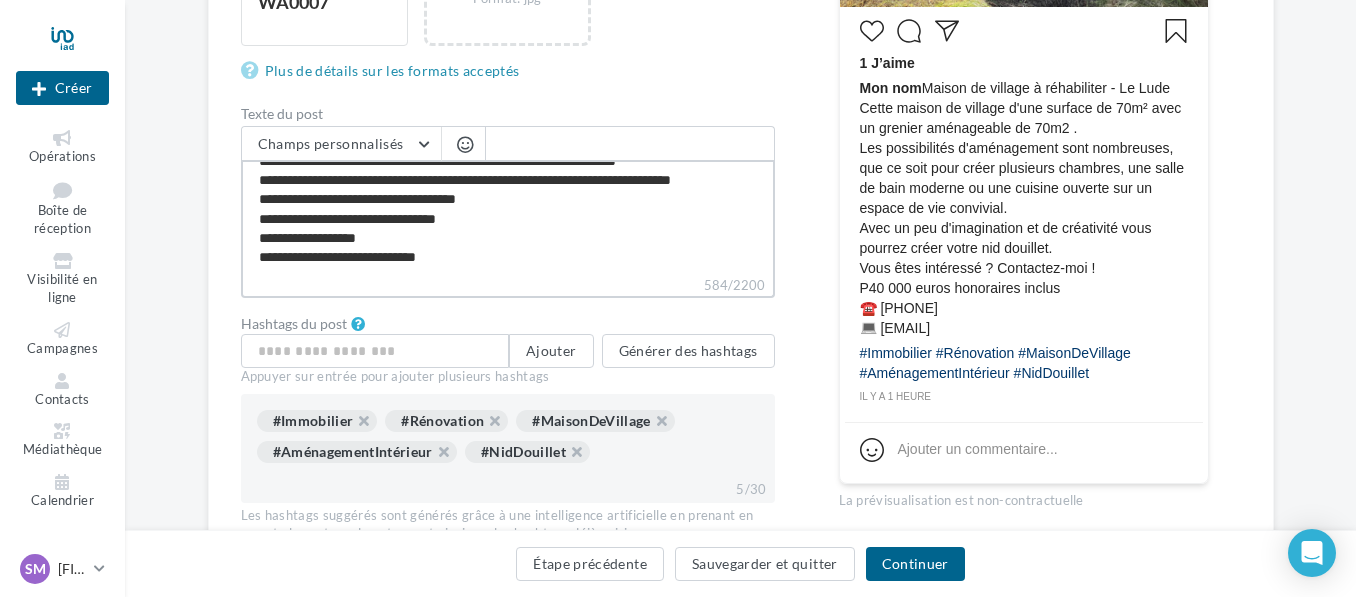 type on "**********" 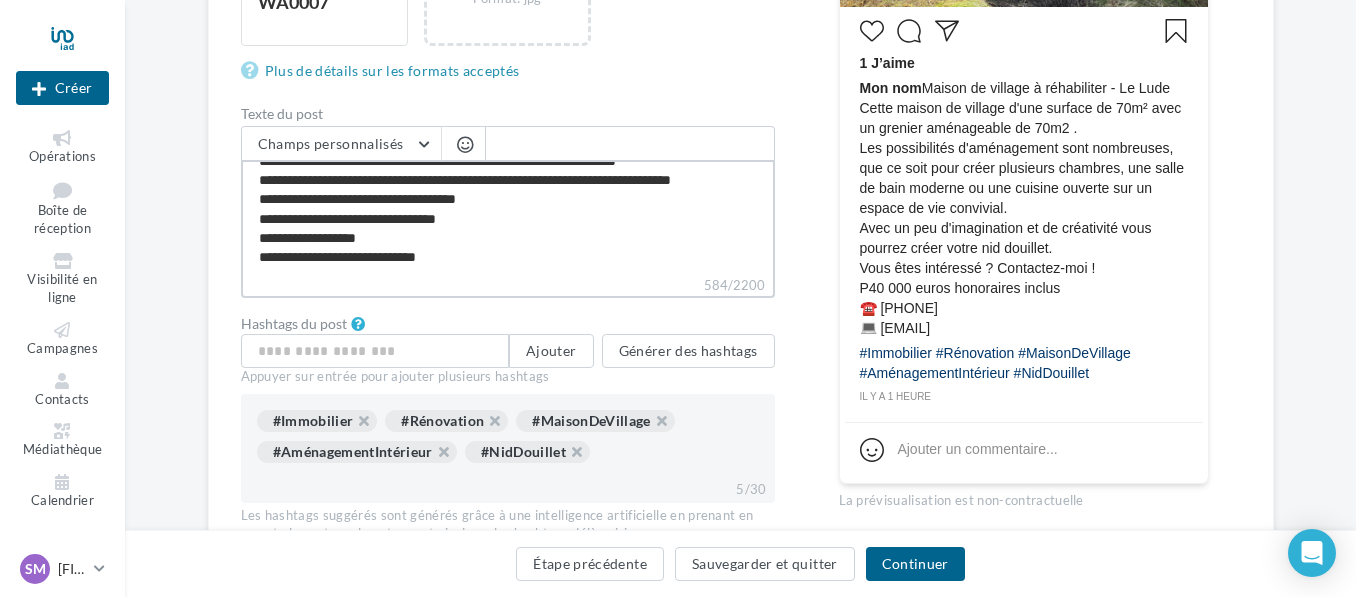 type on "**********" 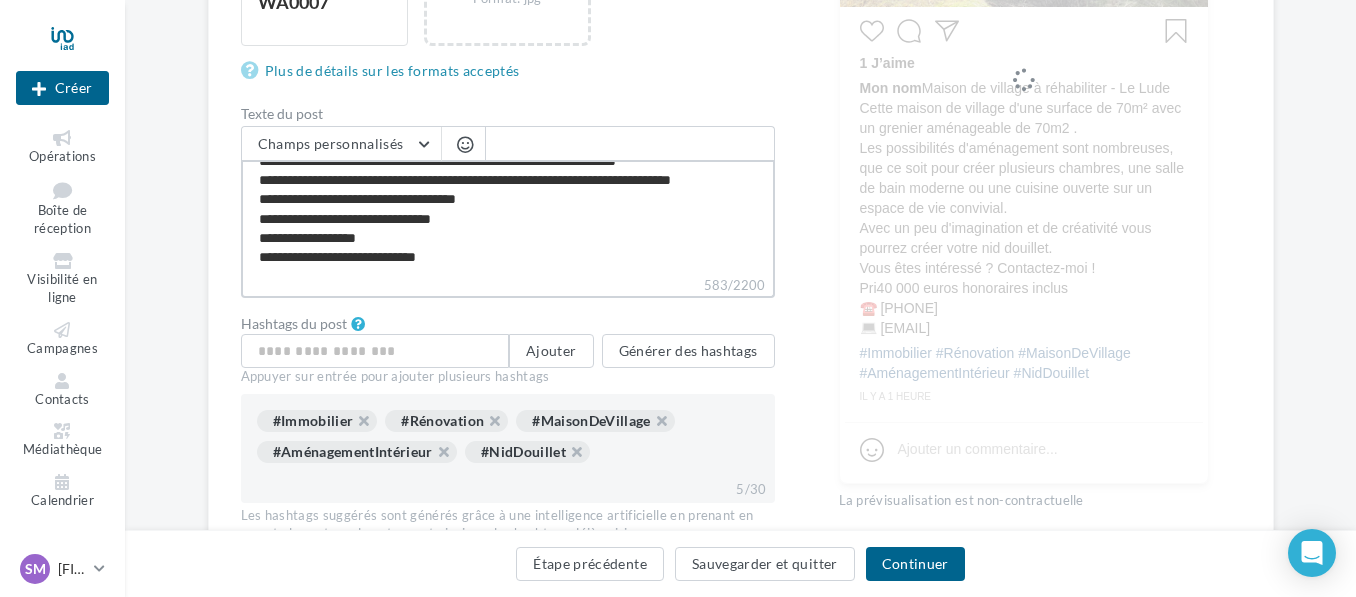 type on "**********" 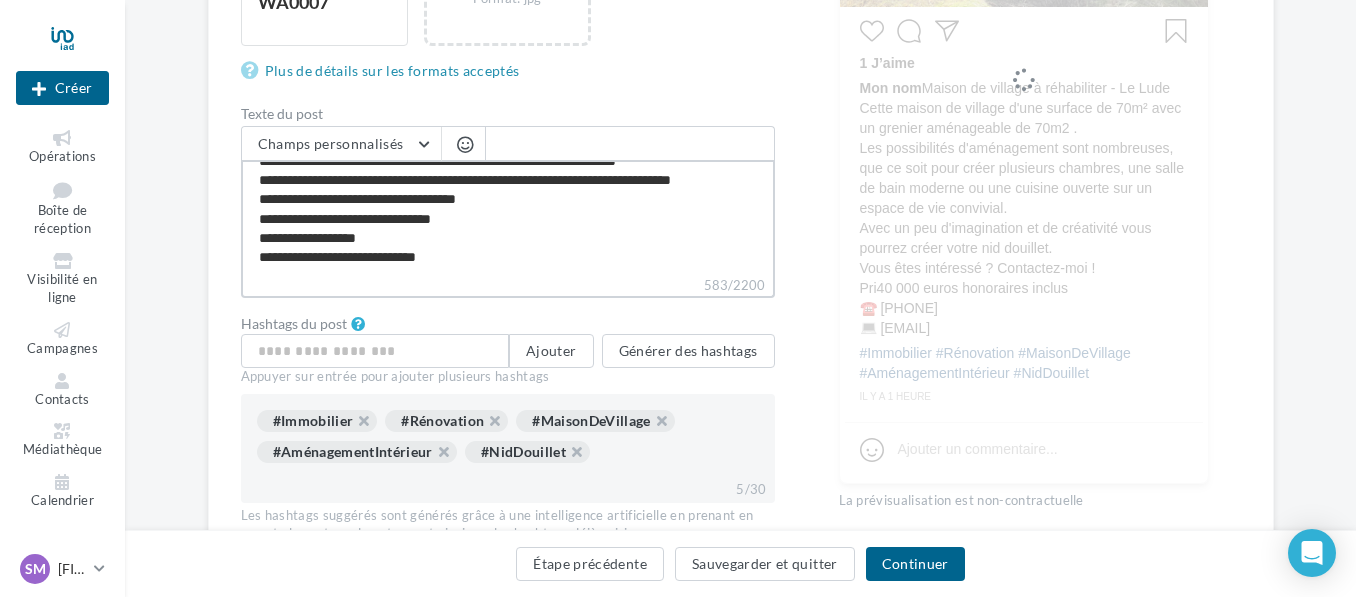 type on "**********" 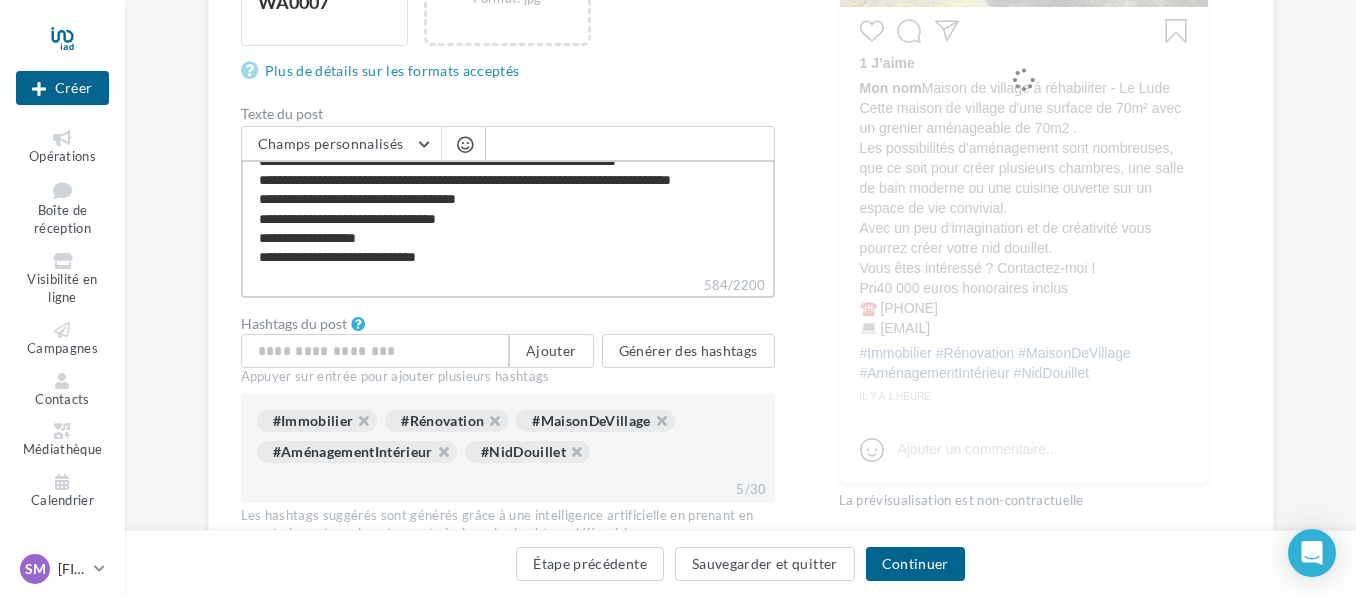 type on "**********" 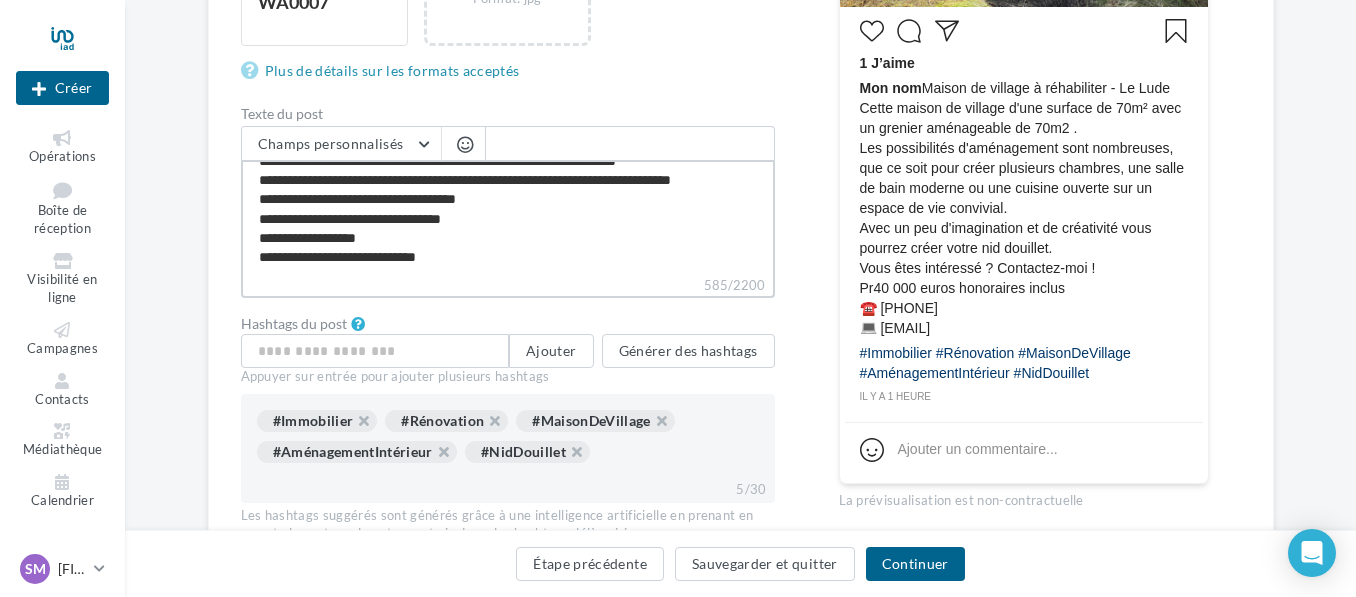 type on "**********" 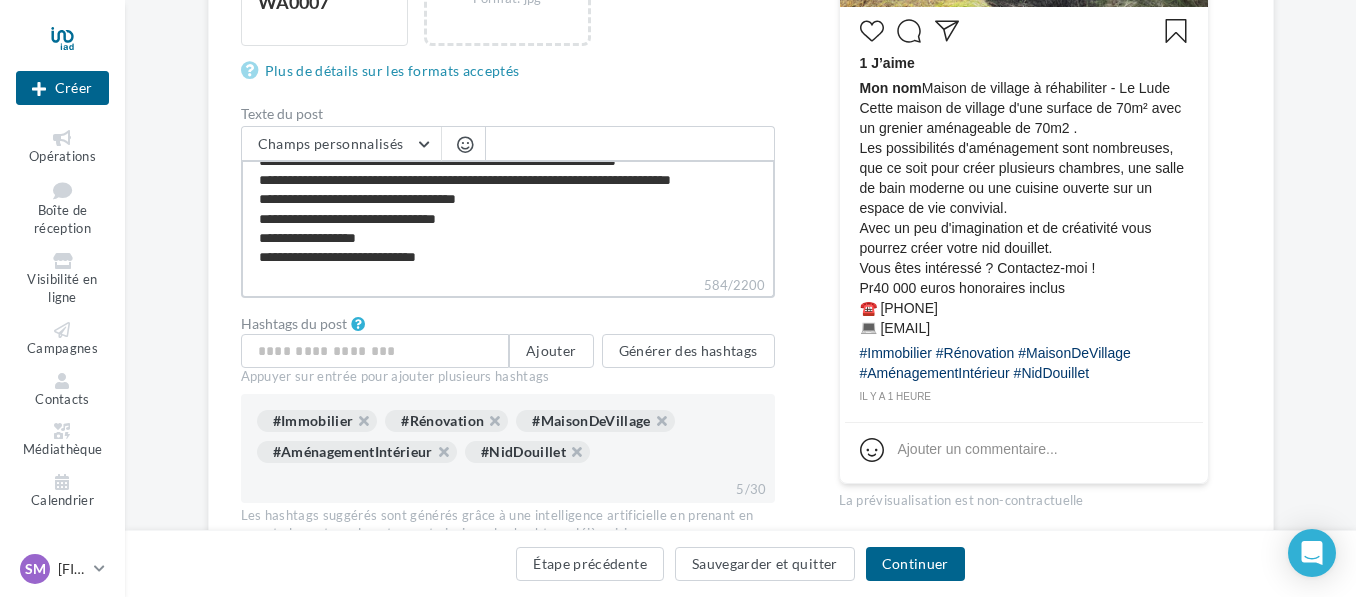 type on "**********" 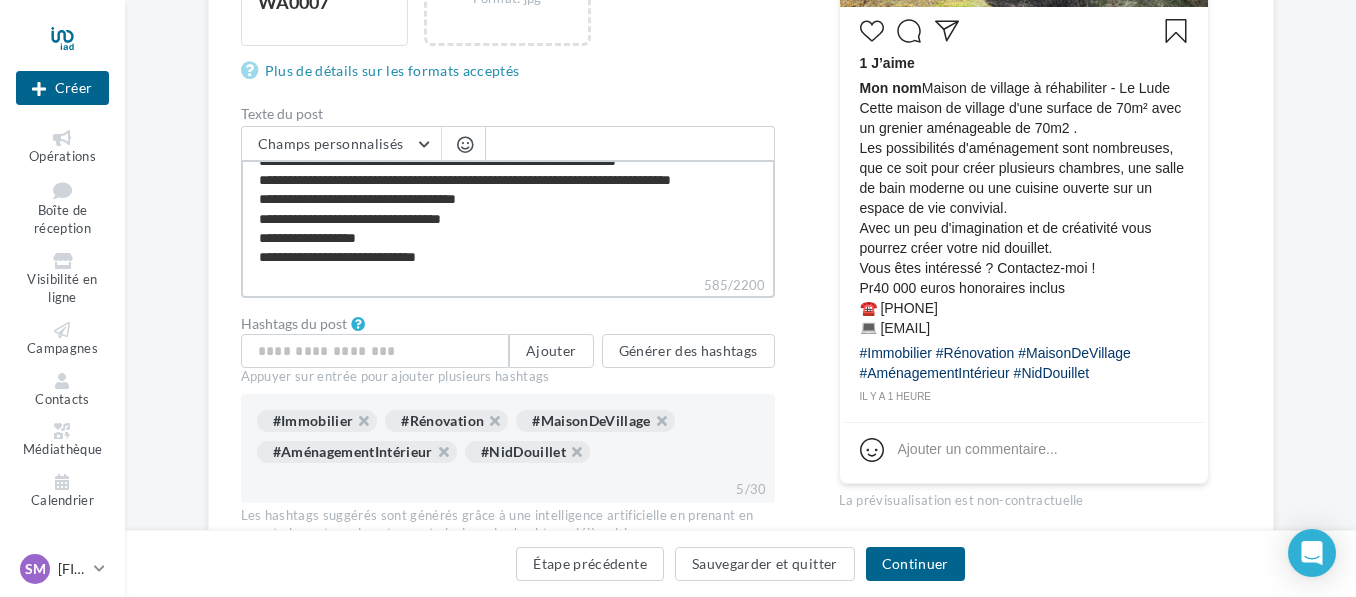 type on "**********" 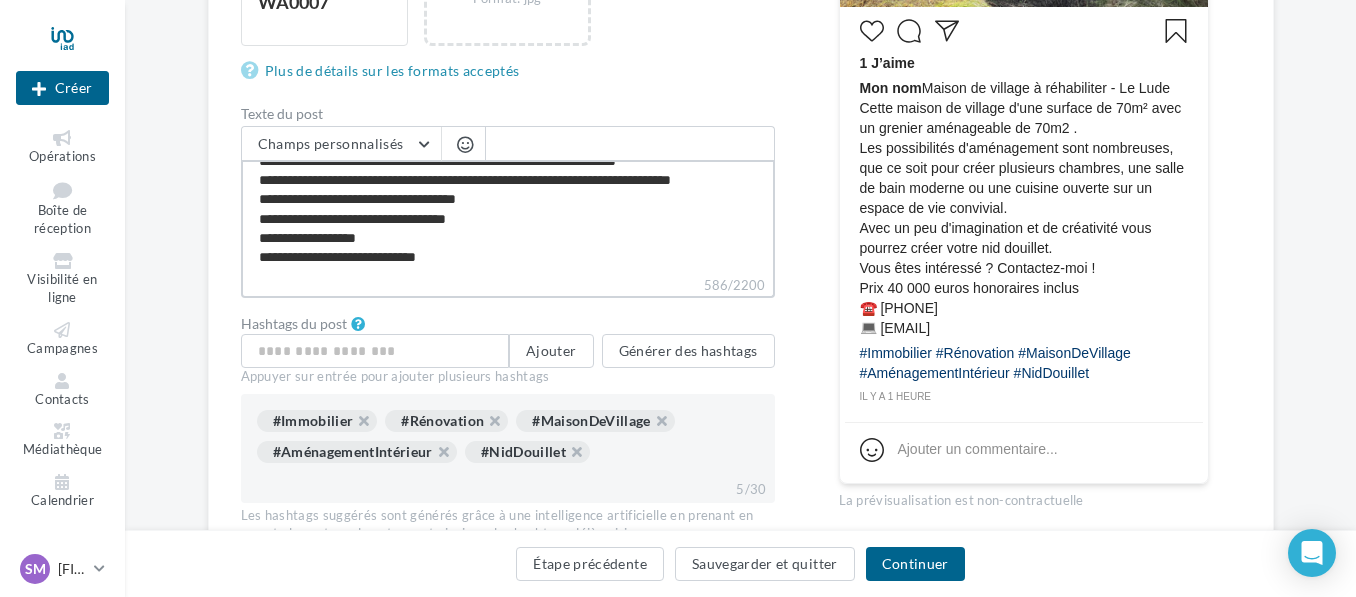 type on "**********" 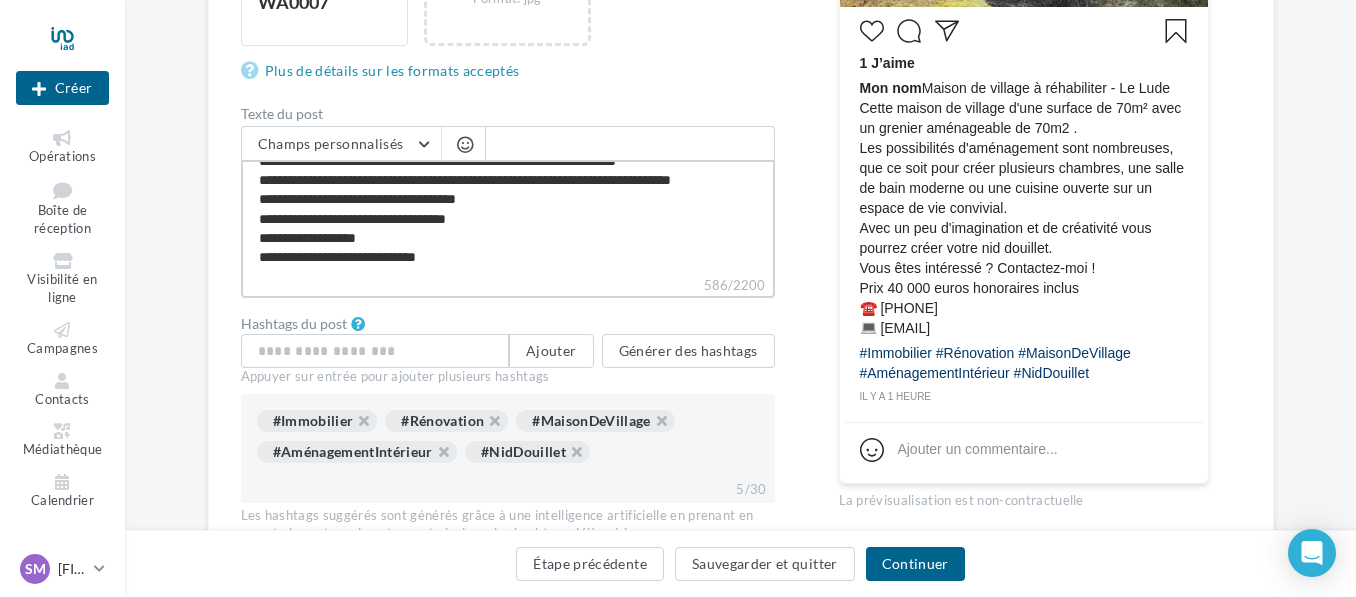 type on "**********" 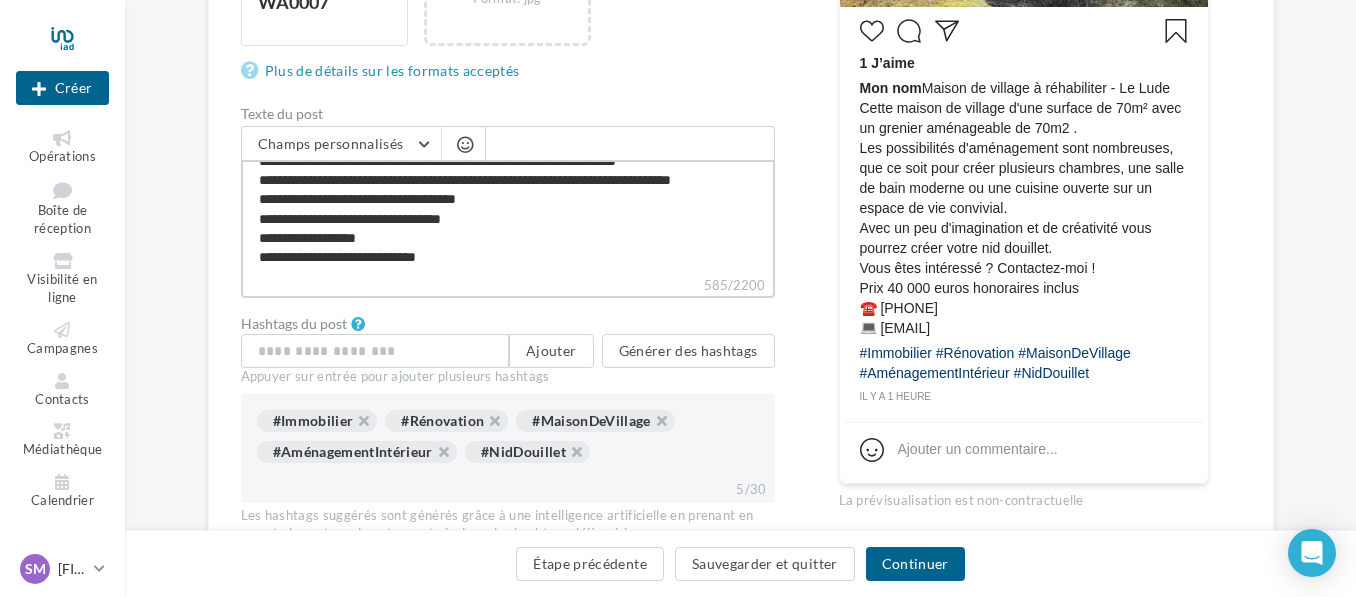 type on "**********" 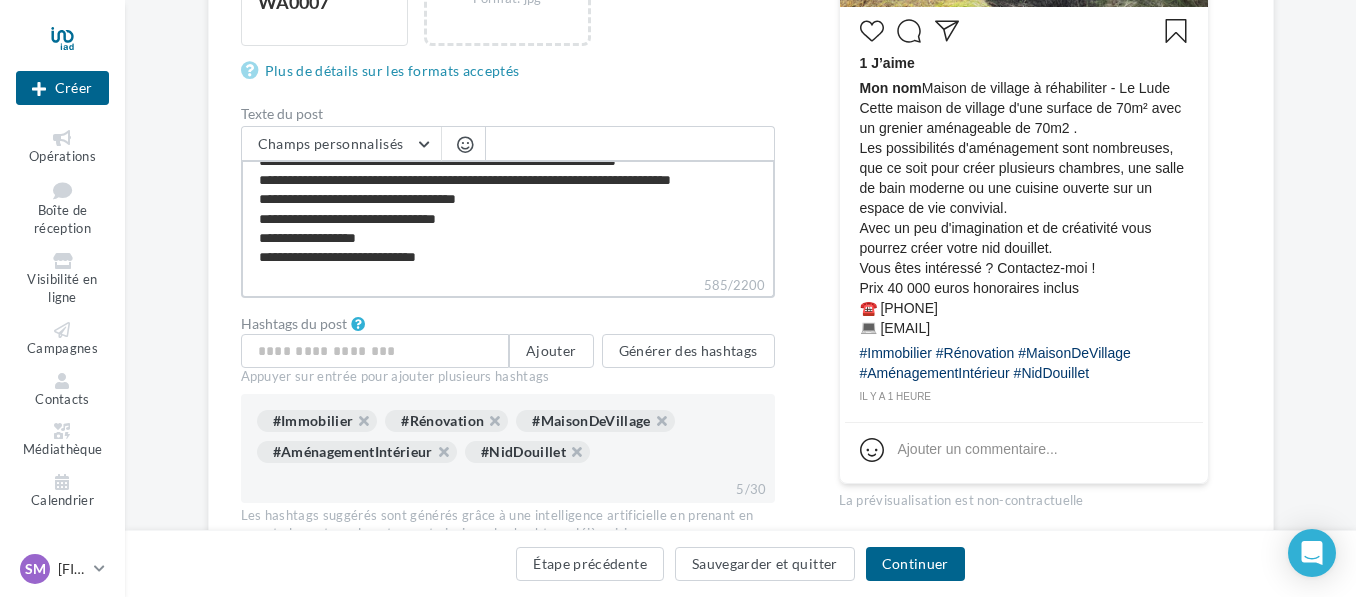 type on "**********" 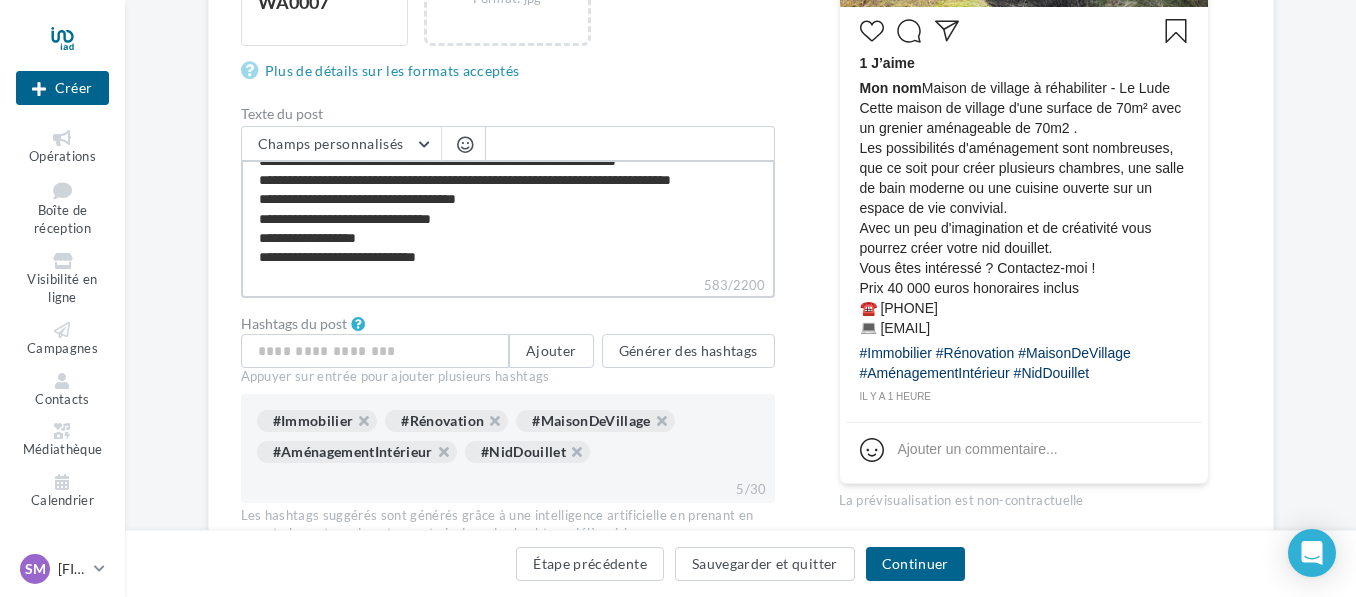 type on "**********" 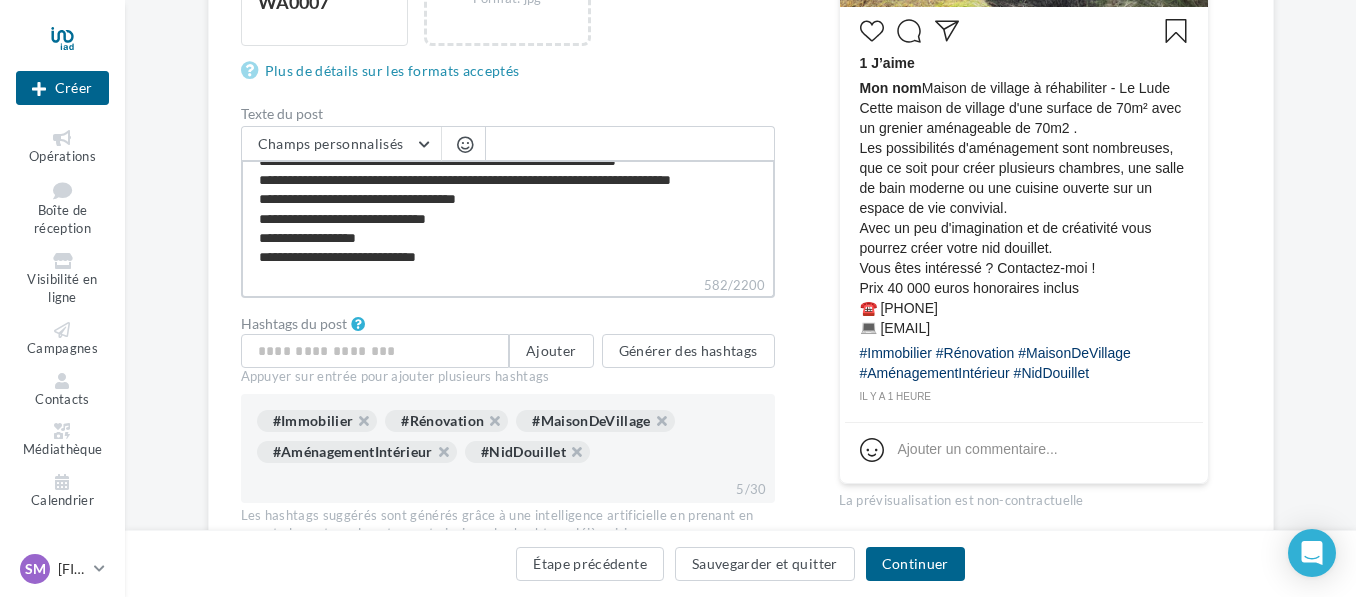 type on "**********" 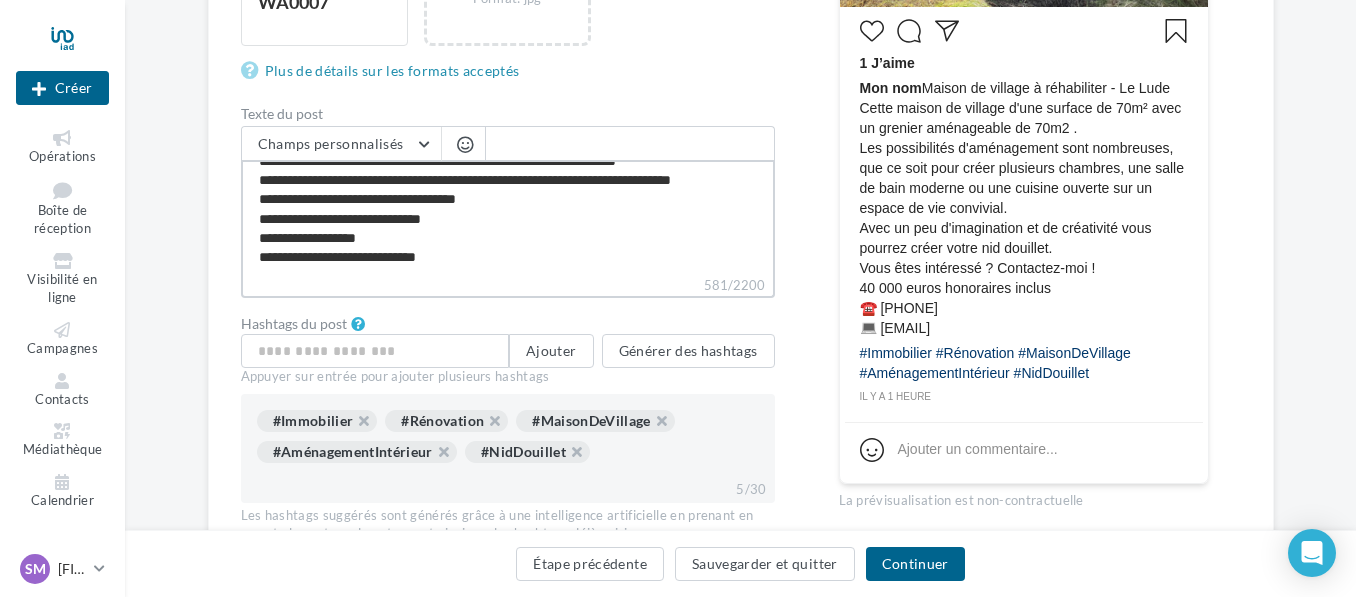 type on "**********" 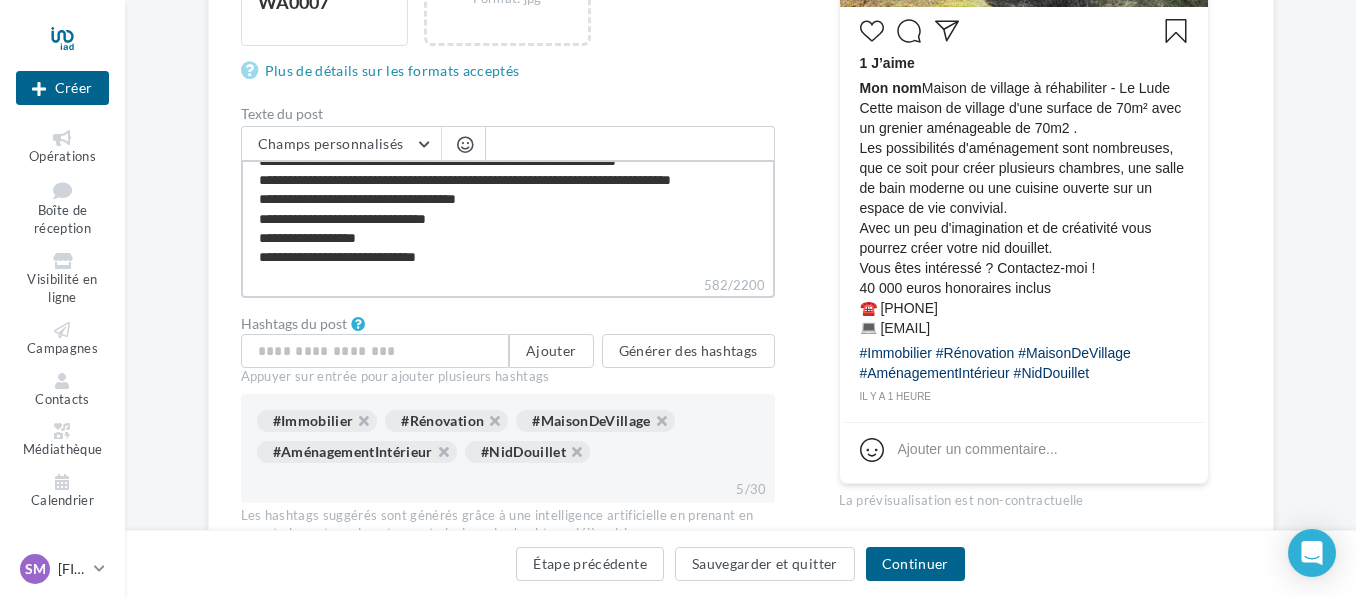 type on "**********" 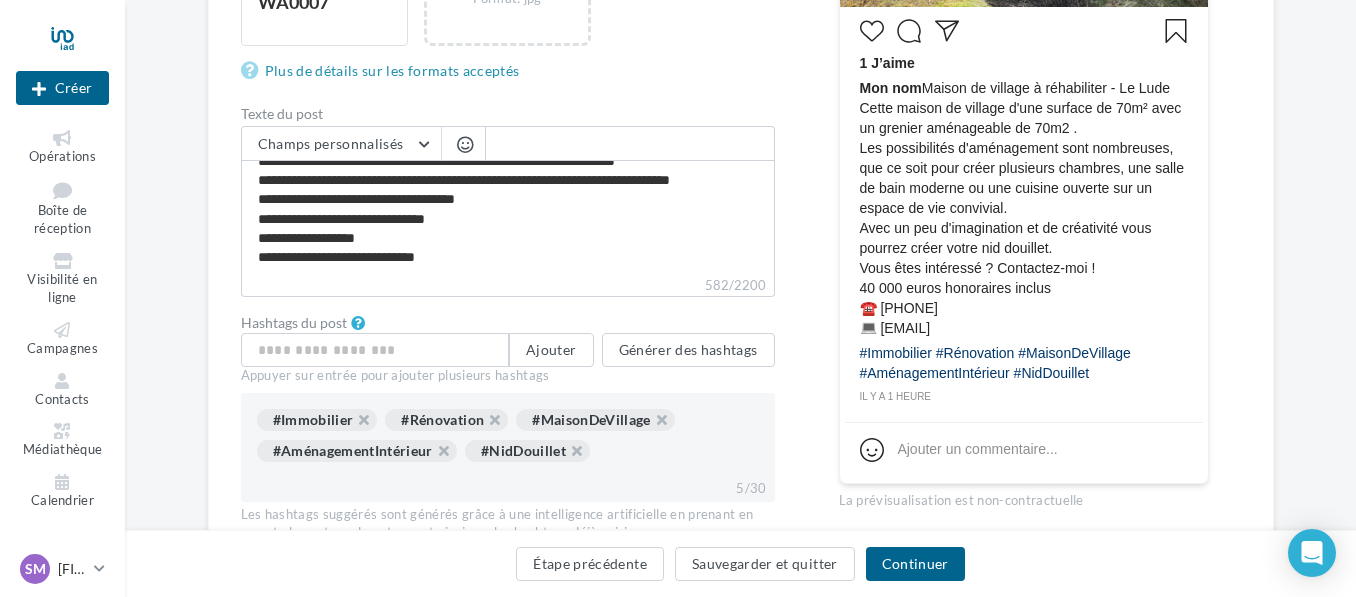 scroll, scrollTop: 95, scrollLeft: 0, axis: vertical 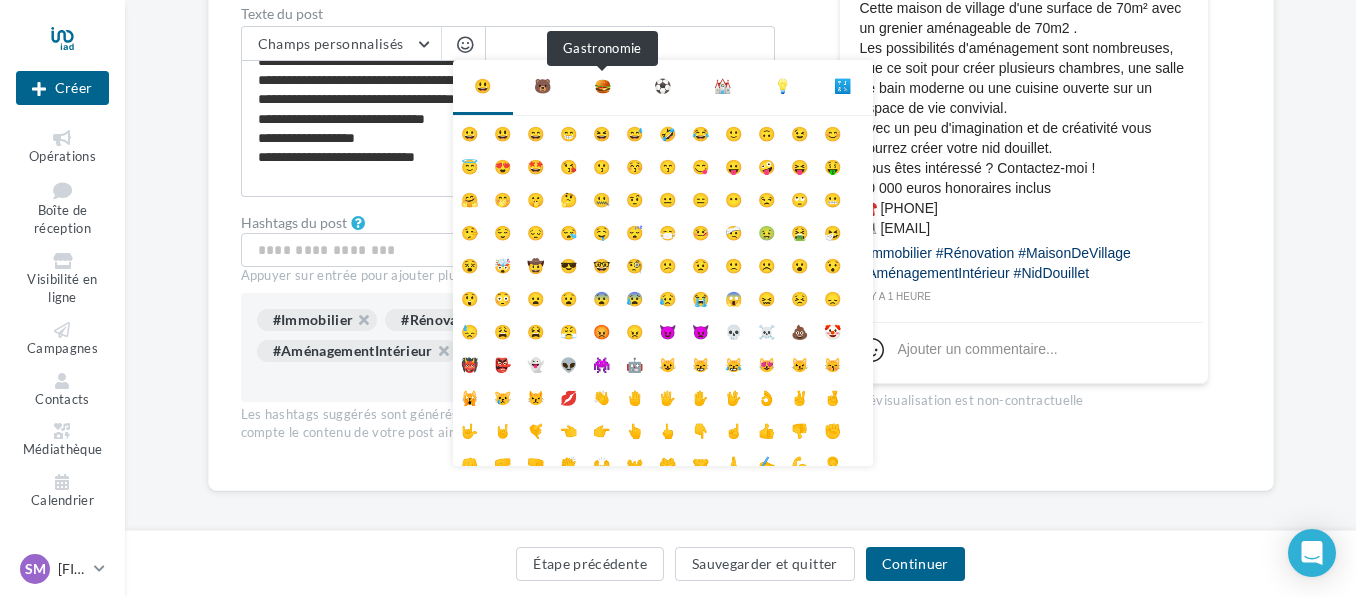 click on "🍔" at bounding box center (602, 86) 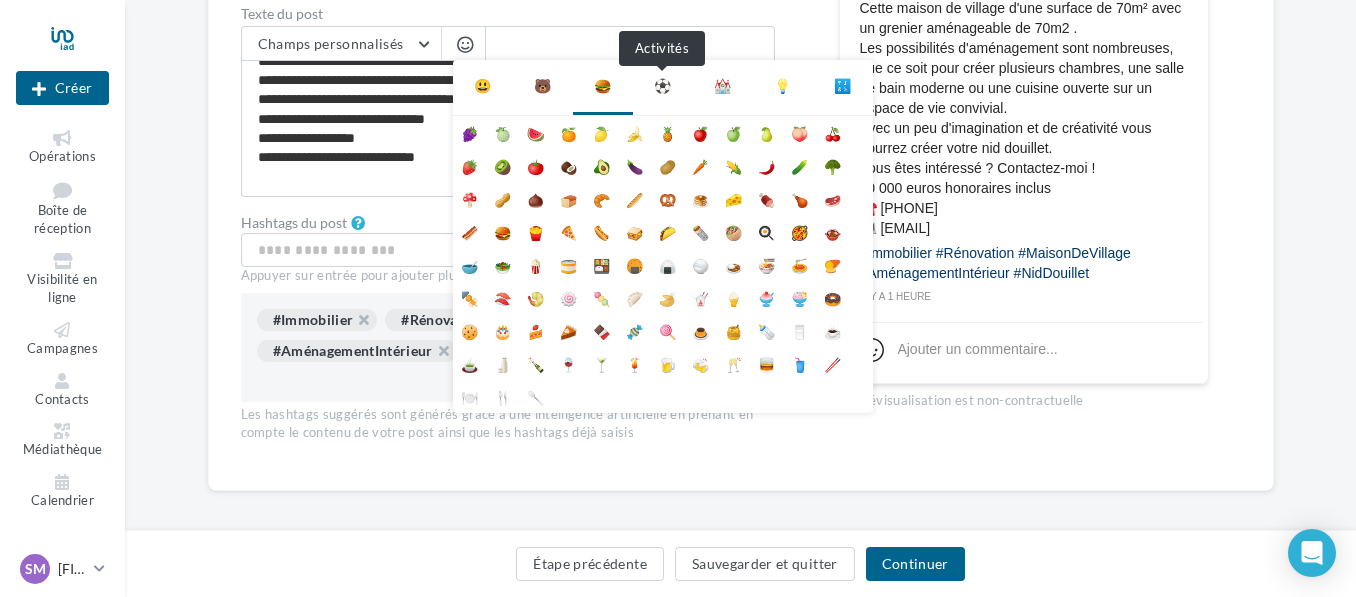click on "⚽" at bounding box center (662, 86) 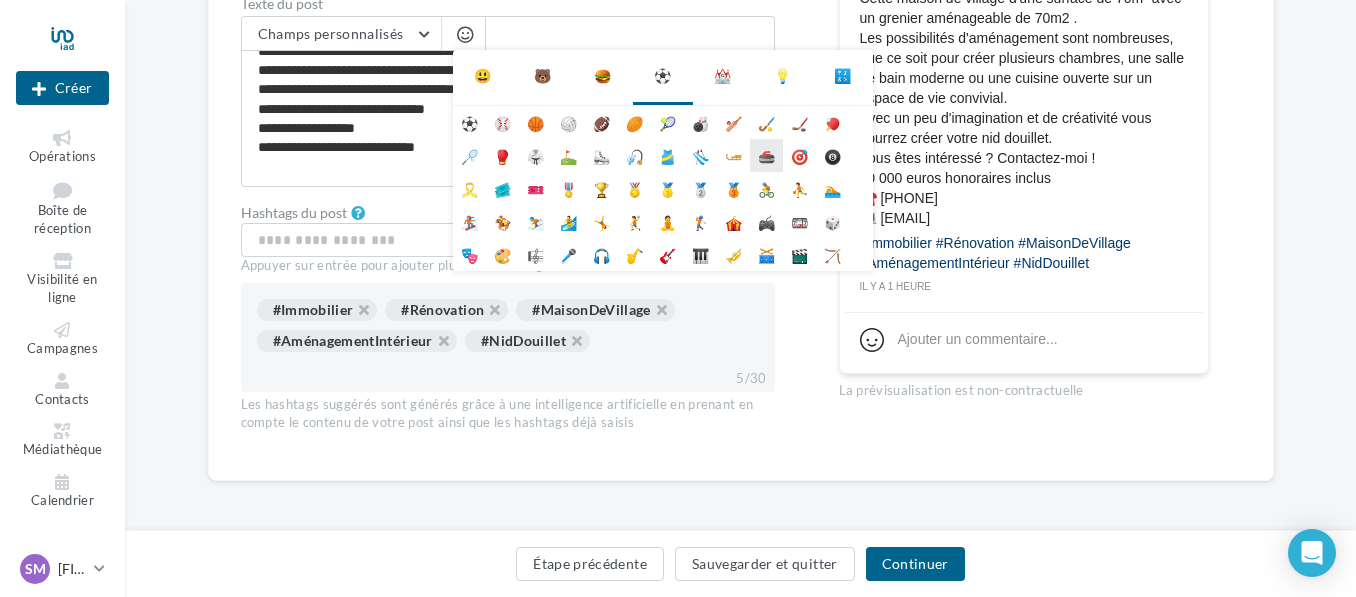 scroll, scrollTop: 712, scrollLeft: 0, axis: vertical 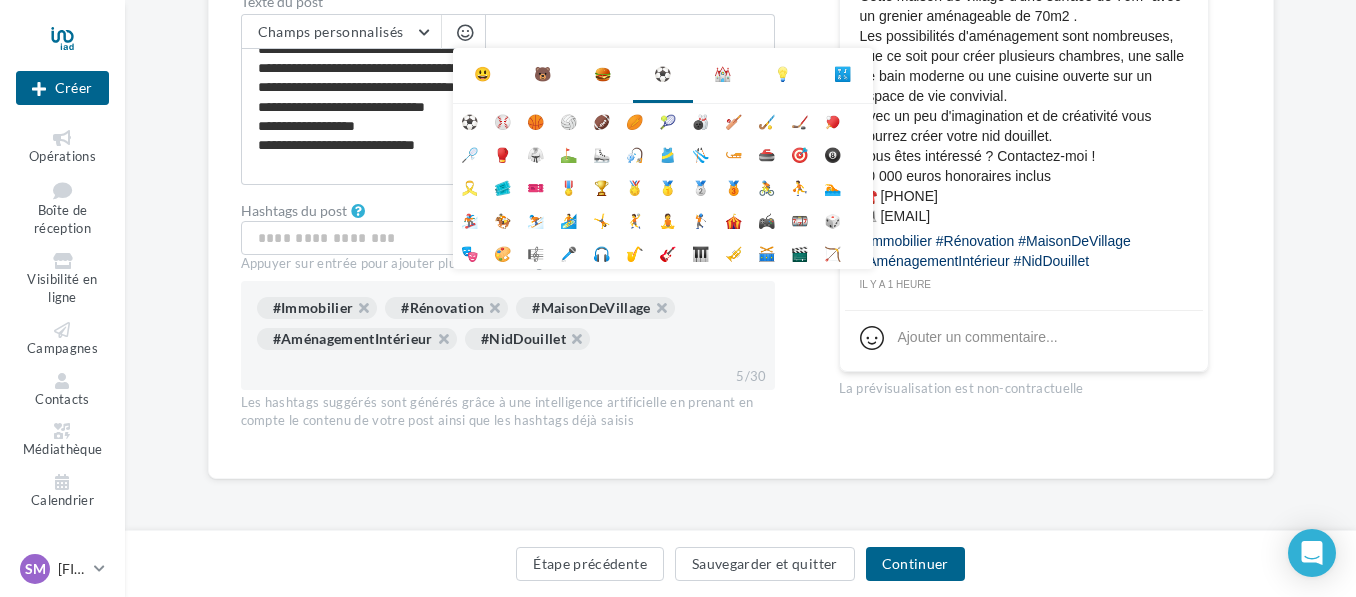 click on "⛪" at bounding box center [723, 74] 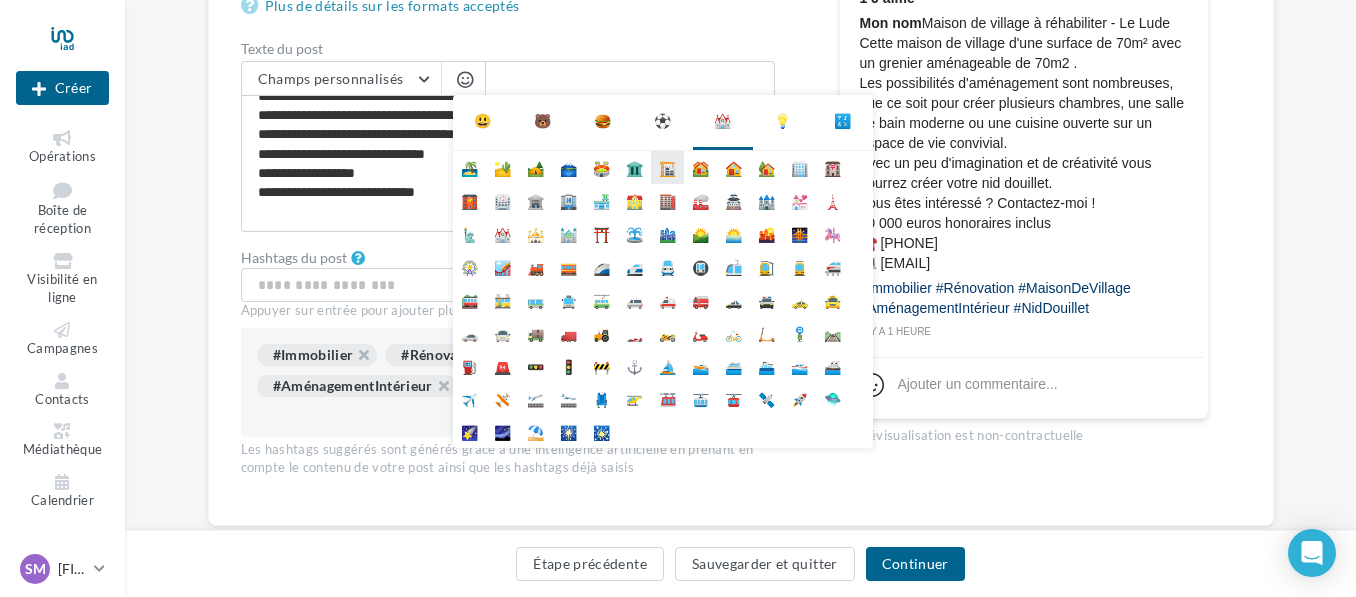 scroll, scrollTop: 712, scrollLeft: 0, axis: vertical 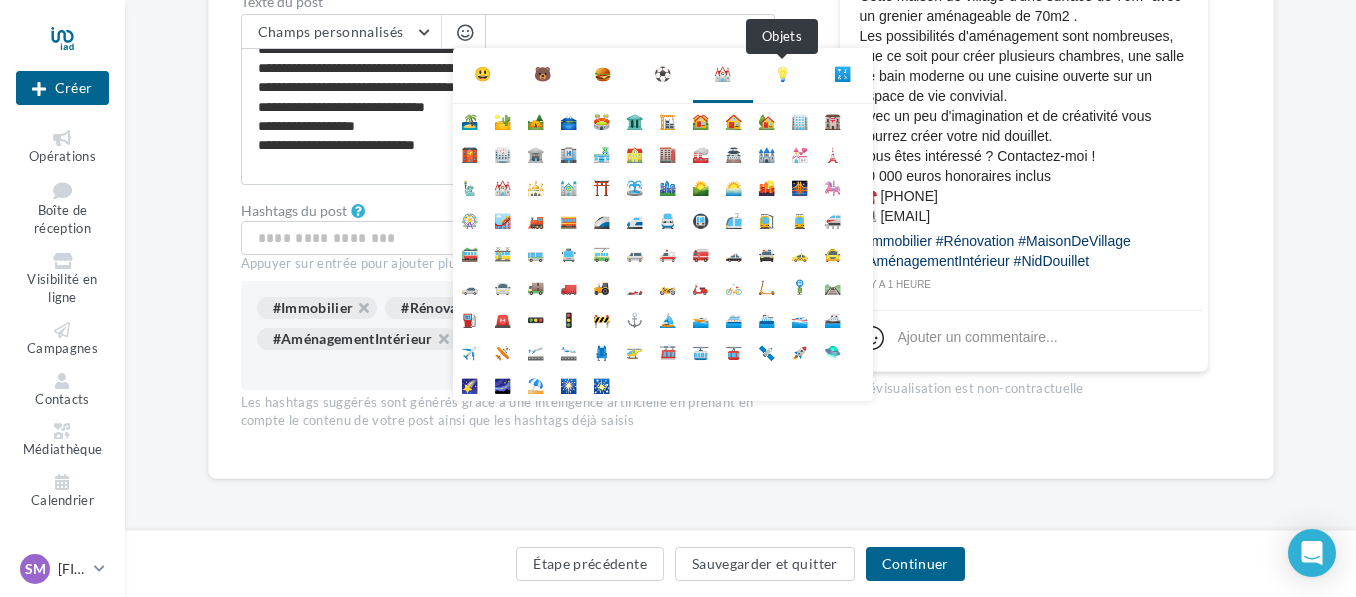 click on "💡" at bounding box center (782, 74) 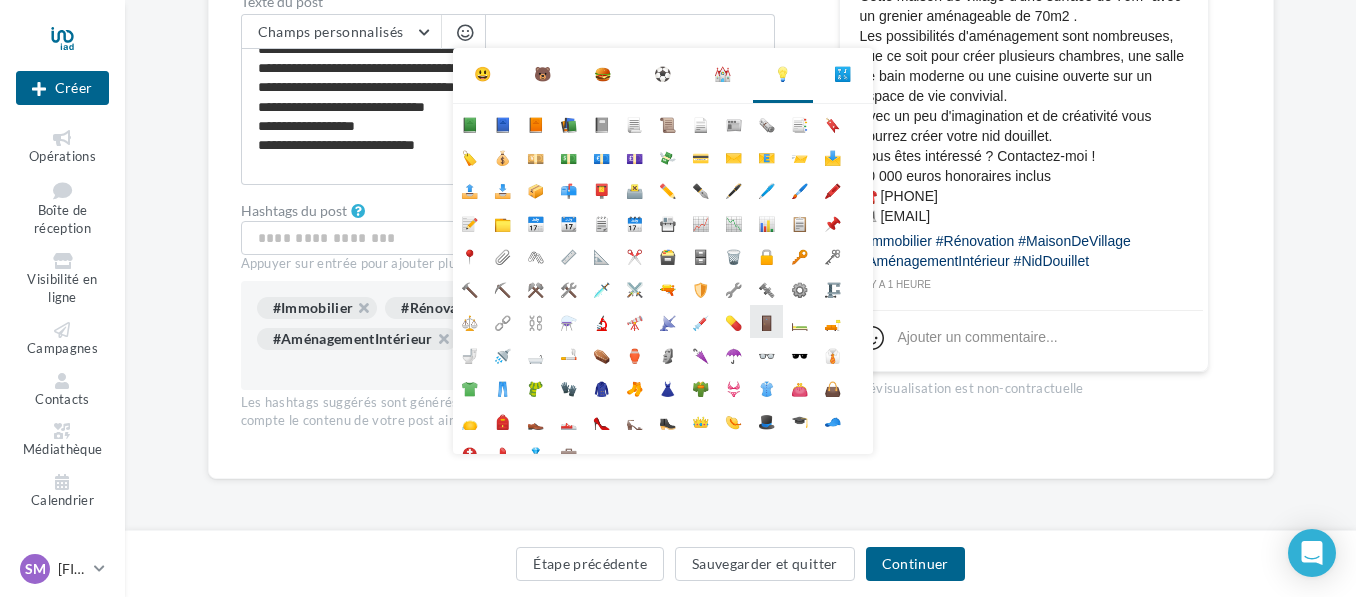 scroll, scrollTop: 178, scrollLeft: 0, axis: vertical 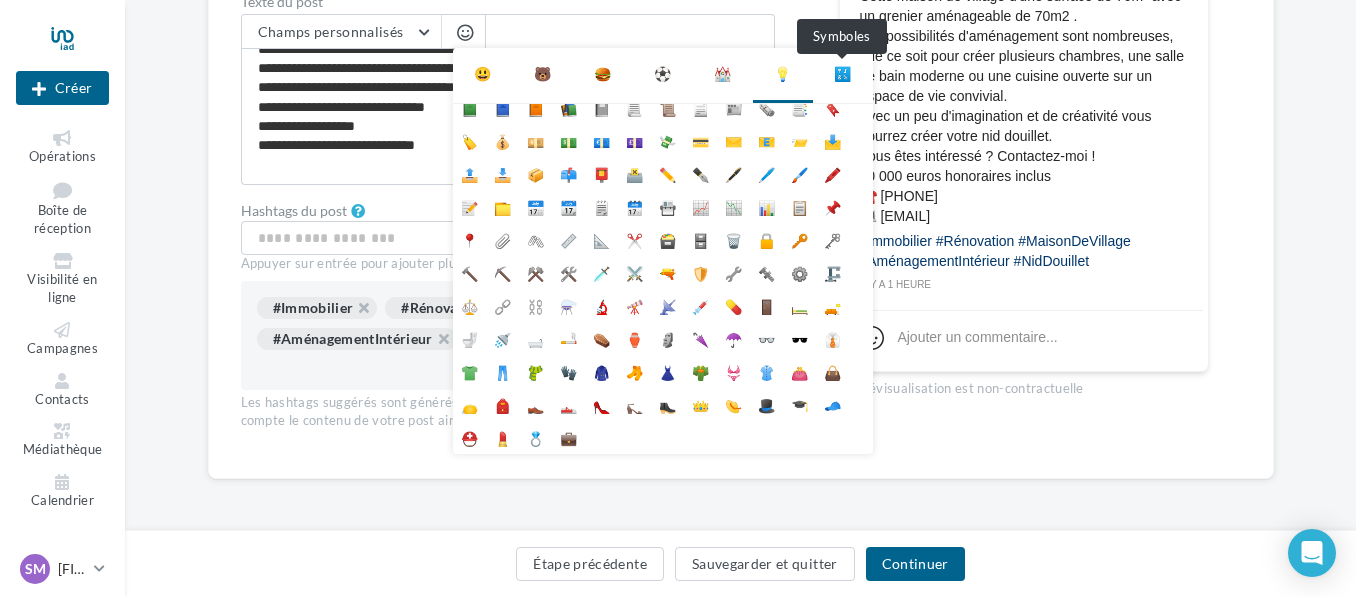 click on "🔣" at bounding box center [842, 74] 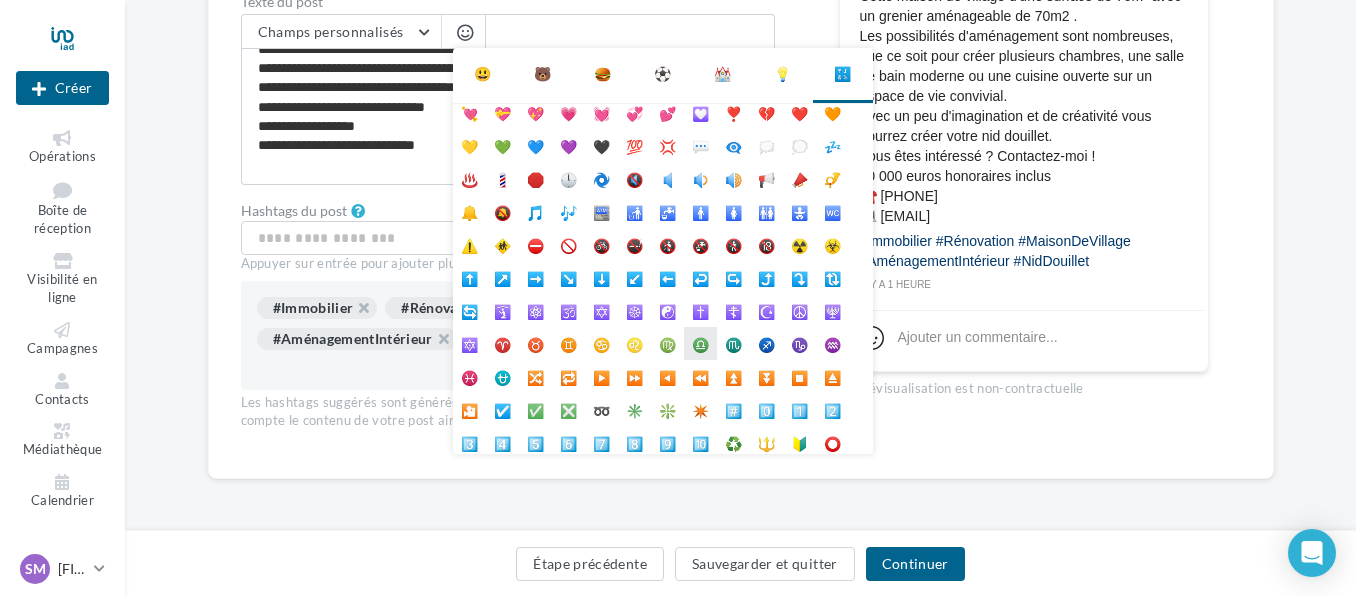 scroll, scrollTop: 0, scrollLeft: 0, axis: both 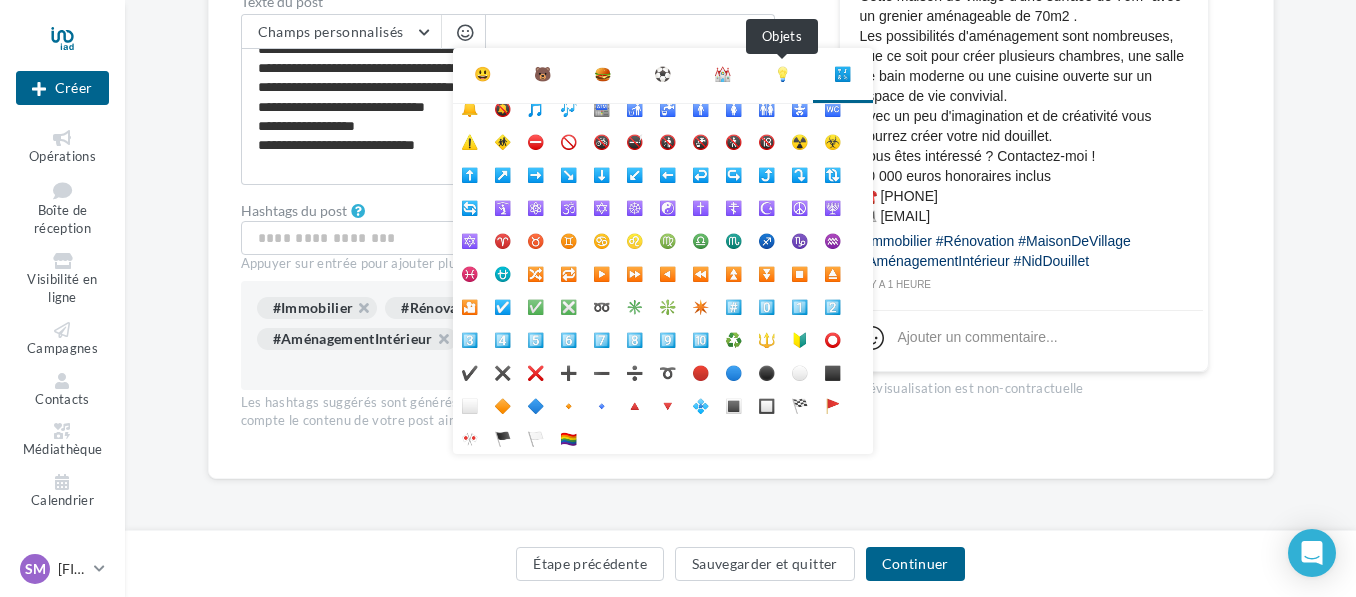click on "💡" at bounding box center (782, 74) 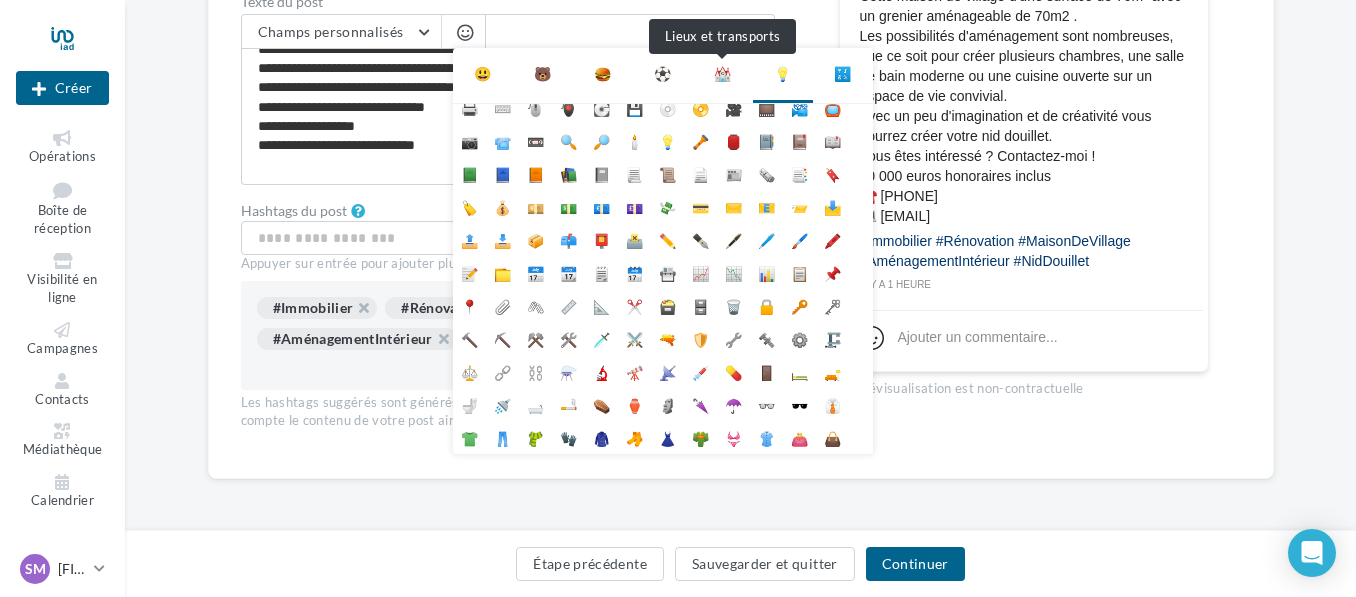 click on "⛪" at bounding box center (722, 74) 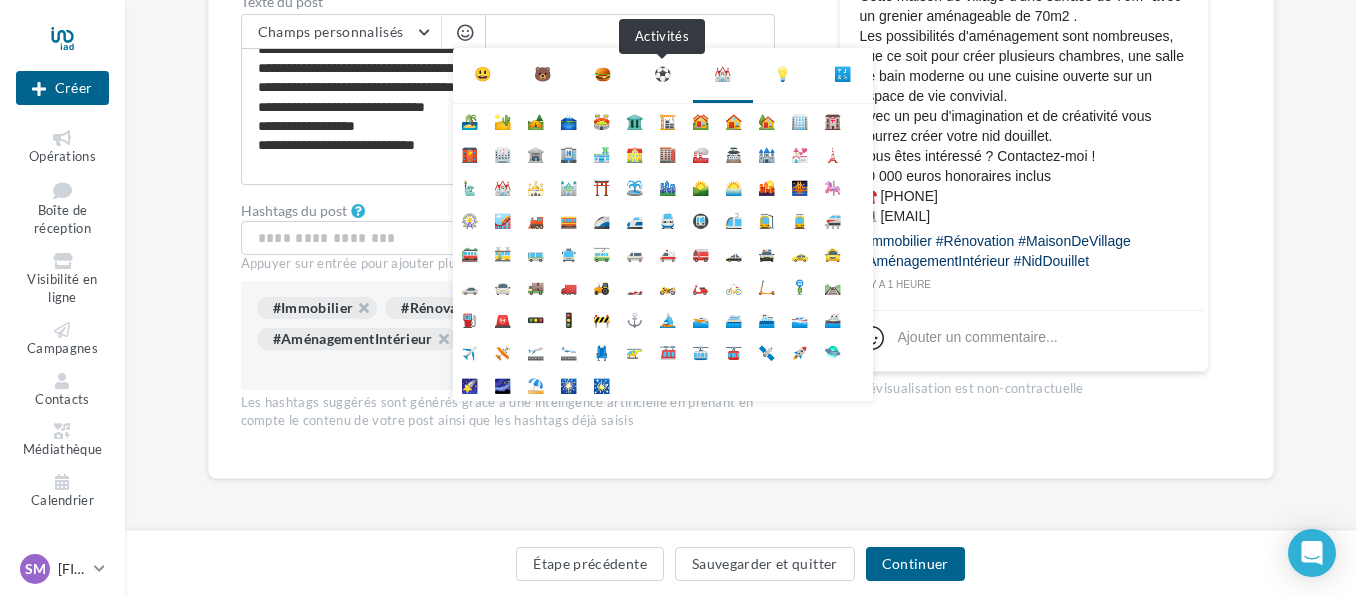 click on "⚽" at bounding box center [662, 74] 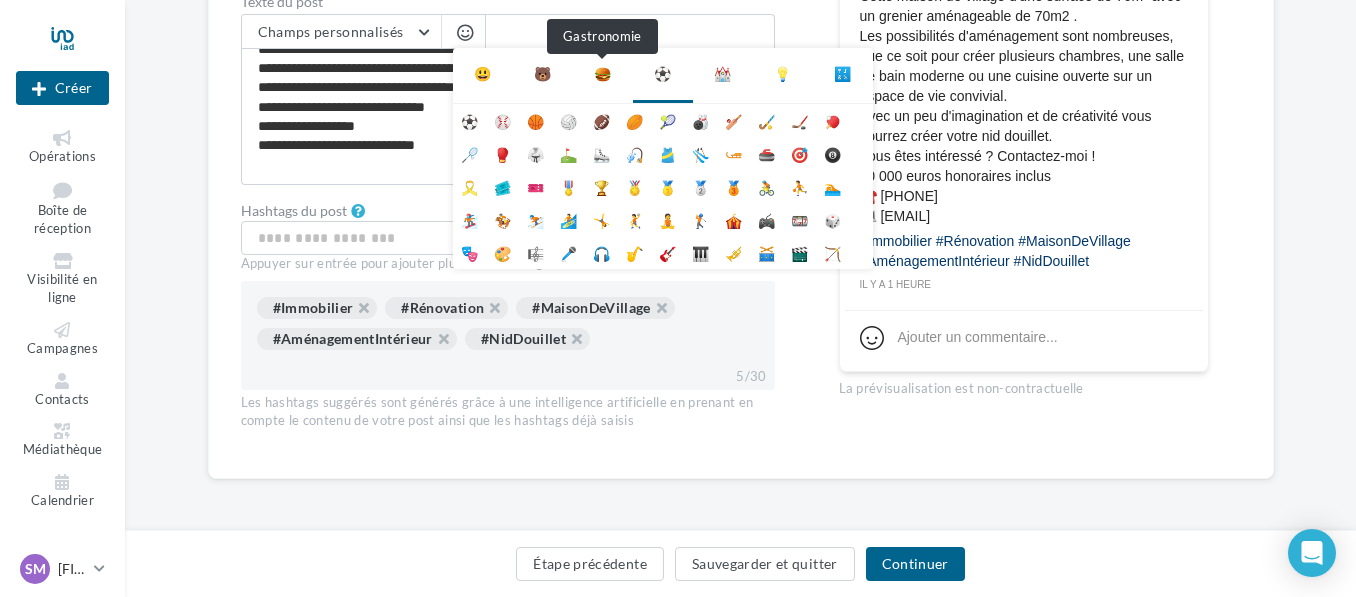 click on "🍔" at bounding box center [602, 74] 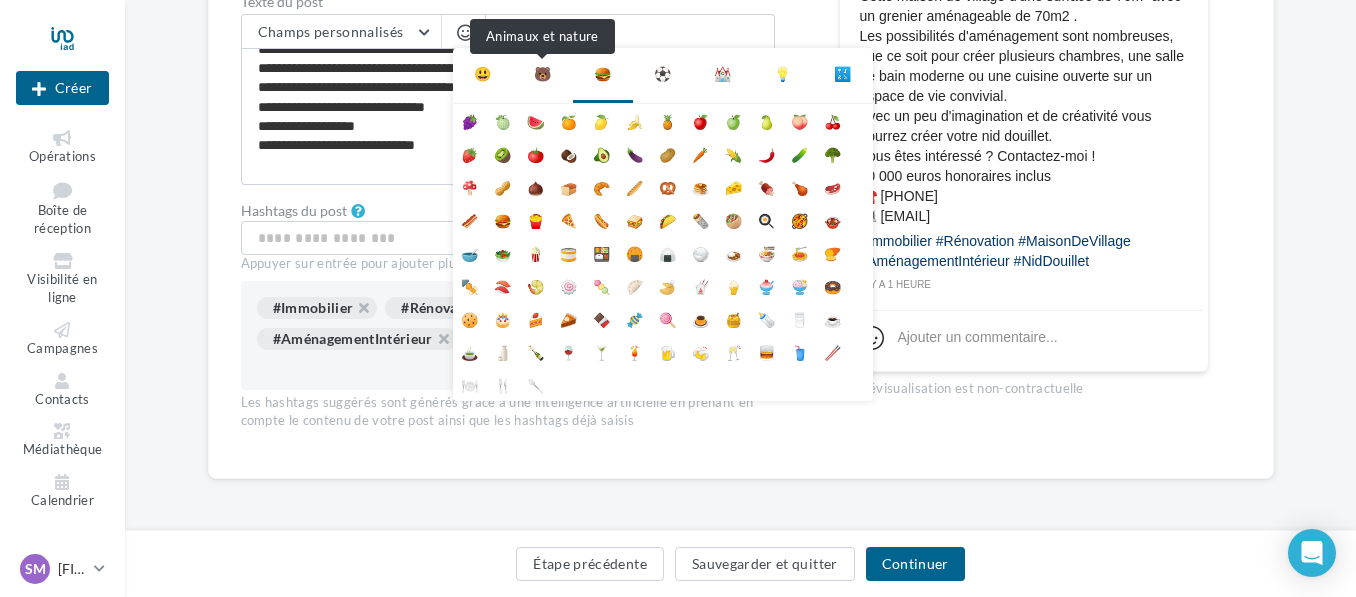 click on "🐻" at bounding box center [542, 74] 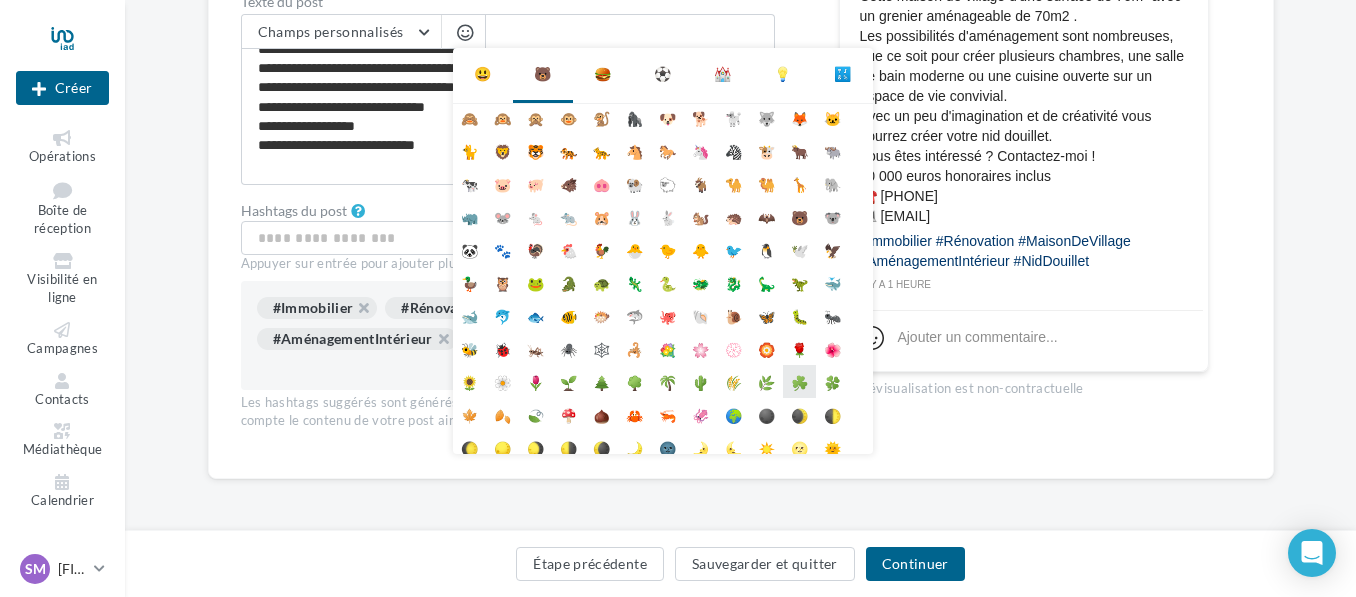 scroll, scrollTop: 0, scrollLeft: 0, axis: both 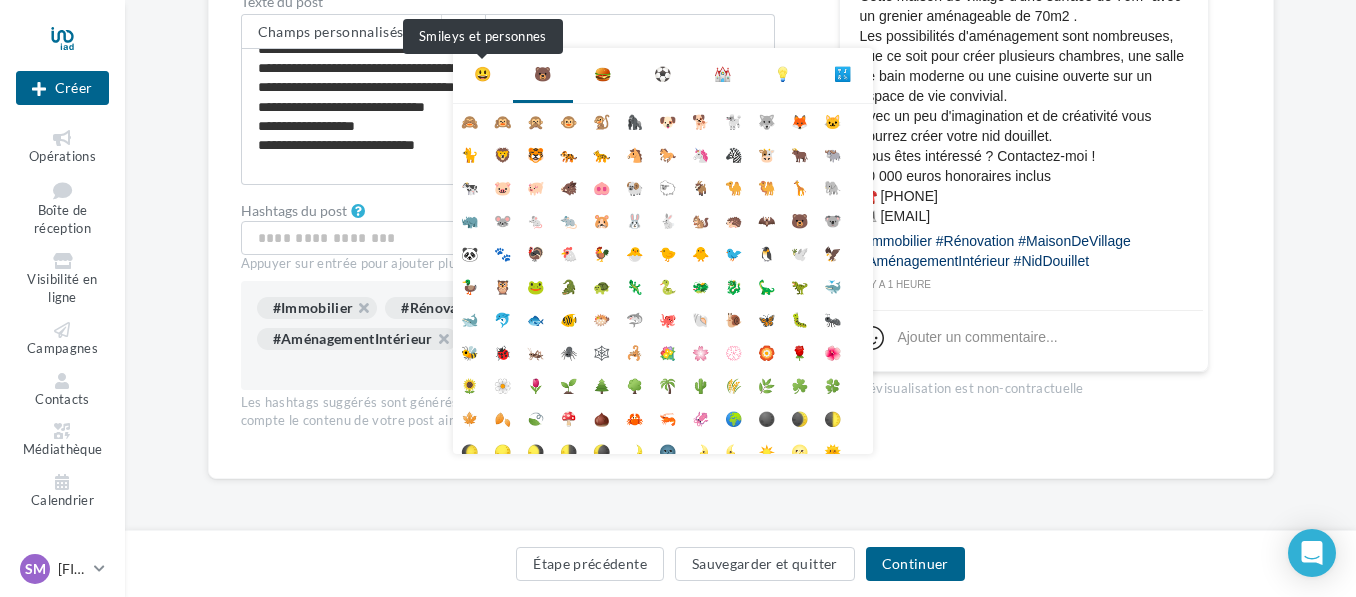 click on "😃" at bounding box center (482, 74) 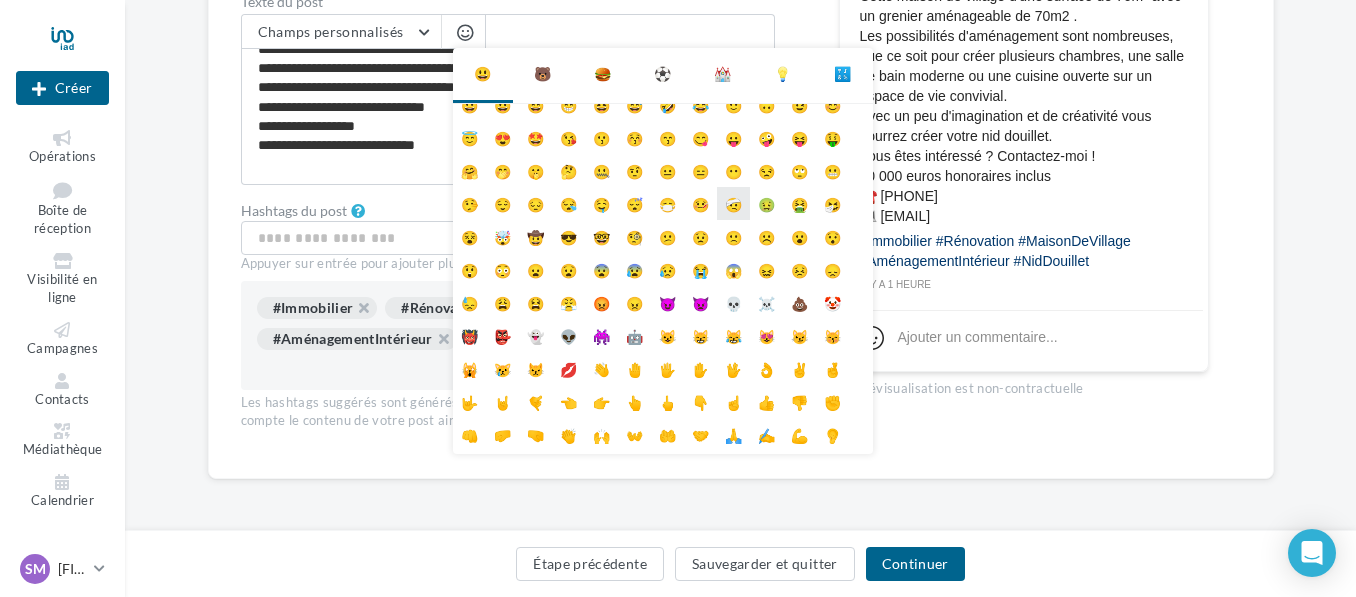 scroll, scrollTop: 0, scrollLeft: 0, axis: both 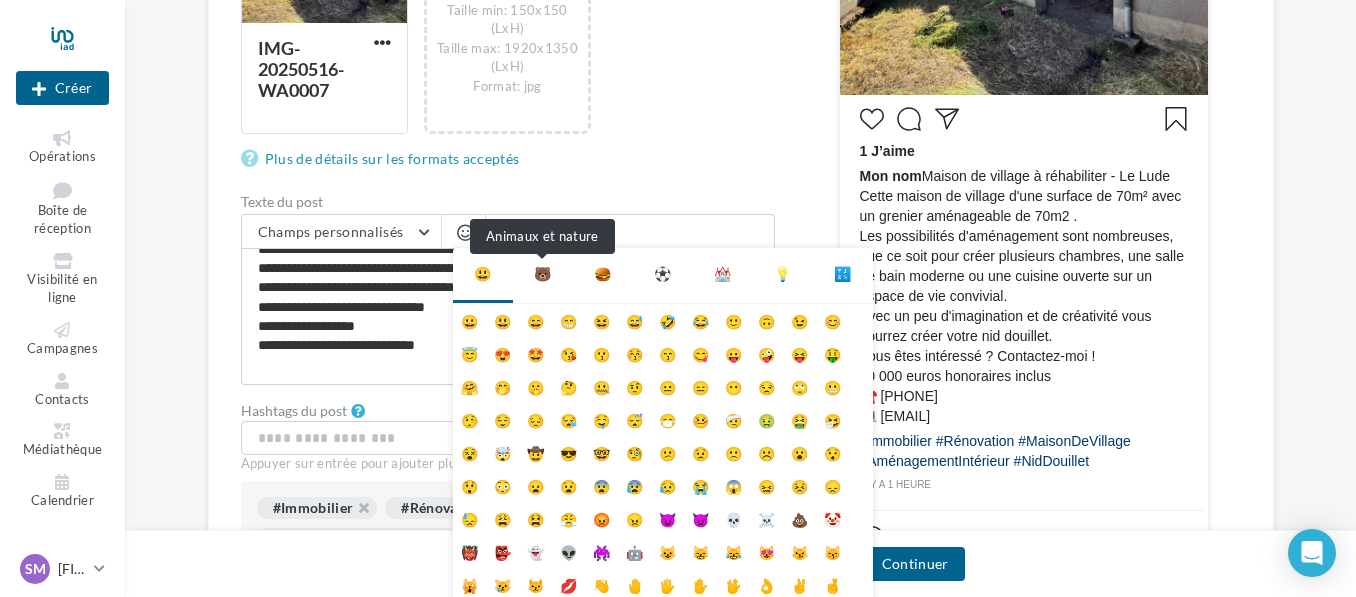 click on "🐻" at bounding box center [542, 274] 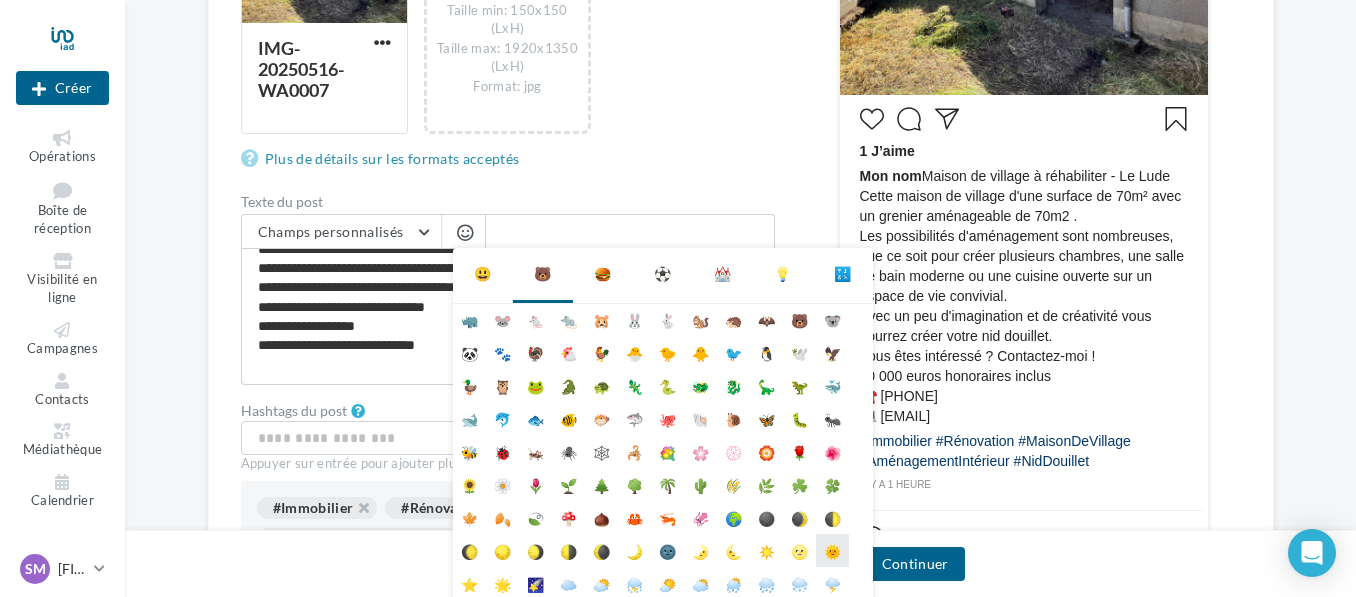 scroll, scrollTop: 112, scrollLeft: 0, axis: vertical 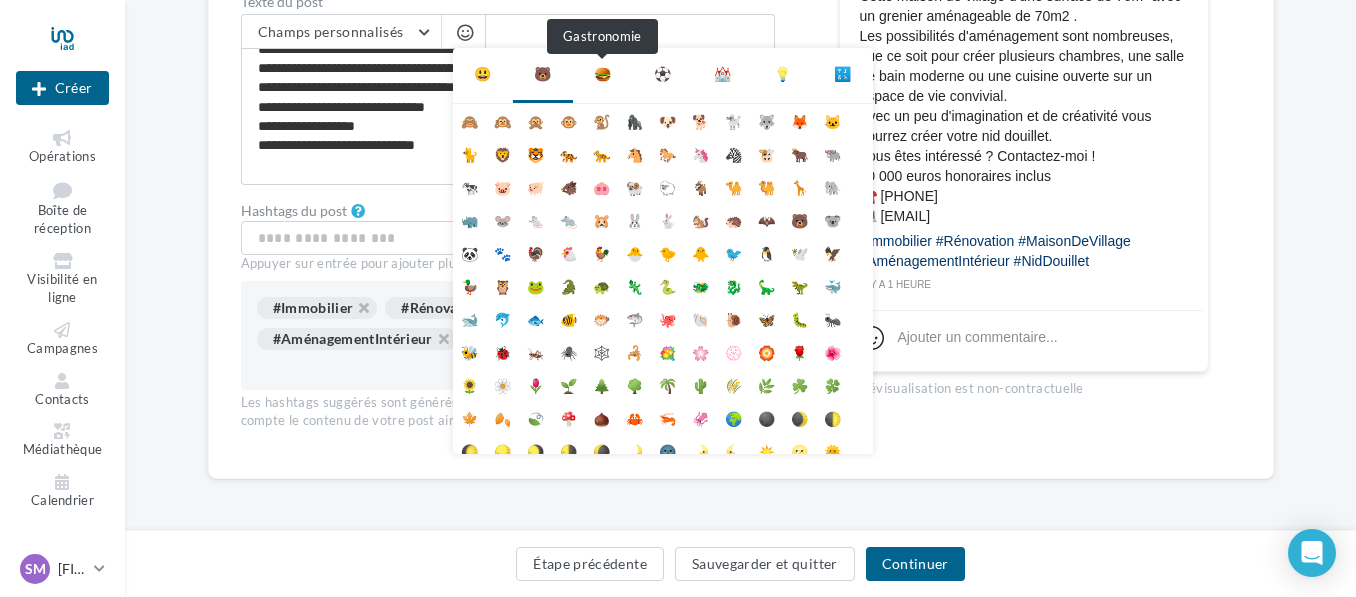 click on "🍔" at bounding box center (602, 74) 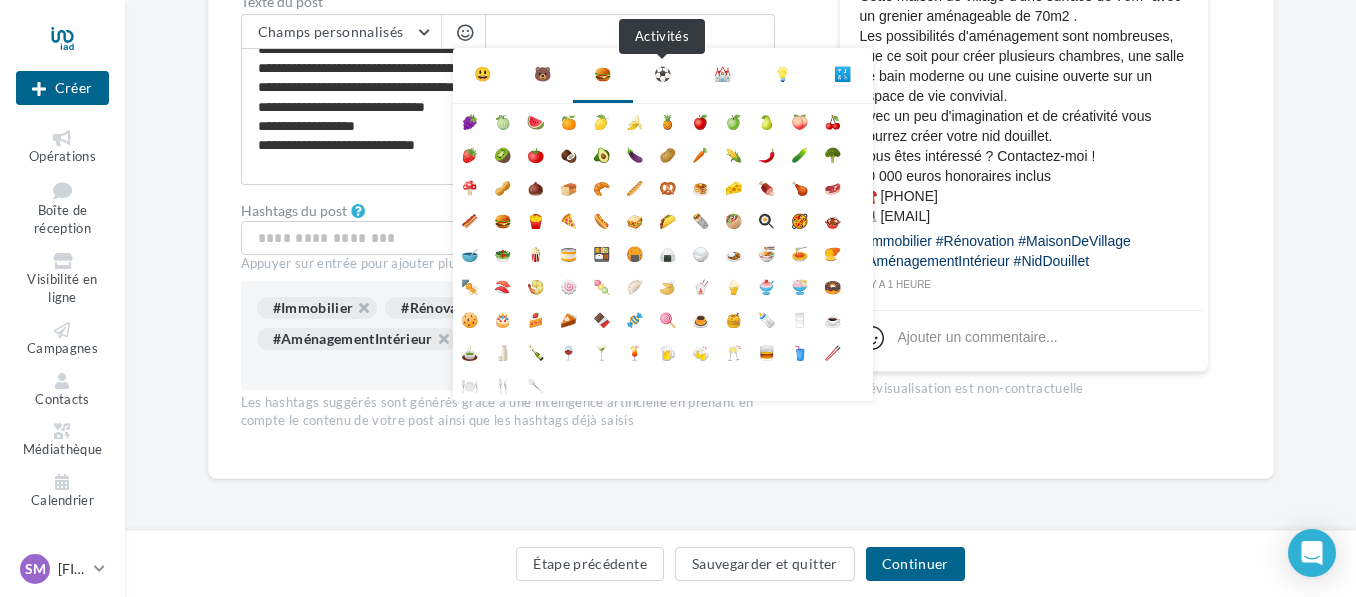 click on "⚽" at bounding box center [662, 74] 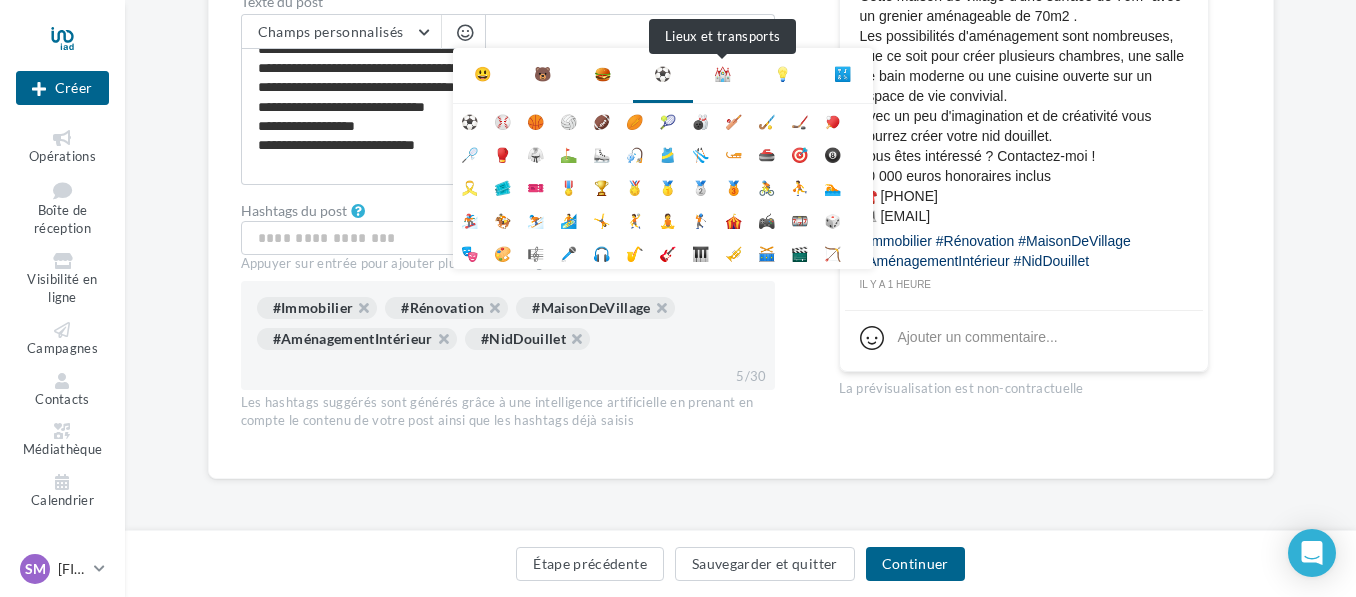 click on "⛪" at bounding box center (722, 74) 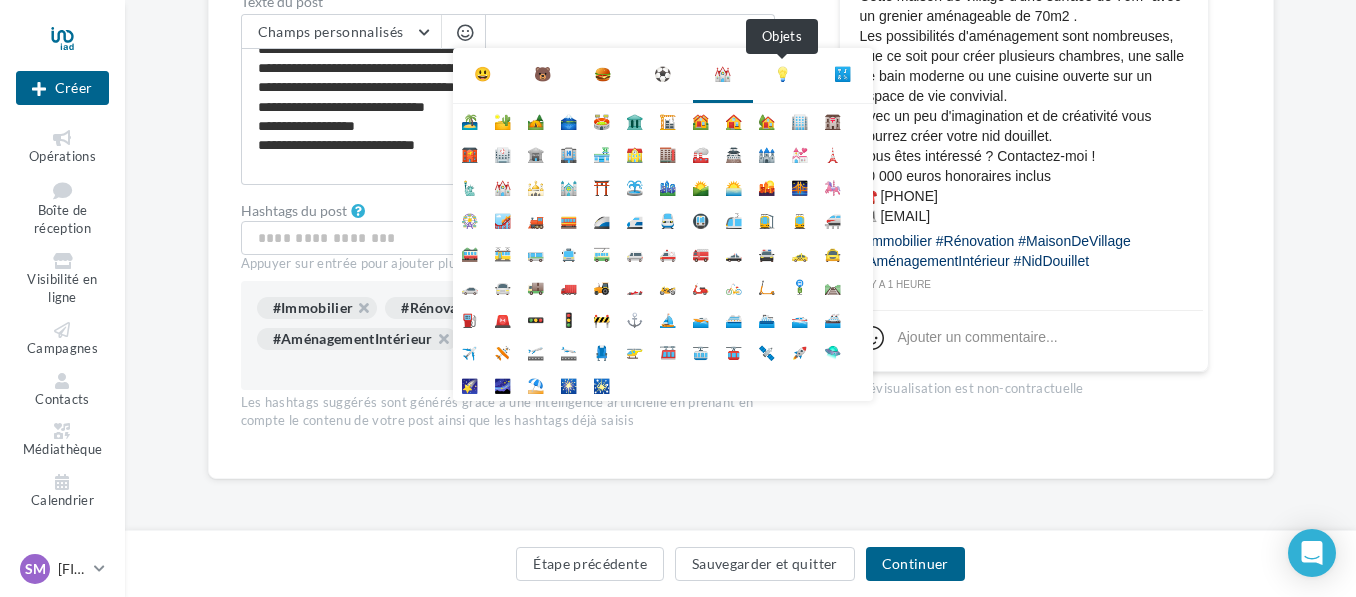 click on "💡" at bounding box center (782, 74) 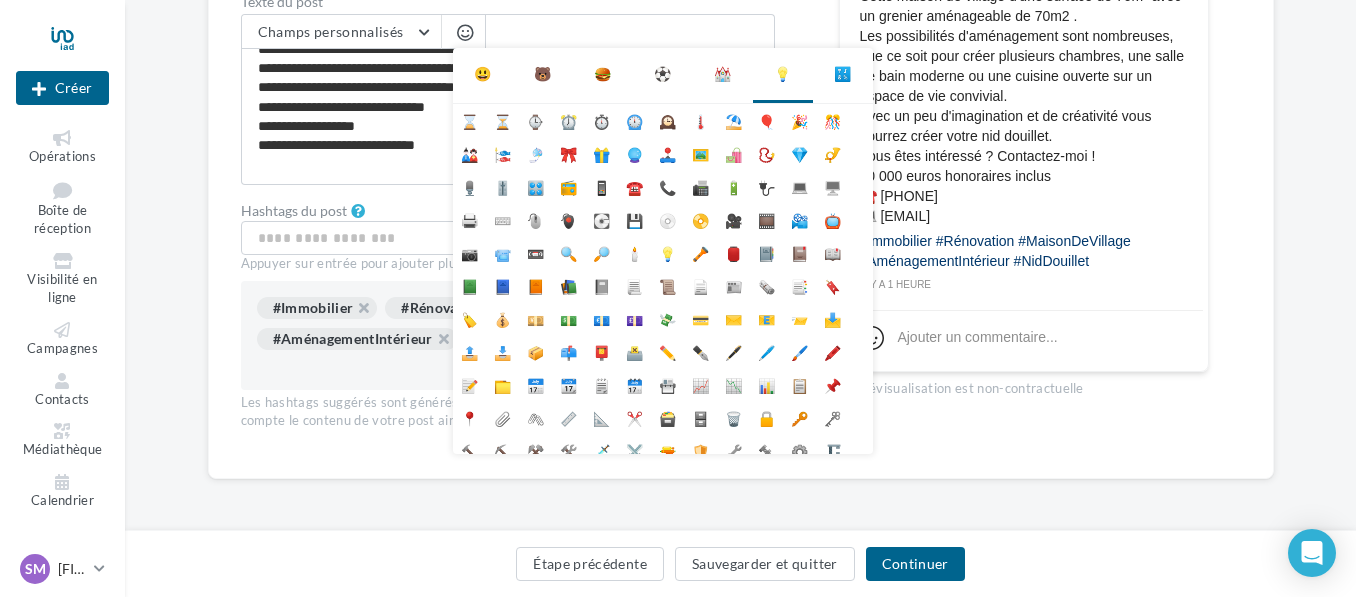 click on "💰" at bounding box center (502, 318) 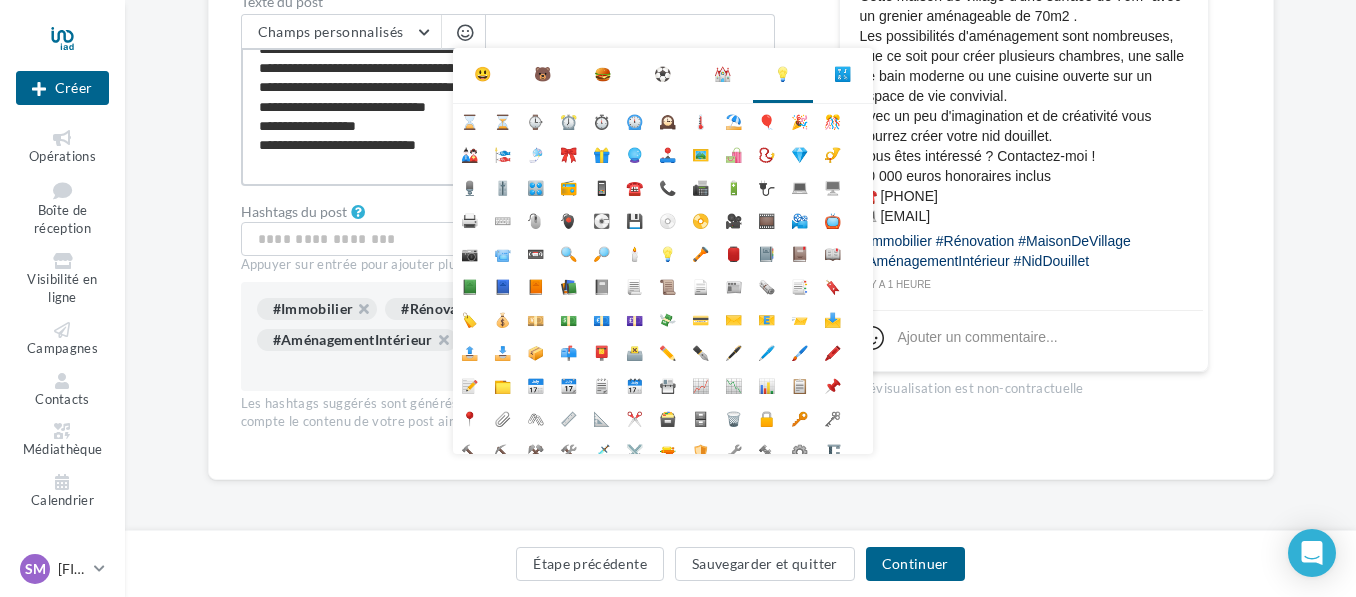 type on "**********" 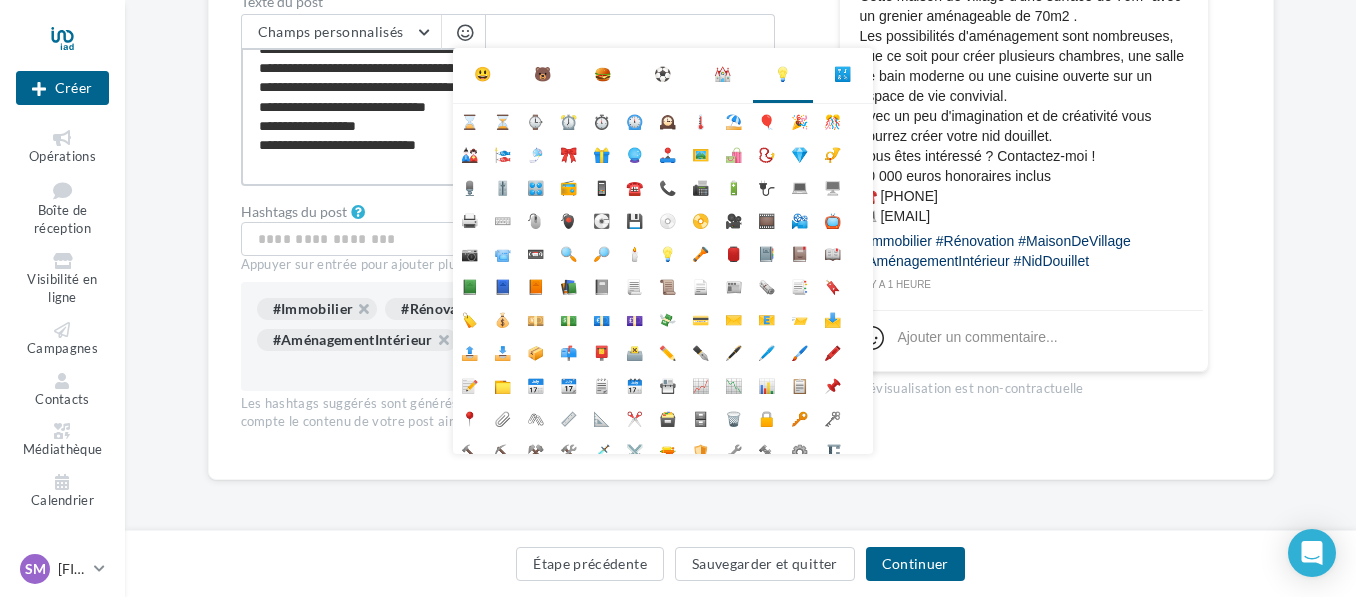 type on "**********" 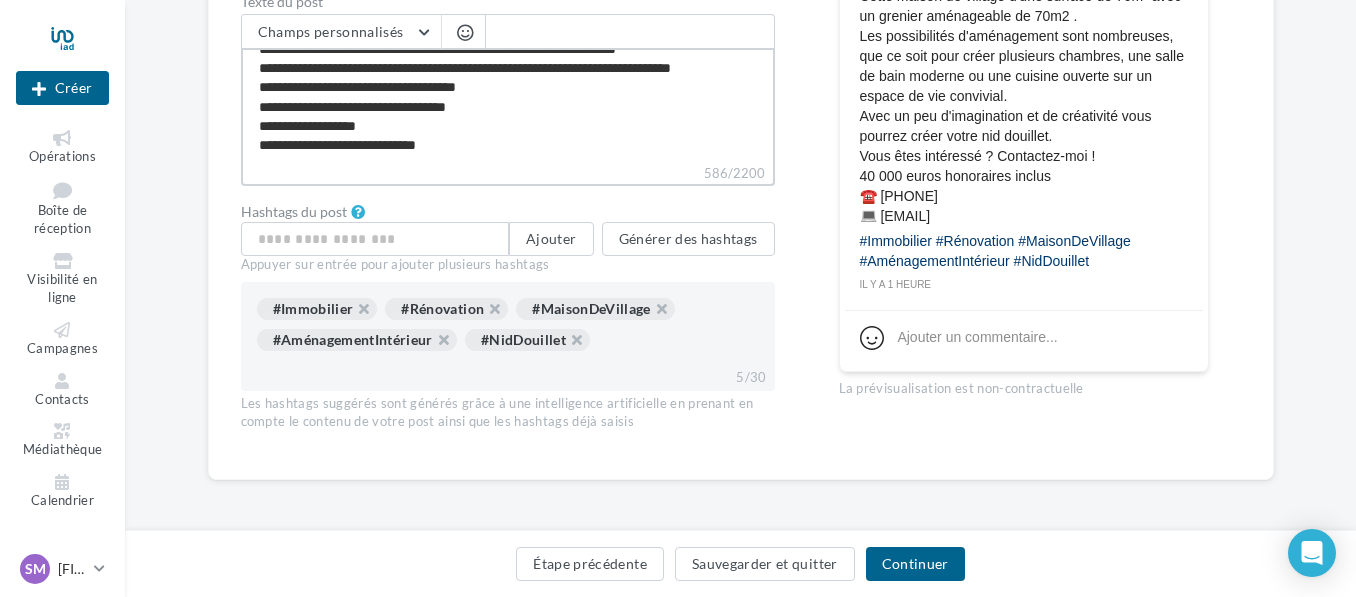 scroll, scrollTop: 96, scrollLeft: 0, axis: vertical 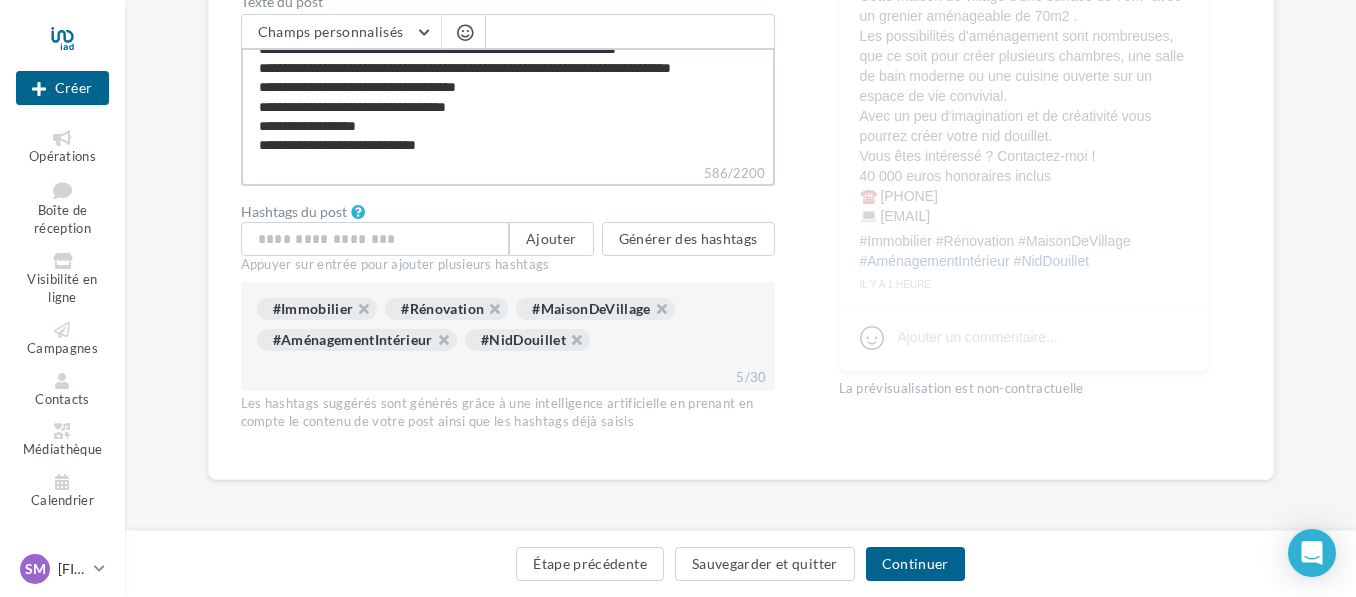 click on "**********" at bounding box center [508, 105] 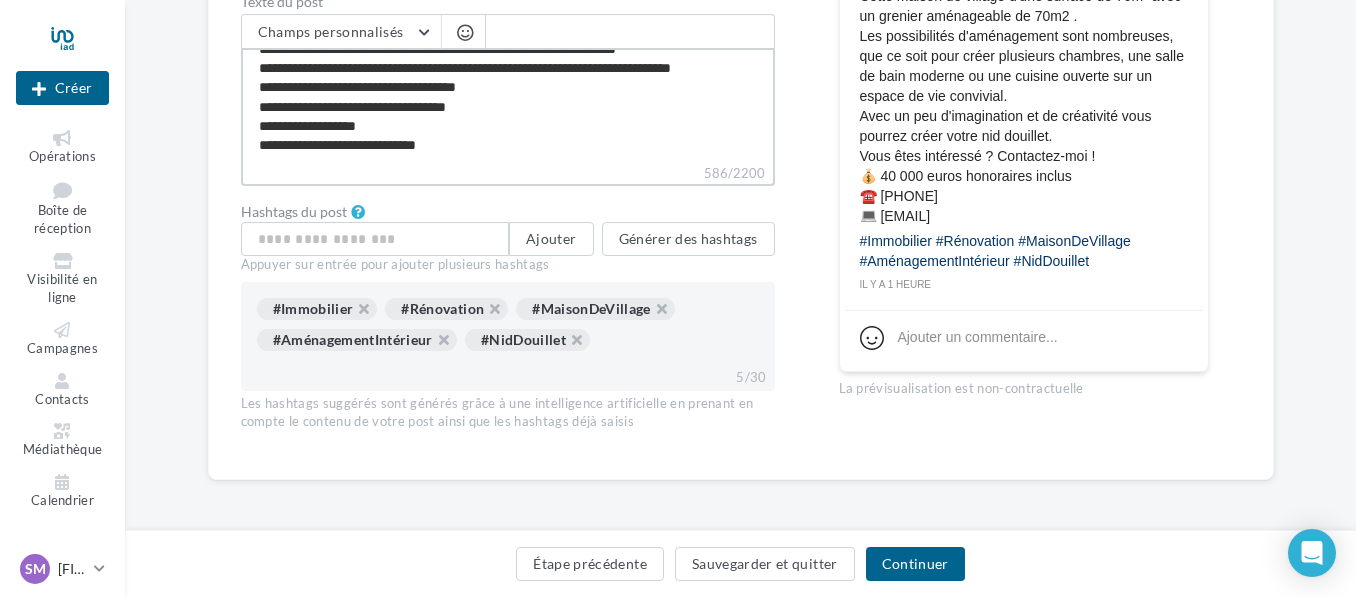 drag, startPoint x: 267, startPoint y: 125, endPoint x: 333, endPoint y: 143, distance: 68.41052 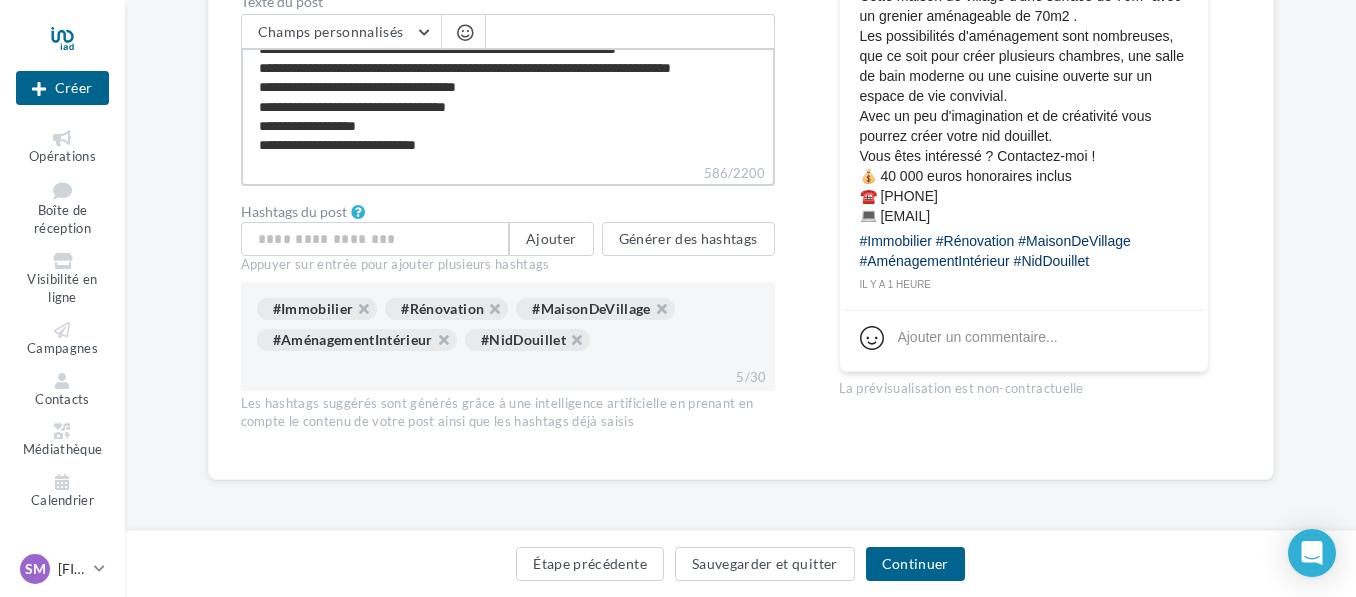 type on "**********" 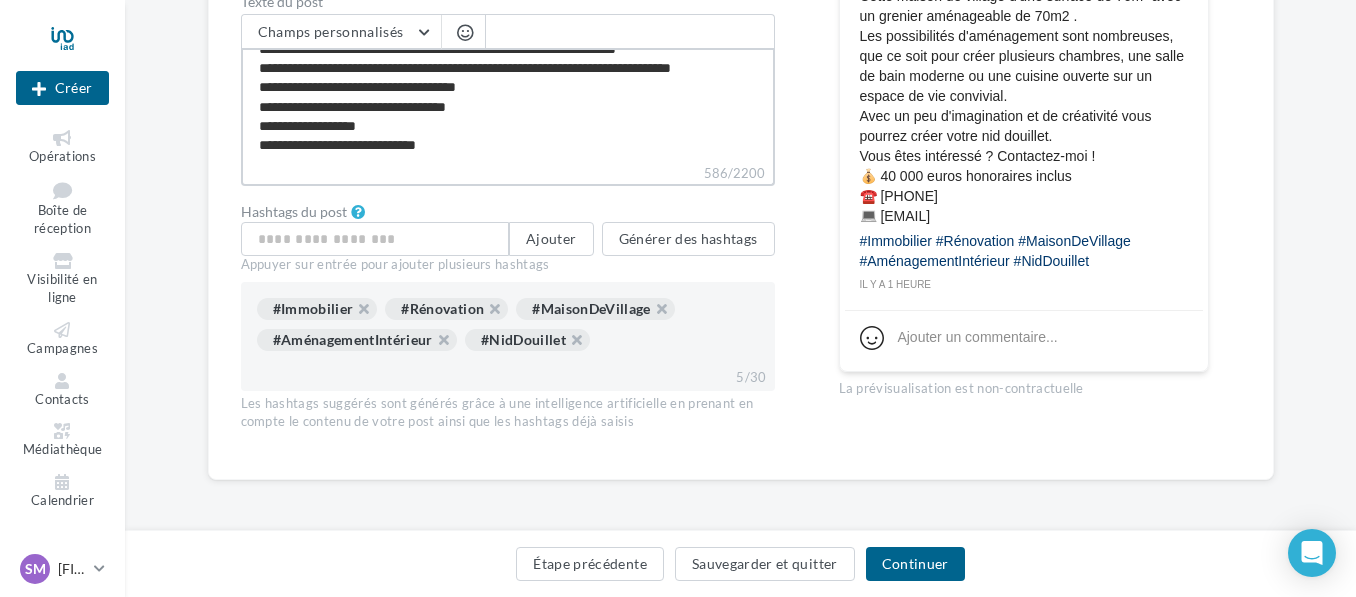 type on "**********" 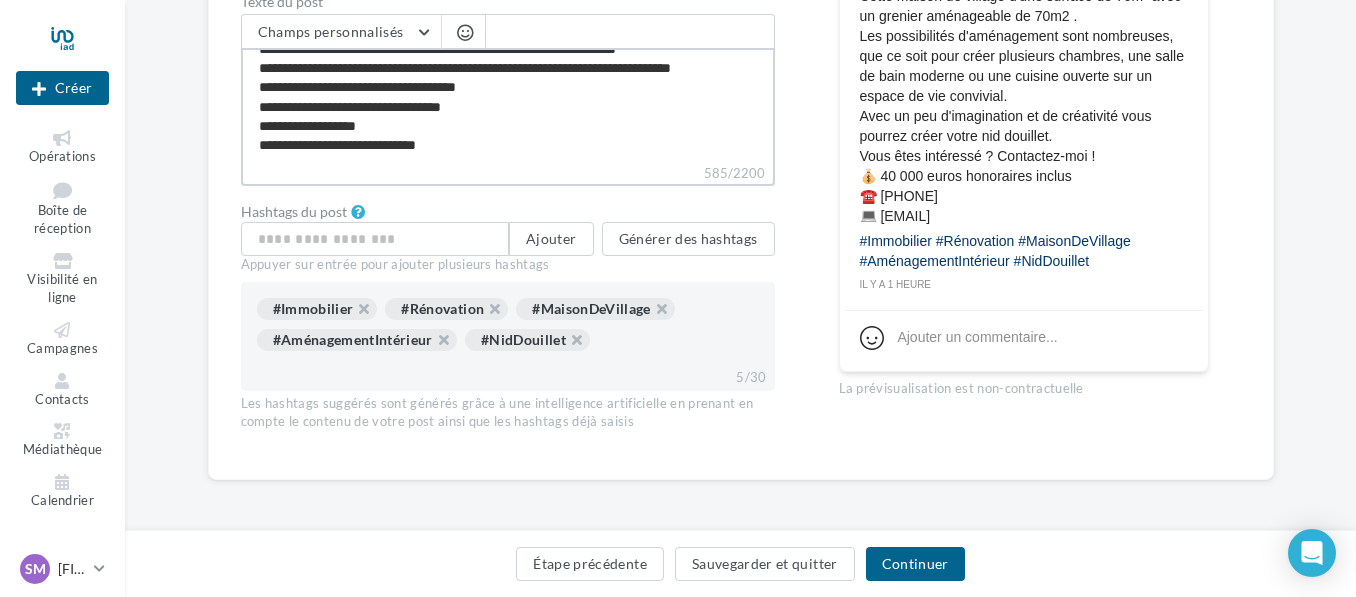 type on "**********" 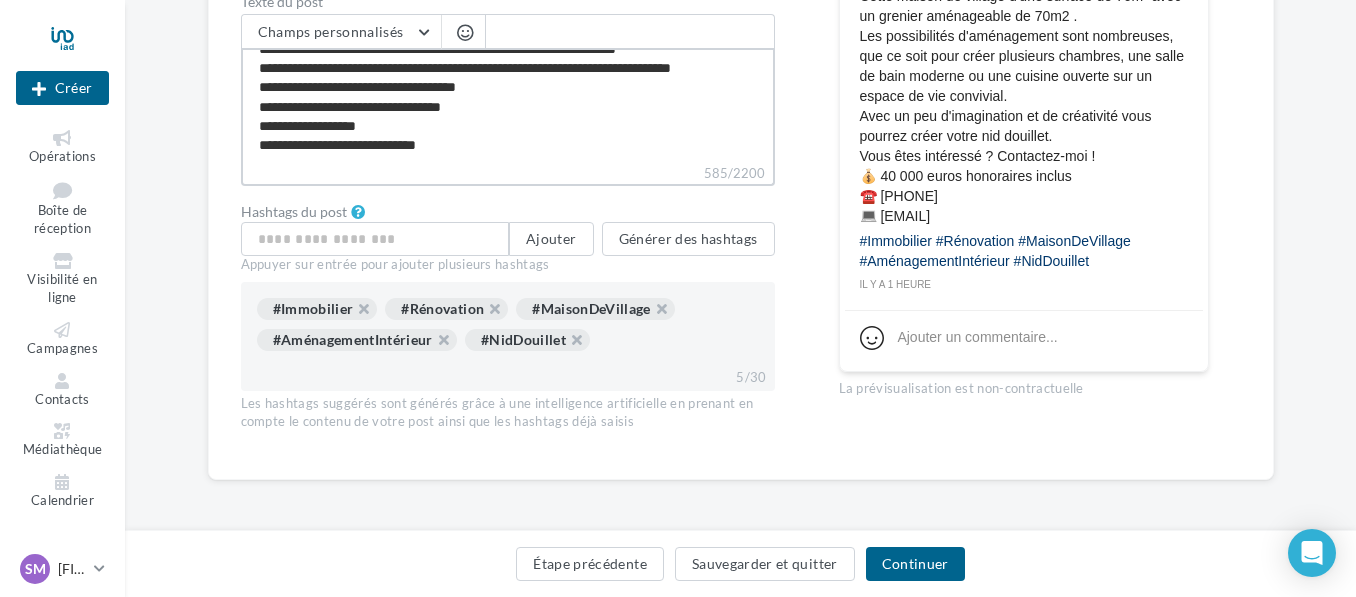 type on "**********" 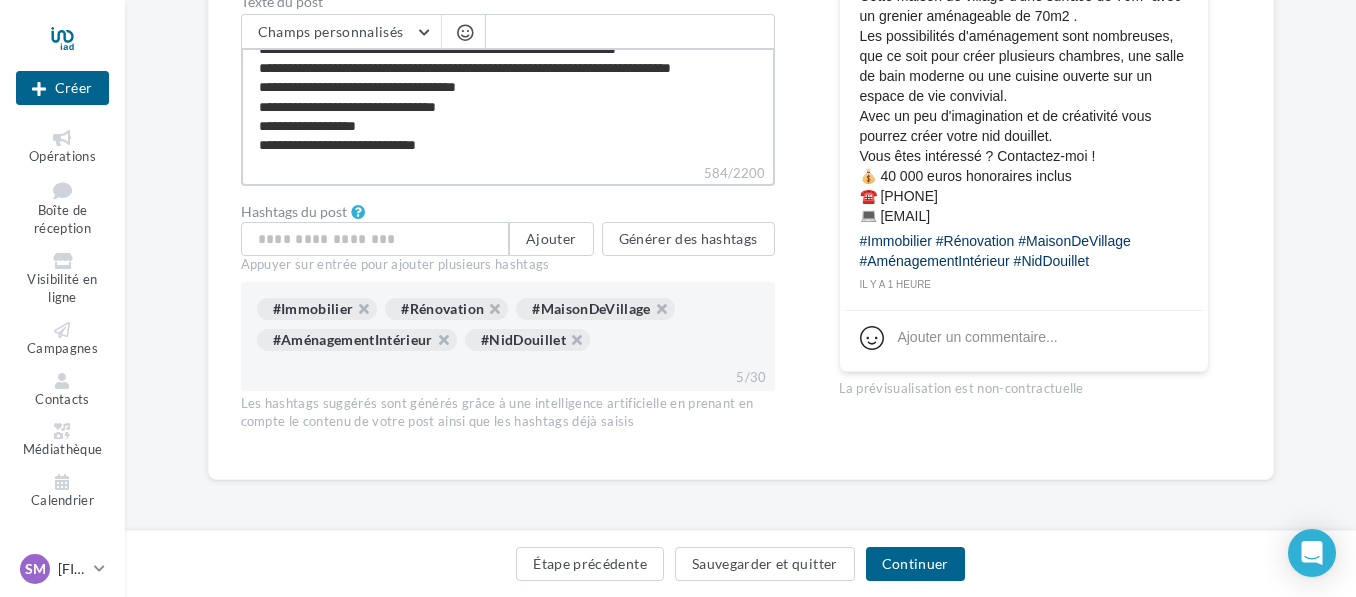 type on "**********" 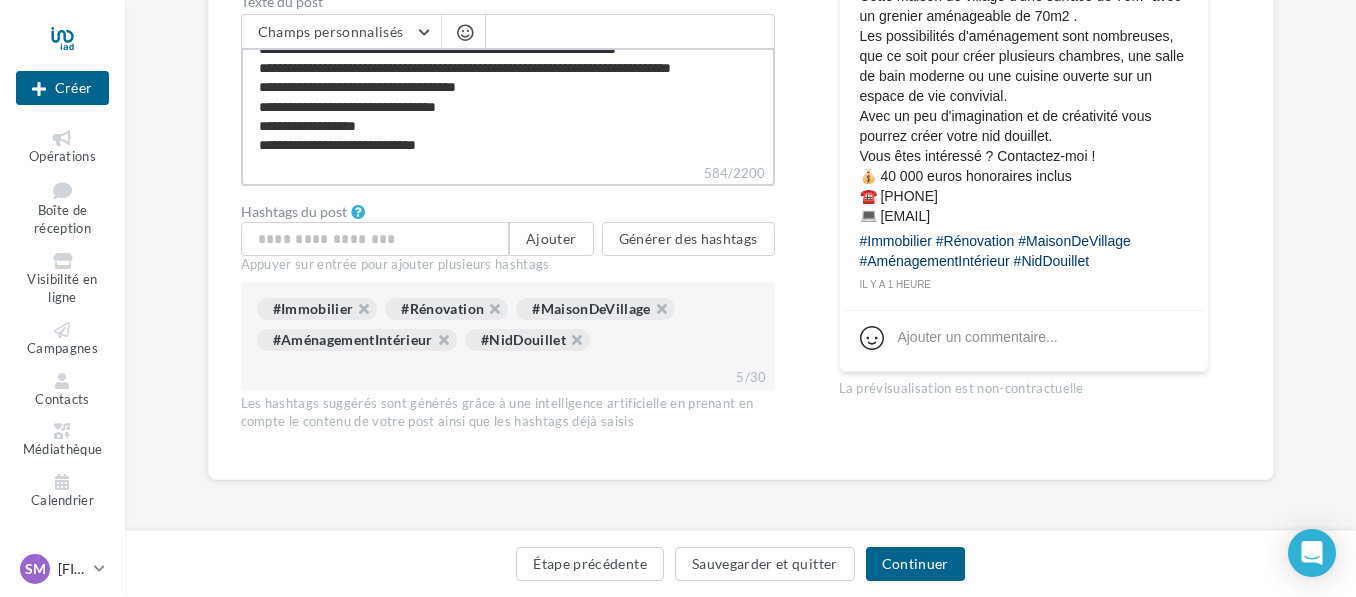 type on "**********" 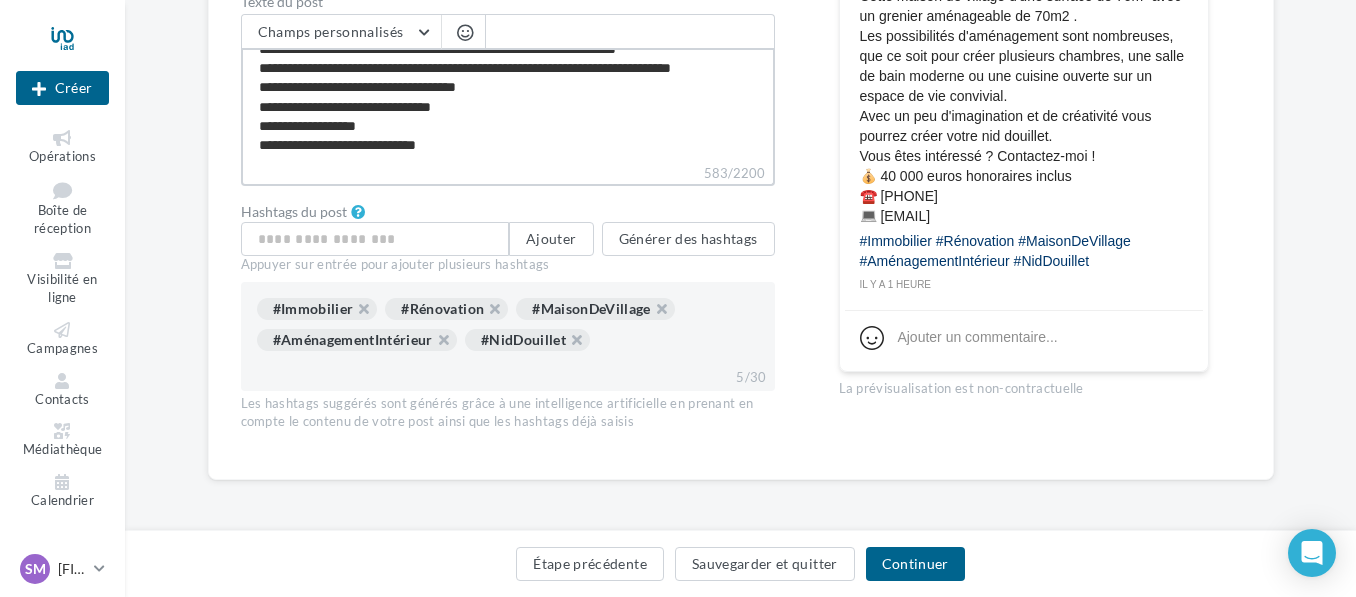 click on "**********" at bounding box center (508, 105) 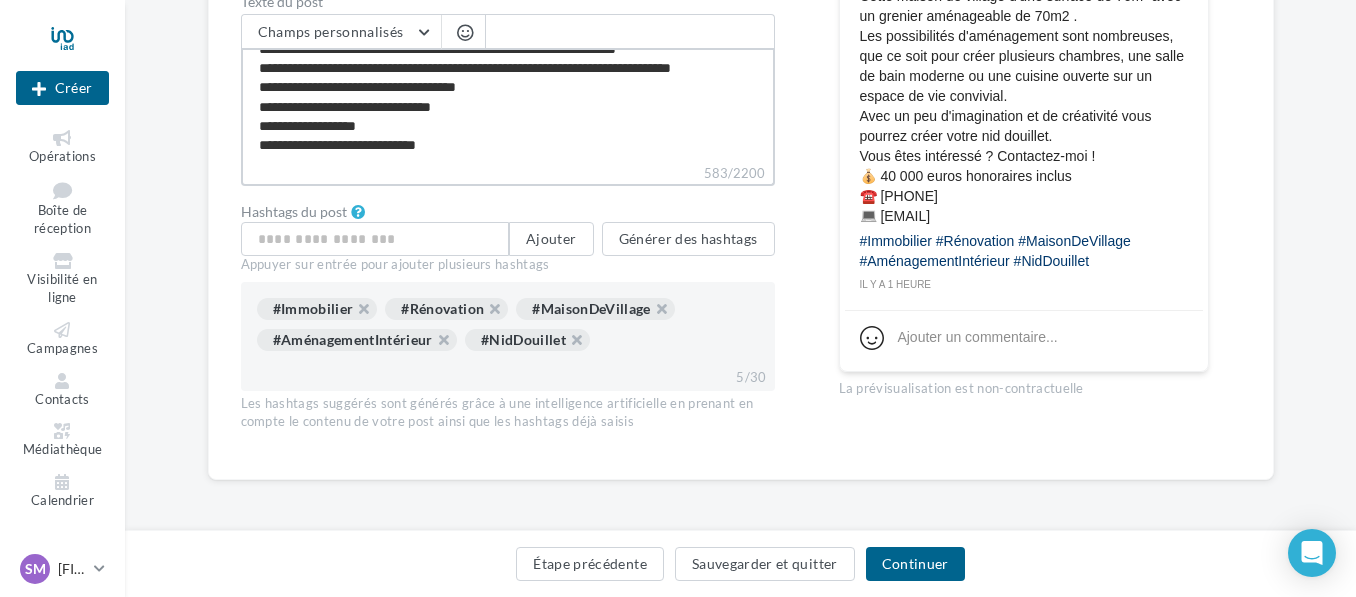 type on "**********" 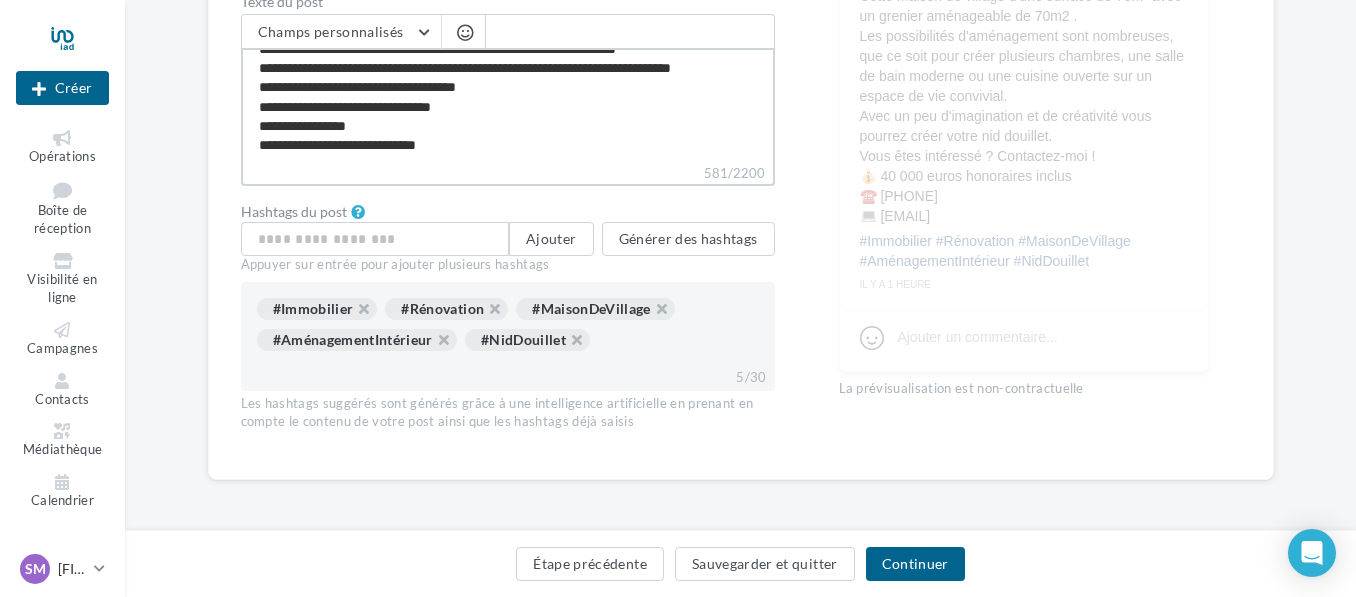 type on "**********" 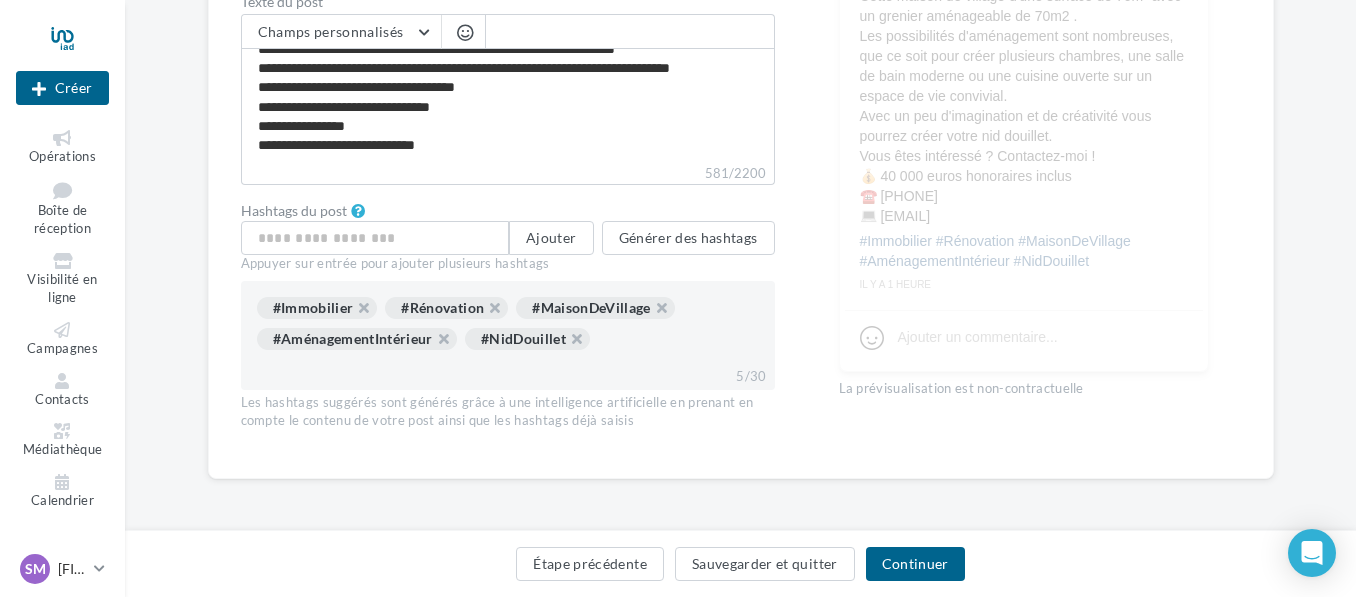scroll, scrollTop: 95, scrollLeft: 0, axis: vertical 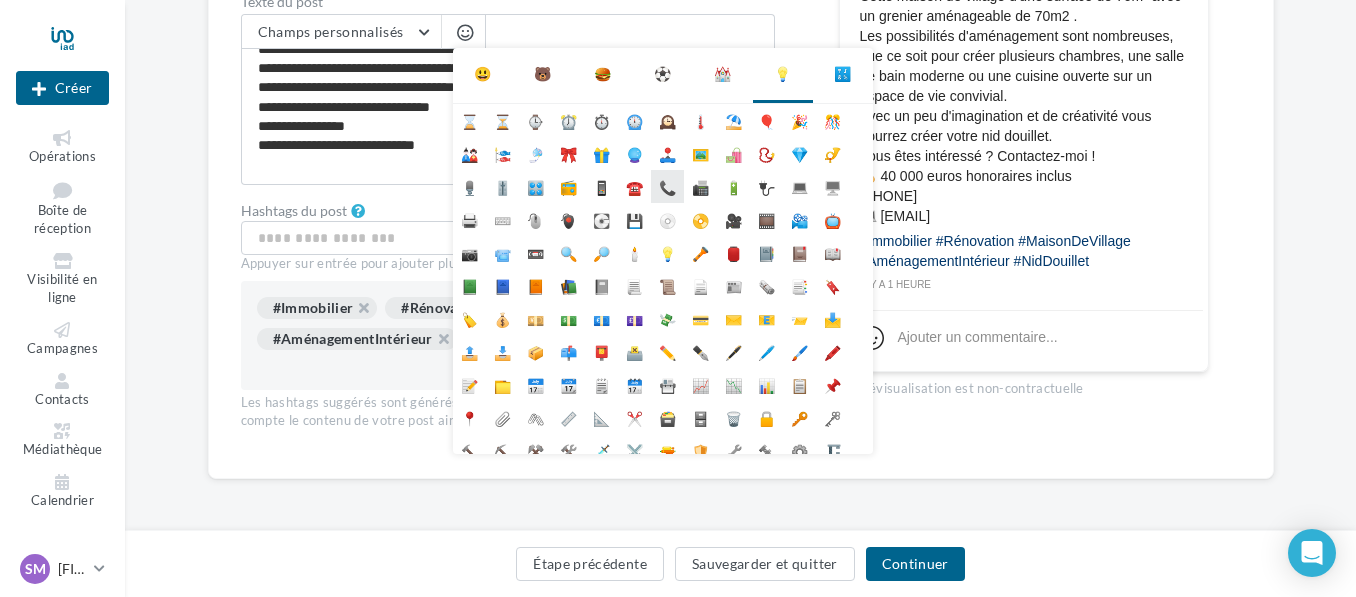 click on "📞" at bounding box center (667, 186) 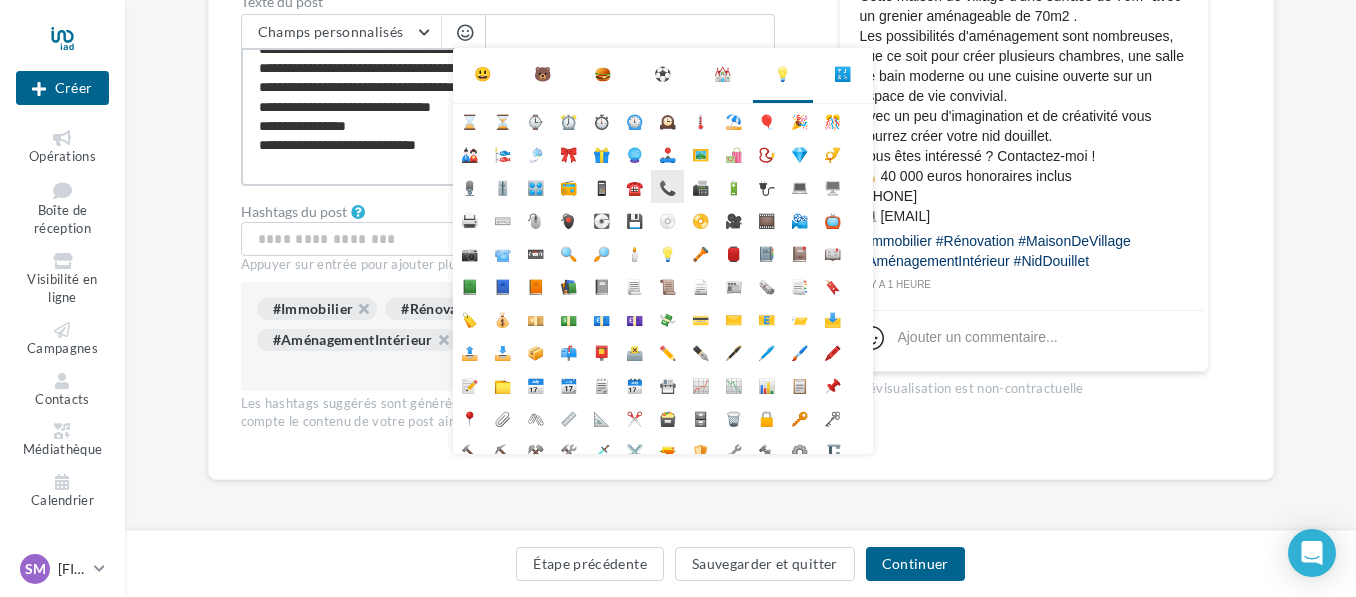 type on "**********" 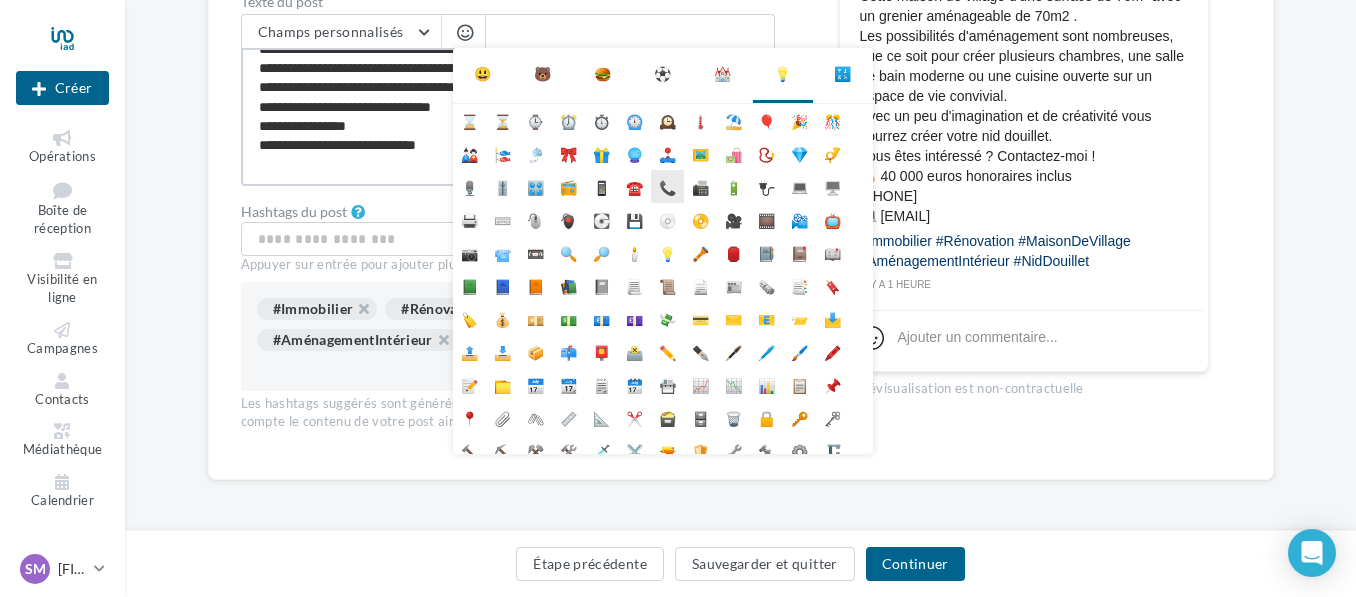 type on "**********" 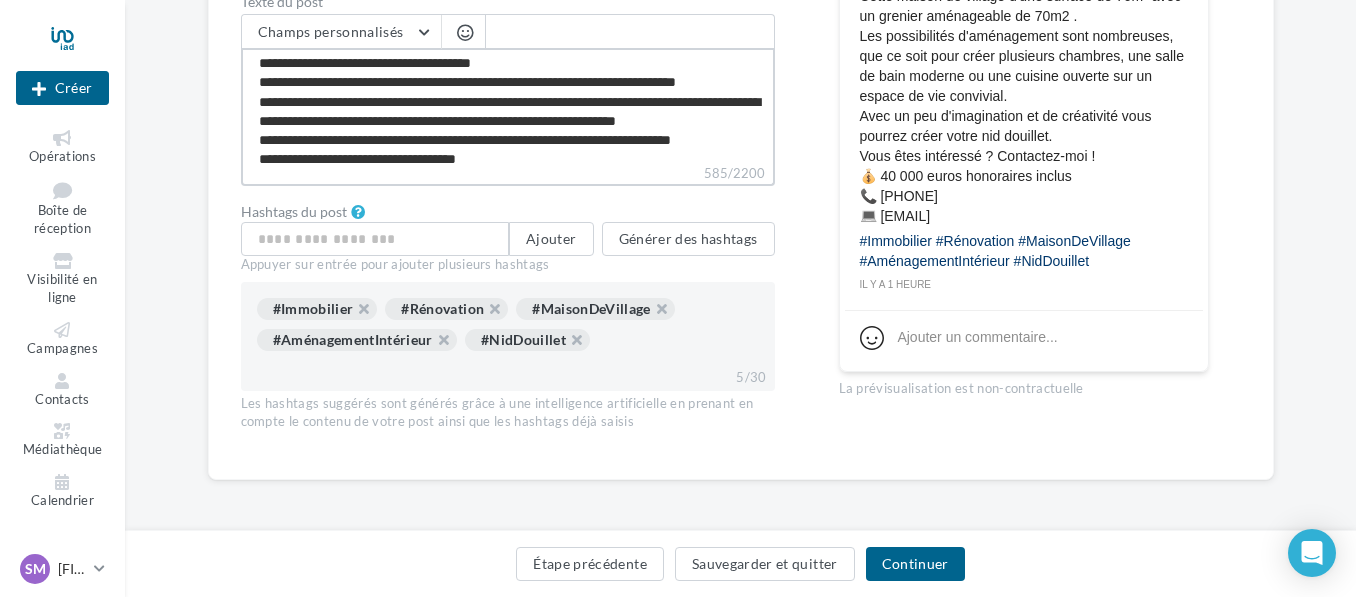 scroll, scrollTop: 0, scrollLeft: 0, axis: both 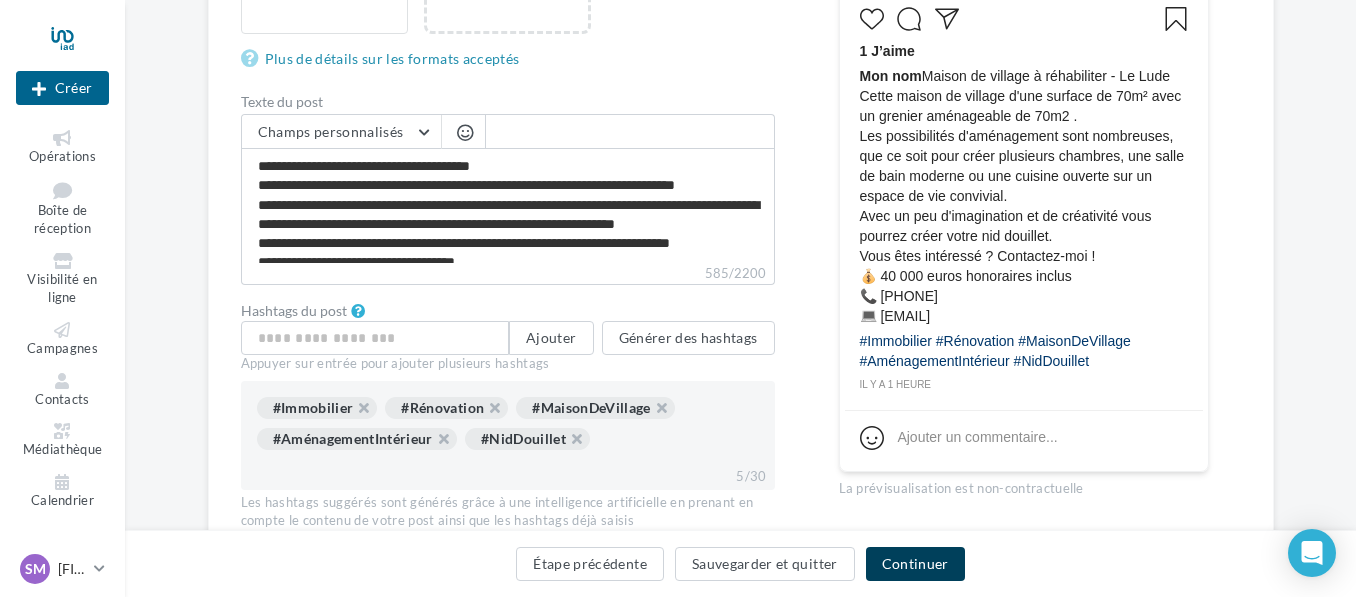 click on "Continuer" at bounding box center (915, 564) 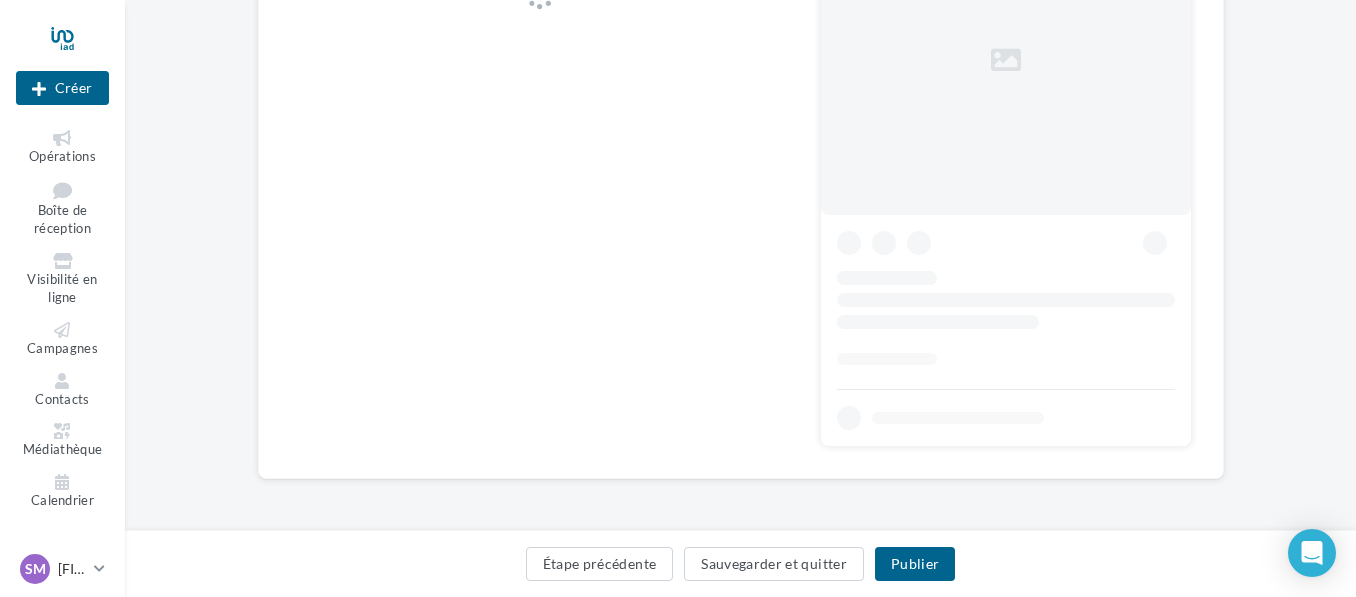 scroll, scrollTop: 0, scrollLeft: 0, axis: both 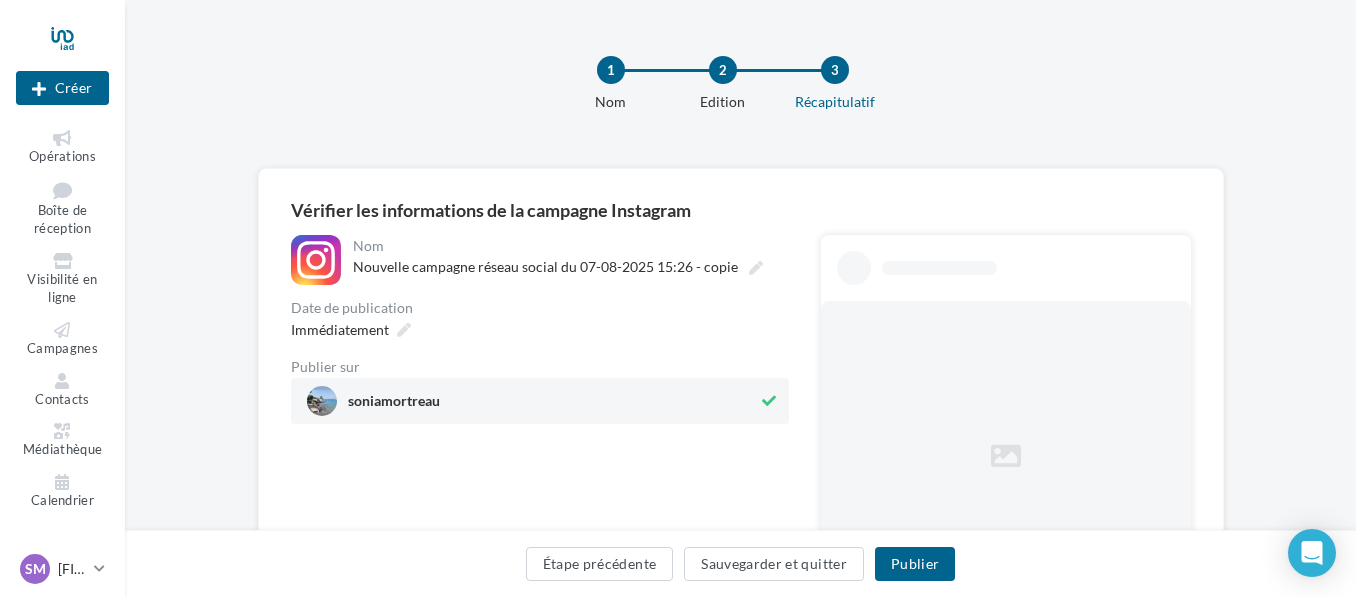 click at bounding box center [769, 401] 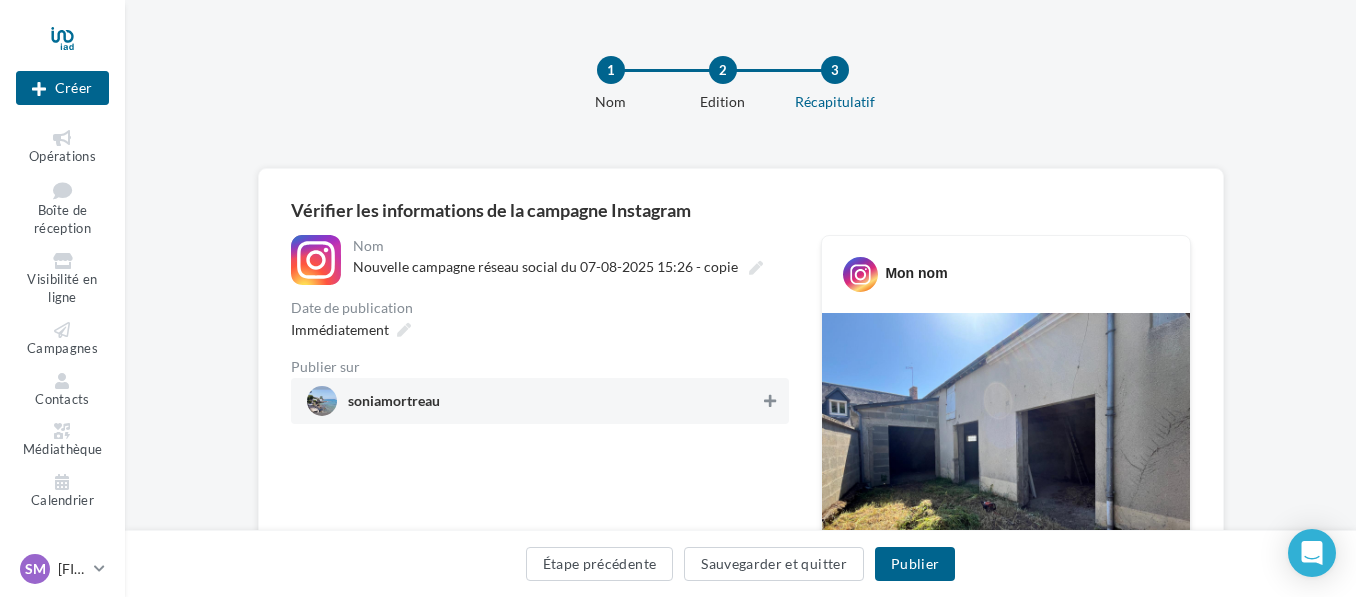 click at bounding box center [770, 401] 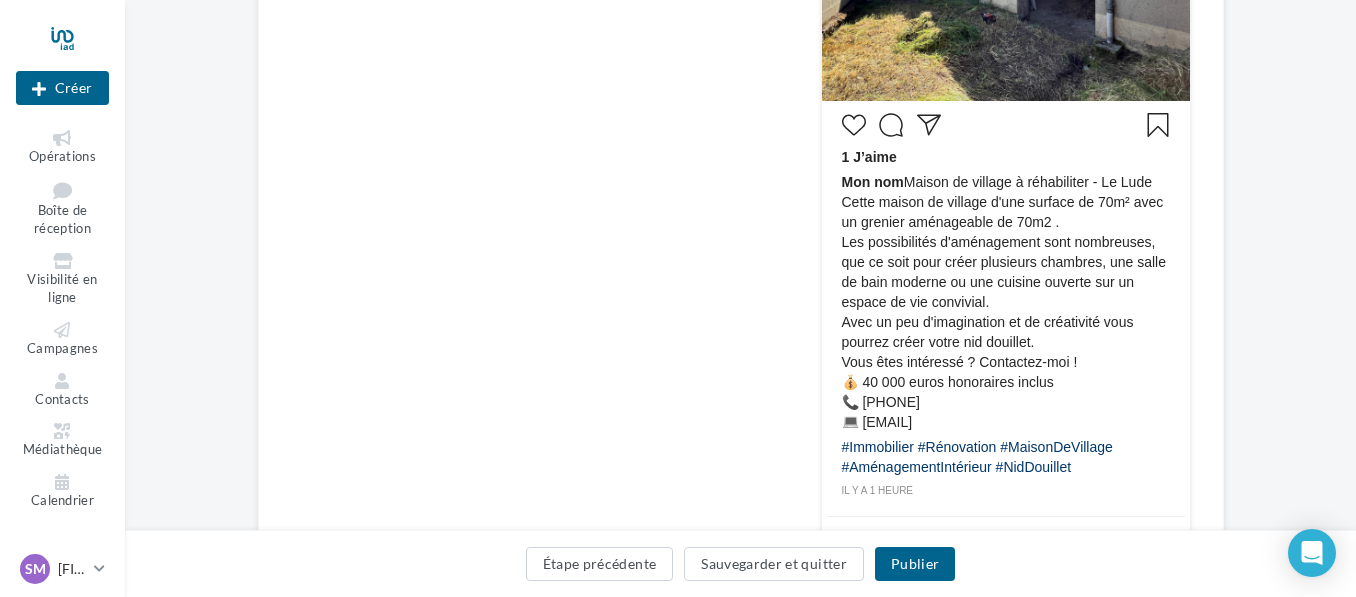 scroll, scrollTop: 662, scrollLeft: 0, axis: vertical 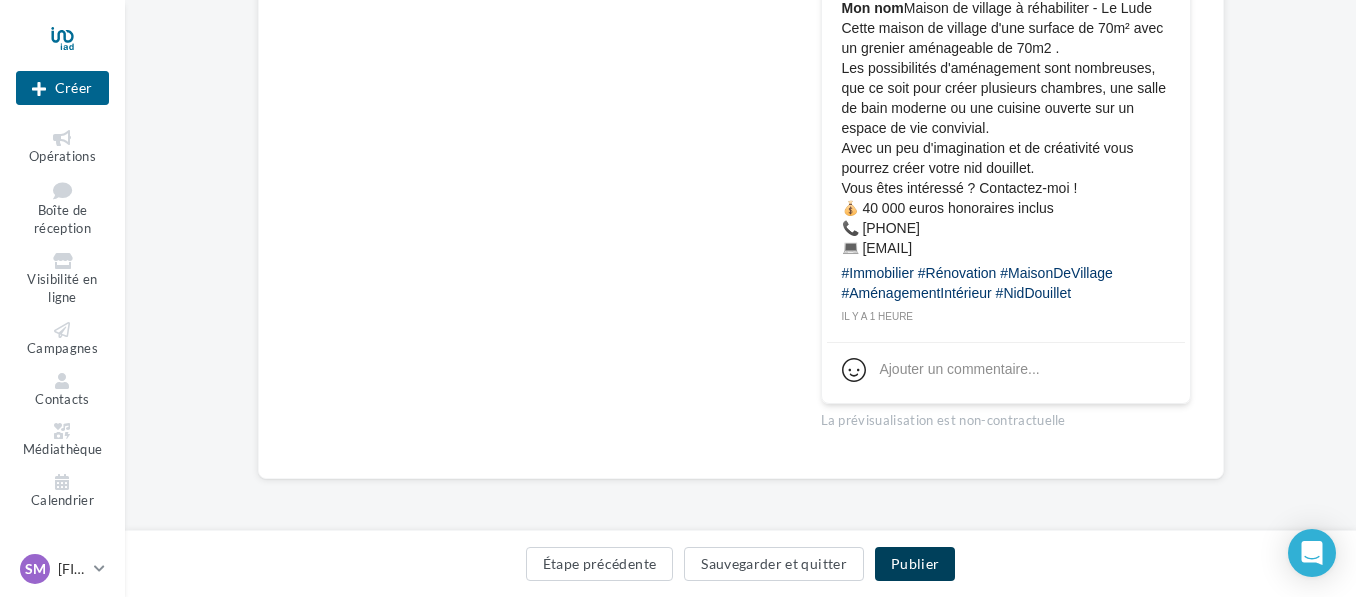 click on "Publier" at bounding box center (915, 564) 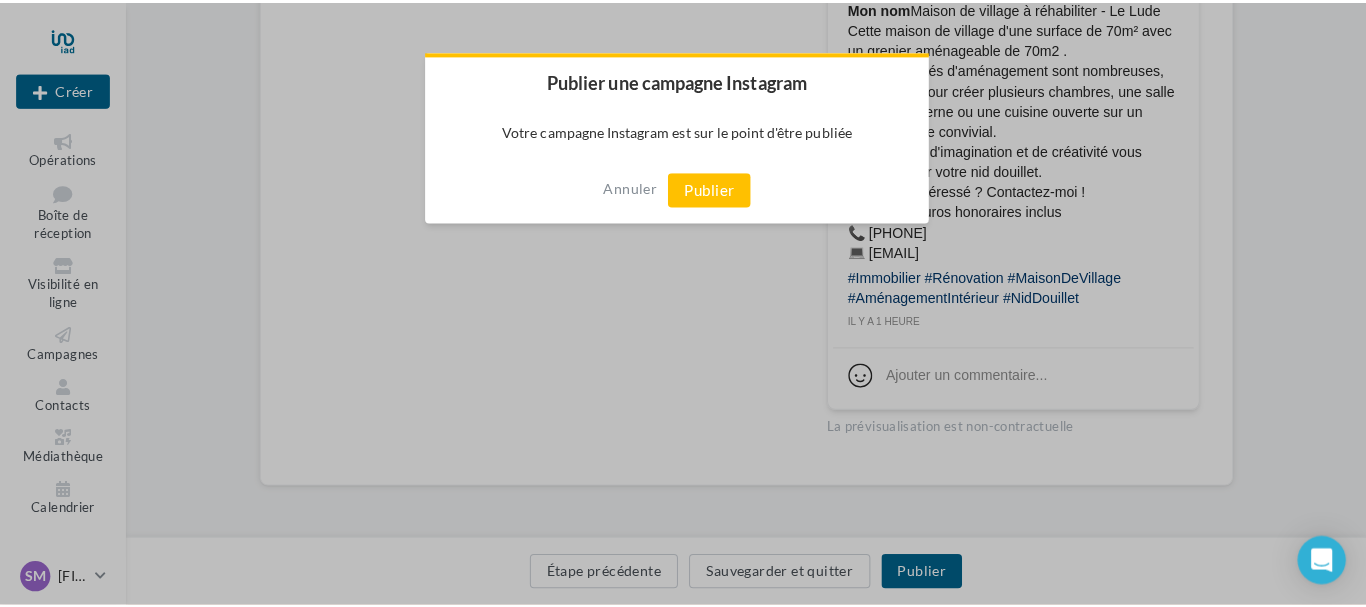 scroll, scrollTop: 652, scrollLeft: 0, axis: vertical 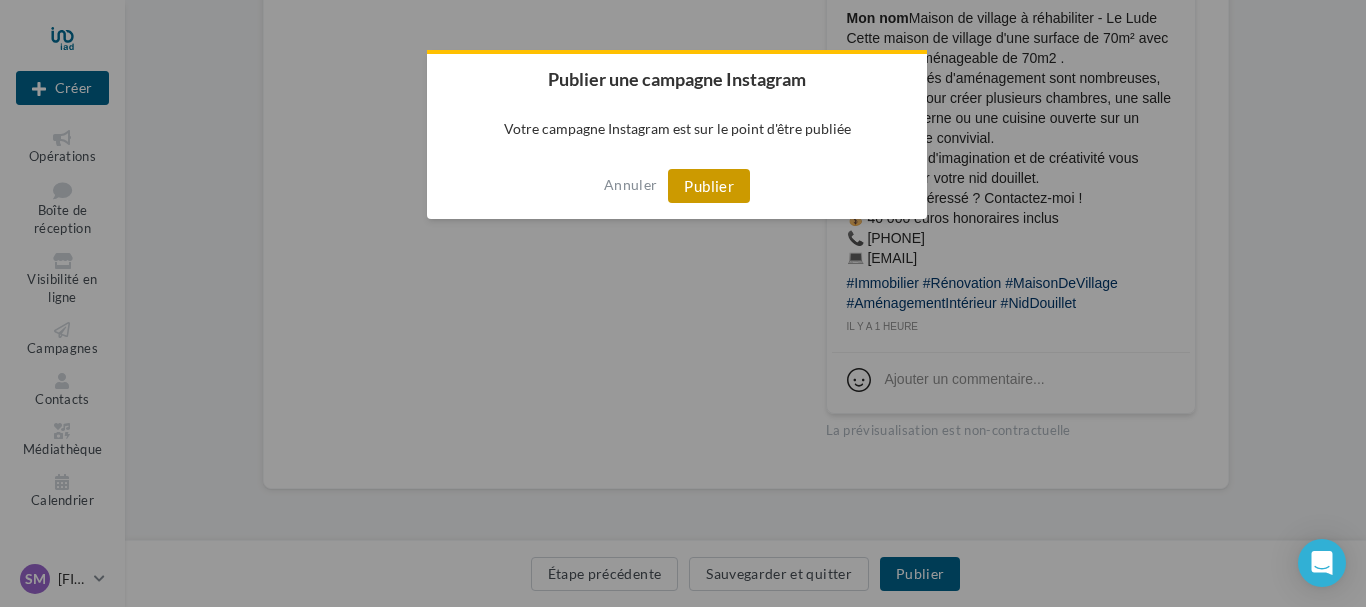 click on "Publier" at bounding box center [709, 186] 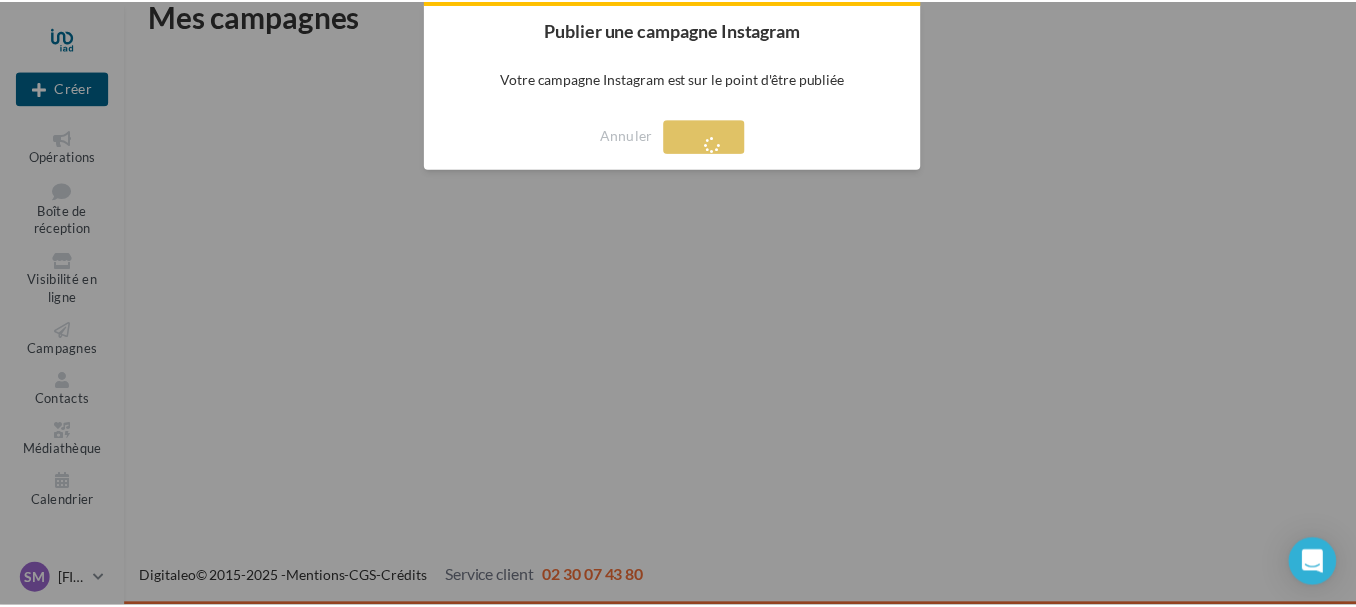 scroll, scrollTop: 32, scrollLeft: 0, axis: vertical 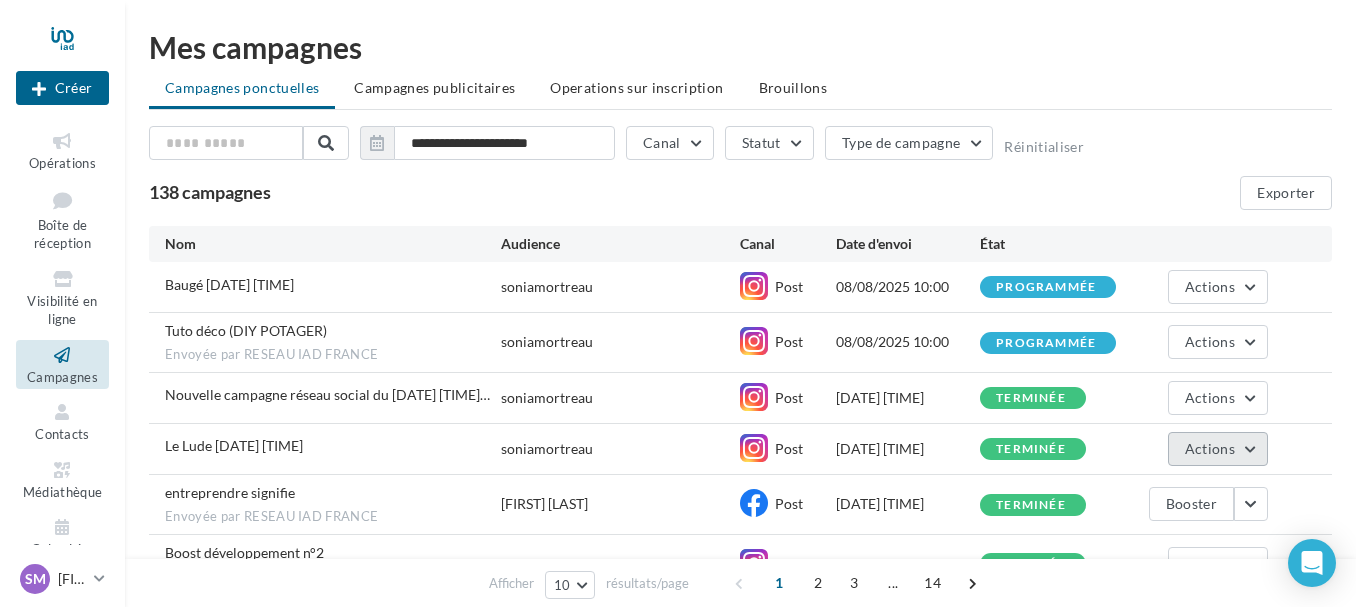 click on "Actions" at bounding box center [1218, 449] 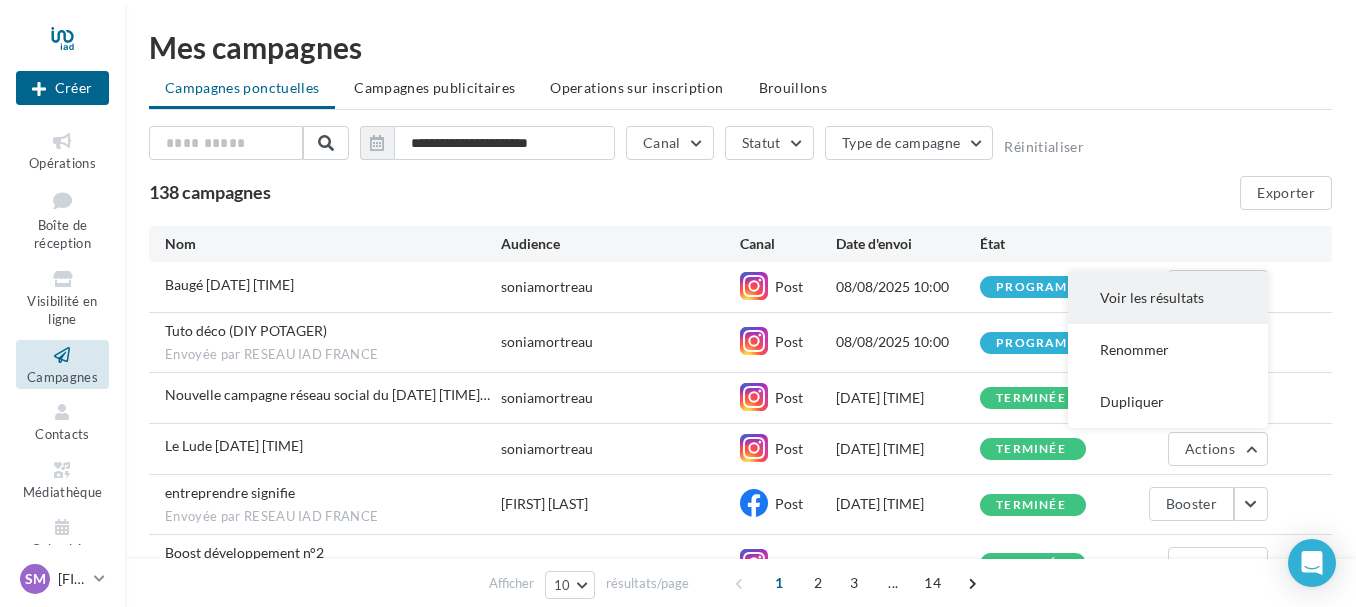 click on "Voir les résultats" at bounding box center [1168, 298] 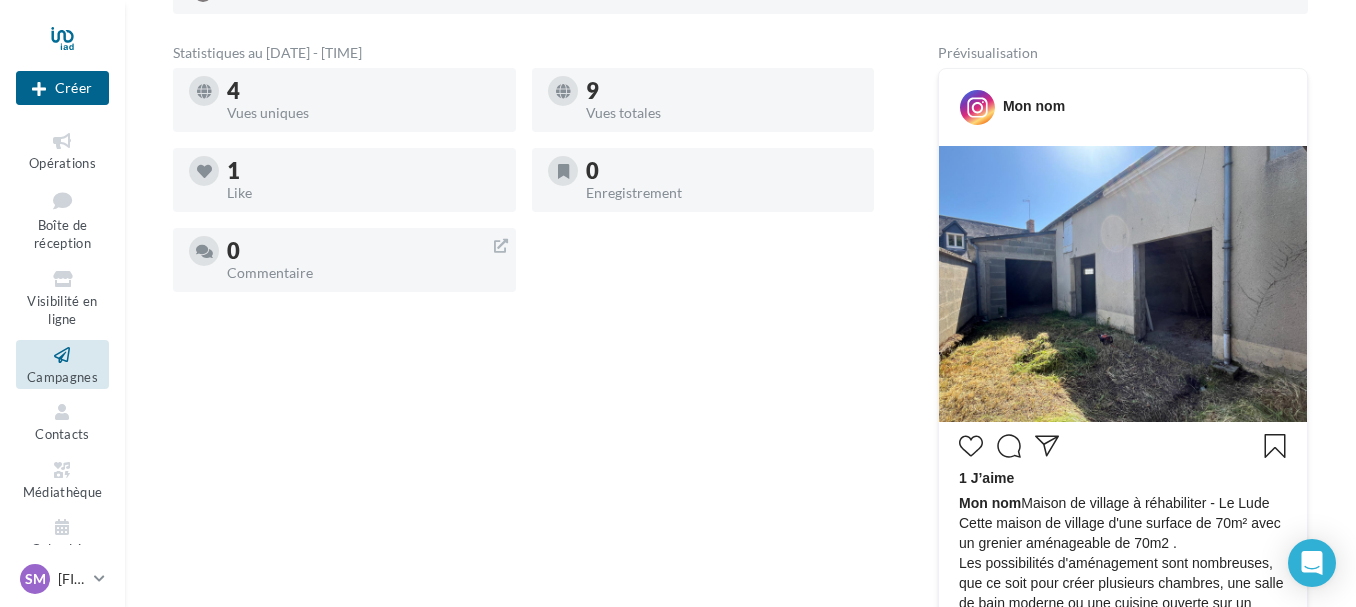 scroll, scrollTop: 0, scrollLeft: 0, axis: both 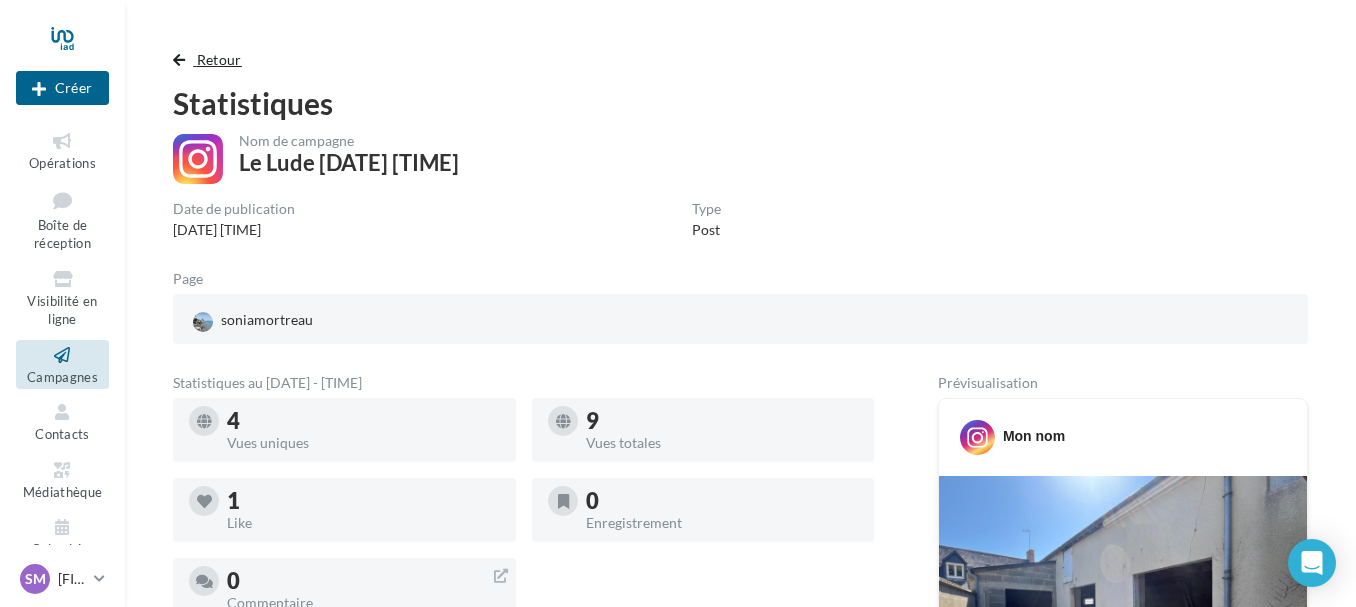 click at bounding box center (179, 60) 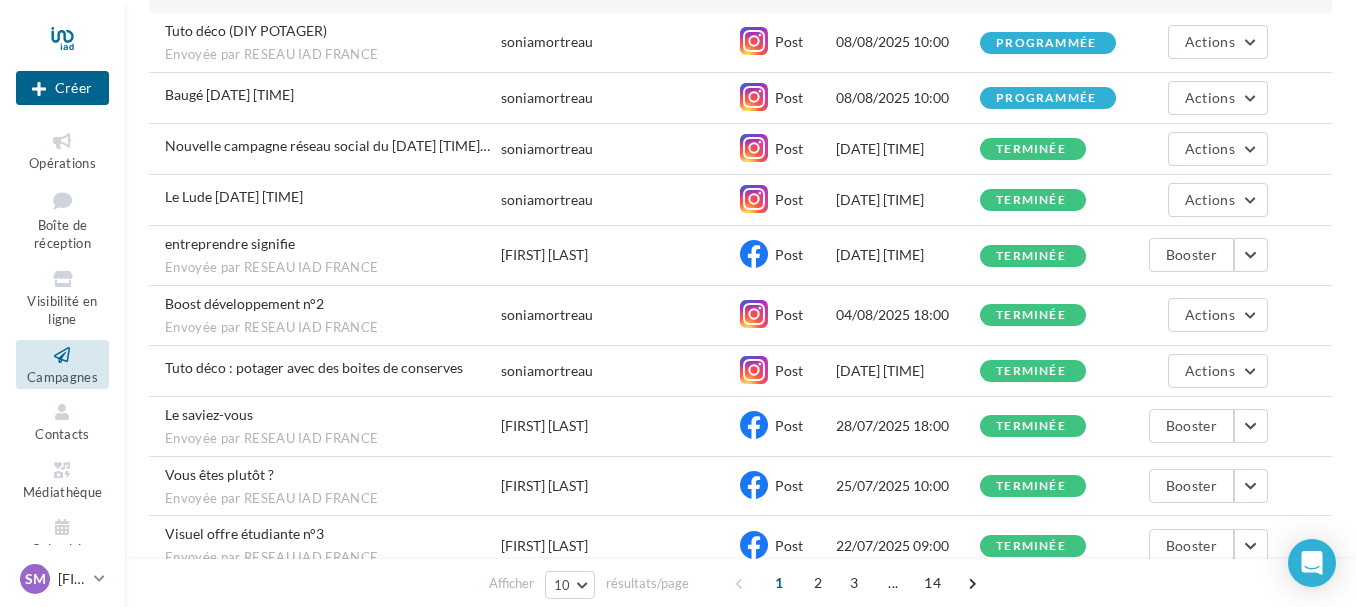 scroll, scrollTop: 300, scrollLeft: 0, axis: vertical 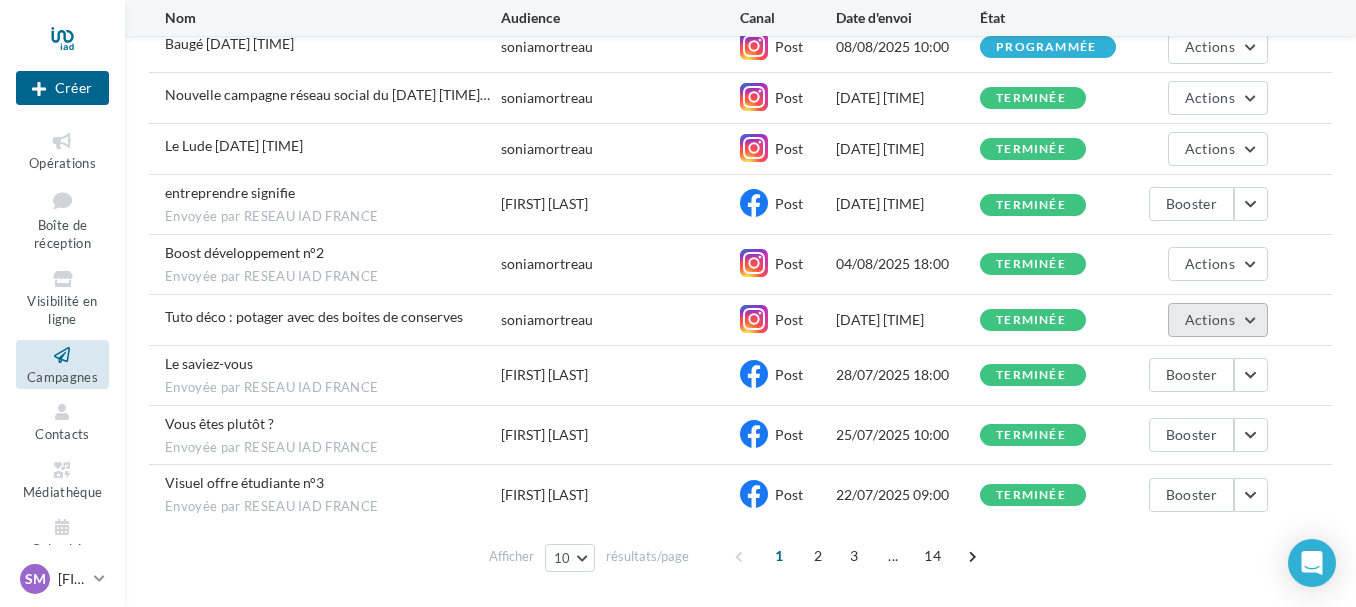 click on "Actions" at bounding box center (1218, 320) 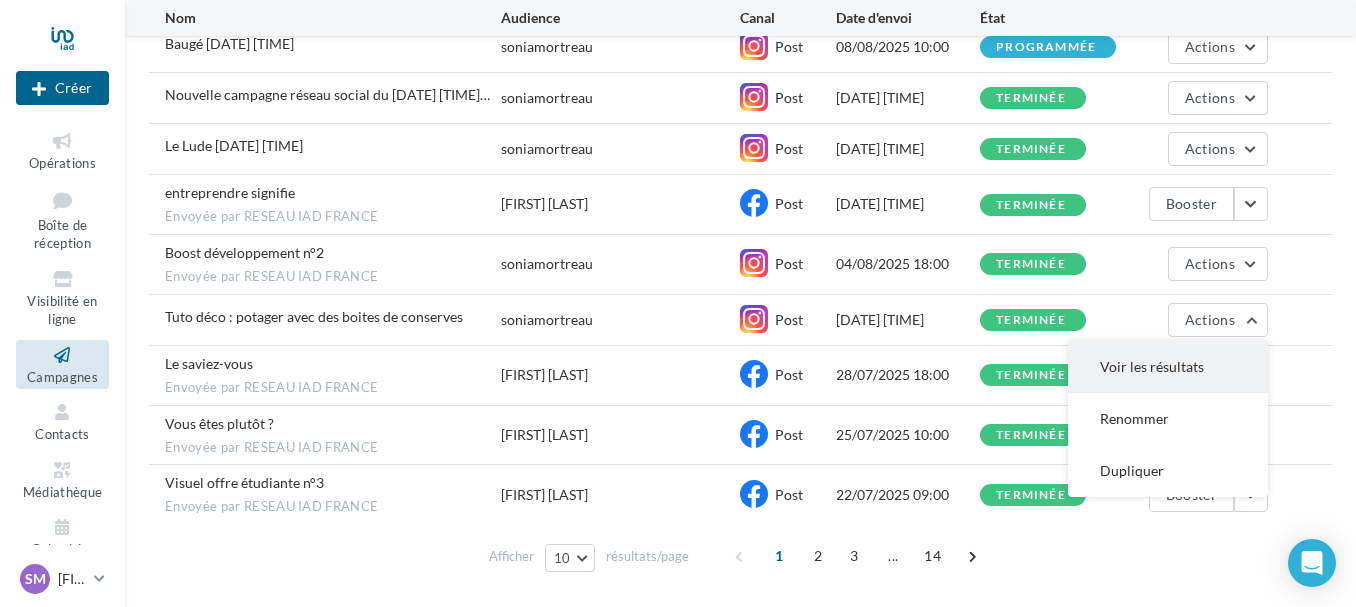 click on "Voir les résultats" at bounding box center (1168, 367) 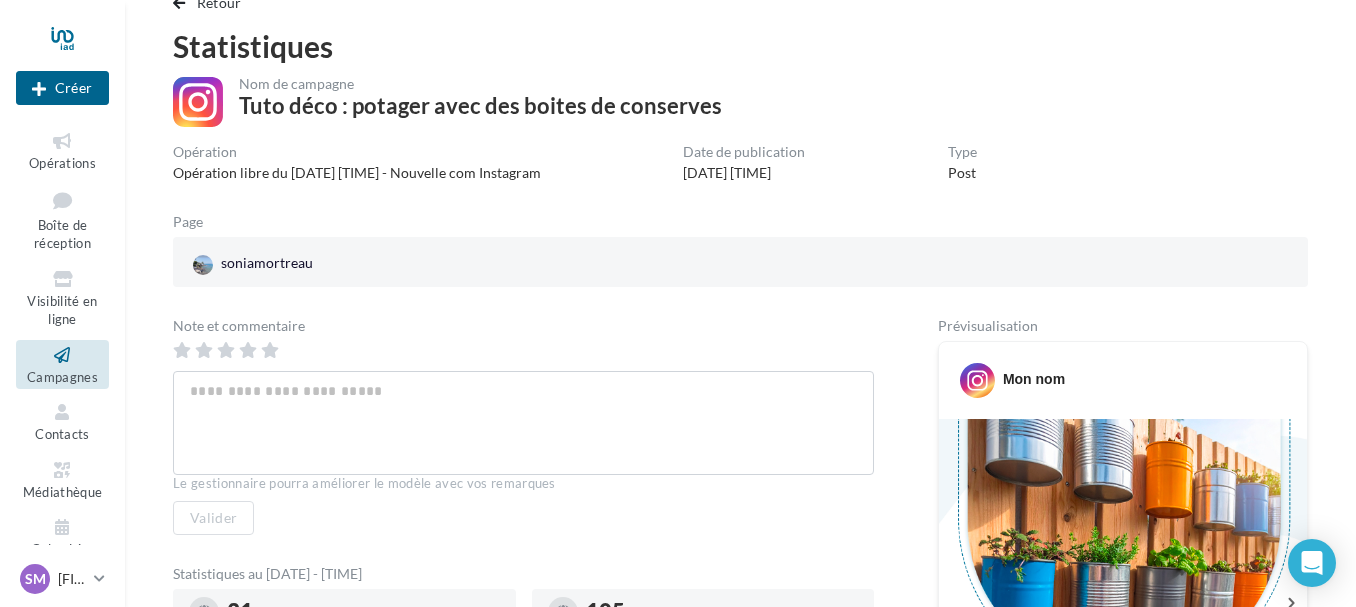 scroll, scrollTop: 0, scrollLeft: 0, axis: both 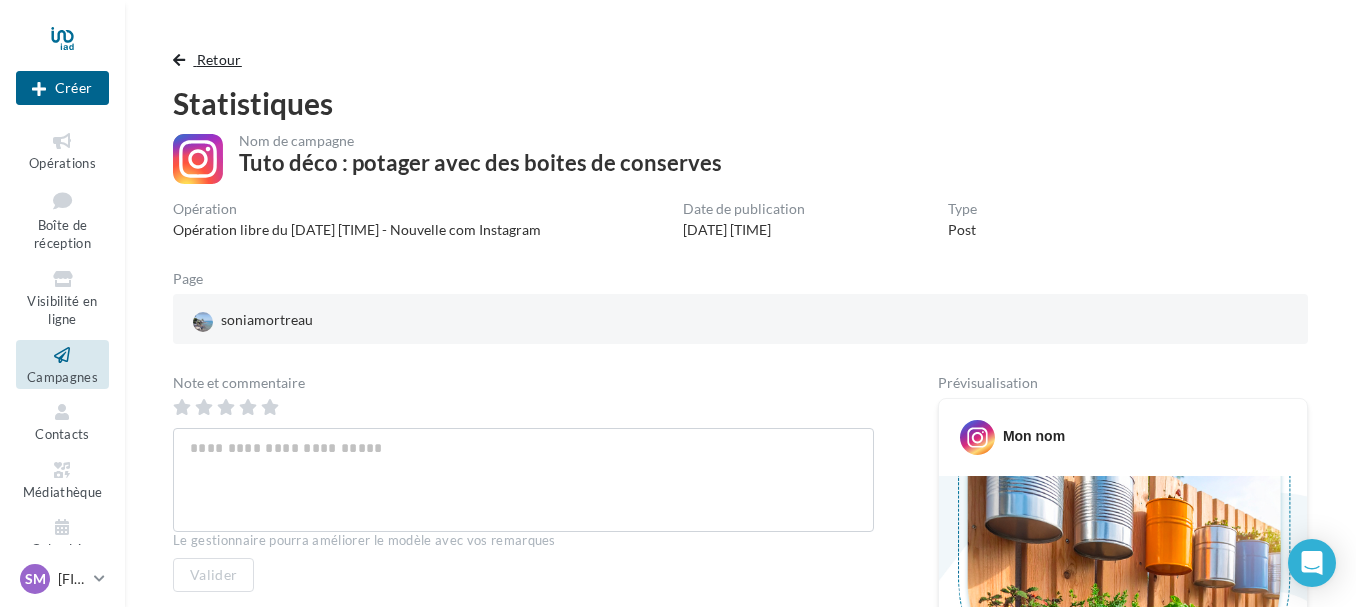 click on "Retour" at bounding box center (219, 59) 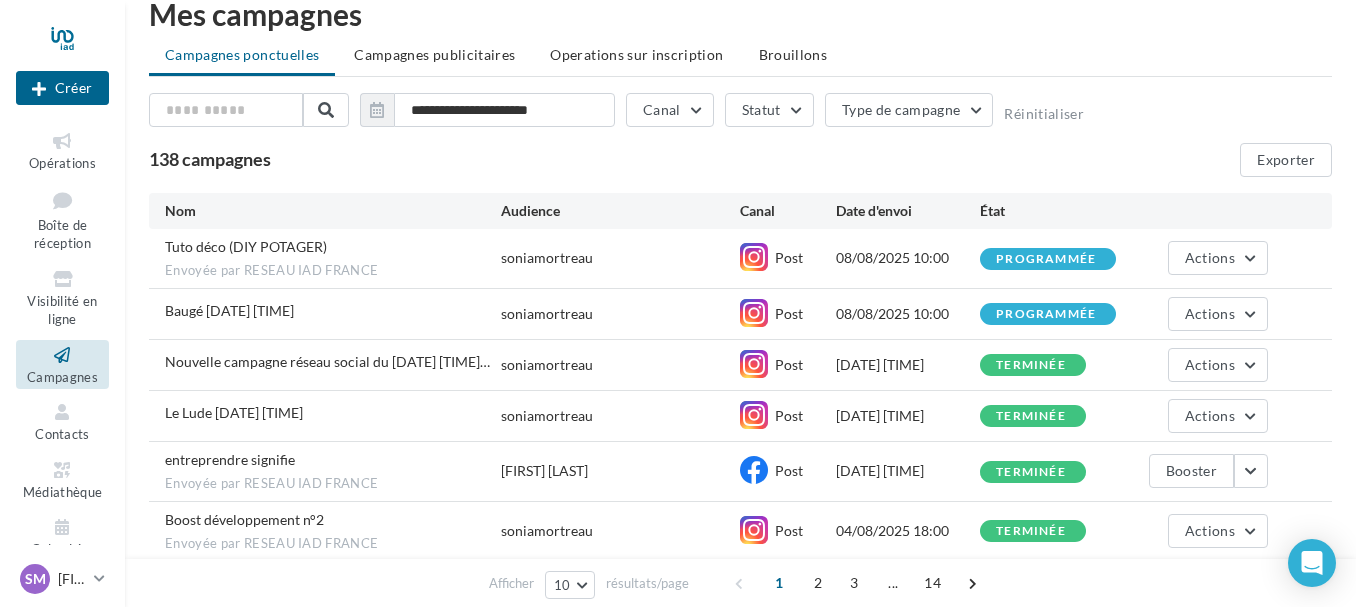 scroll, scrollTop: 0, scrollLeft: 0, axis: both 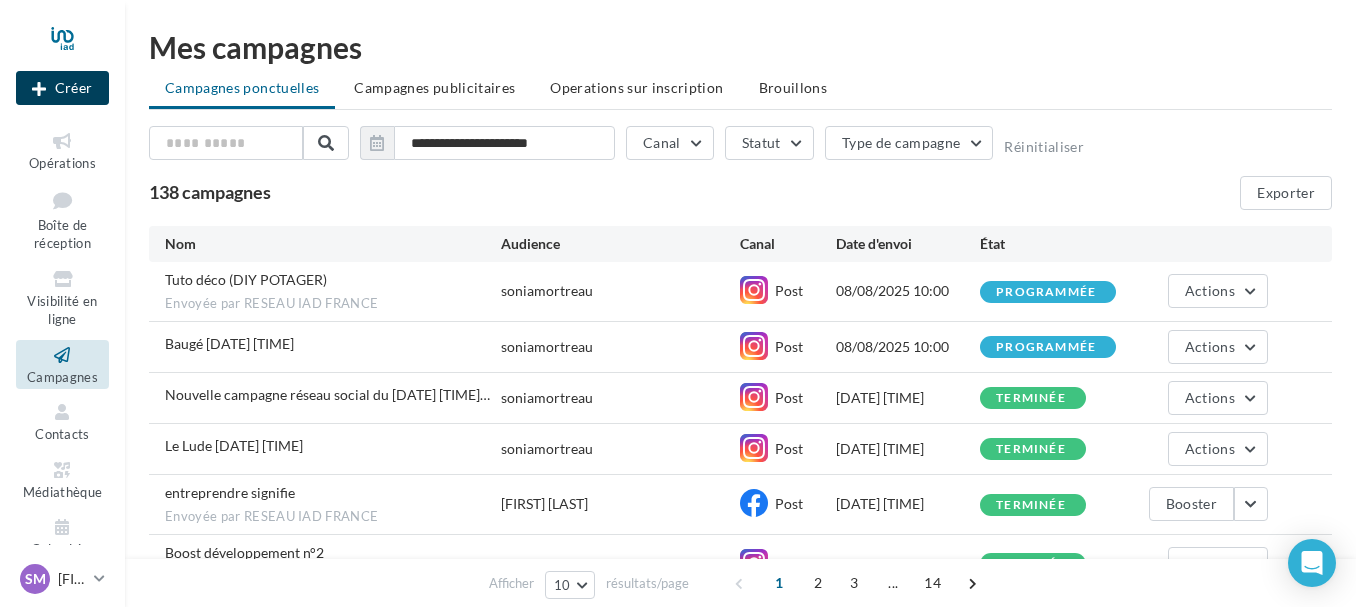 click at bounding box center [39, 89] 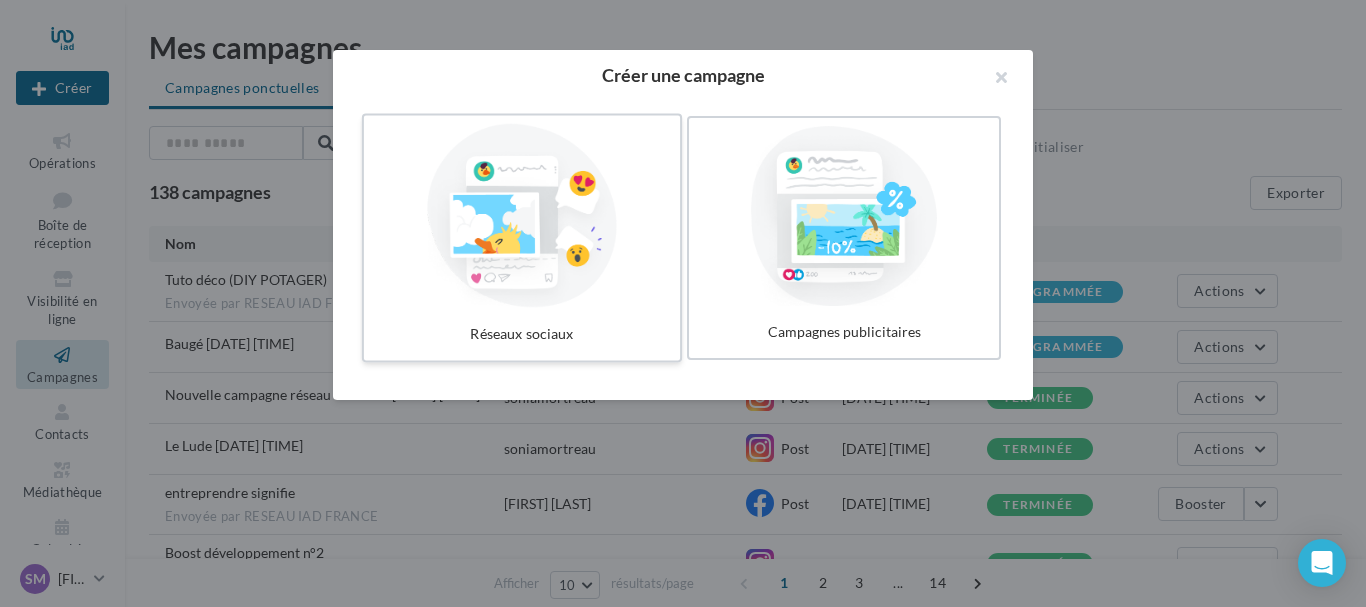 click at bounding box center [522, 216] 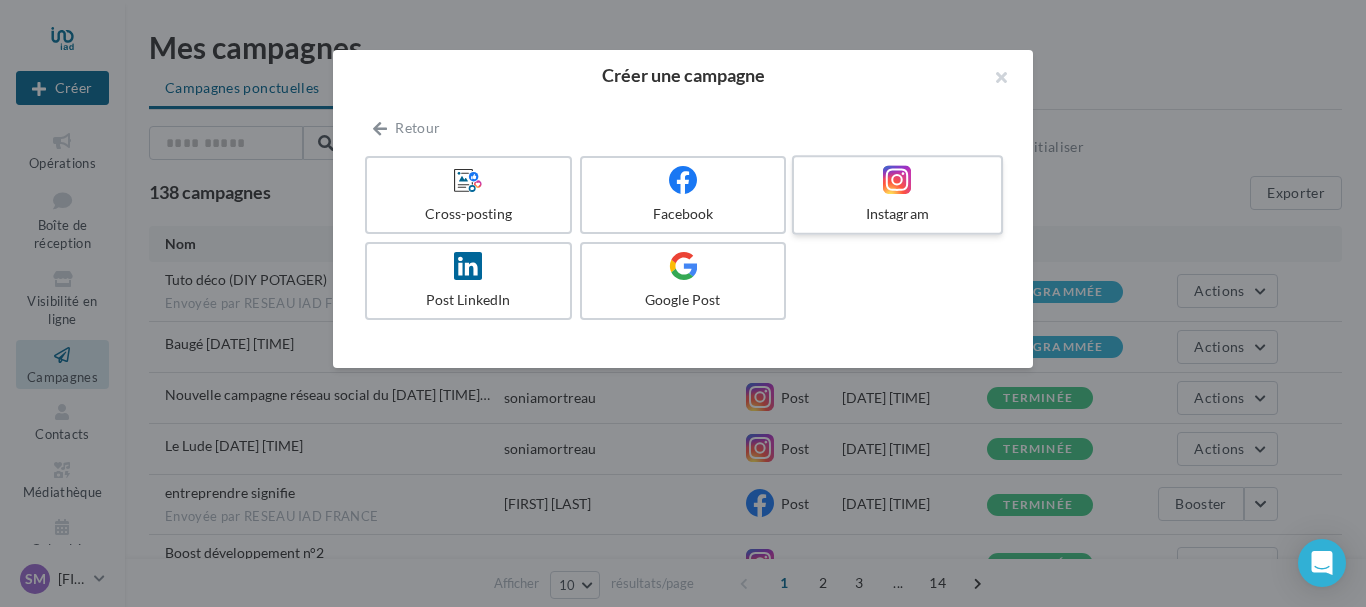 click on "Instagram" at bounding box center [897, 214] 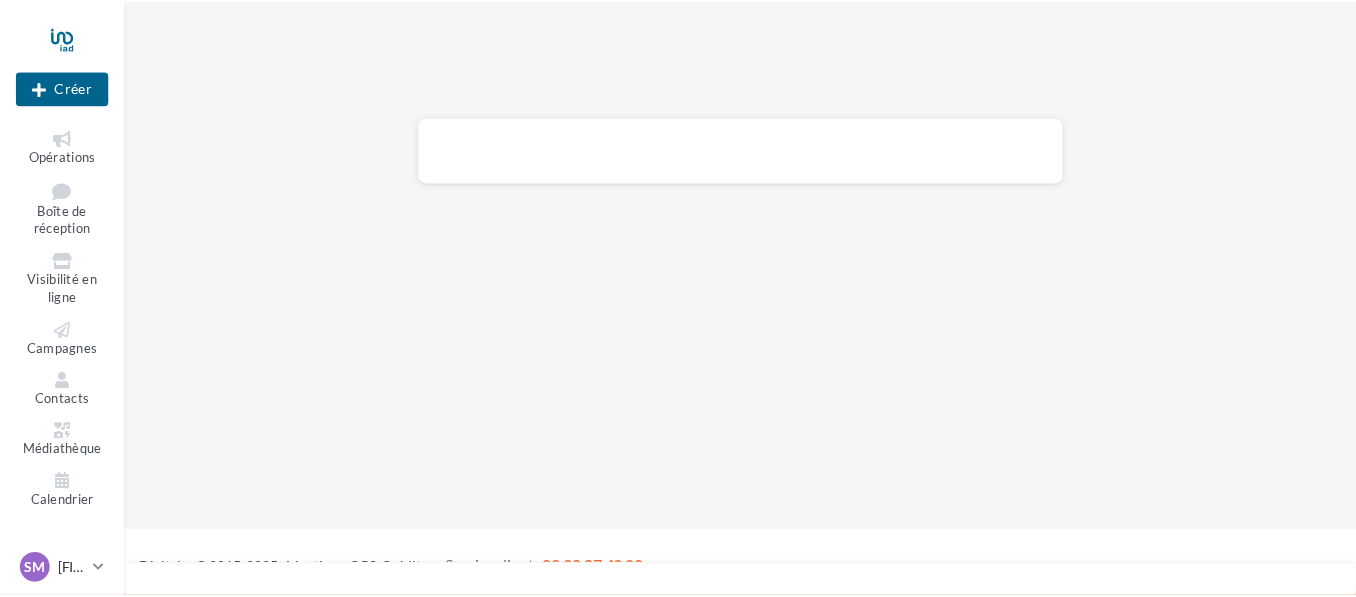 scroll, scrollTop: 0, scrollLeft: 0, axis: both 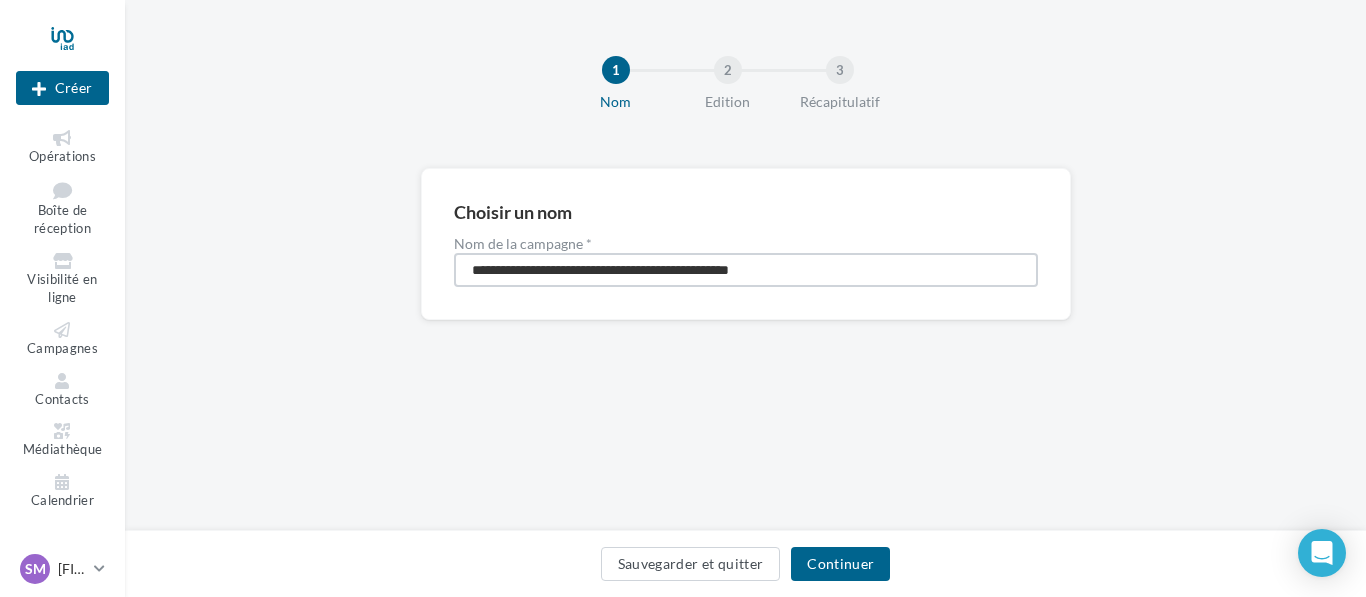 drag, startPoint x: 686, startPoint y: 268, endPoint x: 703, endPoint y: 278, distance: 19.723083 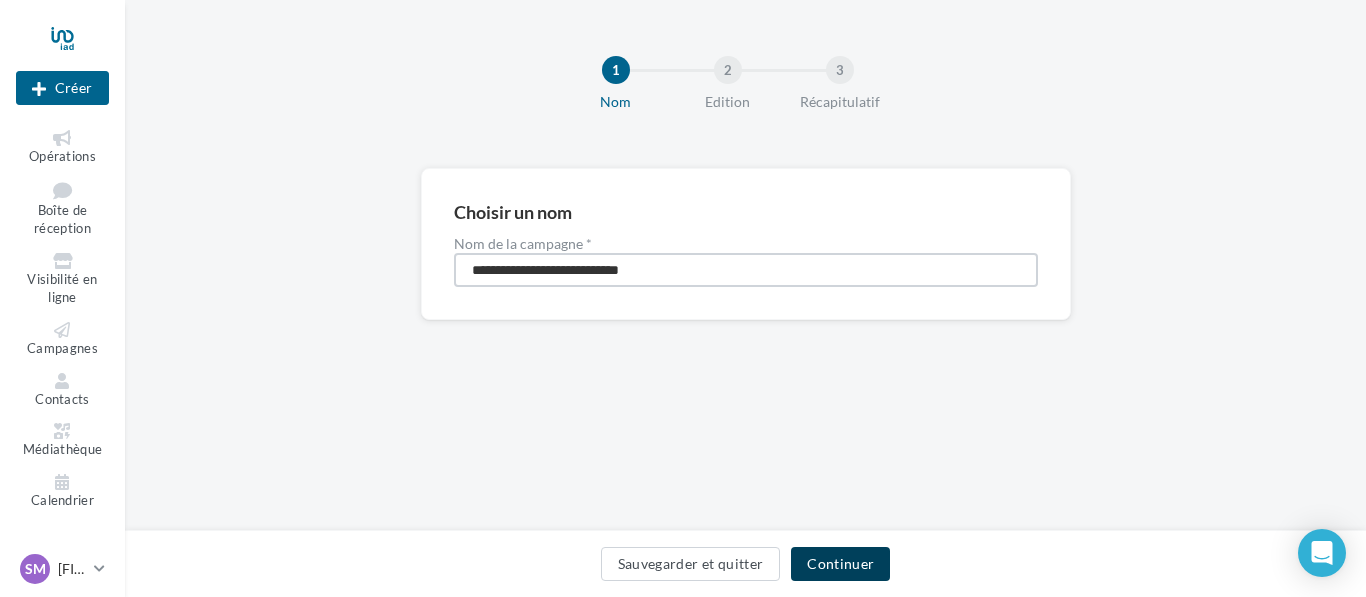 type on "**********" 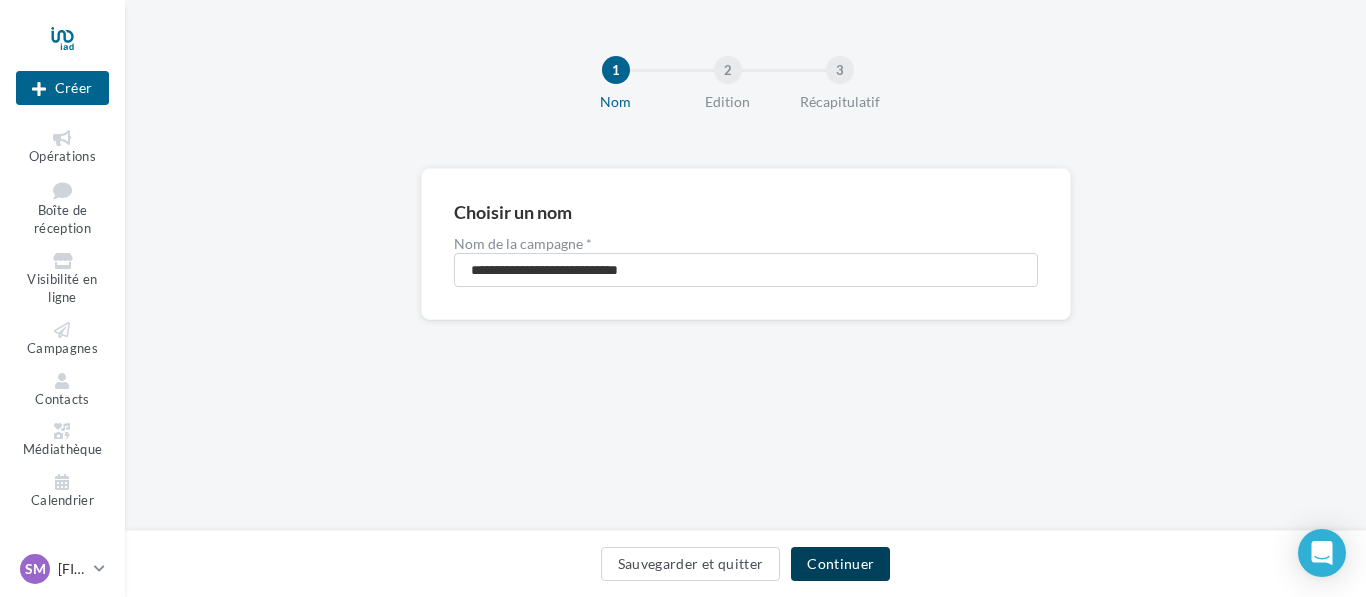 click on "Continuer" at bounding box center [840, 564] 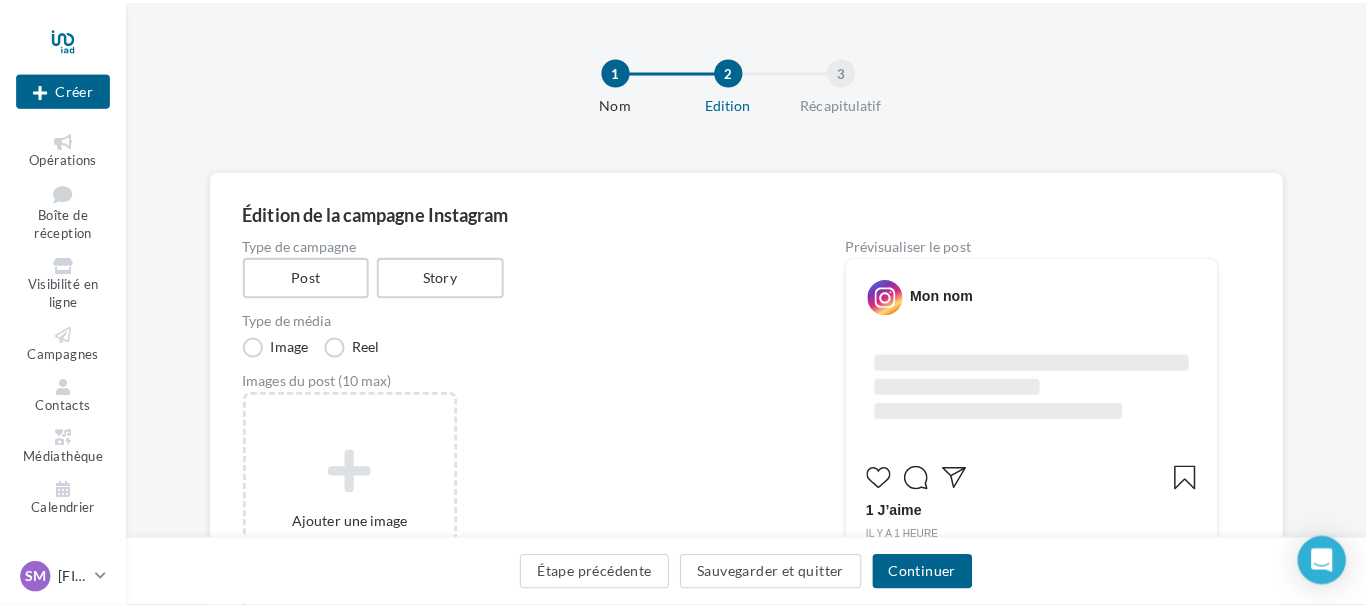 scroll, scrollTop: 100, scrollLeft: 0, axis: vertical 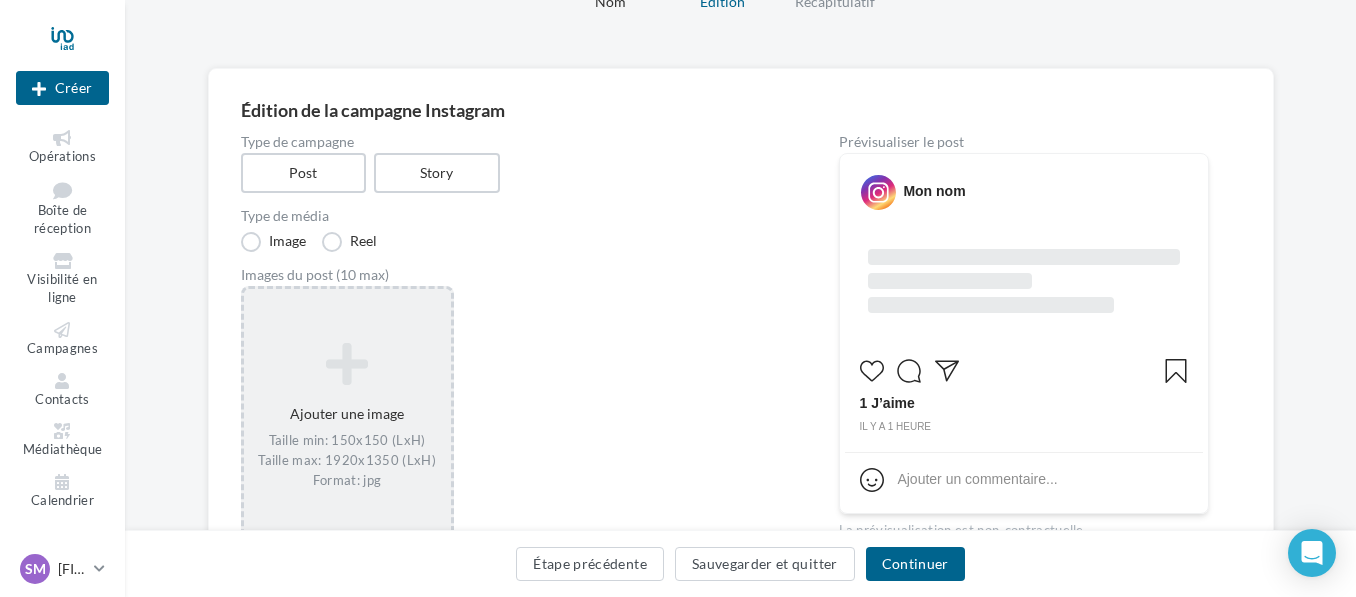 click at bounding box center (347, 364) 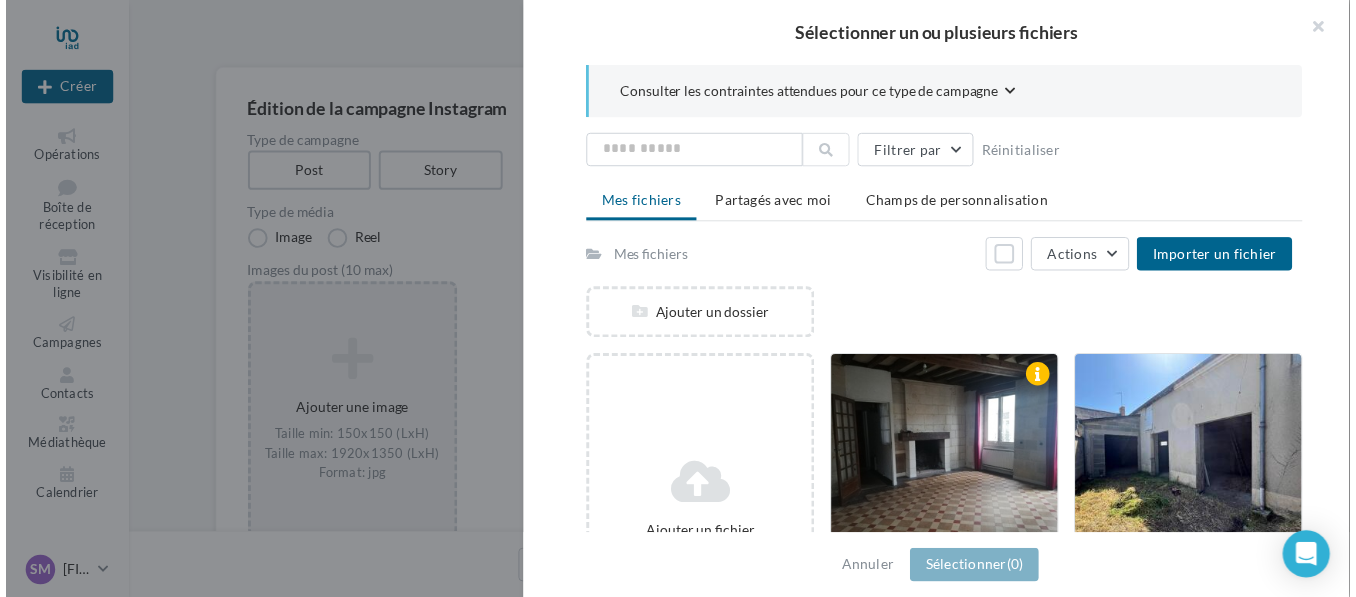 scroll, scrollTop: 128, scrollLeft: 0, axis: vertical 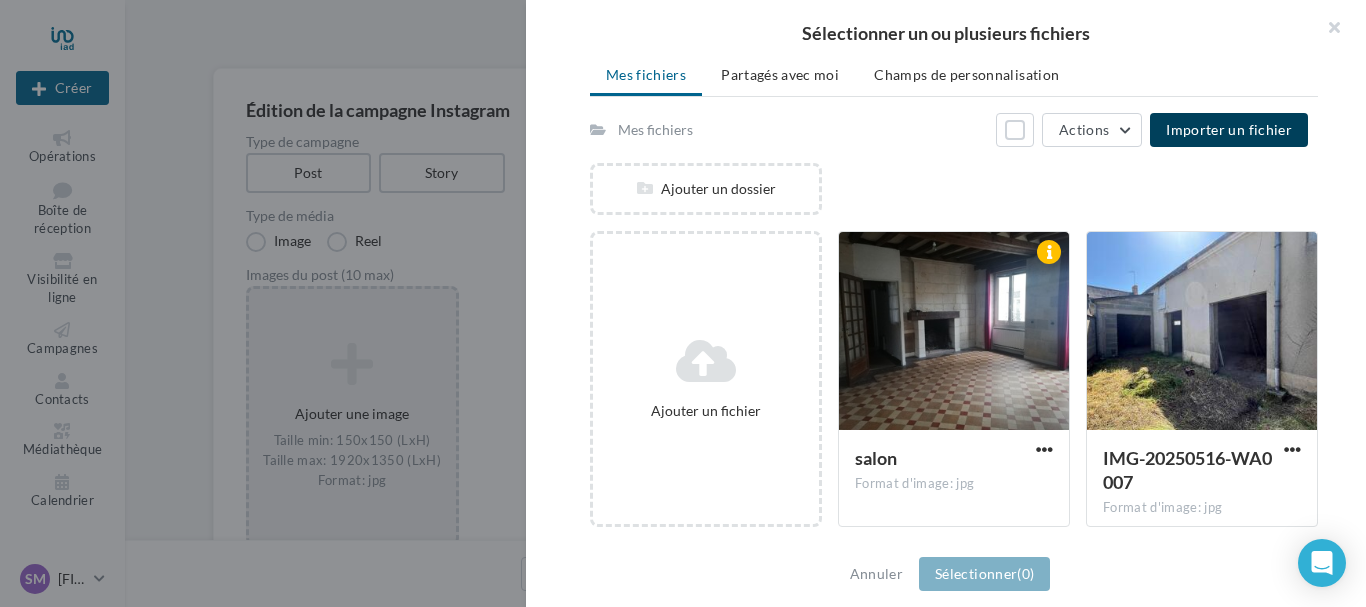click on "Importer un fichier" at bounding box center [1229, 129] 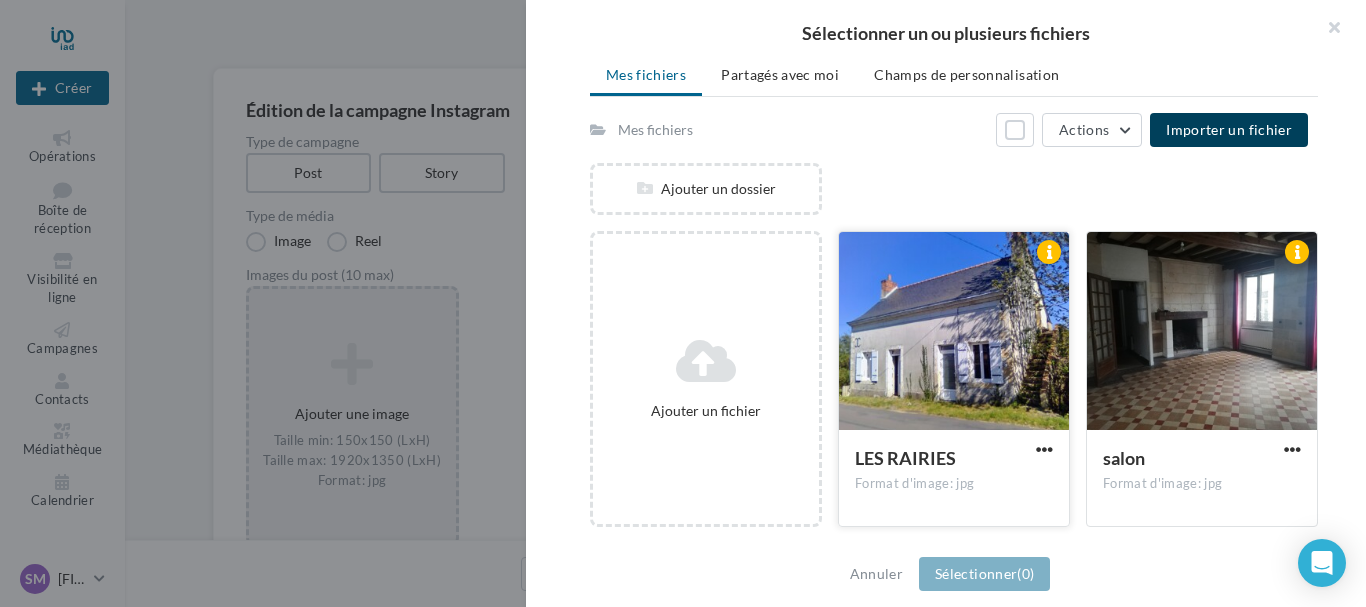 click on "[SURNAME] Format d'image: jpg" at bounding box center (954, 477) 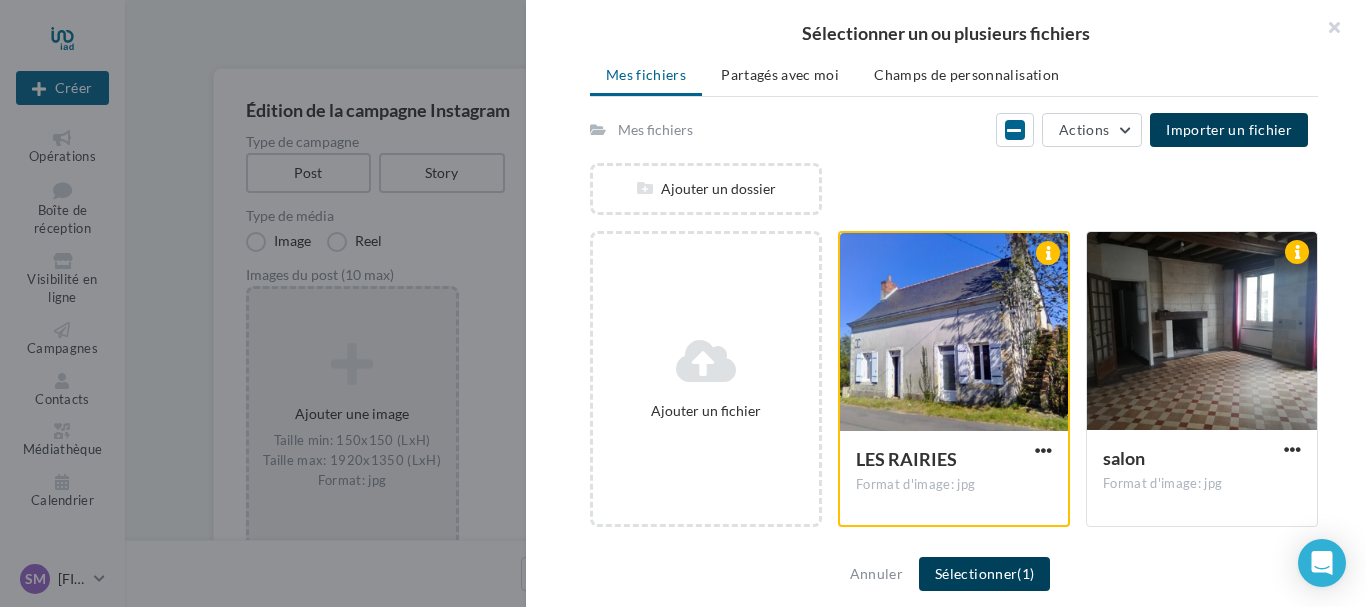 click on "Sélectionner   (1)" at bounding box center [984, 574] 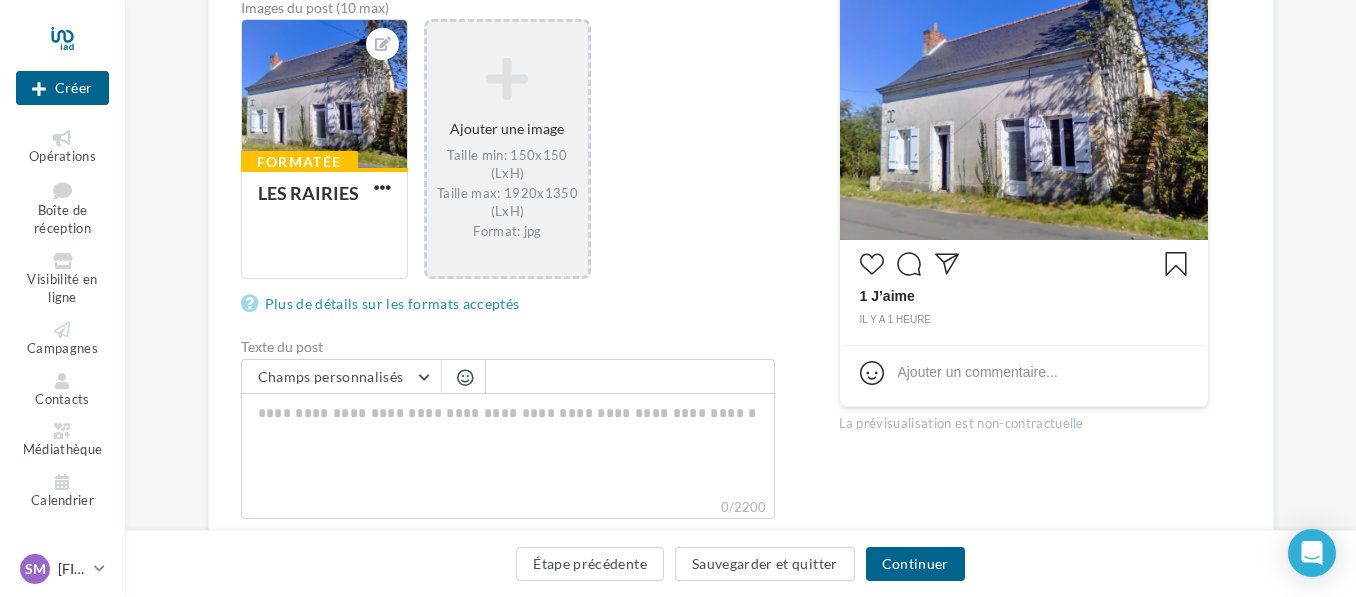 scroll, scrollTop: 400, scrollLeft: 0, axis: vertical 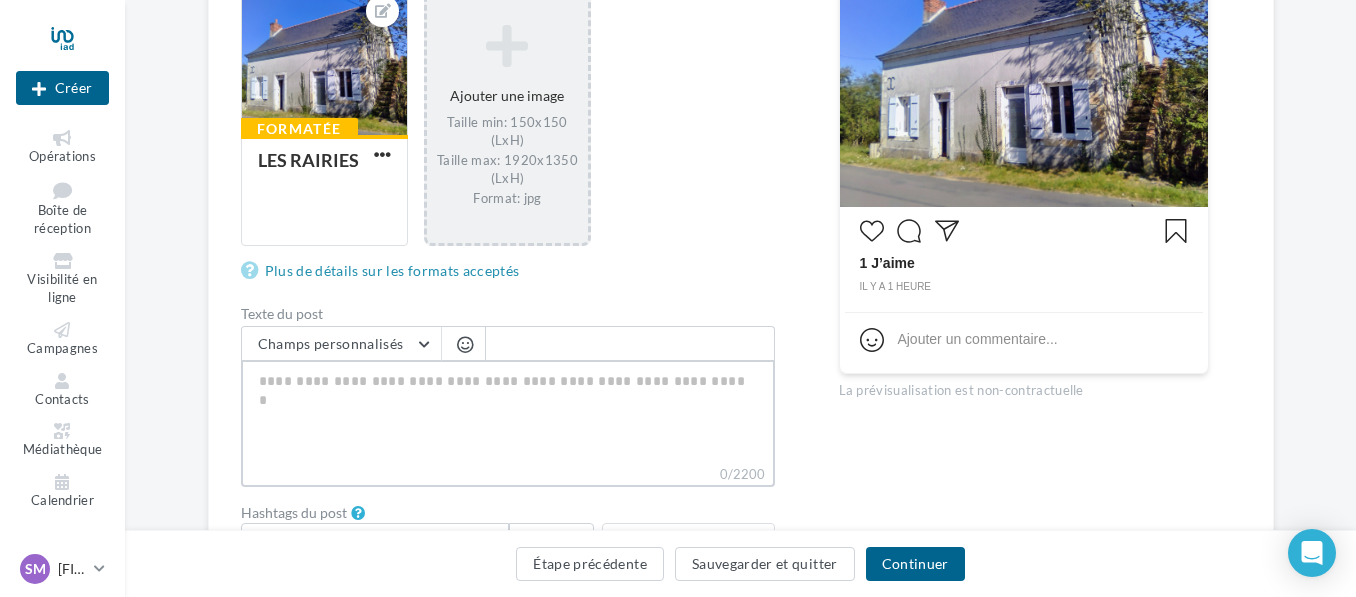 paste on "**********" 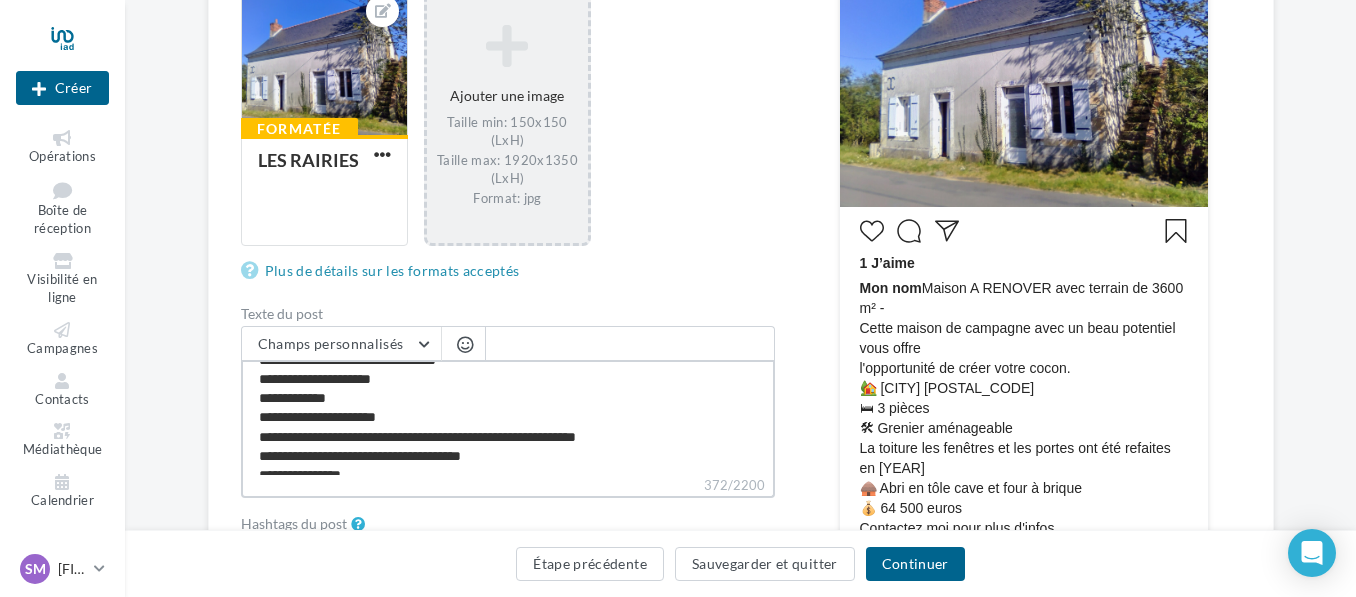 scroll, scrollTop: 115, scrollLeft: 0, axis: vertical 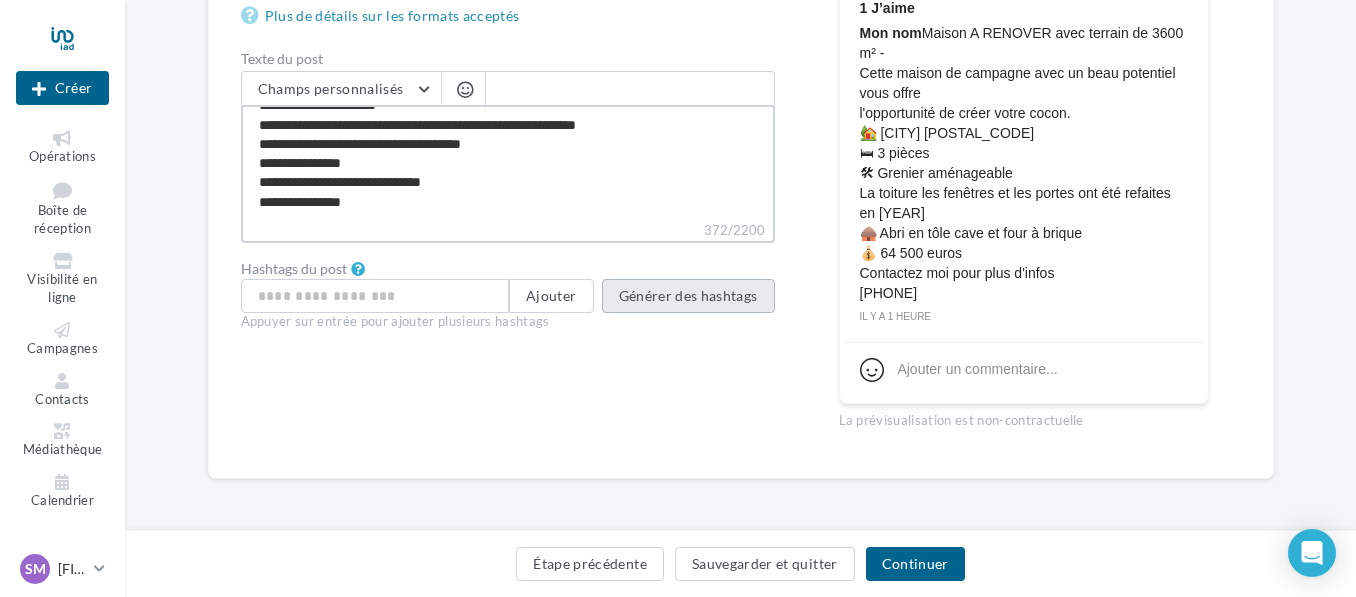 type on "**********" 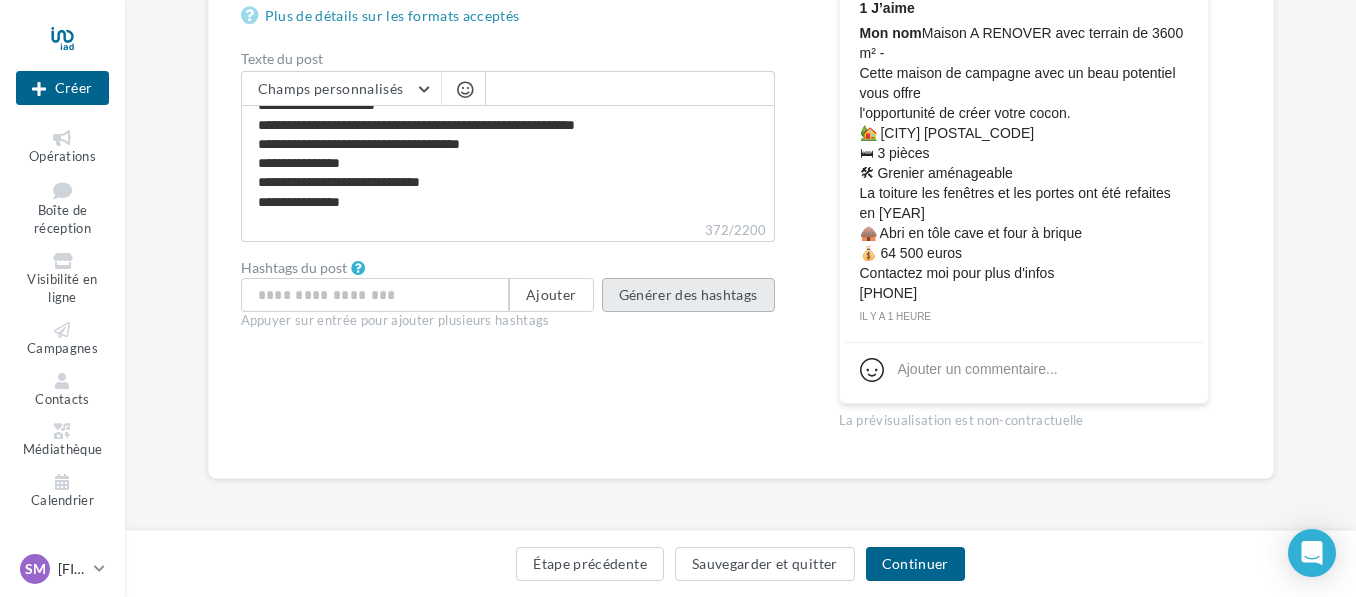 click on "Générer des hashtags" at bounding box center [688, 295] 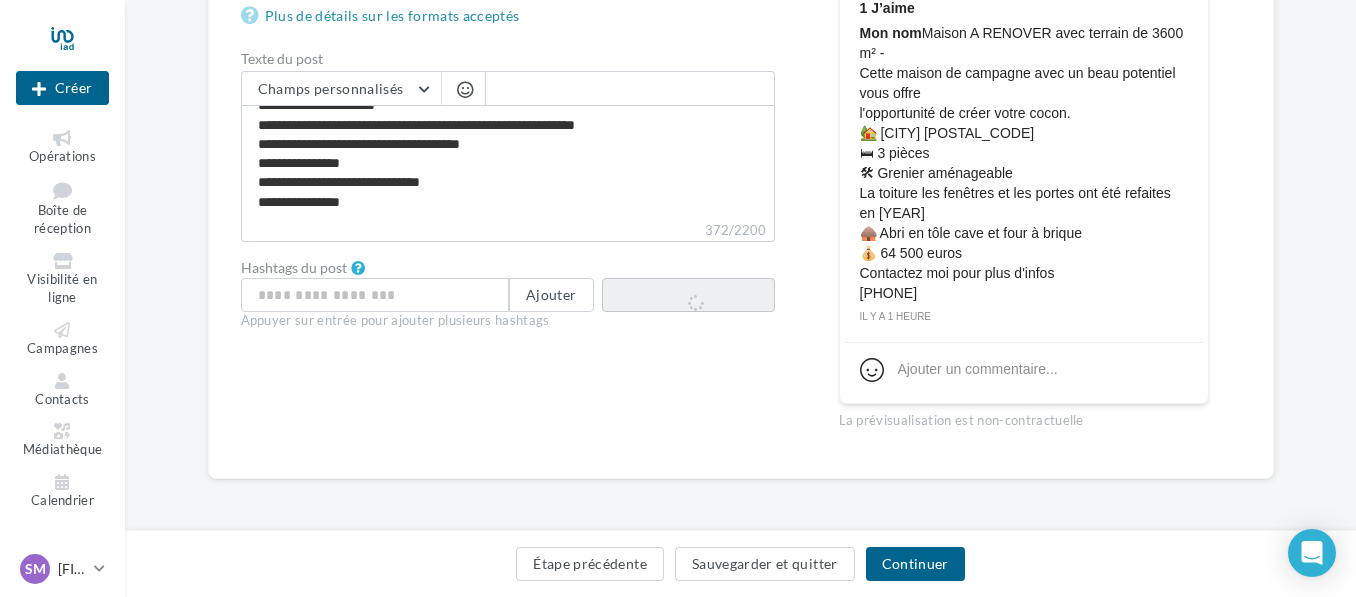 scroll, scrollTop: 114, scrollLeft: 0, axis: vertical 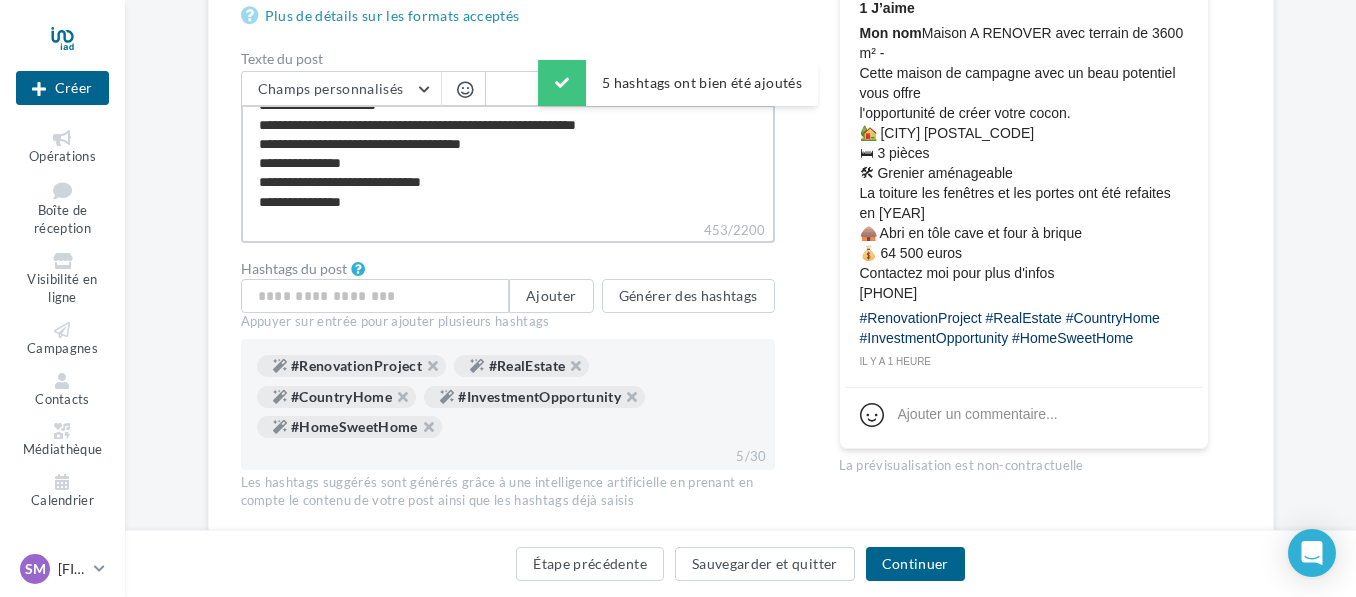 click on "**********" at bounding box center [508, 162] 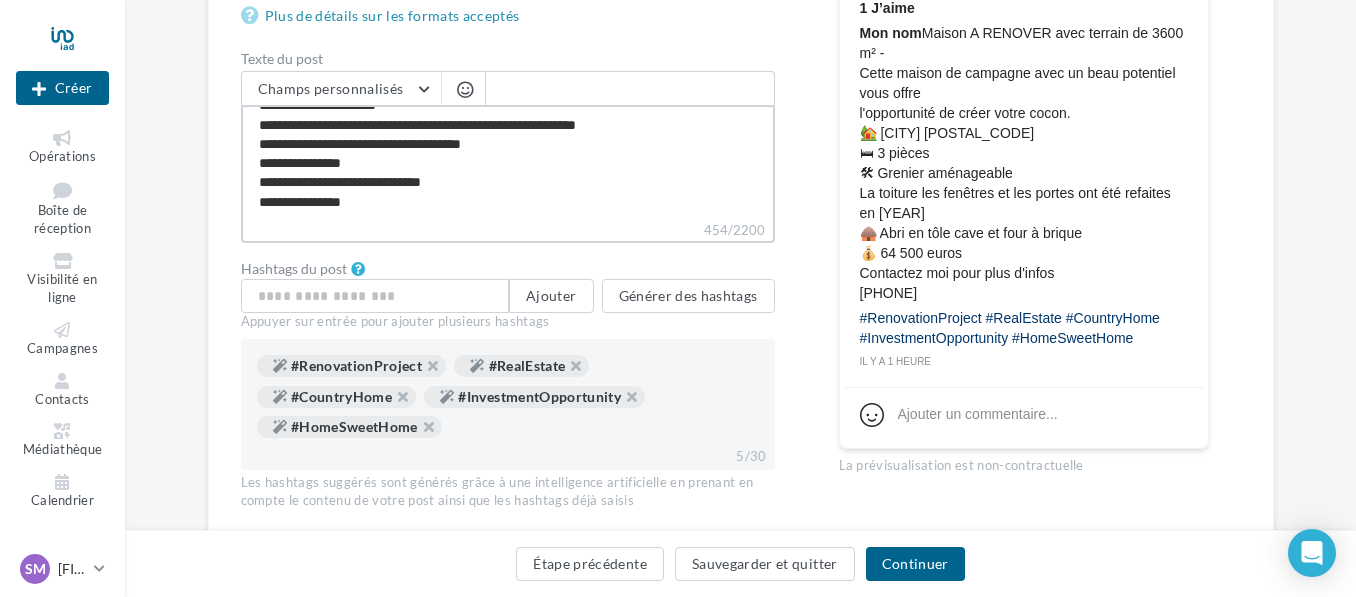 type on "**********" 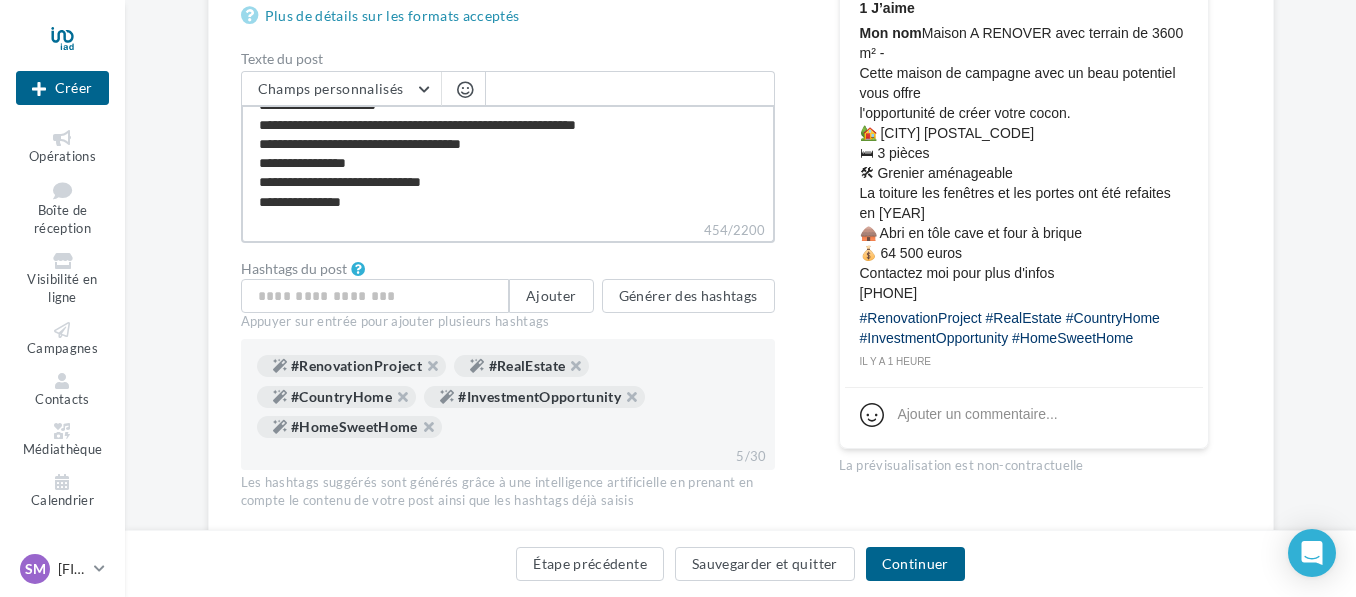 type on "**********" 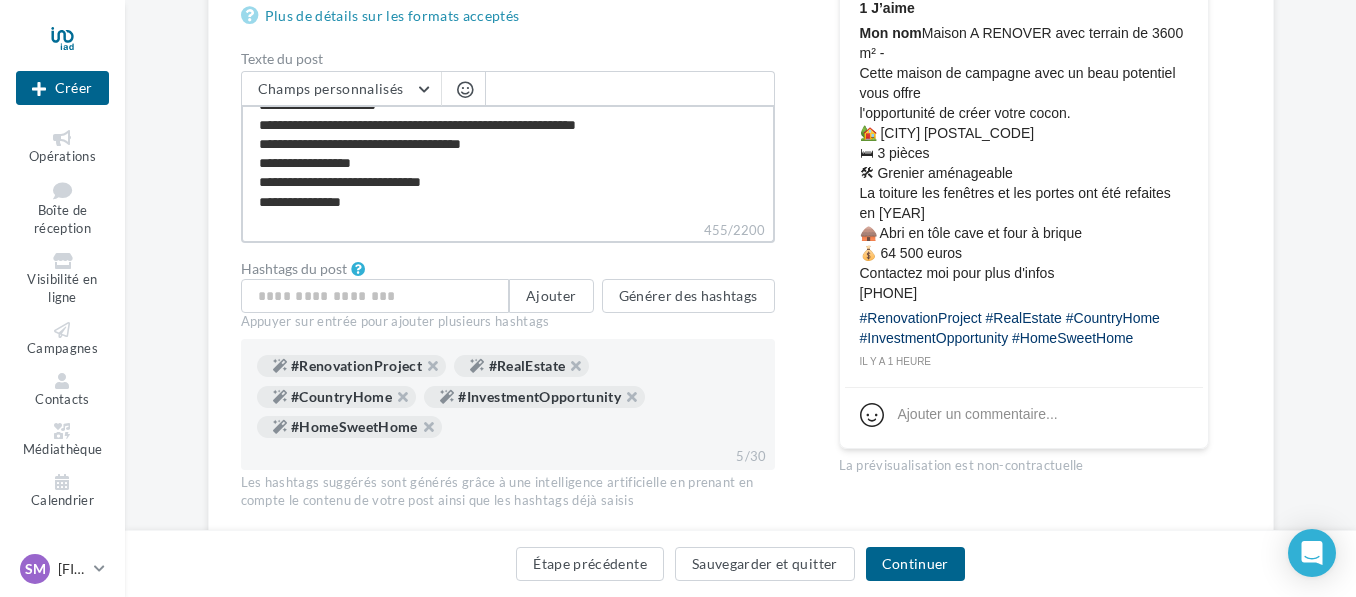 type on "**********" 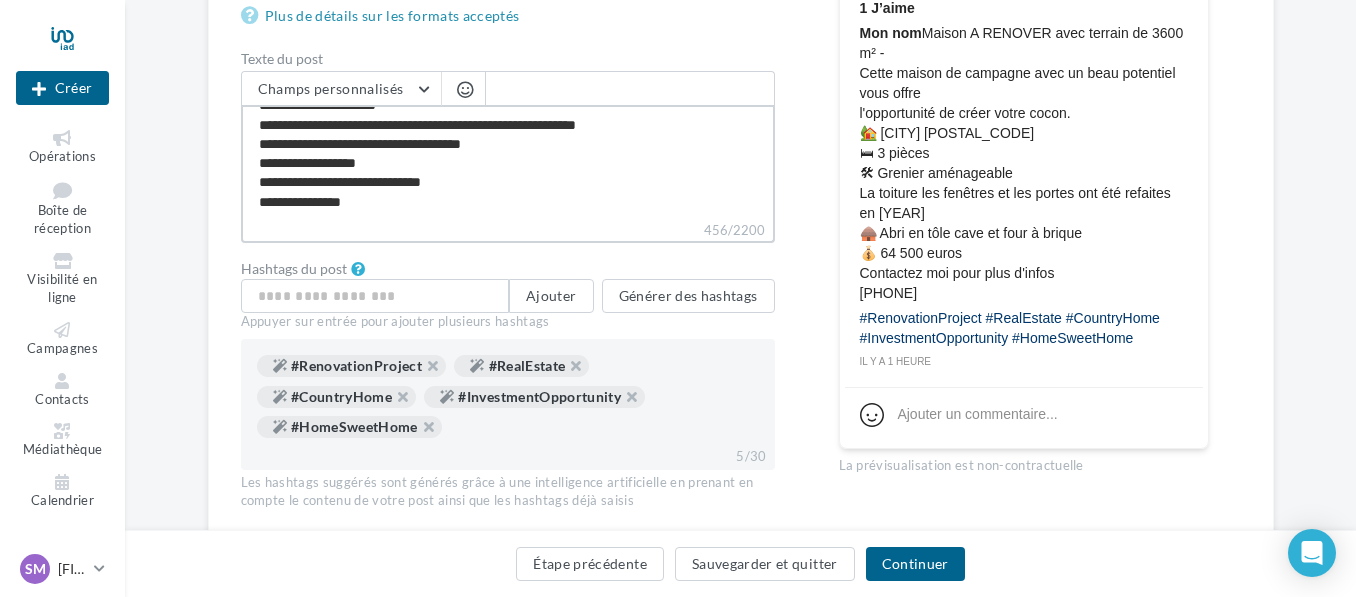 type on "**********" 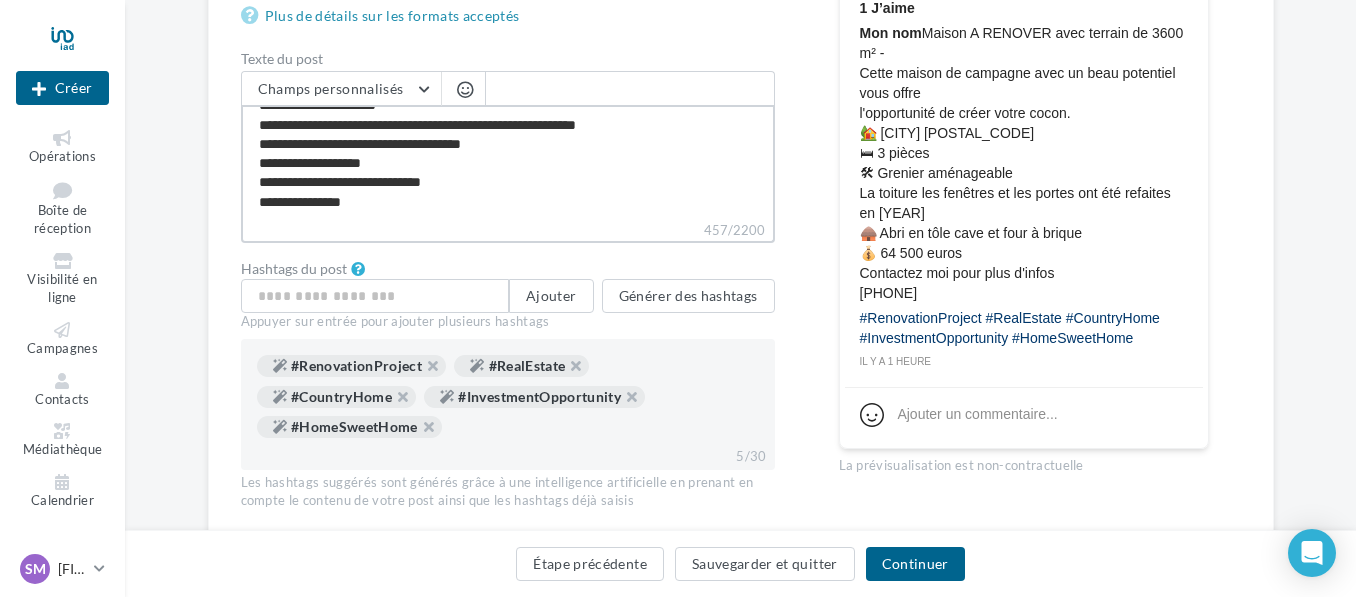 type on "**********" 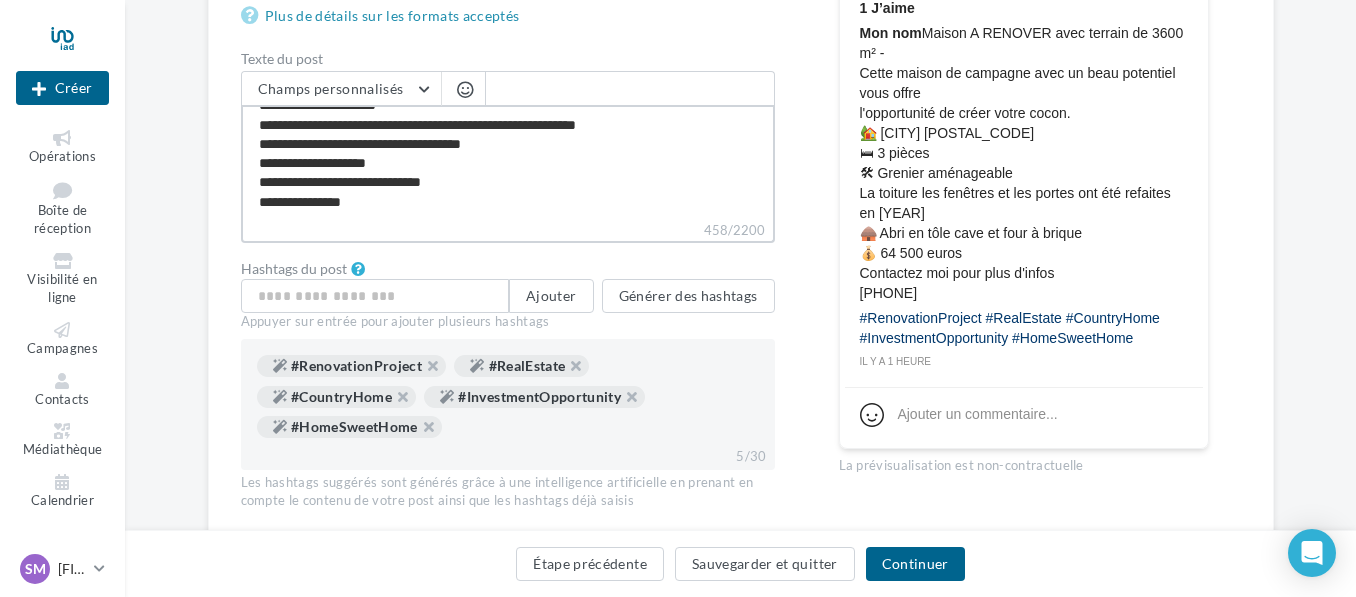 type on "**********" 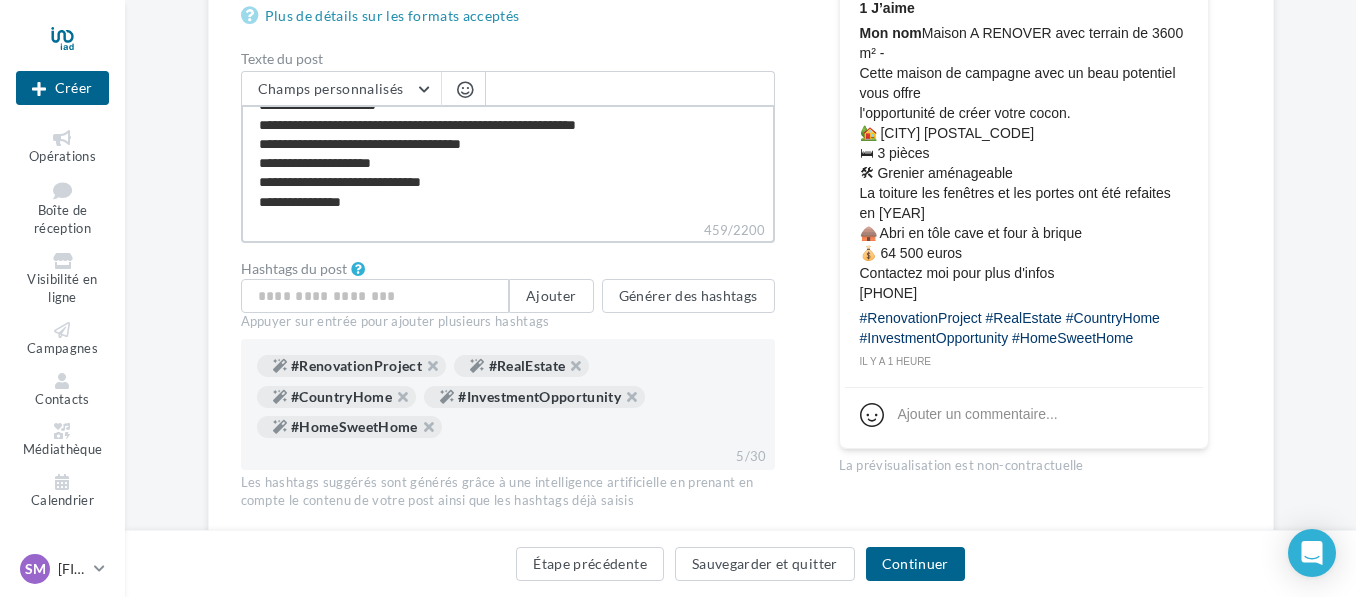 type on "**********" 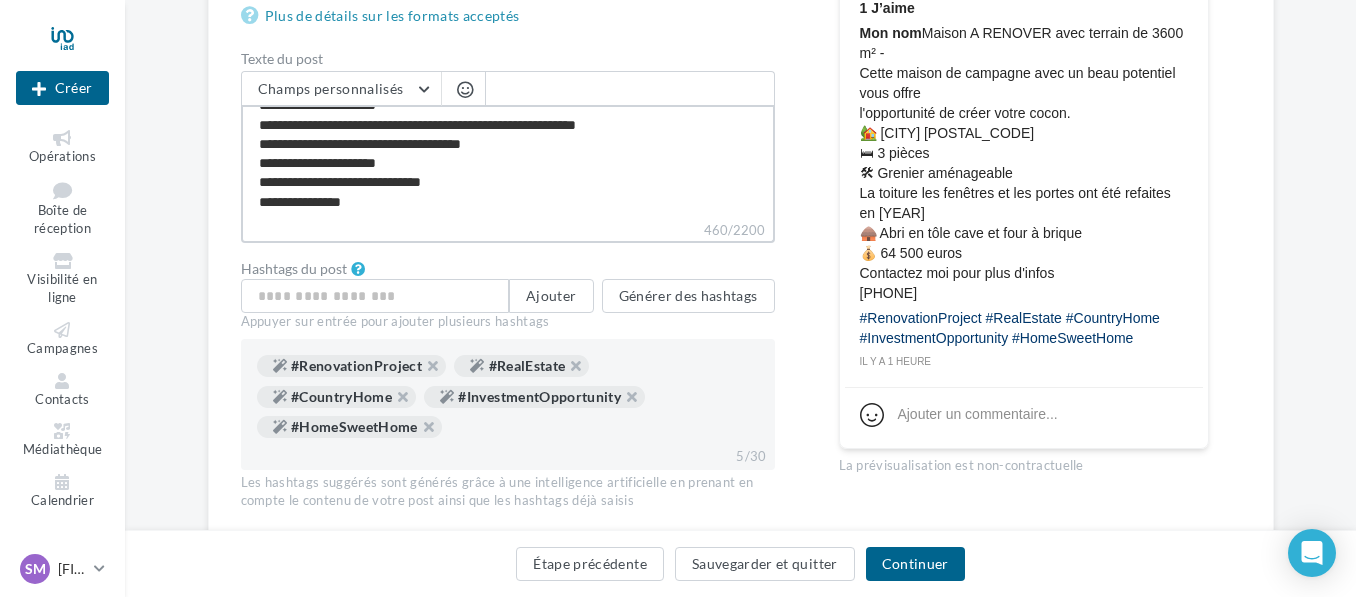 type on "**********" 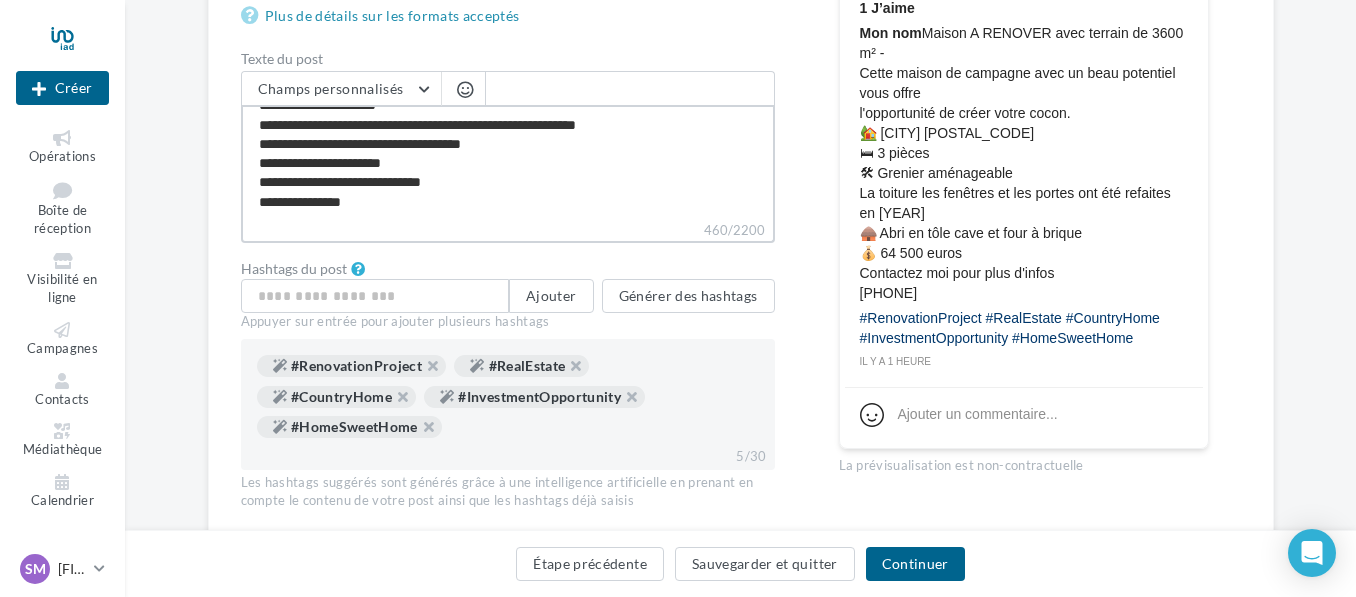 type on "**********" 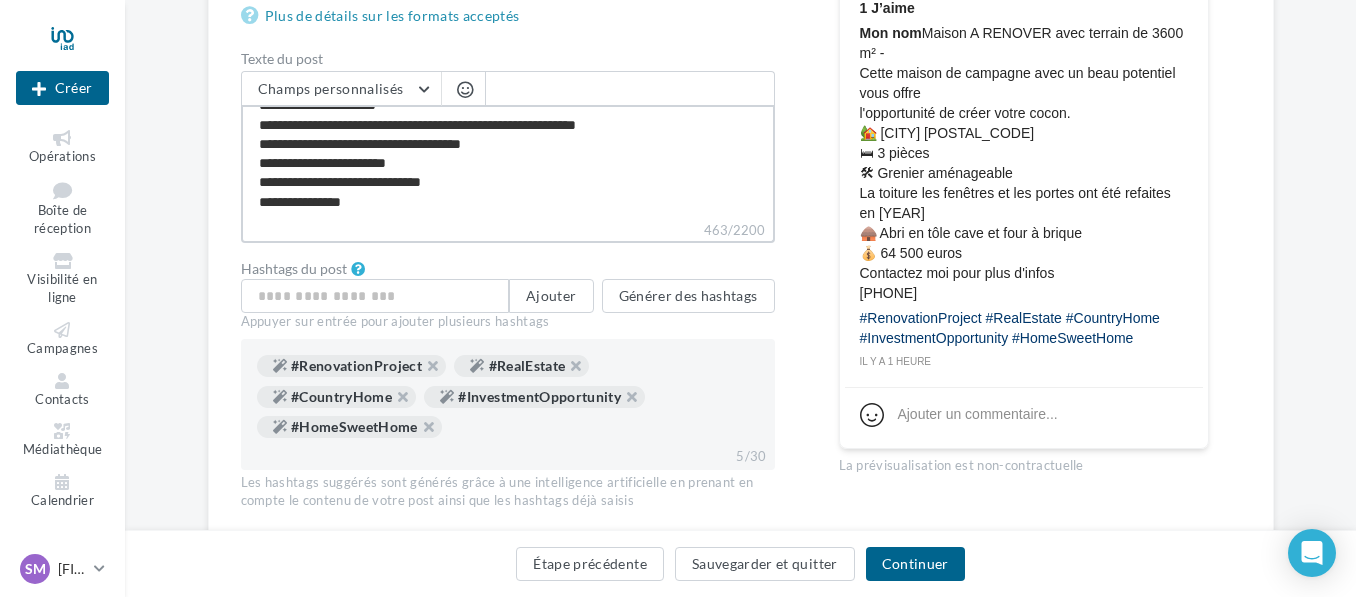 type on "**********" 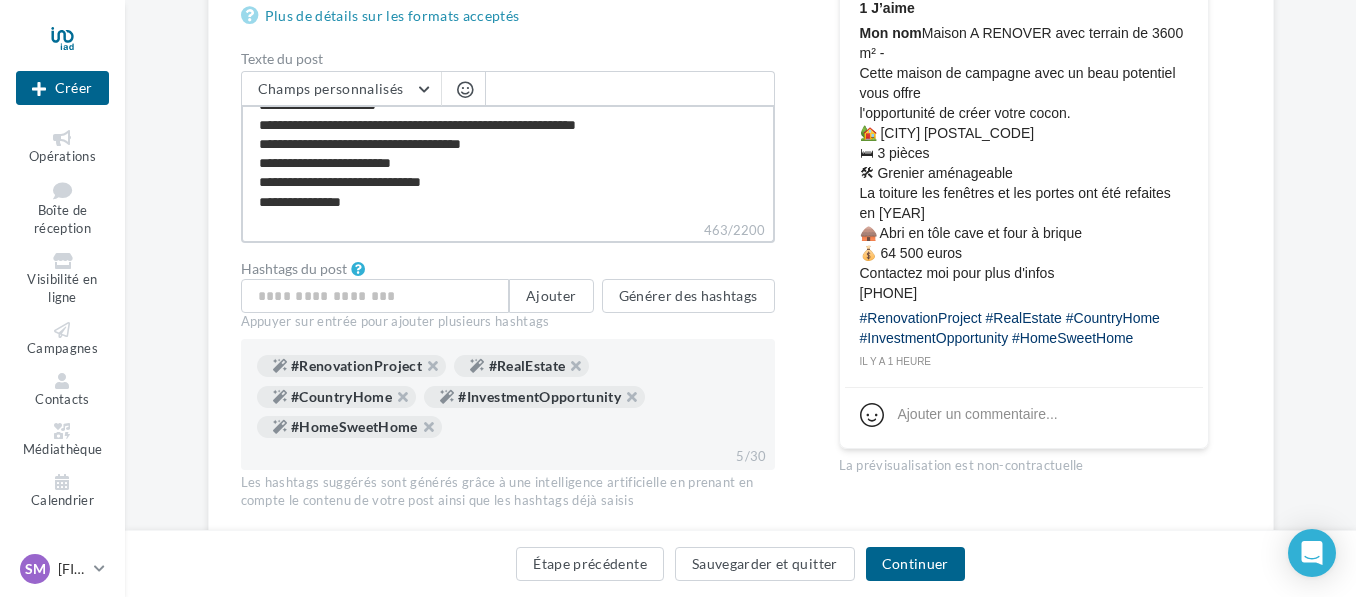 type on "**********" 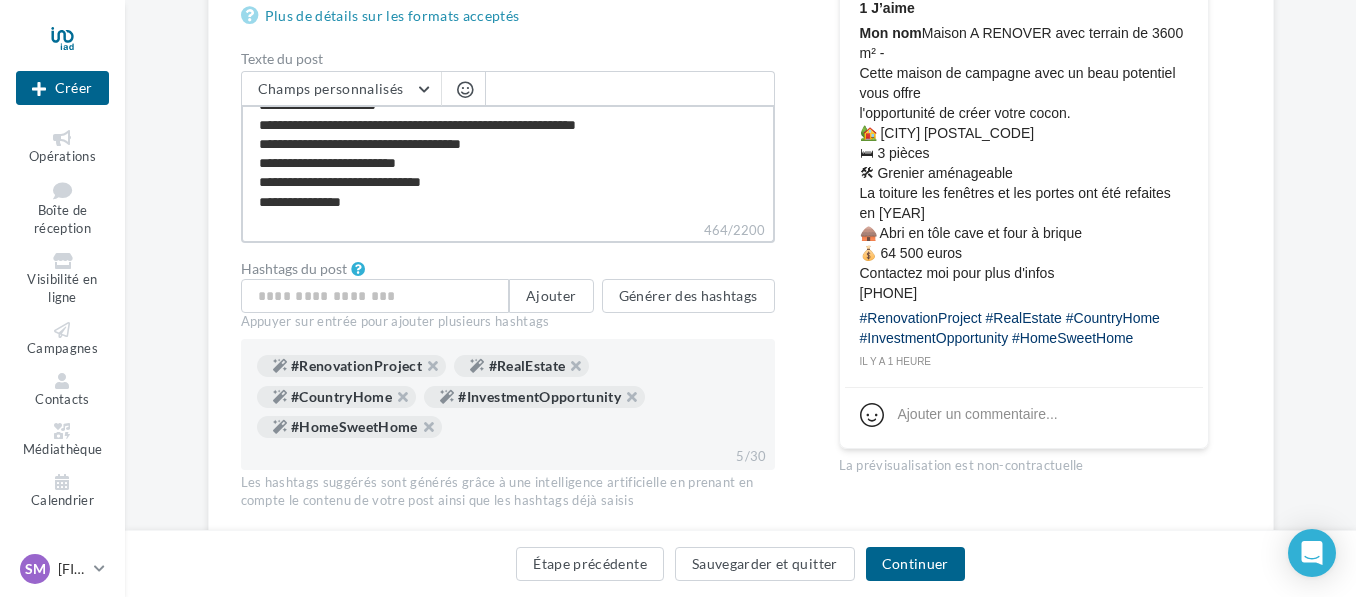 type on "**********" 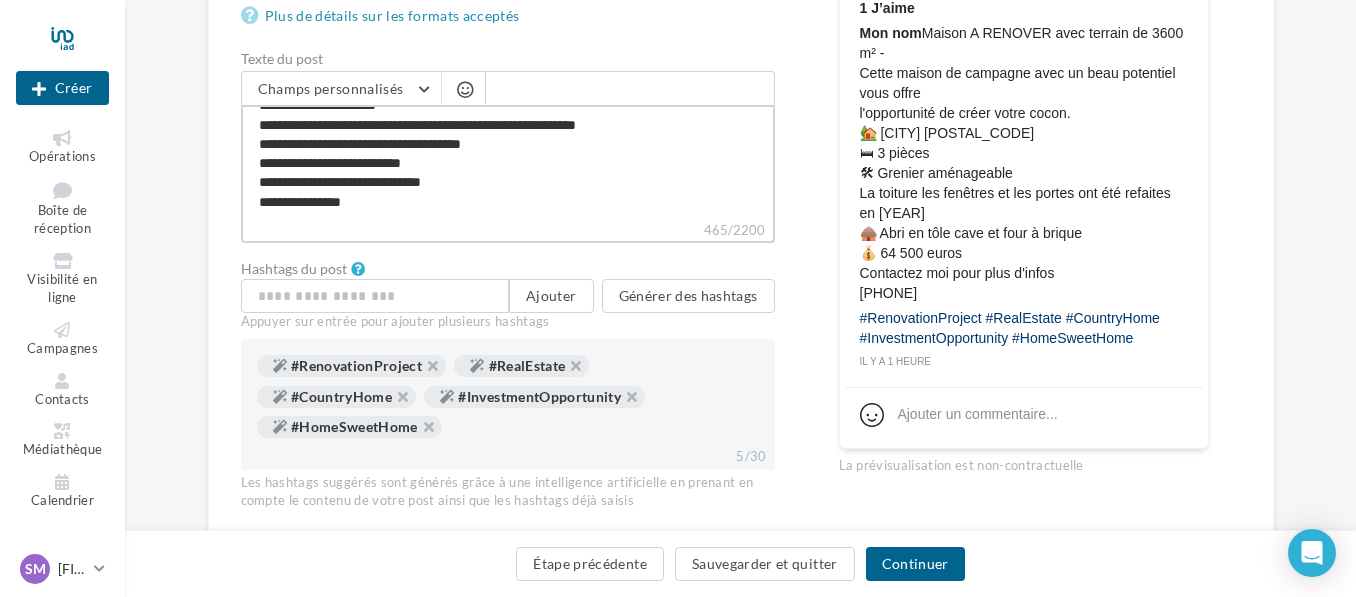 type on "**********" 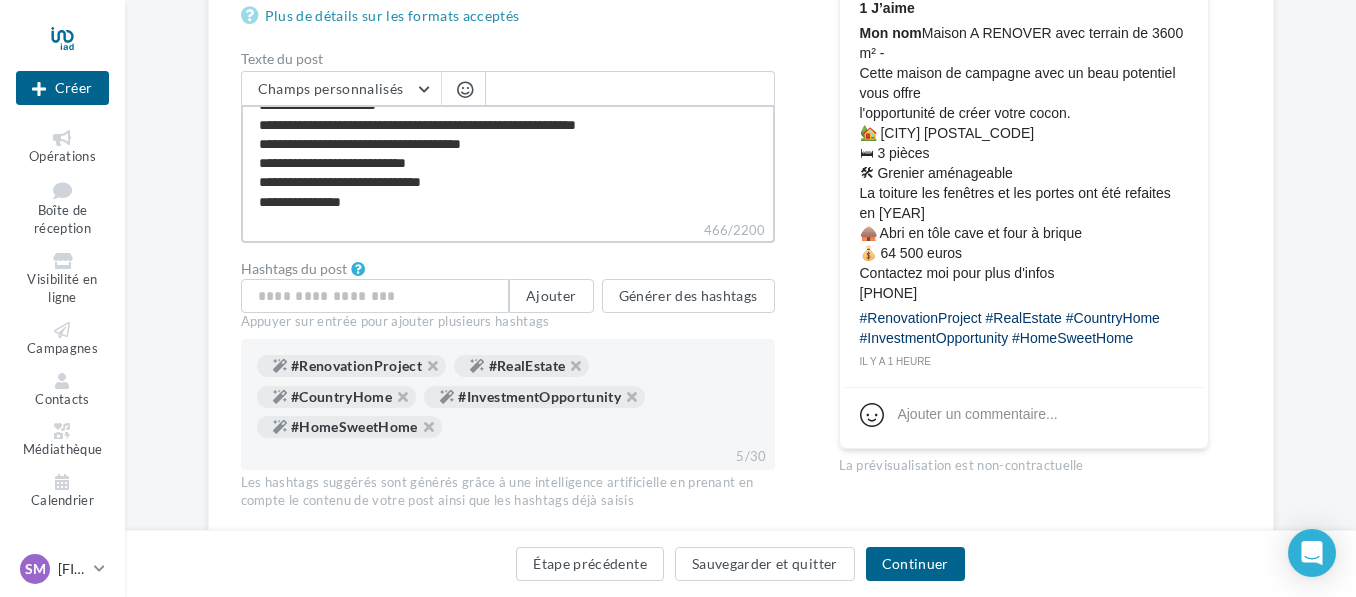type on "**********" 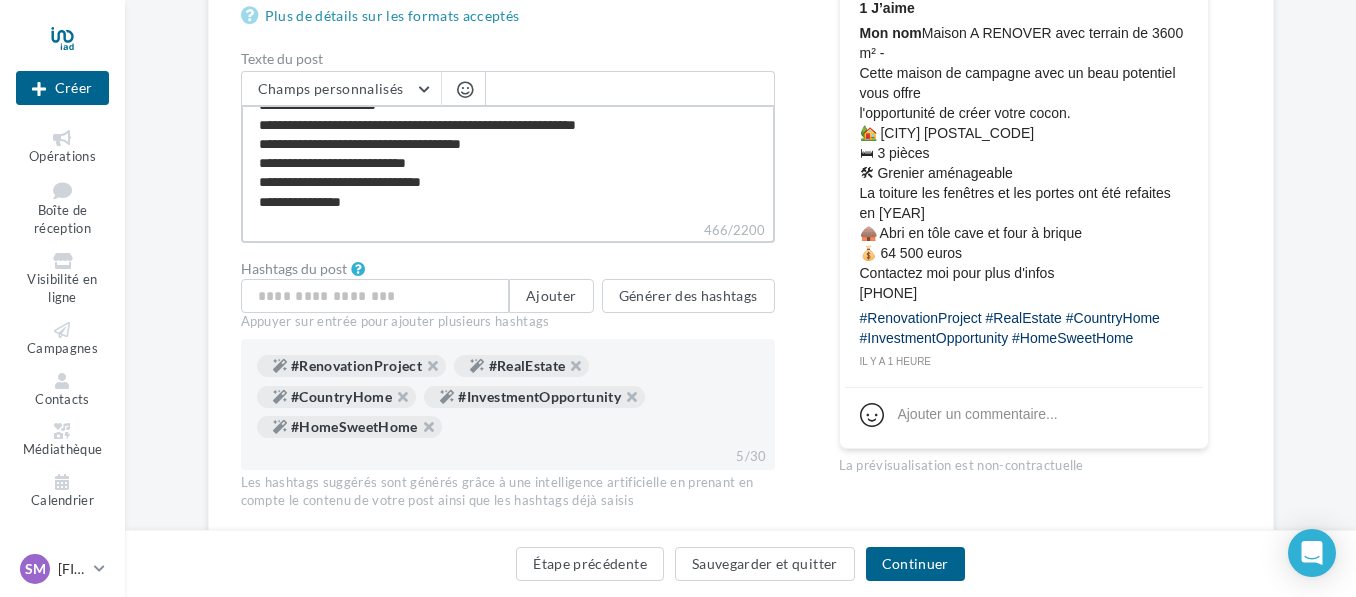 type on "**********" 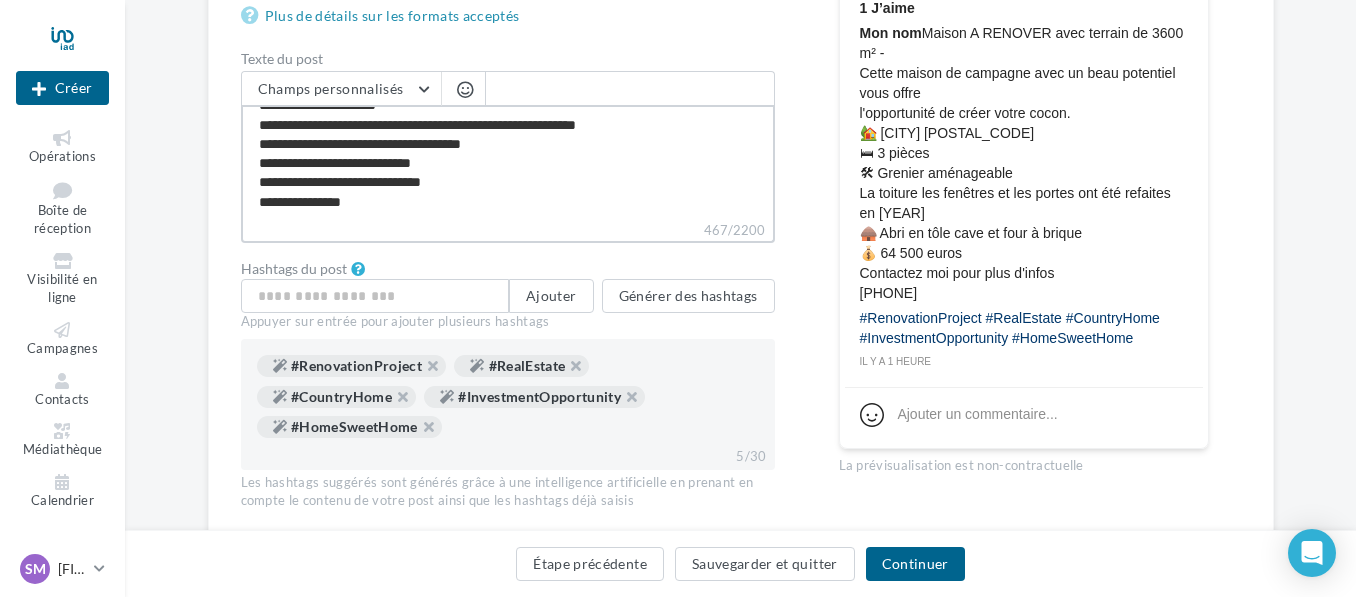 type on "**********" 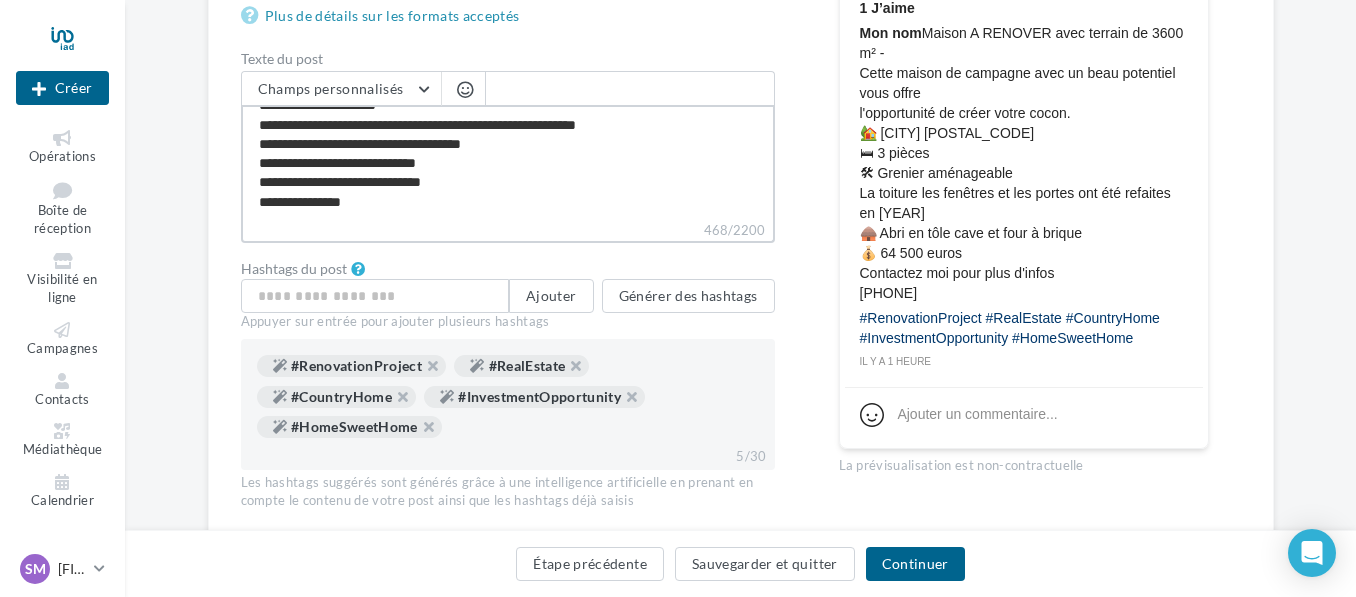 type on "**********" 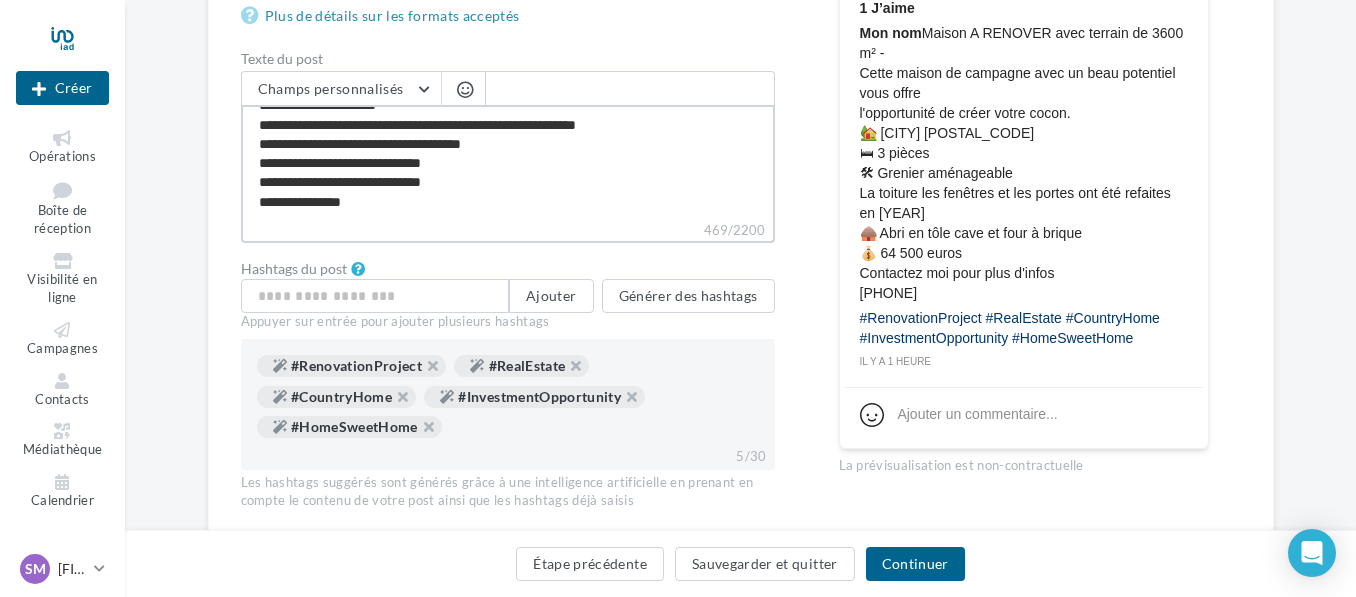 type on "**********" 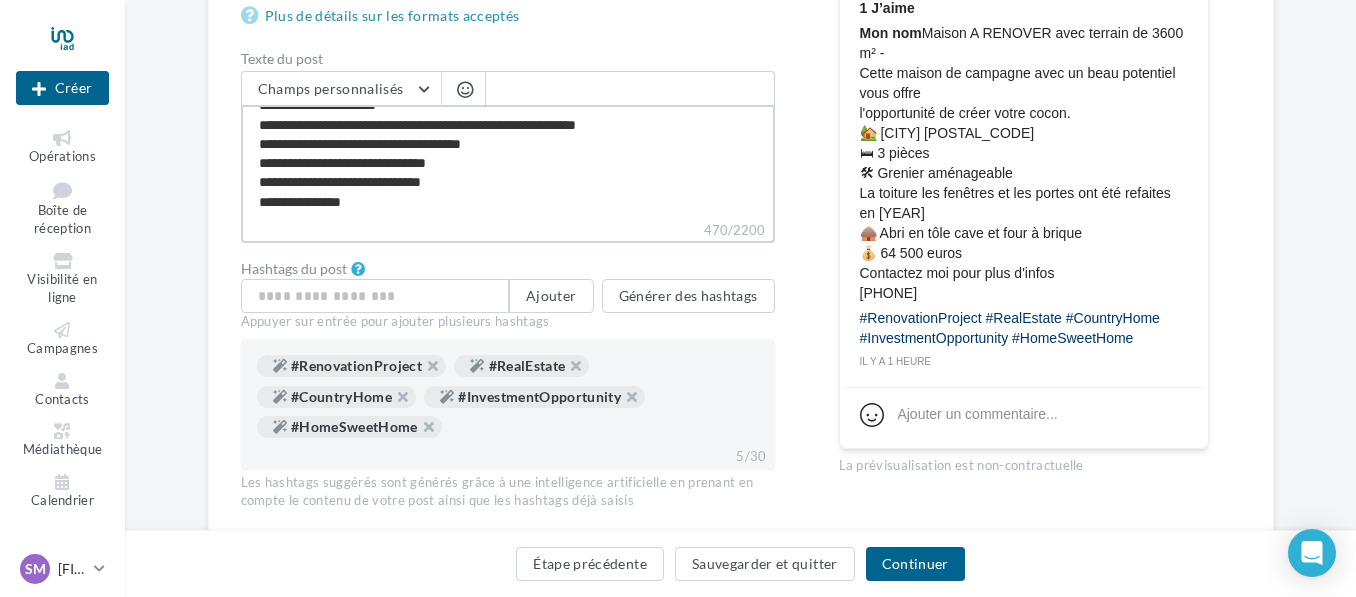 type on "**********" 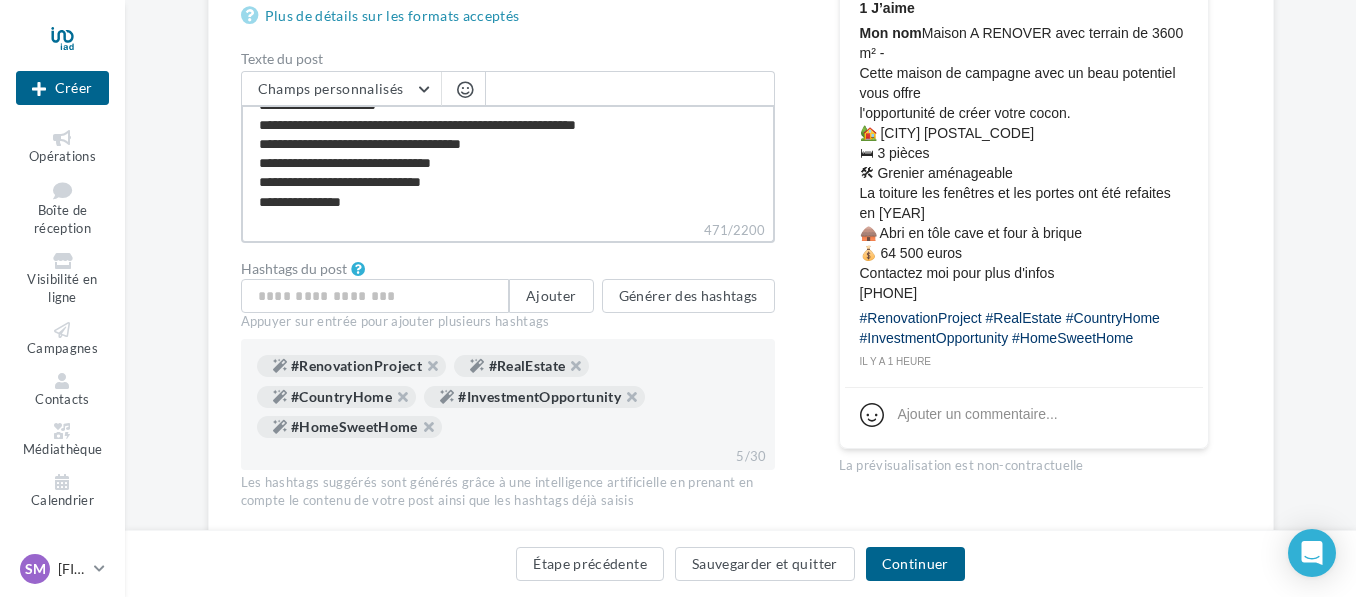 type on "**********" 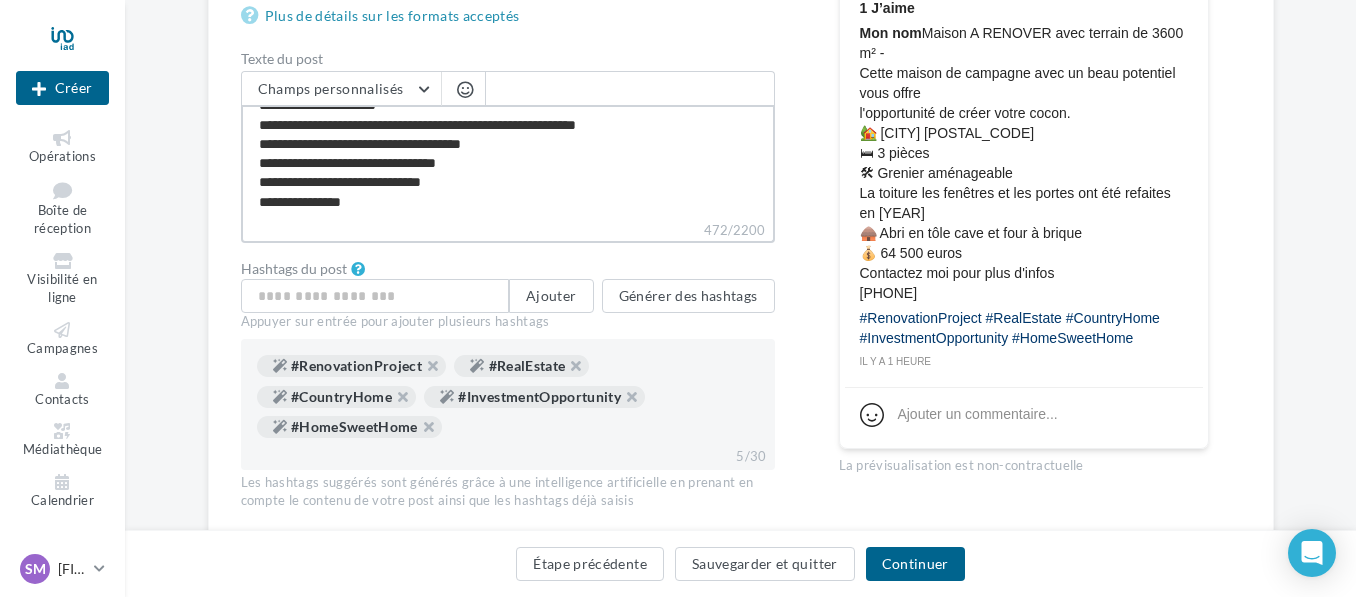 type on "**********" 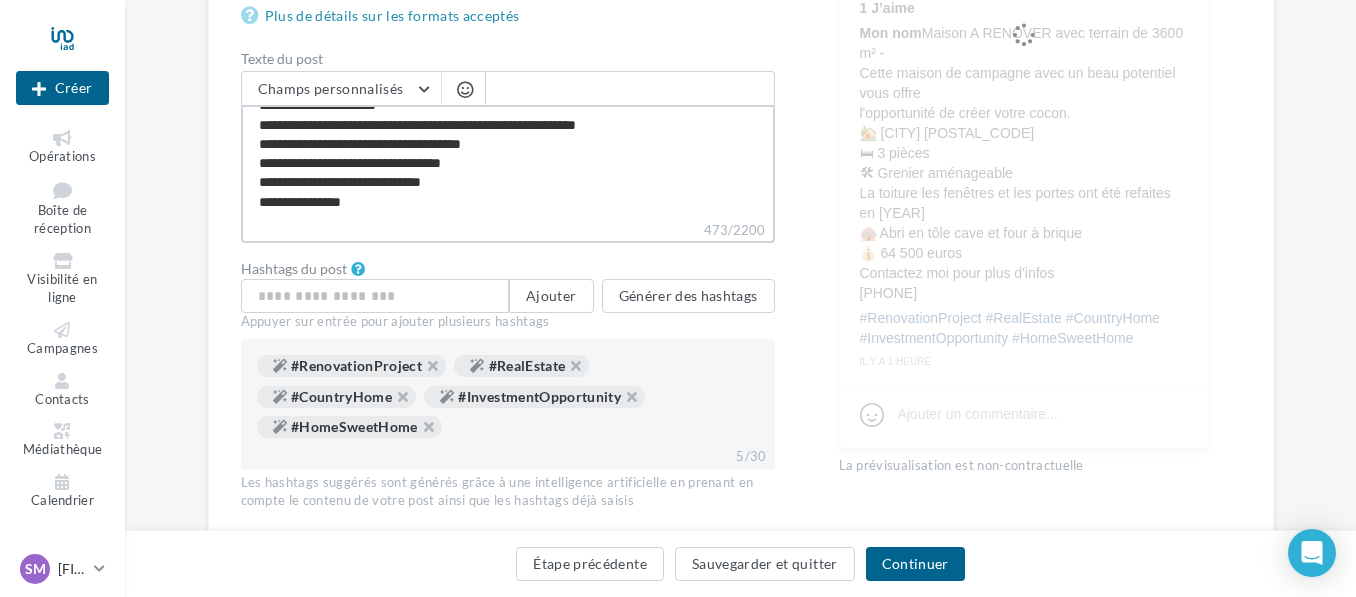 type on "**********" 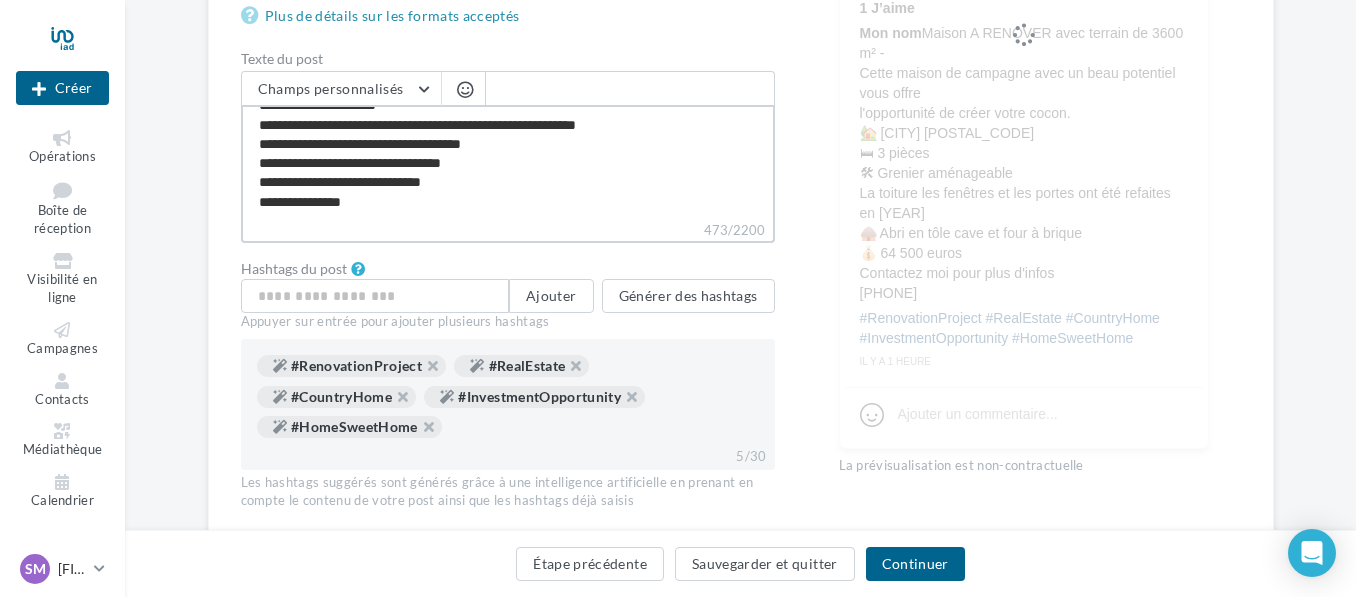 type on "**********" 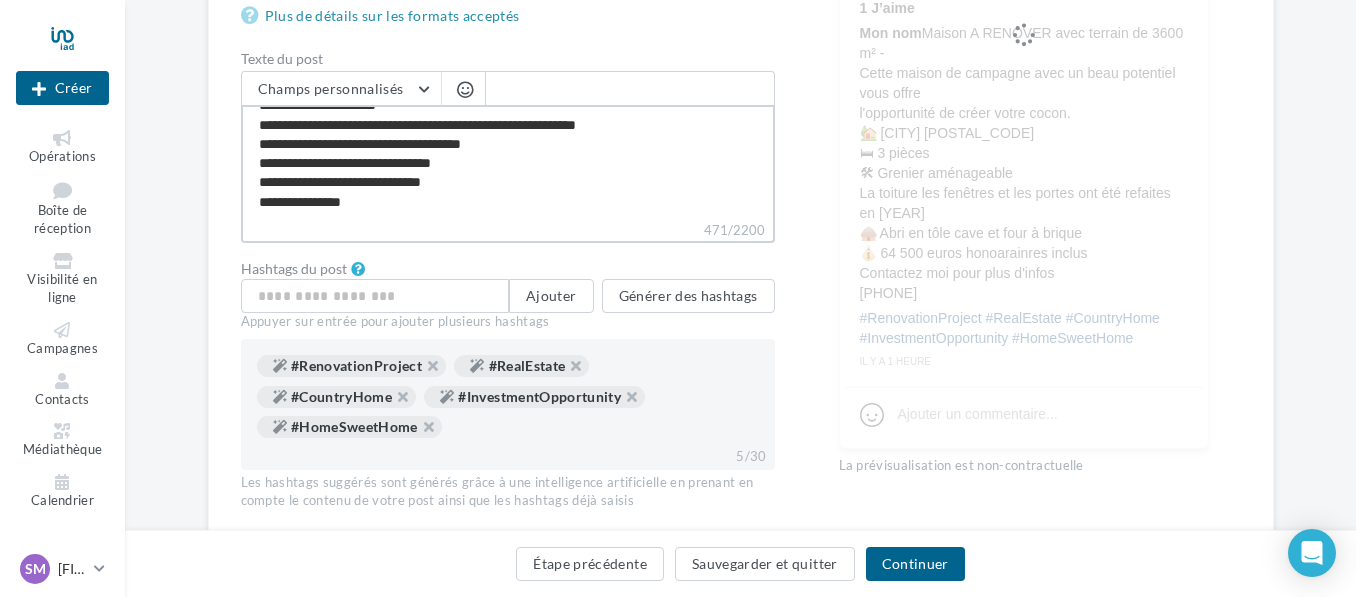 click on "**********" at bounding box center [508, 162] 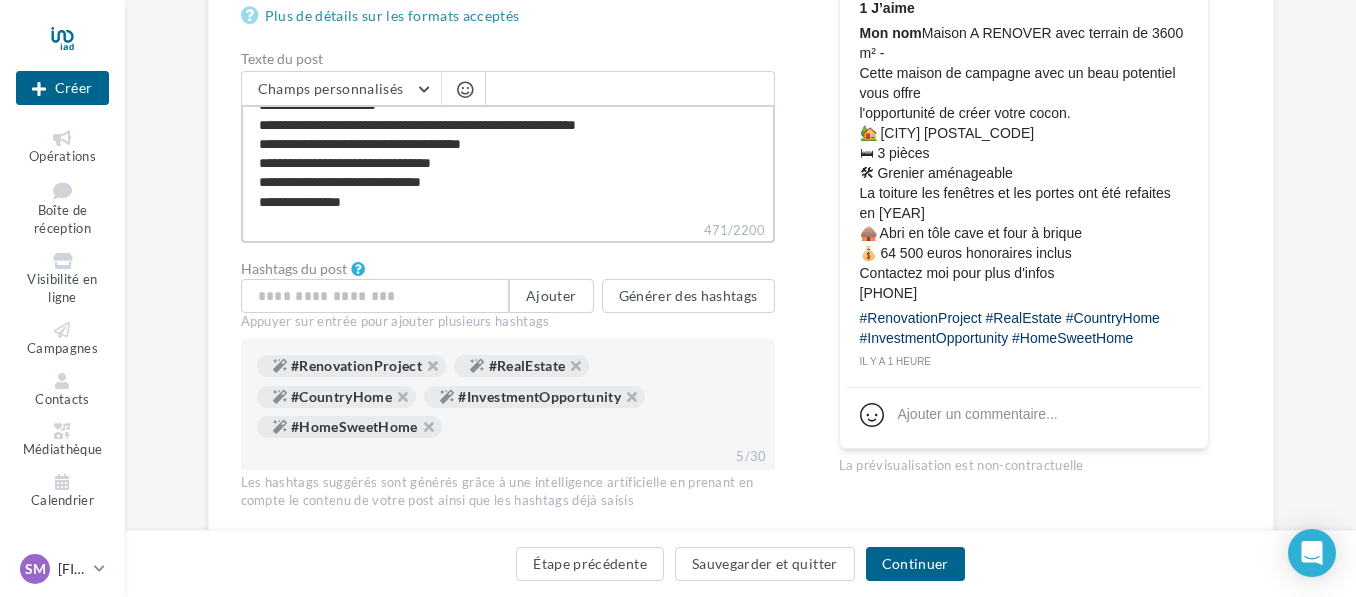 type on "**********" 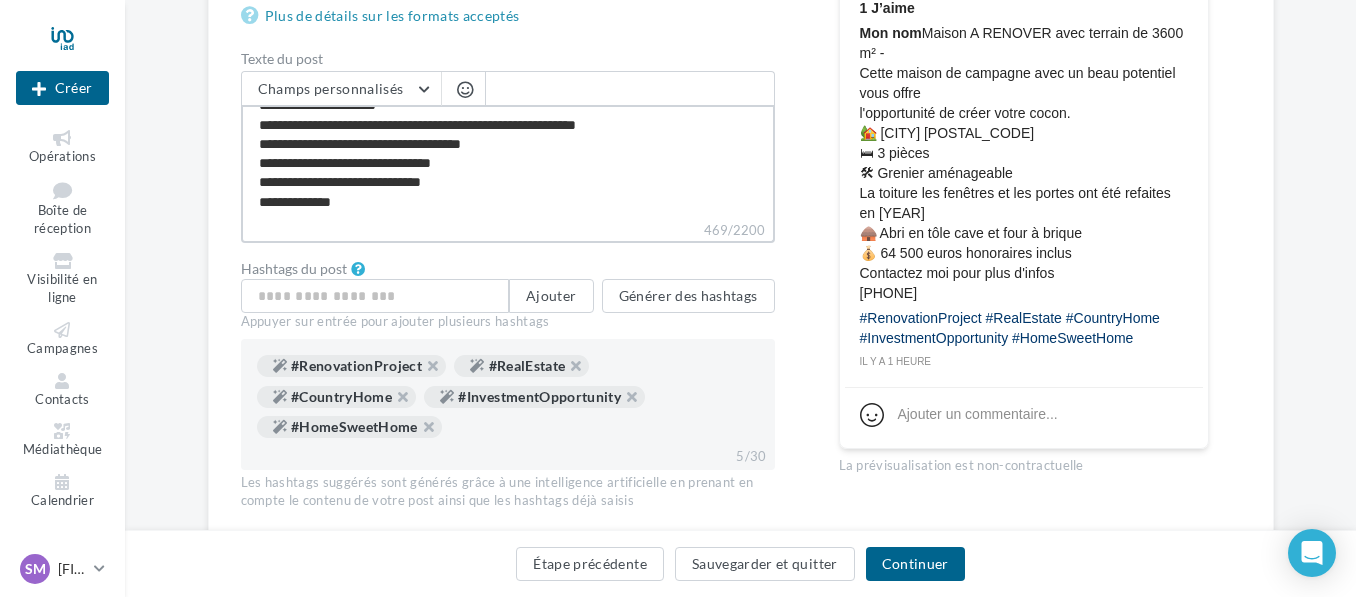type on "**********" 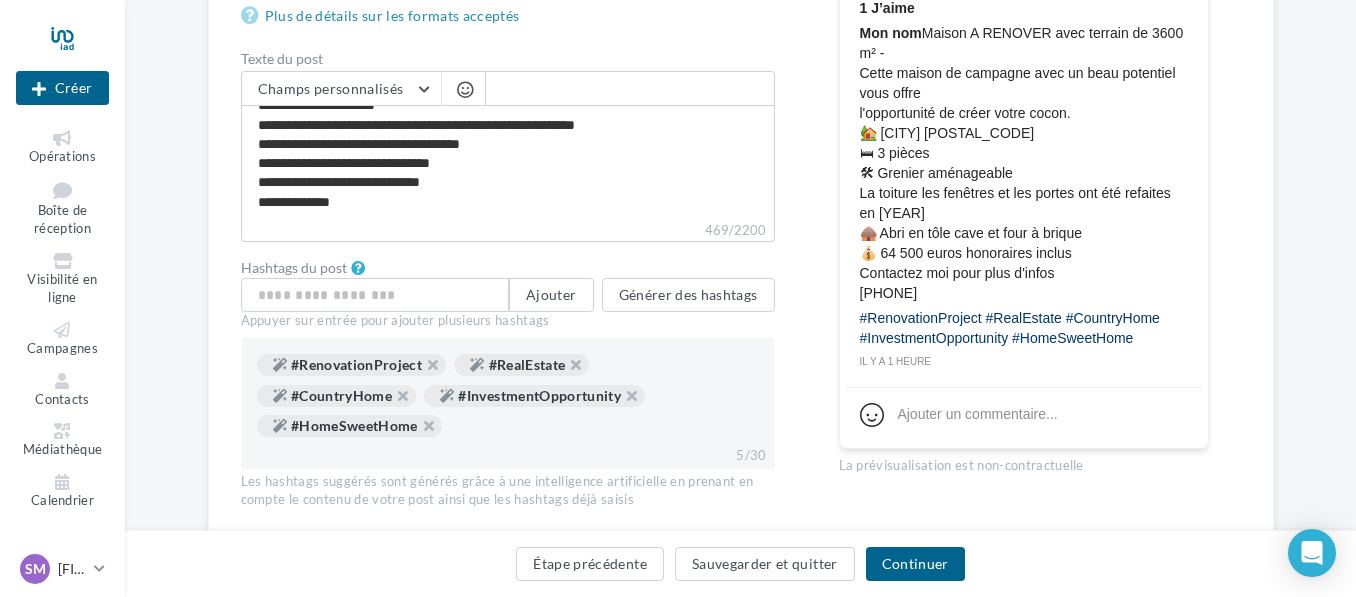 click at bounding box center [465, 91] 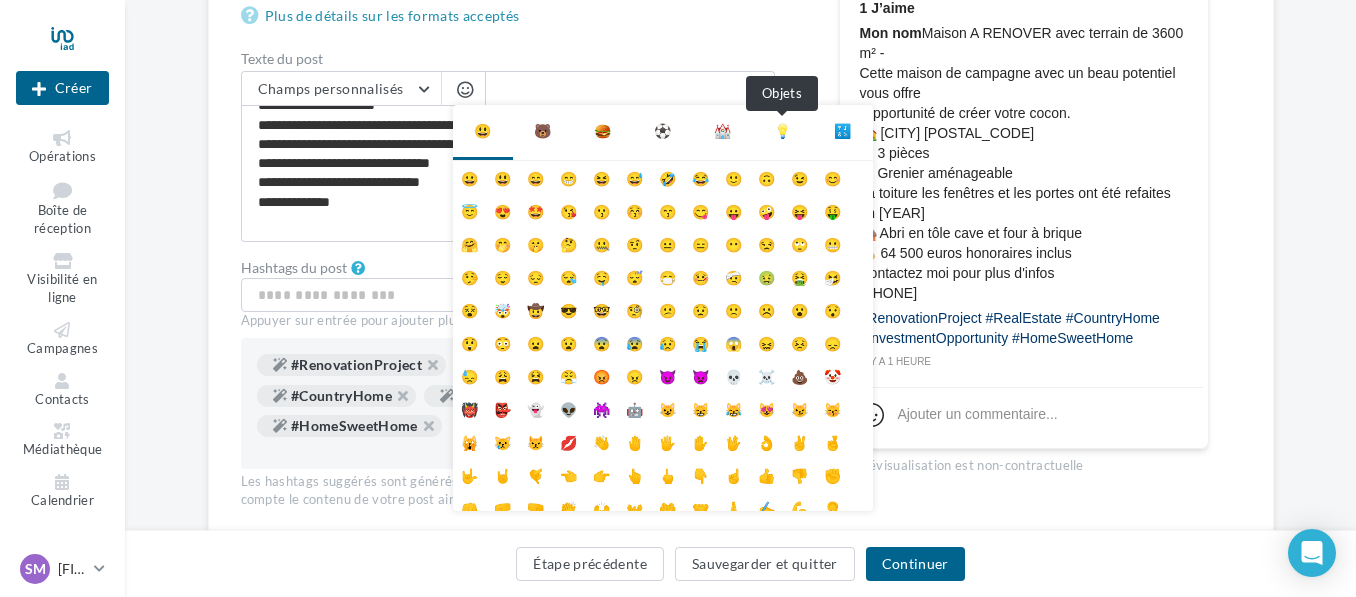 click on "💡" at bounding box center [782, 131] 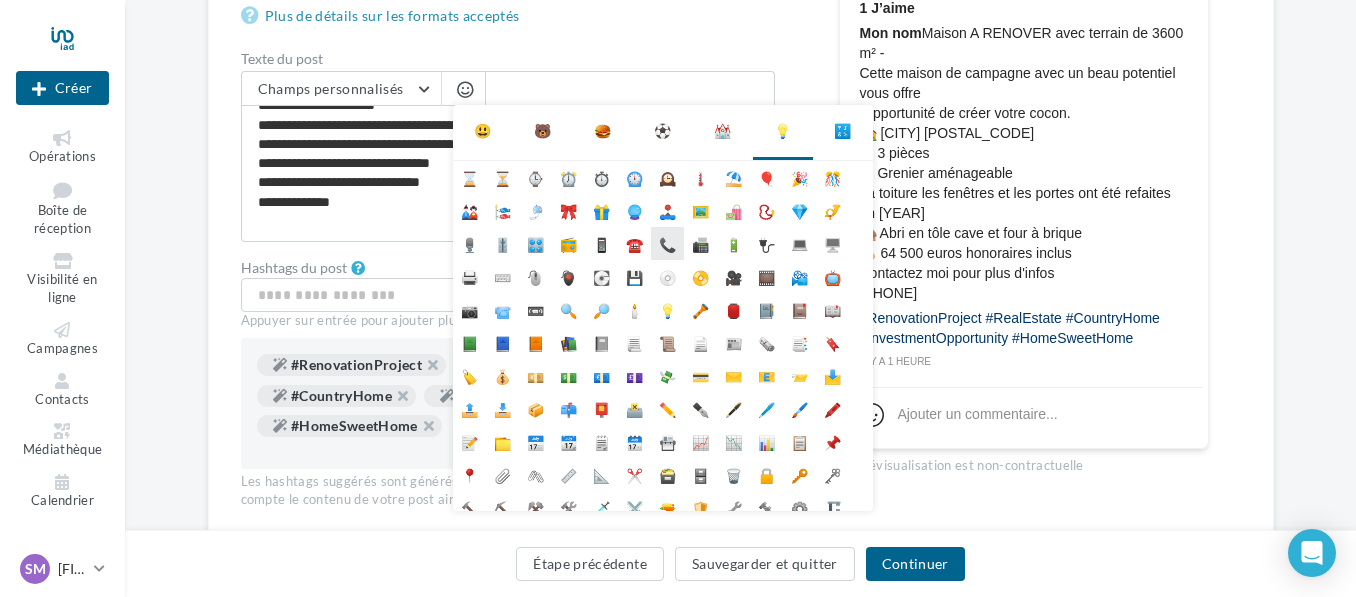 click on "📞" at bounding box center [667, 243] 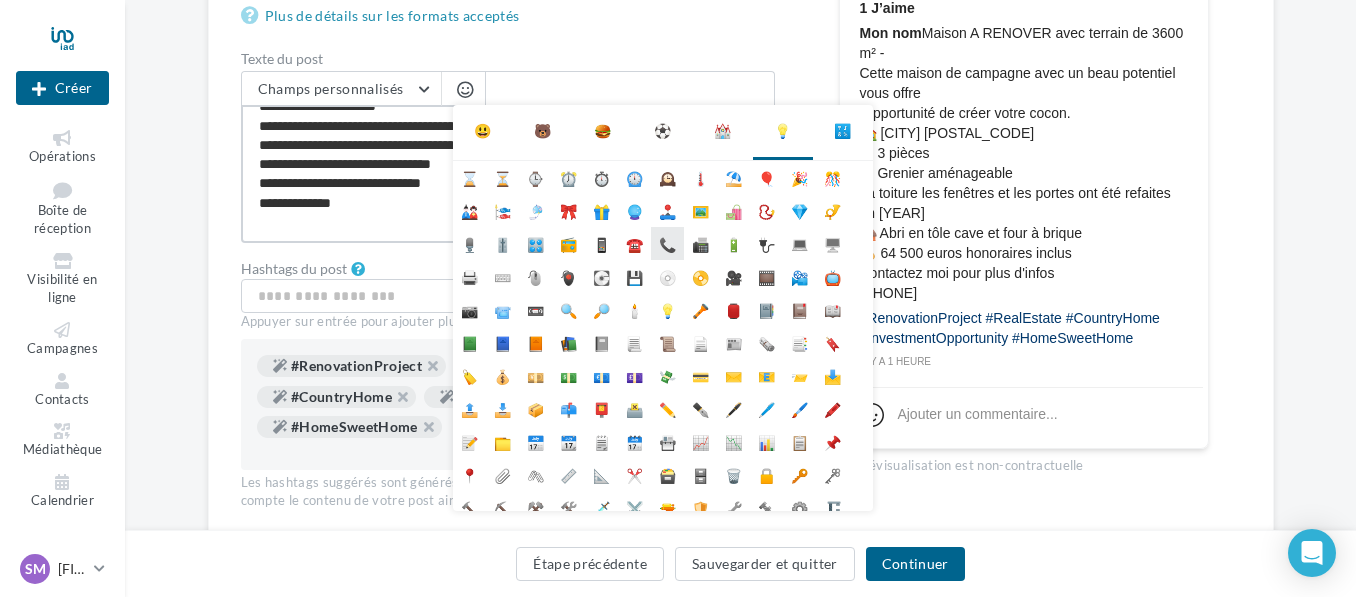 type on "**********" 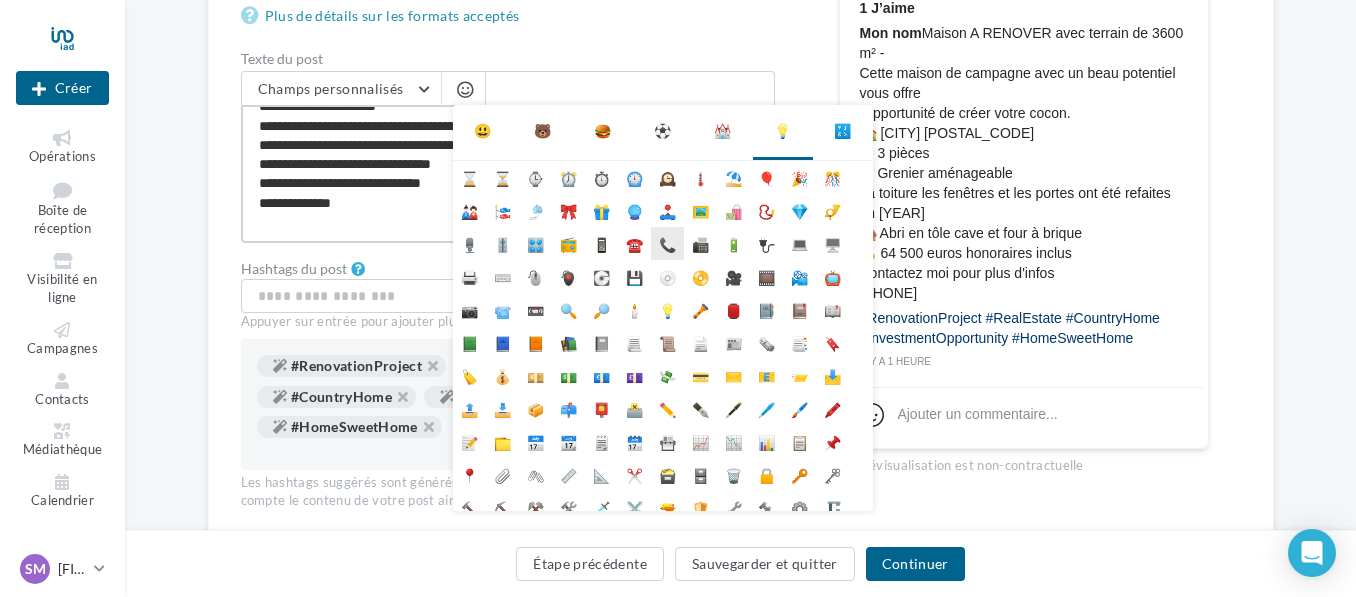 type on "**********" 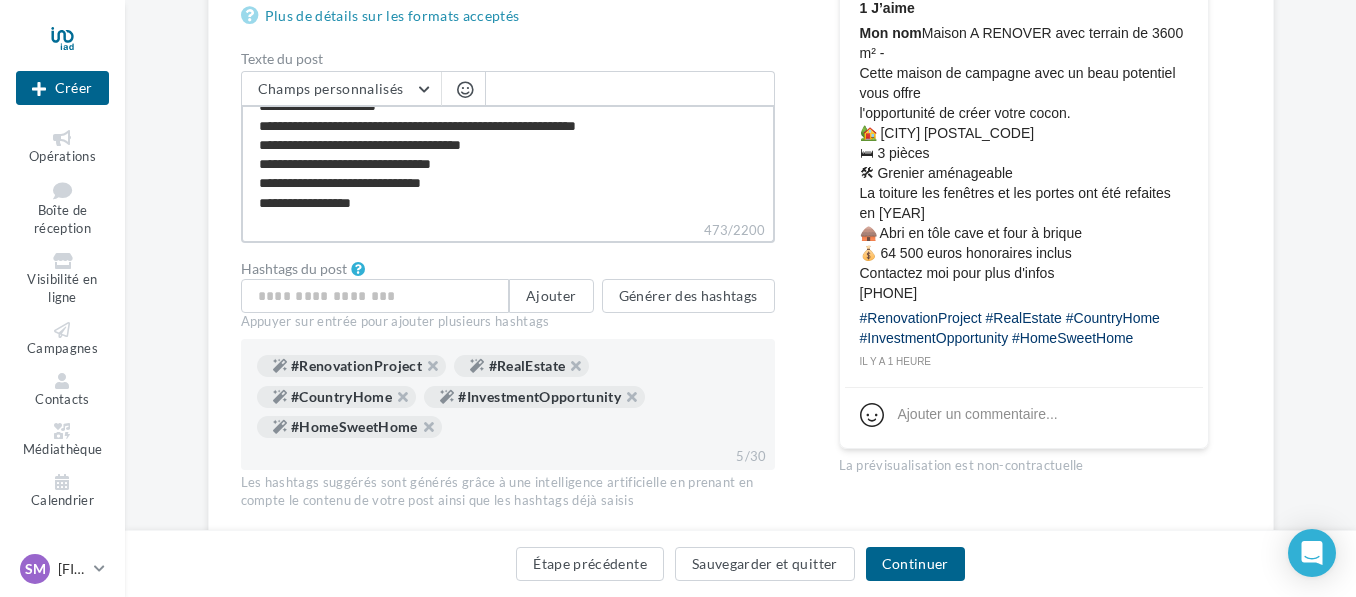 scroll, scrollTop: 115, scrollLeft: 0, axis: vertical 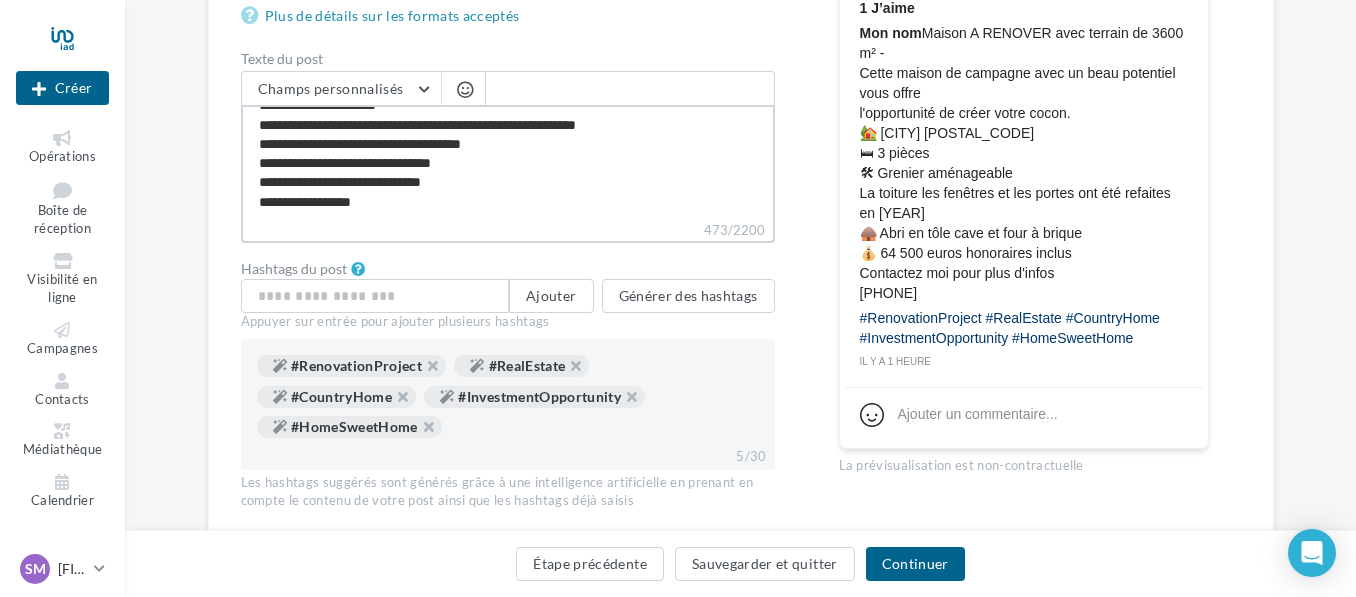 click on "**********" at bounding box center (508, 162) 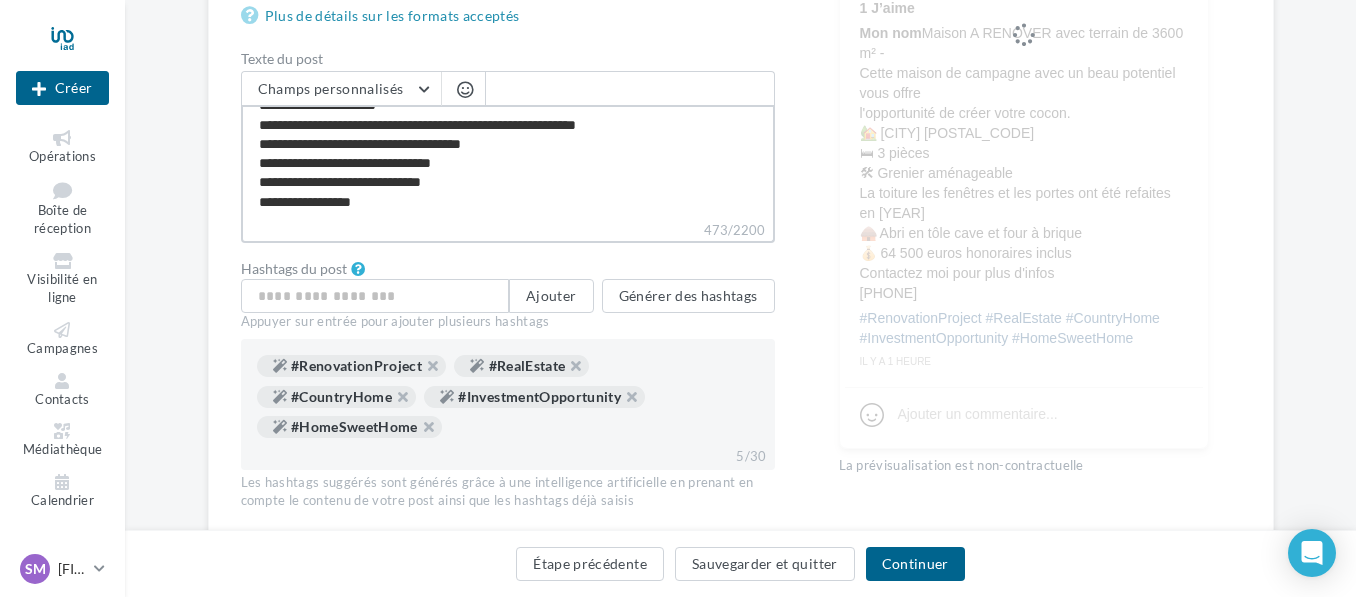 type on "**********" 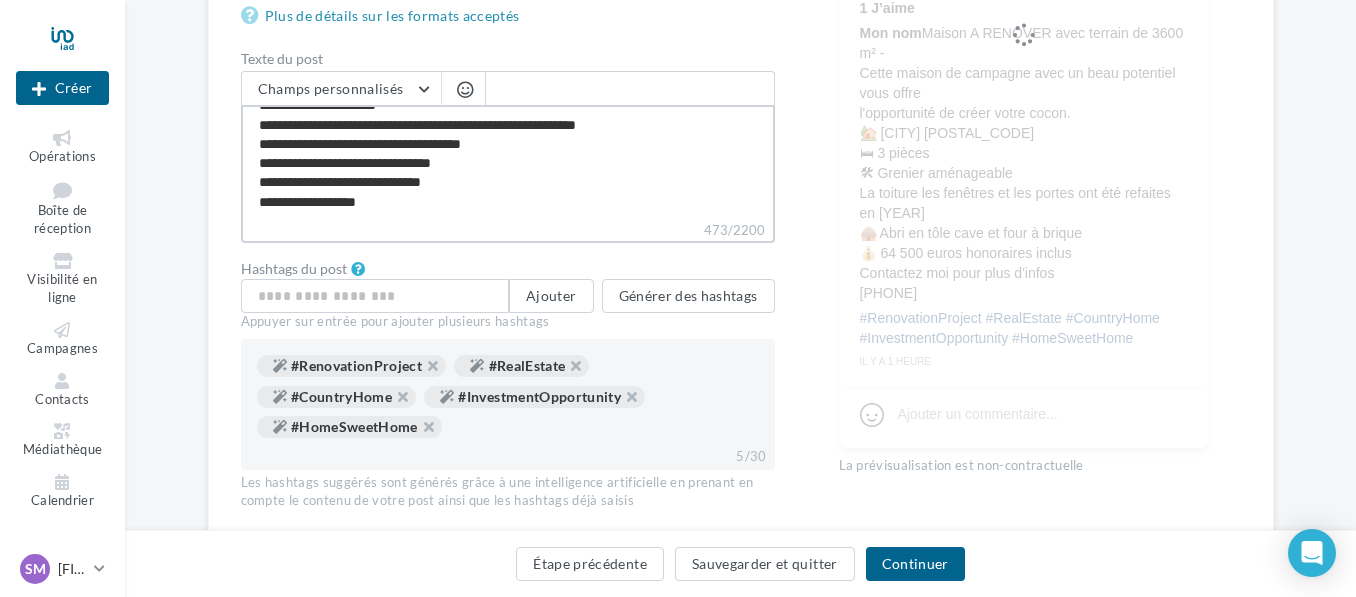 scroll, scrollTop: 125, scrollLeft: 0, axis: vertical 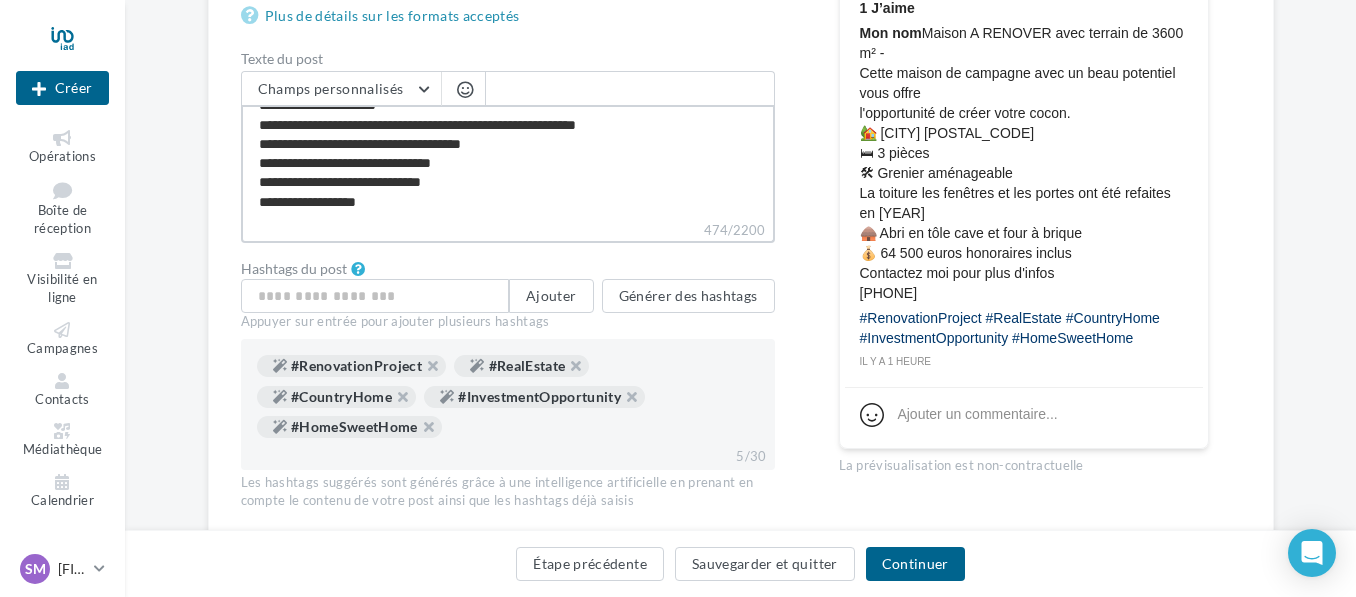 type on "**********" 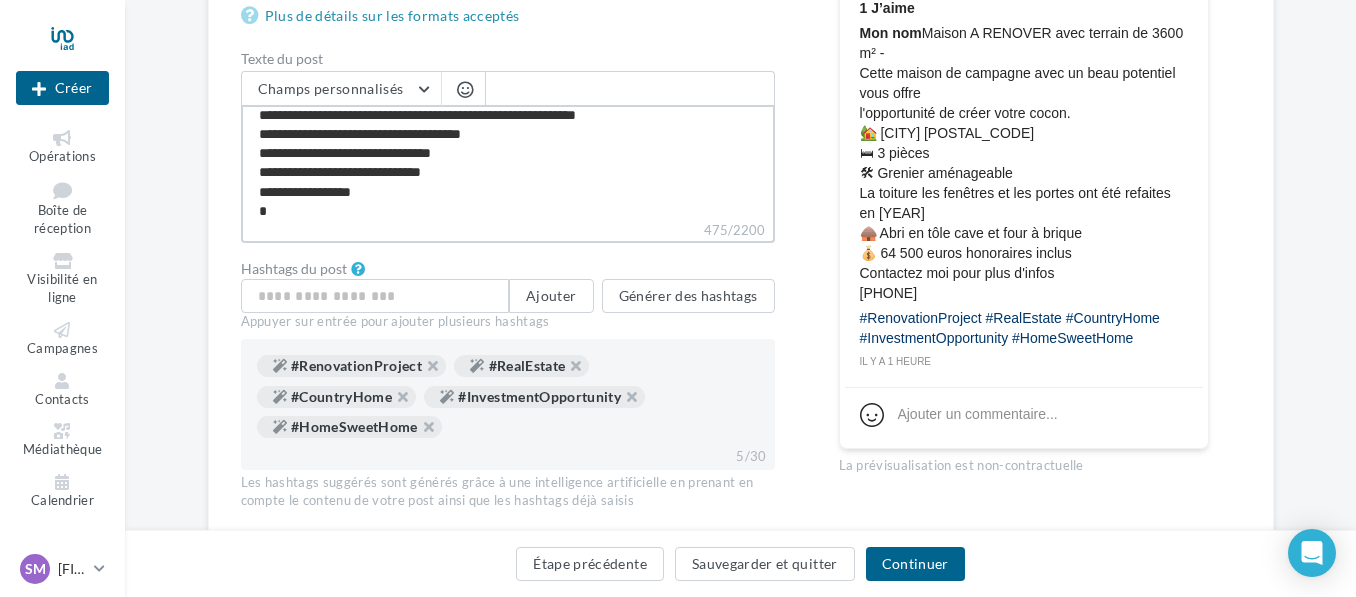 type on "**********" 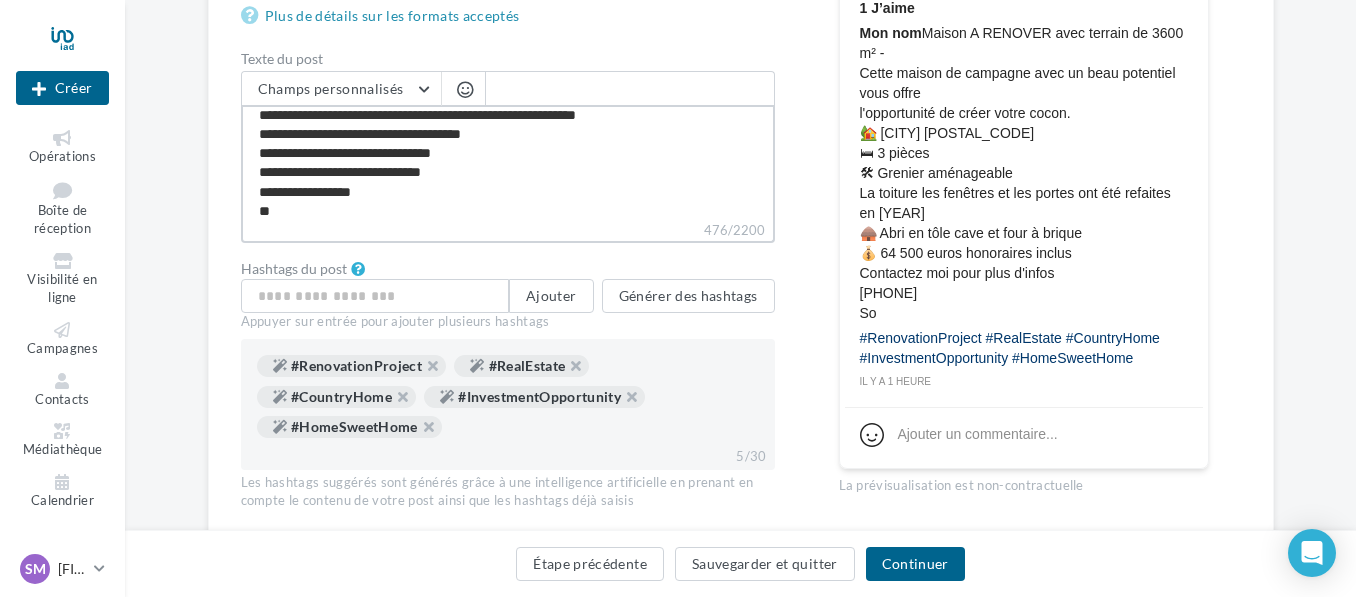 type on "**********" 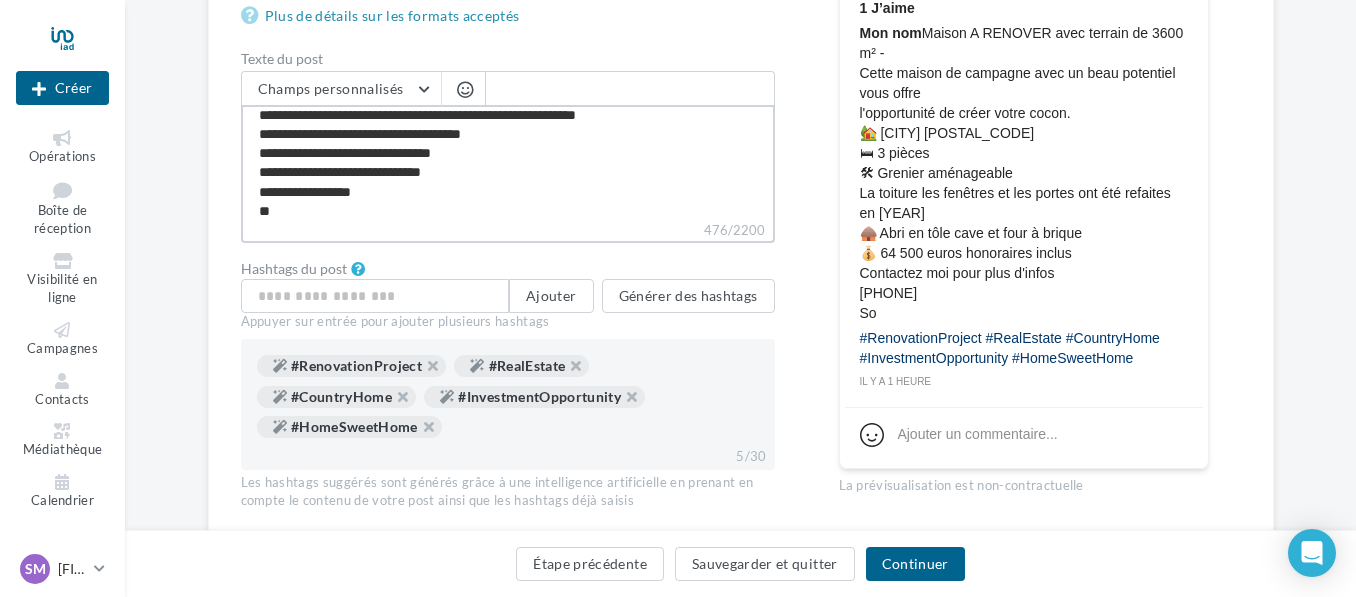 type on "**********" 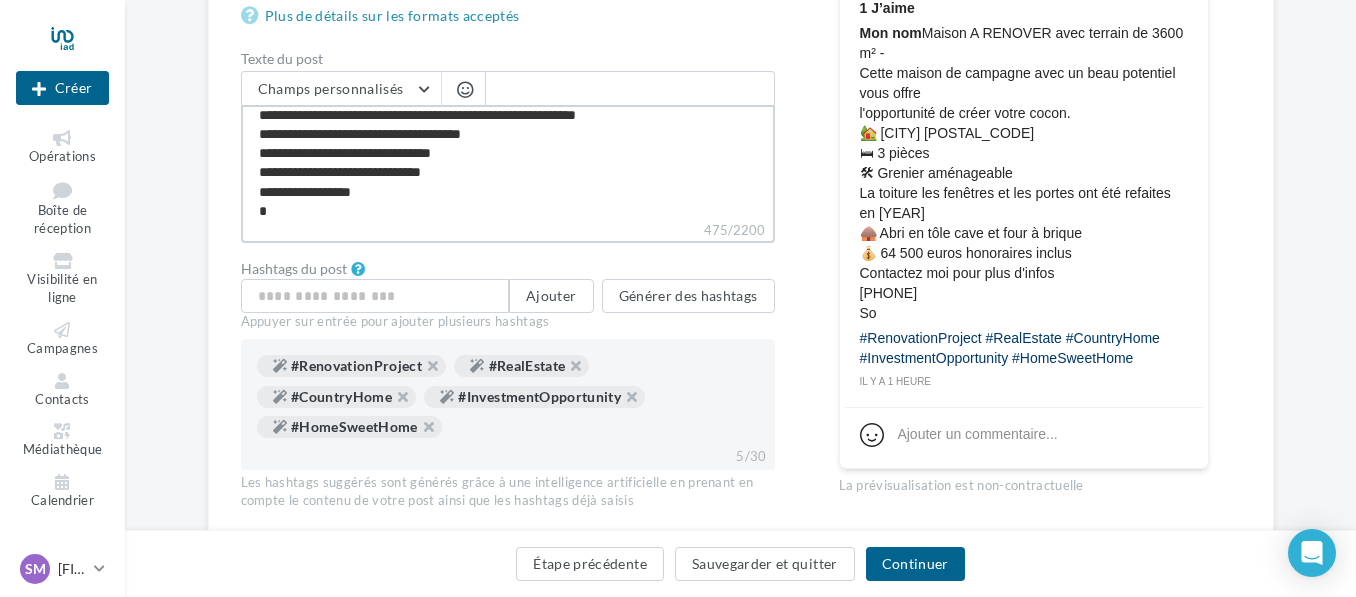 type on "**********" 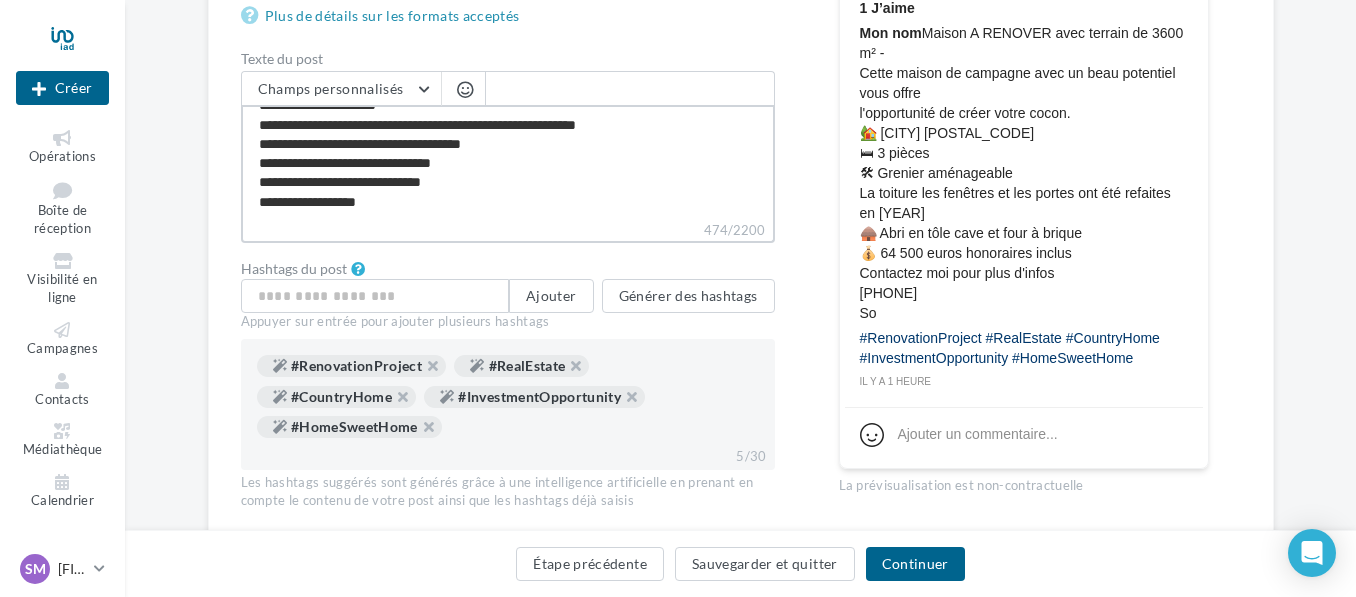 type on "**********" 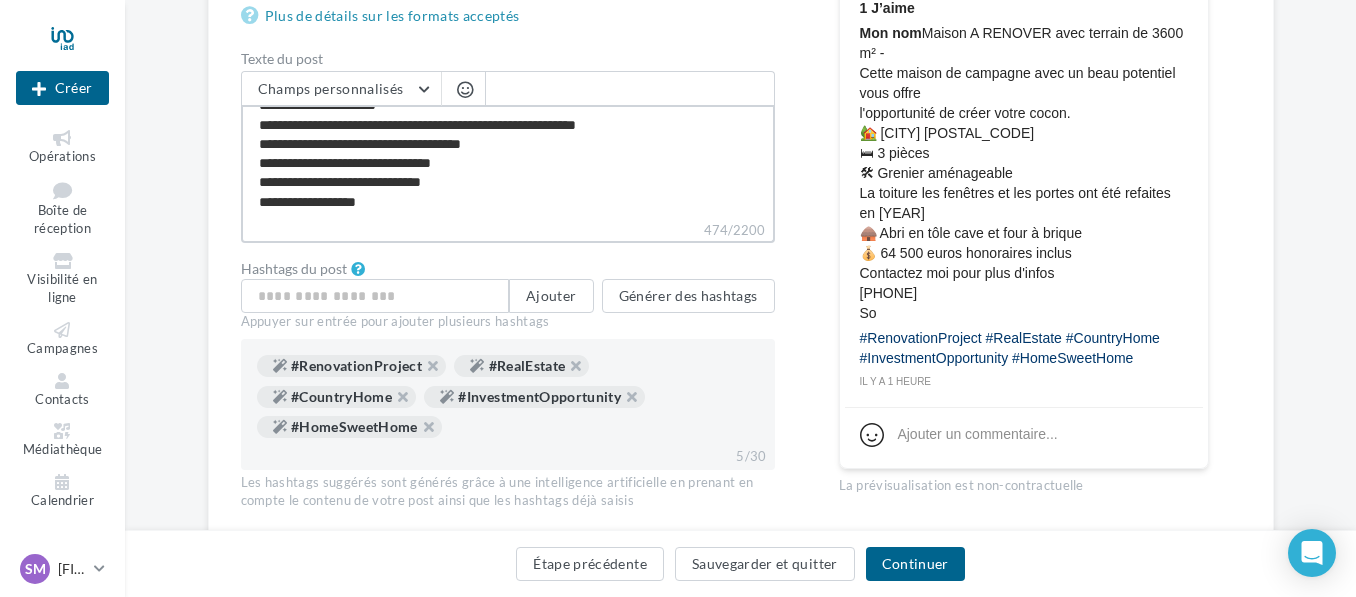 type on "**********" 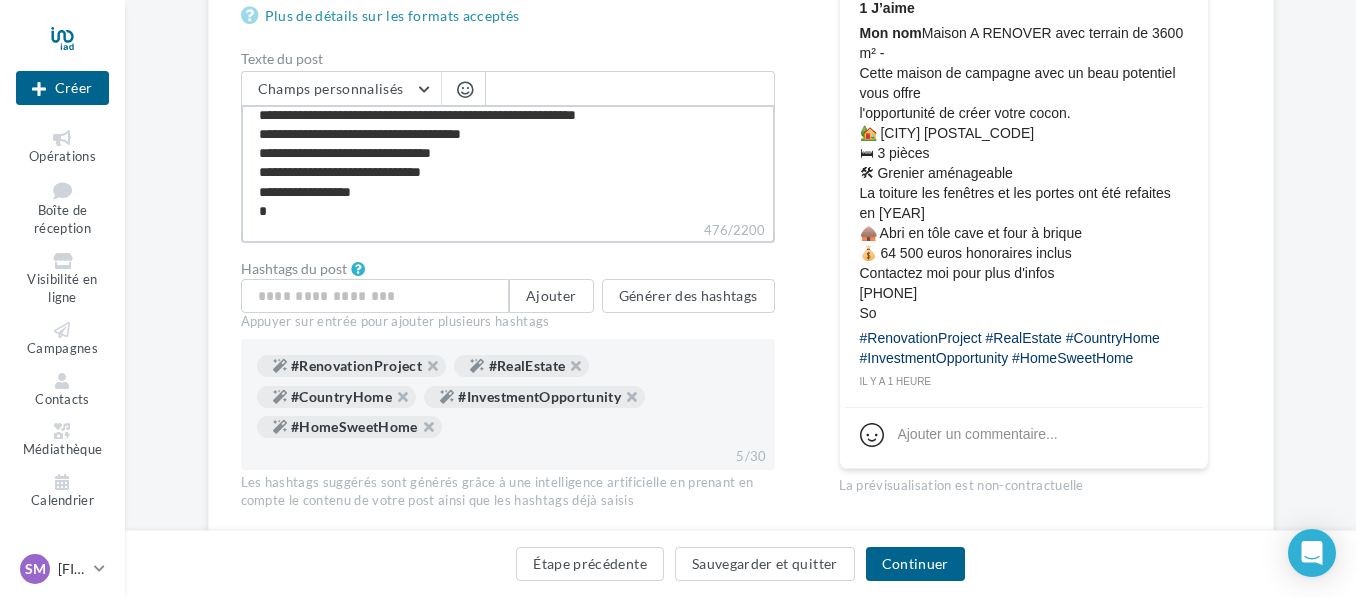 type on "**********" 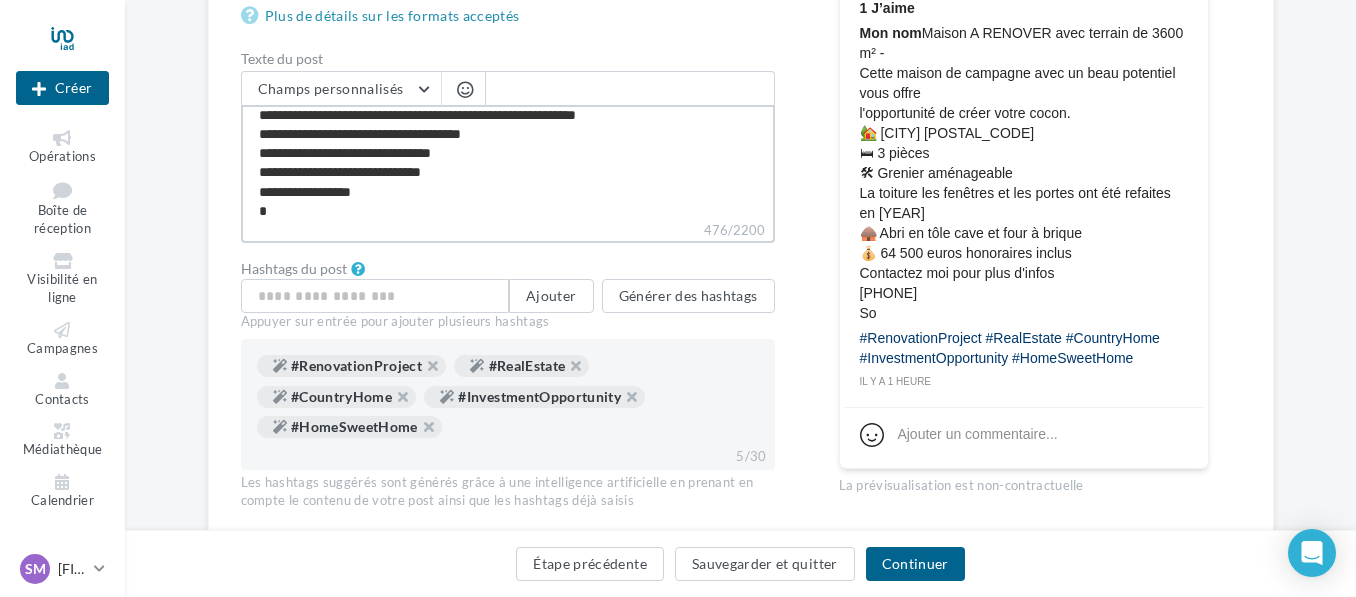 type on "**********" 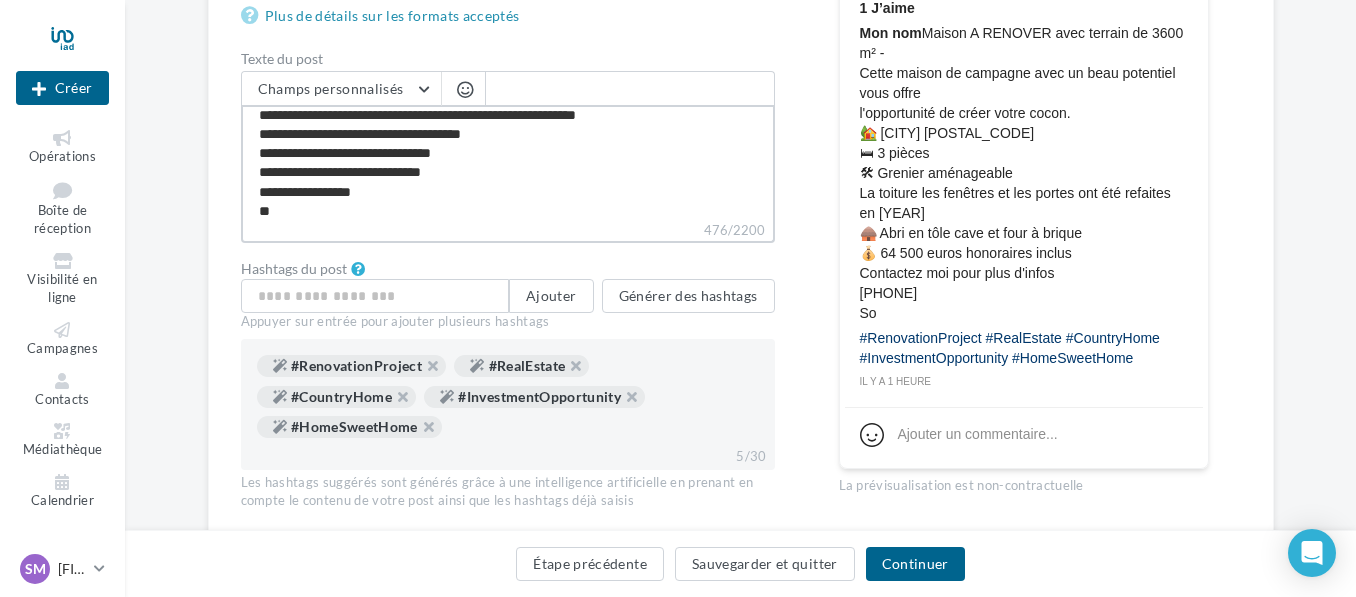 type on "**********" 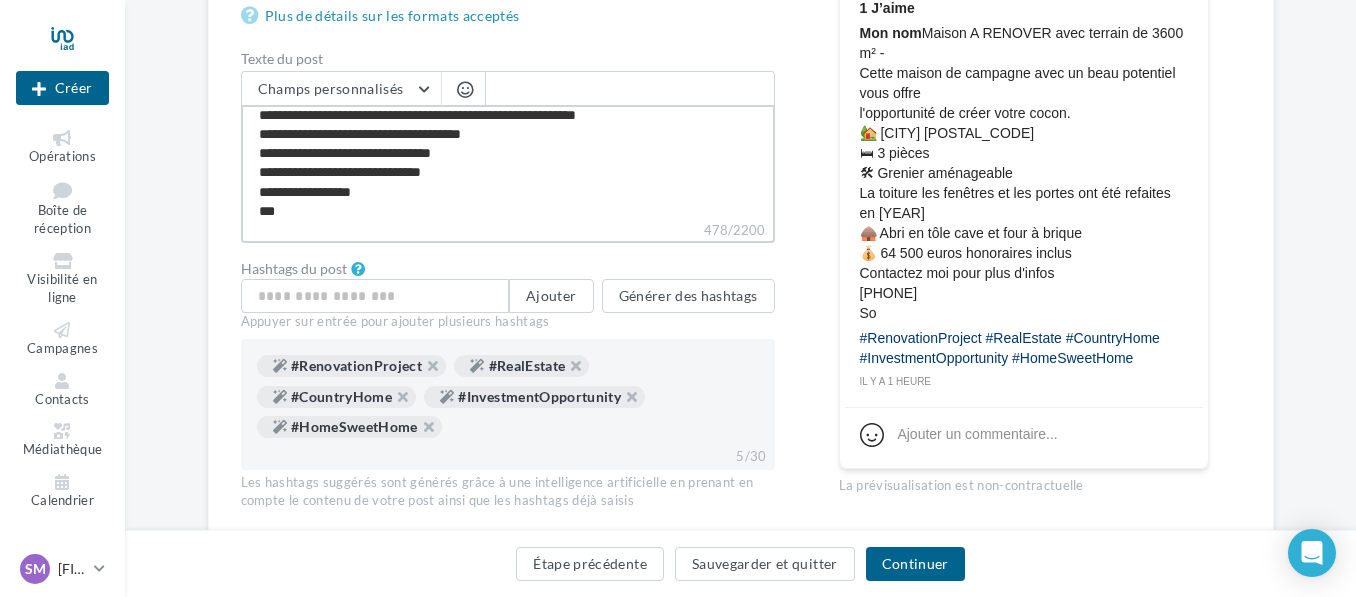 type on "**********" 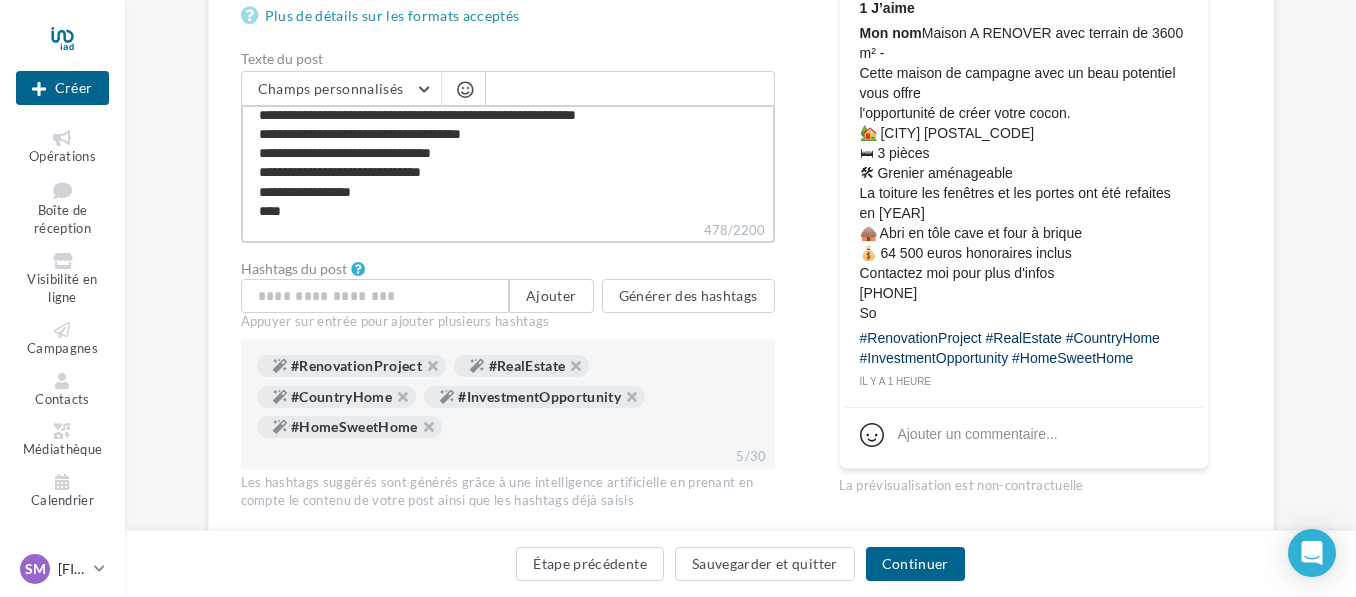 type on "**********" 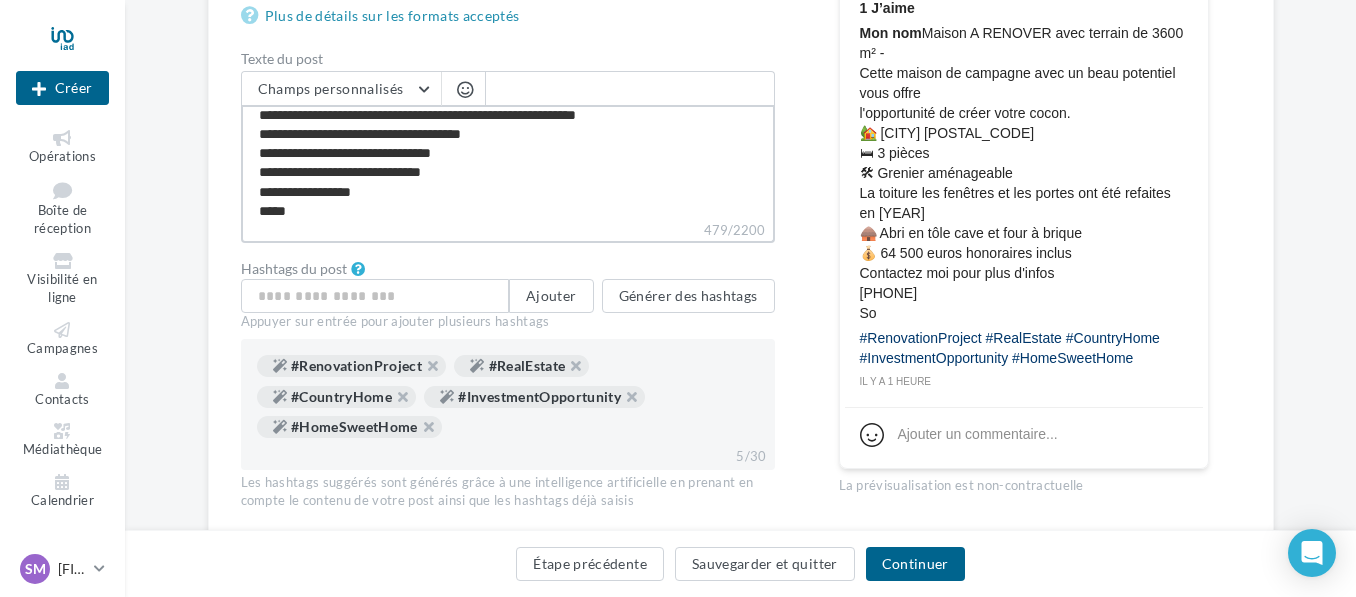 type on "**********" 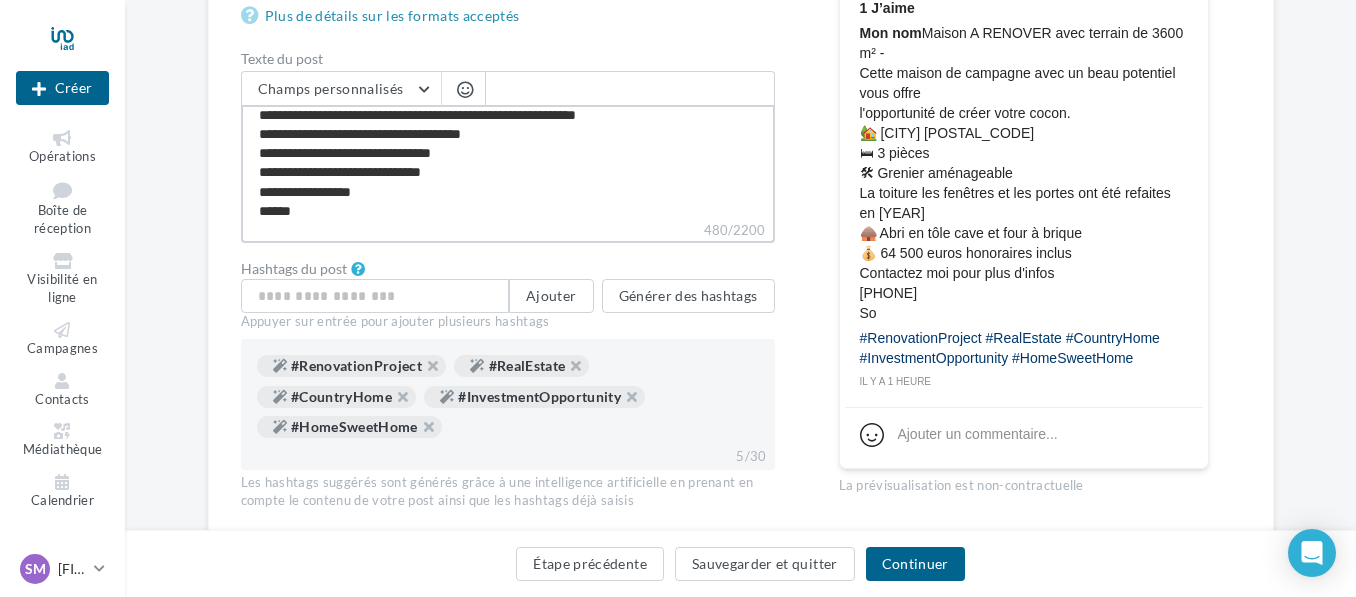type on "**********" 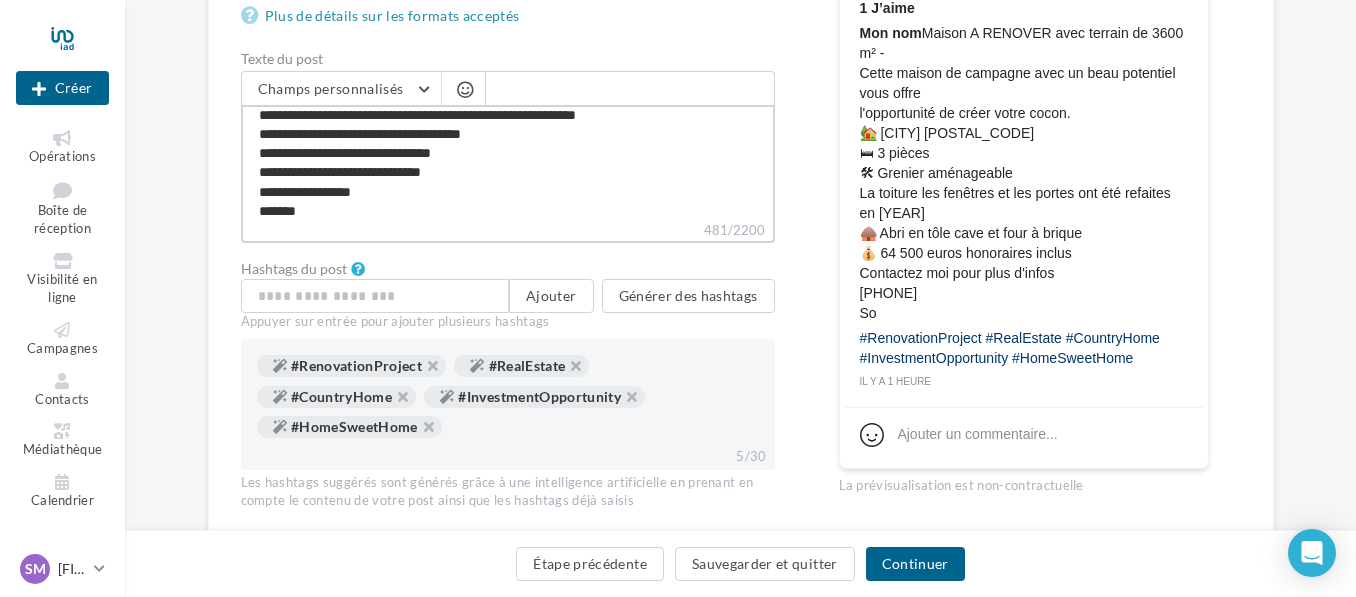 type on "**********" 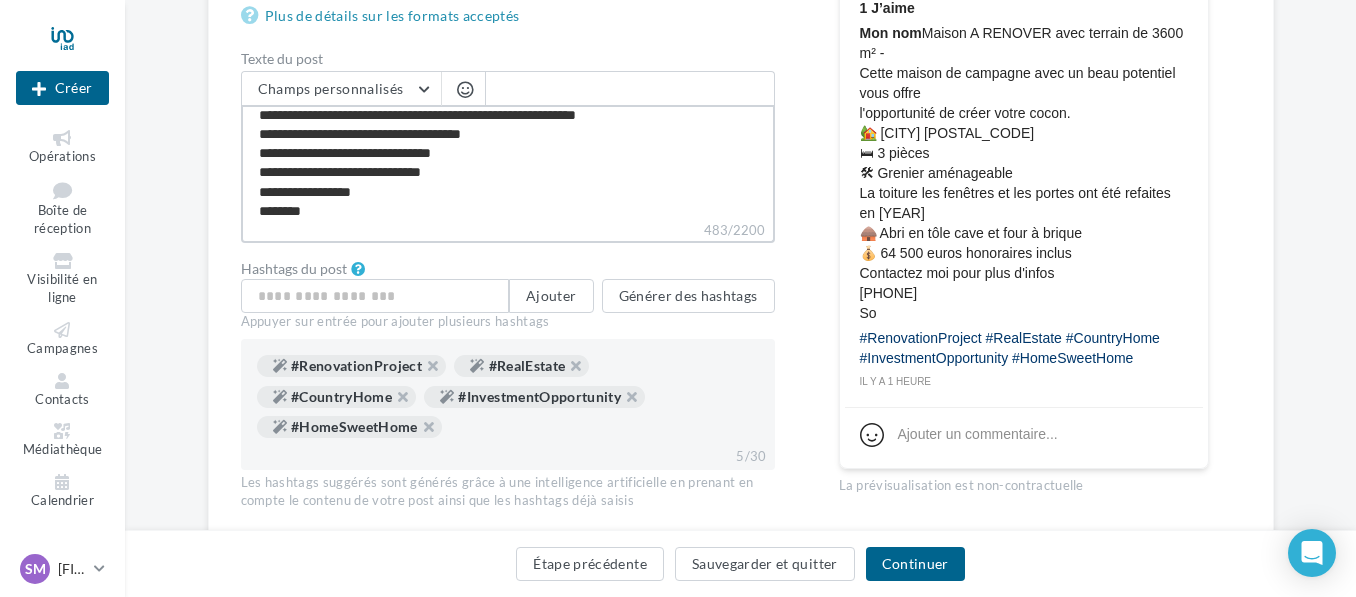 type on "**********" 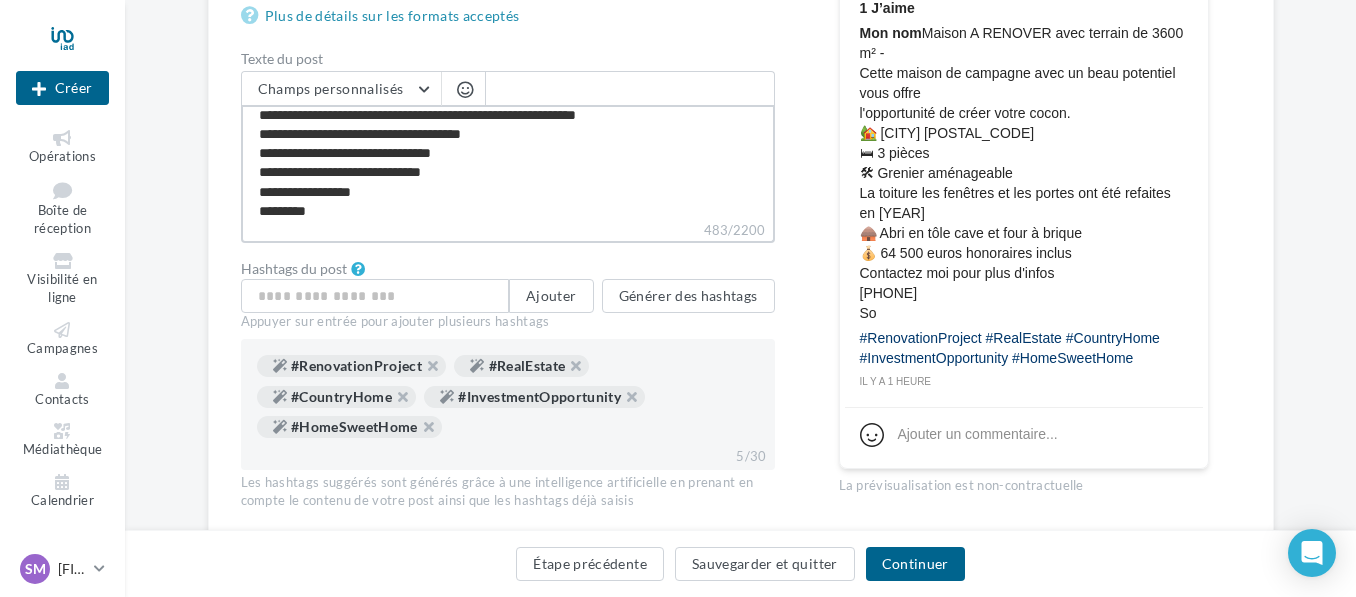 type on "**********" 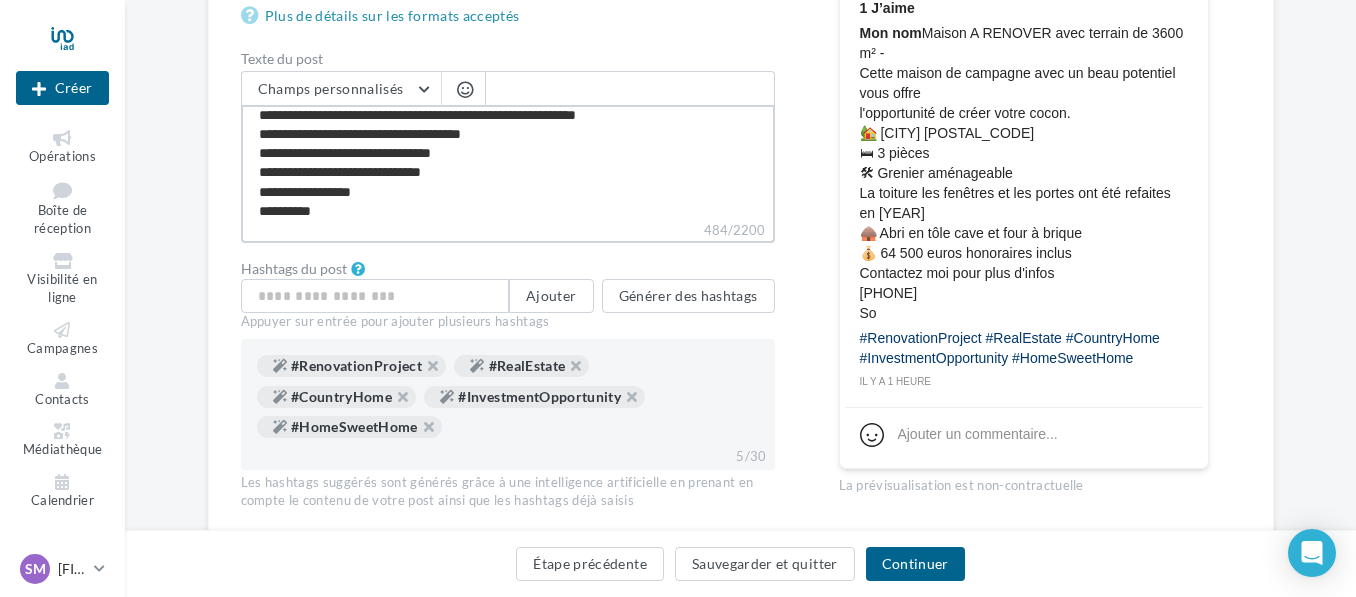 type on "**********" 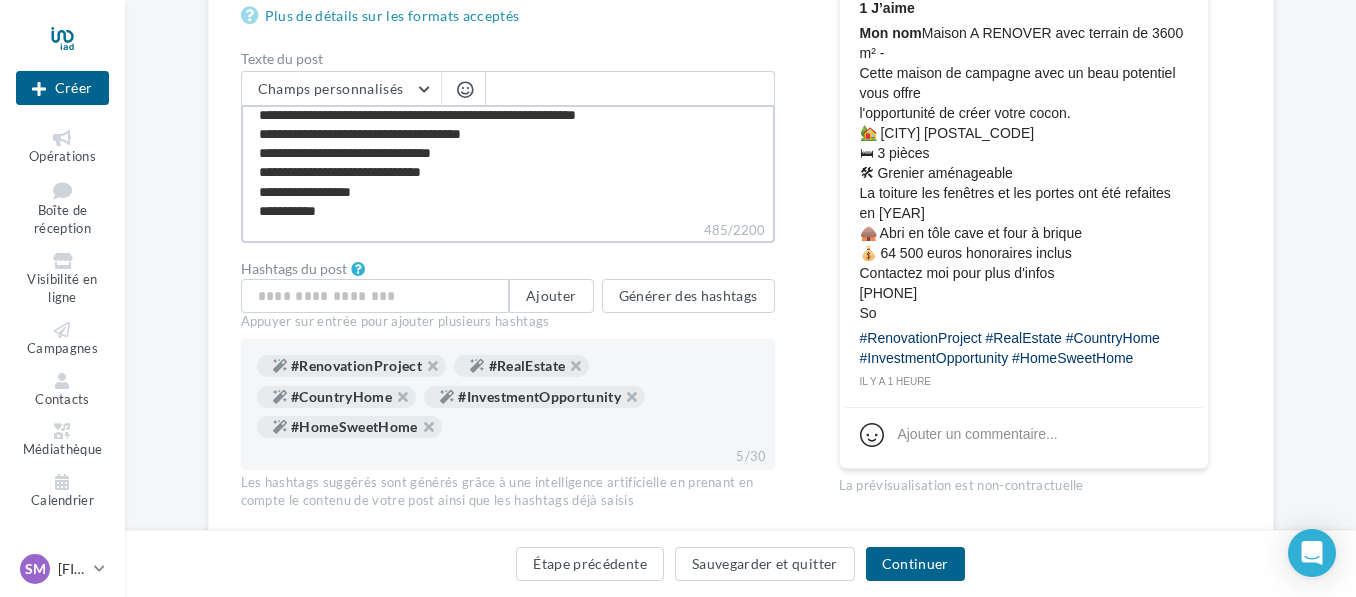 type on "**********" 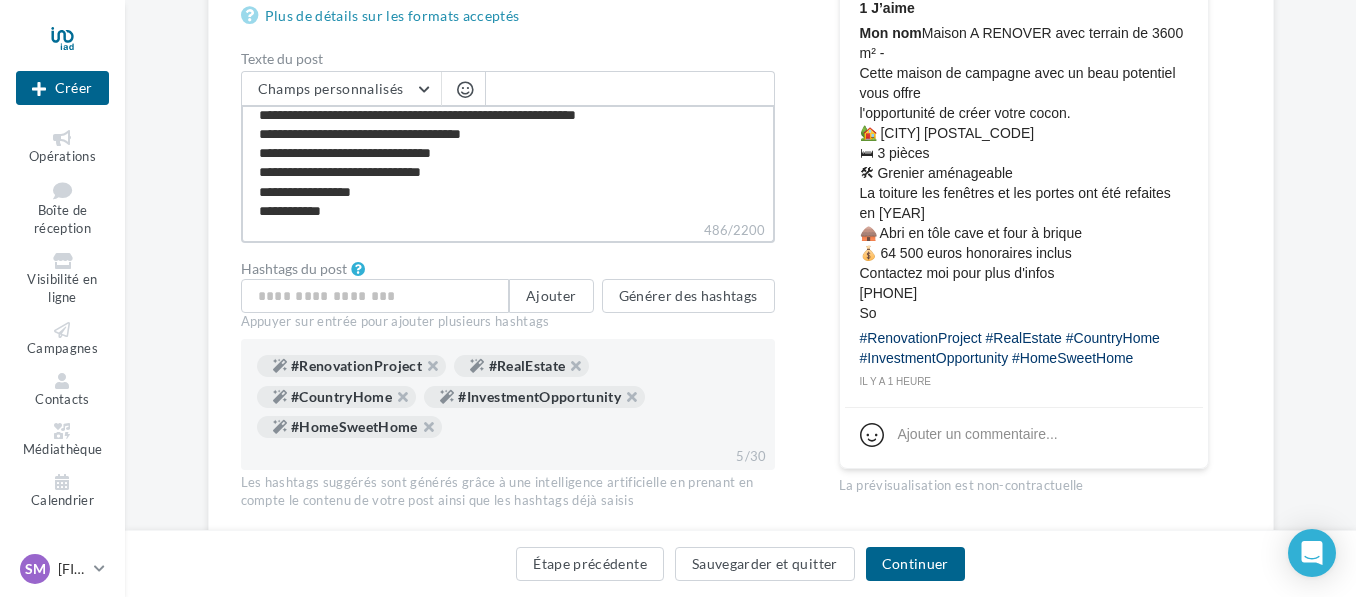 type on "**********" 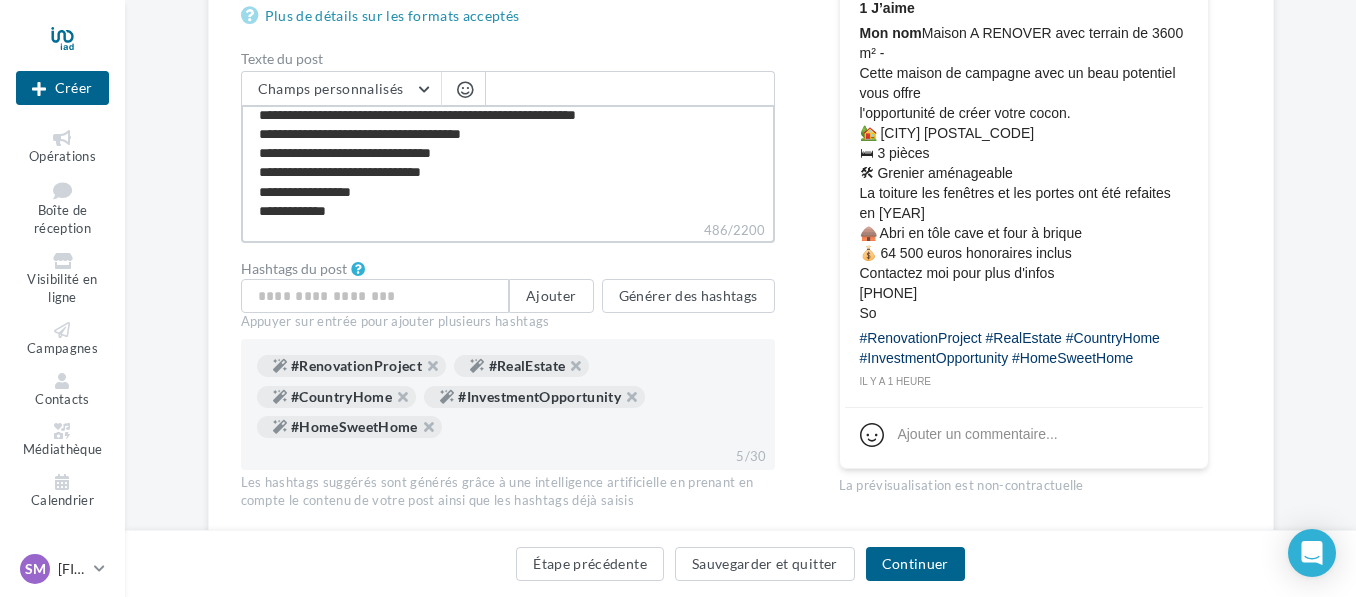 type on "**********" 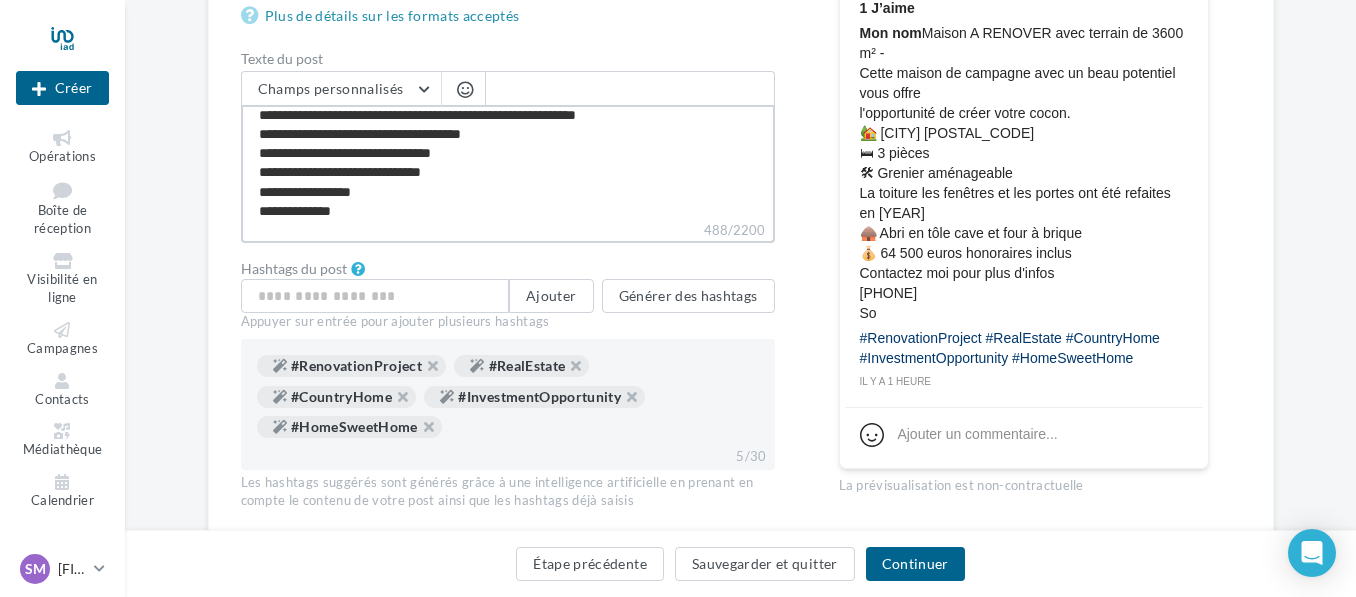 type on "**********" 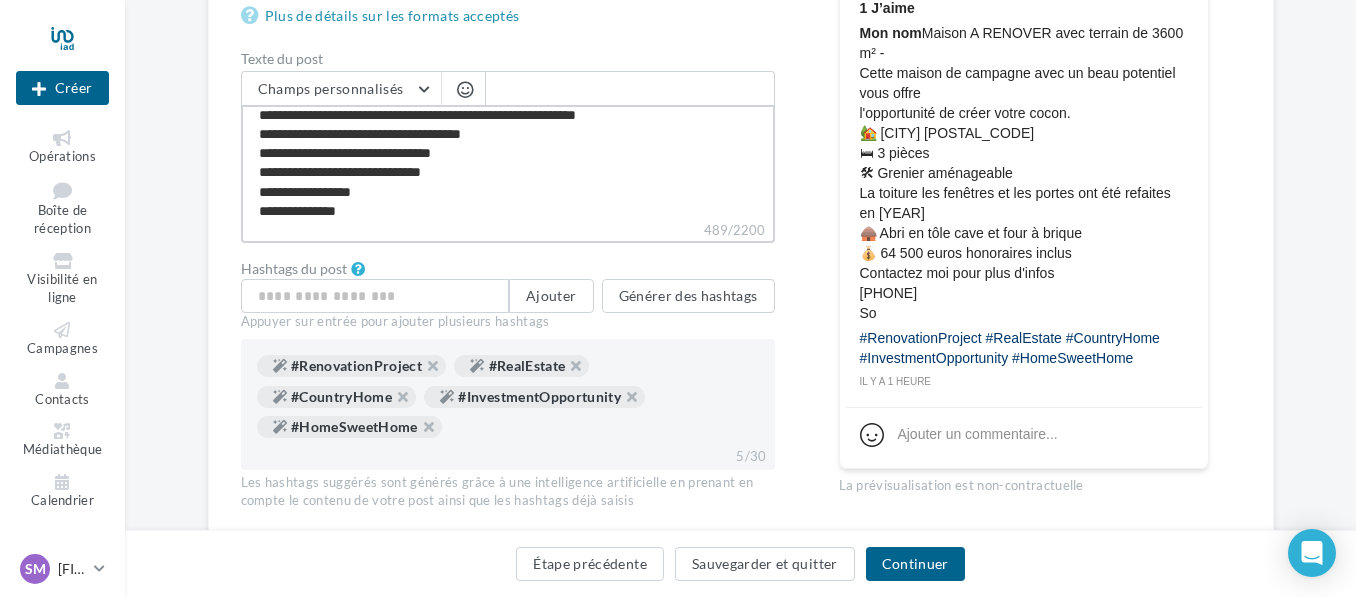 type on "**********" 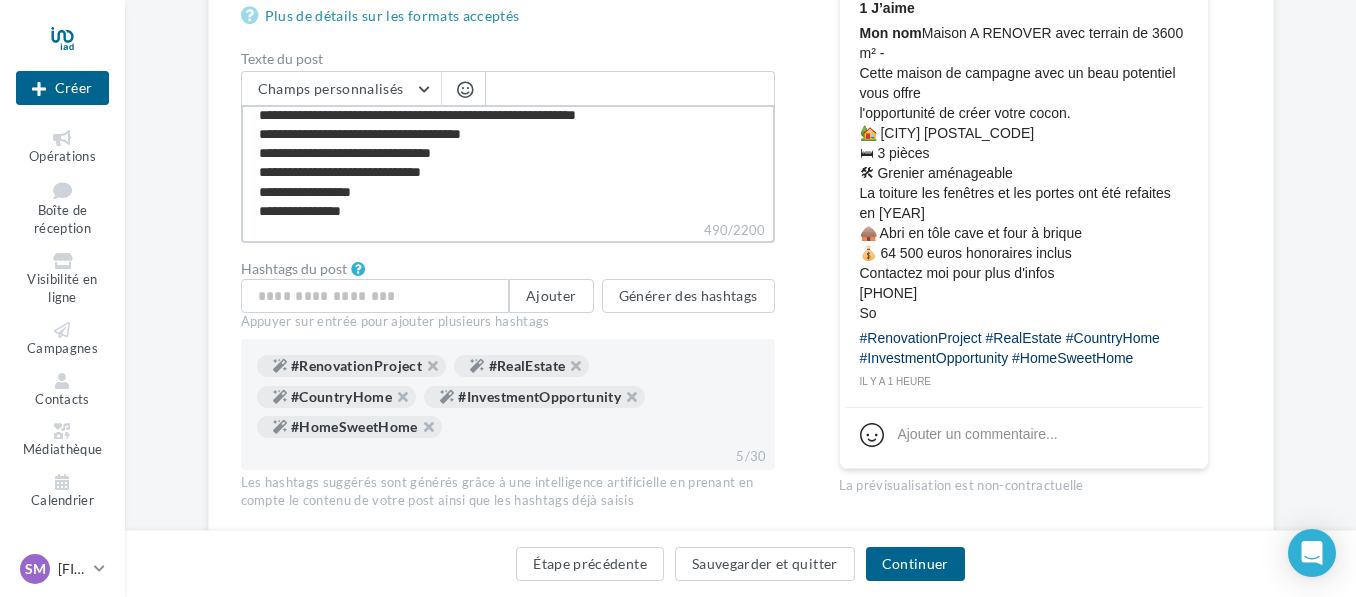 type on "**********" 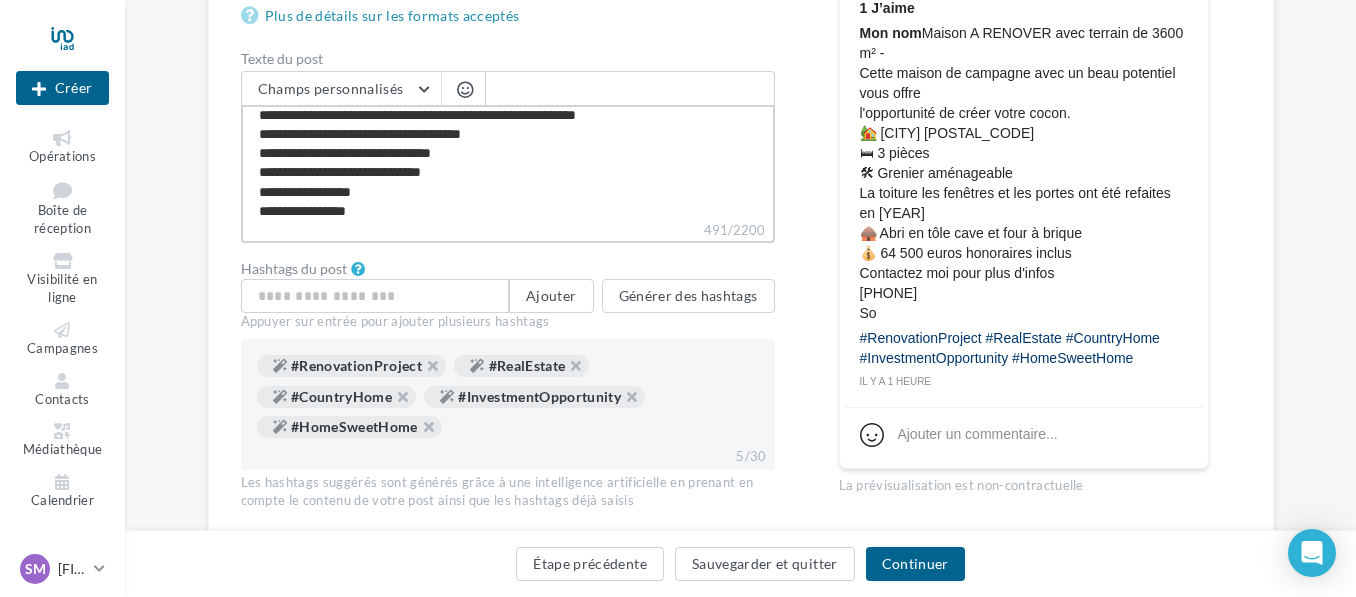 type on "**********" 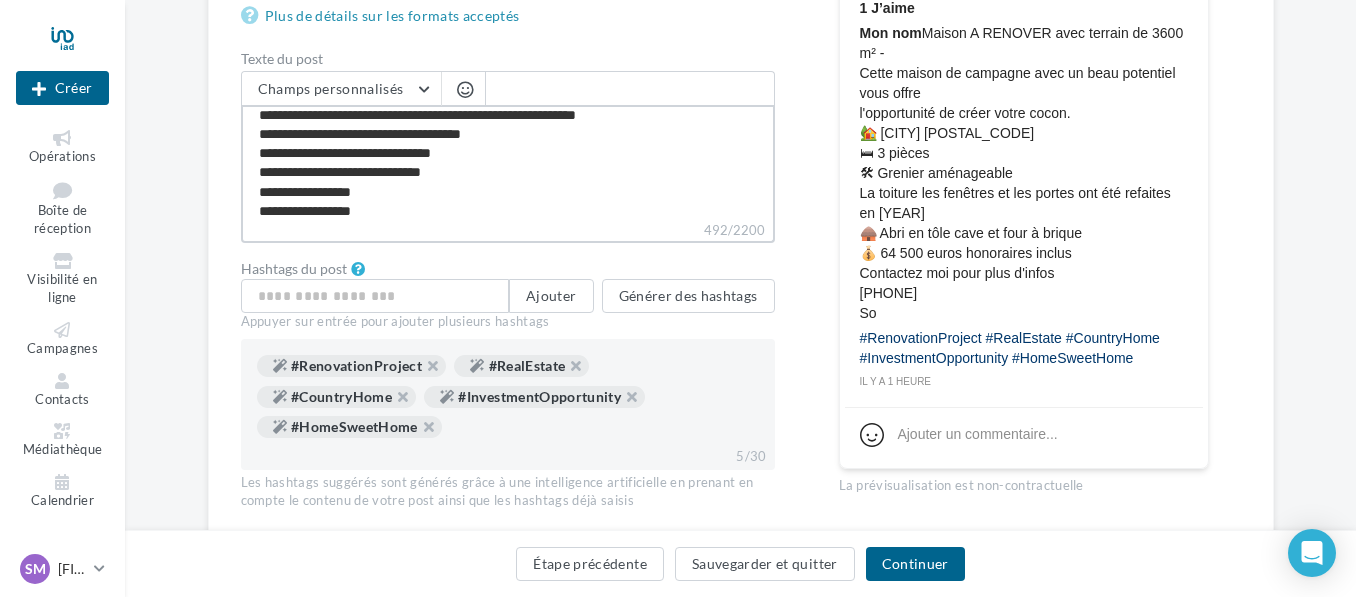 type on "**********" 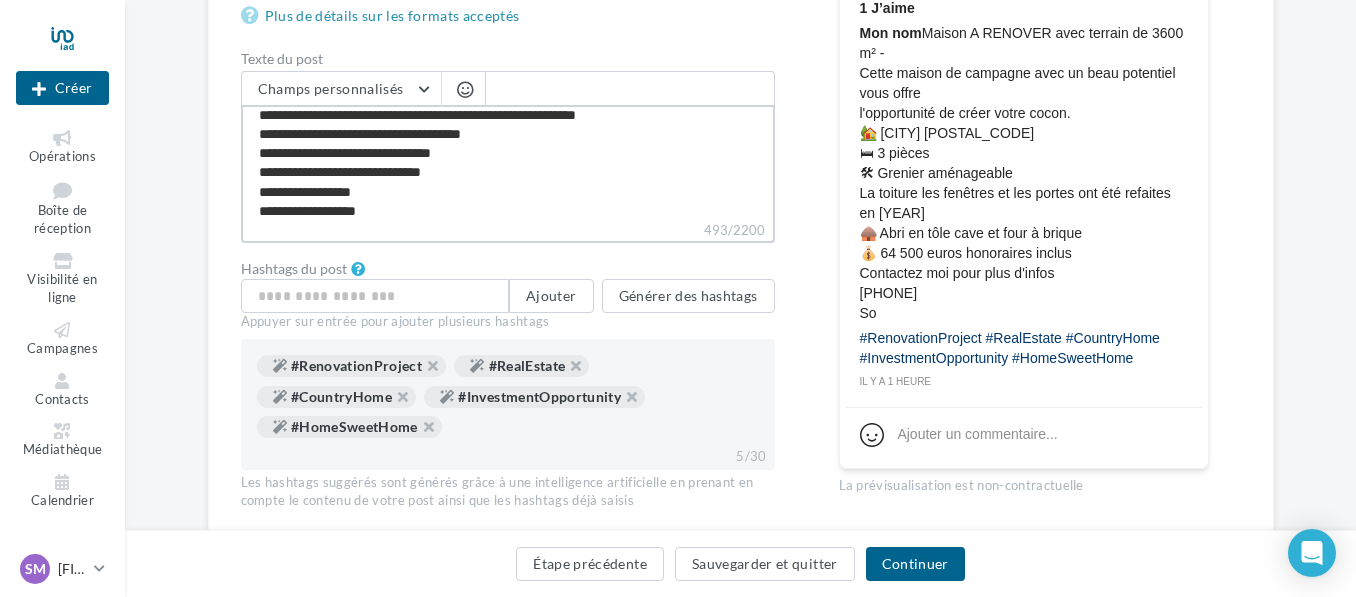 type on "**********" 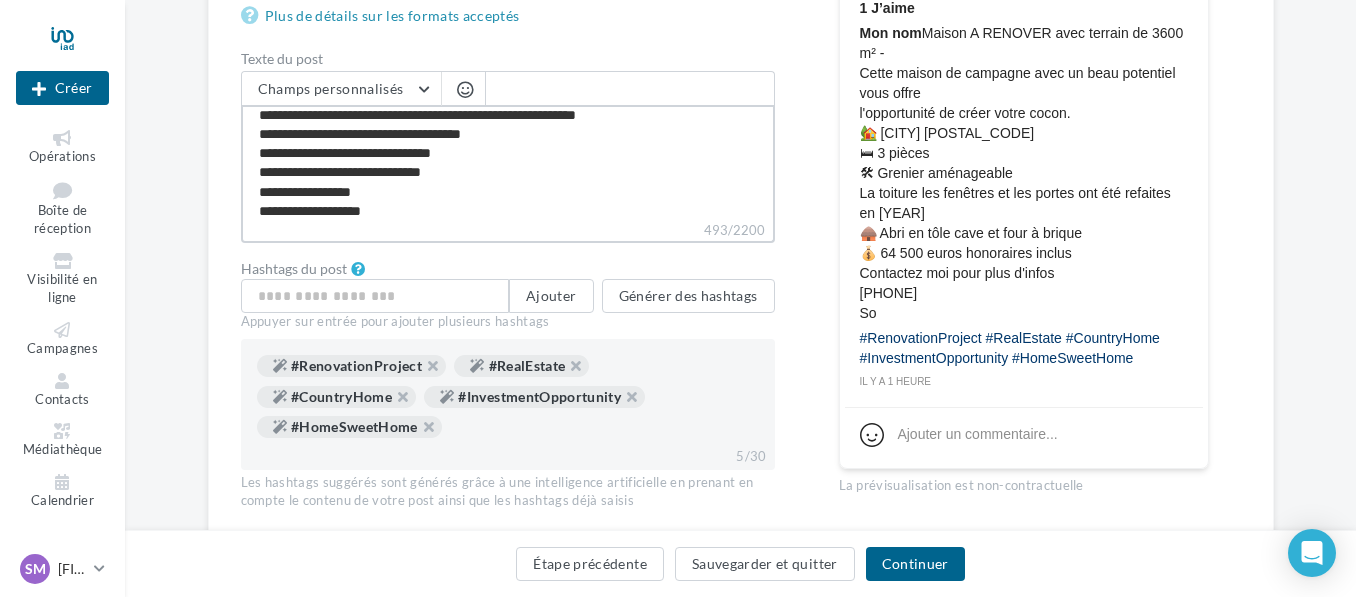 type on "**********" 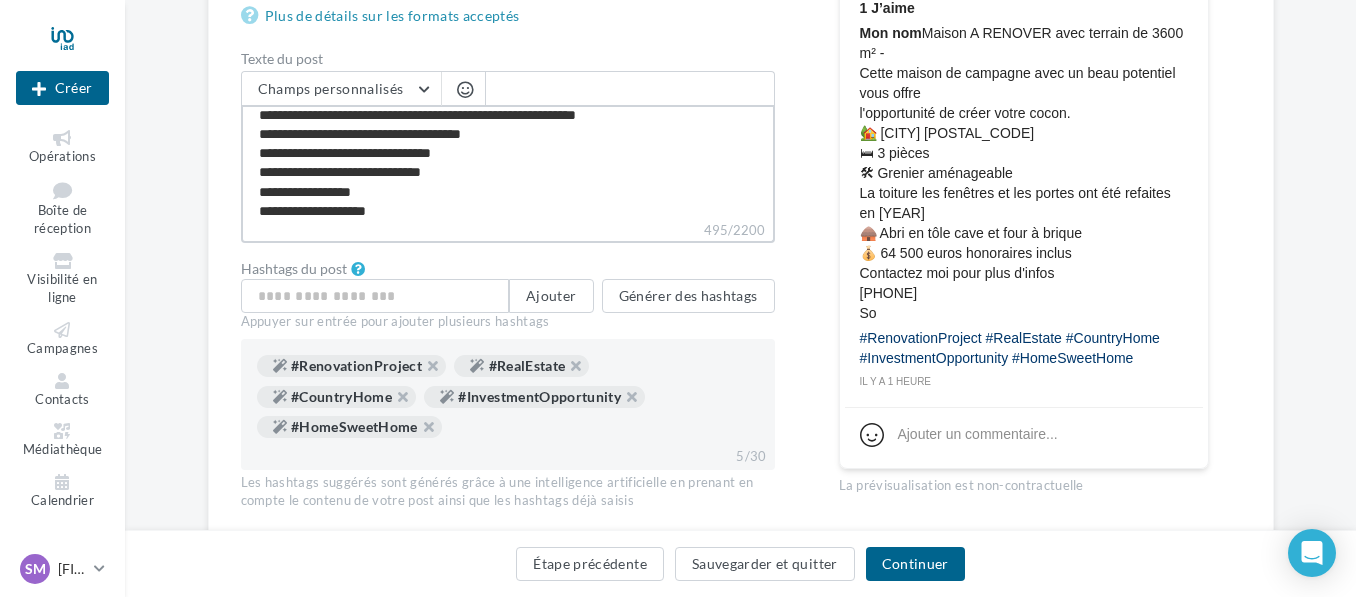 type on "**********" 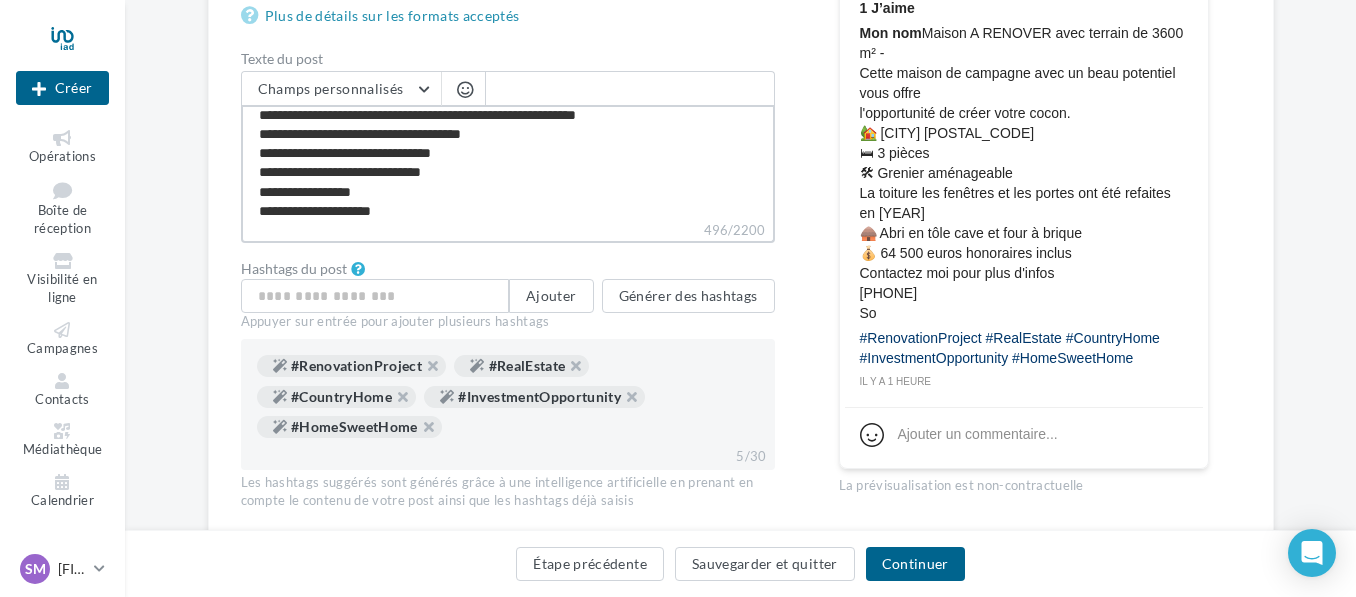 type on "**********" 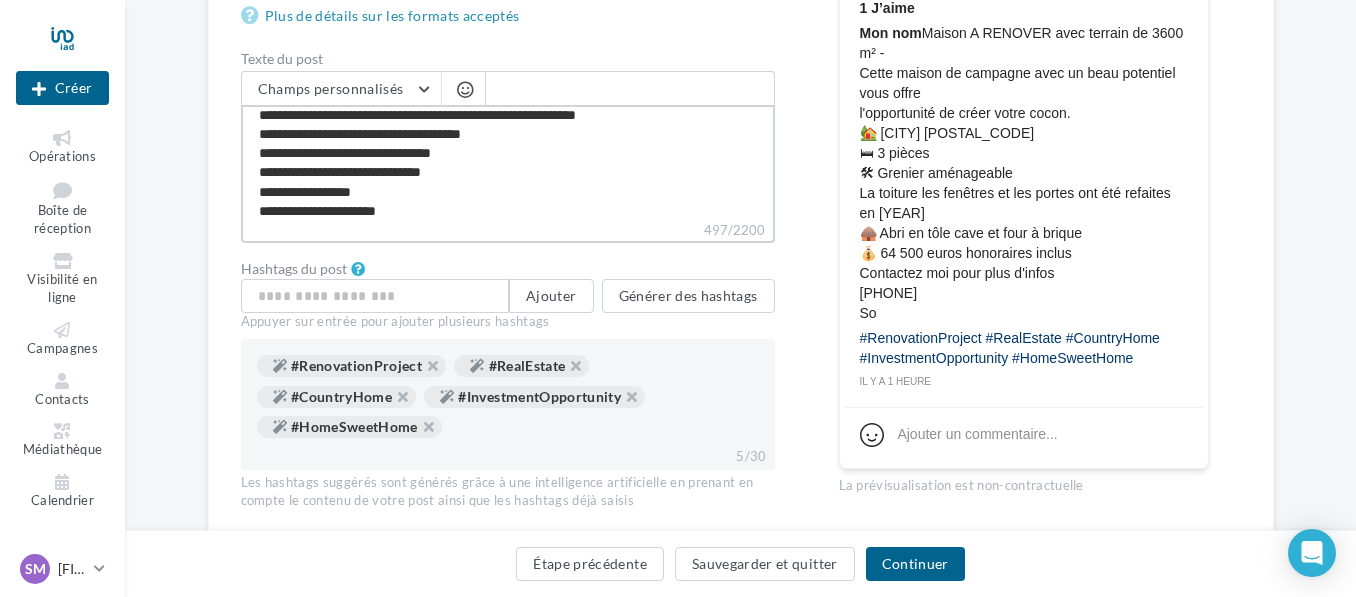 type on "**********" 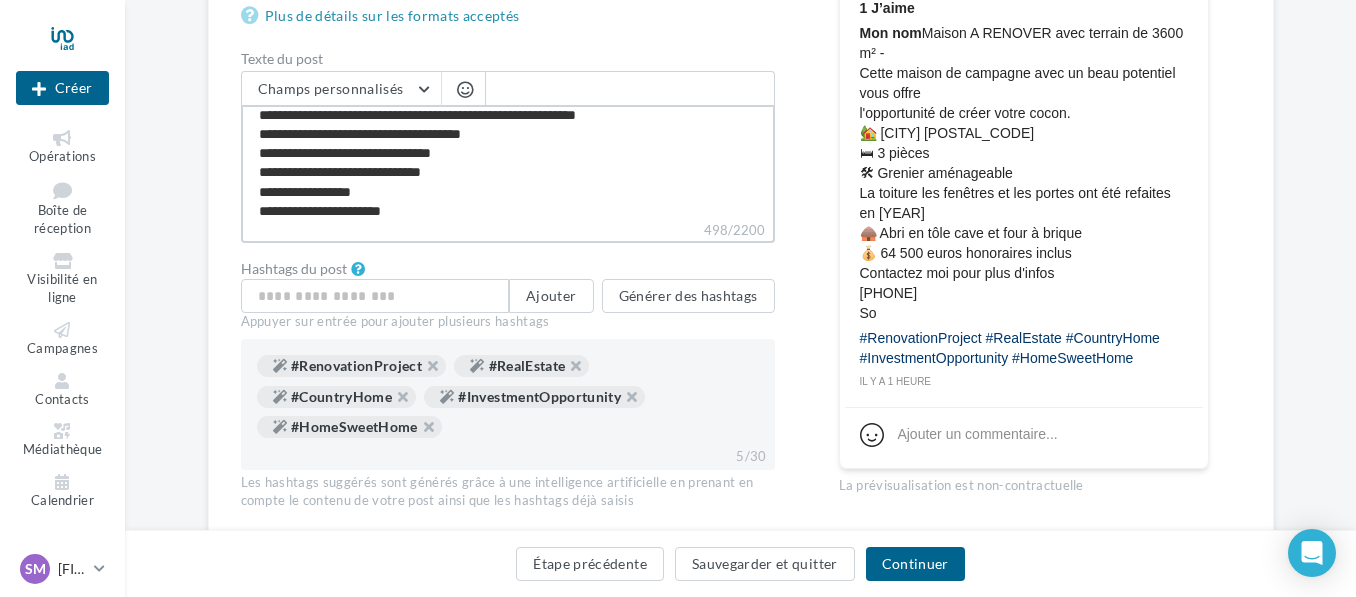 type on "**********" 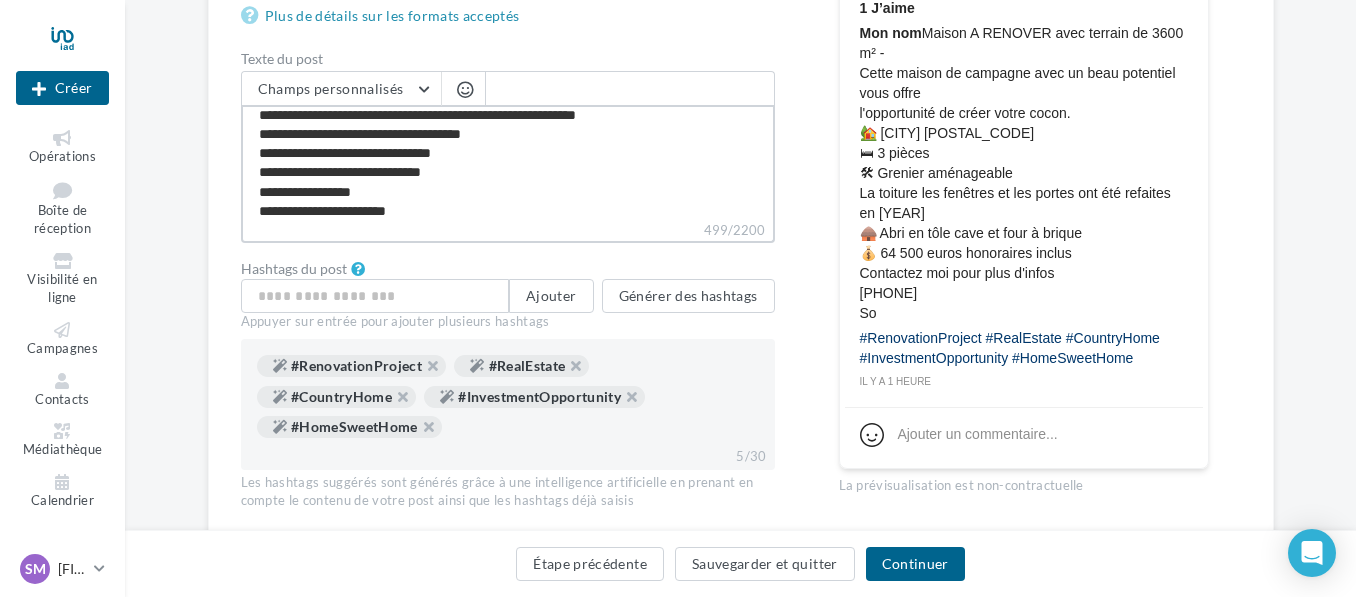 type on "**********" 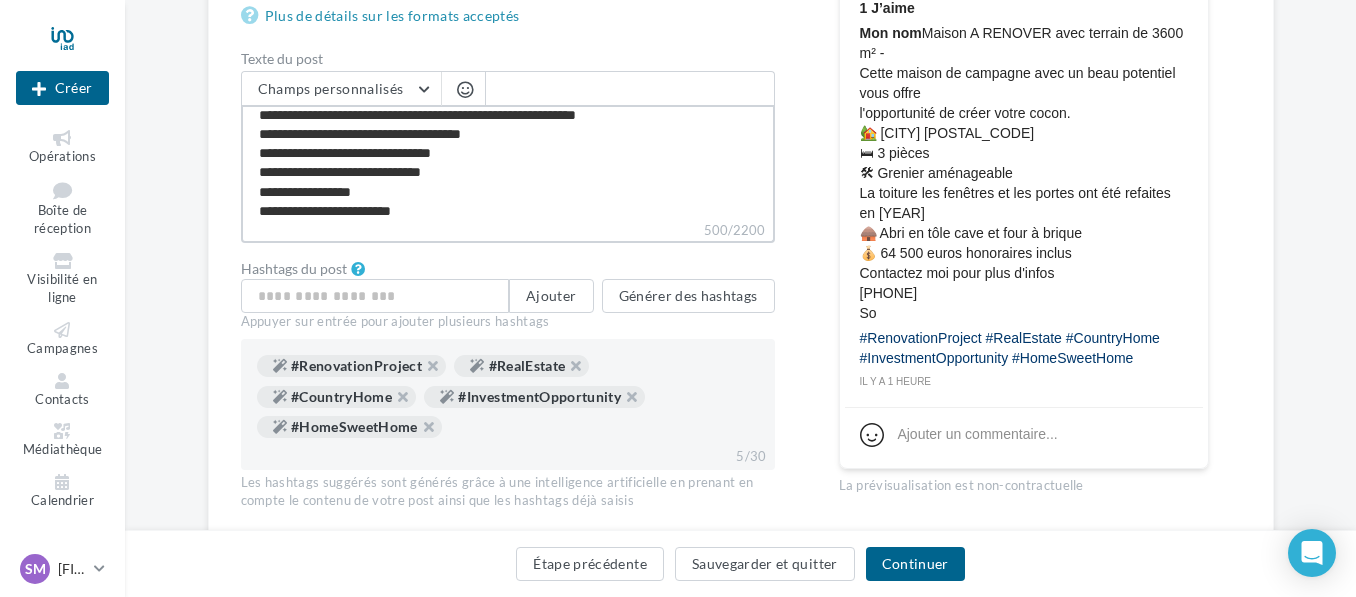 type on "**********" 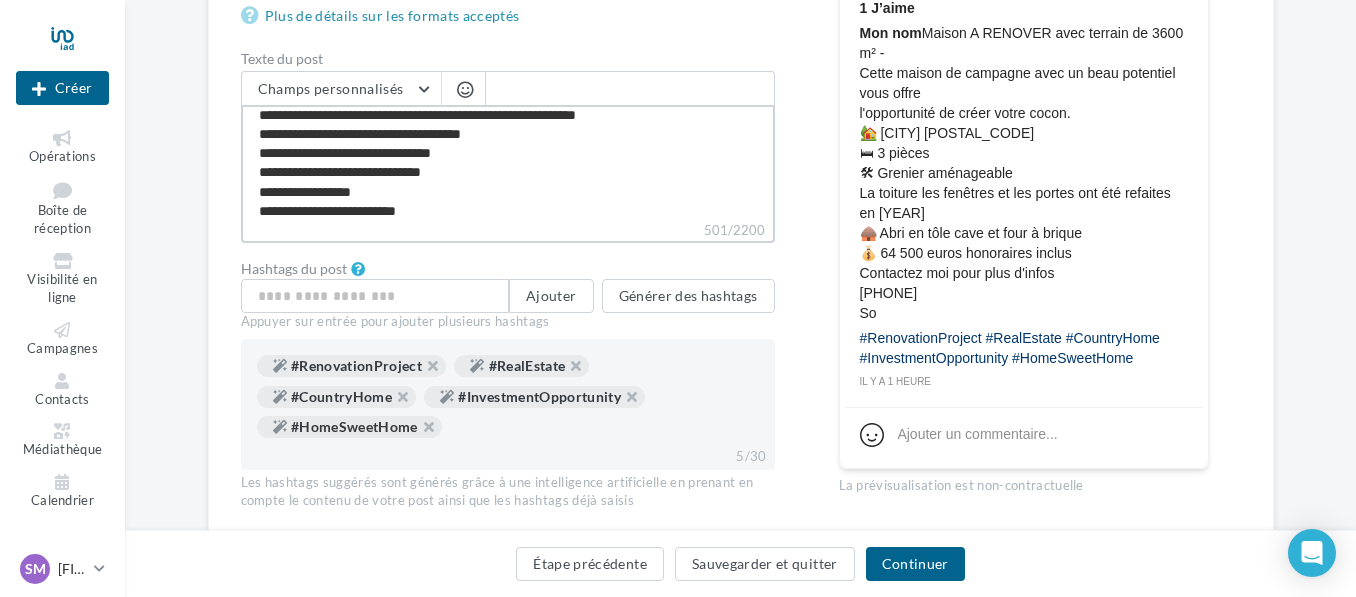 drag, startPoint x: 291, startPoint y: 207, endPoint x: 315, endPoint y: 223, distance: 28.84441 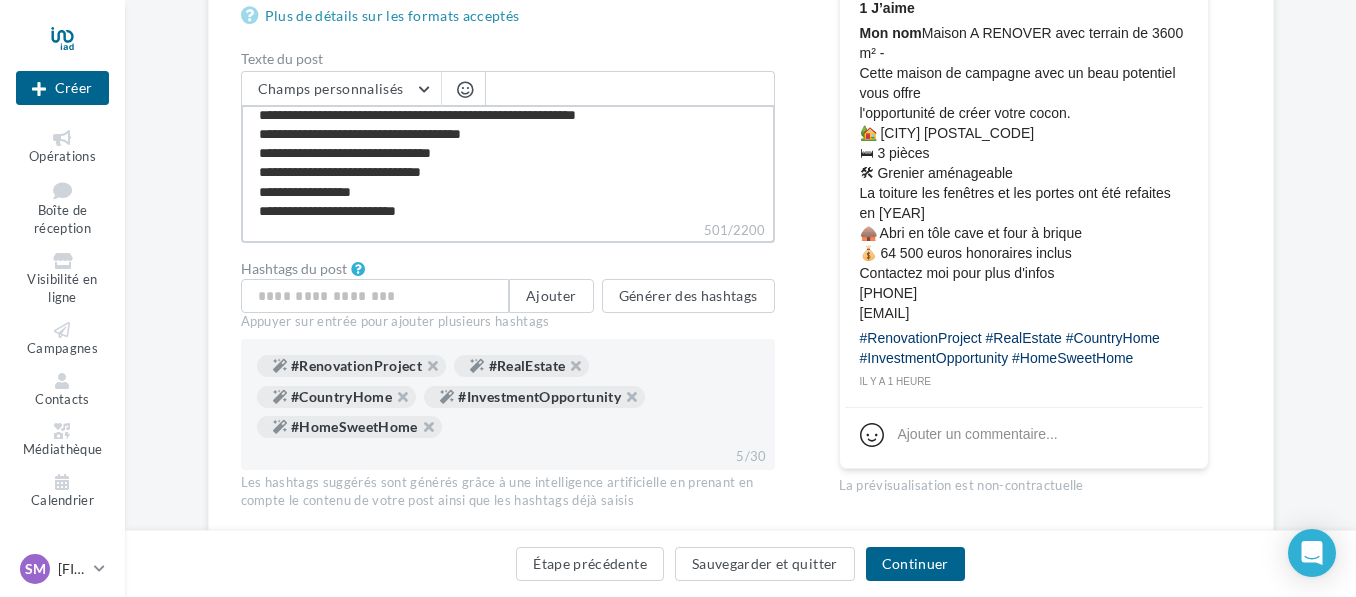 type on "**********" 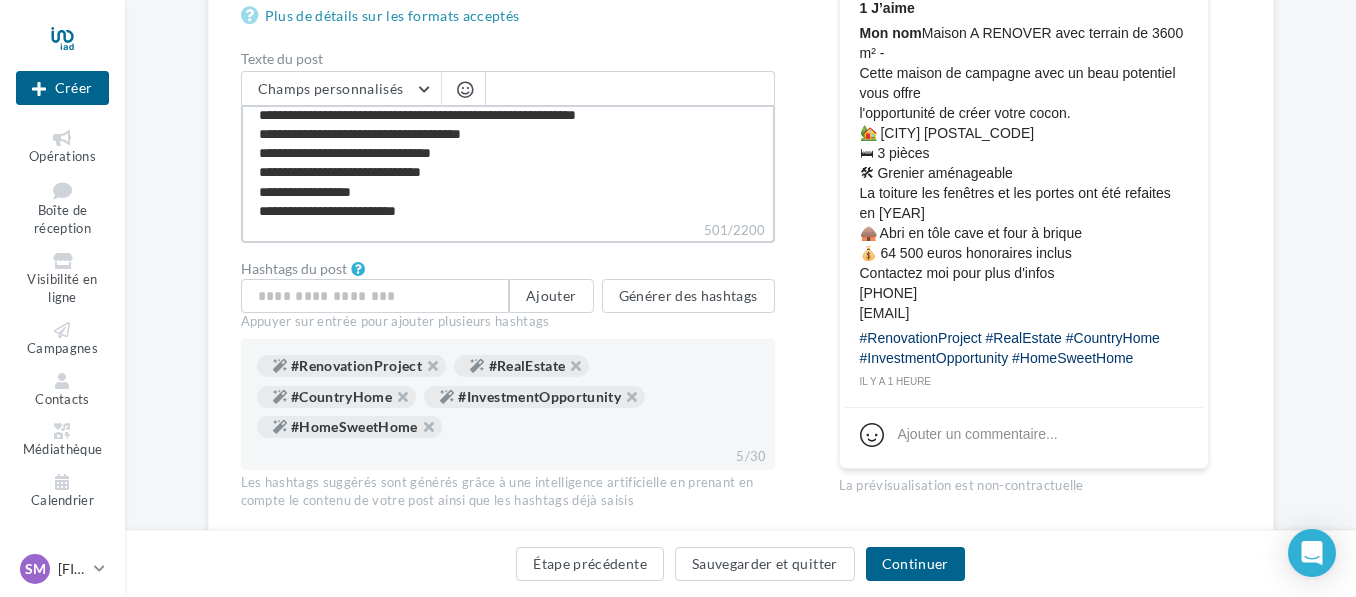 type on "**********" 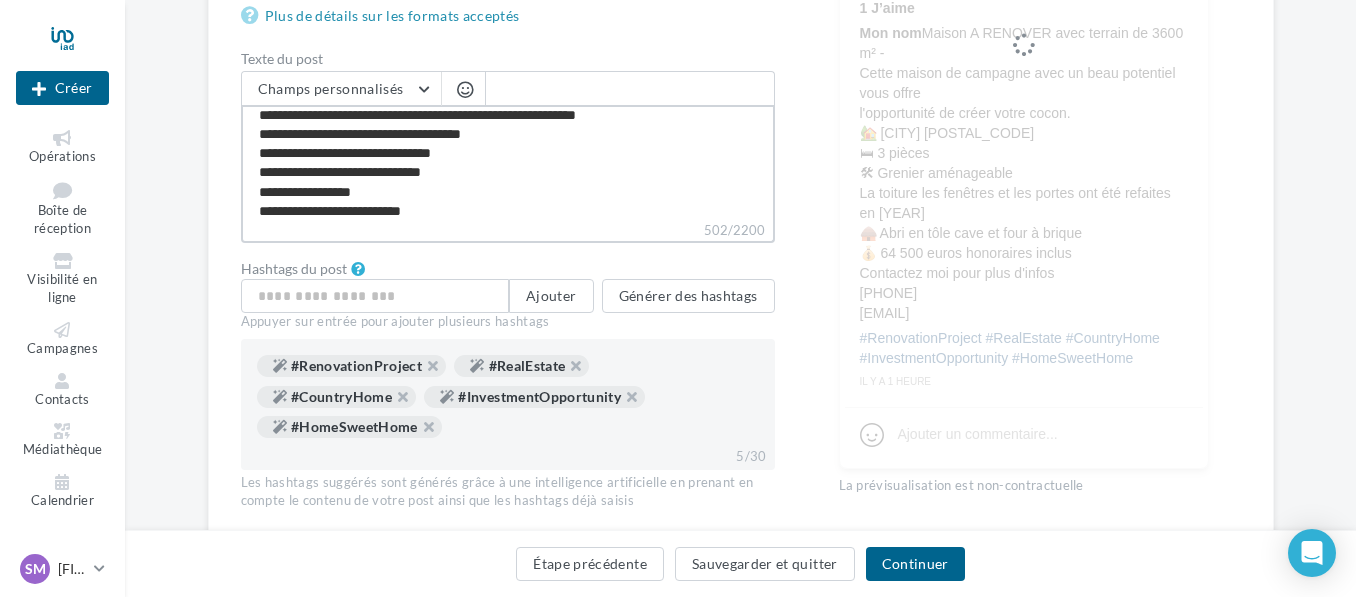 type on "**********" 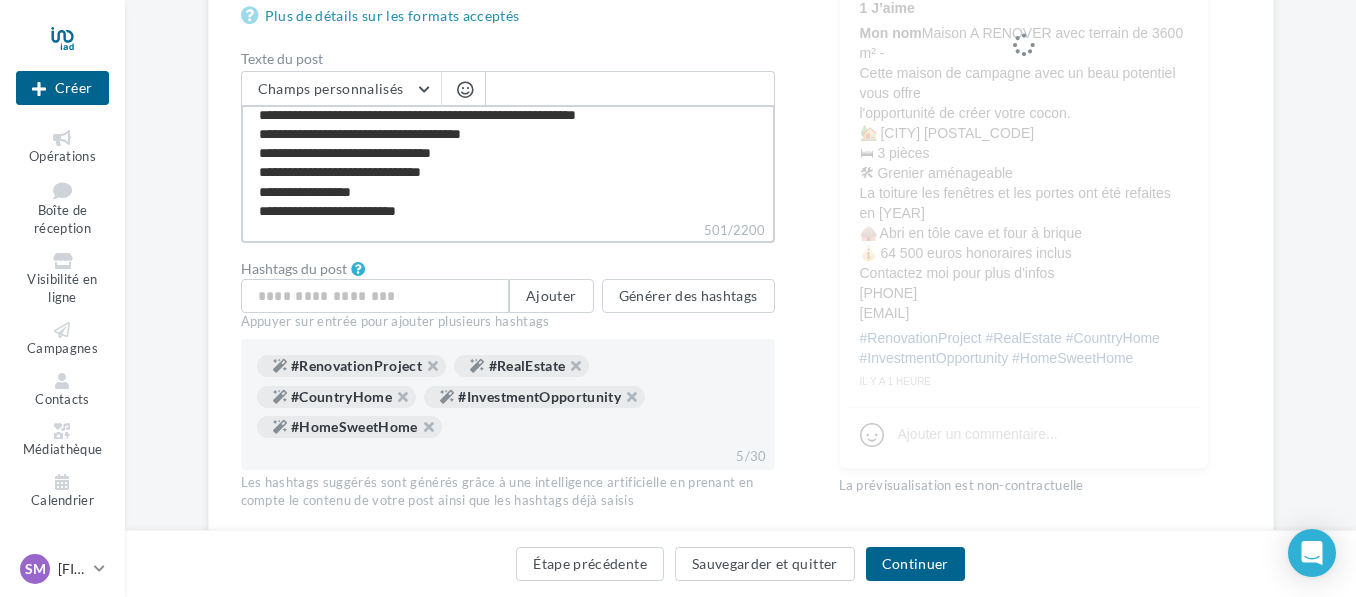 click on "**********" at bounding box center [508, 162] 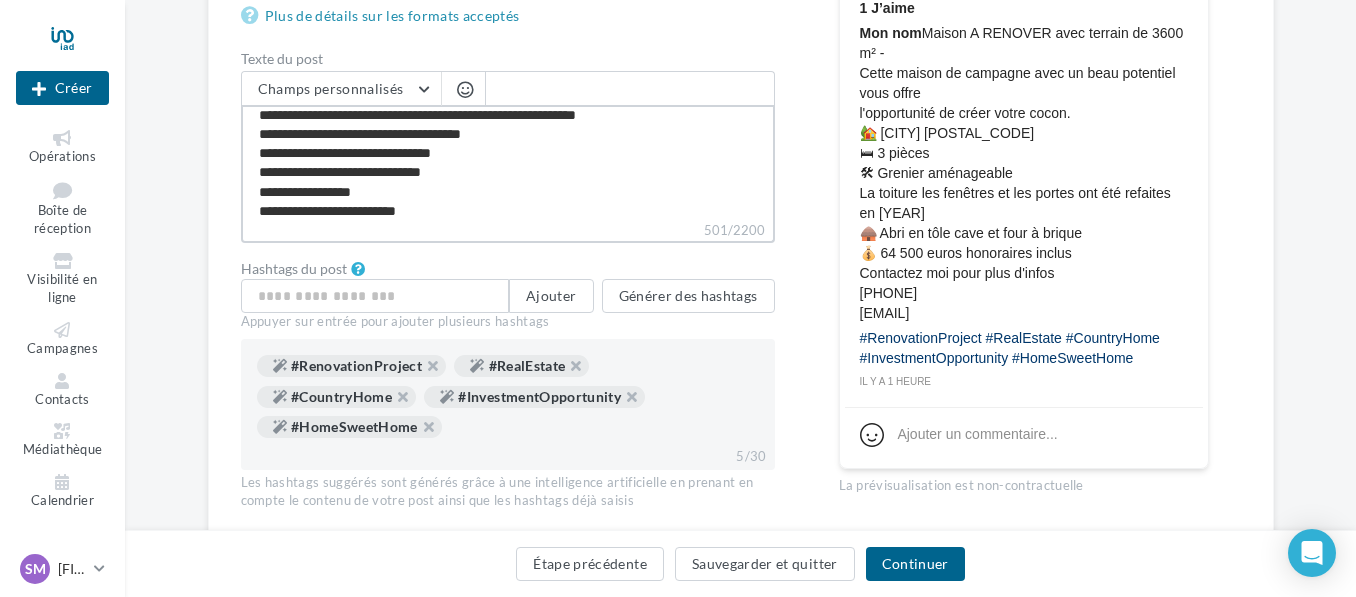 type on "**********" 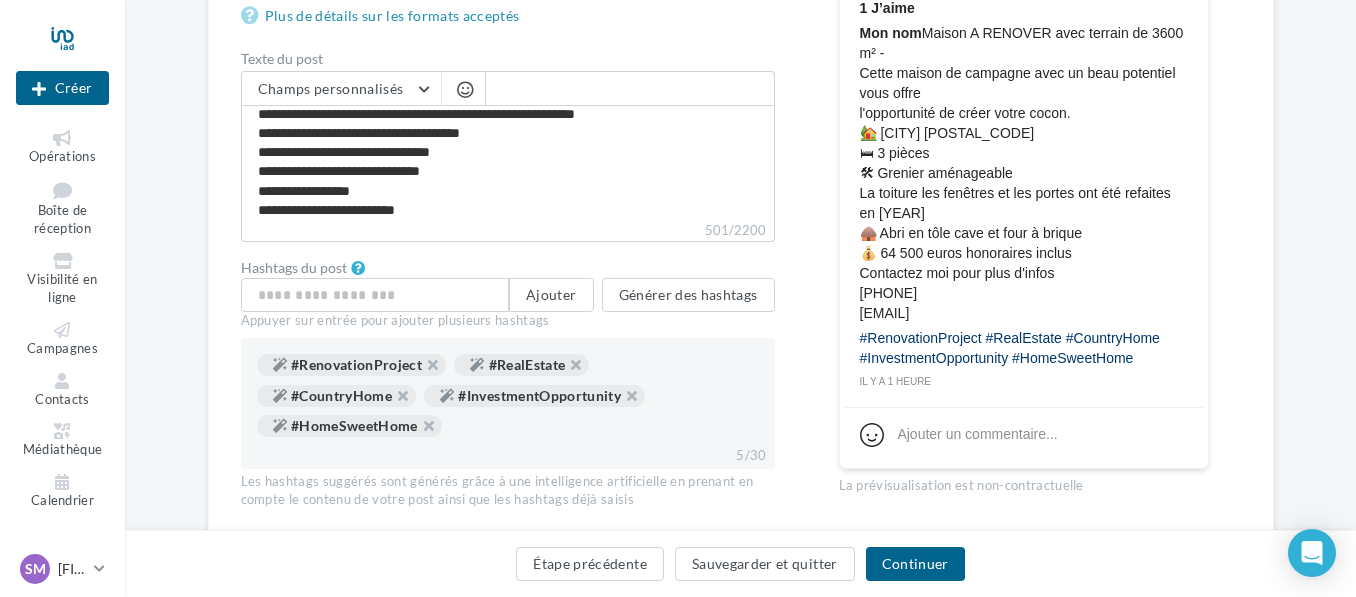 click at bounding box center [465, 91] 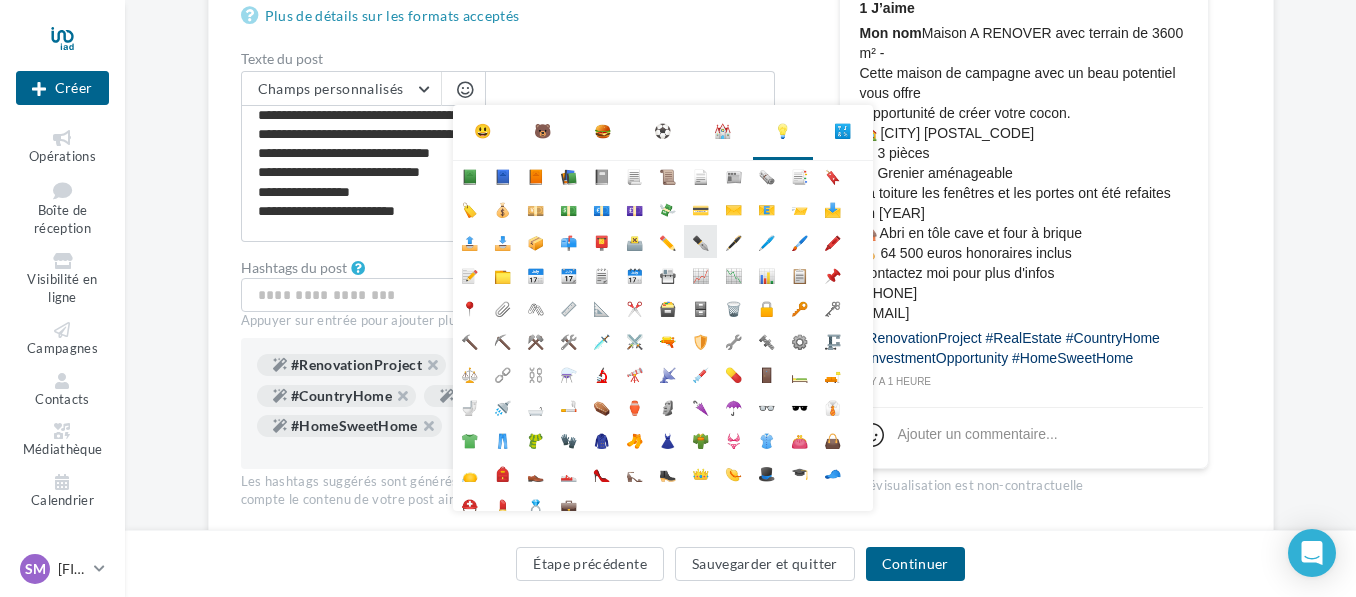scroll, scrollTop: 178, scrollLeft: 0, axis: vertical 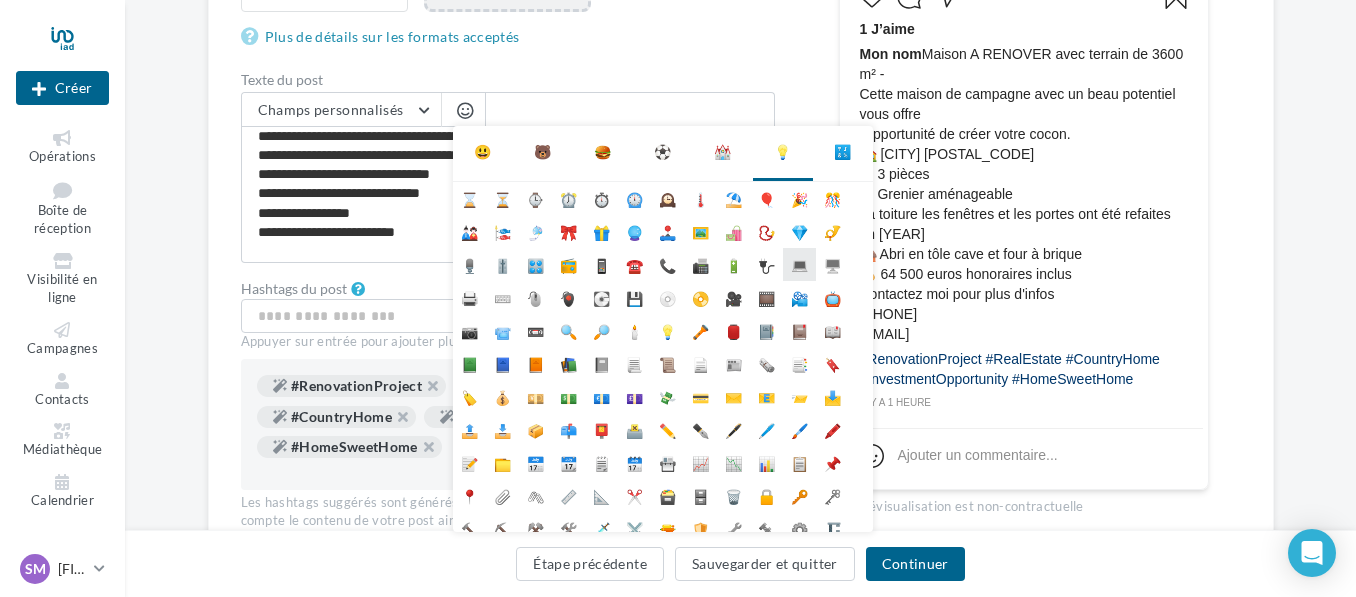 click on "💻" at bounding box center (799, 264) 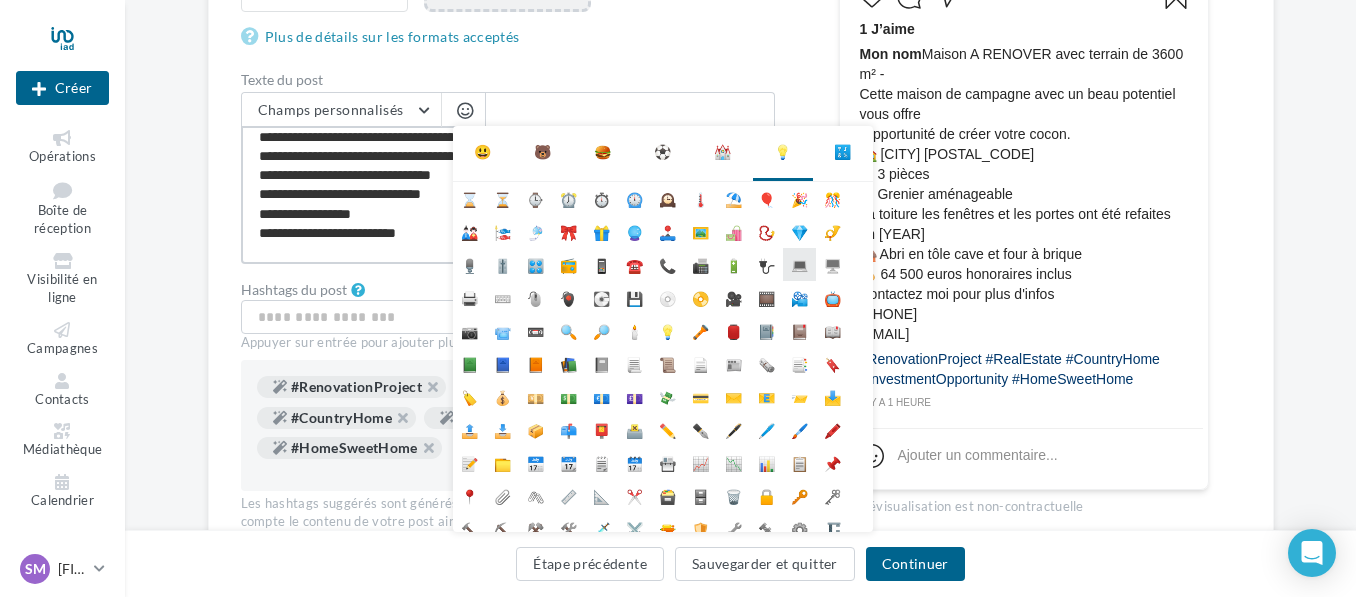 type on "**********" 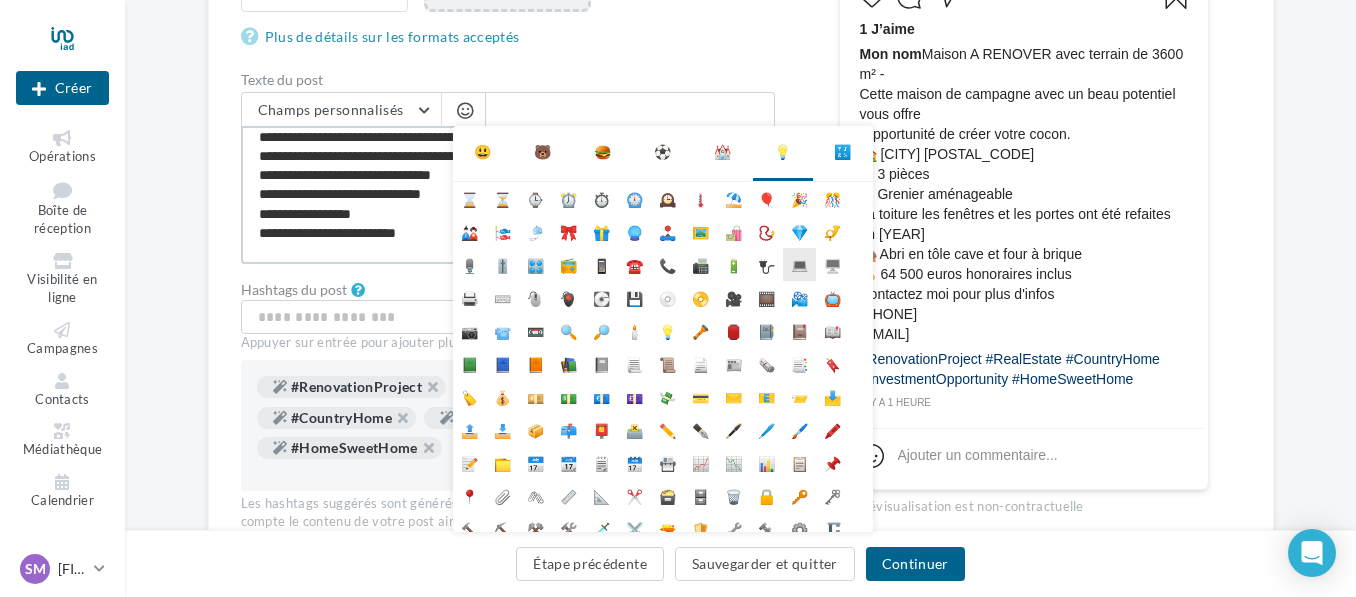 type on "**********" 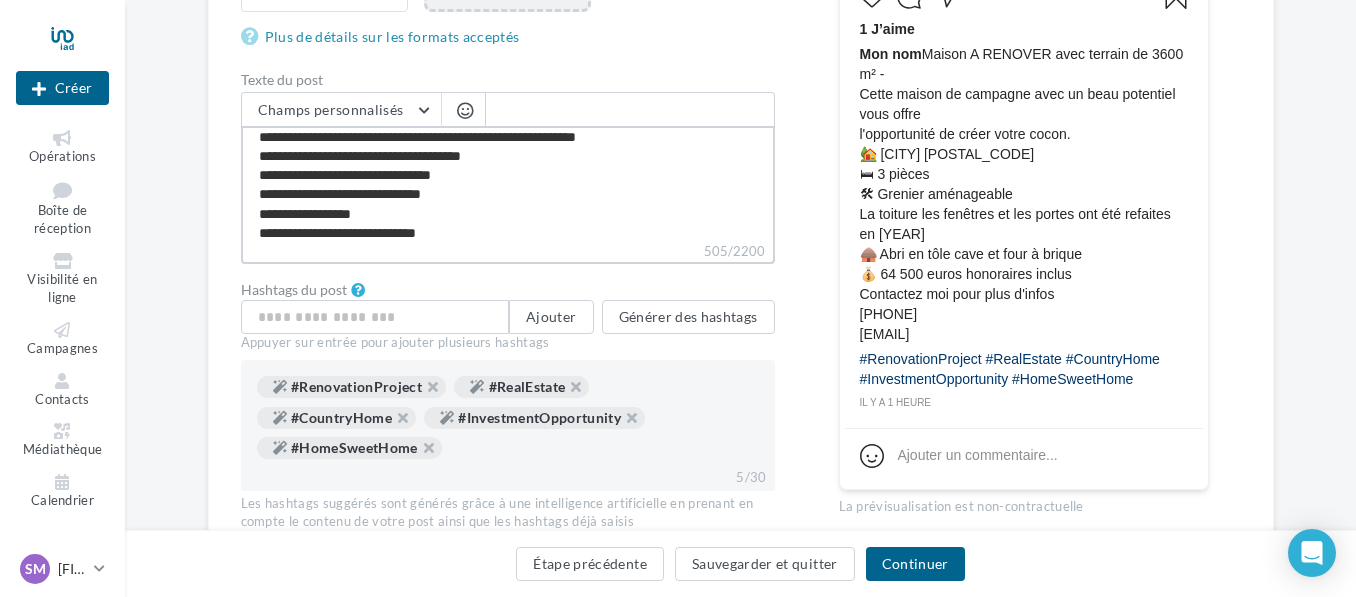 scroll, scrollTop: 125, scrollLeft: 0, axis: vertical 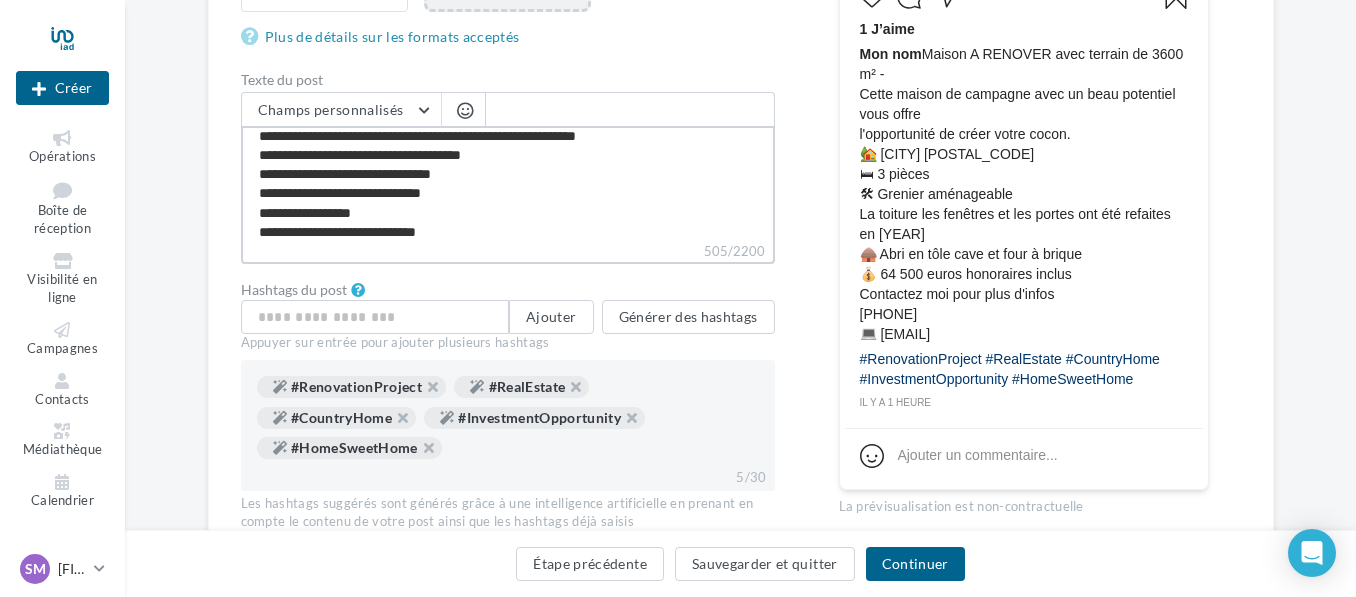 click on "**********" at bounding box center (508, 183) 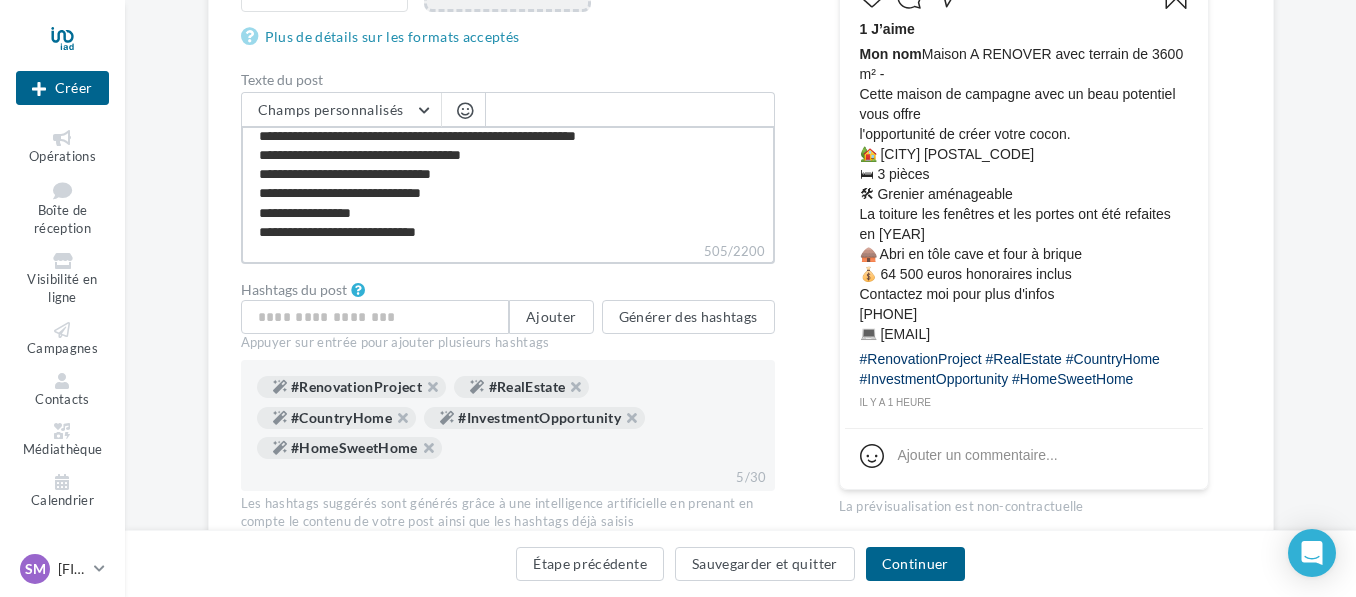 type on "**********" 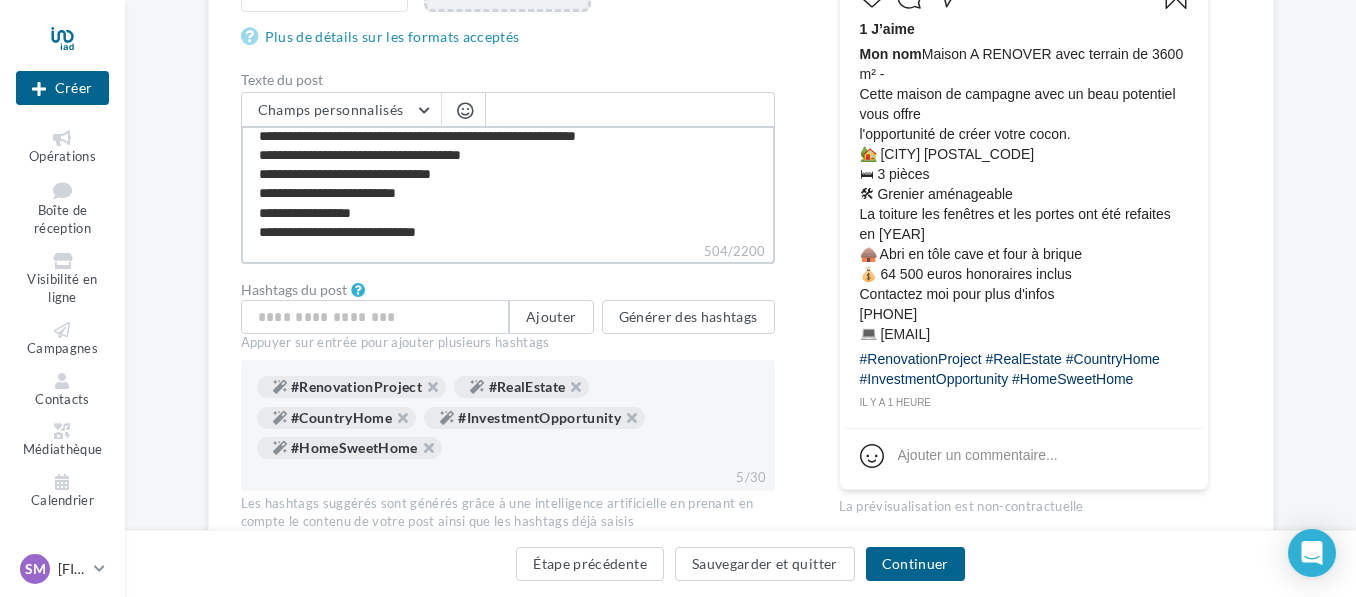 type on "**********" 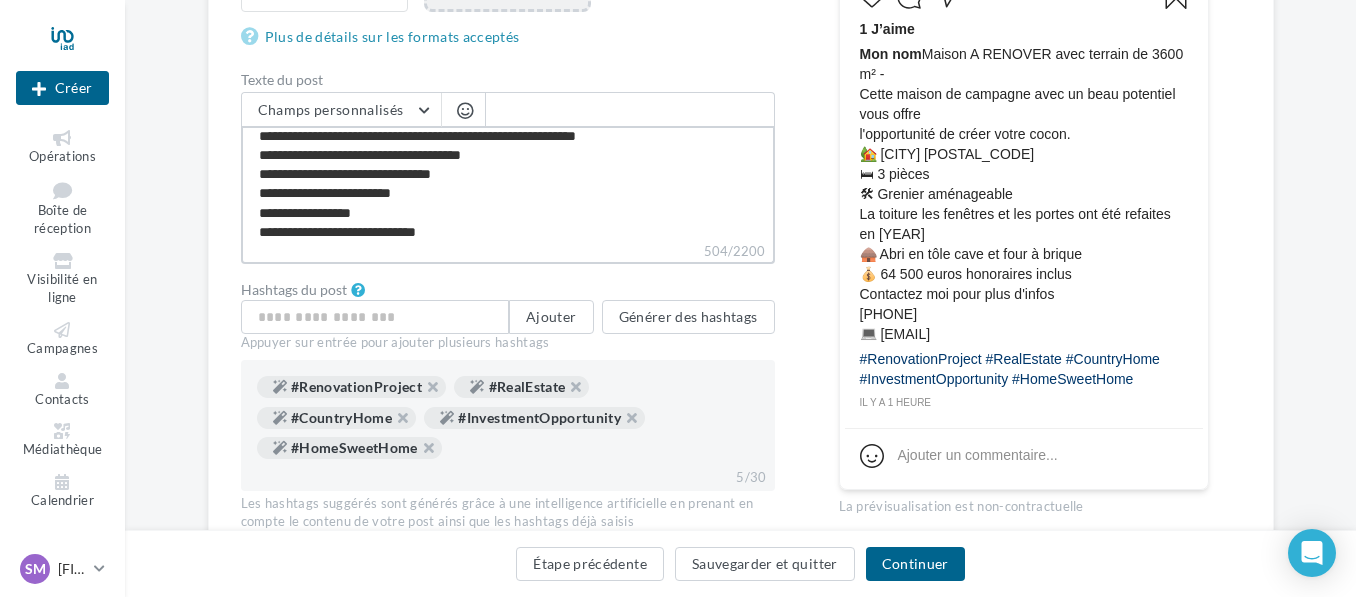 type on "**********" 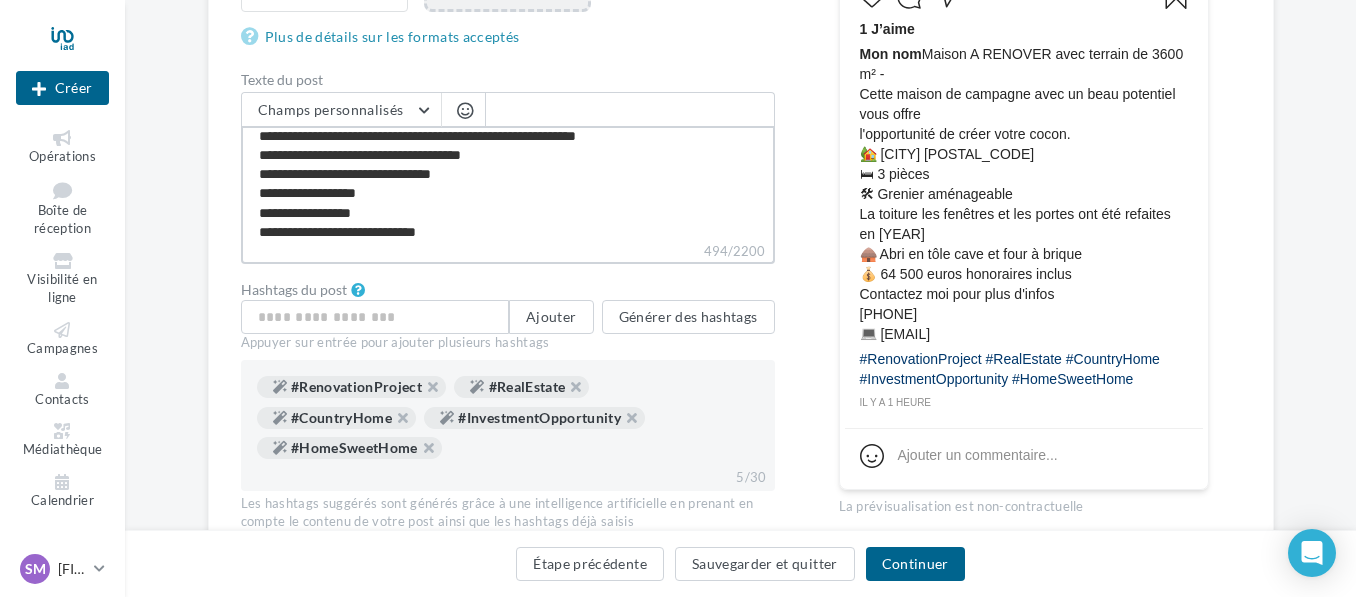 type on "**********" 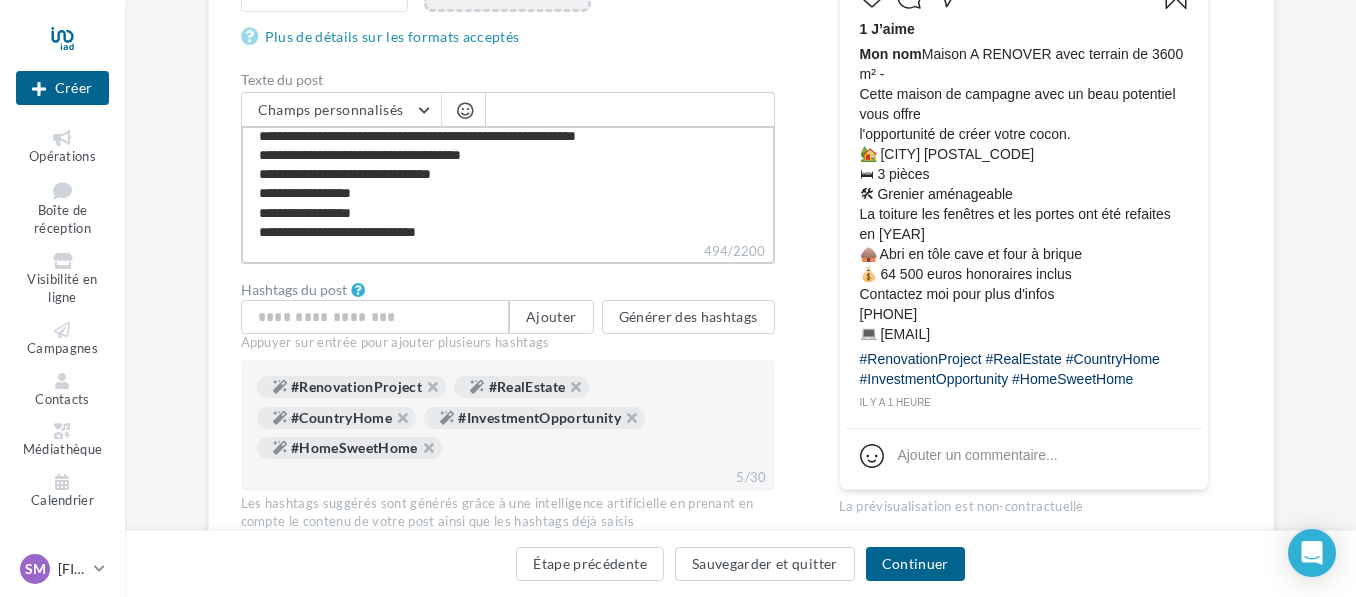type on "**********" 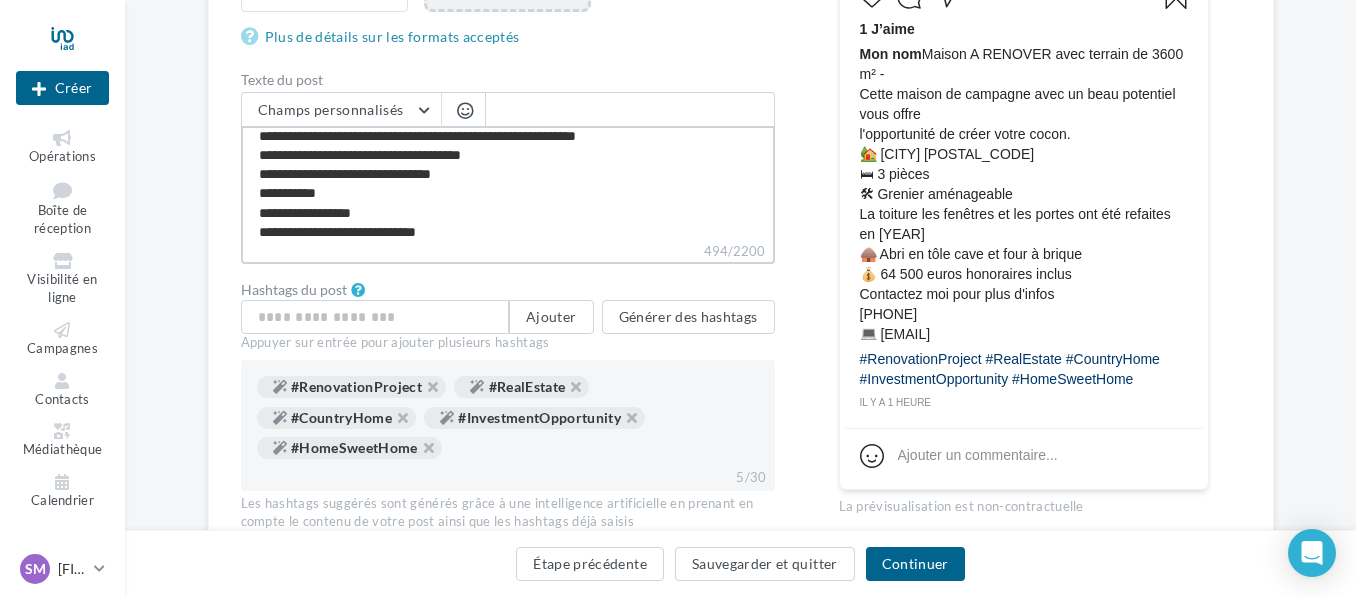 type on "**********" 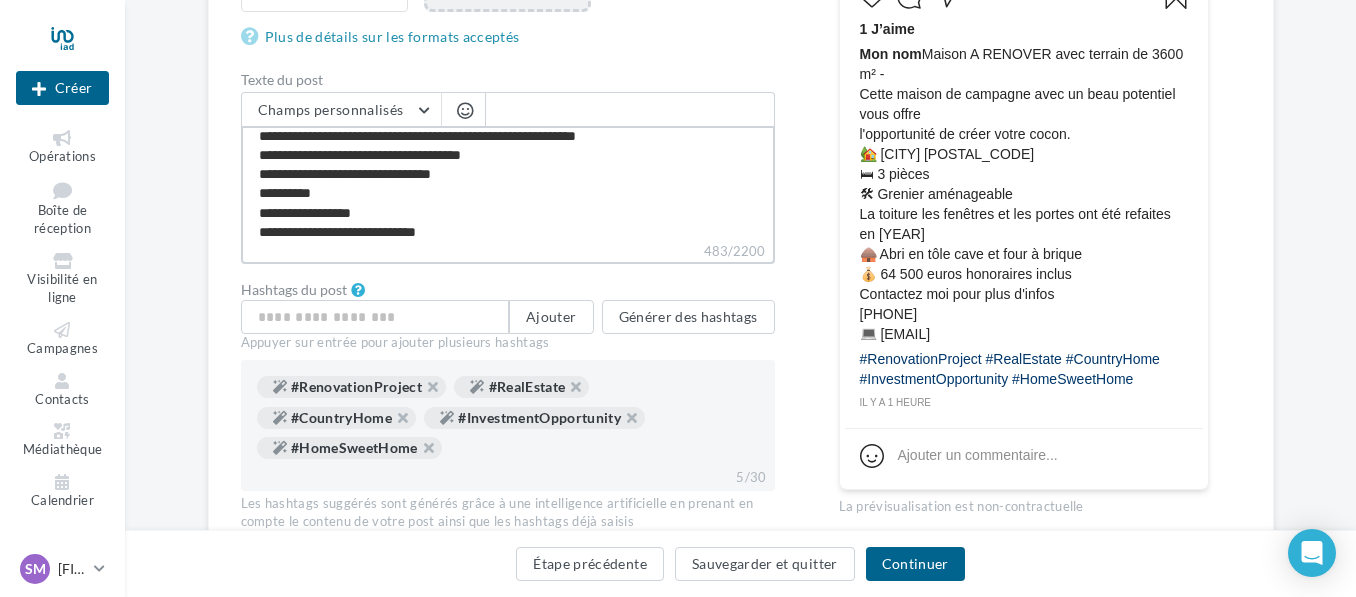 type on "**********" 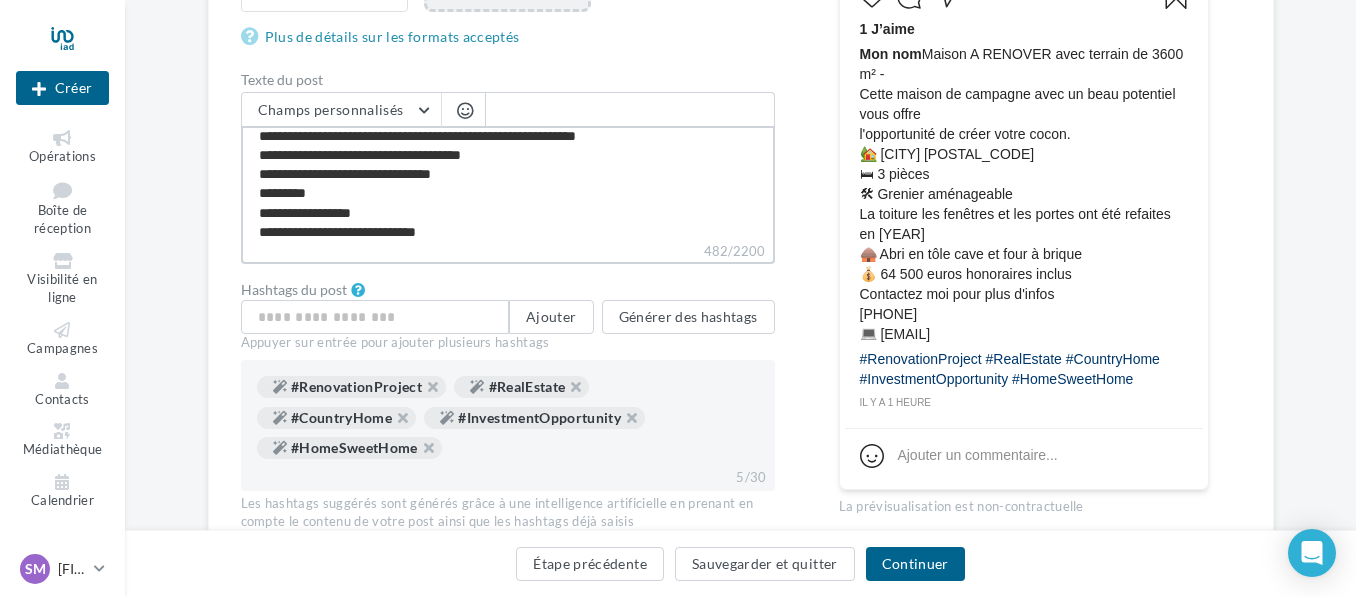 type on "**********" 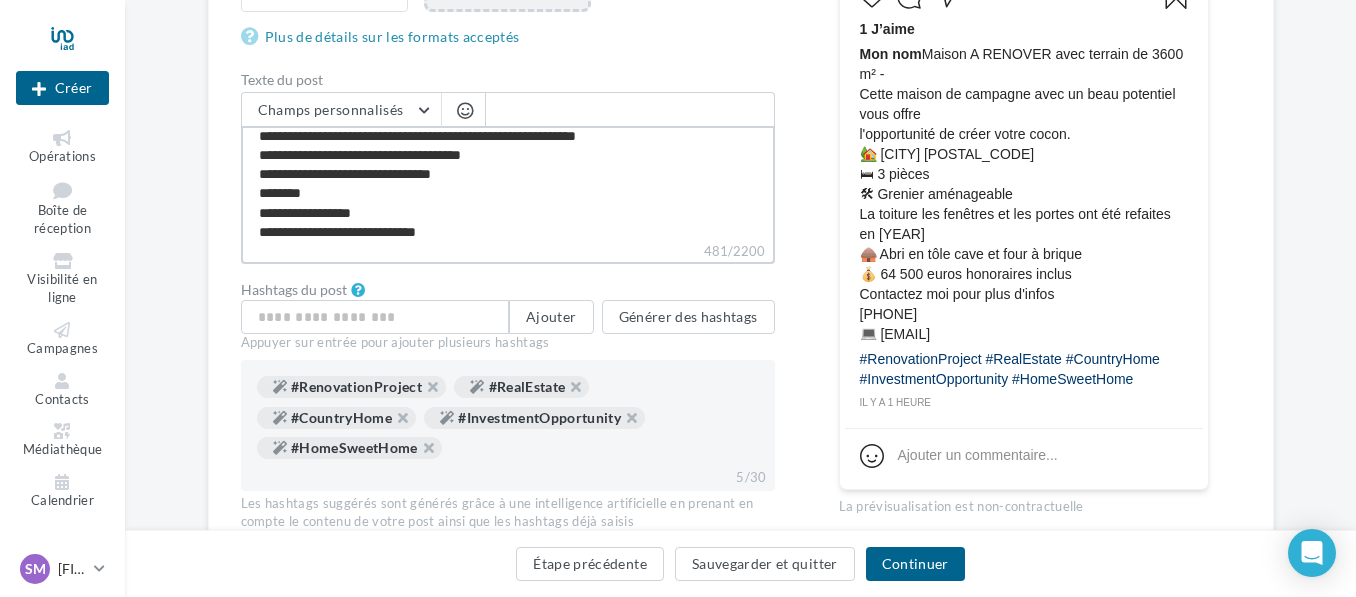type on "**********" 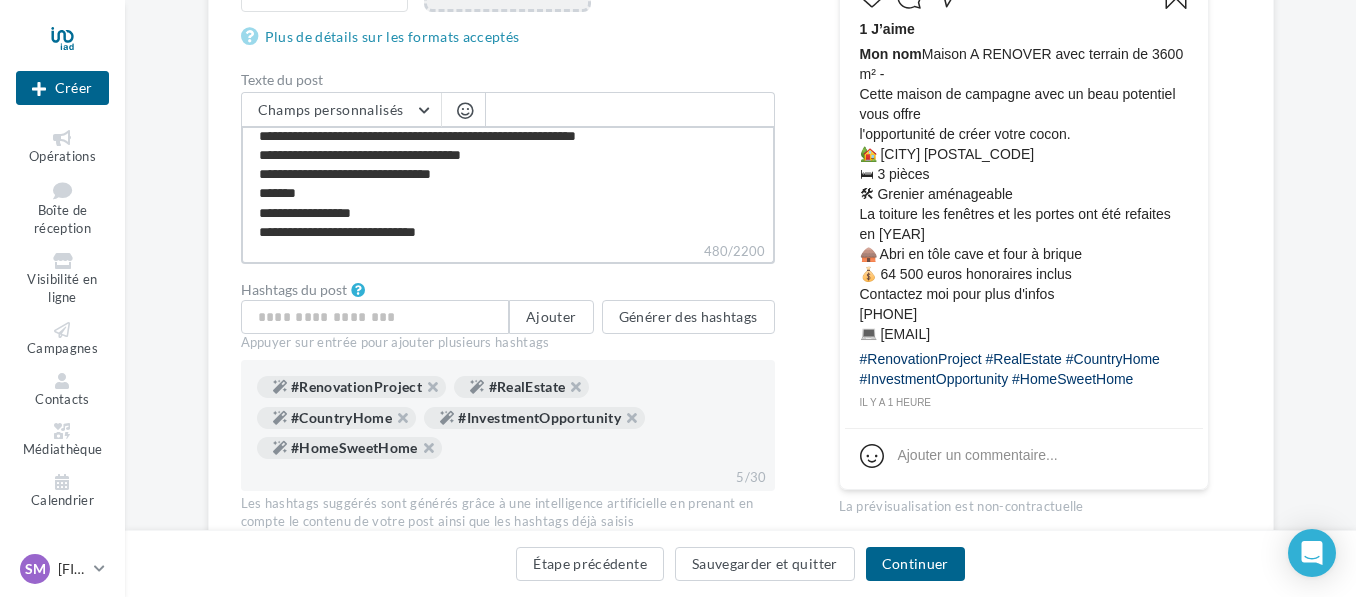 type on "**********" 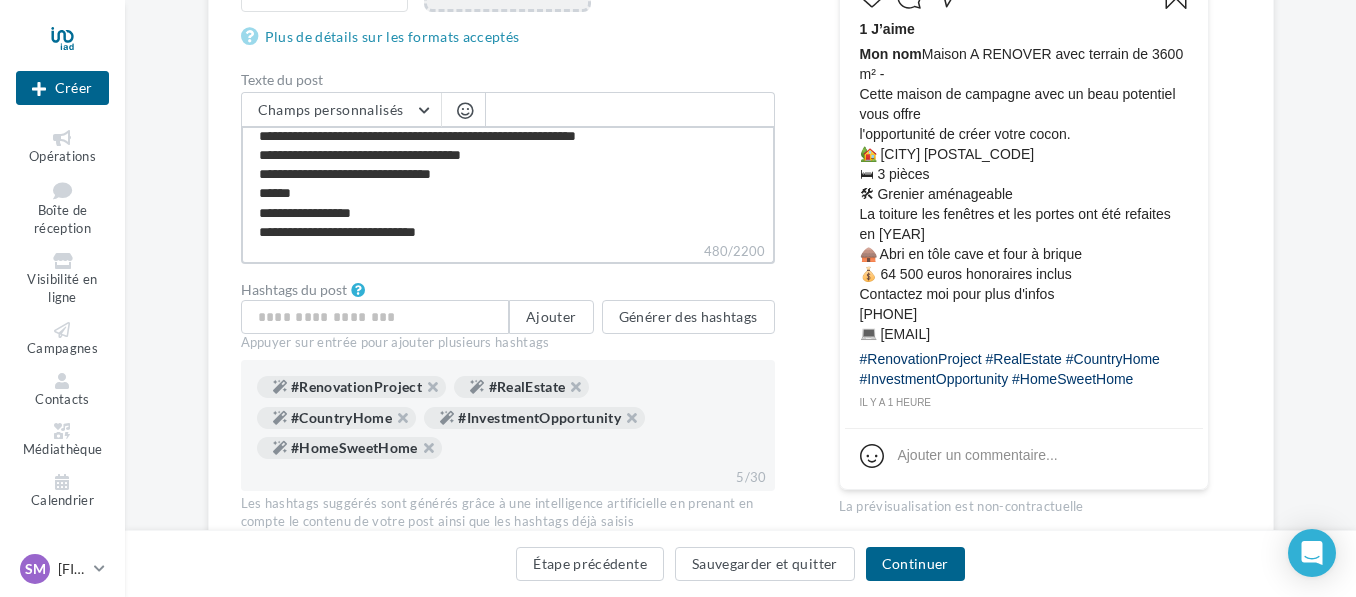 type on "**********" 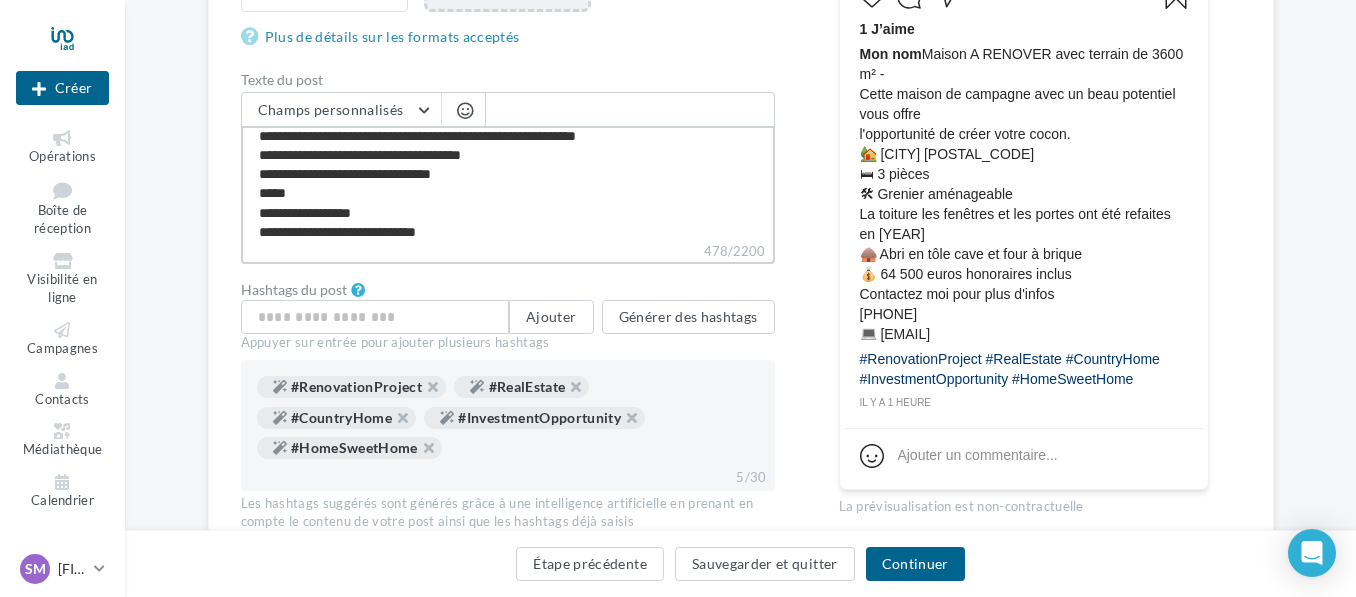 type on "**********" 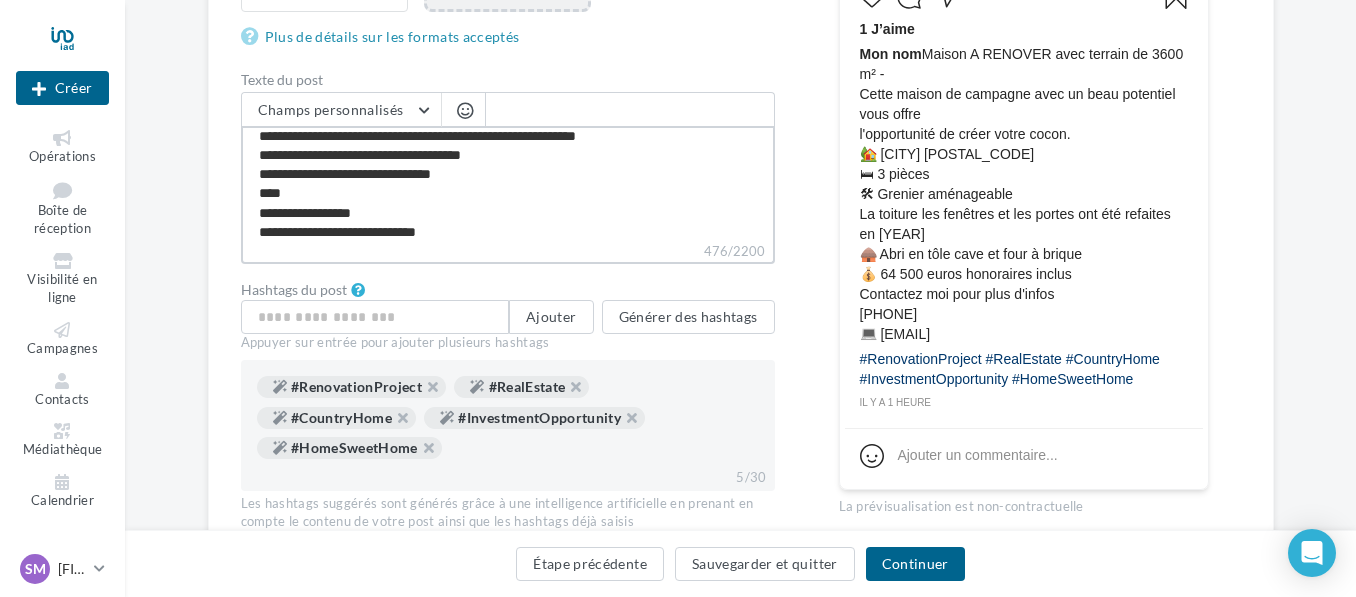 type on "**********" 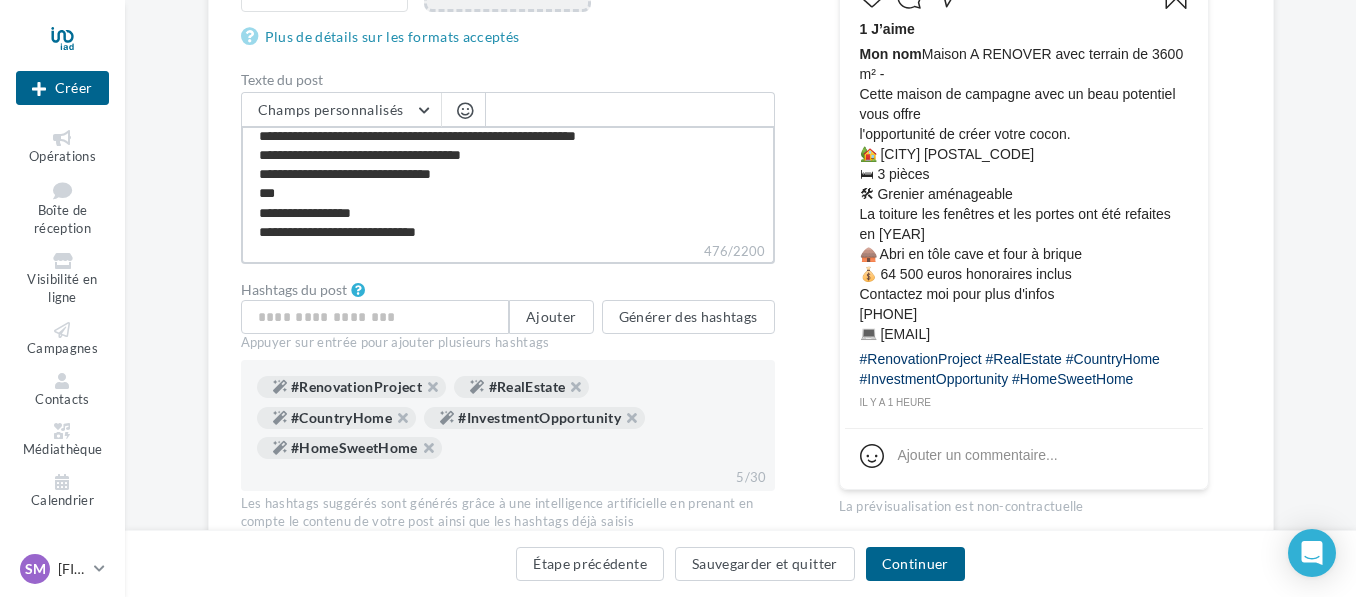 type on "**********" 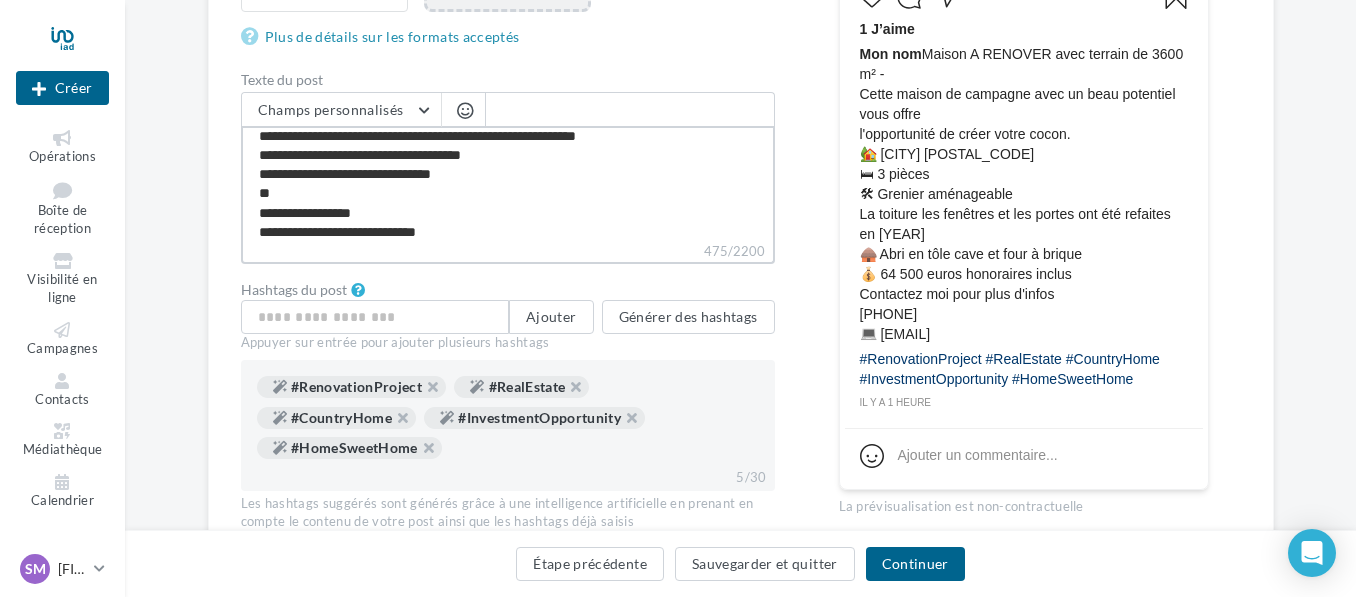 type on "**********" 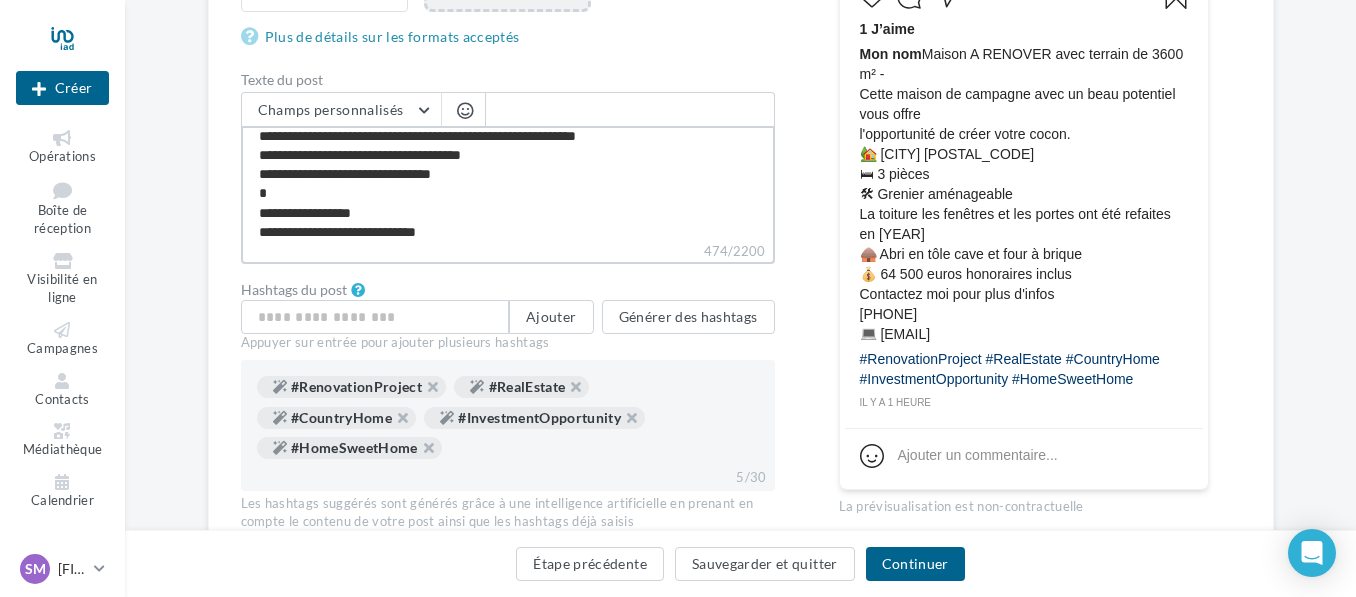 type on "**********" 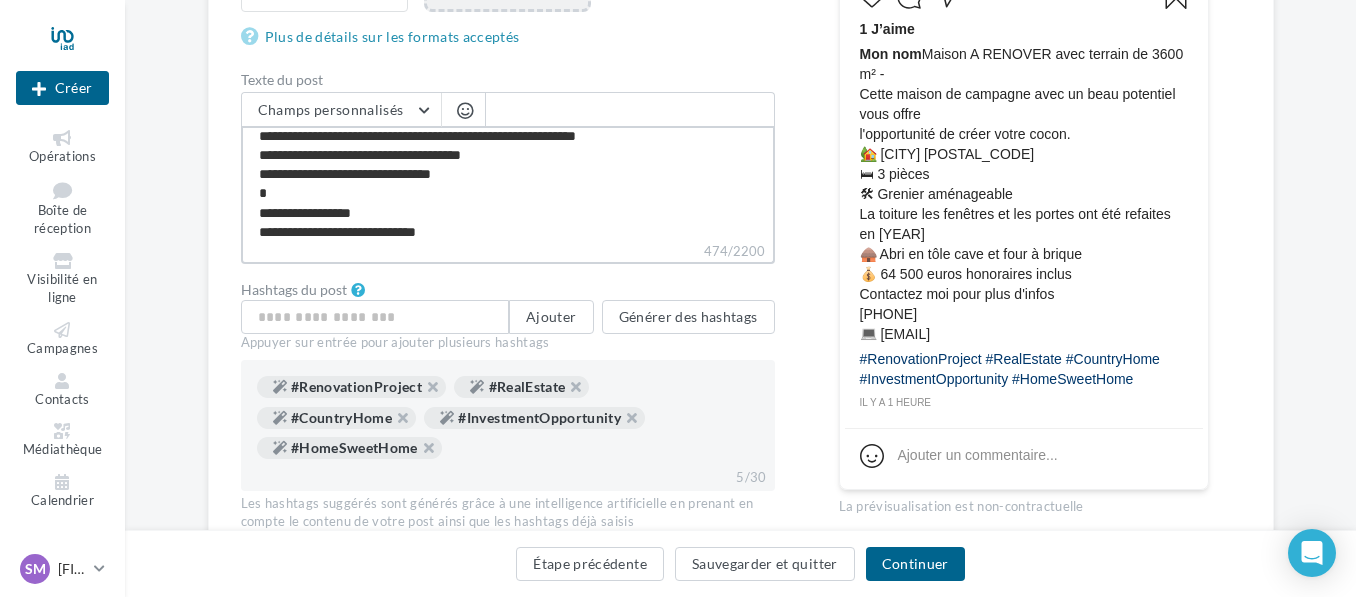 type on "**********" 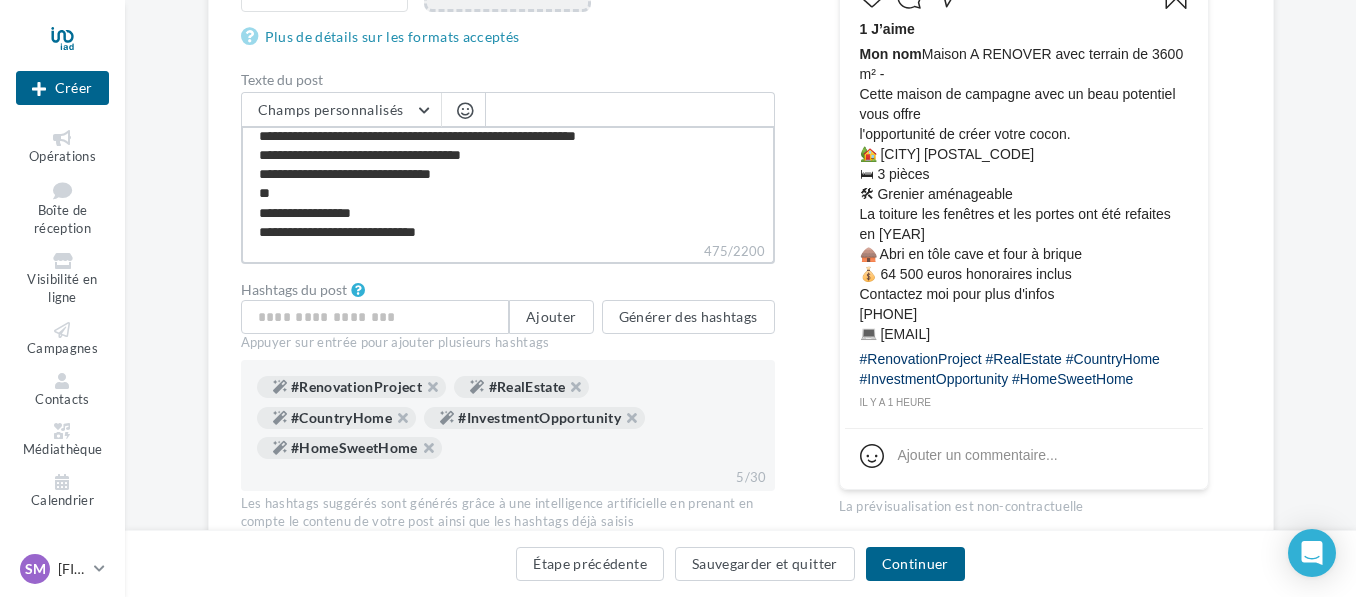 type on "**********" 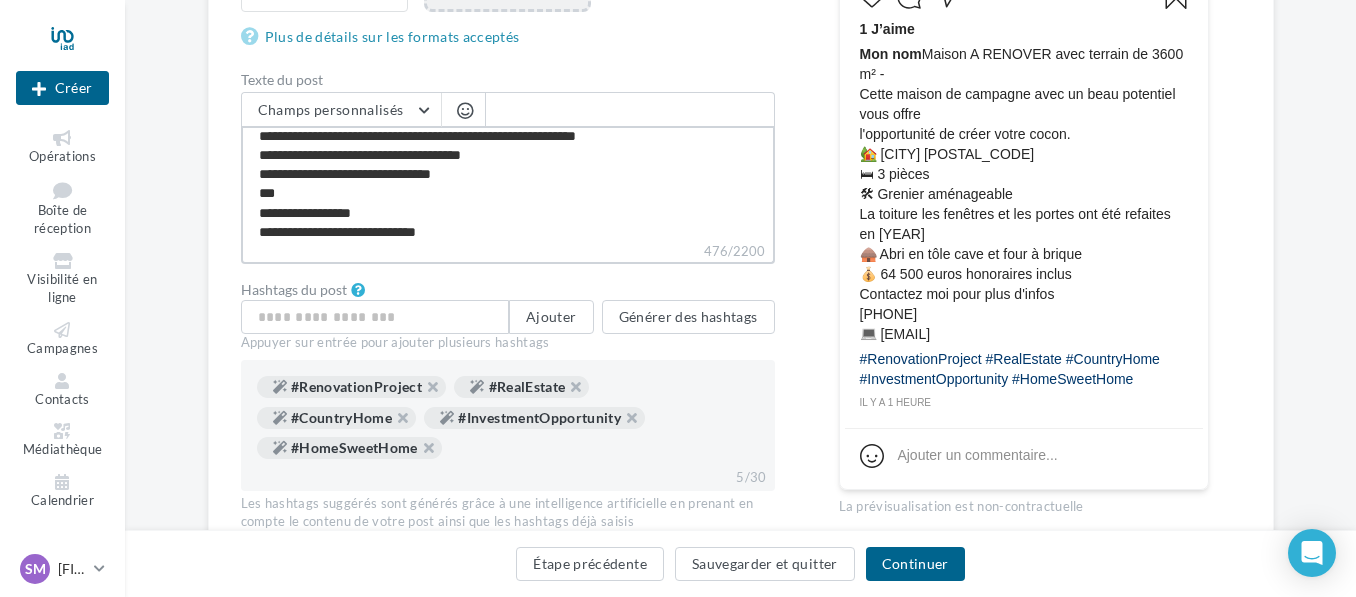 type on "**********" 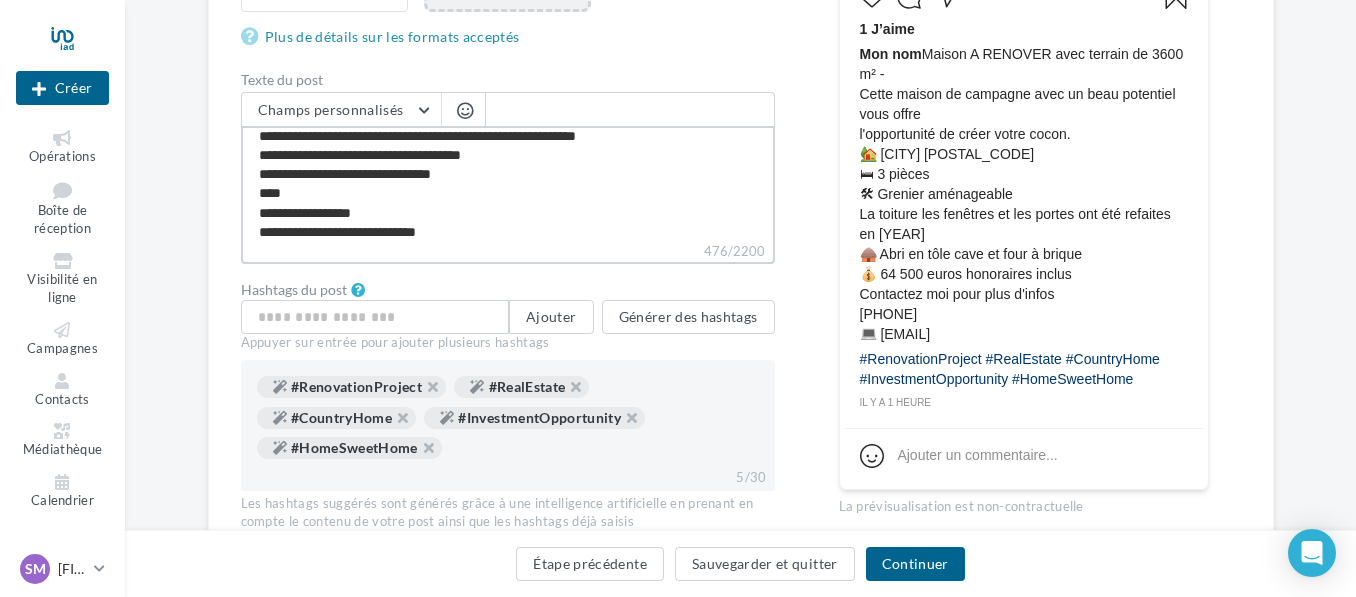 type on "**********" 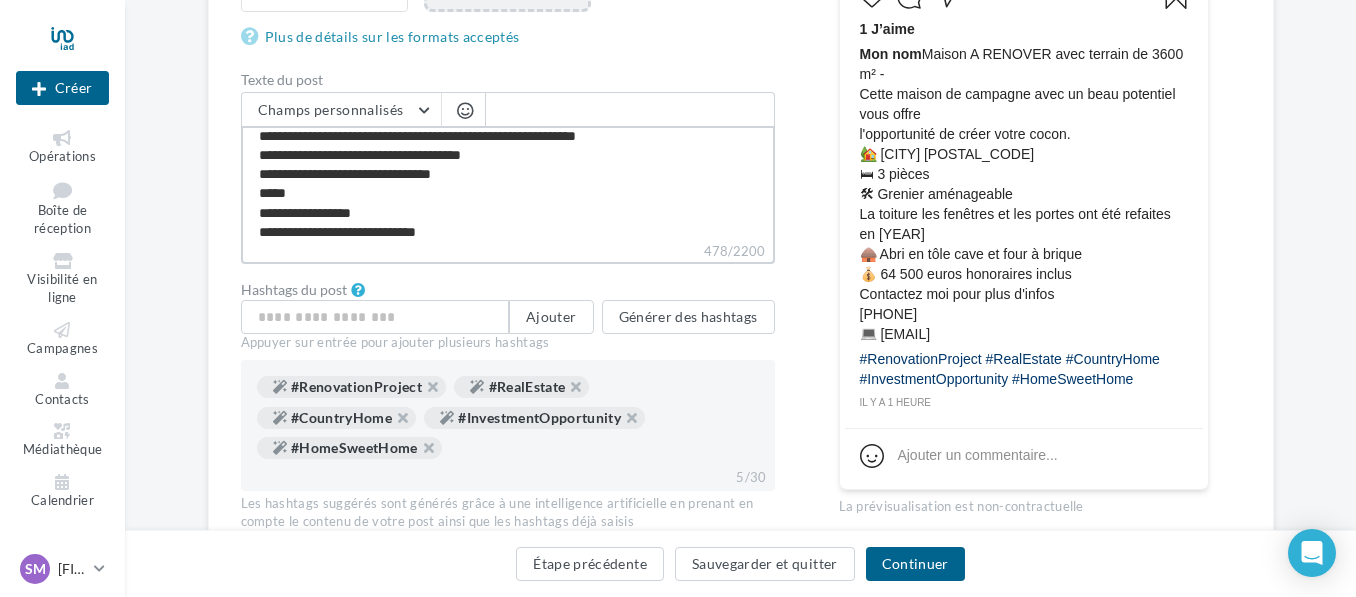 type on "**********" 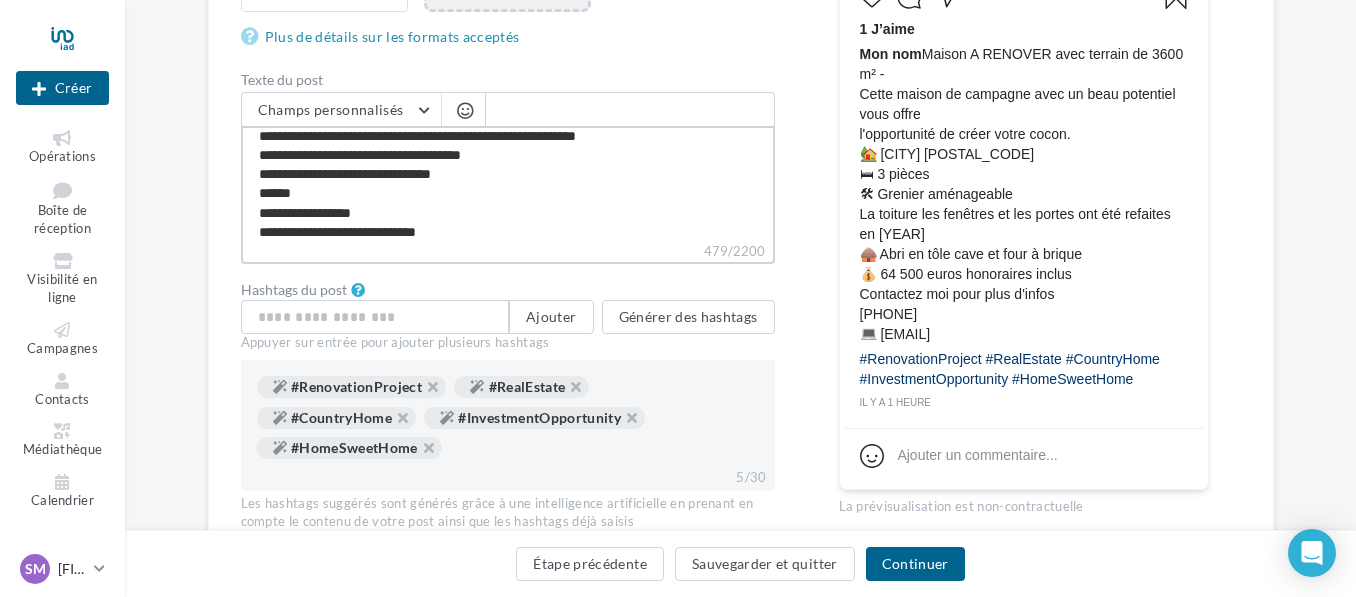 type on "**********" 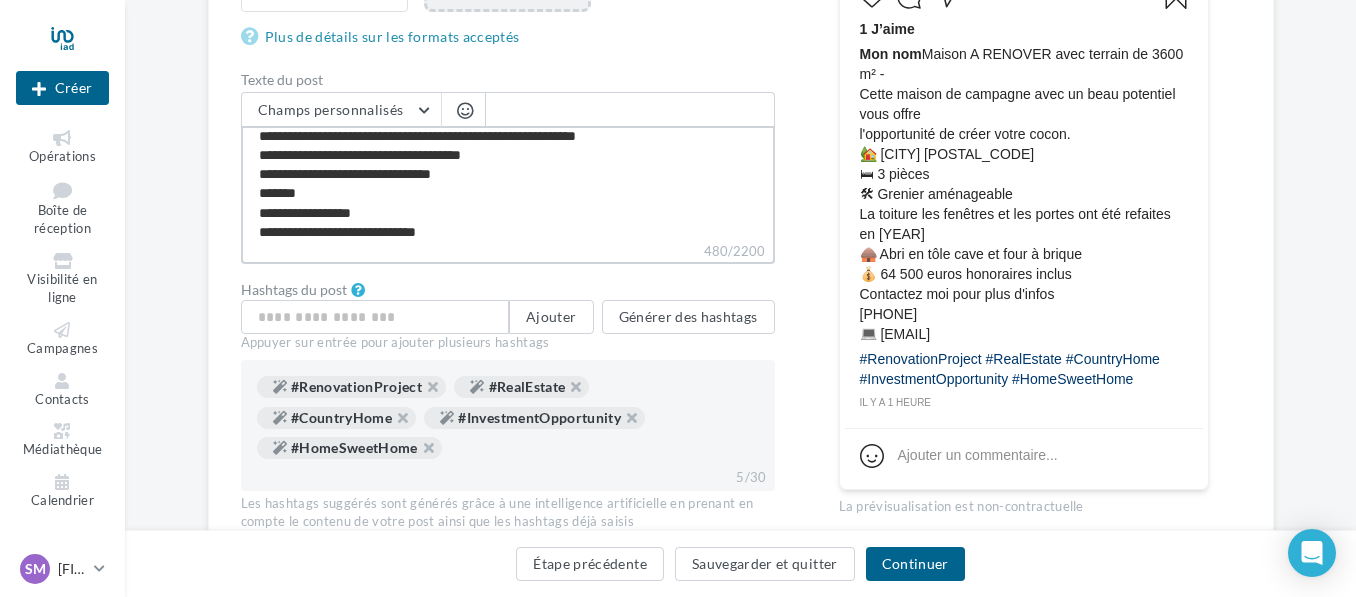 type on "**********" 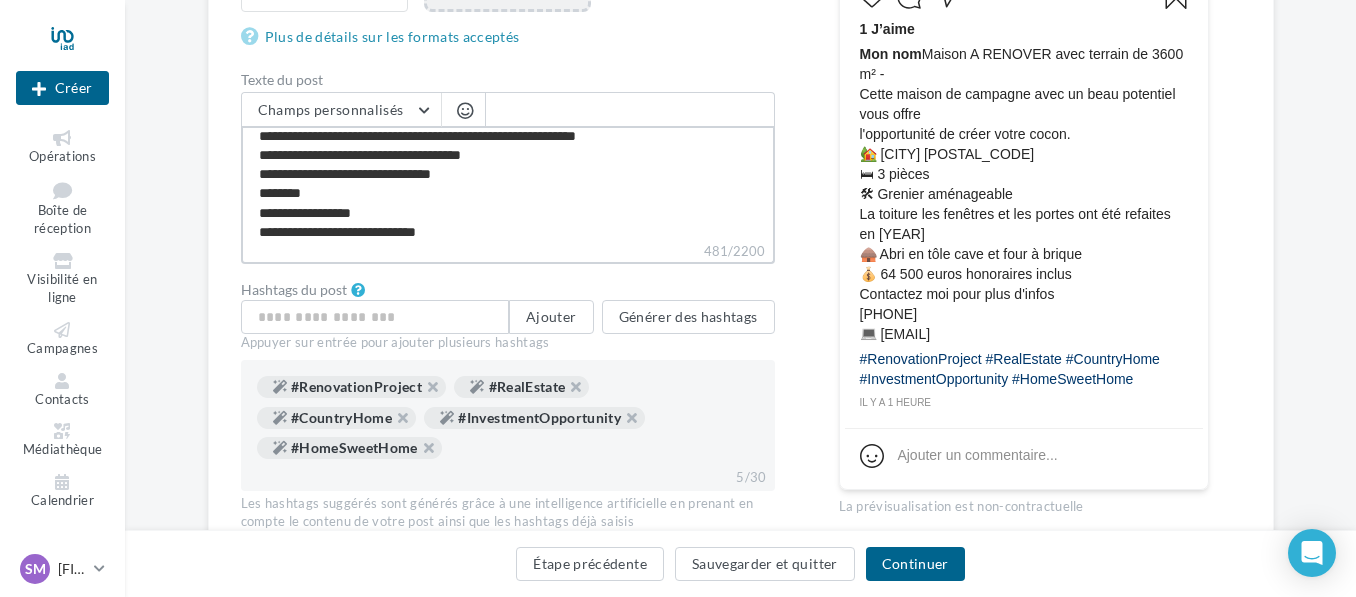 type on "**********" 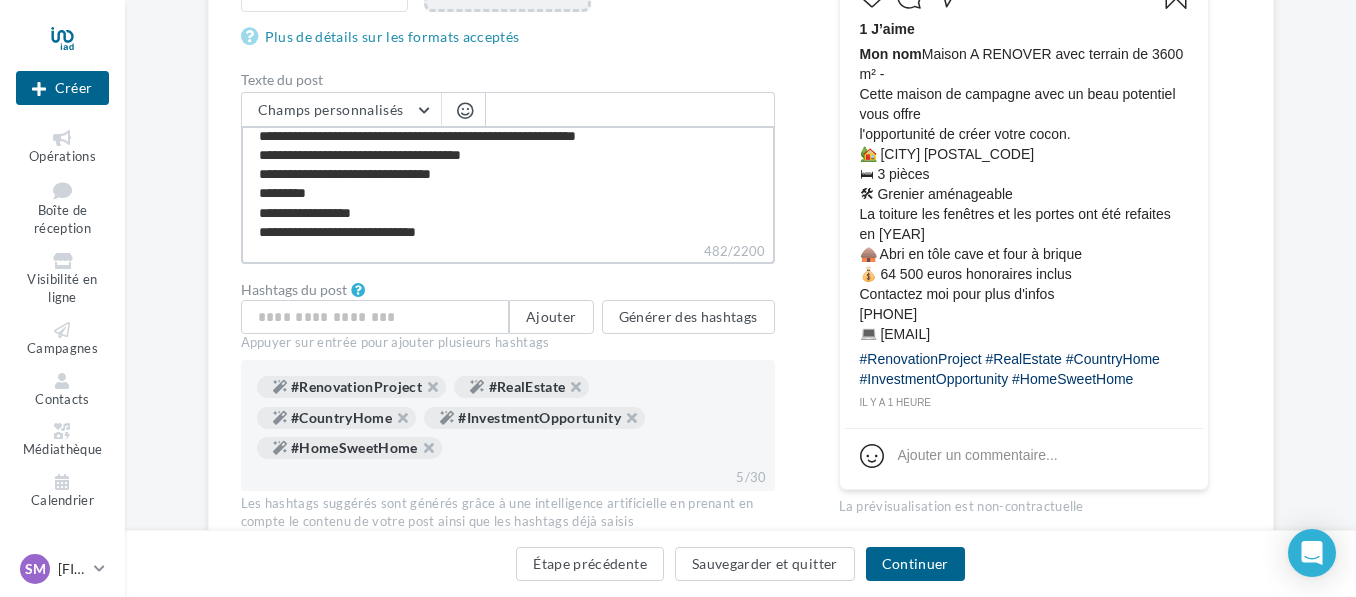 type on "**********" 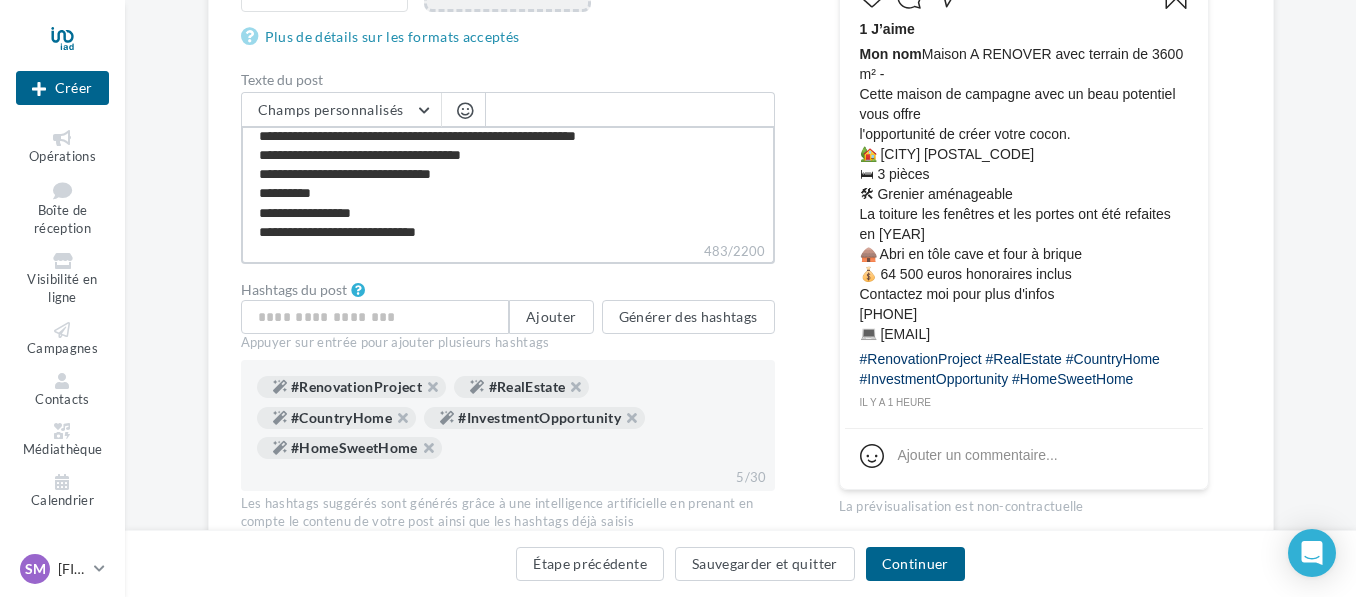 type on "**********" 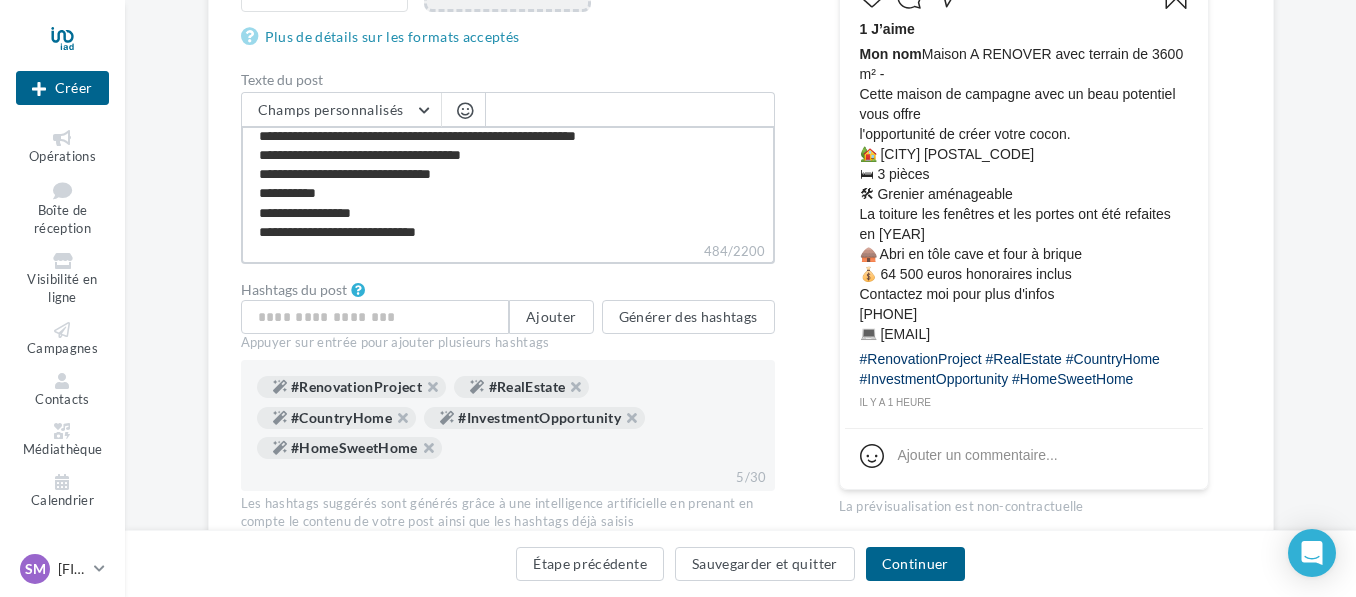 type on "**********" 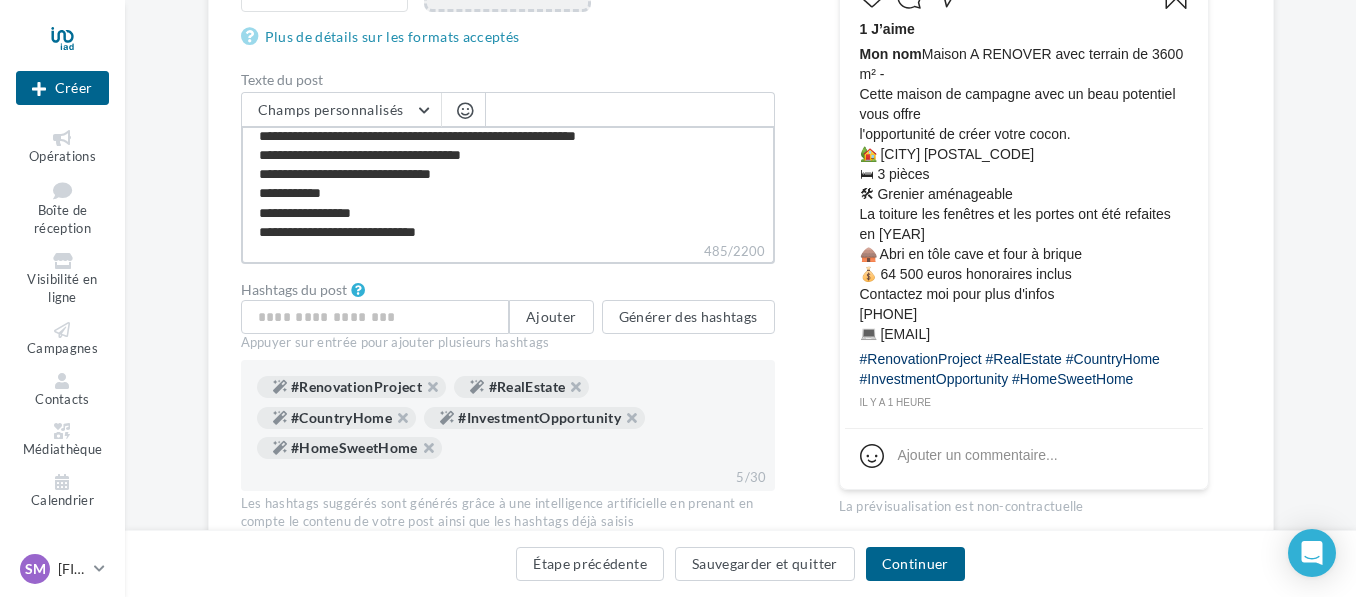 type on "**********" 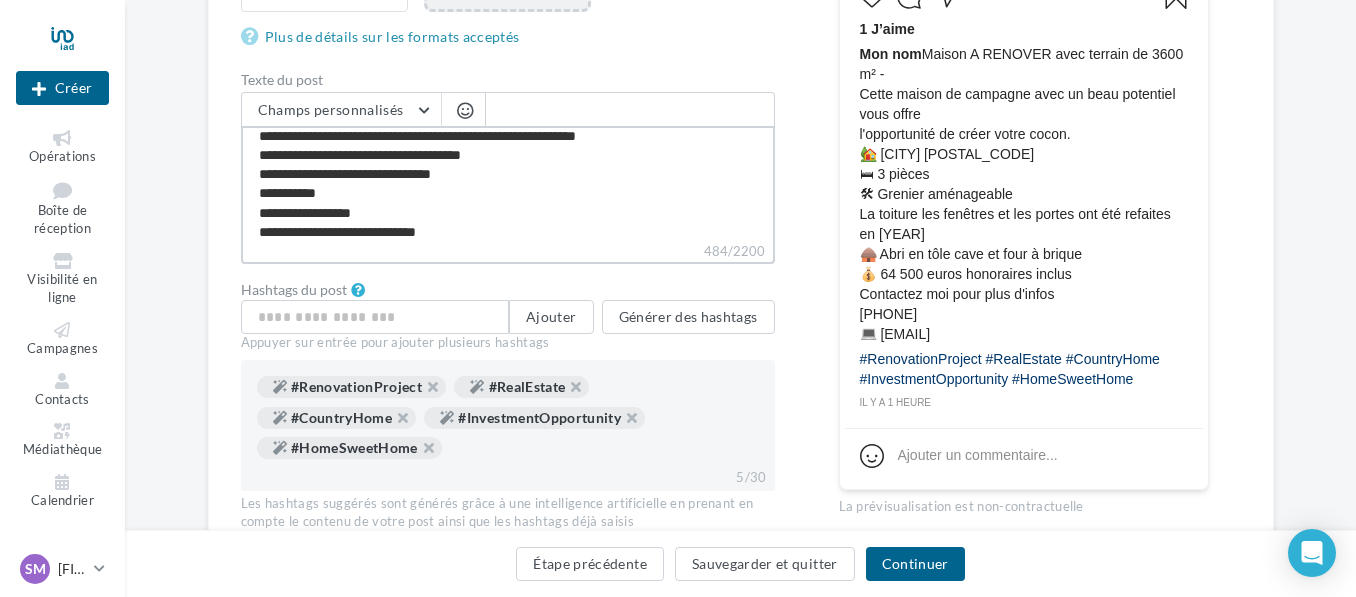 type on "**********" 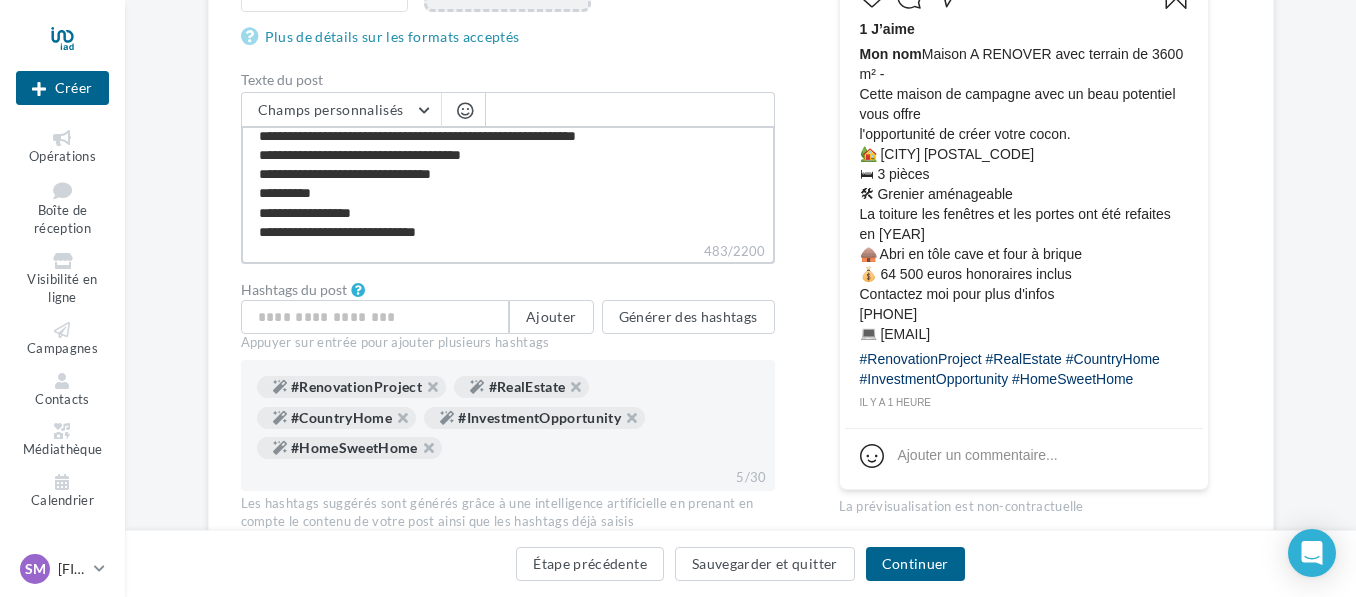 type on "**********" 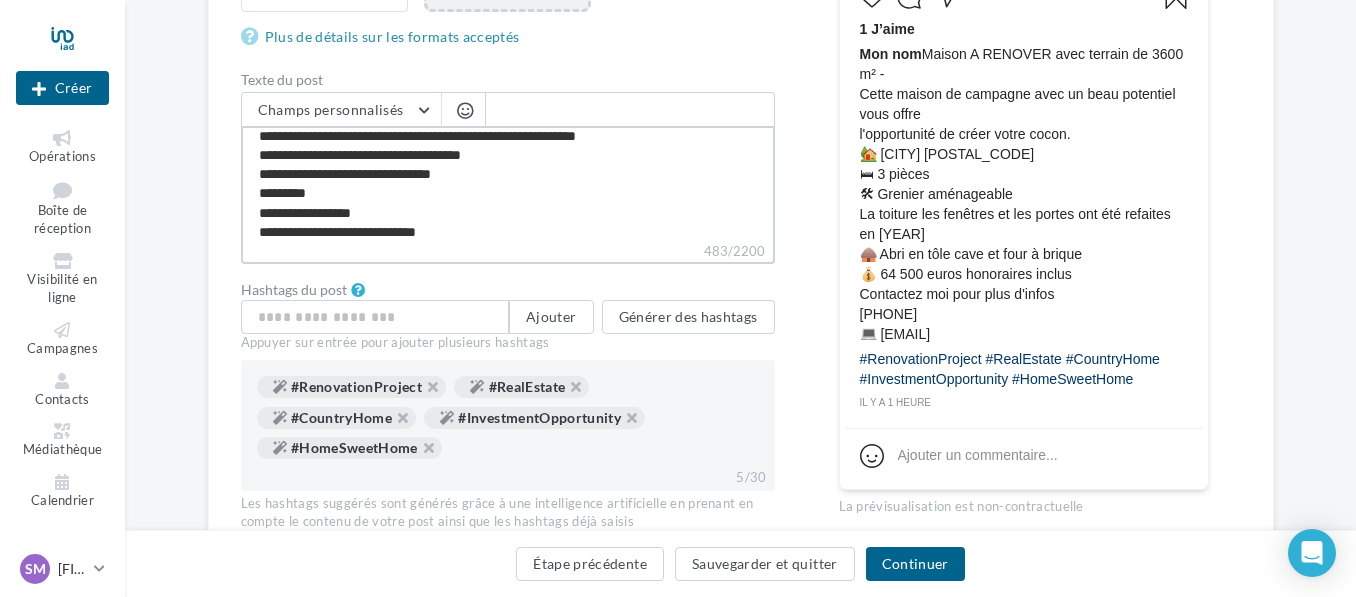 type on "**********" 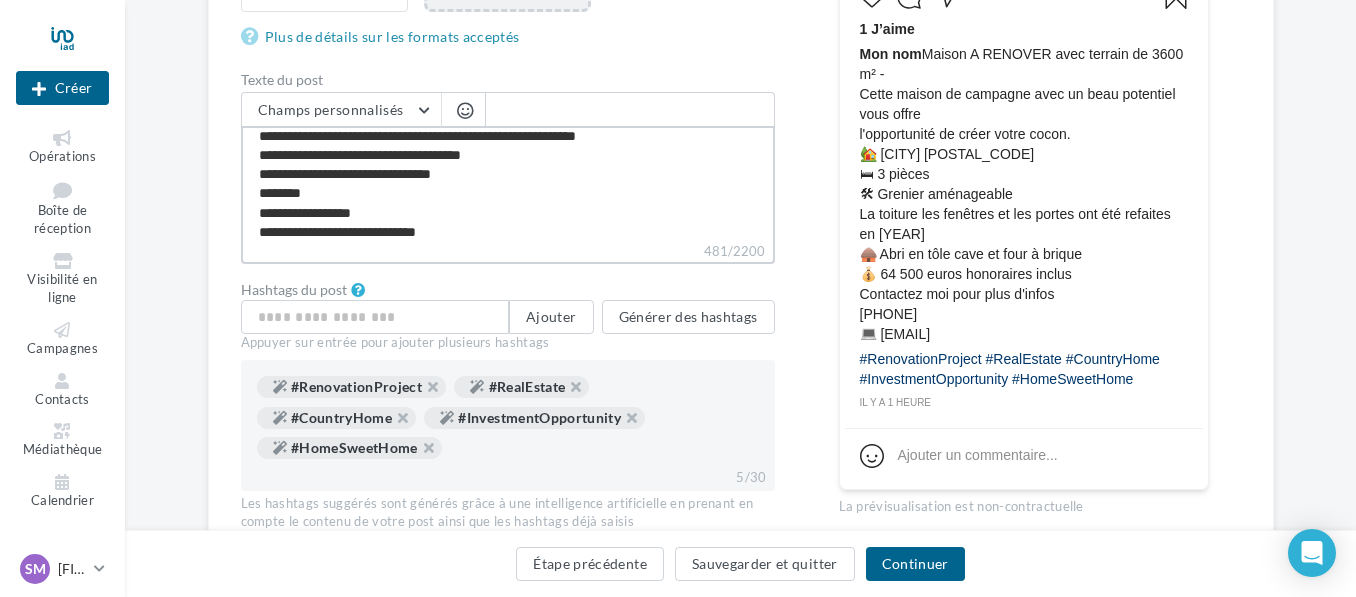type on "**********" 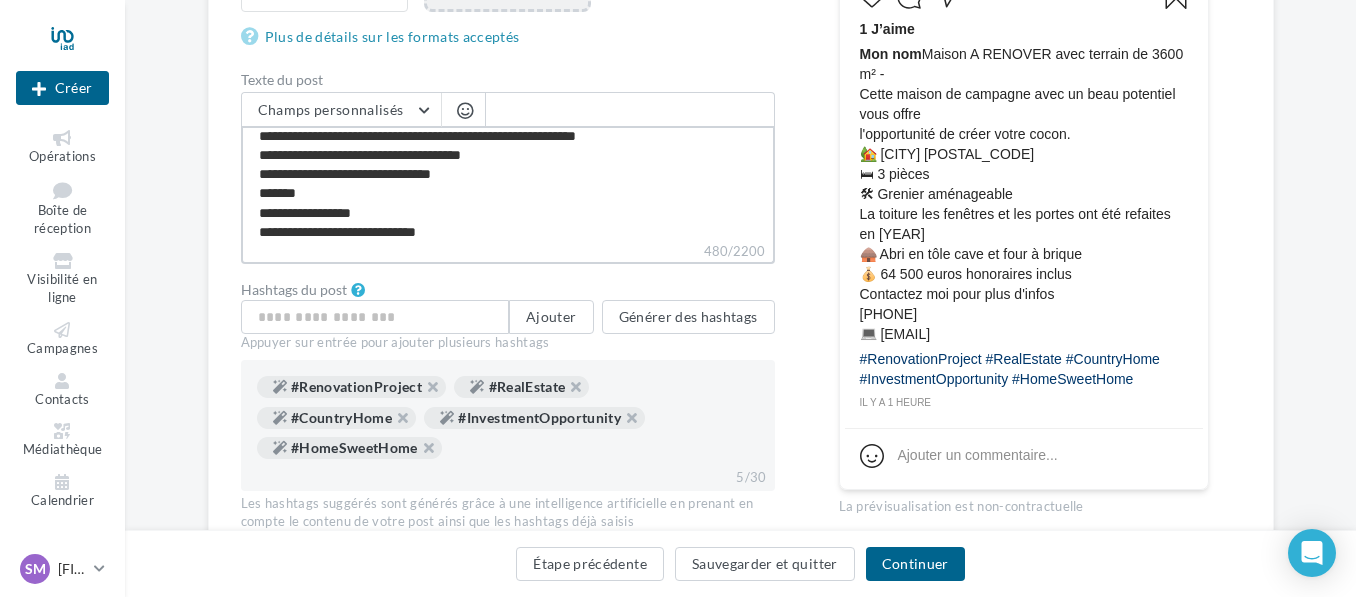 type on "**********" 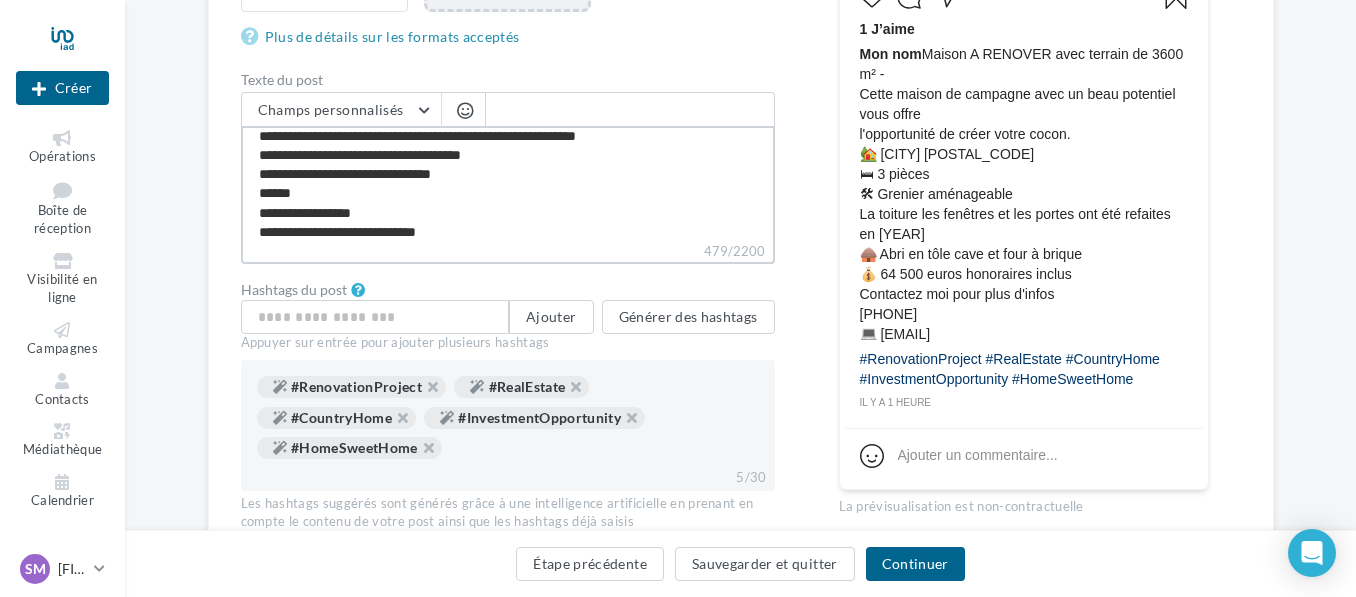 type on "**********" 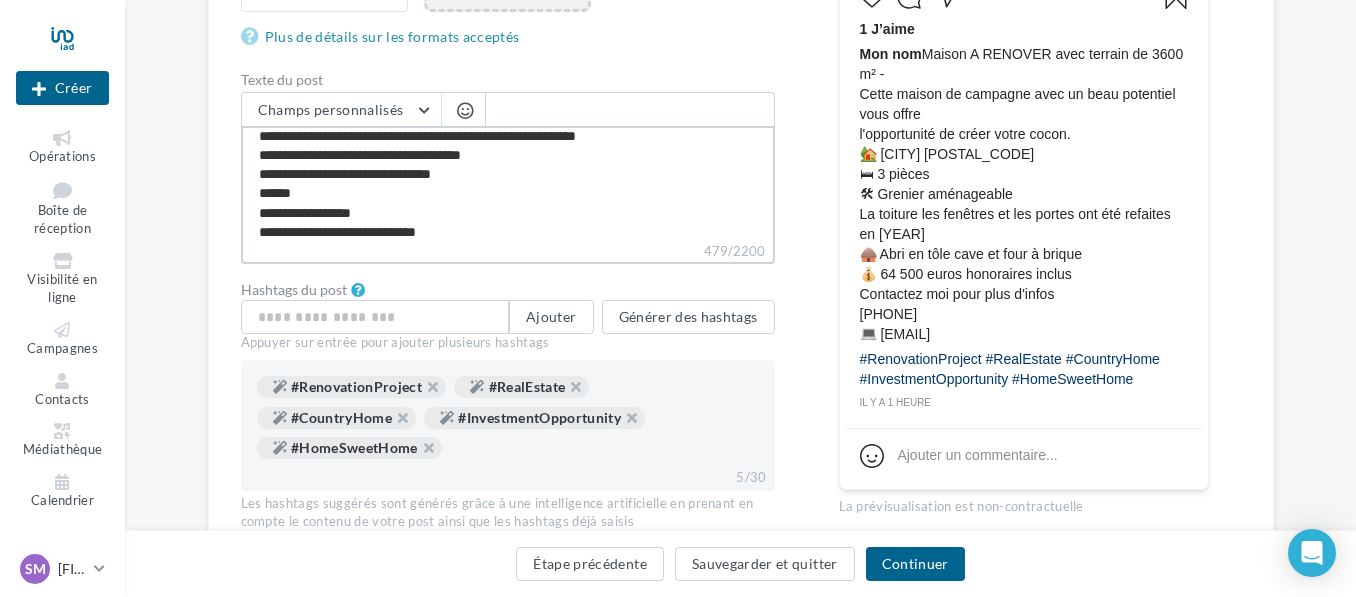 type on "**********" 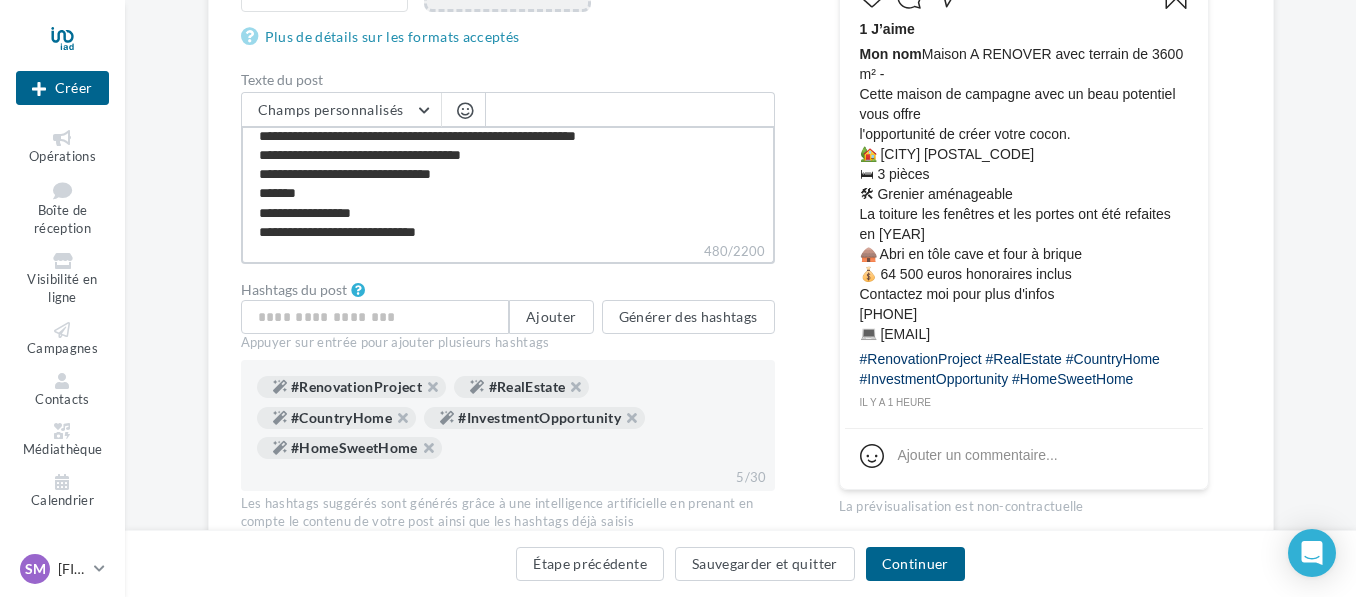 type on "**********" 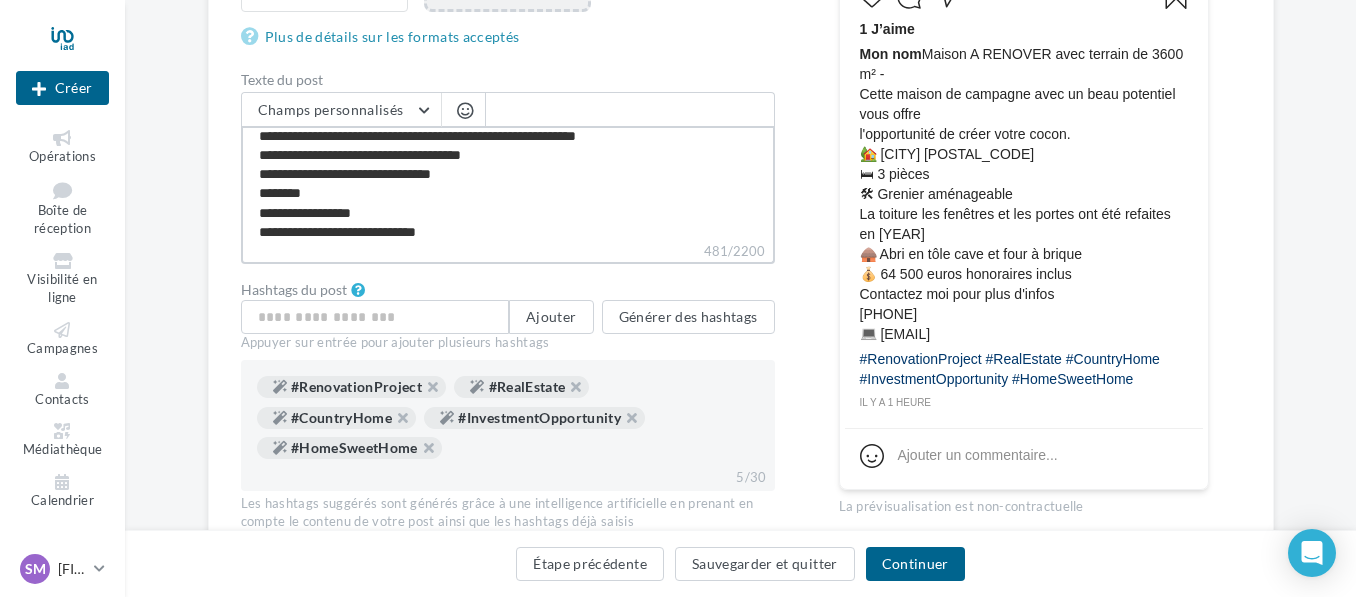 type on "**********" 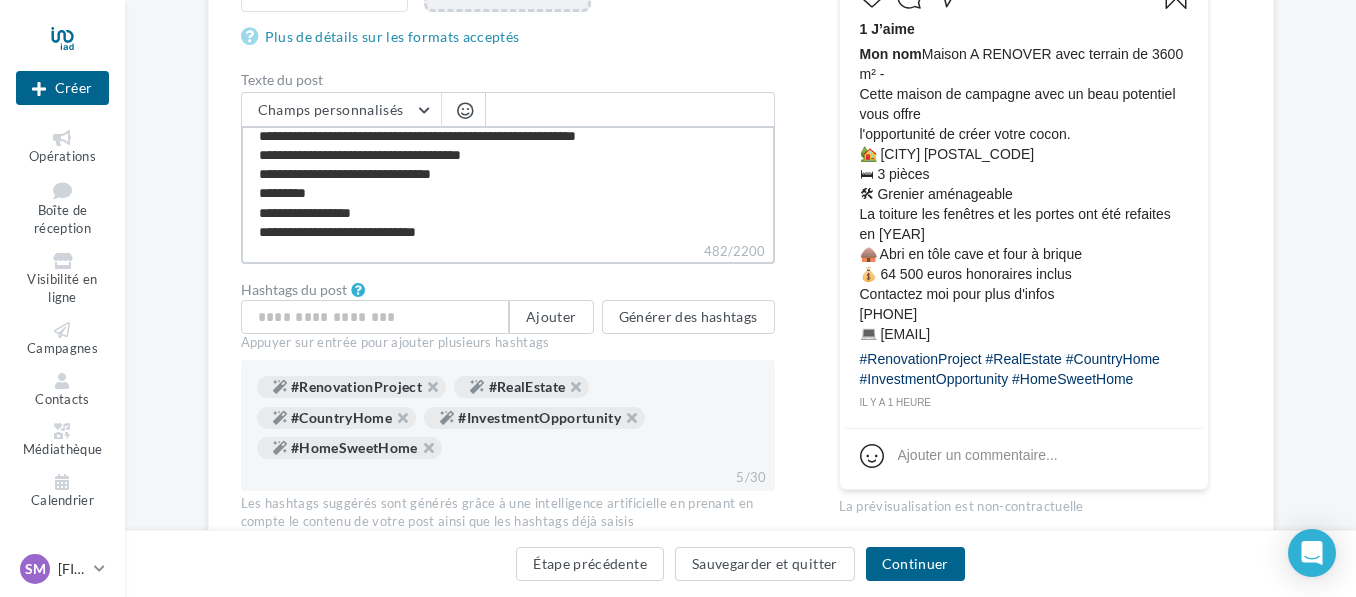 type on "**********" 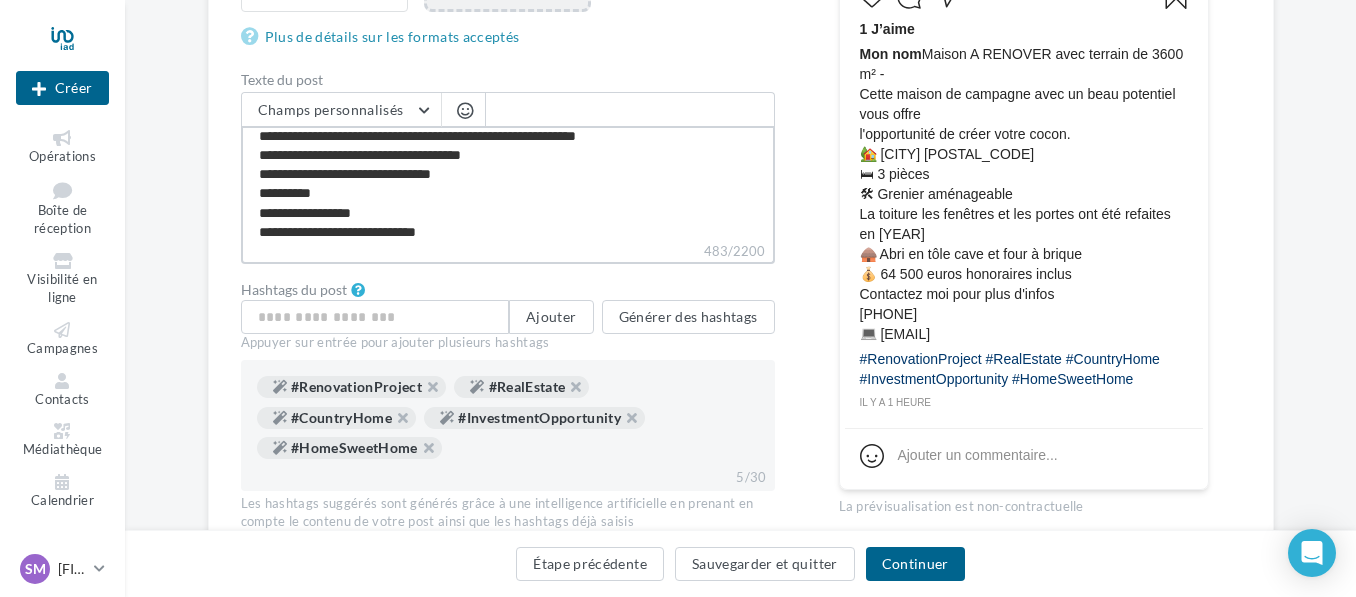 type on "**********" 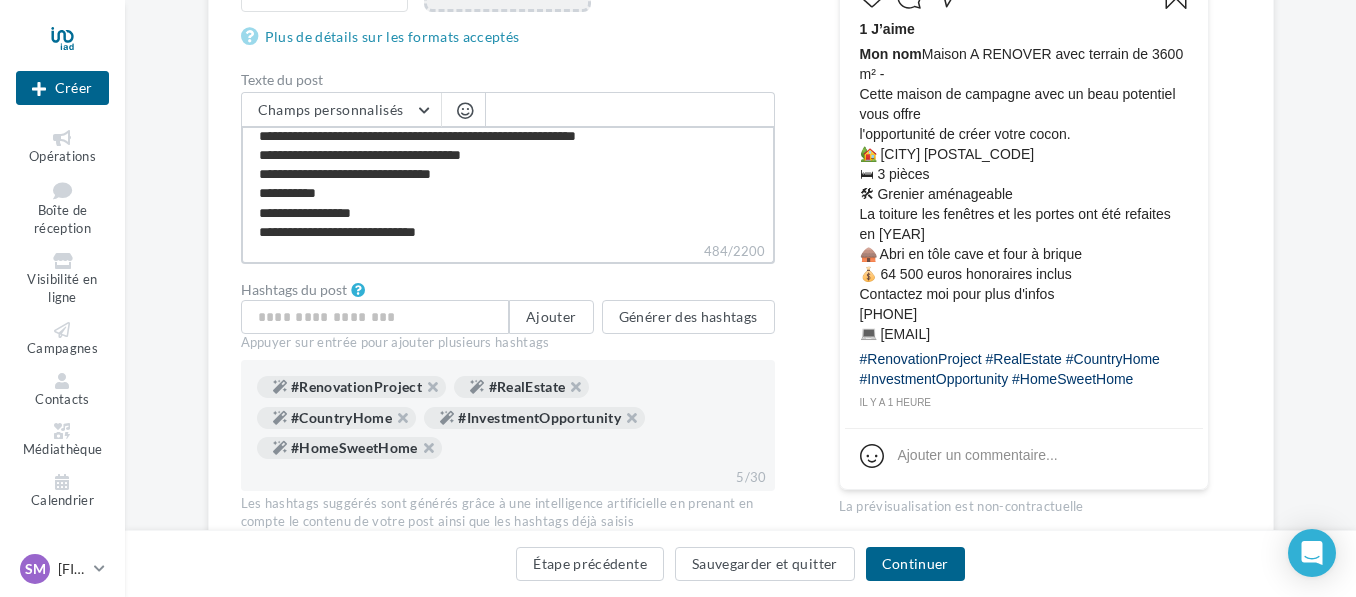 type on "**********" 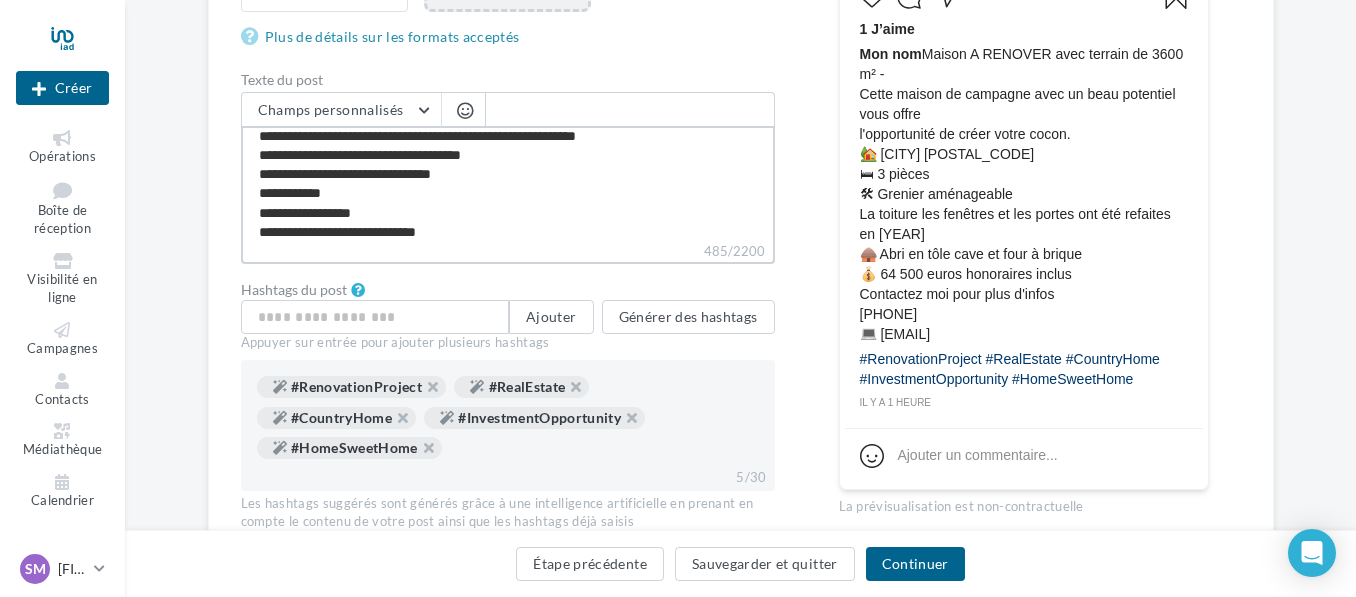 type on "**********" 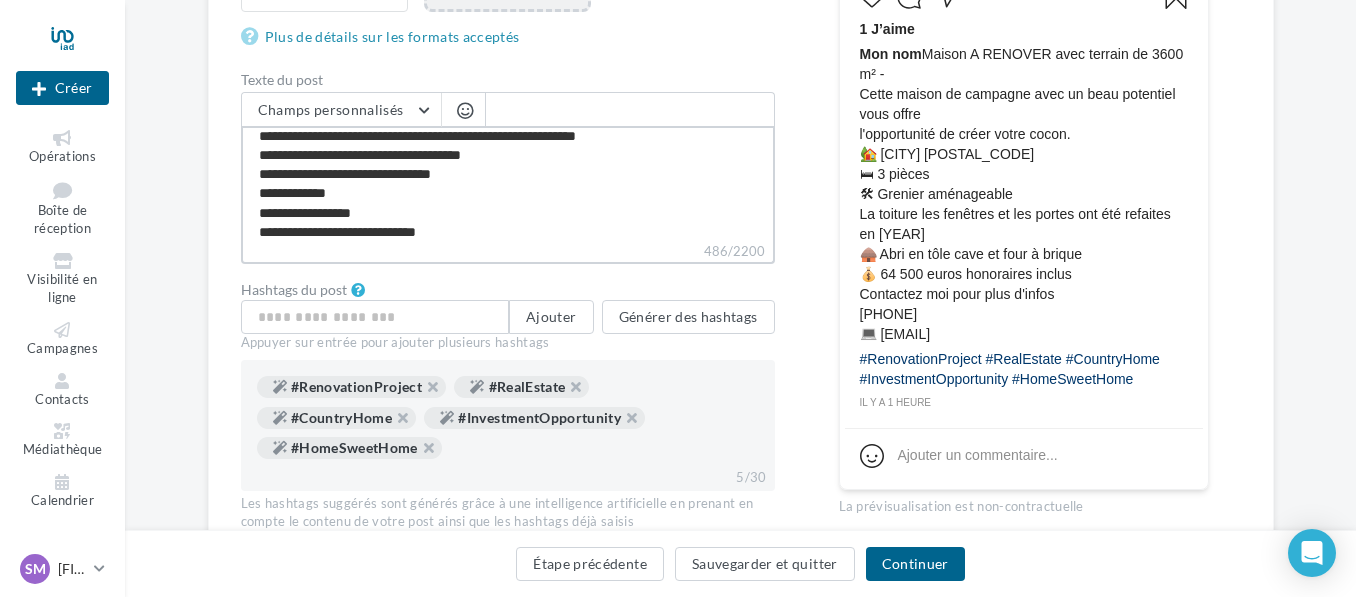 type on "**********" 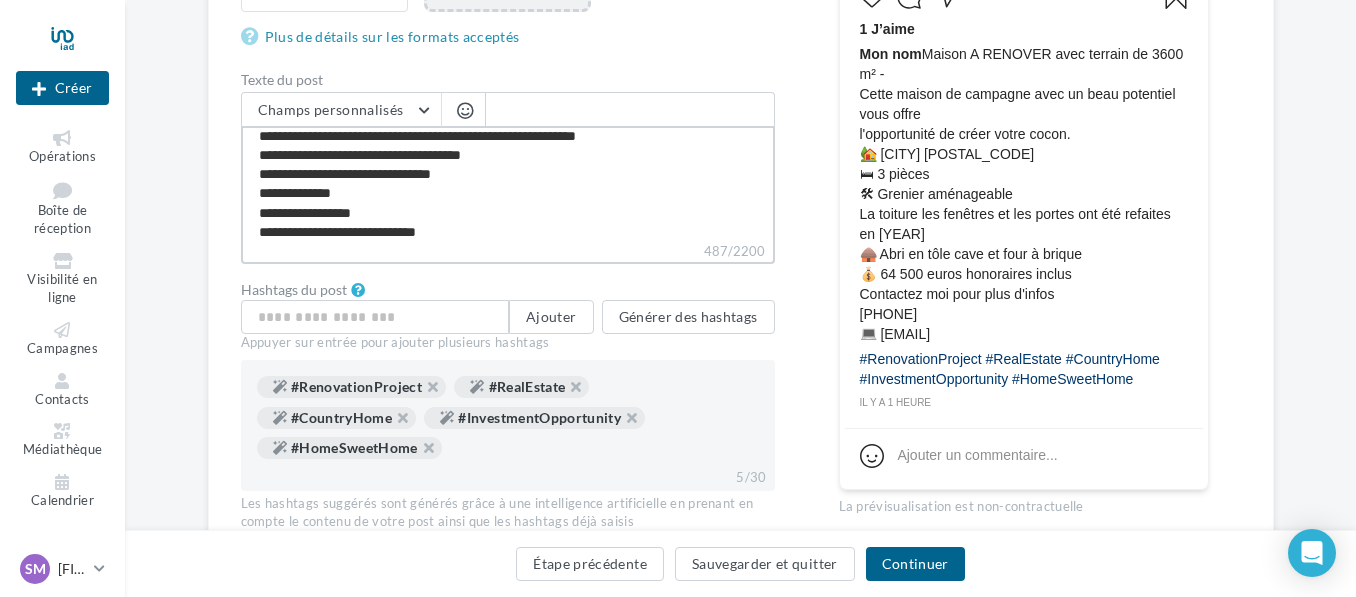type on "**********" 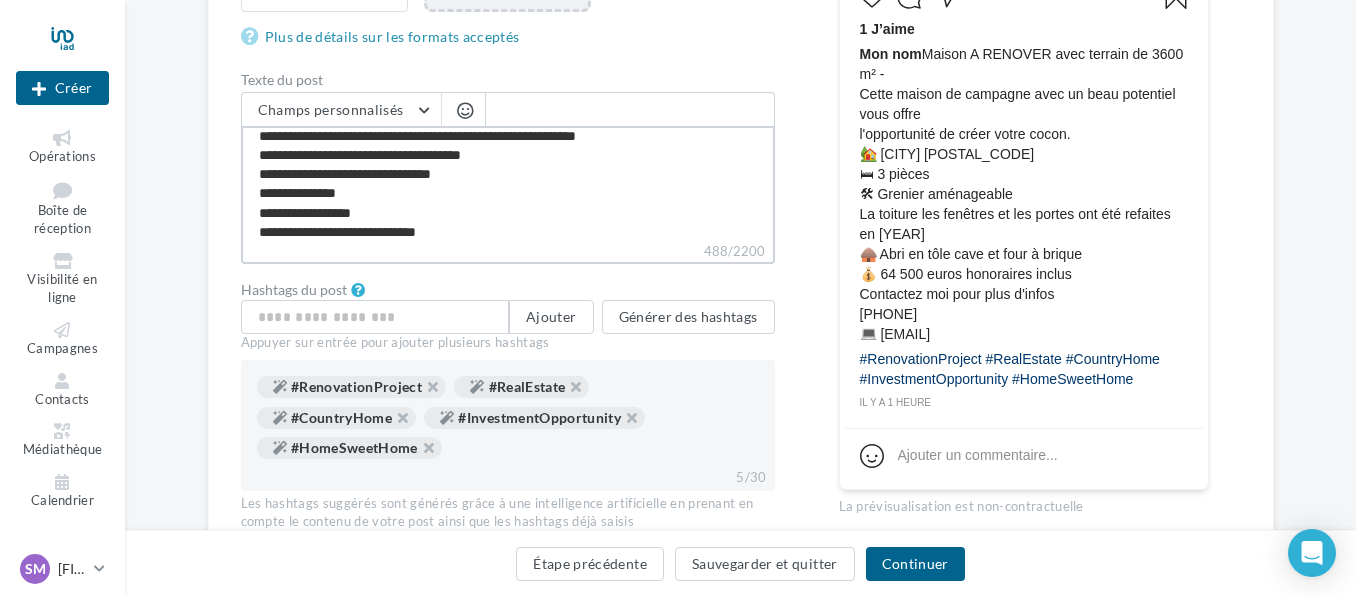 type on "**********" 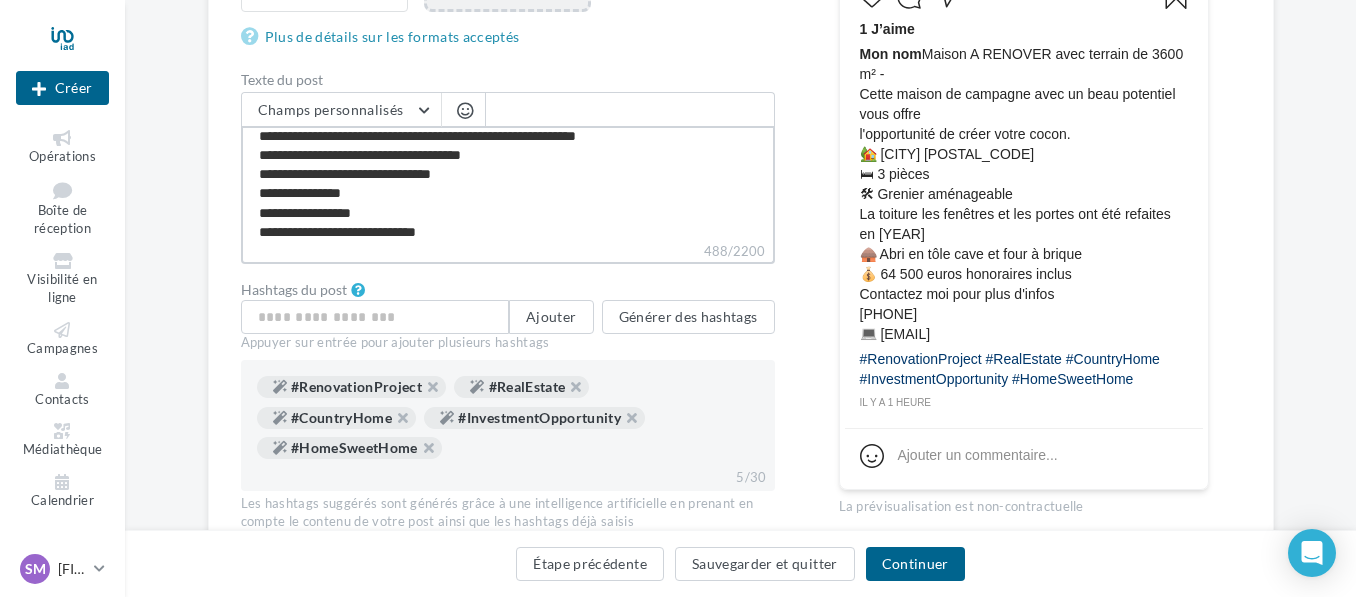 type on "**********" 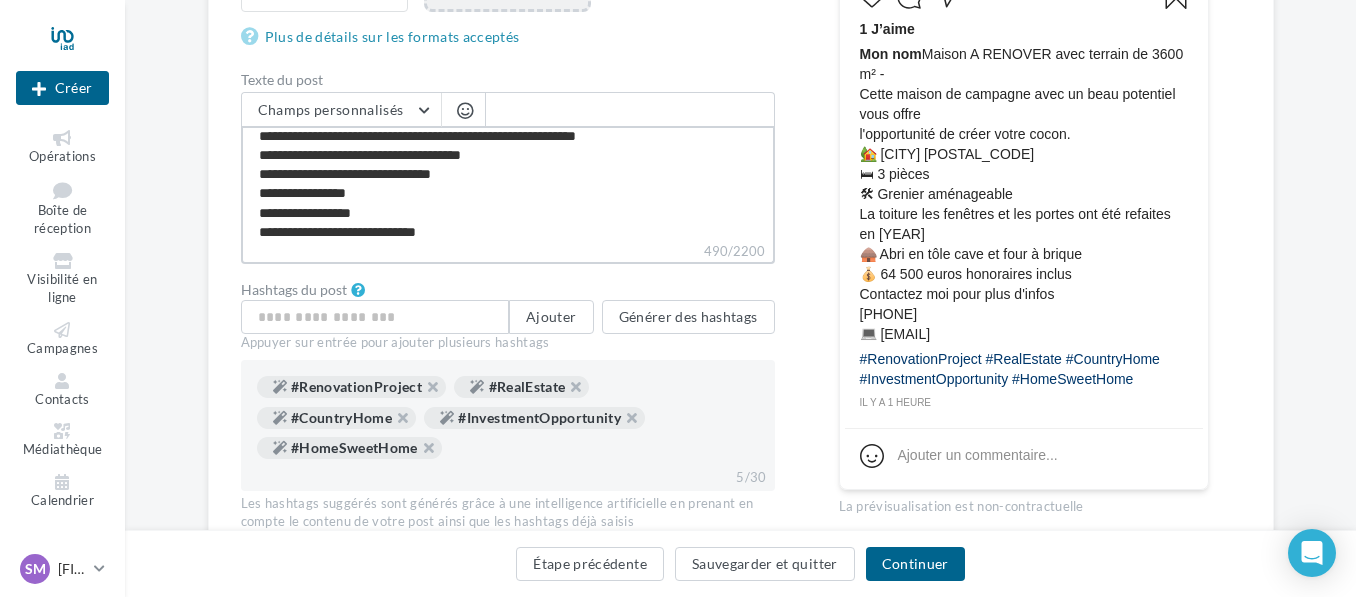 type on "**********" 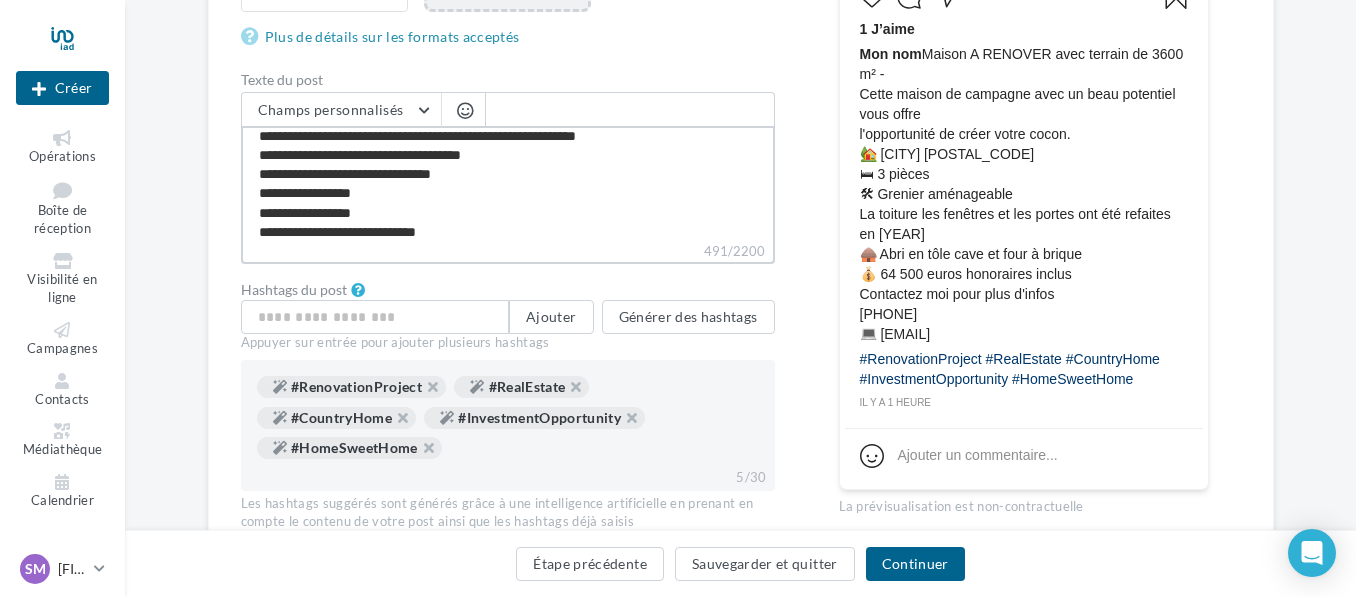type on "**********" 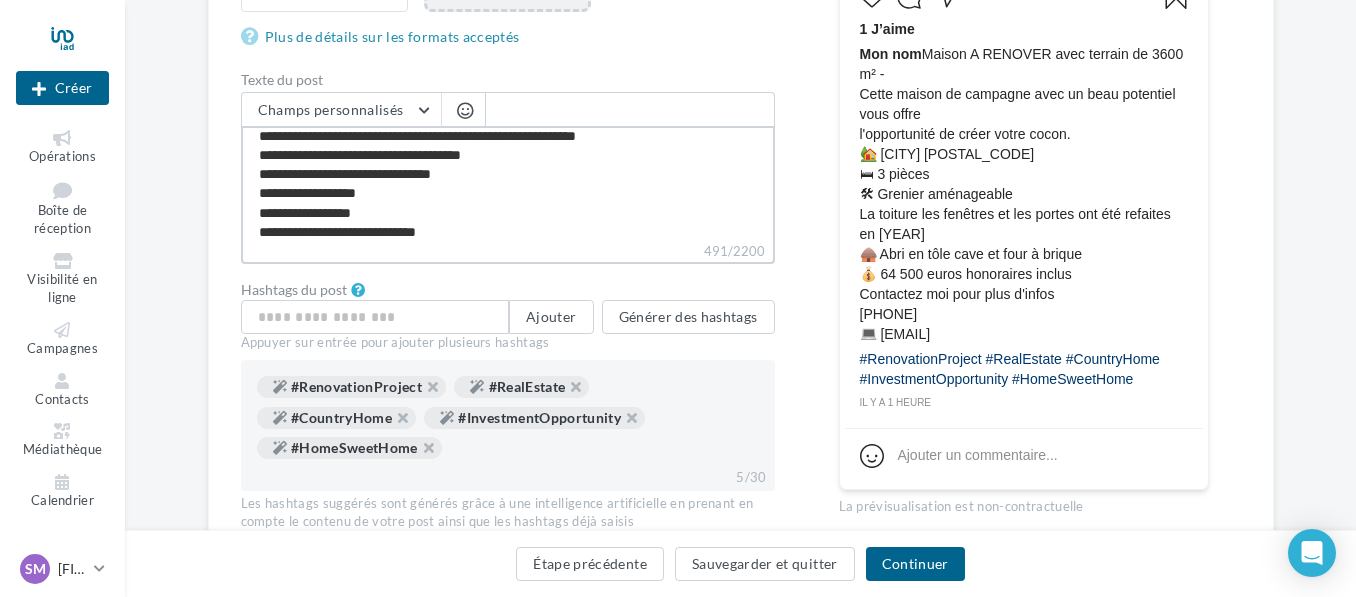 type on "**********" 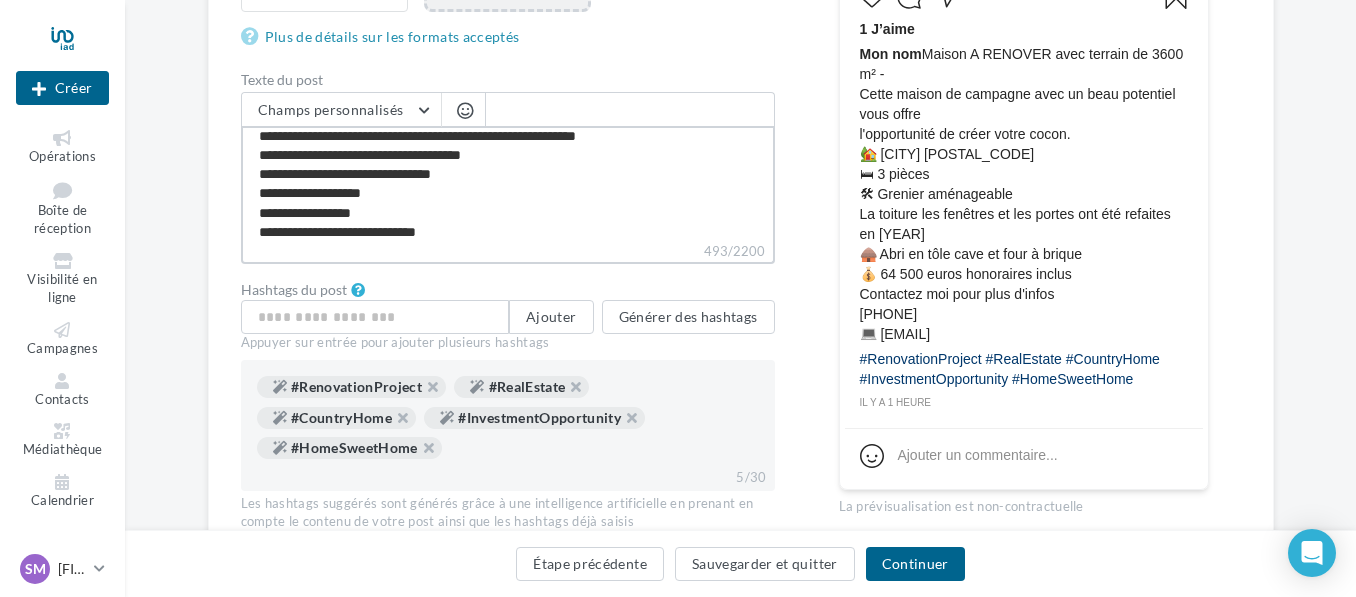 type on "**********" 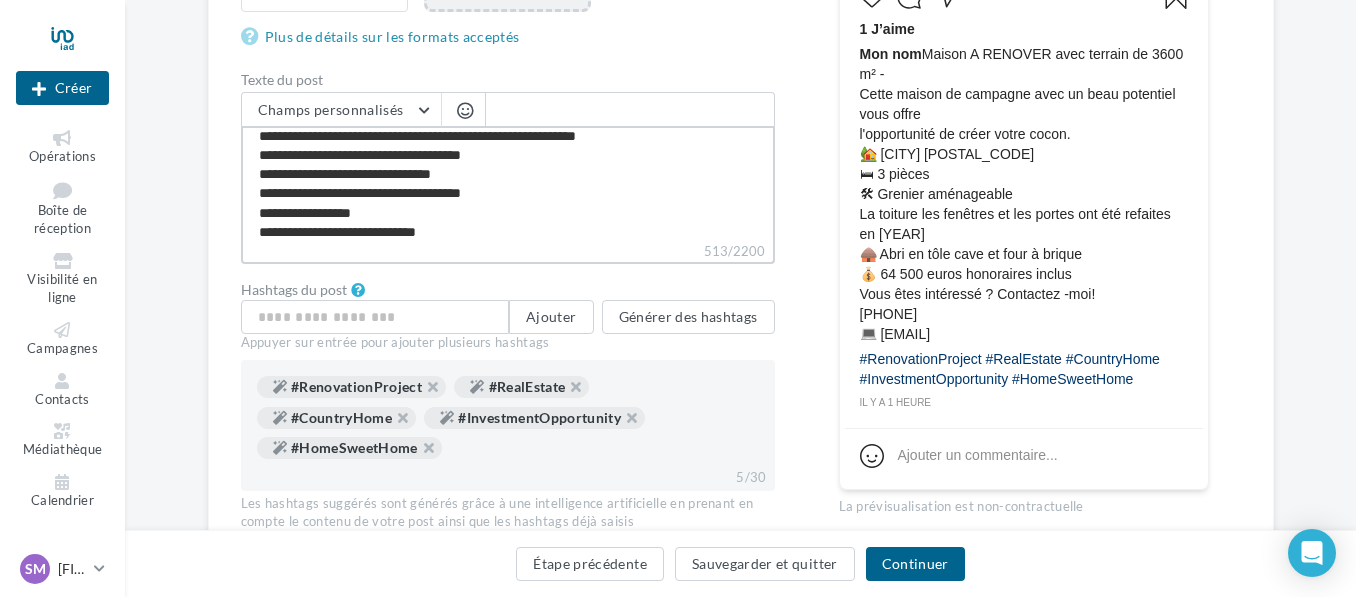 click on "**********" at bounding box center (508, 183) 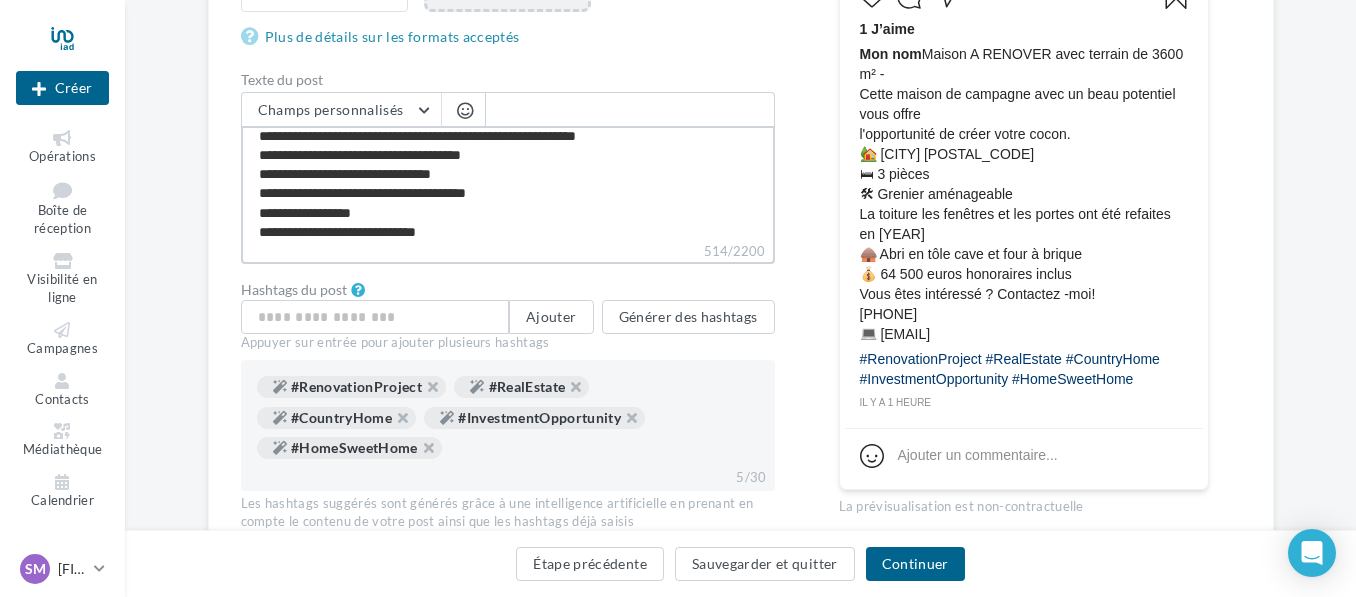 click on "**********" at bounding box center [508, 183] 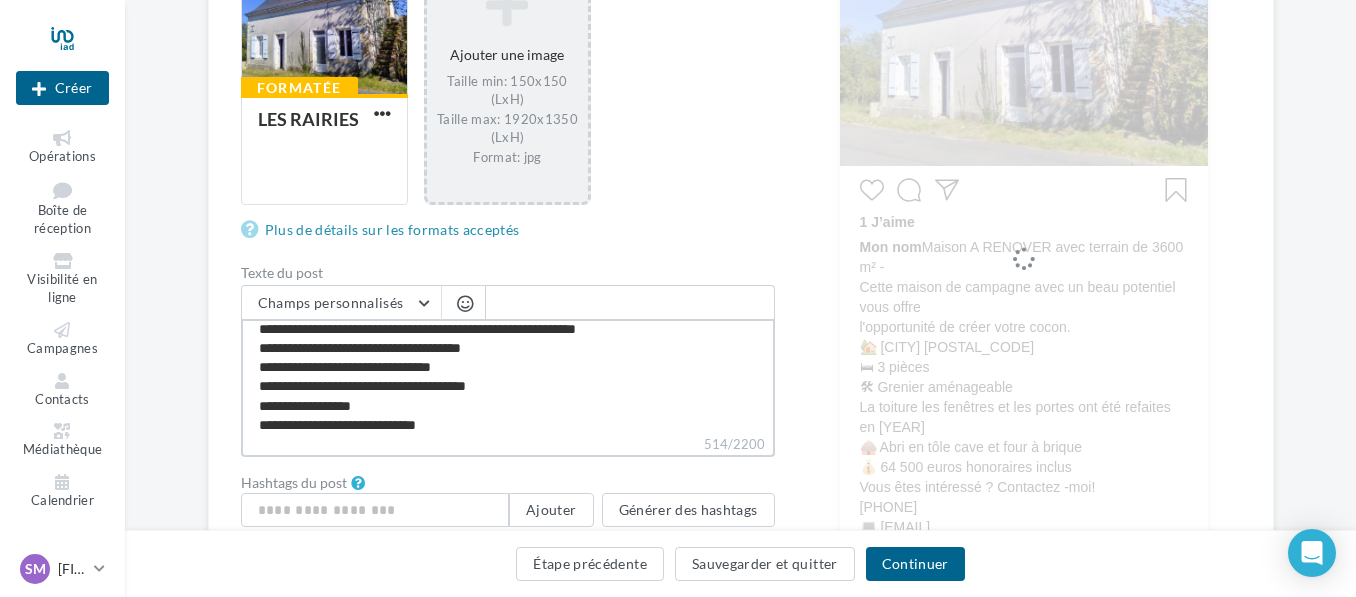 scroll, scrollTop: 434, scrollLeft: 0, axis: vertical 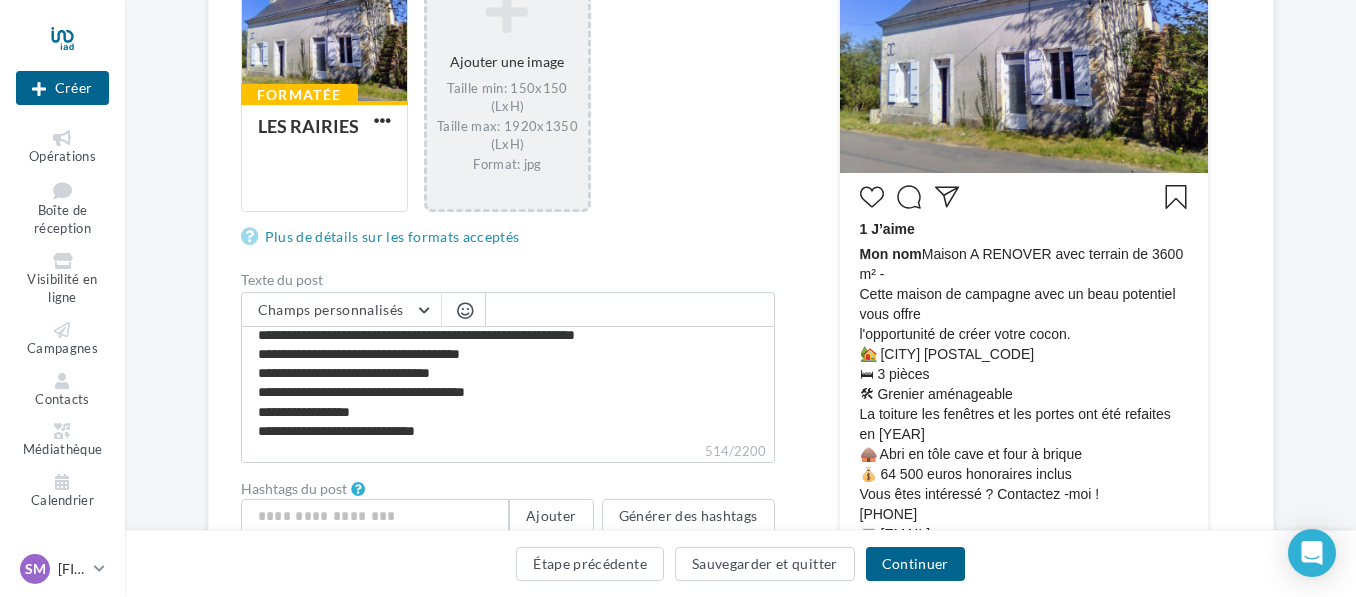 click on "Mon nom  Maison A RENOVER  avec terrain de 3600 m² -  Cette maison de campagne avec un beau potentiel vous offre l'opportunité de créer votre cocon.  🏡 Les Rairies 49430  🛏  3 pièces   🛠 Grenier aménageable La toiture les fenêtres et  les portes ont été refaites en 2013  🛖  Abri en tôle cave et four à brique  💰  64 500 euros honoraires inclus  Vous êtes intéressé ? Contactez -moi !    📞 06 10 78 02 56  💻 sonia.mortreau@iadfrance.fr" at bounding box center (1024, 394) 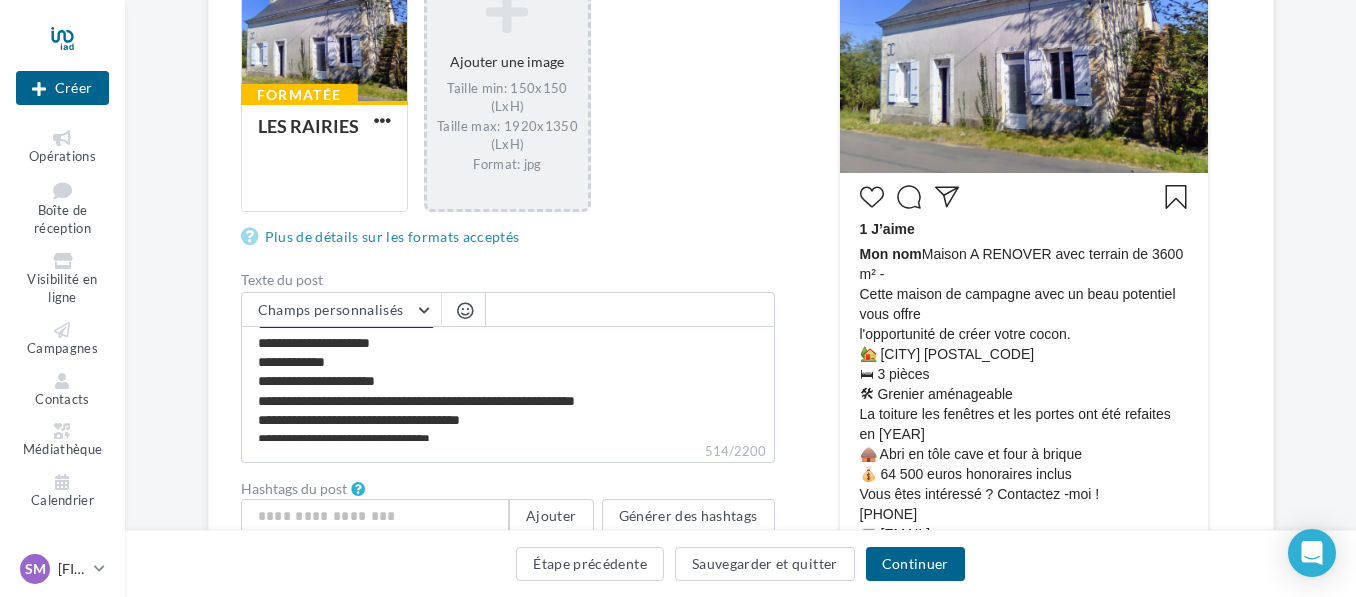 scroll, scrollTop: 0, scrollLeft: 0, axis: both 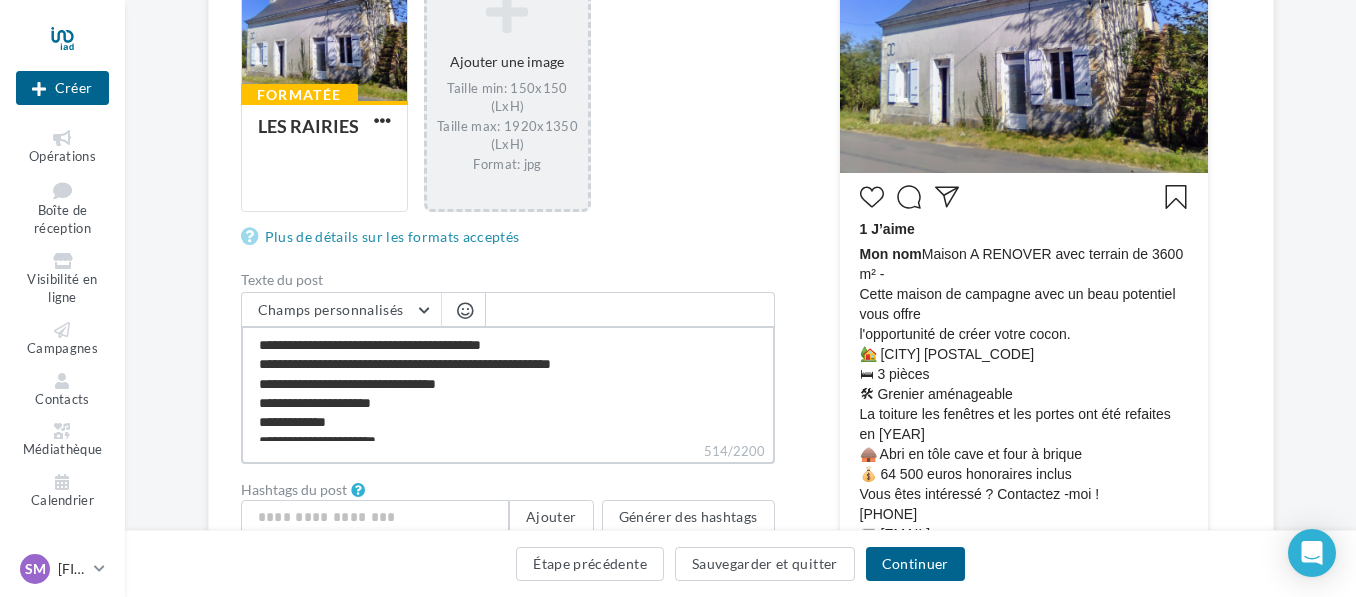 click on "**********" at bounding box center [508, 383] 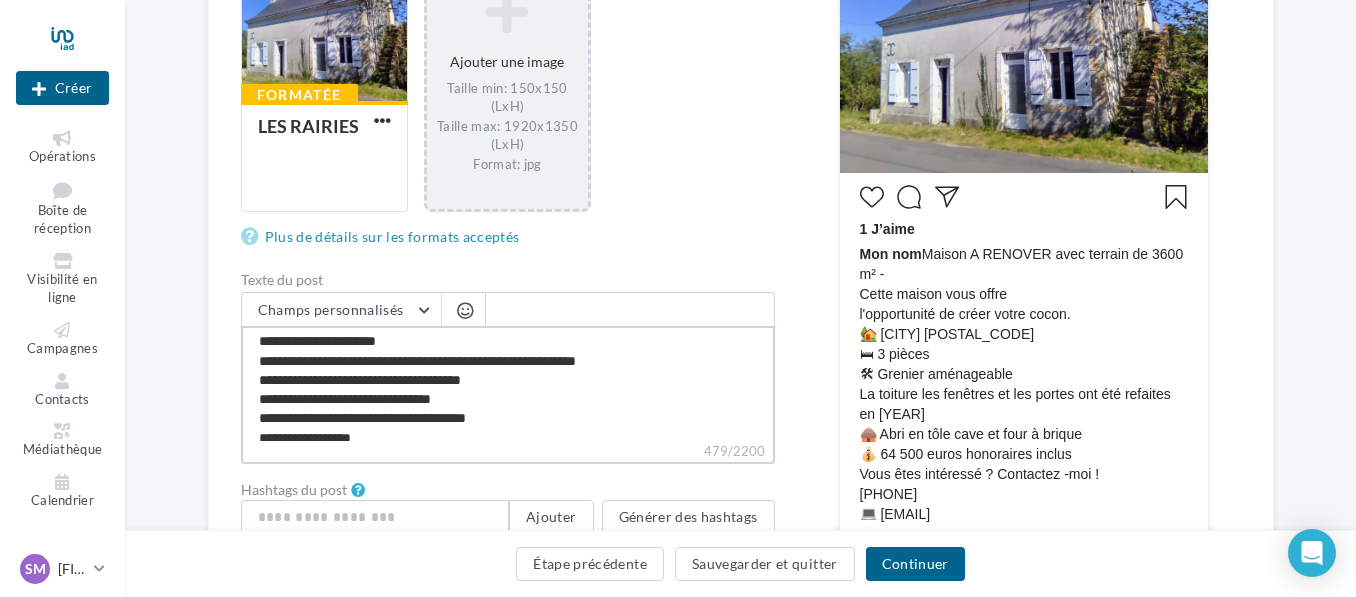 scroll, scrollTop: 0, scrollLeft: 0, axis: both 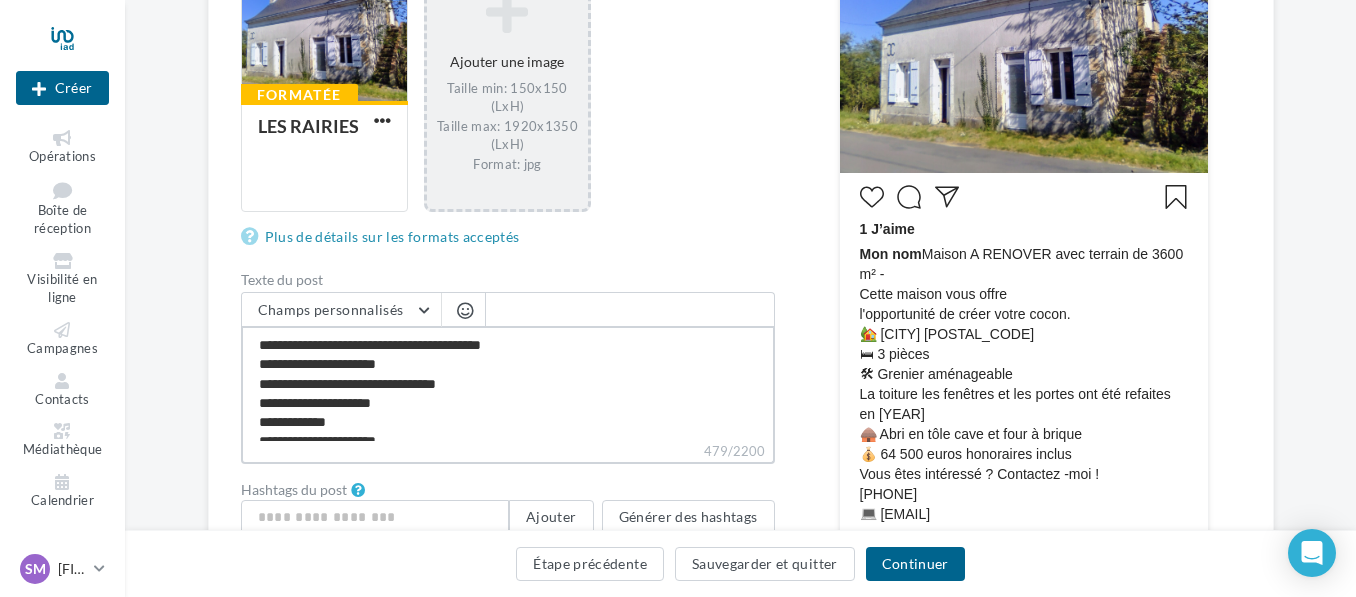 click on "**********" at bounding box center (508, 383) 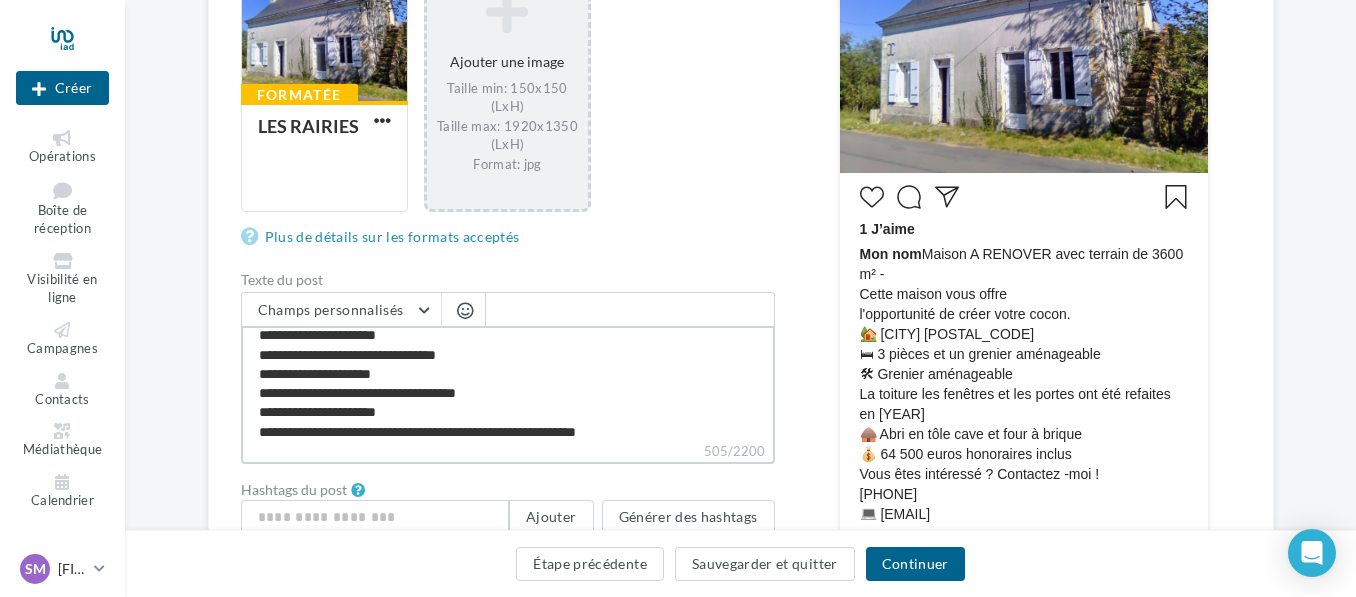 scroll, scrollTop: 0, scrollLeft: 0, axis: both 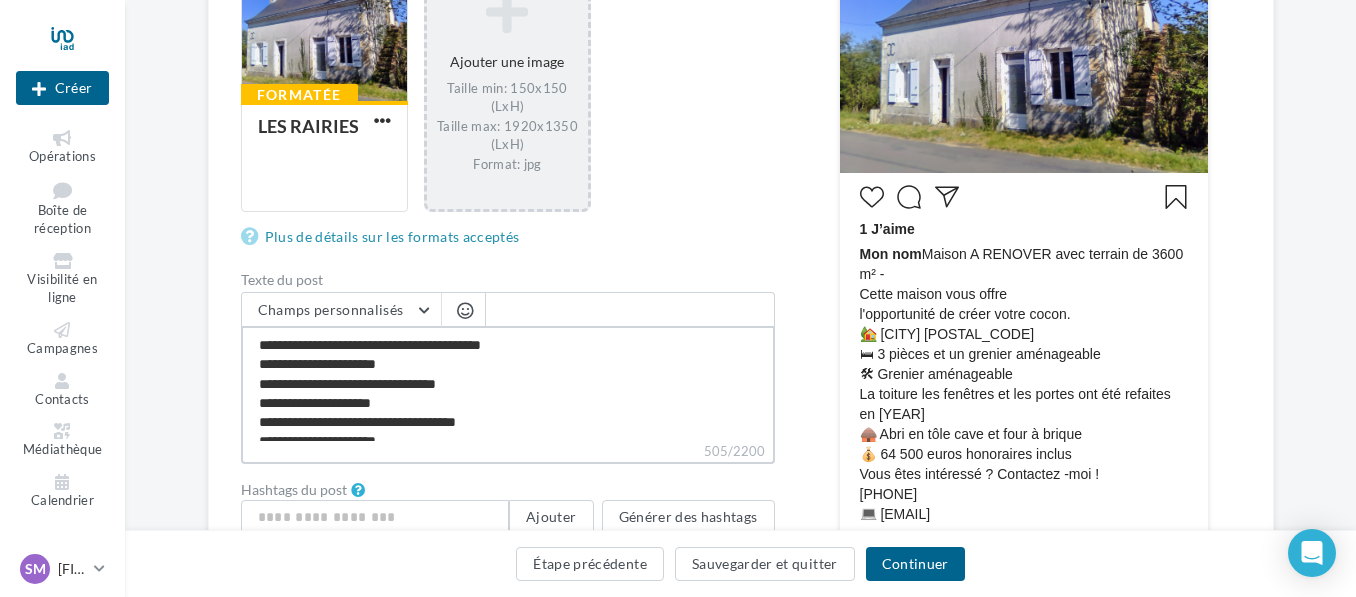 click on "**********" at bounding box center [508, 383] 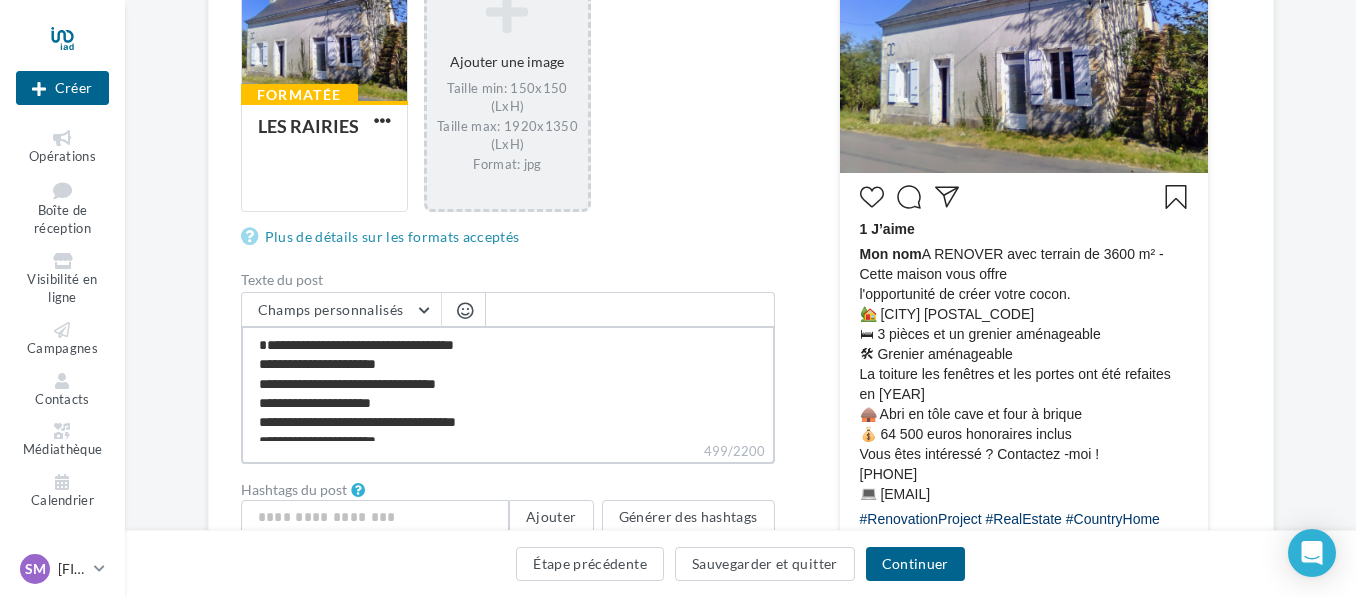 drag, startPoint x: 342, startPoint y: 345, endPoint x: 356, endPoint y: 361, distance: 21.260292 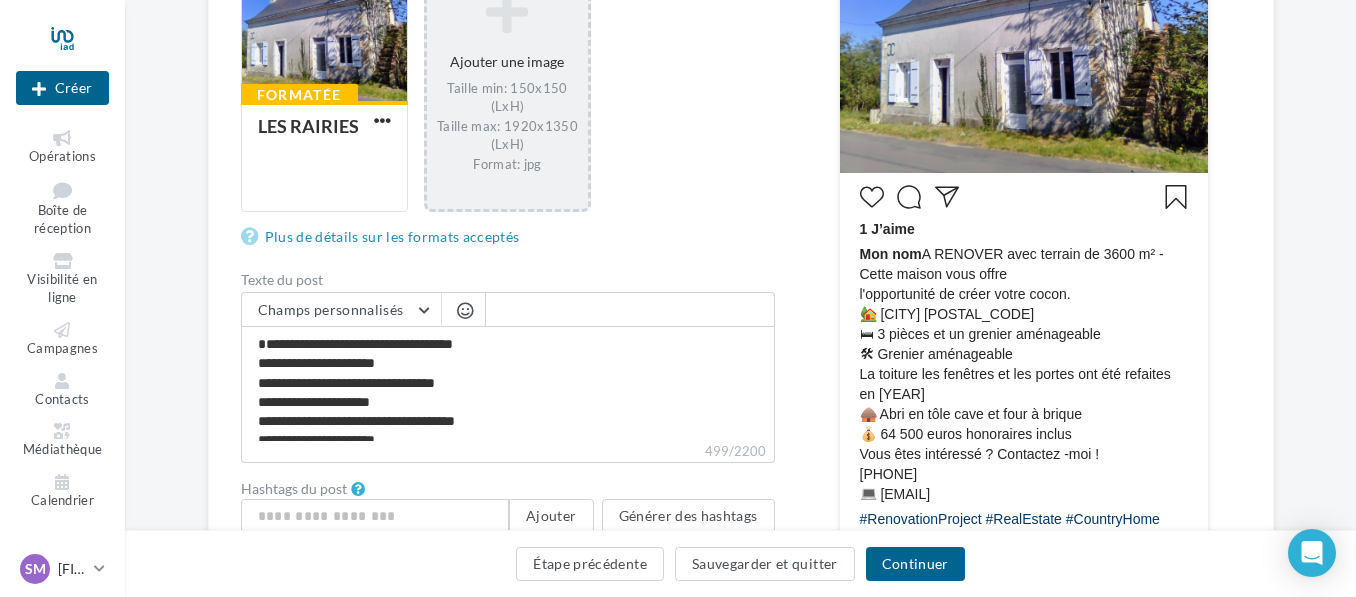 drag, startPoint x: 1002, startPoint y: 250, endPoint x: 1076, endPoint y: 274, distance: 77.7946 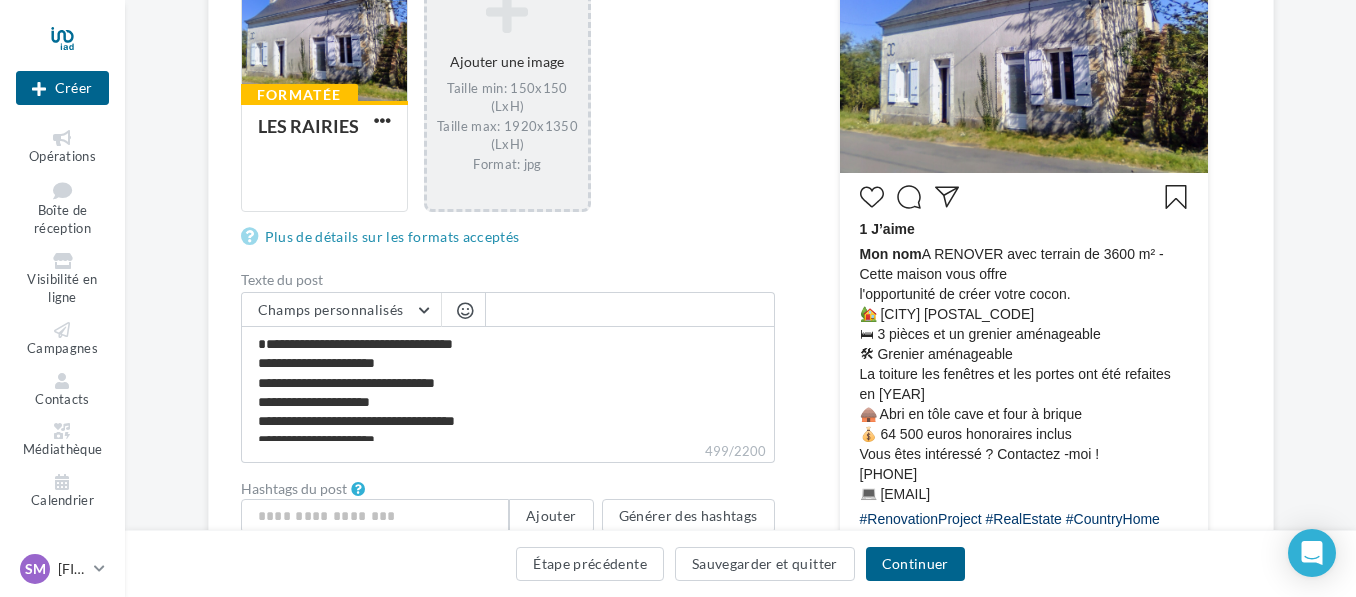 click on "Mon nom  A RENOVER  avec terrain de 3600 m² -  Cette maison vous offre l'opportunité de créer votre cocon.  🏡 Les Rairies 49430  🛏  3 pièces et un grenier aménageable   🛠 Grenier aménageable La toiture les fenêtres et  les portes ont été refaites en 2013  🛖  Abri en tôle cave et four à brique  💰  64 500 euros honoraires inclus  Vous êtes intéressé ? Contactez -moi !    📞 06 10 78 02 56  💻 sonia.mortreau@iadfrance.fr" at bounding box center (1024, 374) 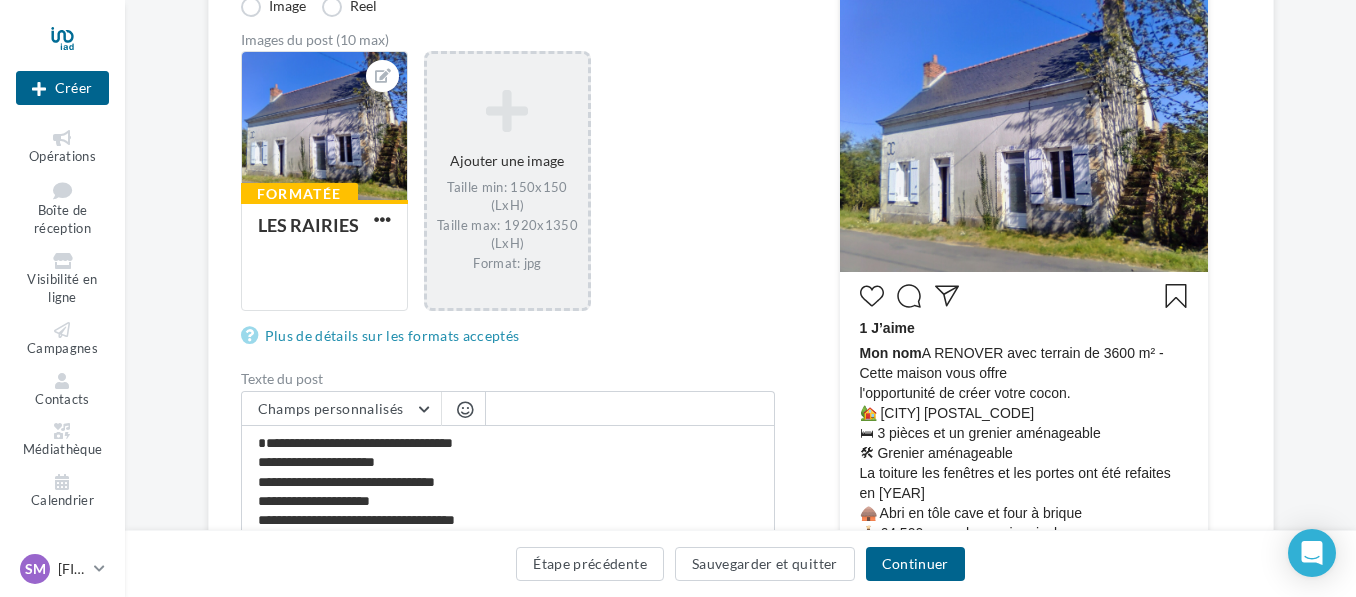 scroll, scrollTop: 334, scrollLeft: 0, axis: vertical 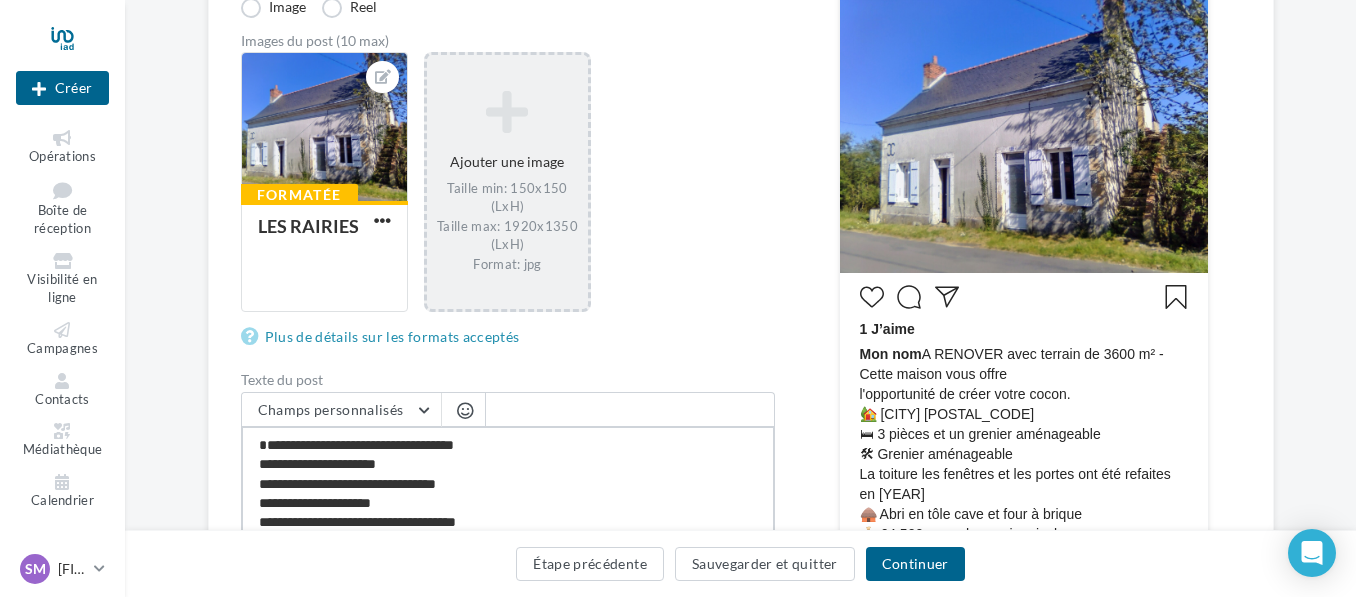 click on "**********" at bounding box center [508, 483] 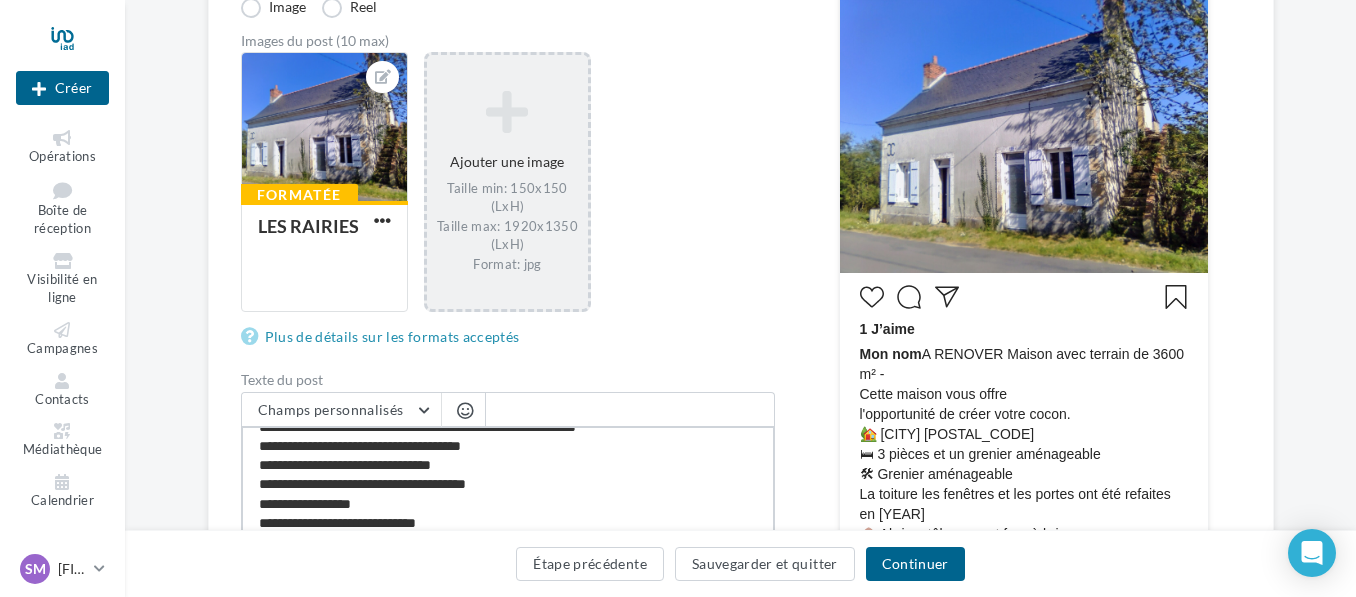 scroll, scrollTop: 34, scrollLeft: 0, axis: vertical 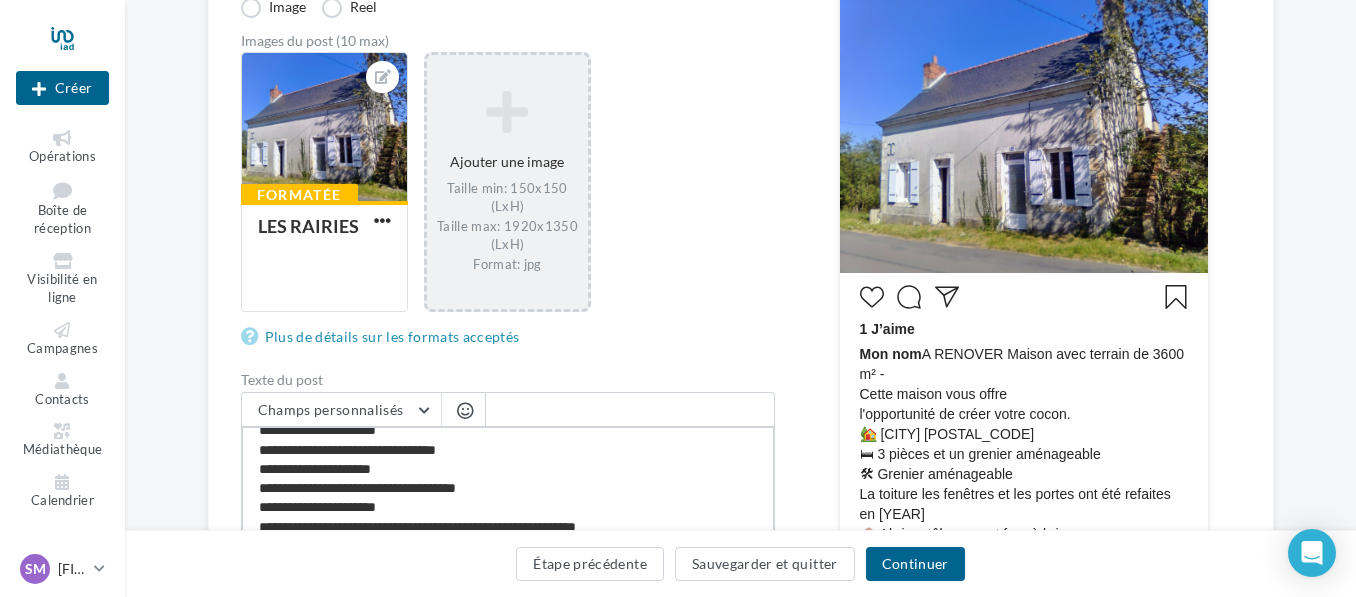 click on "**********" at bounding box center (508, 483) 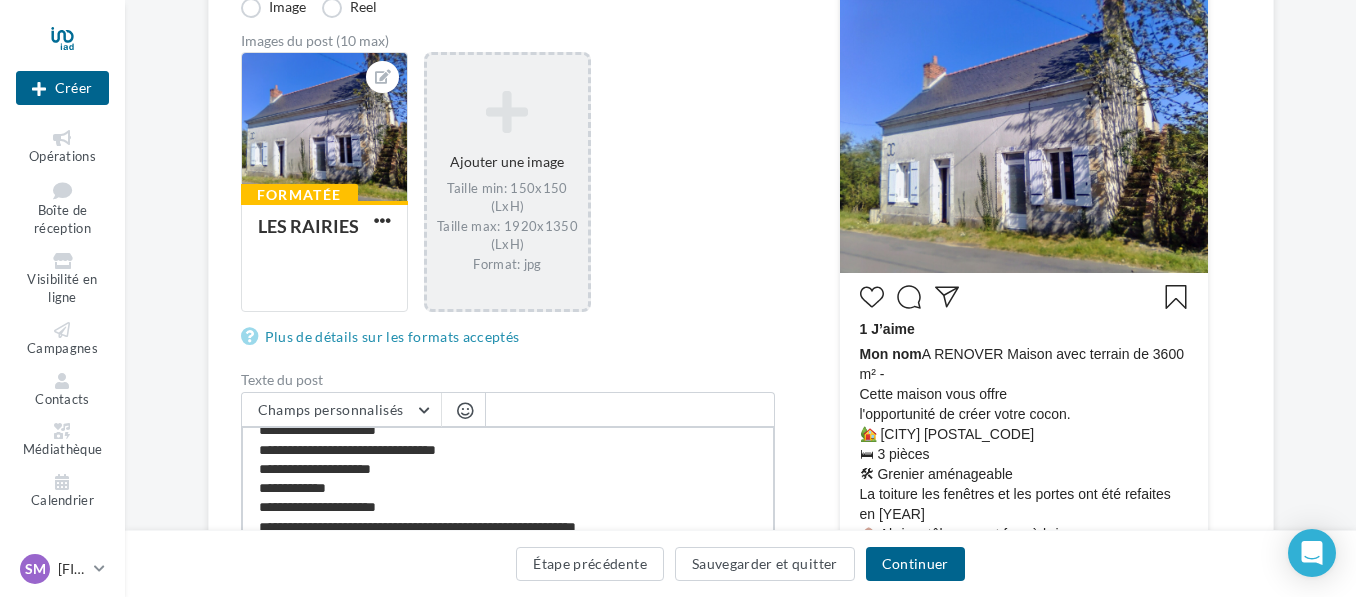 scroll, scrollTop: 134, scrollLeft: 0, axis: vertical 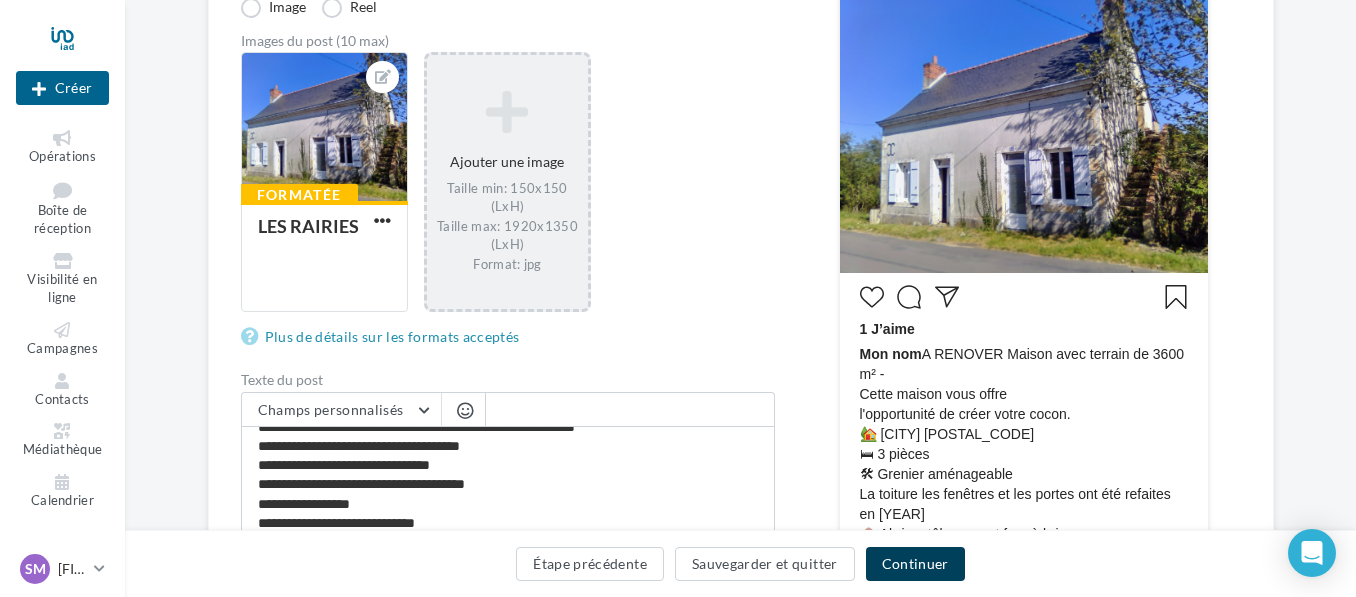 click on "Continuer" at bounding box center (915, 564) 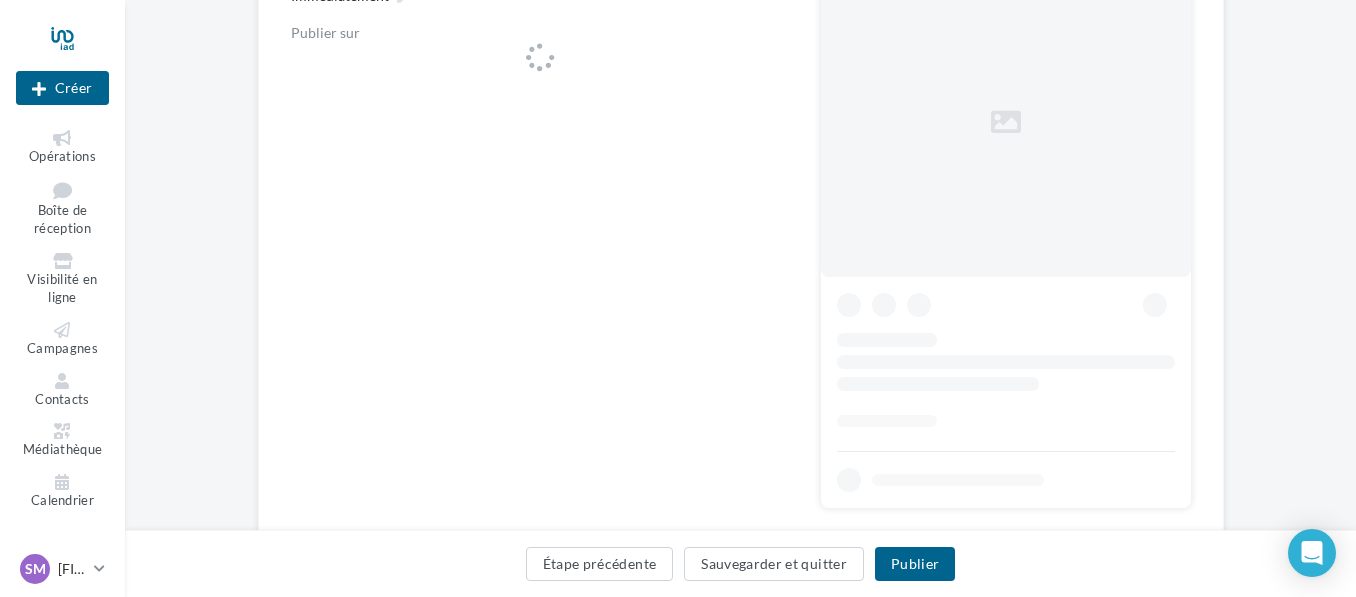 scroll, scrollTop: 0, scrollLeft: 0, axis: both 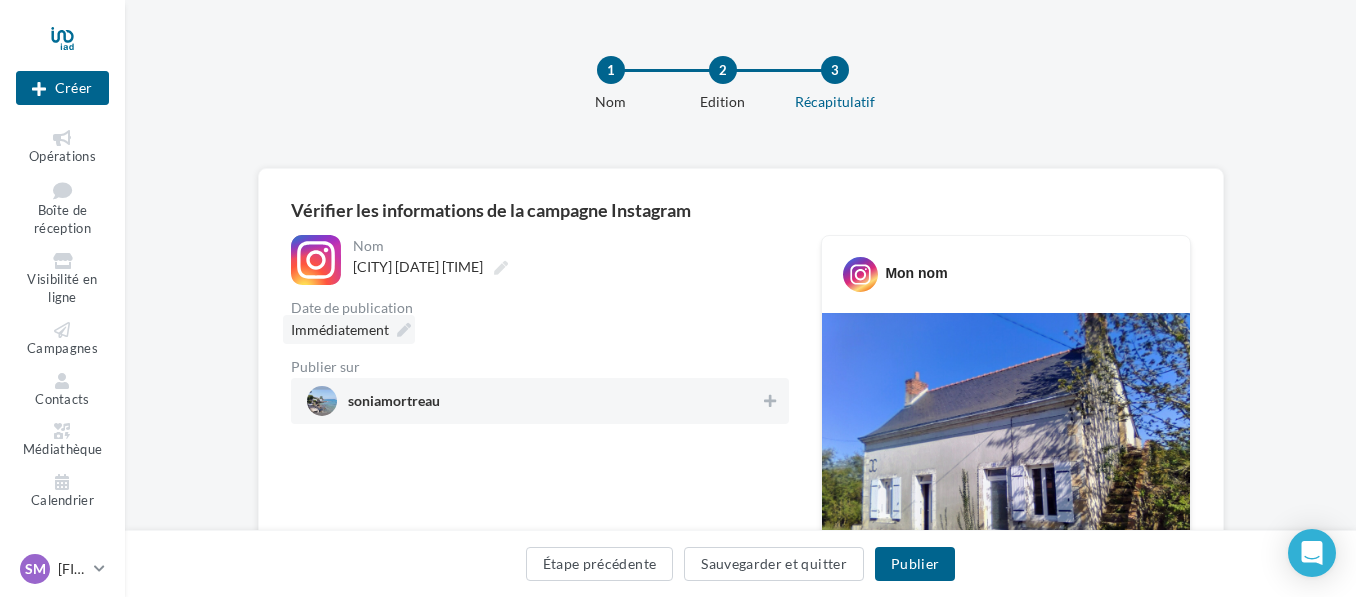 click at bounding box center (404, 330) 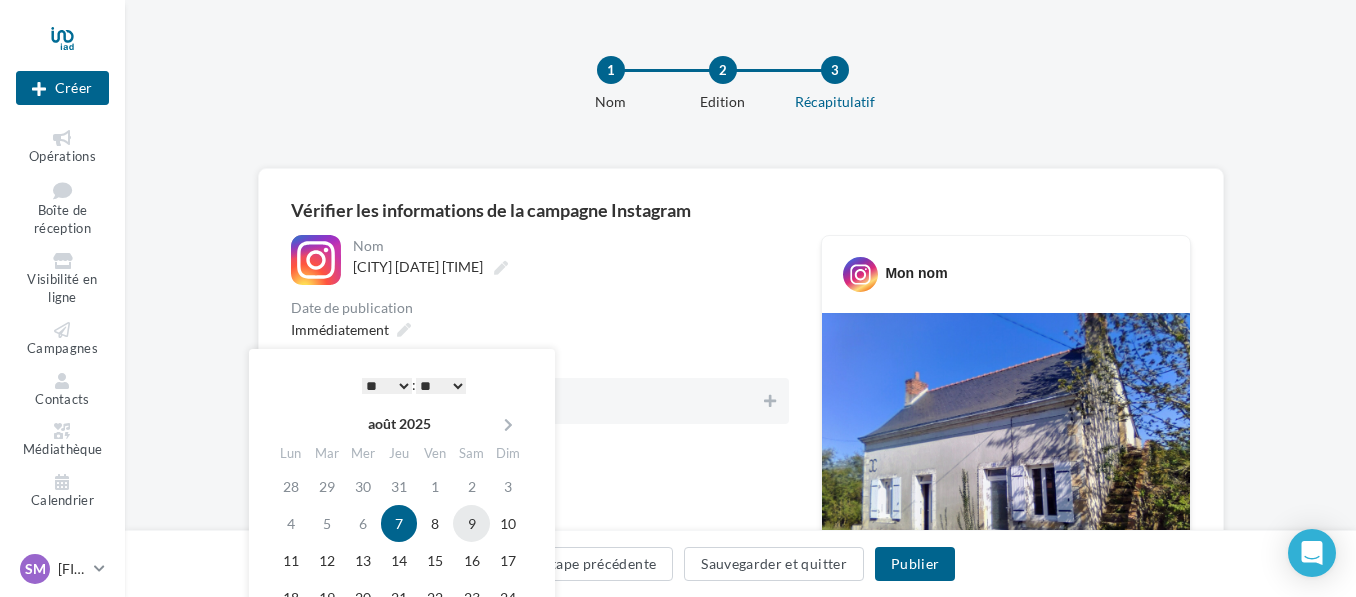 click on "9" at bounding box center (471, 523) 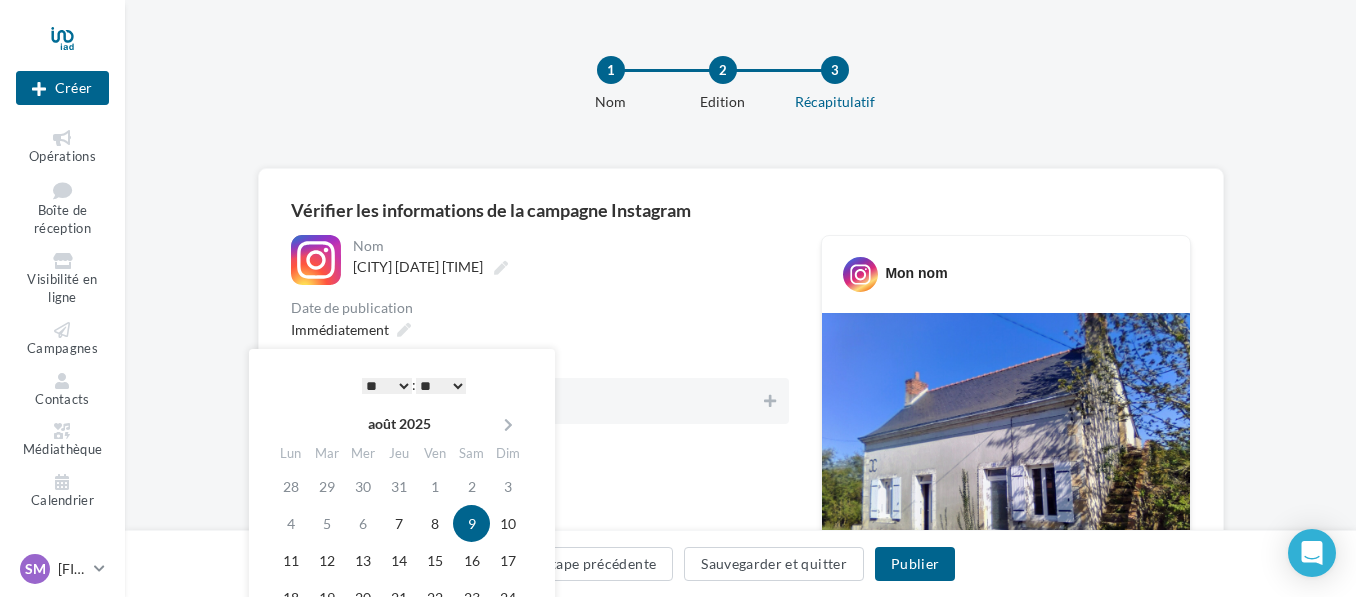click on "* * * * * * * * * * ** ** ** ** ** ** ** ** ** ** ** ** ** **" at bounding box center [387, 386] 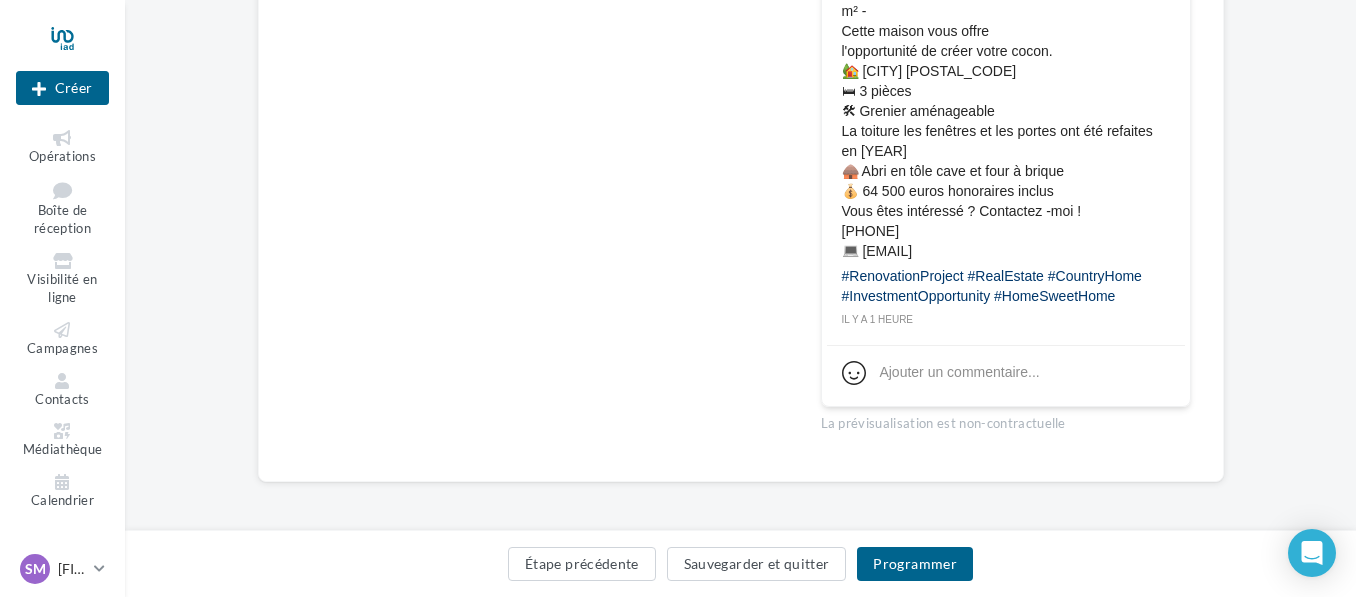 scroll, scrollTop: 682, scrollLeft: 0, axis: vertical 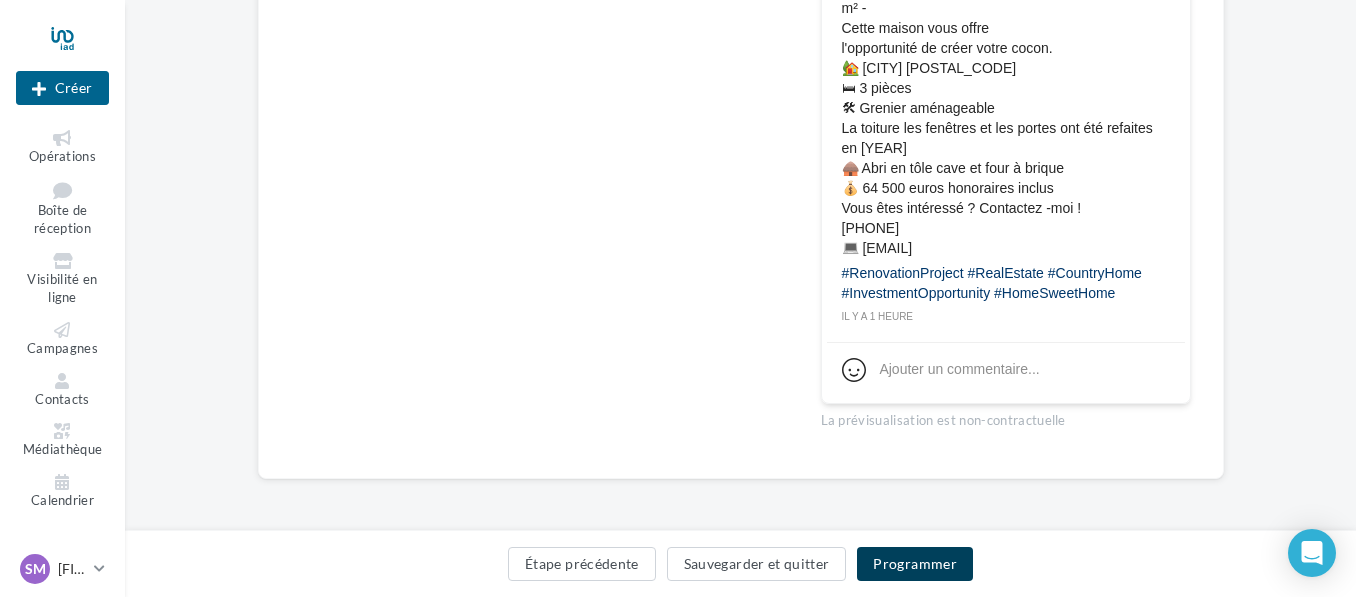 click on "Programmer" at bounding box center (915, 564) 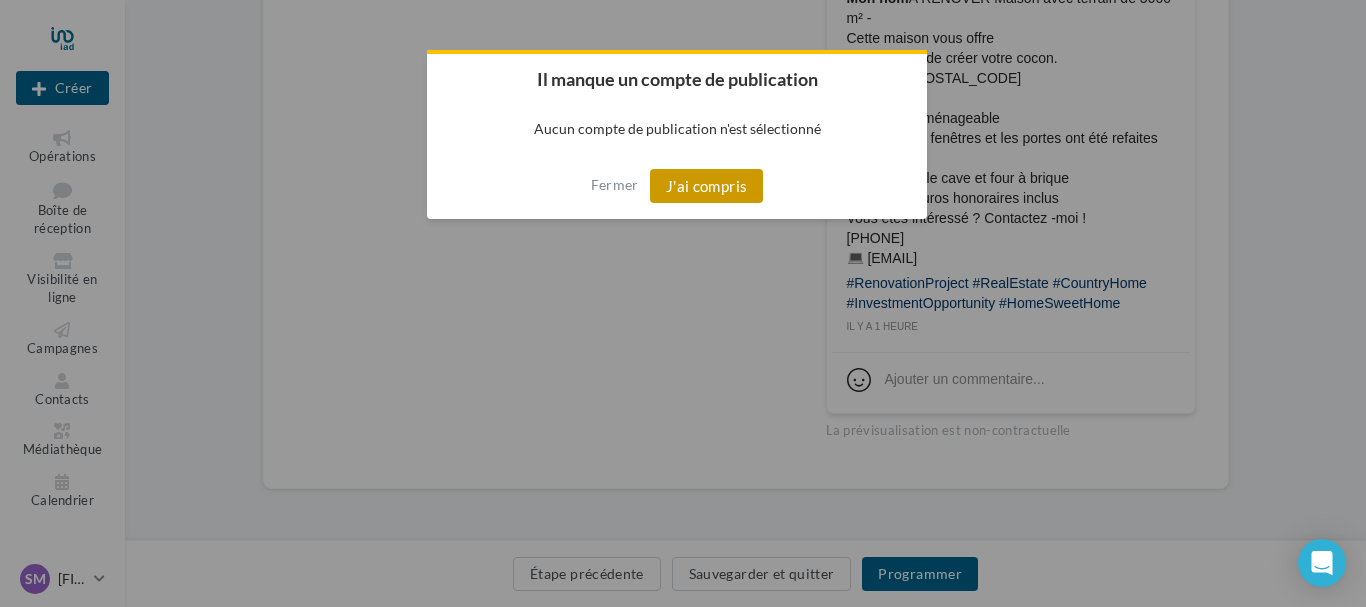 click on "J'ai compris" at bounding box center (707, 186) 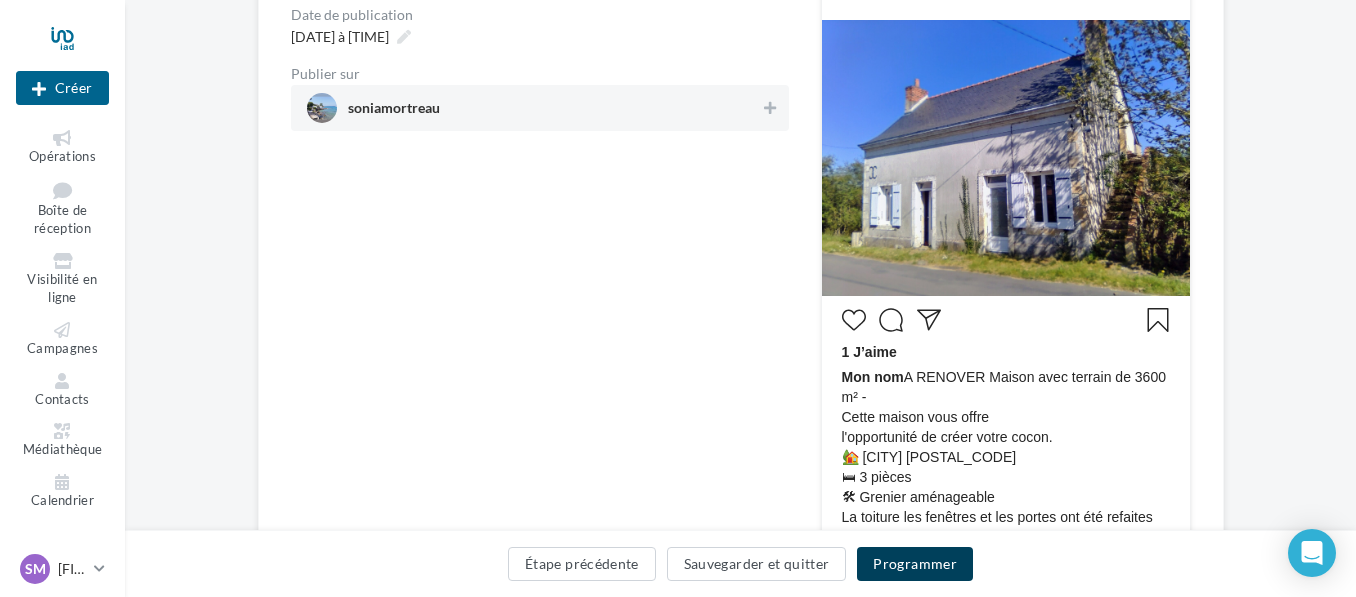 scroll, scrollTop: 272, scrollLeft: 0, axis: vertical 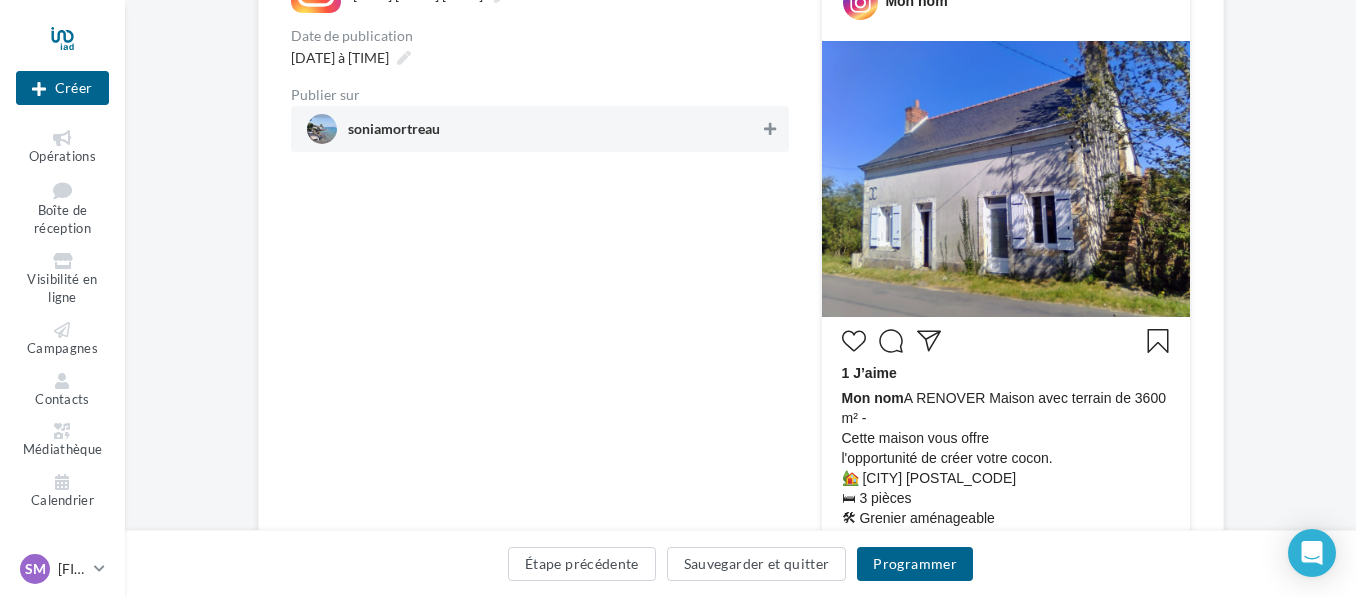 click at bounding box center [770, 129] 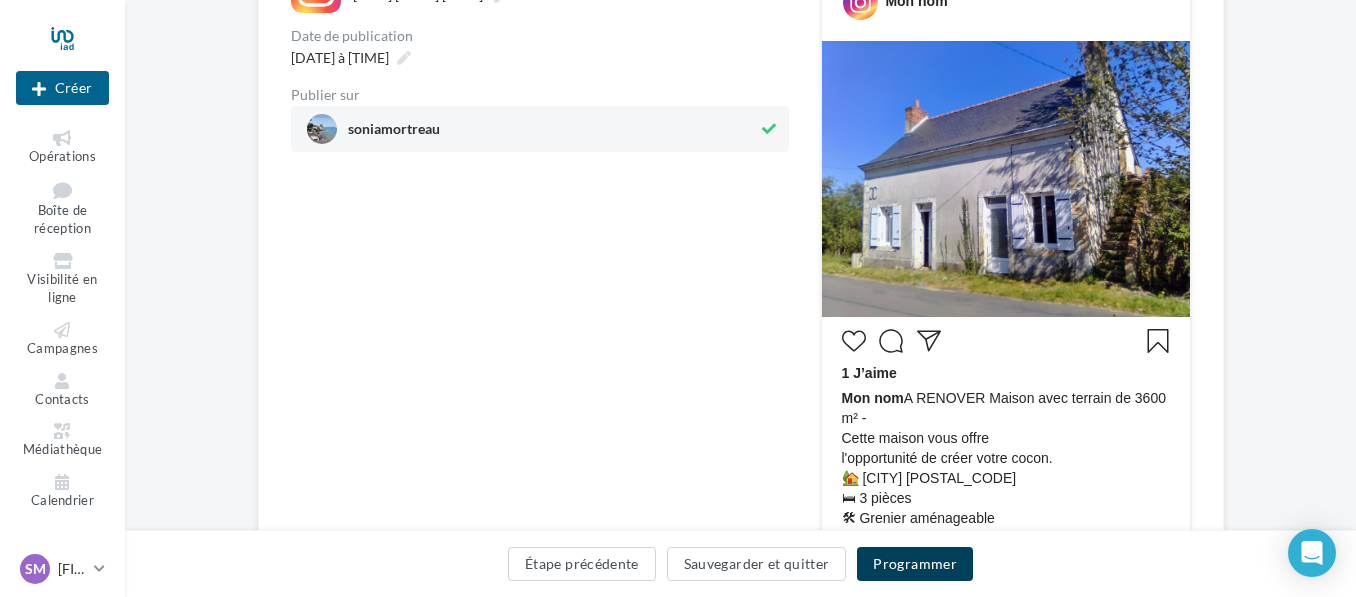 click on "Programmer" at bounding box center (915, 564) 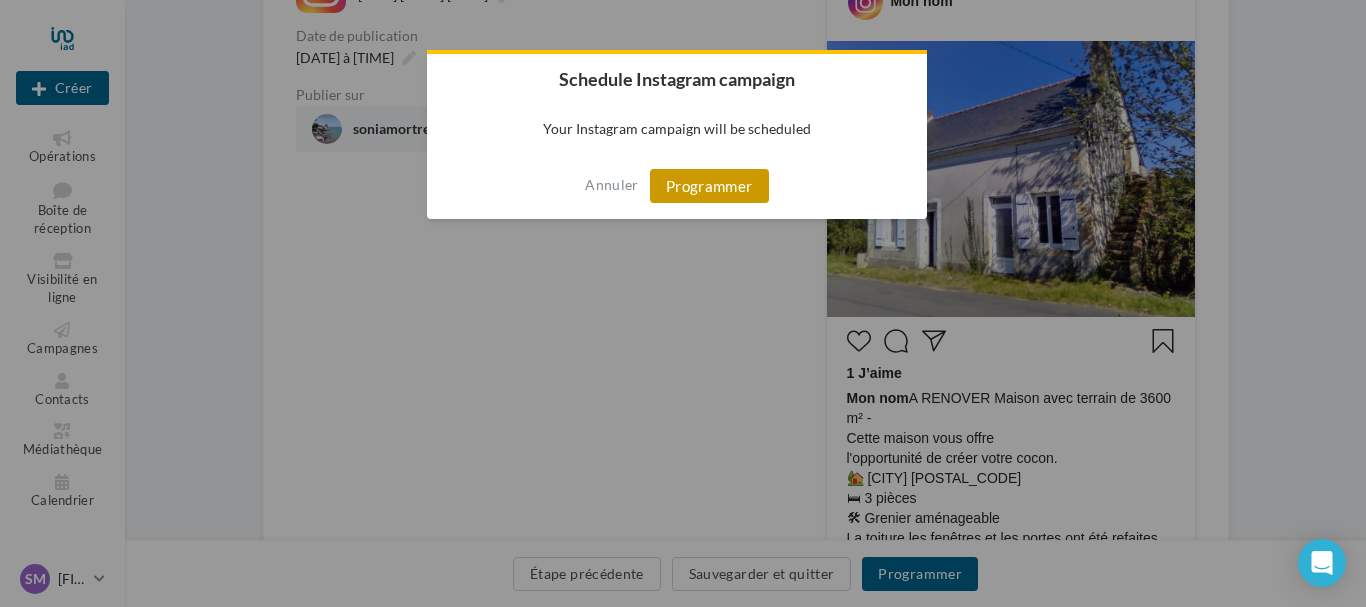 click on "Programmer" at bounding box center (709, 186) 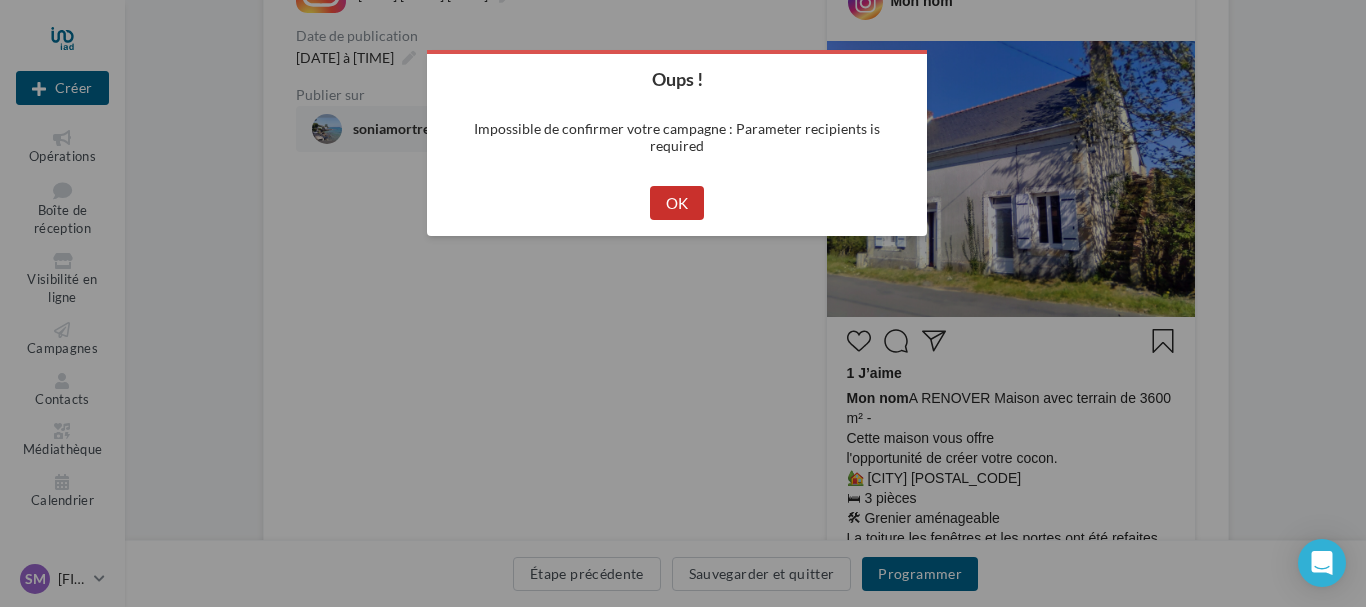 click on "OK" at bounding box center [677, 203] 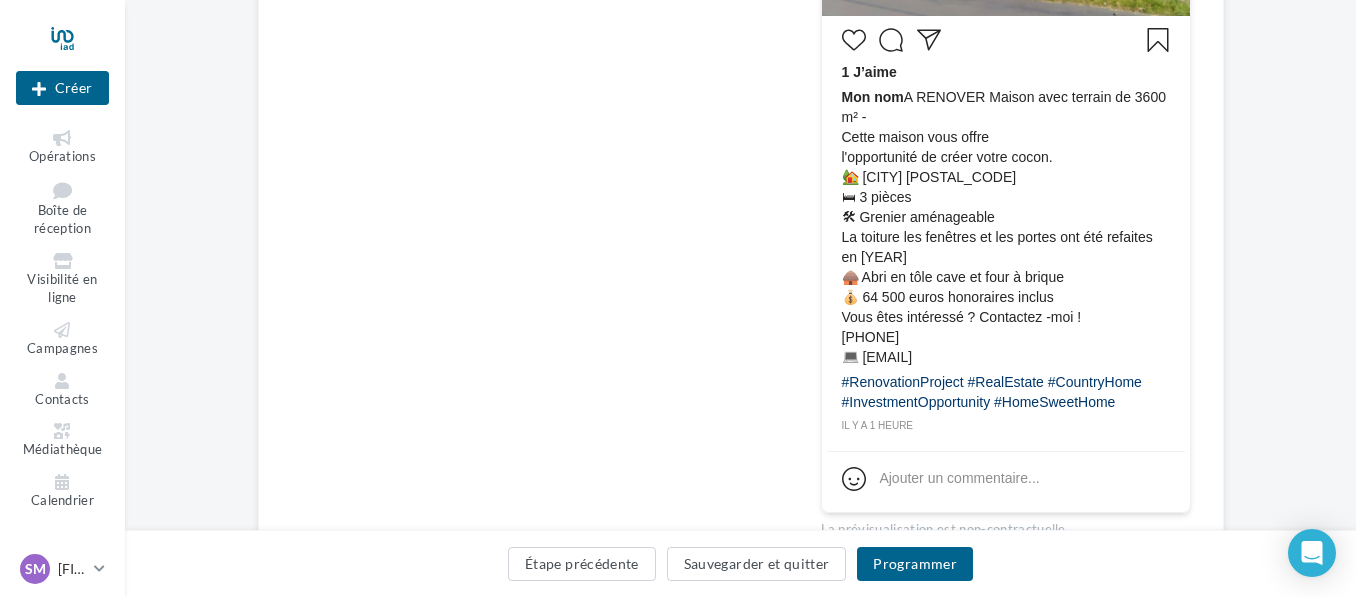 scroll, scrollTop: 600, scrollLeft: 0, axis: vertical 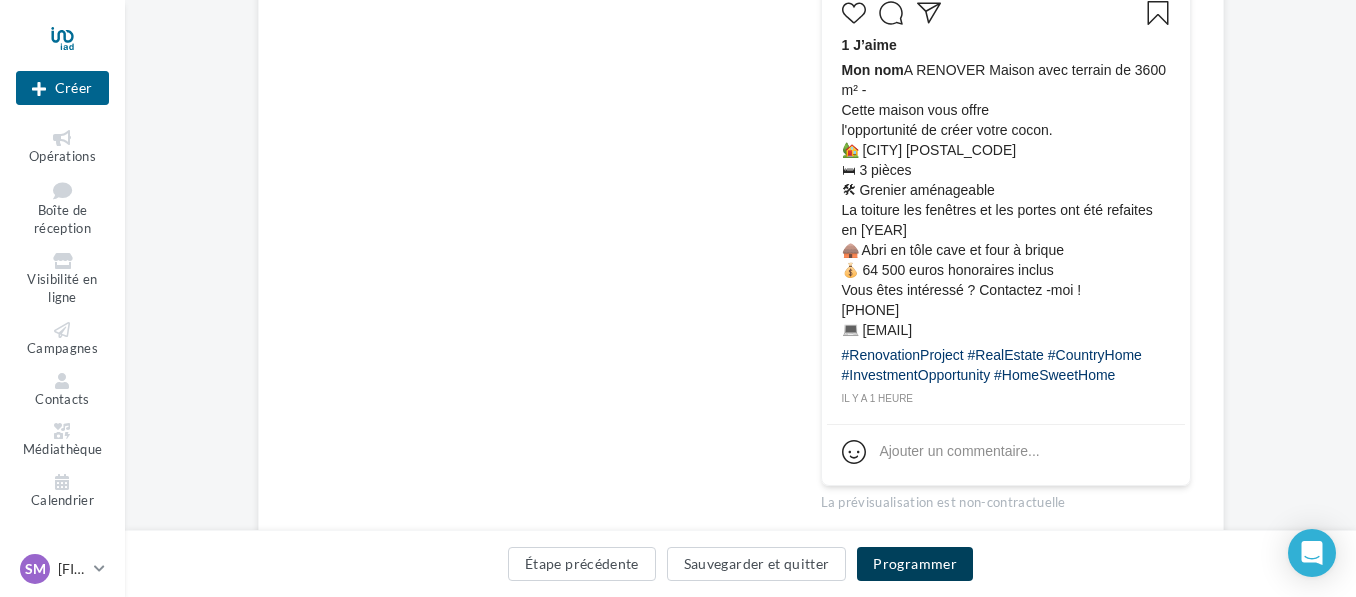 click on "Programmer" at bounding box center (915, 564) 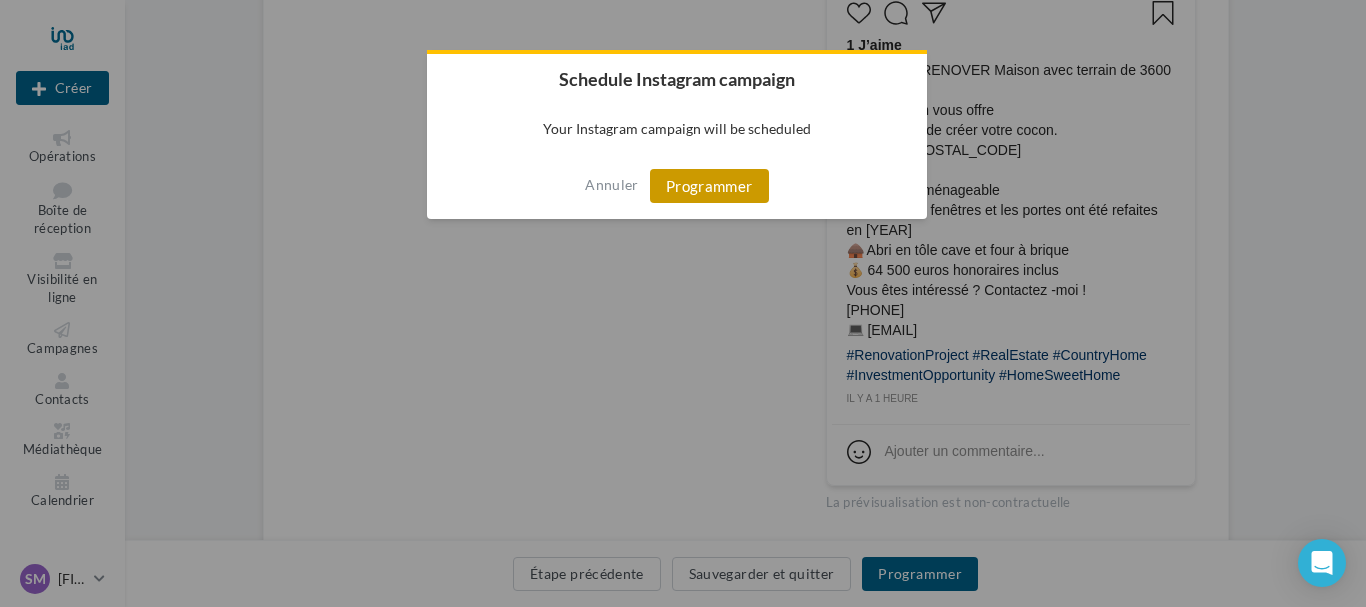 click on "Programmer" at bounding box center (709, 186) 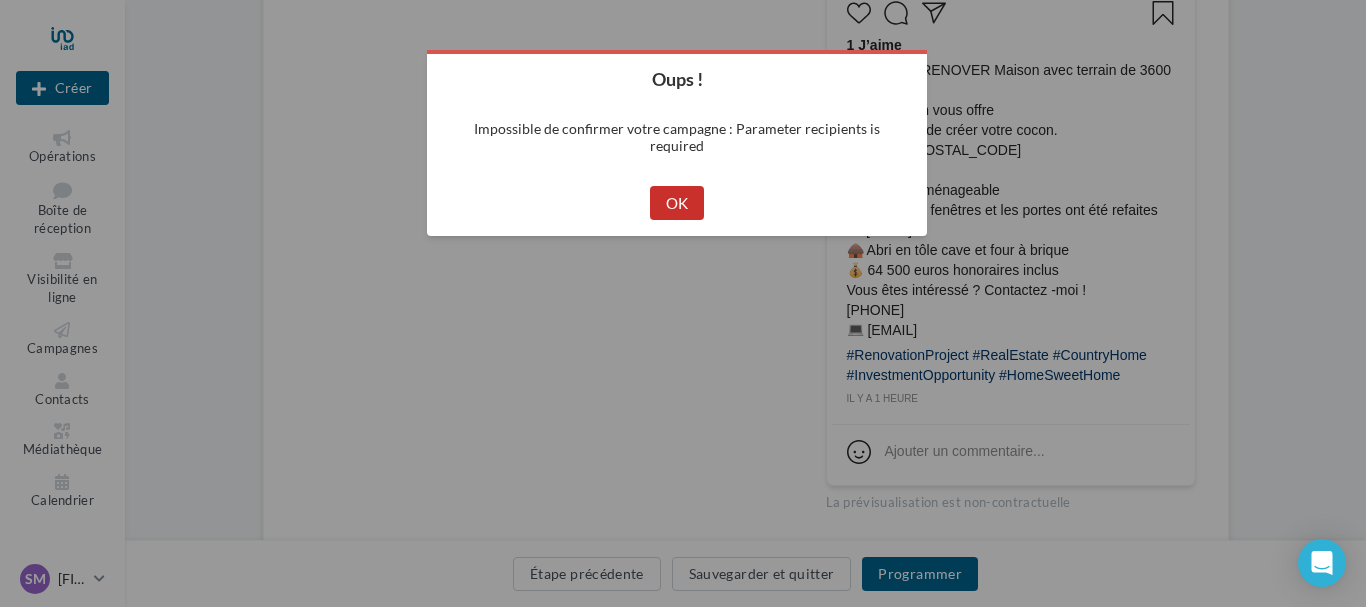 click on "OK" at bounding box center (677, 203) 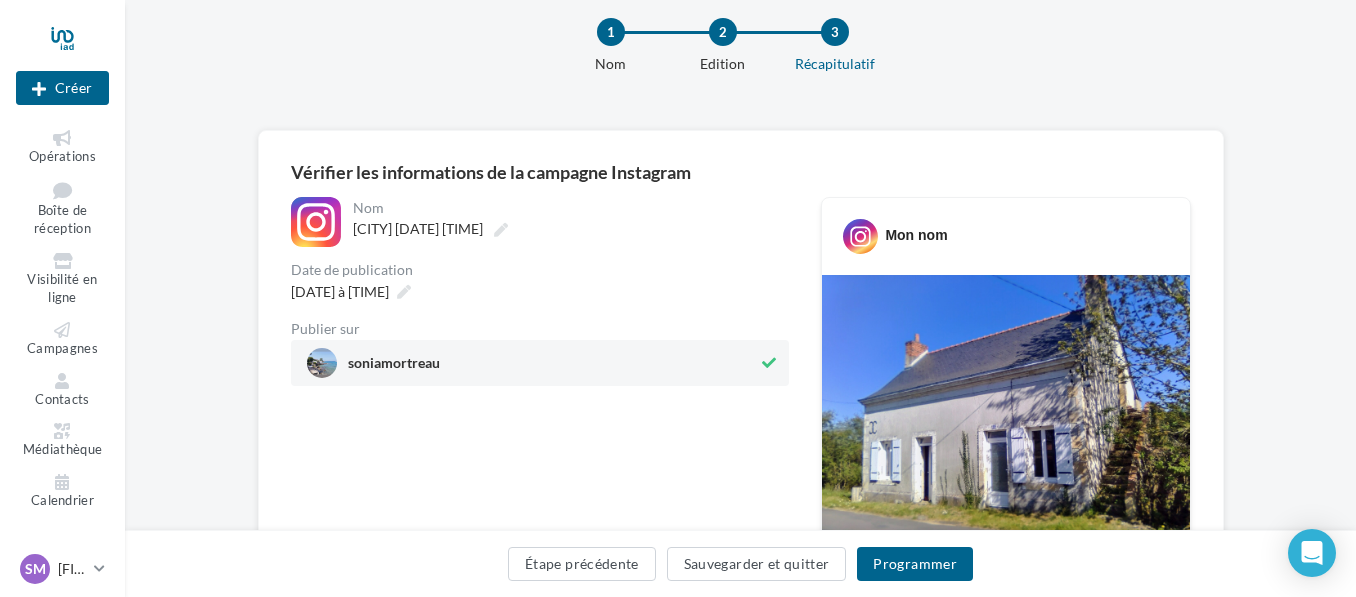 scroll, scrollTop: 0, scrollLeft: 0, axis: both 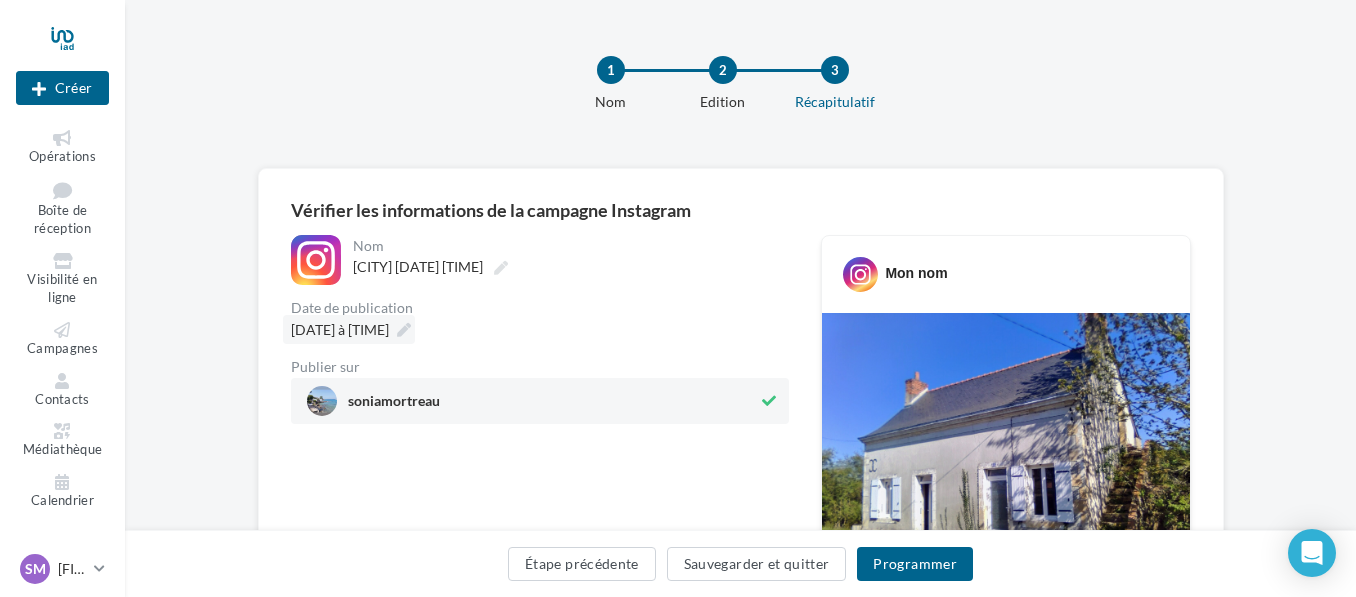 click at bounding box center [404, 330] 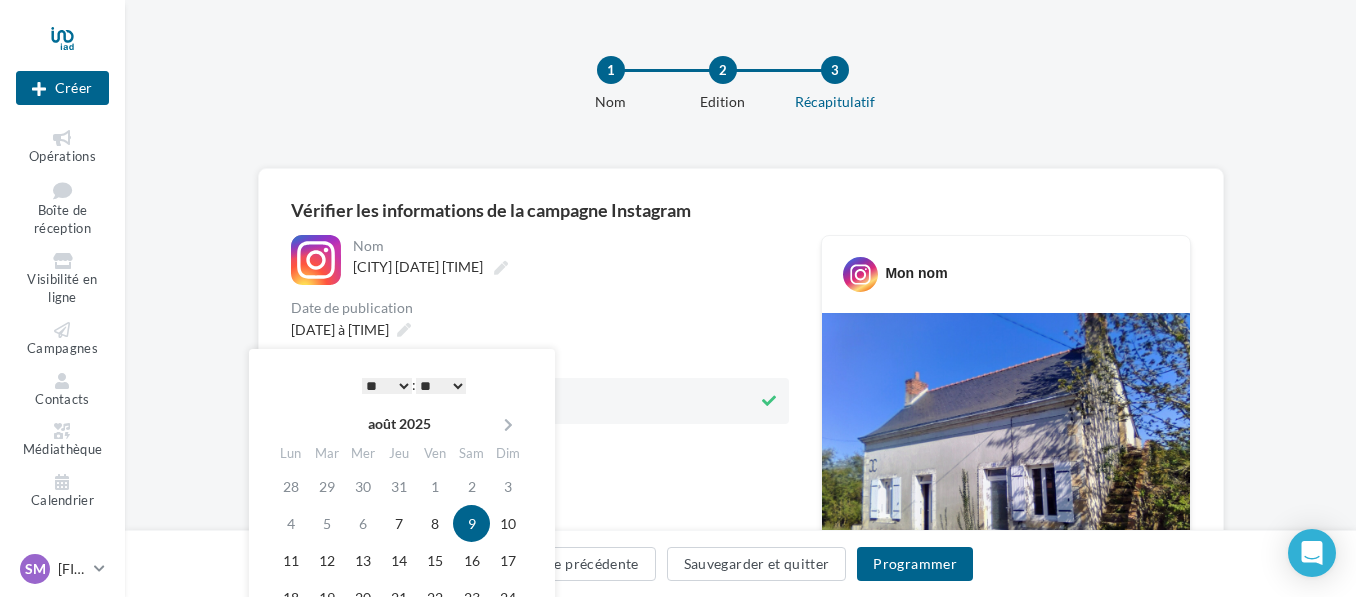 click on "9" at bounding box center (471, 523) 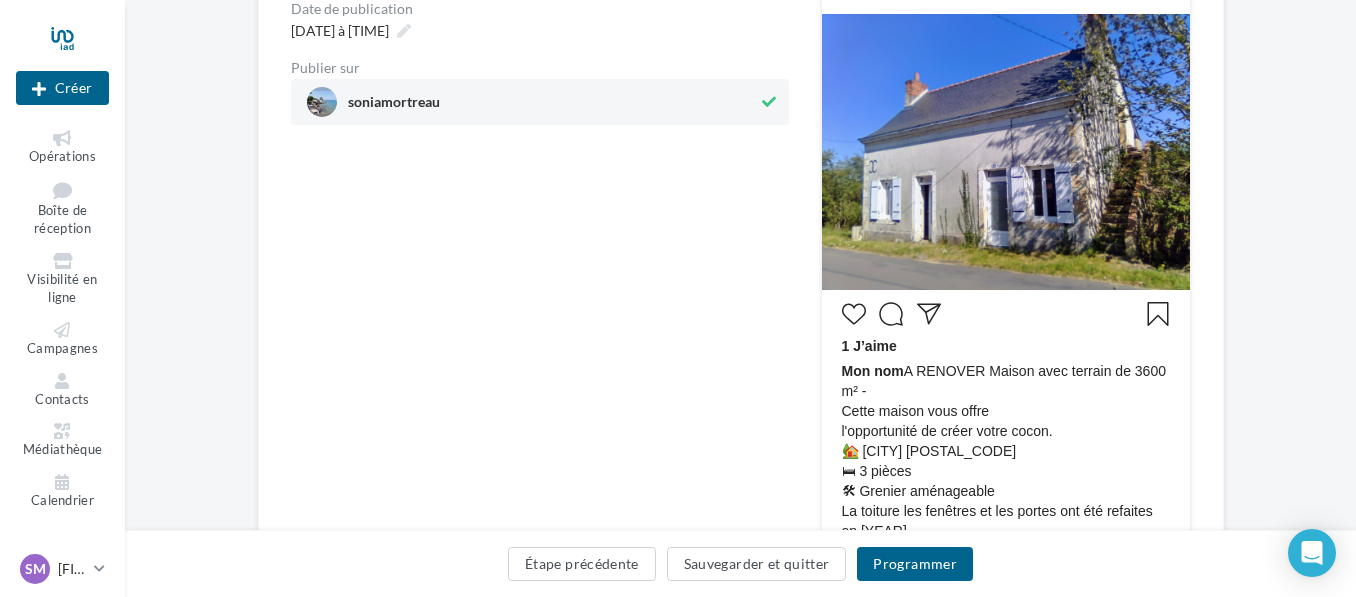 scroll, scrollTop: 300, scrollLeft: 0, axis: vertical 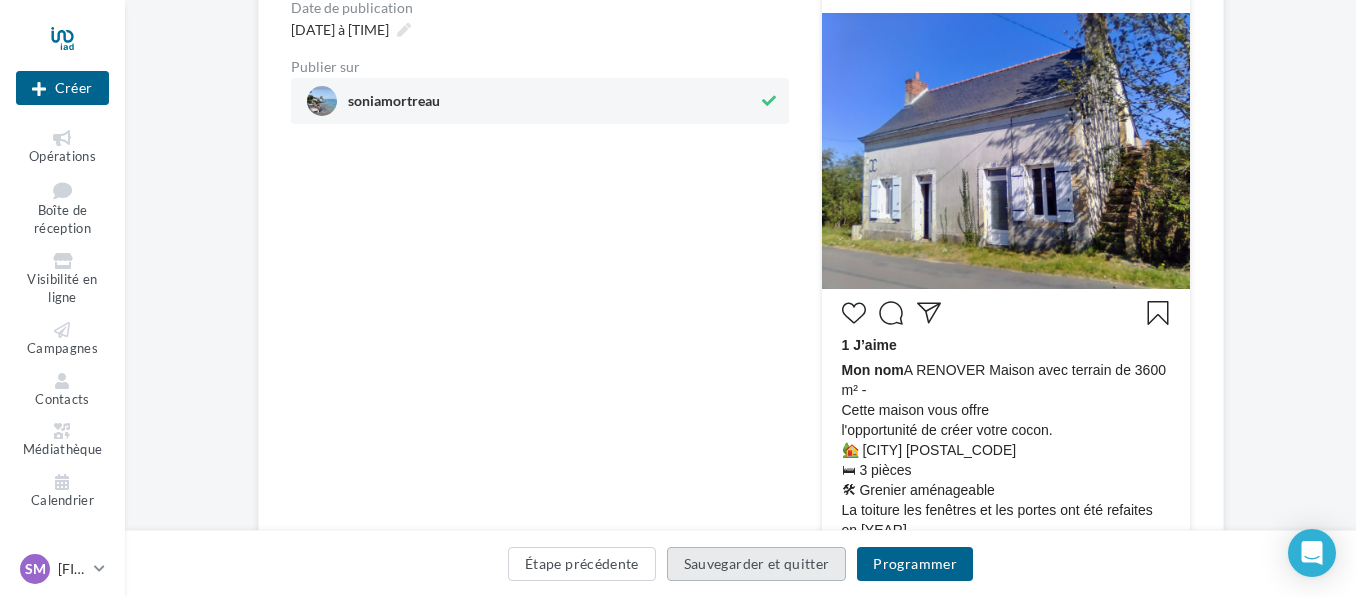 click on "Sauvegarder et quitter" at bounding box center (757, 564) 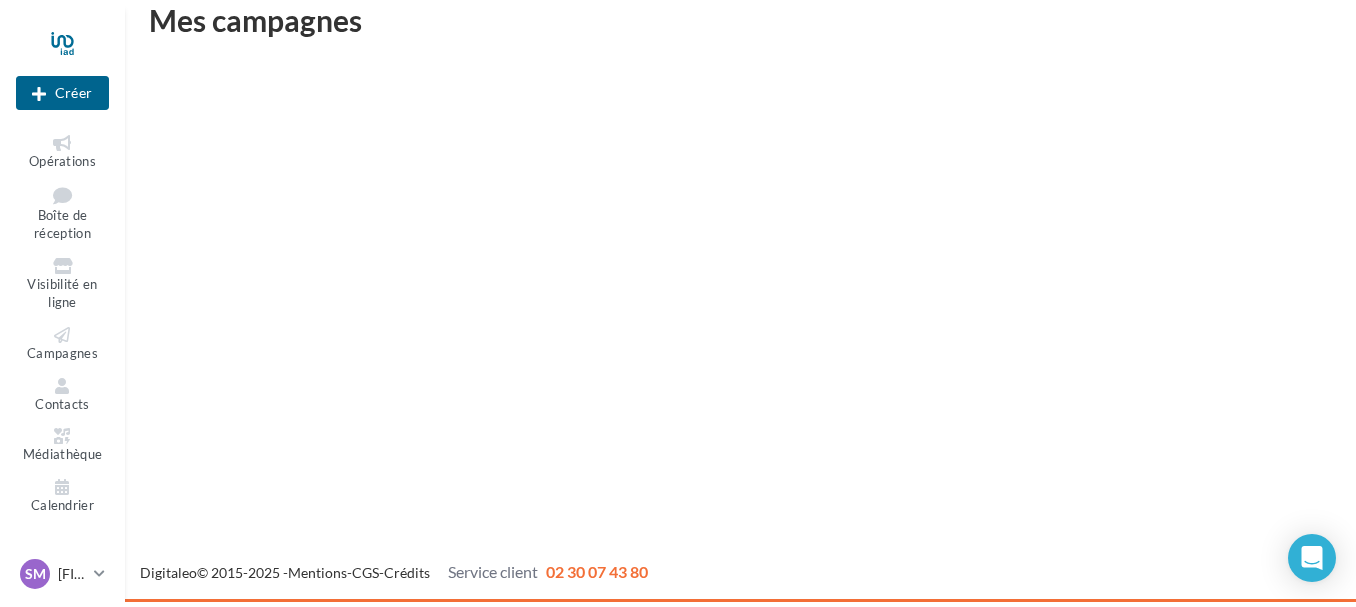 scroll, scrollTop: 32, scrollLeft: 0, axis: vertical 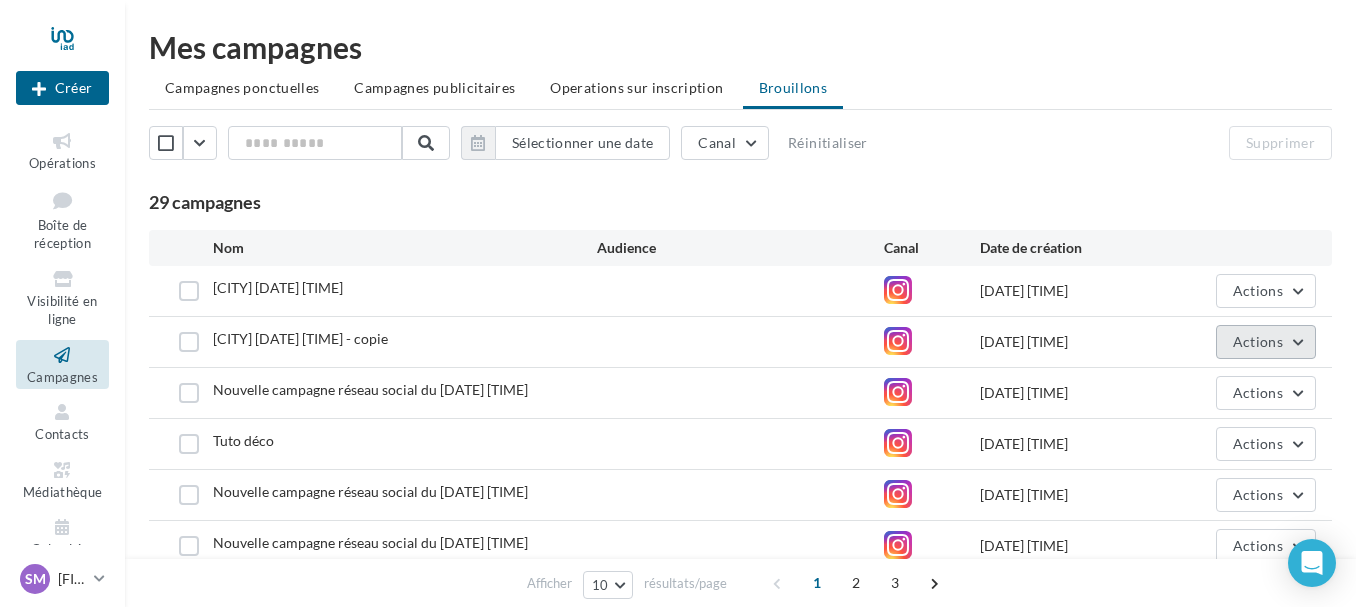 click on "Actions" at bounding box center (1266, 342) 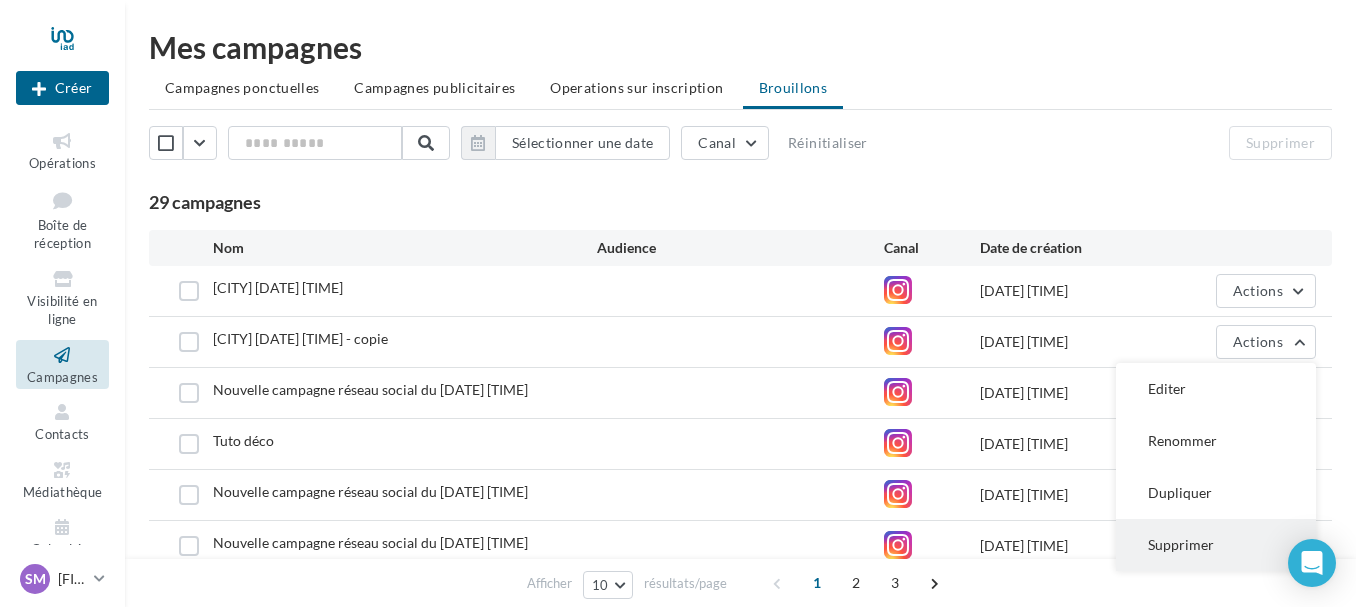 click on "Supprimer" at bounding box center [1216, 545] 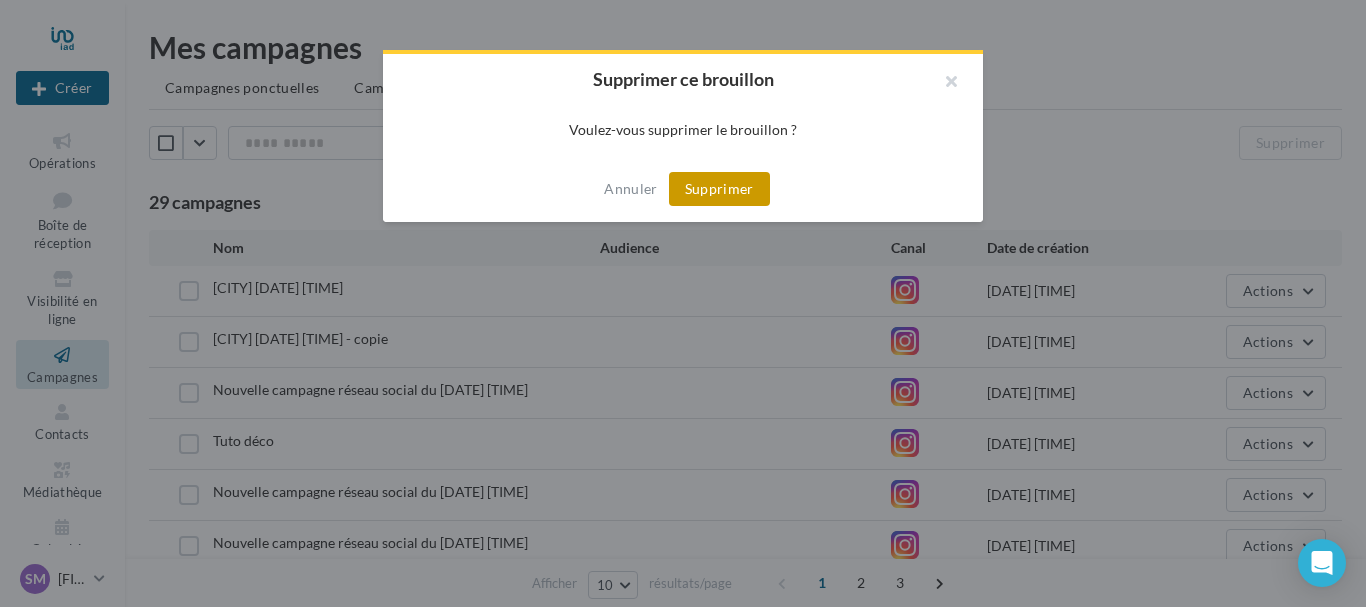 click on "Supprimer" at bounding box center [719, 189] 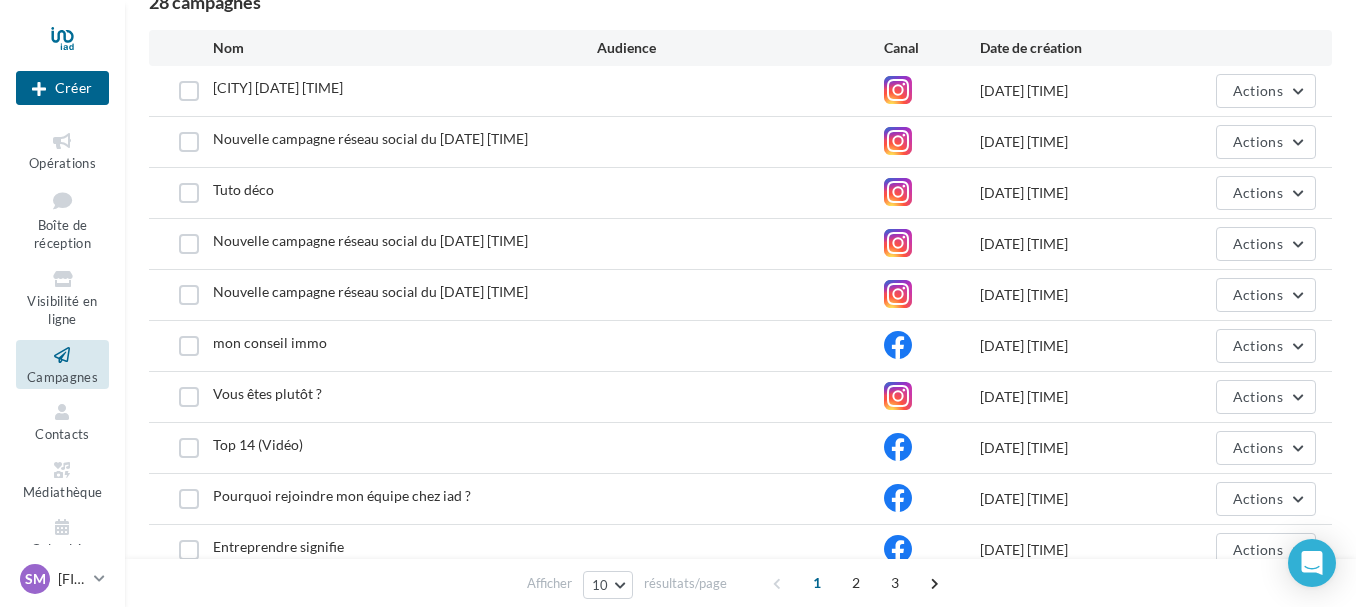 scroll, scrollTop: 0, scrollLeft: 0, axis: both 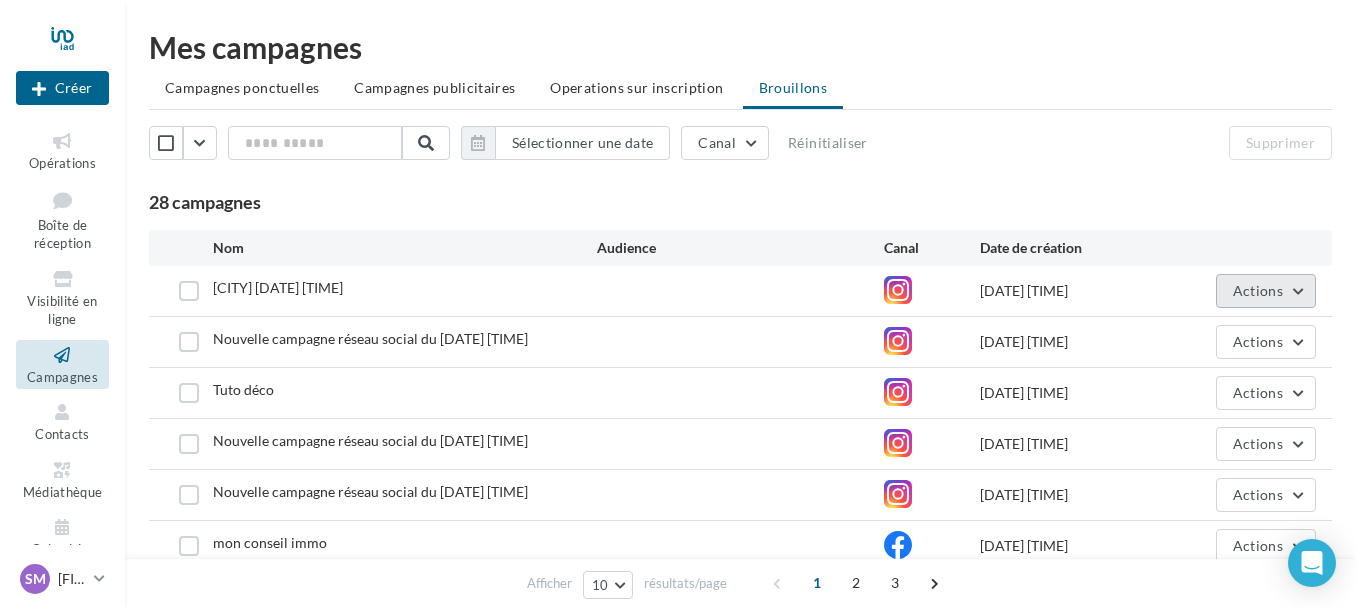 click on "Actions" at bounding box center (1266, 291) 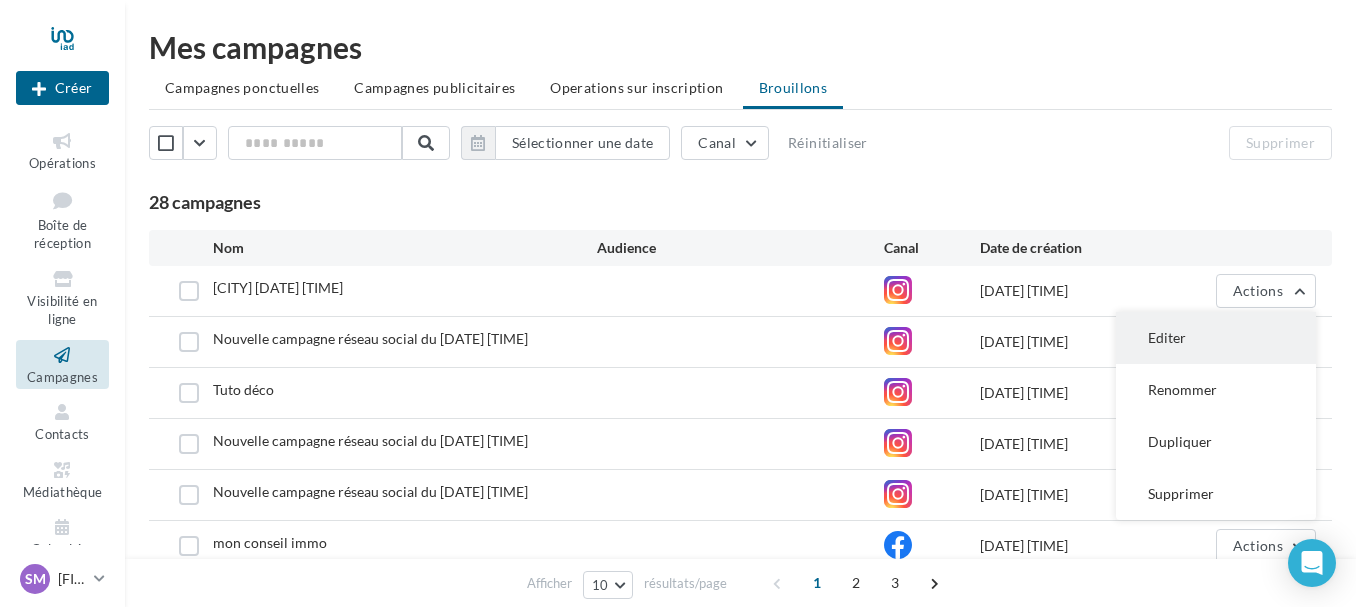 click on "Editer" at bounding box center [1216, 338] 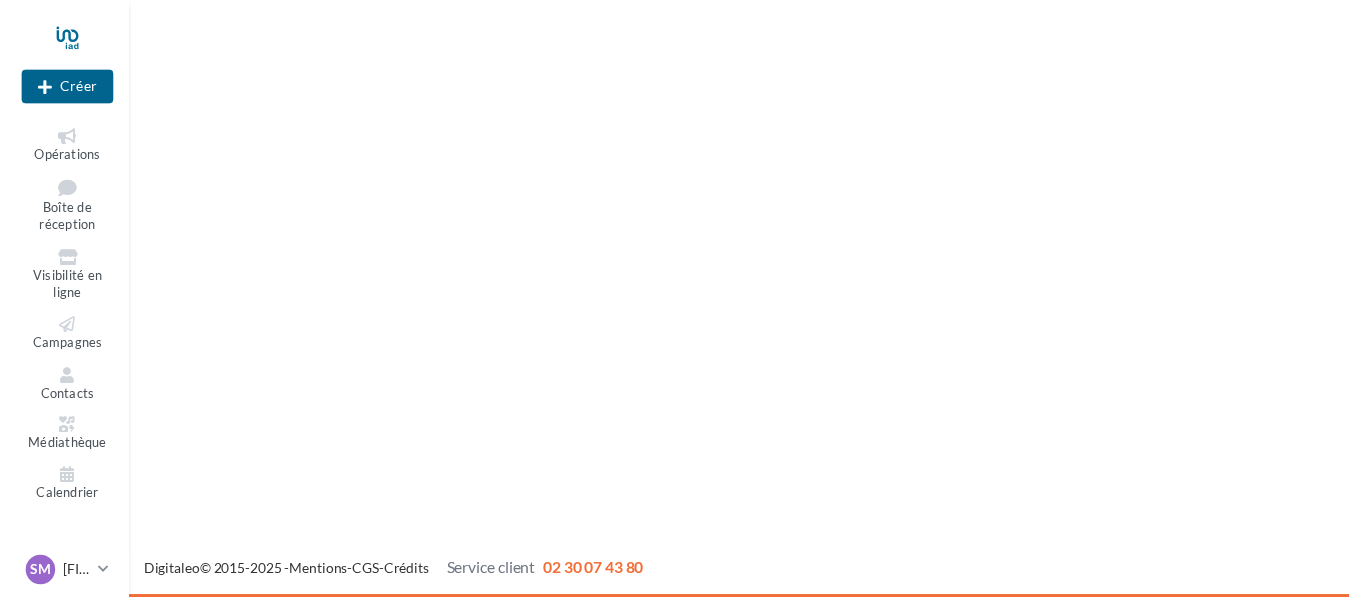 scroll, scrollTop: 0, scrollLeft: 0, axis: both 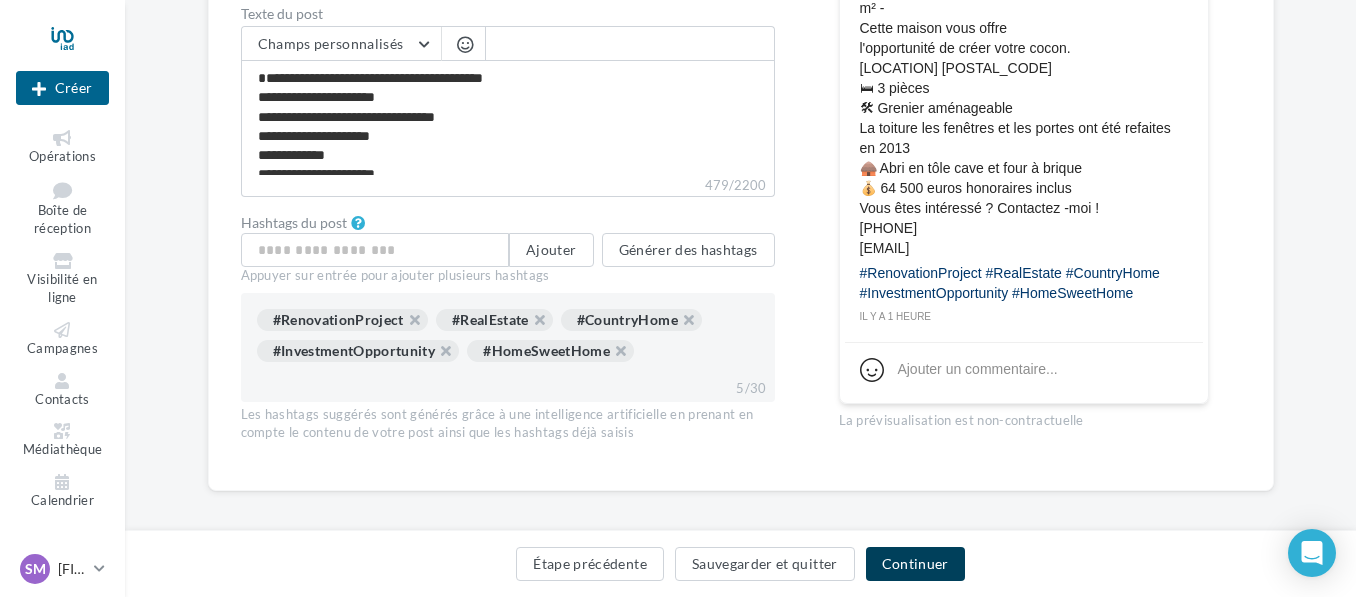 click on "Continuer" at bounding box center (915, 564) 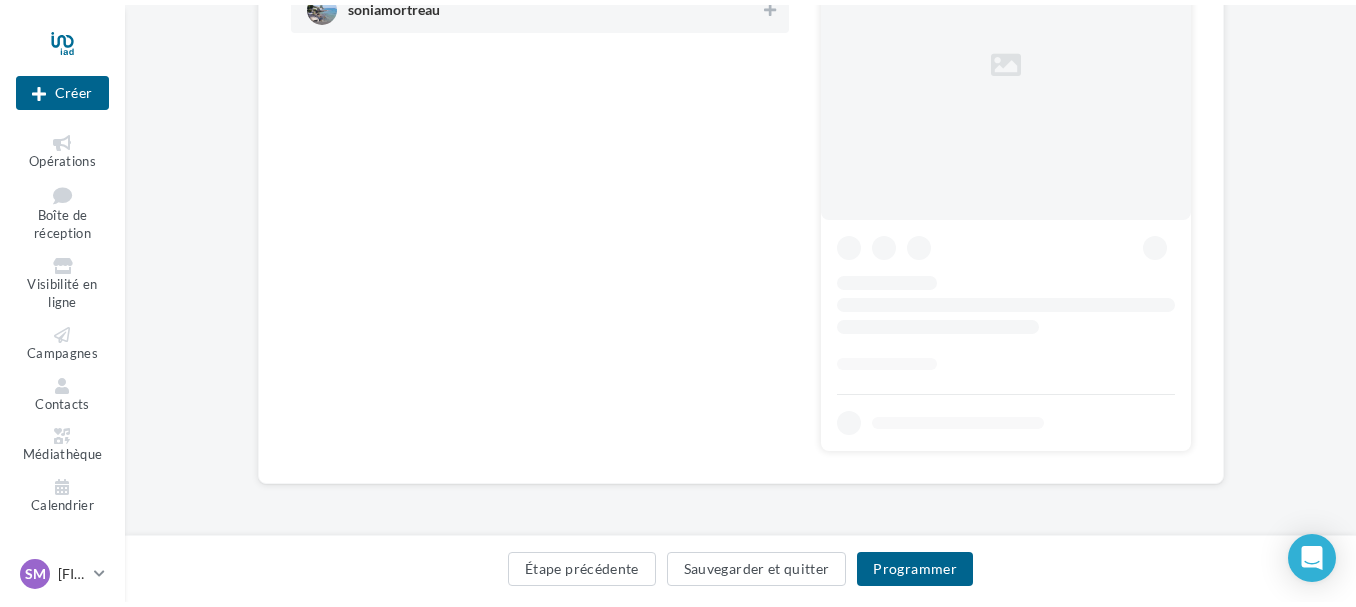 scroll, scrollTop: 0, scrollLeft: 0, axis: both 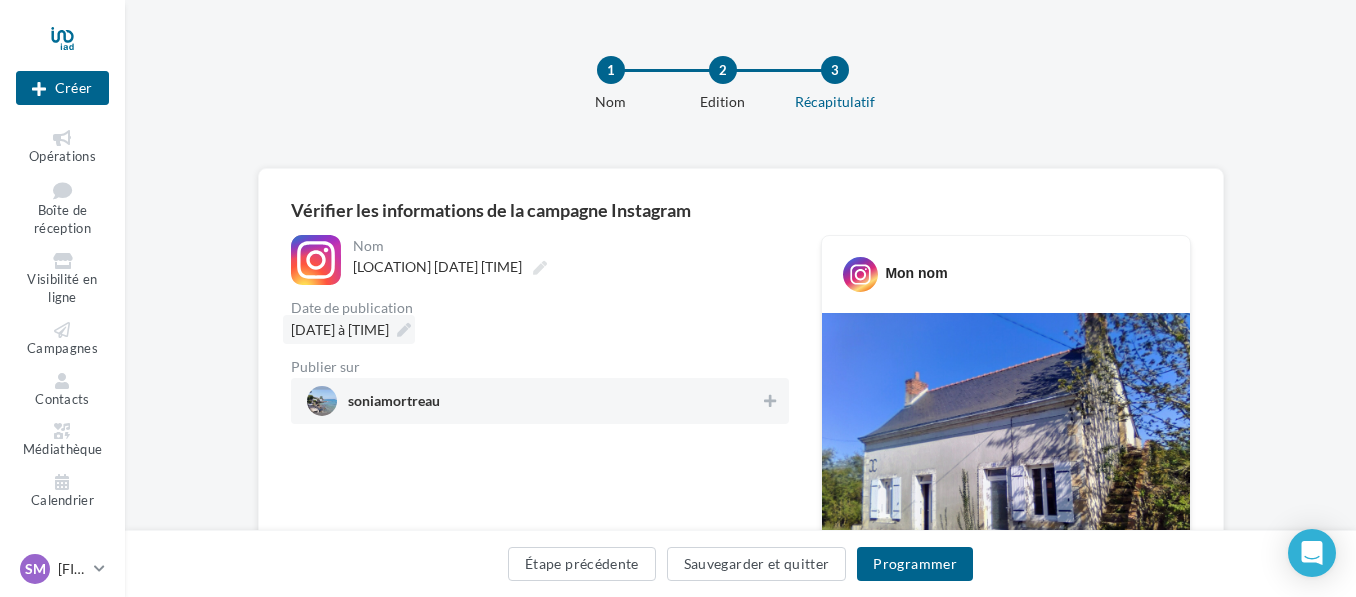 click at bounding box center (404, 330) 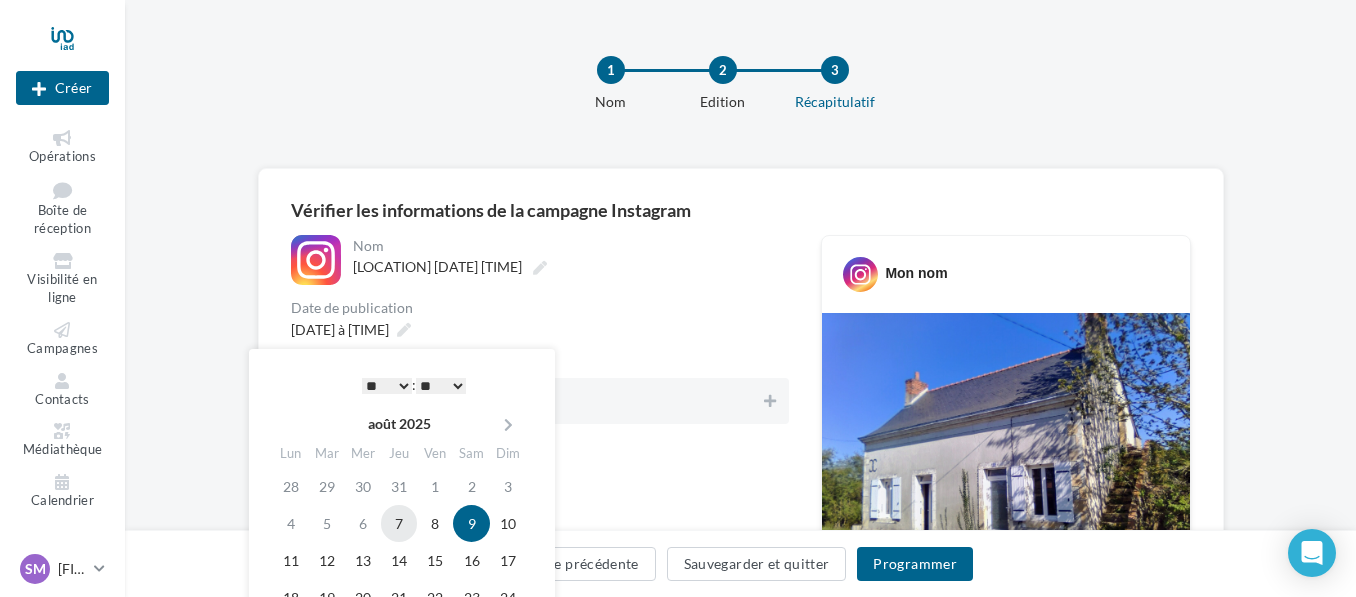 click on "7" at bounding box center (399, 523) 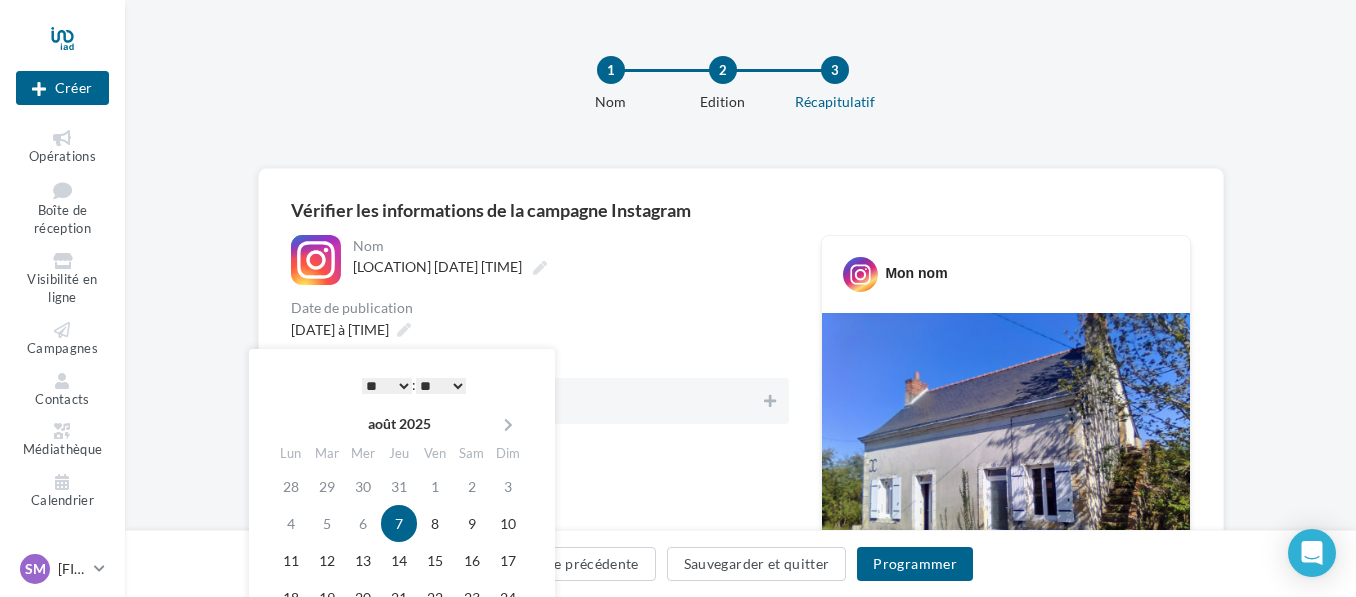 click on "* * * * * * * * * * ** ** ** ** ** ** ** ** ** ** ** ** ** **" at bounding box center (387, 386) 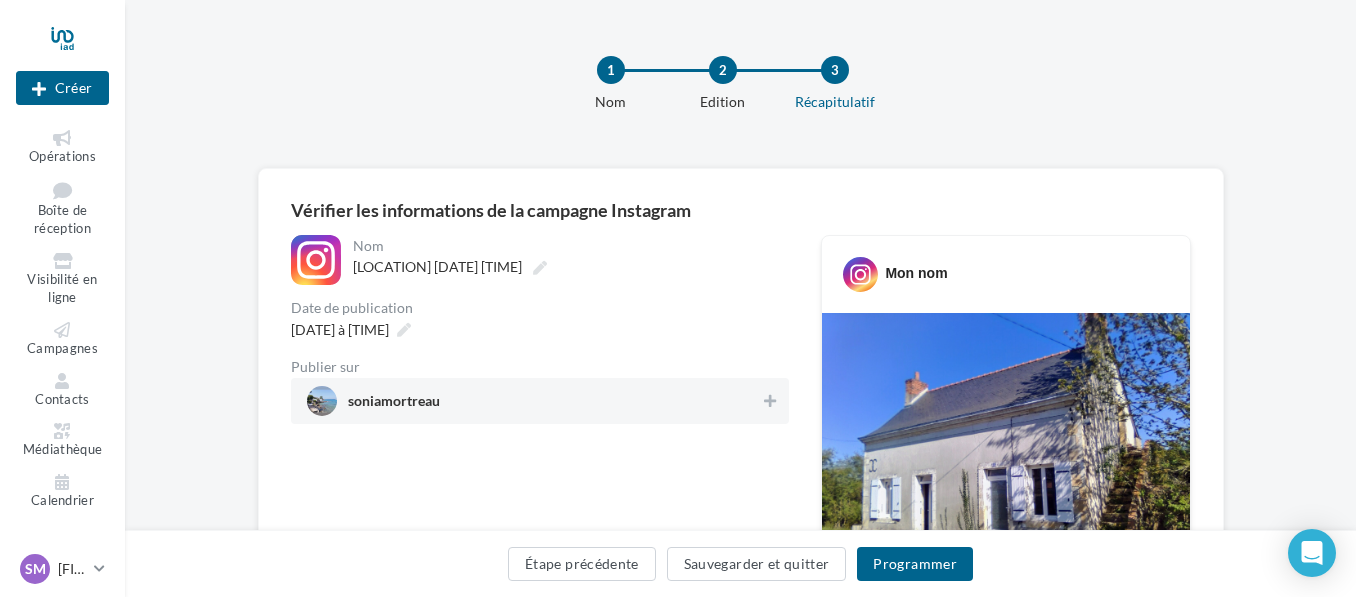 click on "07/08/2025 à 18:00" at bounding box center (540, 329) 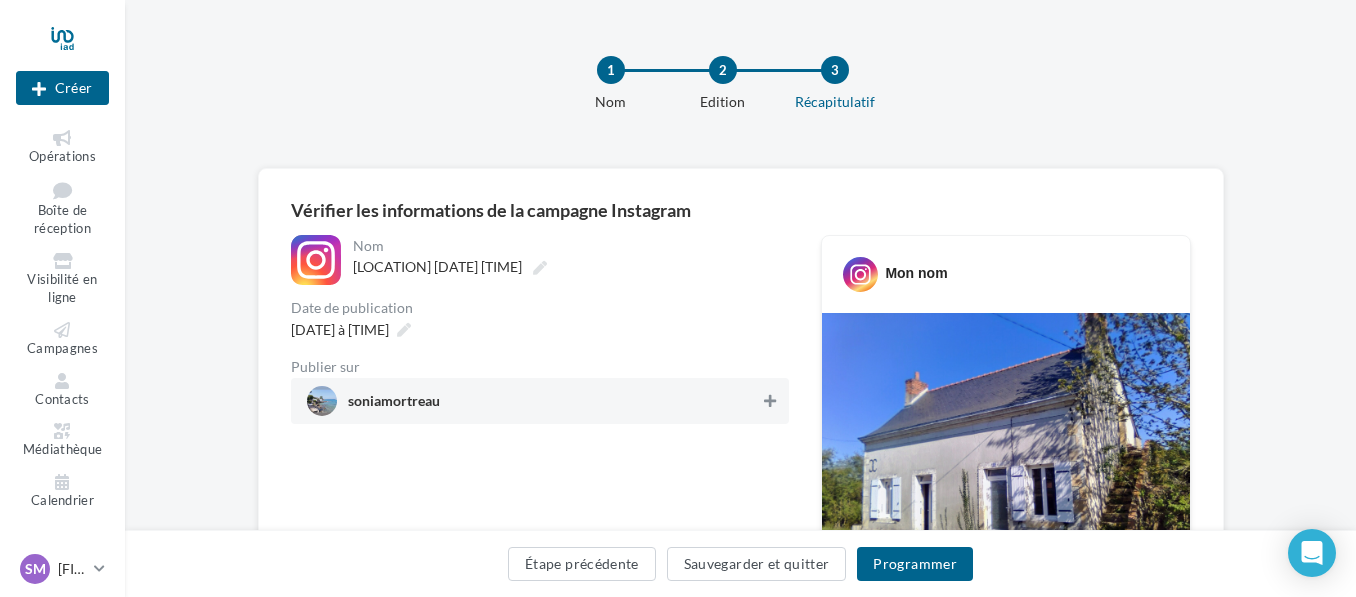 click at bounding box center [770, 401] 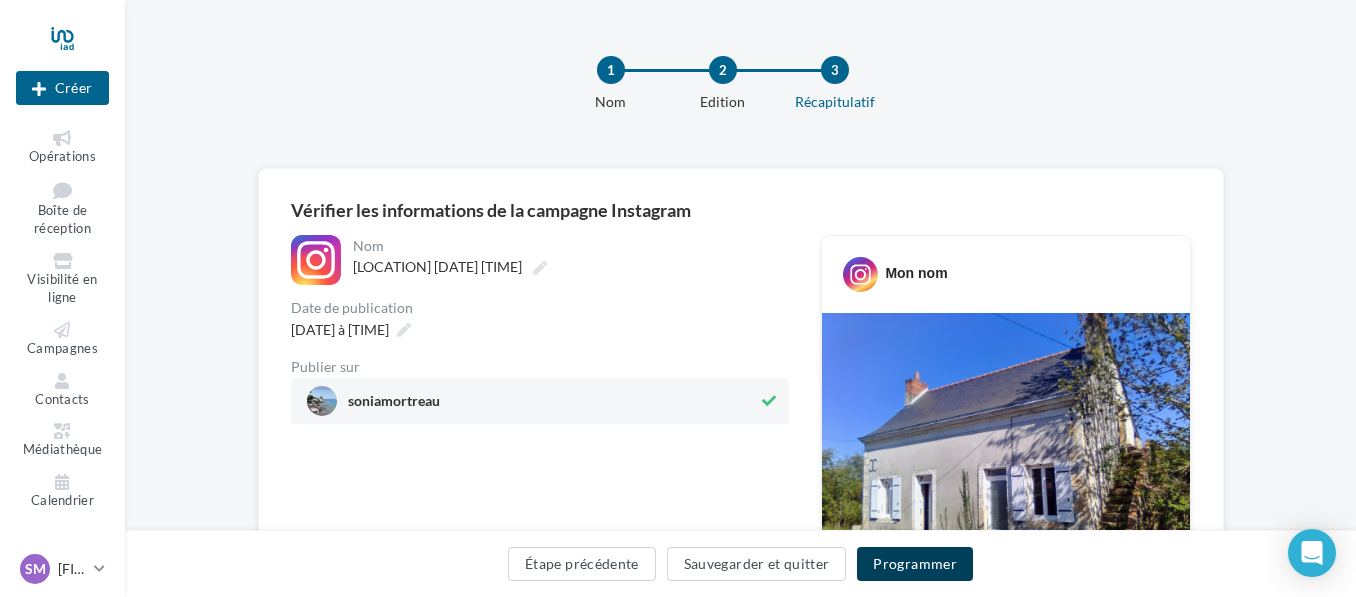 click on "Programmer" at bounding box center [915, 564] 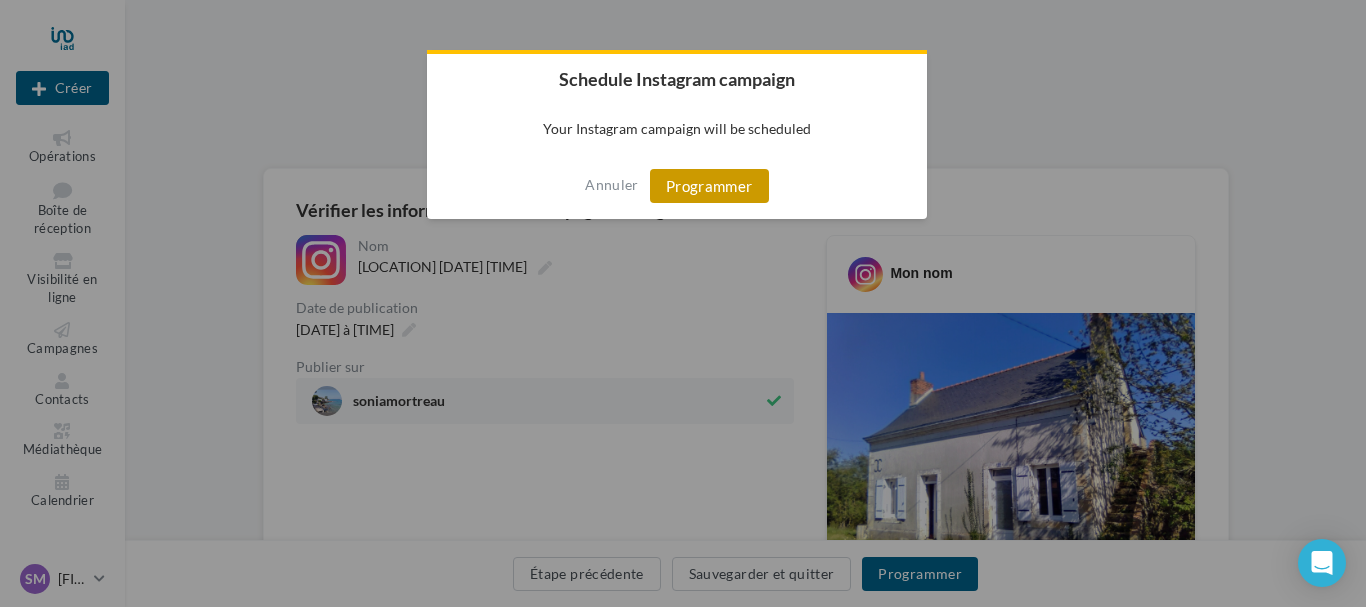 click on "Programmer" at bounding box center (709, 186) 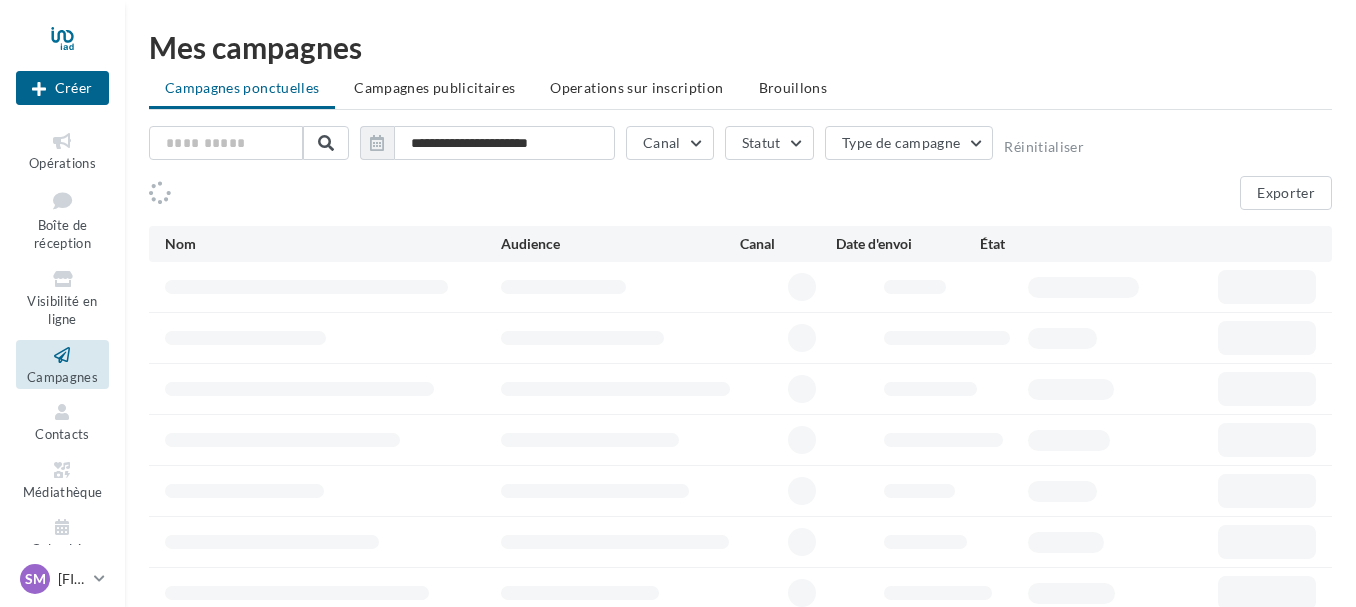 scroll, scrollTop: 0, scrollLeft: 0, axis: both 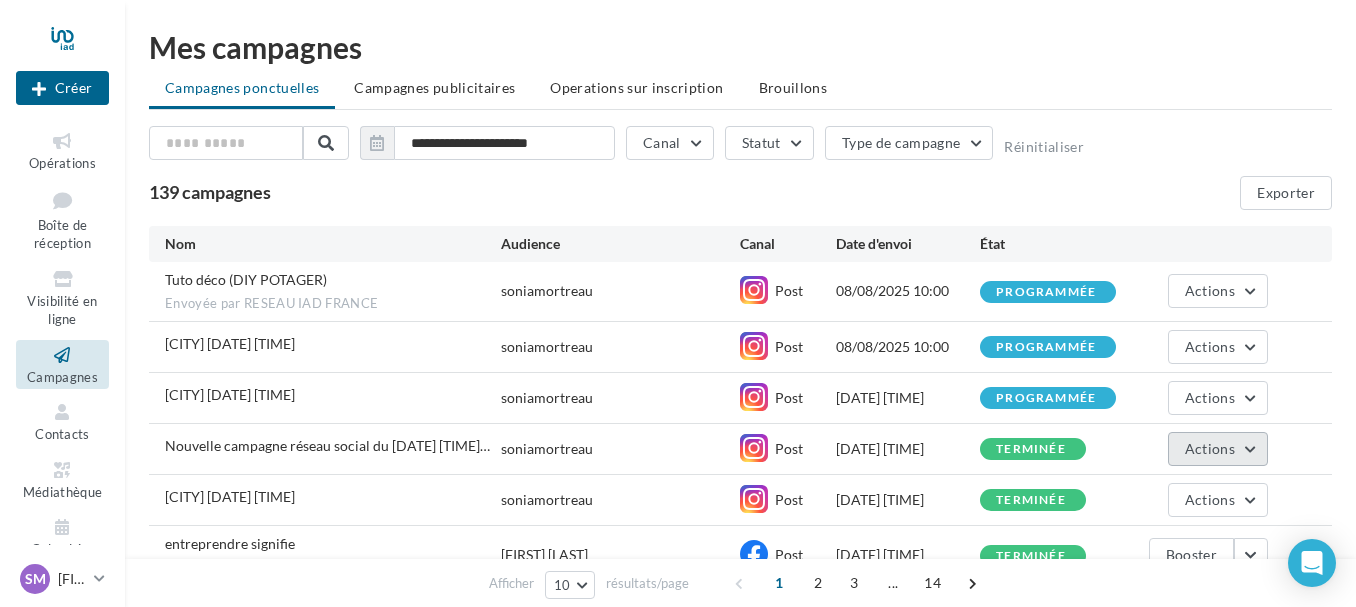 click on "Actions" at bounding box center [1218, 449] 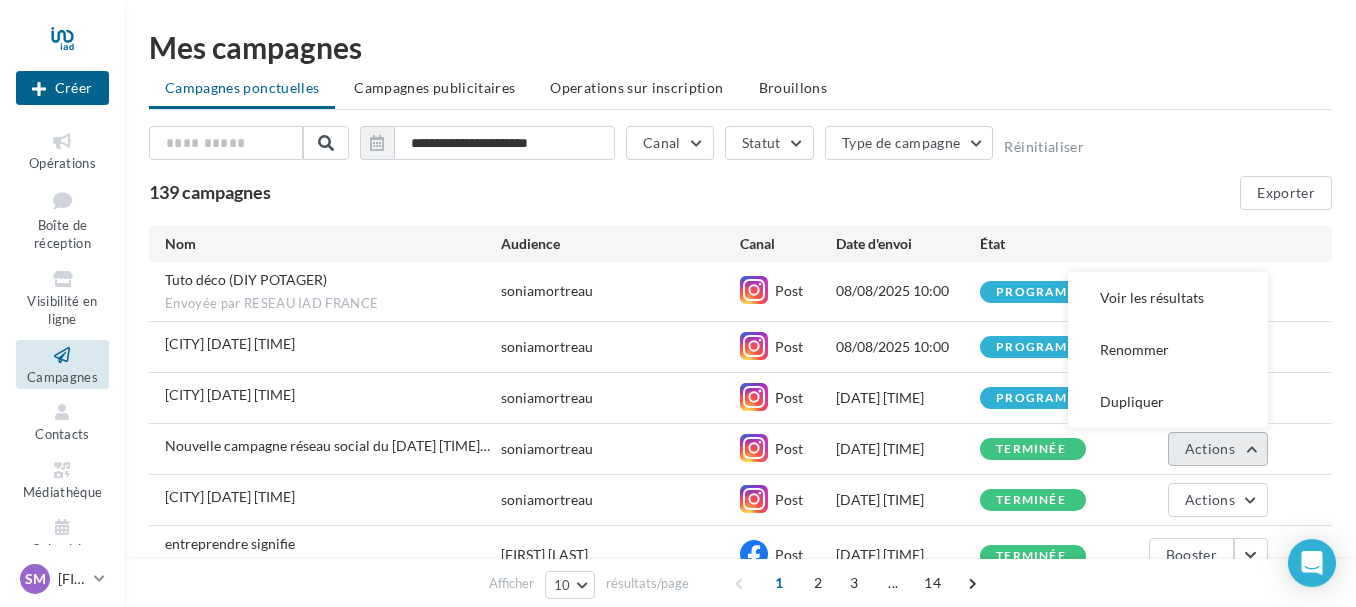 click on "Actions" at bounding box center (1218, 449) 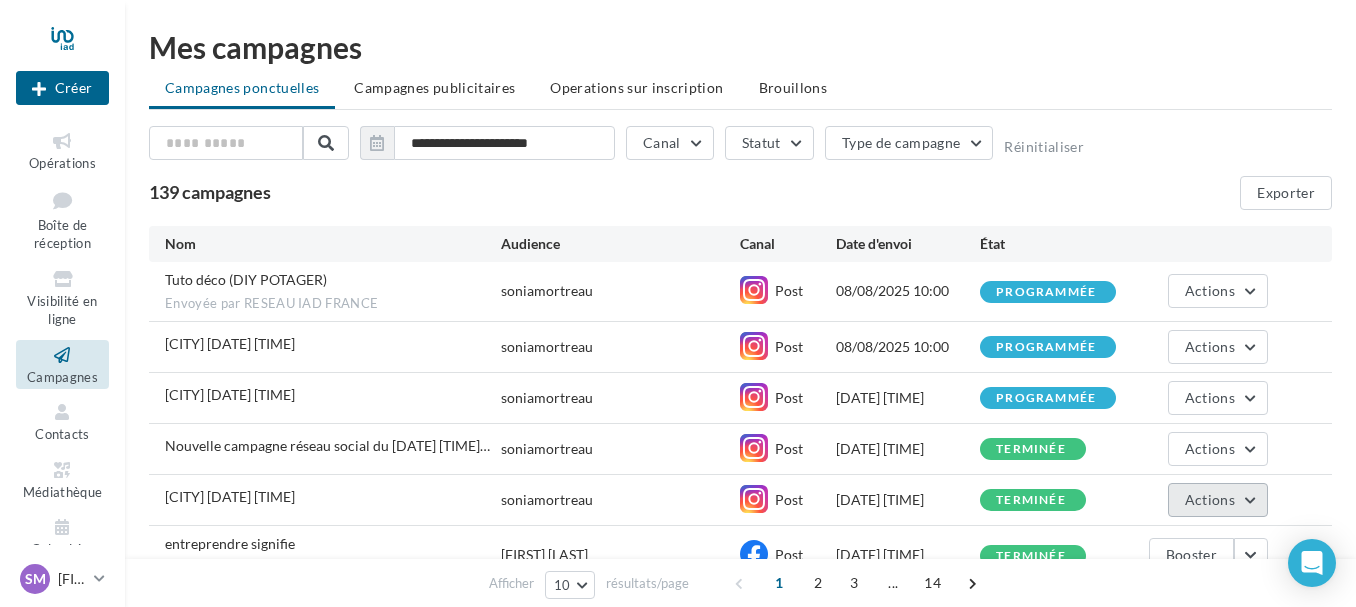 click on "Actions" at bounding box center [1218, 500] 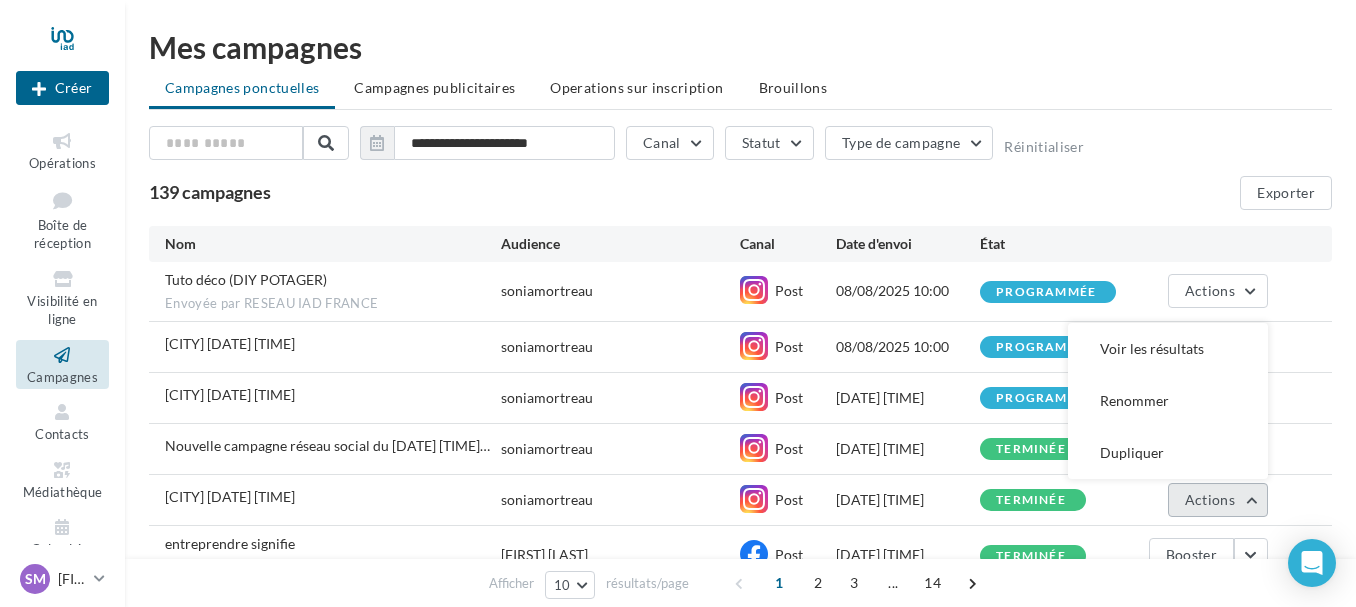 click on "Actions" at bounding box center (1218, 500) 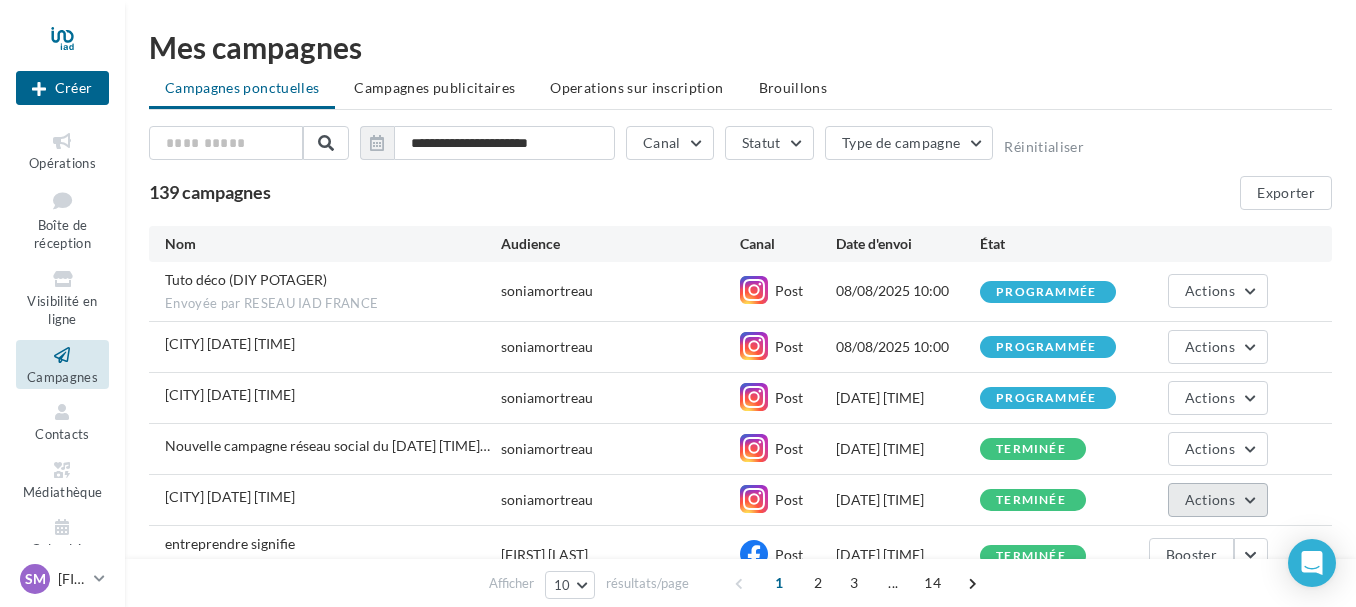 scroll, scrollTop: 100, scrollLeft: 0, axis: vertical 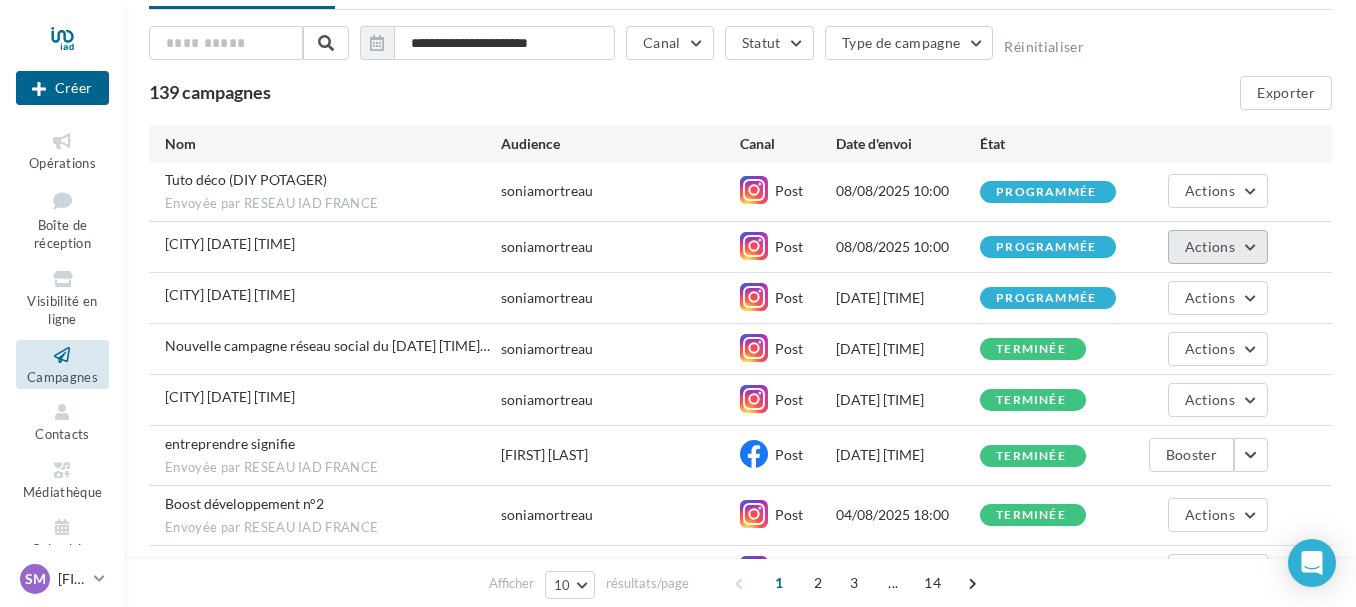 click on "Actions" at bounding box center [1218, 247] 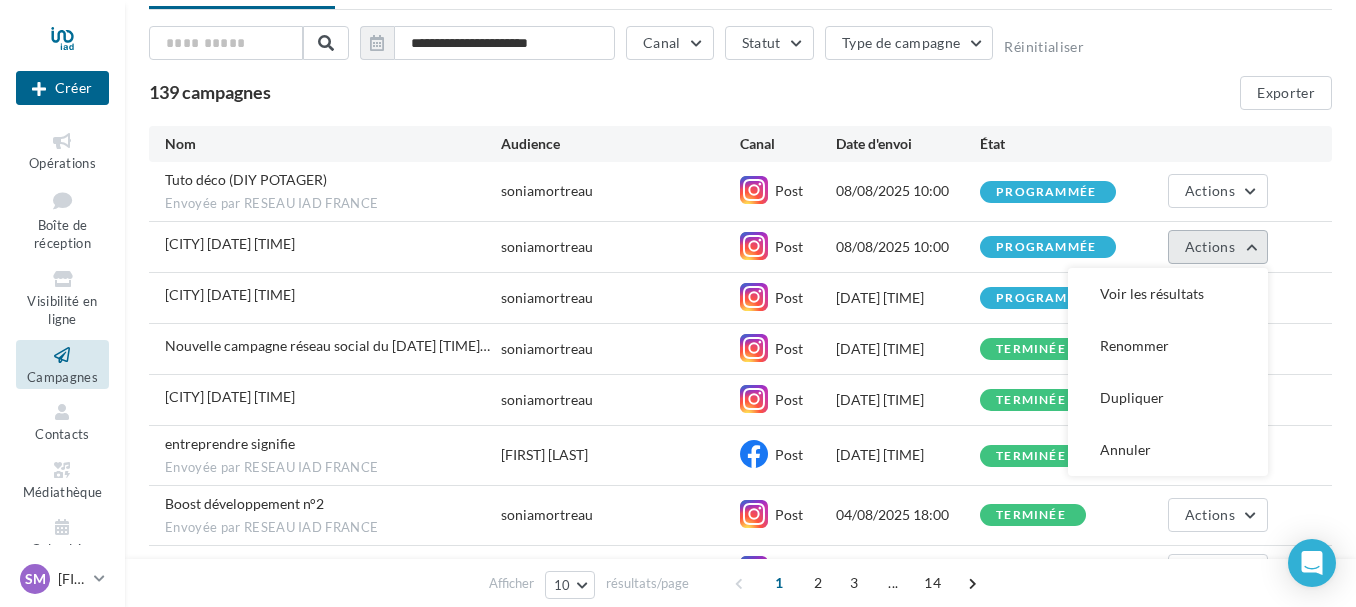 click on "Actions" at bounding box center [1218, 247] 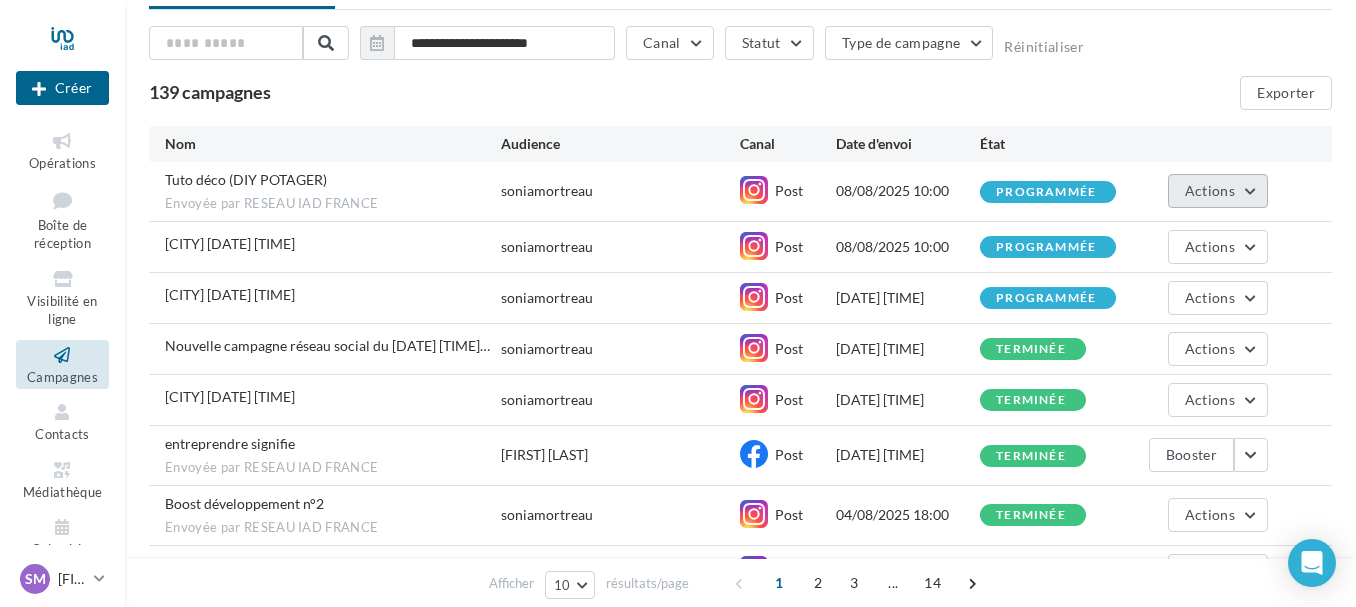 click on "Actions" at bounding box center [1218, 191] 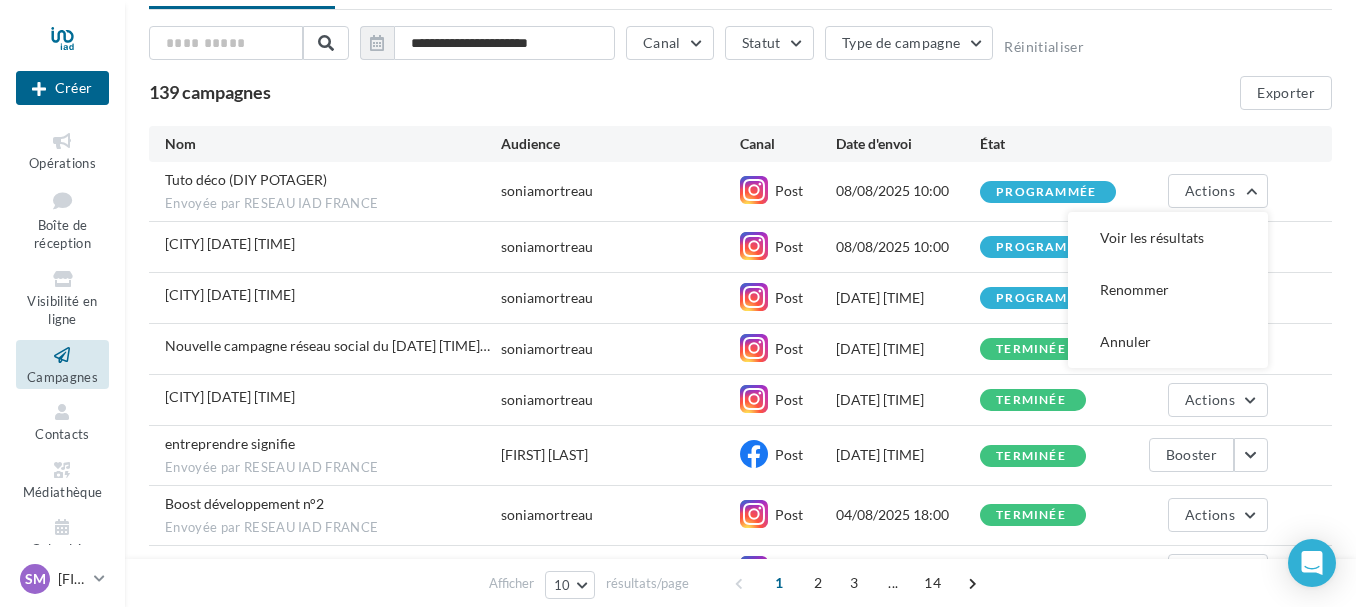 click on "Tuto déco (DIY POTAGER)
Envoyée par RESEAU IAD FRANCE
[USERNAME]
Post
[DATE] [TIME]
programmée
Actions
Voir les résultats
Renommer
Annuler" at bounding box center (740, 191) 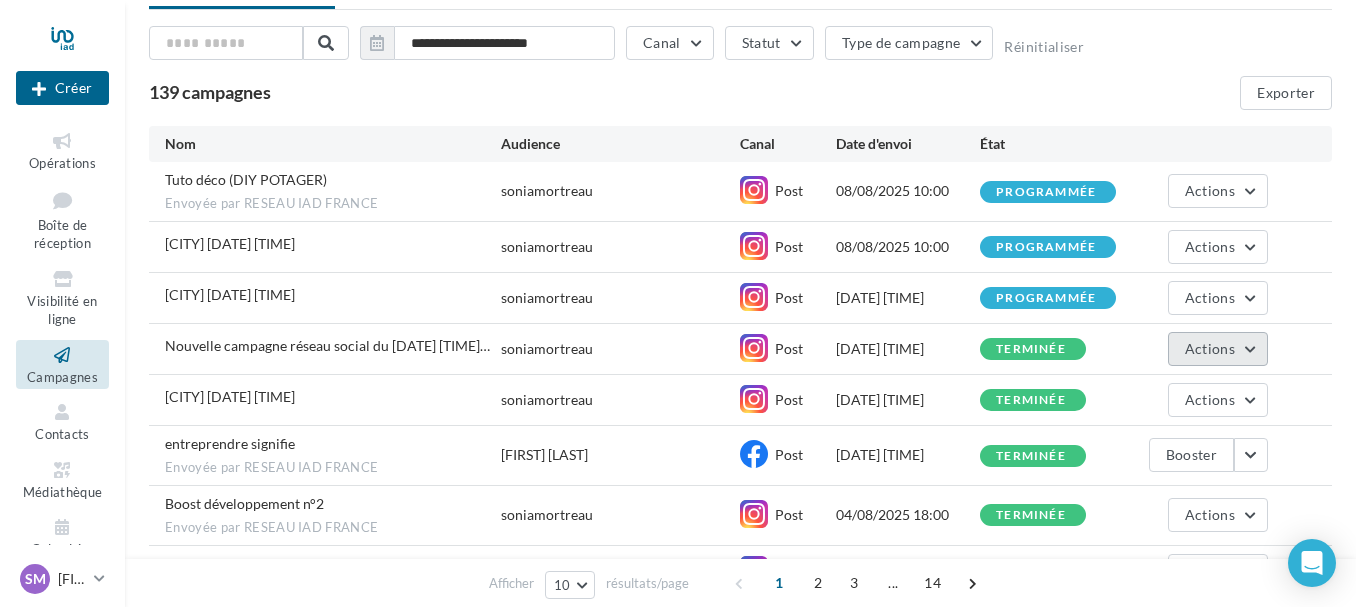 click on "Actions" at bounding box center [1218, 349] 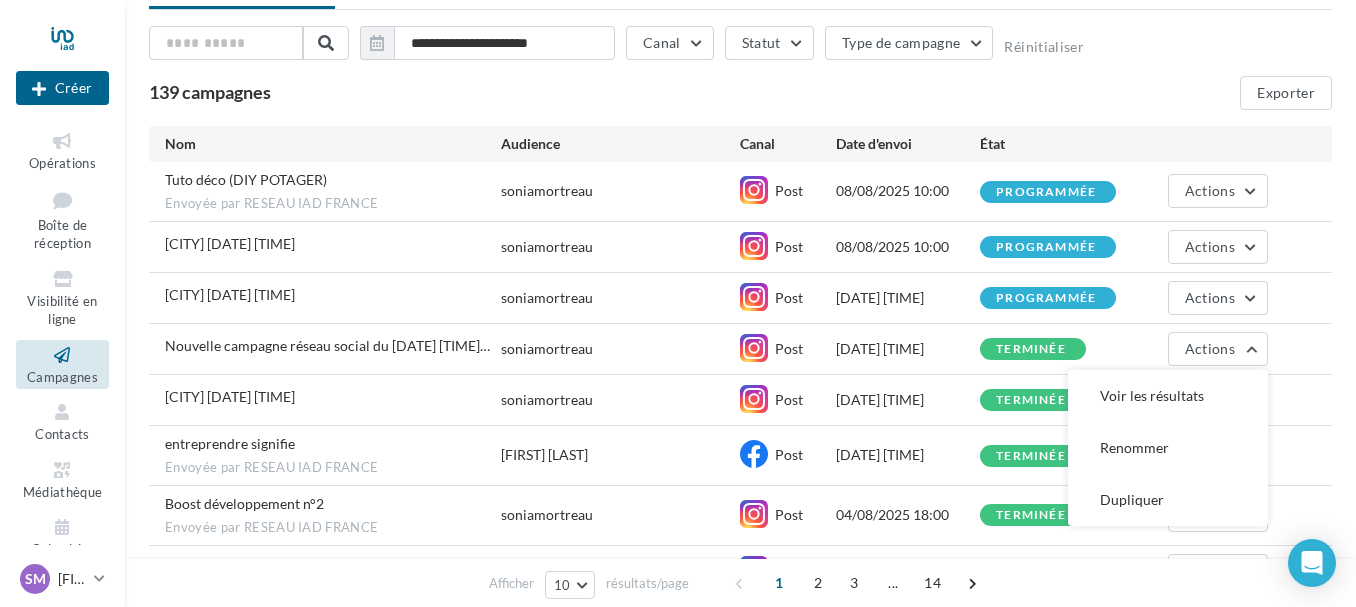click on "**********" at bounding box center (740, 68) 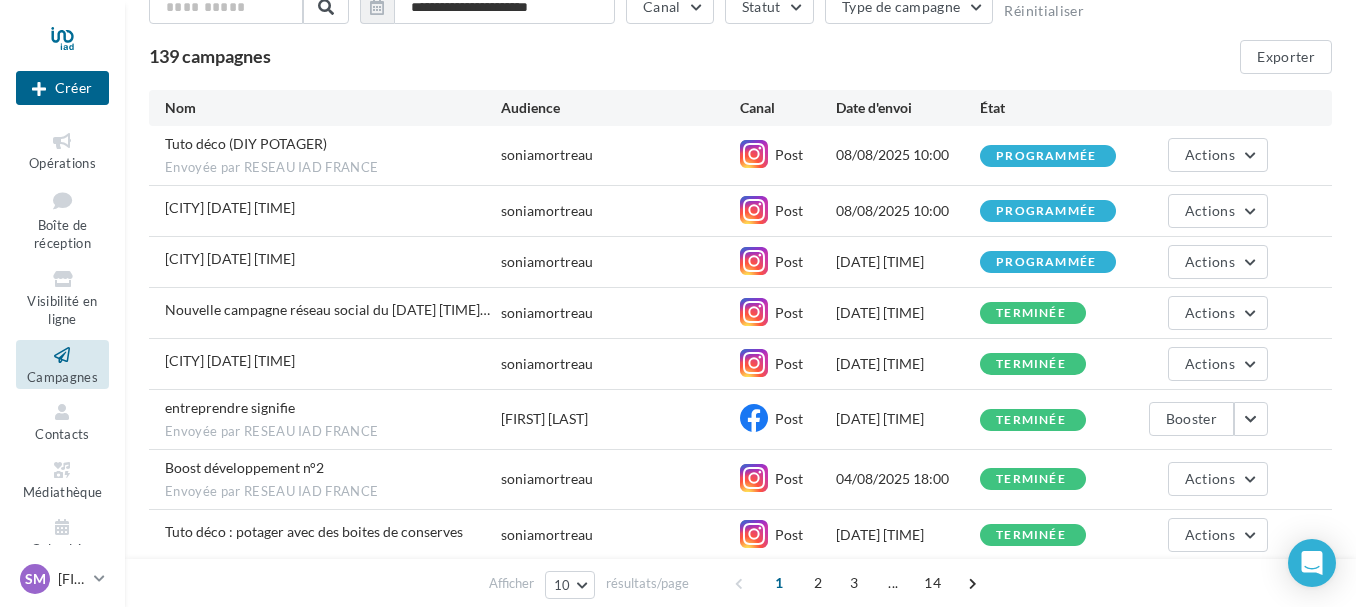 scroll, scrollTop: 0, scrollLeft: 0, axis: both 